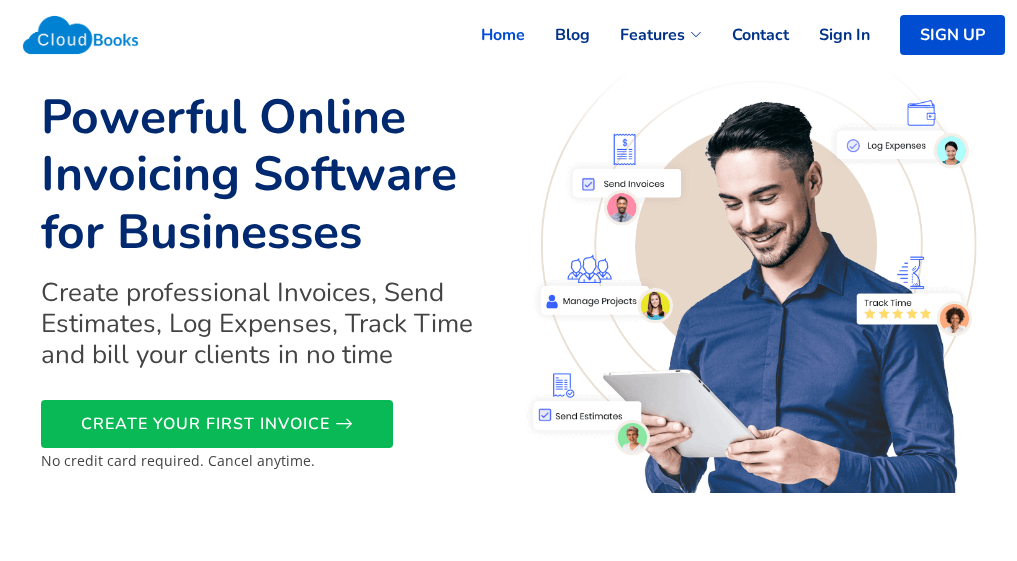 scroll, scrollTop: 0, scrollLeft: 0, axis: both 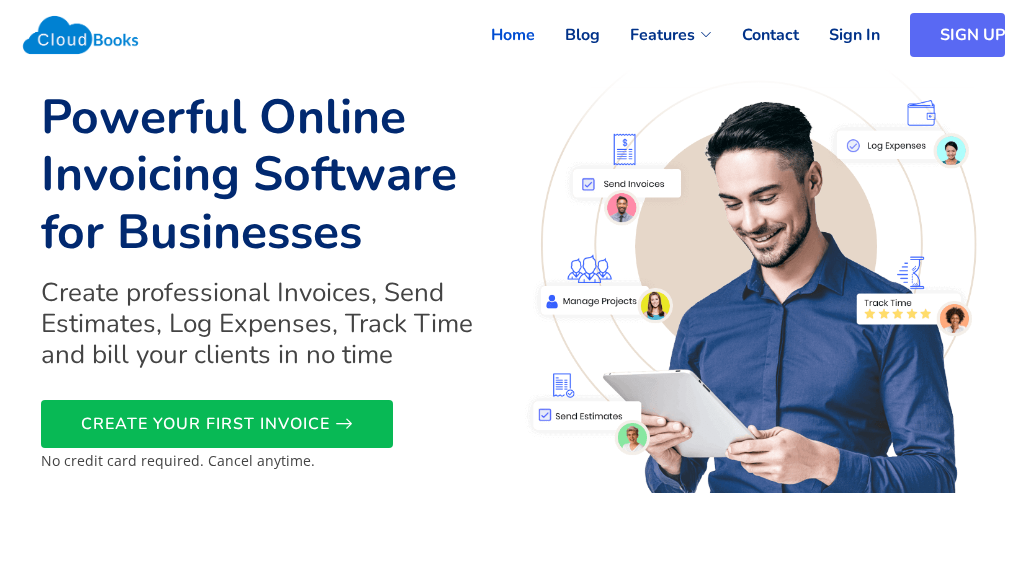 click on "SIGN UP" at bounding box center [957, 35] 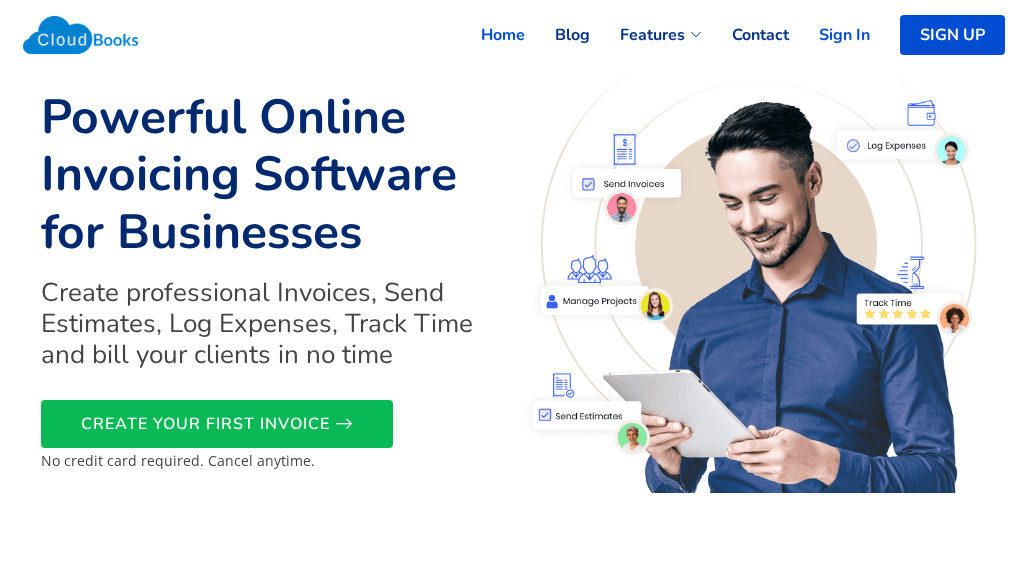click on "Sign In" at bounding box center (829, 35) 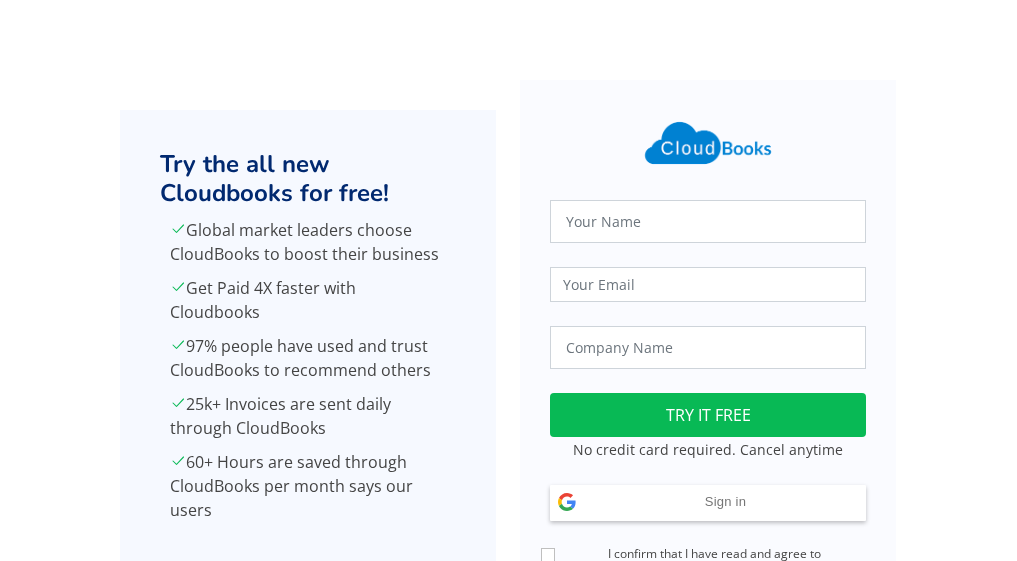 scroll, scrollTop: 0, scrollLeft: 0, axis: both 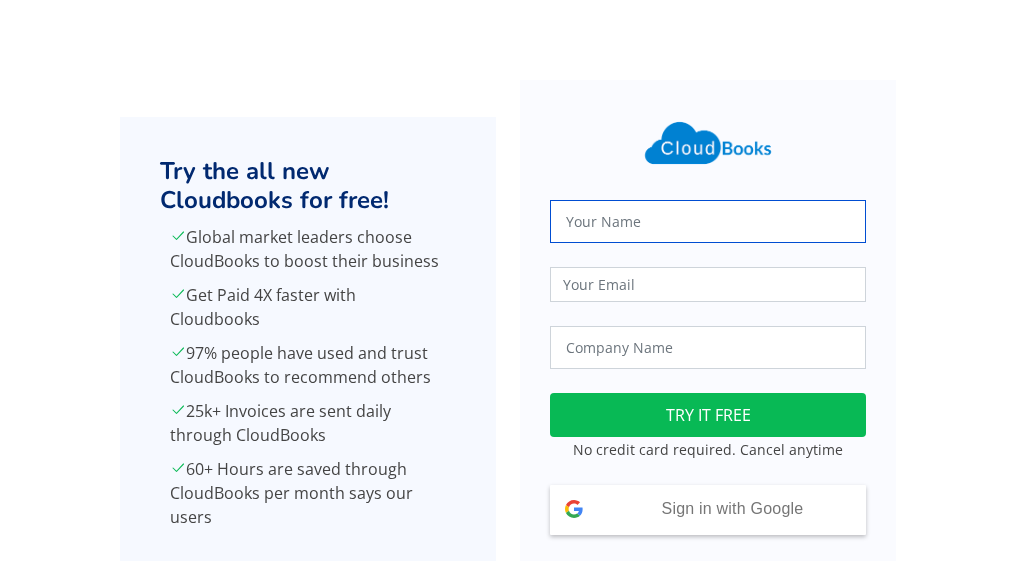 click at bounding box center [708, 221] 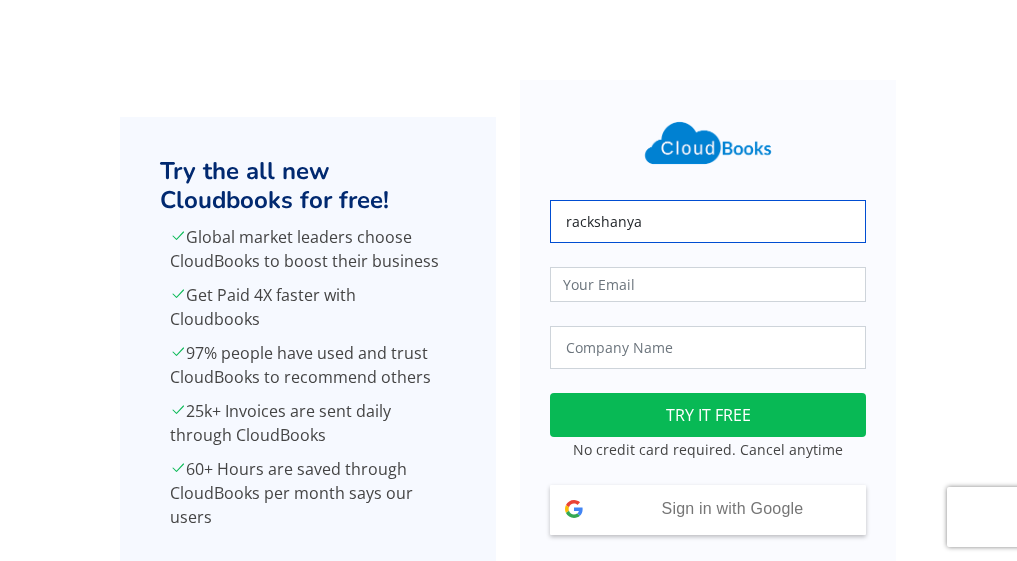 type on "rackshanya" 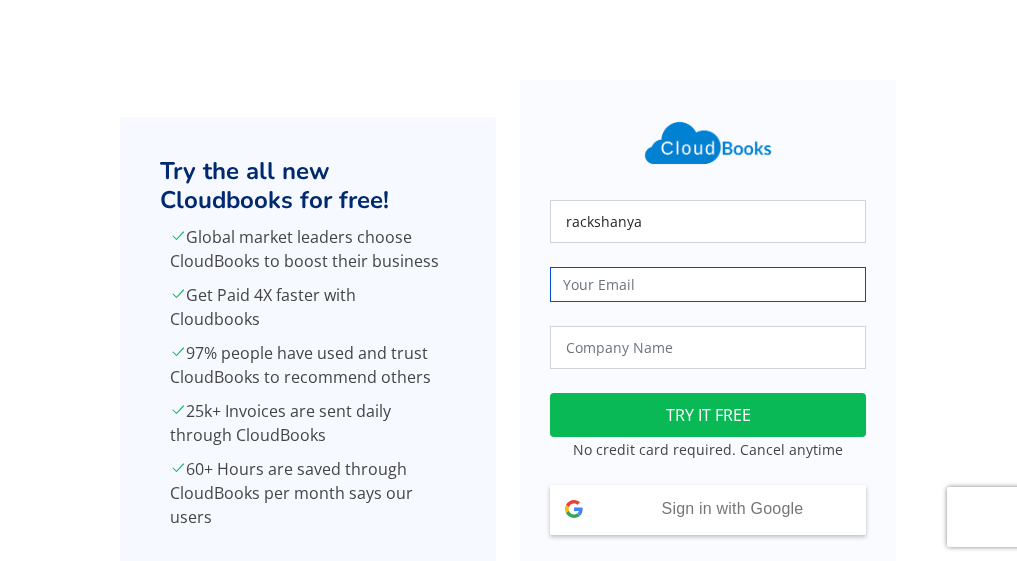 click at bounding box center [708, 284] 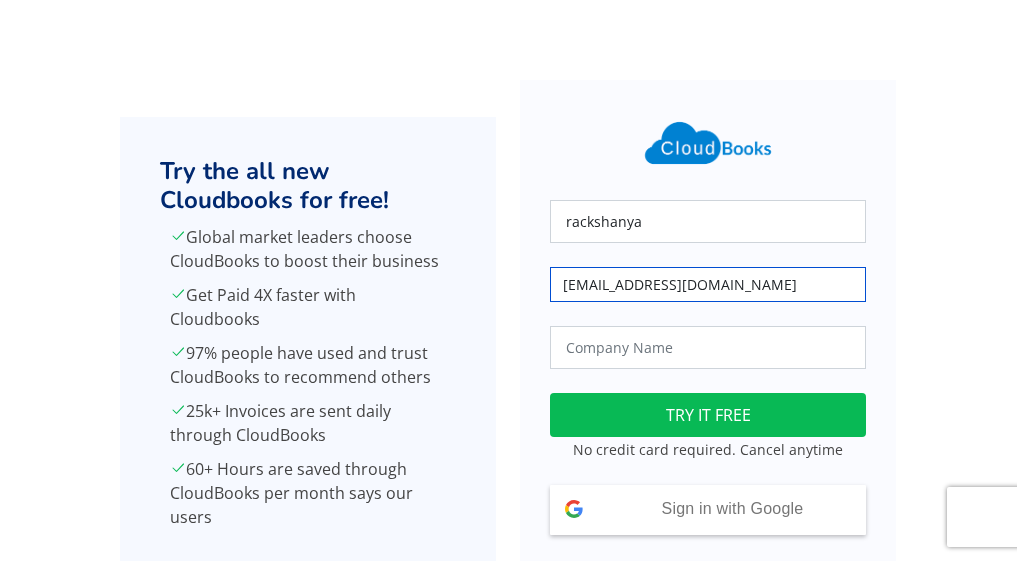 type on "[EMAIL_ADDRESS][DOMAIN_NAME]" 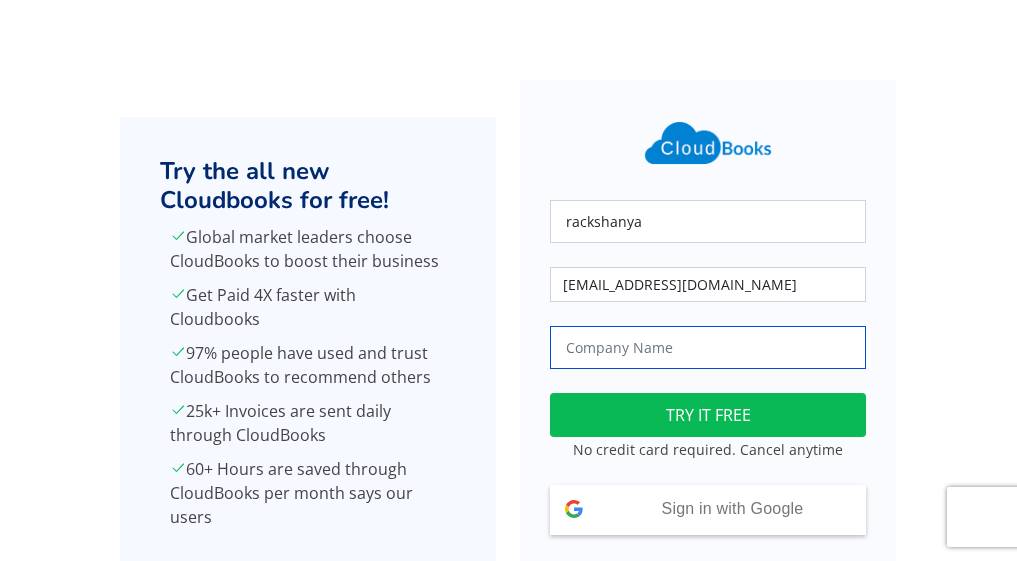 click at bounding box center (708, 347) 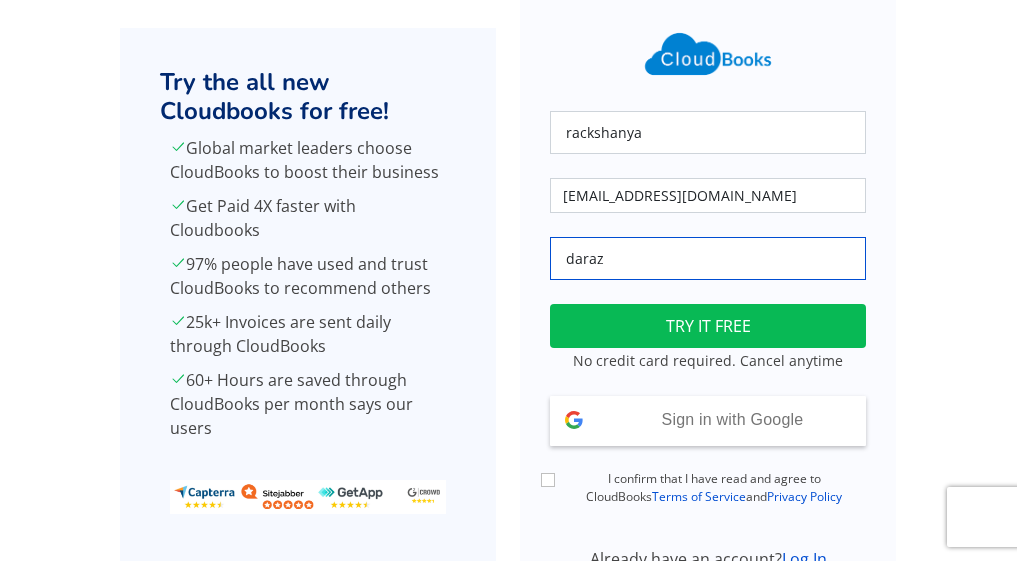 scroll, scrollTop: 189, scrollLeft: 0, axis: vertical 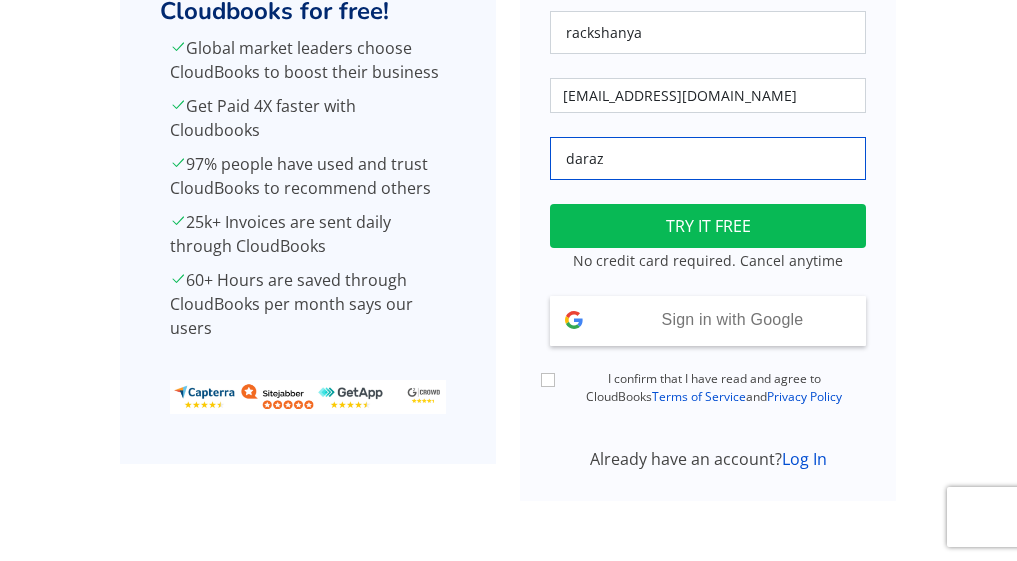 type on "daraz" 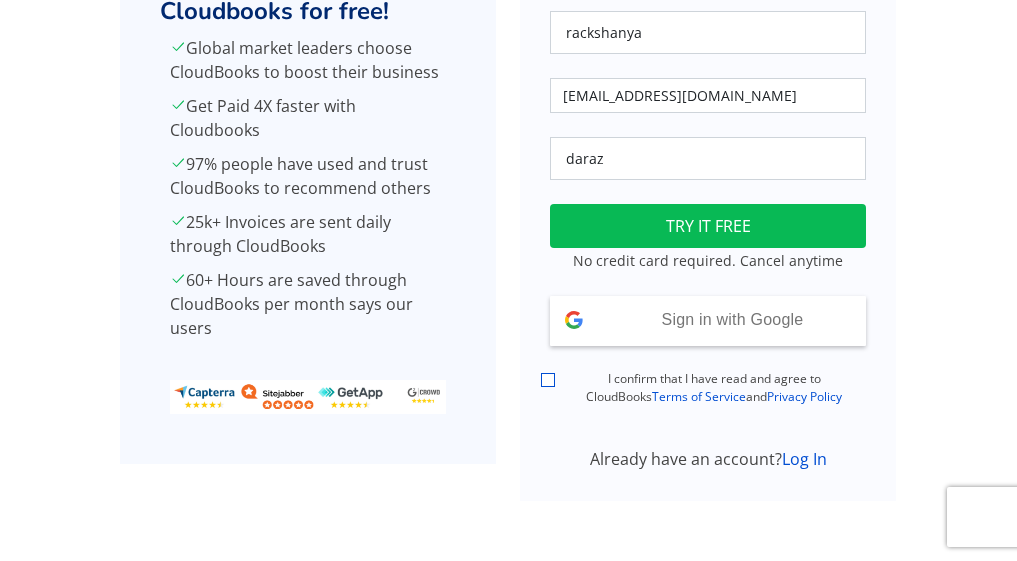 drag, startPoint x: 550, startPoint y: 377, endPoint x: 590, endPoint y: 393, distance: 43.081318 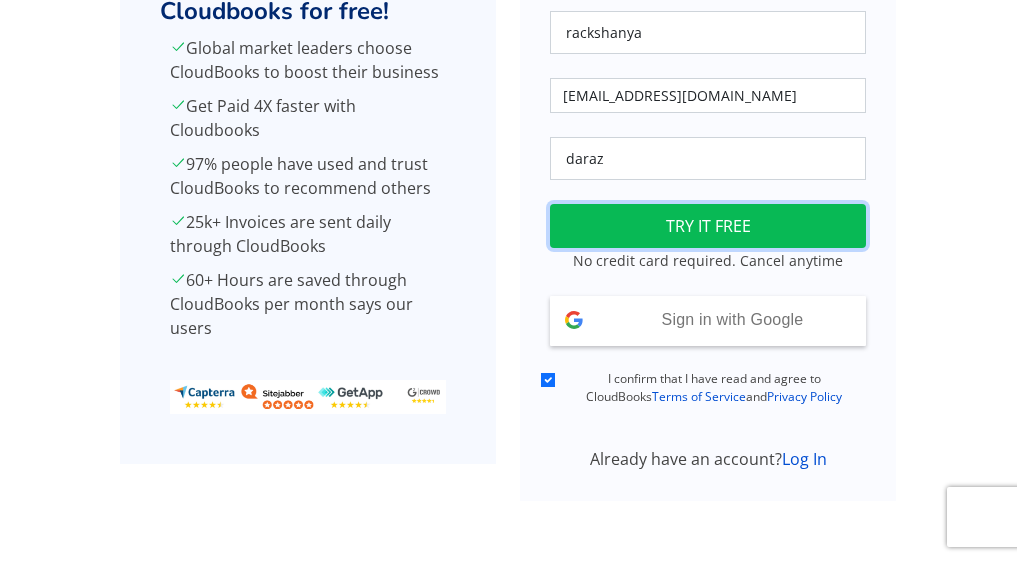 click on "TRY IT FREE" at bounding box center [708, 226] 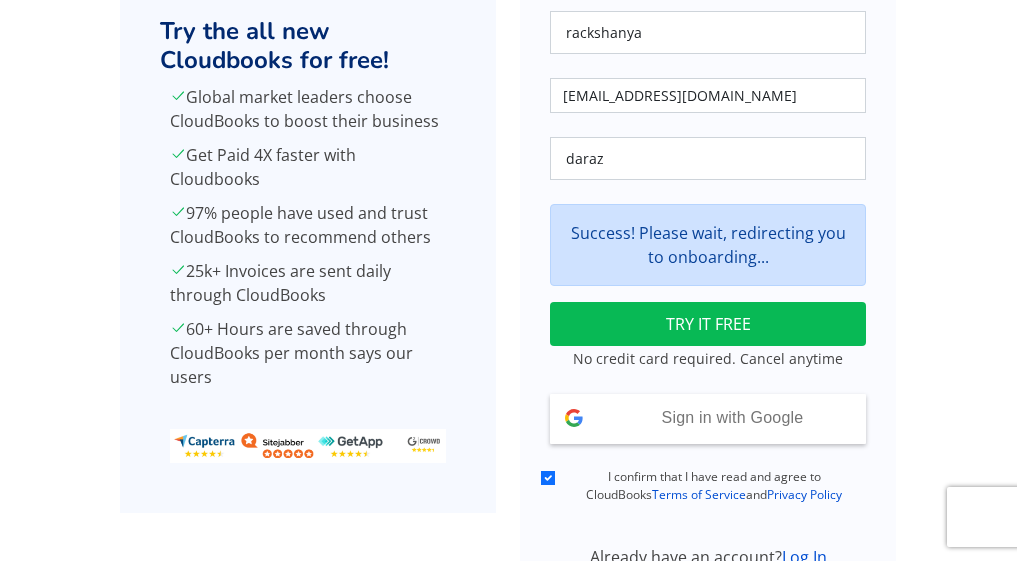click on "rackshanya
nrackshanya@eloratech.org
daraz
Loading
Success! Please wait, redirecting you to onboarding...
TRY IT FREE
No credit card required. Cancel anytime
Sign in with Google Signed in with Google
I confirm that I have read and agree to CloudBooks  Terms of Service  and  Privacy Policy
Already have an account?  Log In" at bounding box center [708, 233] 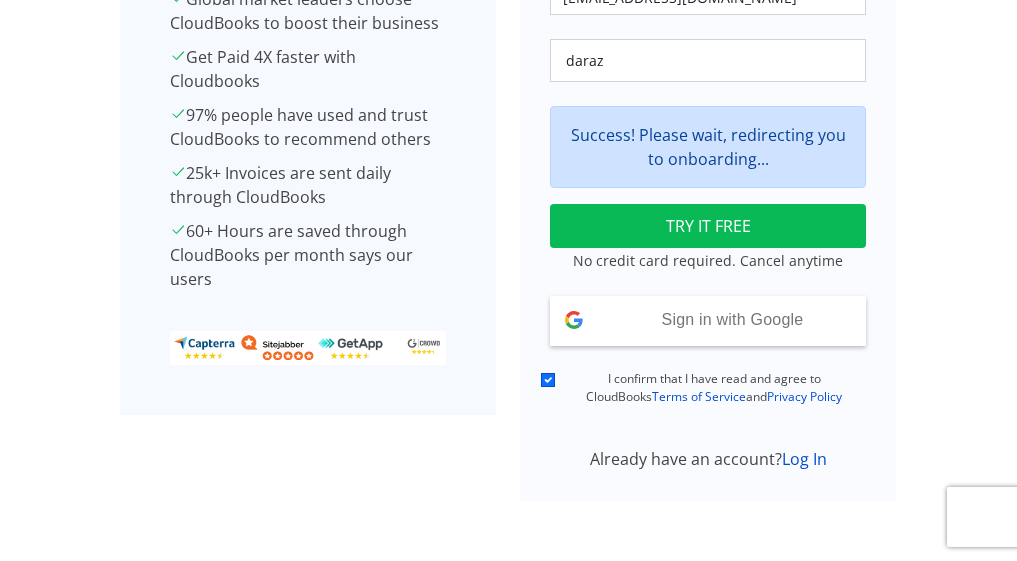 click on "I confirm that I have read and agree to CloudBooks  Terms of Service  and  Privacy Policy" at bounding box center (548, 380) 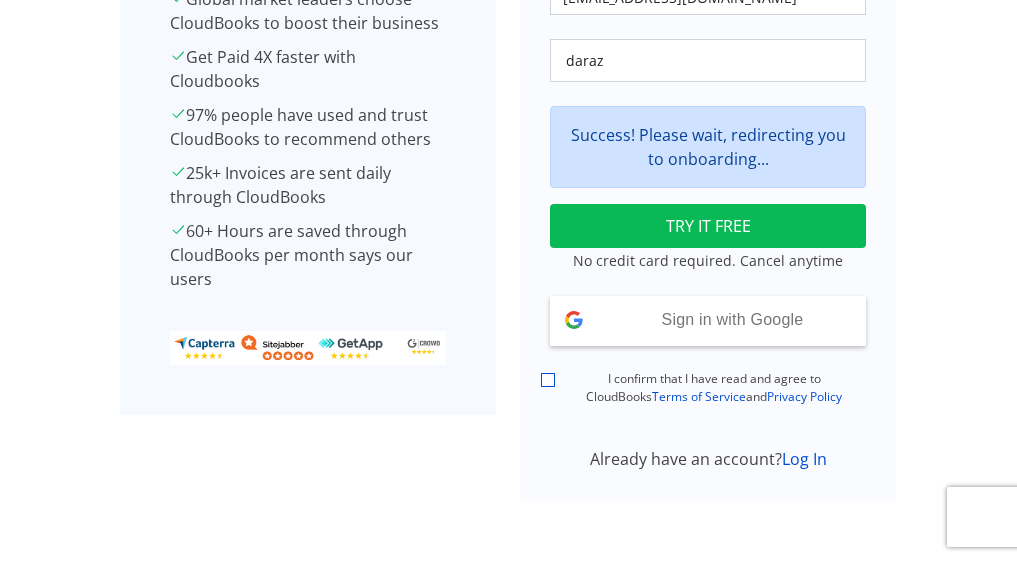 click on "I confirm that I have read and agree to CloudBooks  Terms of Service  and  Privacy Policy" at bounding box center [548, 380] 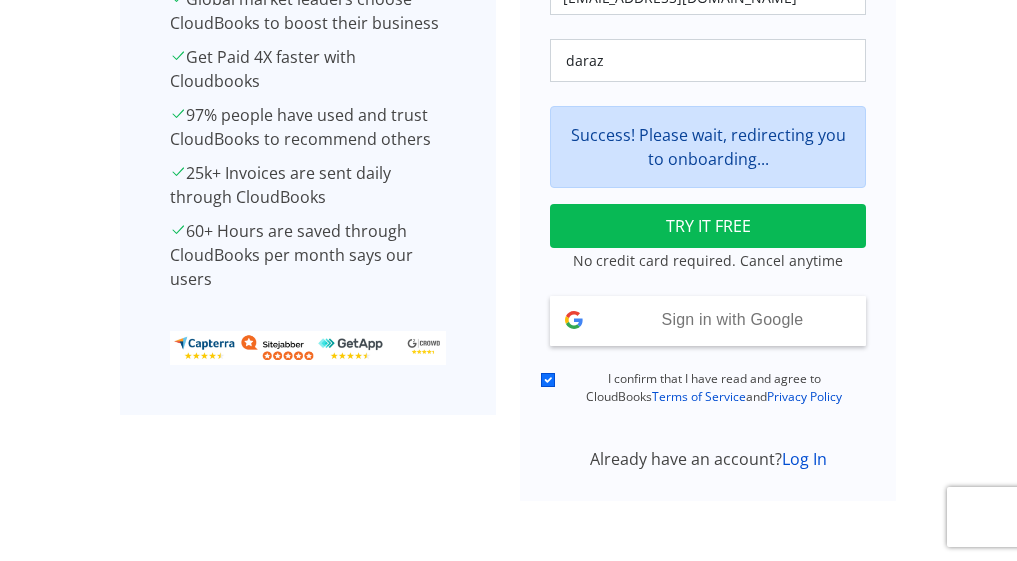 click on "I confirm that I have read and agree to CloudBooks  Terms of Service  and  Privacy Policy" at bounding box center (548, 380) 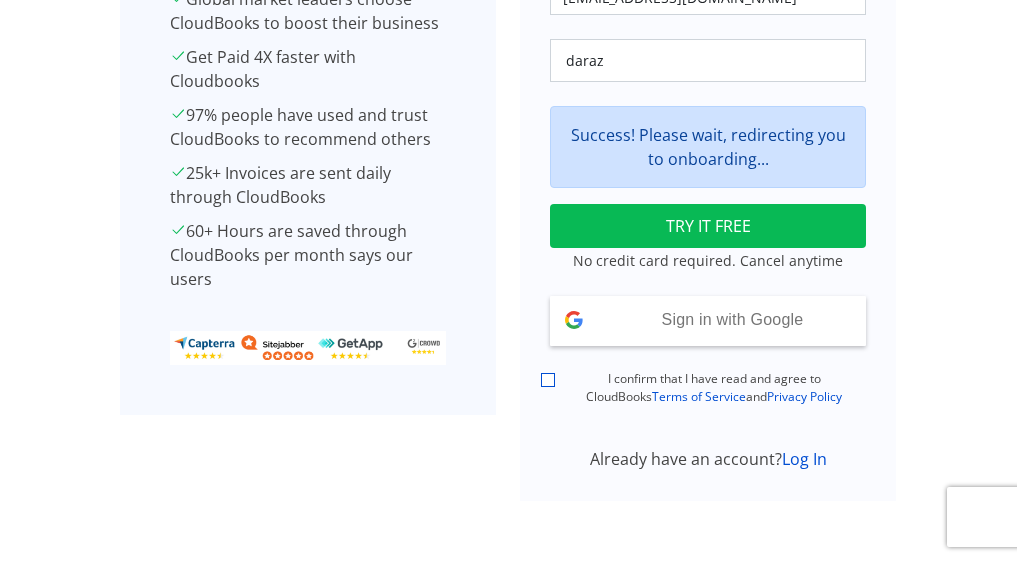 click on "I confirm that I have read and agree to CloudBooks  Terms of Service  and  Privacy Policy" at bounding box center (548, 380) 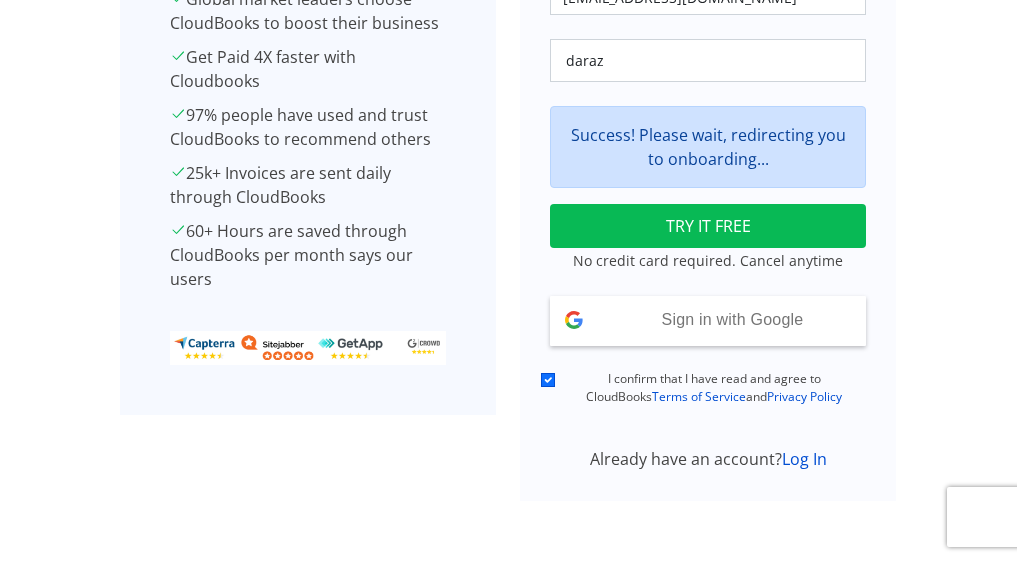 click on "I confirm that I have read and agree to CloudBooks  Terms of Service  and  Privacy Policy" at bounding box center [548, 380] 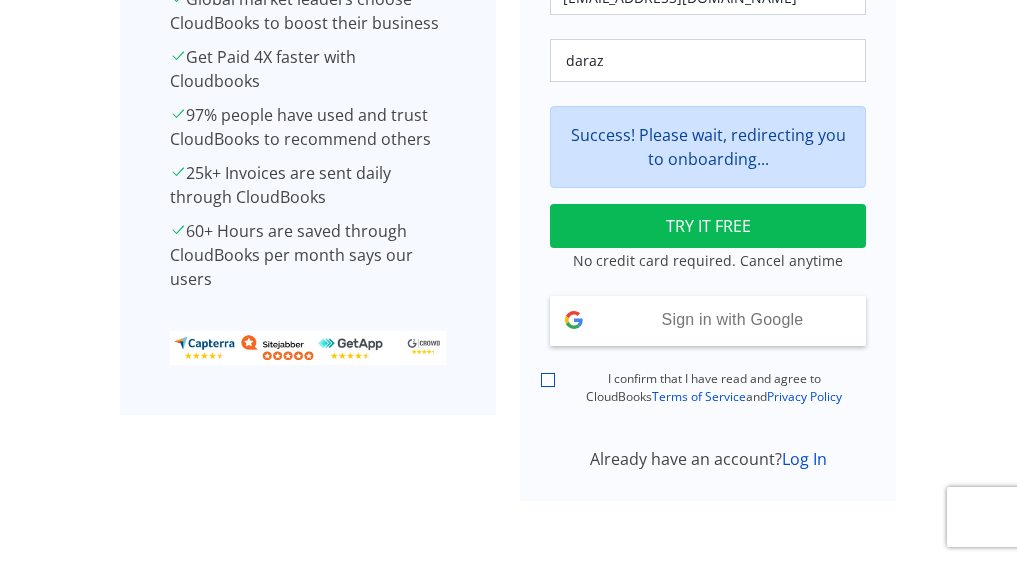 click on "I confirm that I have read and agree to CloudBooks  Terms of Service  and  Privacy Policy" at bounding box center [548, 380] 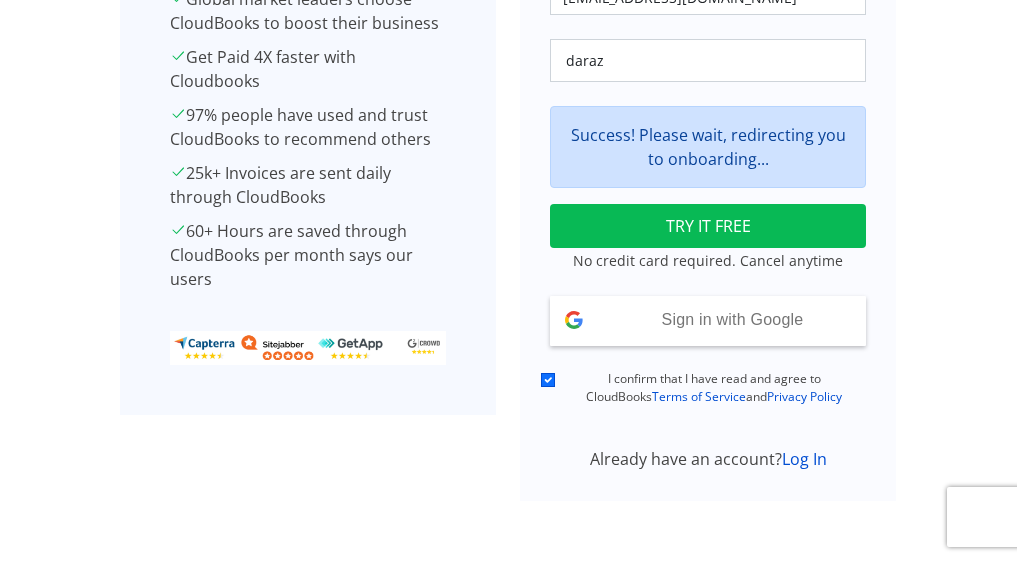click on "I confirm that I have read and agree to CloudBooks  Terms of Service  and  Privacy Policy" at bounding box center (548, 380) 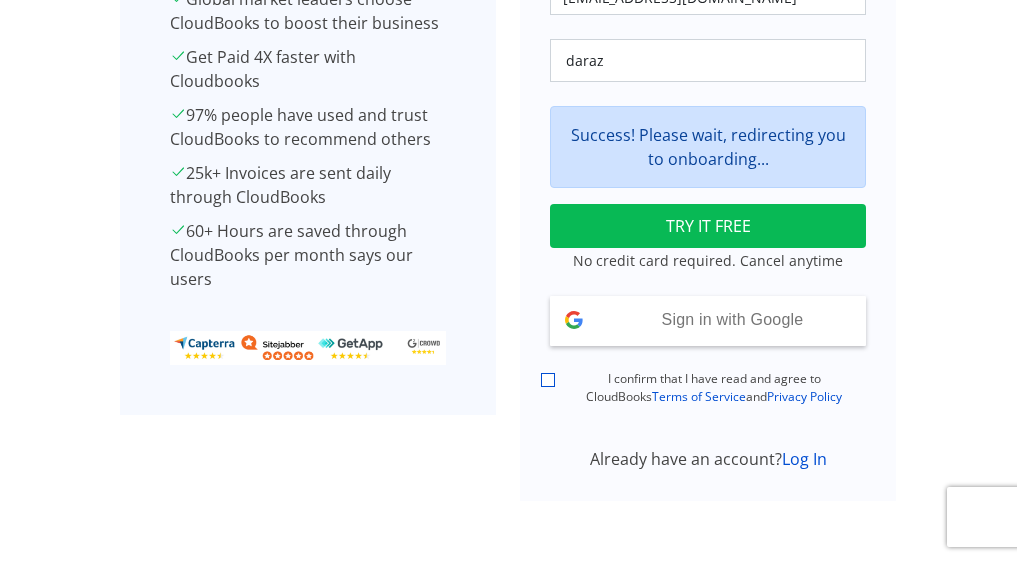 click on "I confirm that I have read and agree to CloudBooks  Terms of Service  and  Privacy Policy" at bounding box center (548, 380) 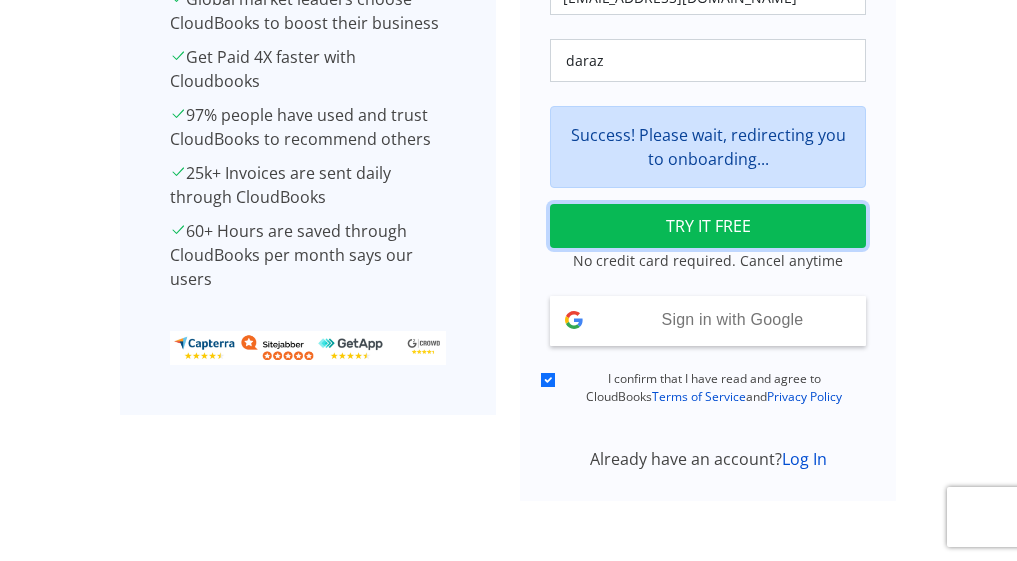 click on "TRY IT FREE" at bounding box center (708, 226) 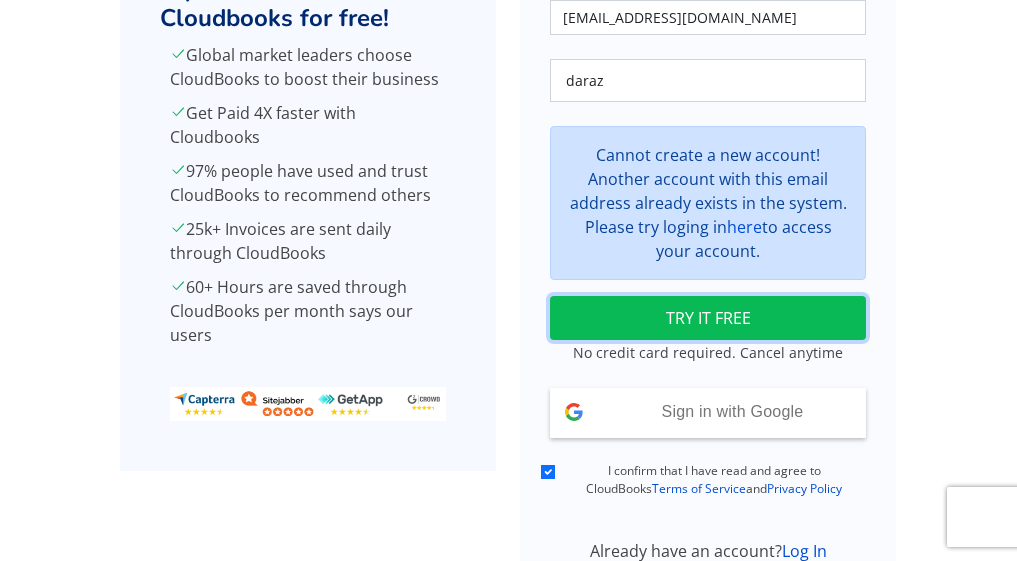 scroll, scrollTop: 287, scrollLeft: 0, axis: vertical 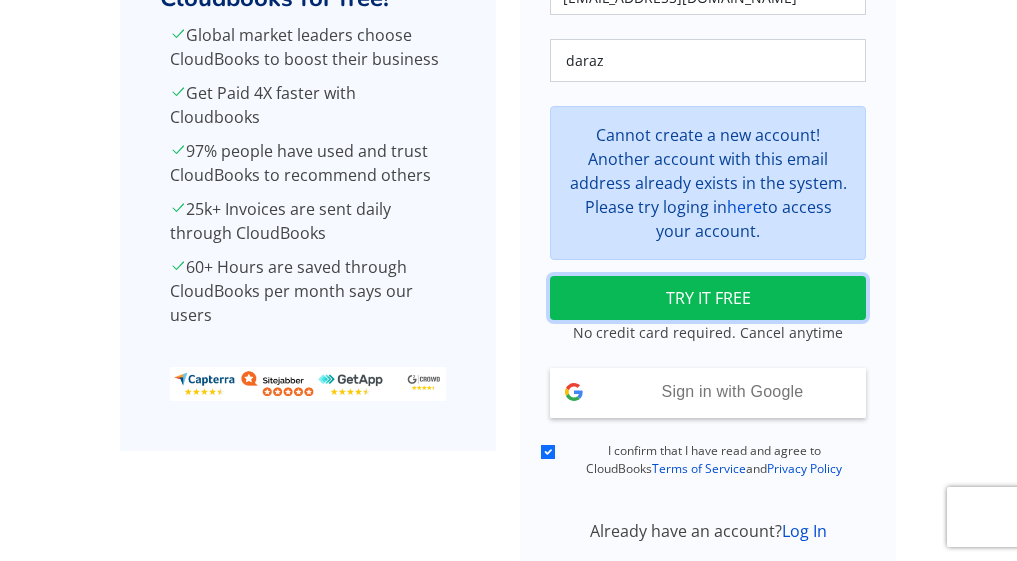 click on "TRY IT FREE" at bounding box center [708, 298] 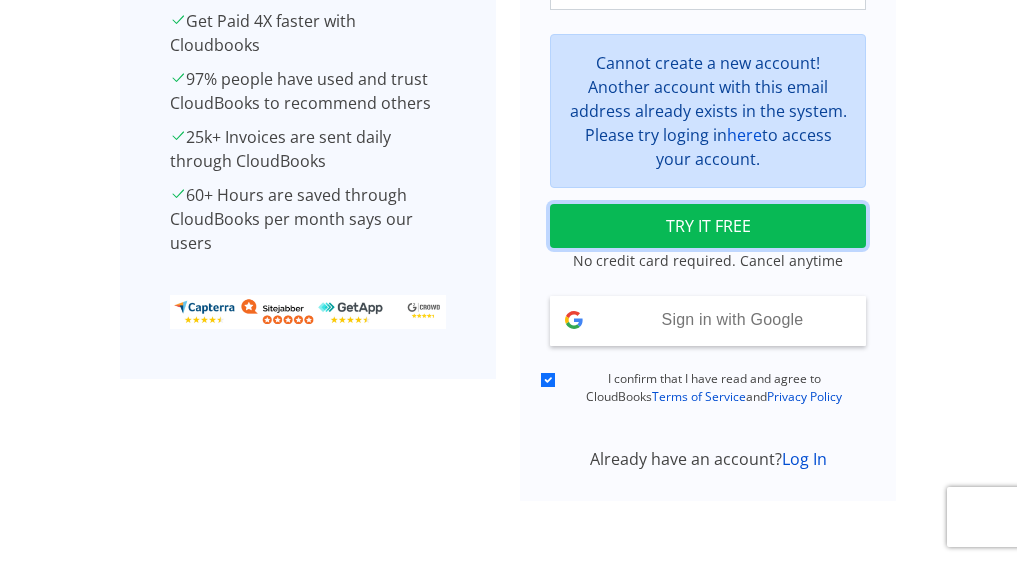 scroll, scrollTop: 0, scrollLeft: 0, axis: both 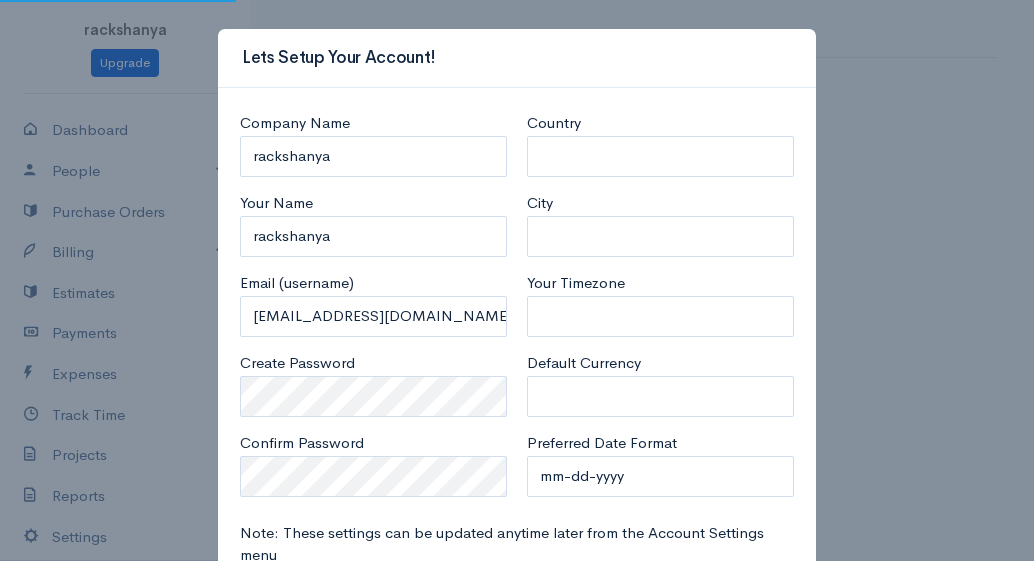 select on "Sri Lanka" 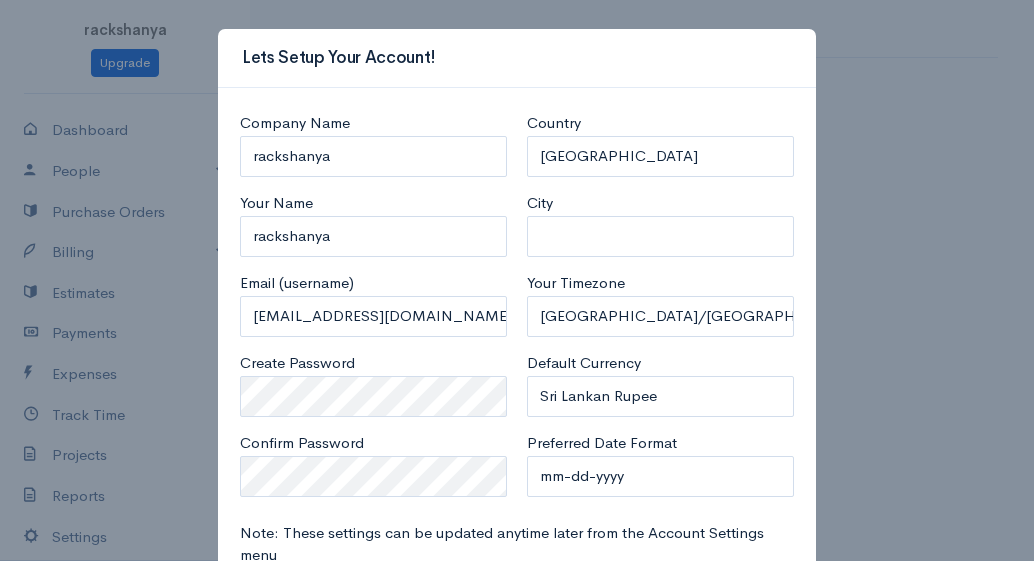 scroll, scrollTop: 125, scrollLeft: 0, axis: vertical 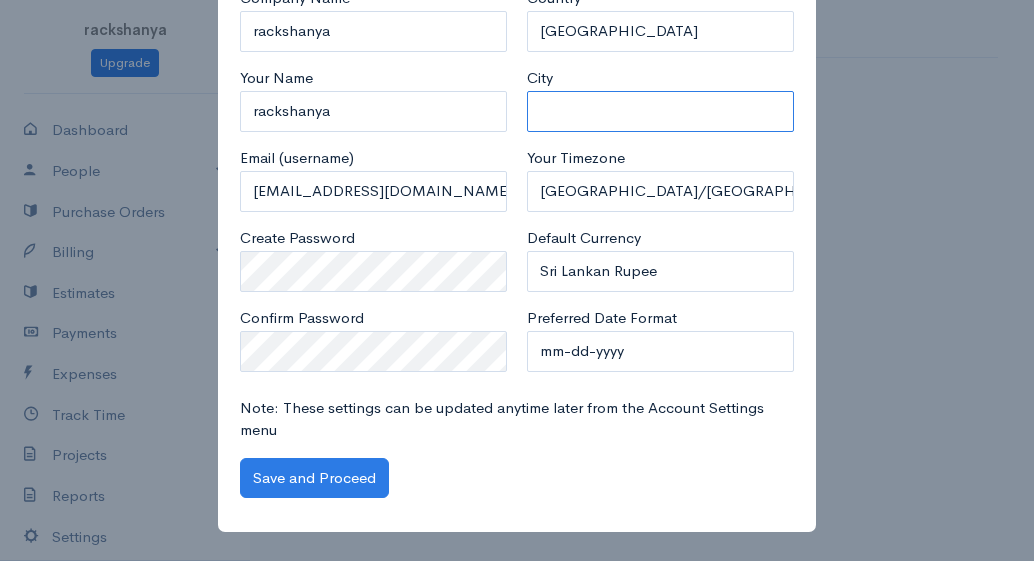 click on "City" at bounding box center [660, 111] 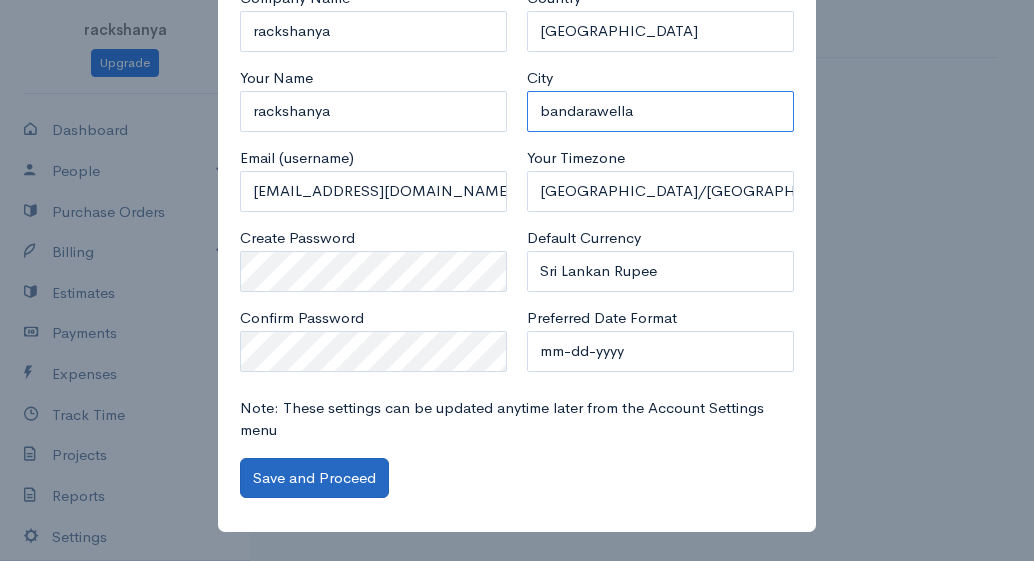 type on "bandarawella" 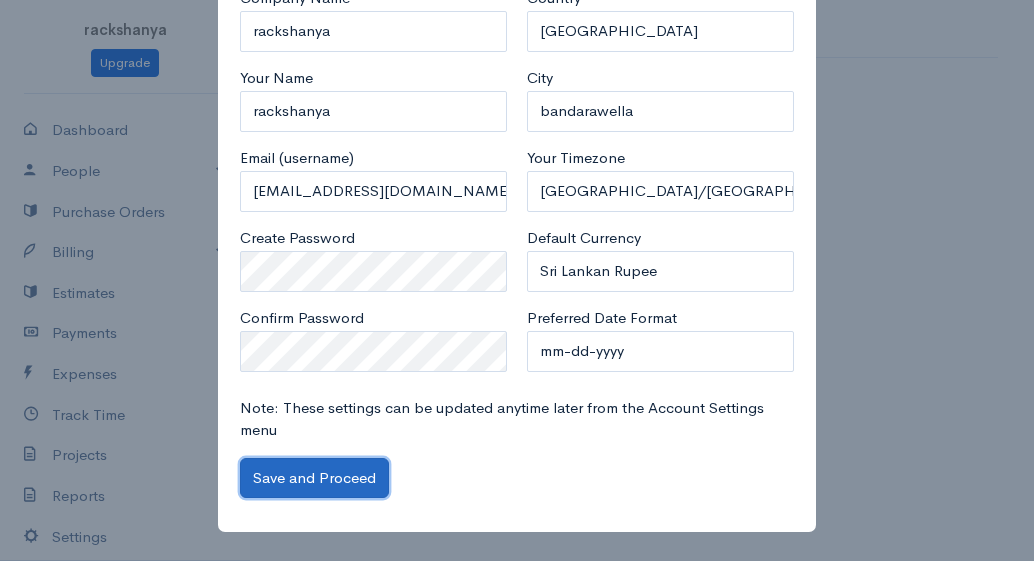 click on "Save and Proceed" at bounding box center (314, 478) 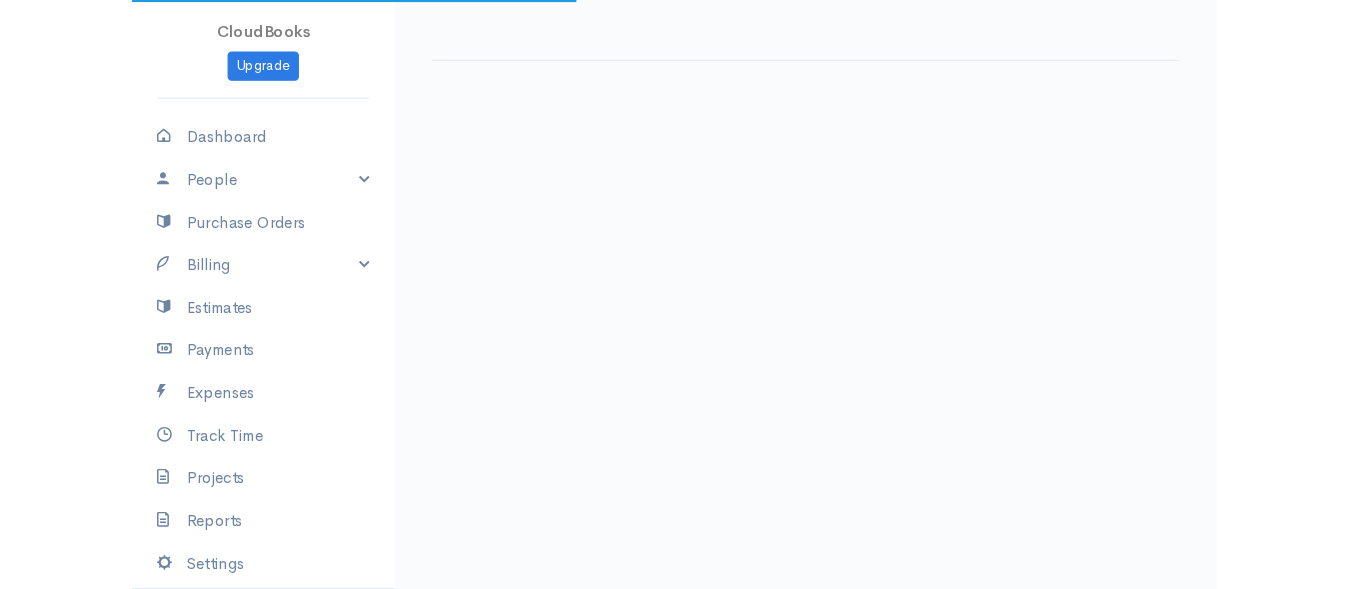 scroll, scrollTop: 0, scrollLeft: 0, axis: both 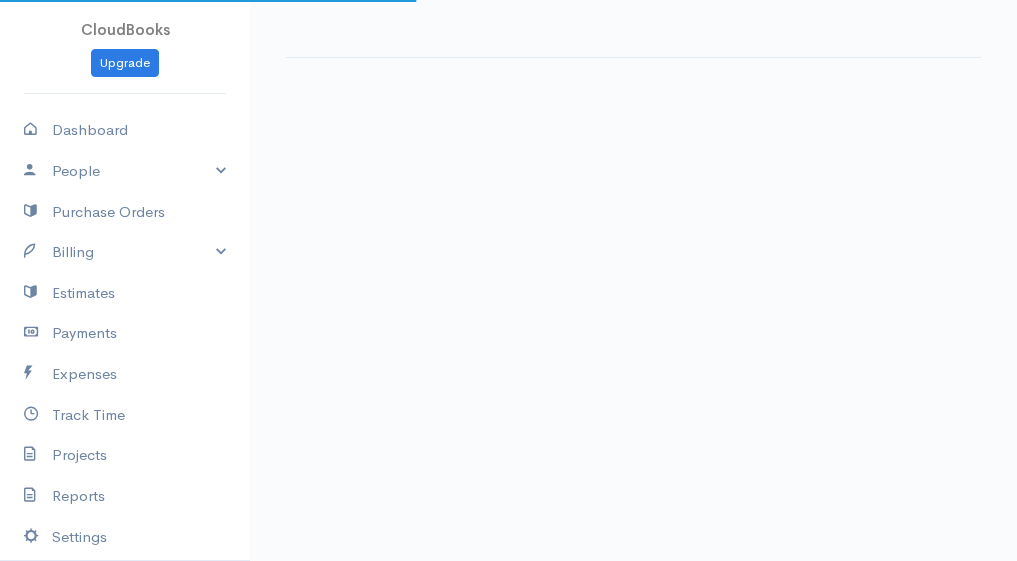 select on "365" 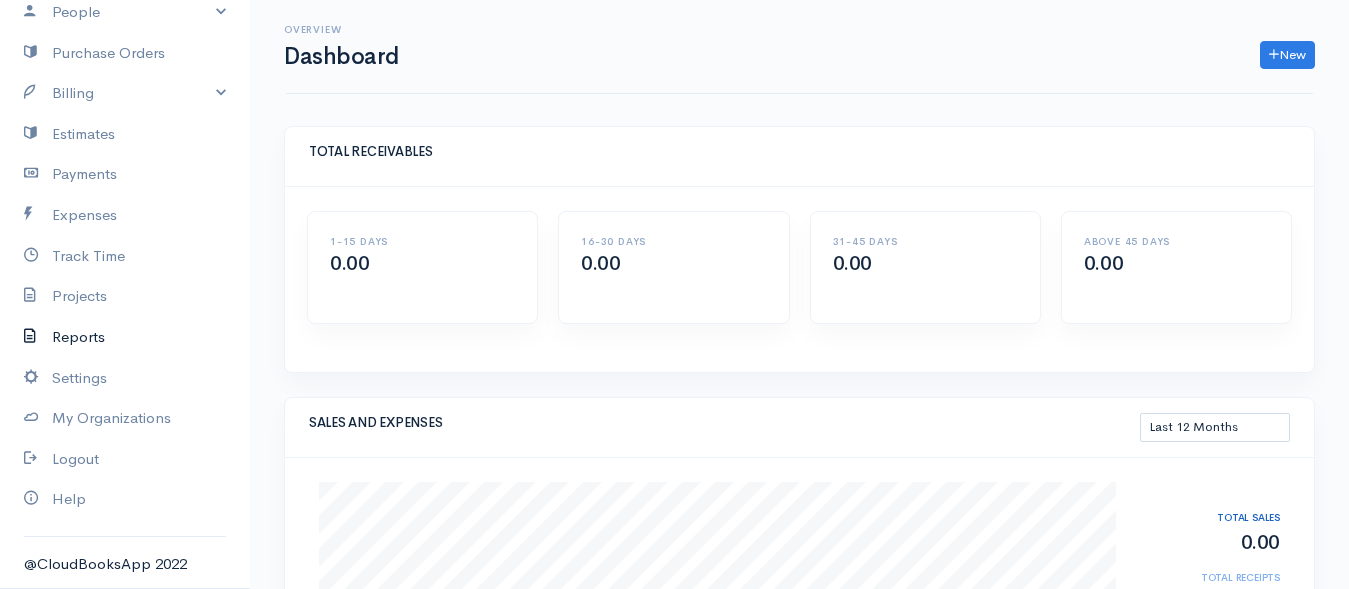 scroll, scrollTop: 59, scrollLeft: 0, axis: vertical 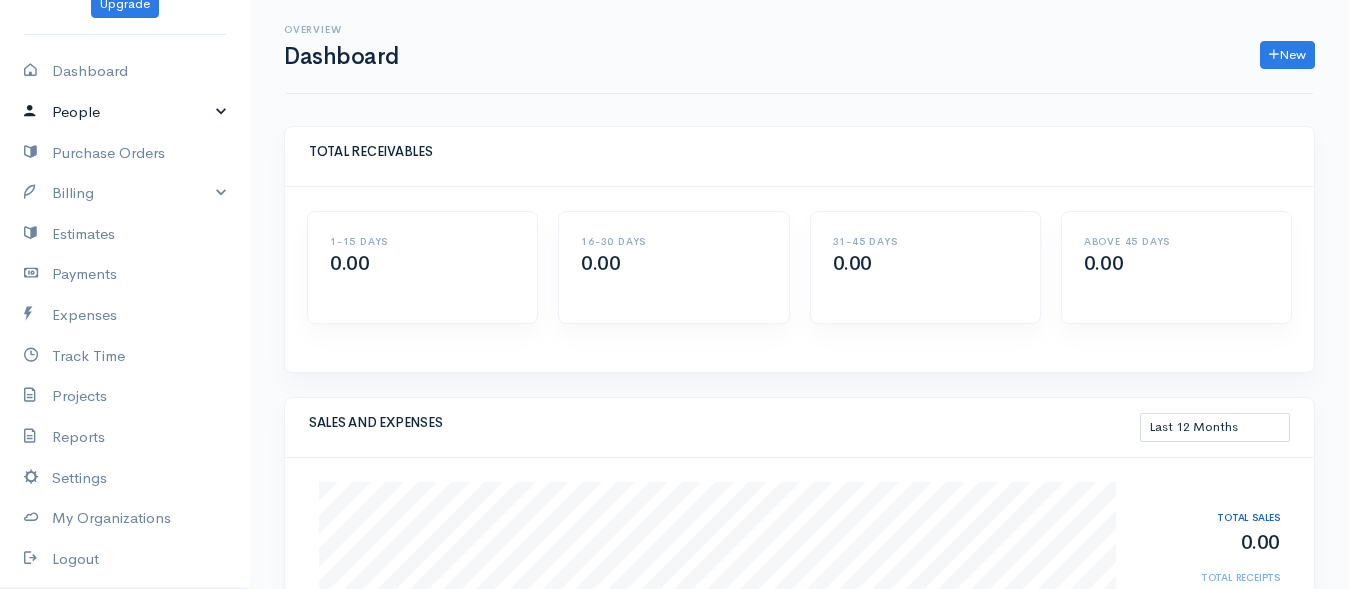 click on "People" at bounding box center (125, 112) 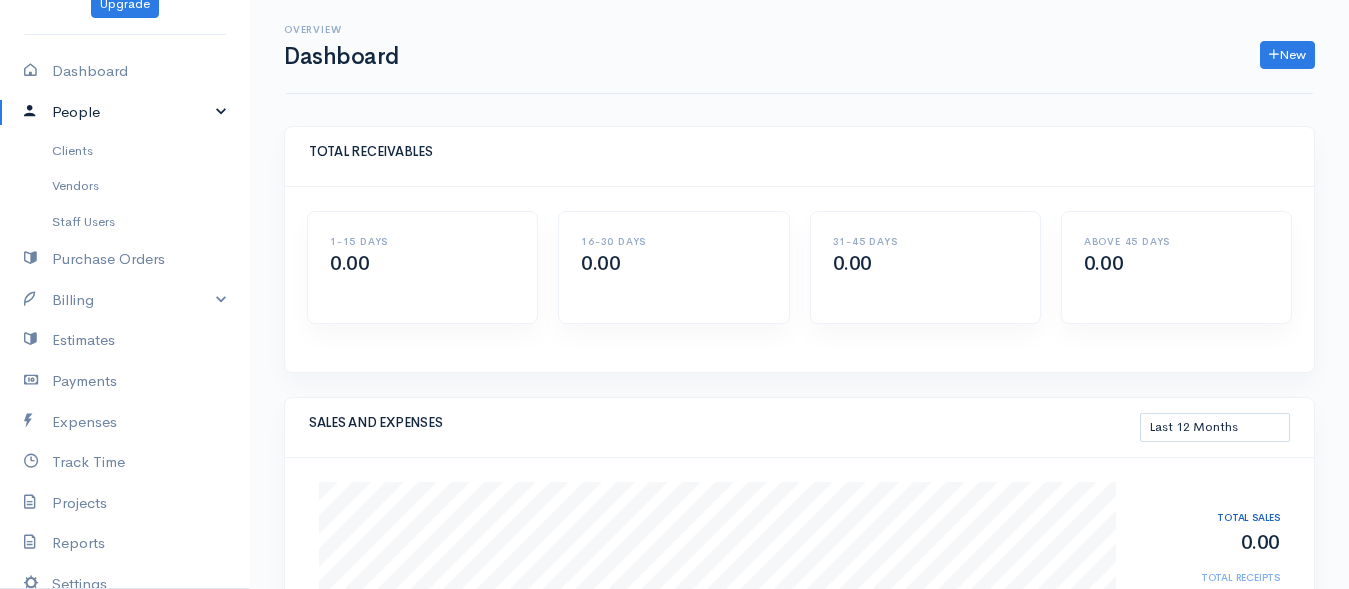 click on "People" at bounding box center (125, 112) 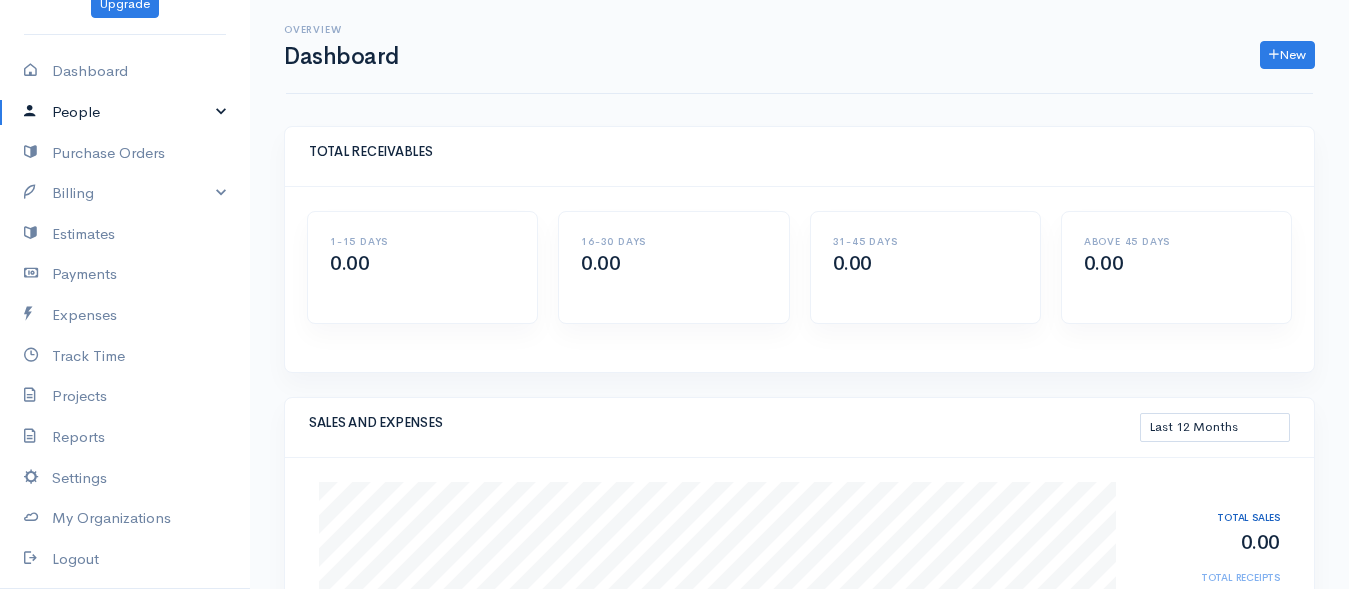click on "People" at bounding box center [125, 112] 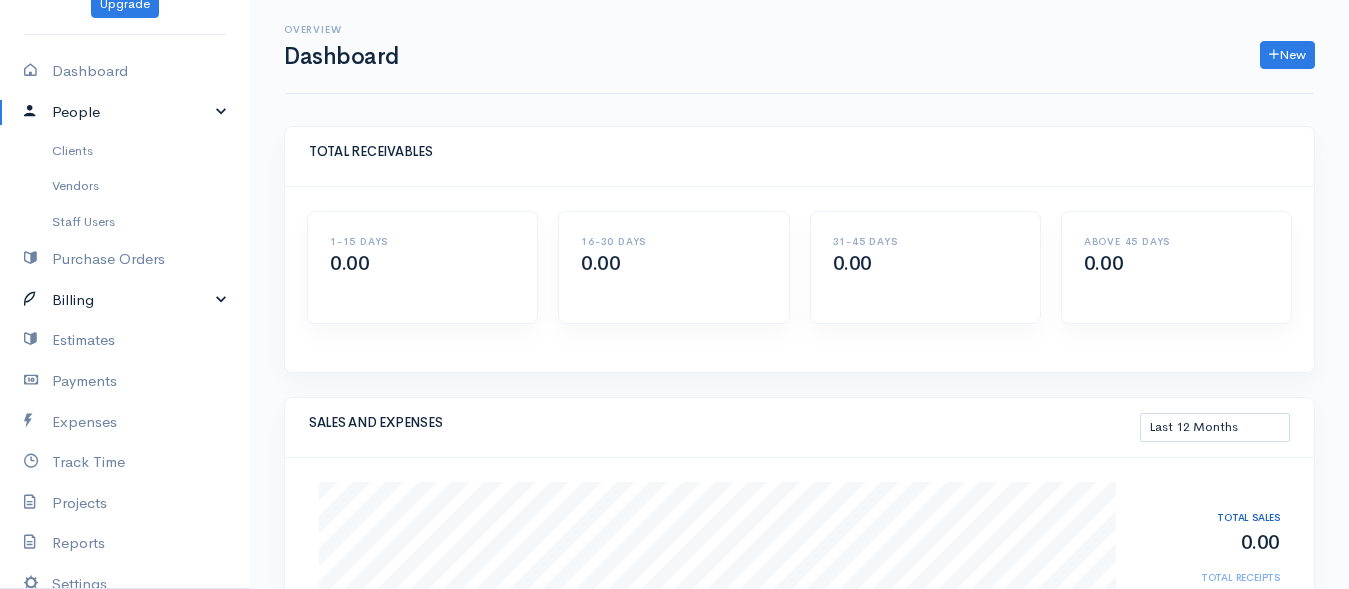 click on "Billing" at bounding box center (125, 300) 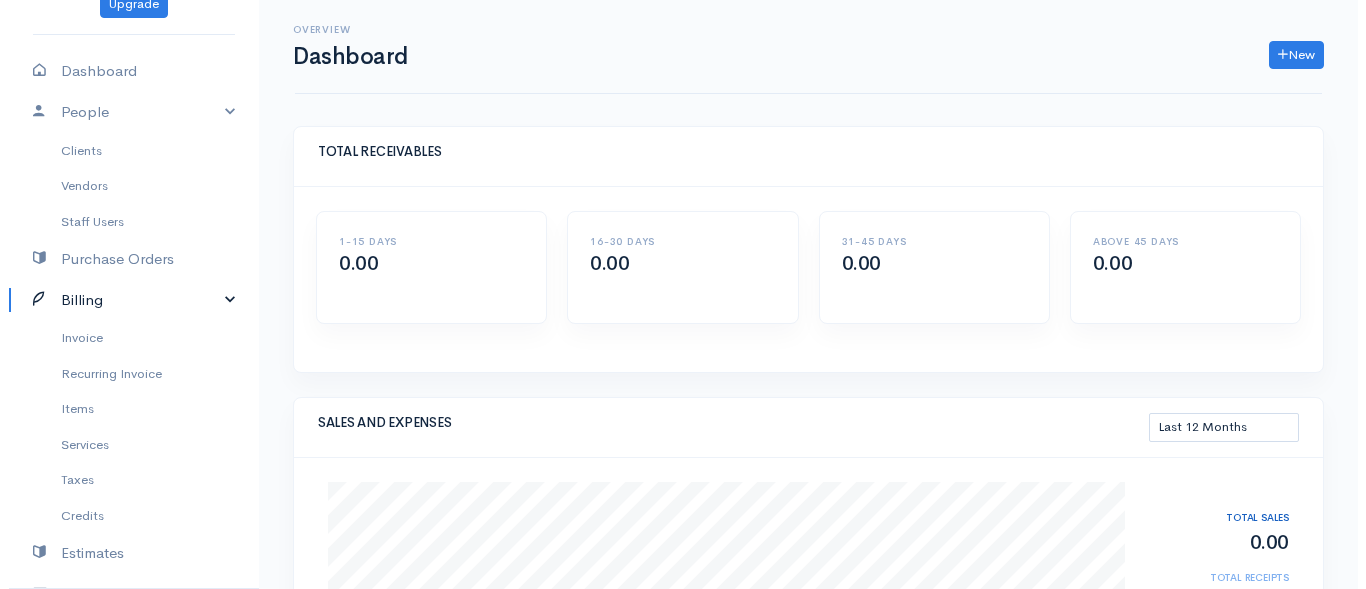 scroll, scrollTop: 259, scrollLeft: 0, axis: vertical 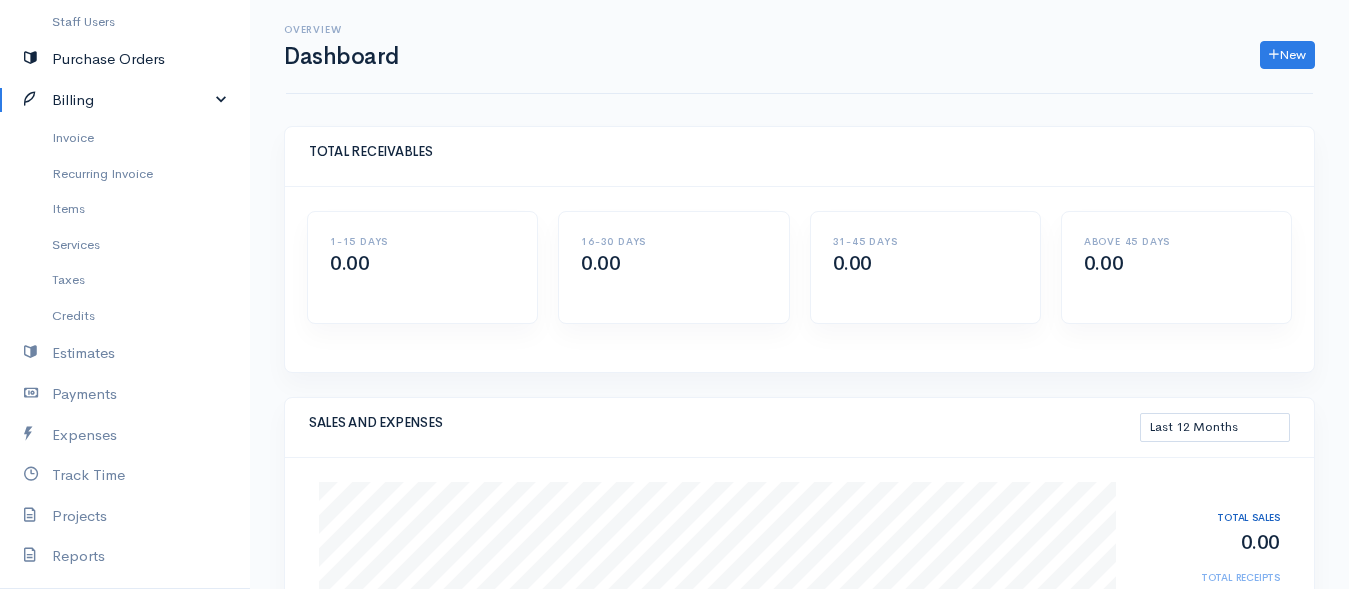 click on "Purchase Orders" at bounding box center (125, 59) 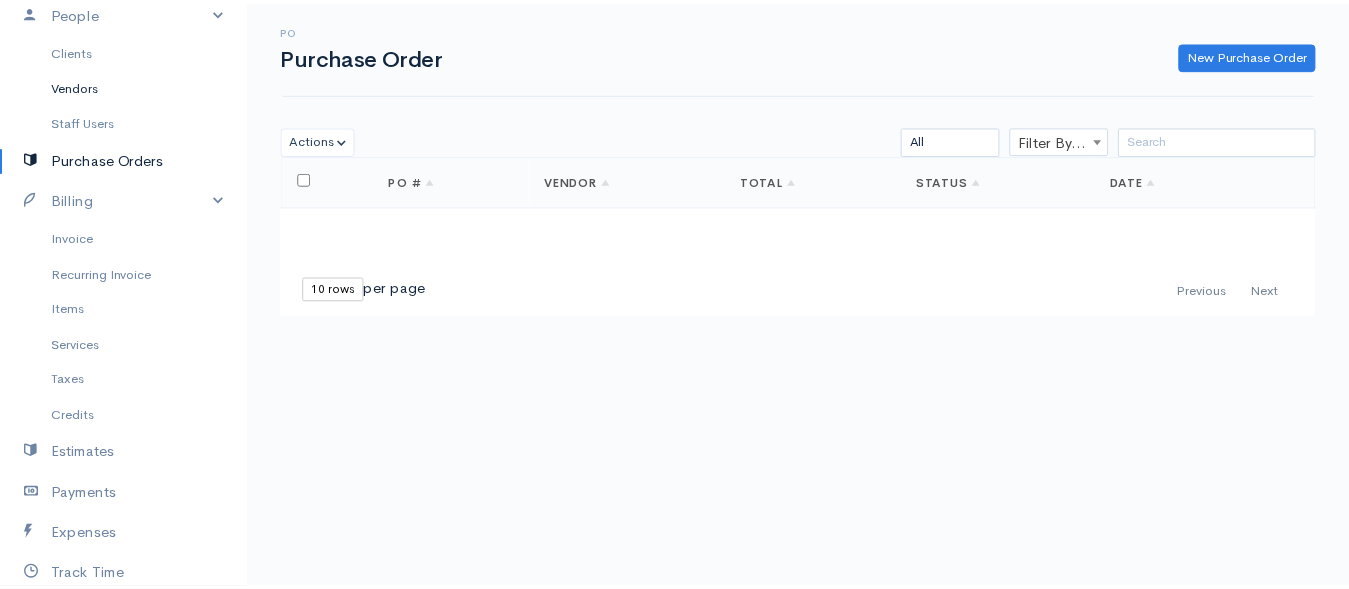 scroll, scrollTop: 0, scrollLeft: 0, axis: both 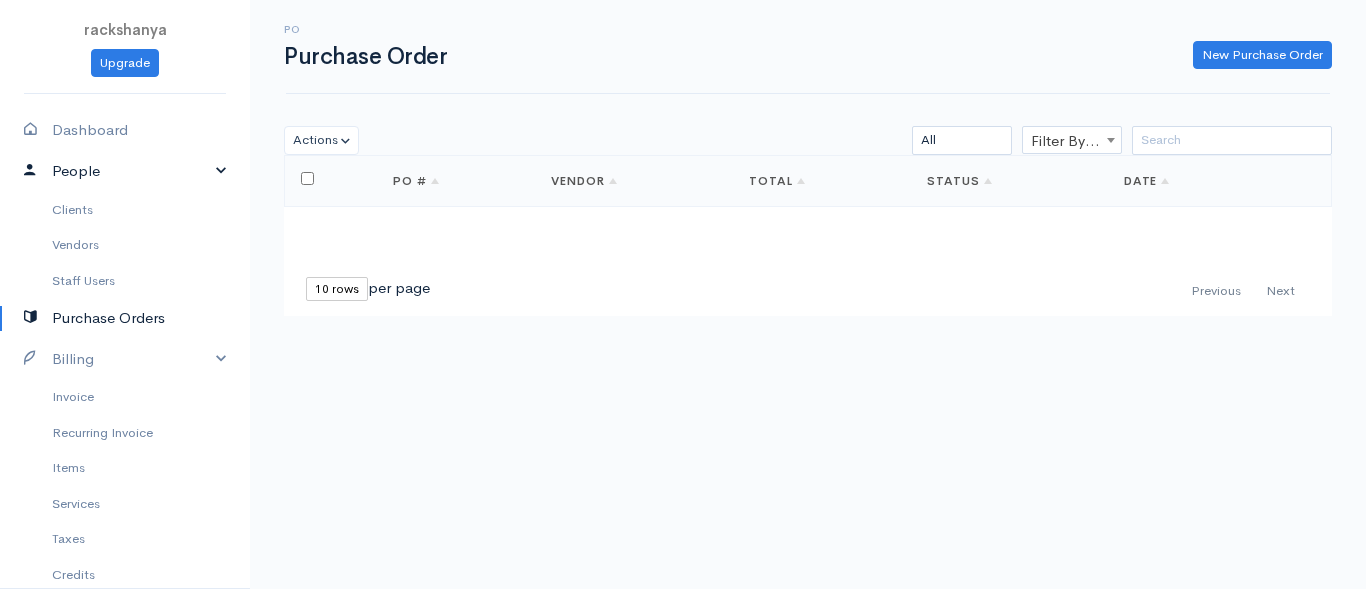 click on "People" at bounding box center (125, 171) 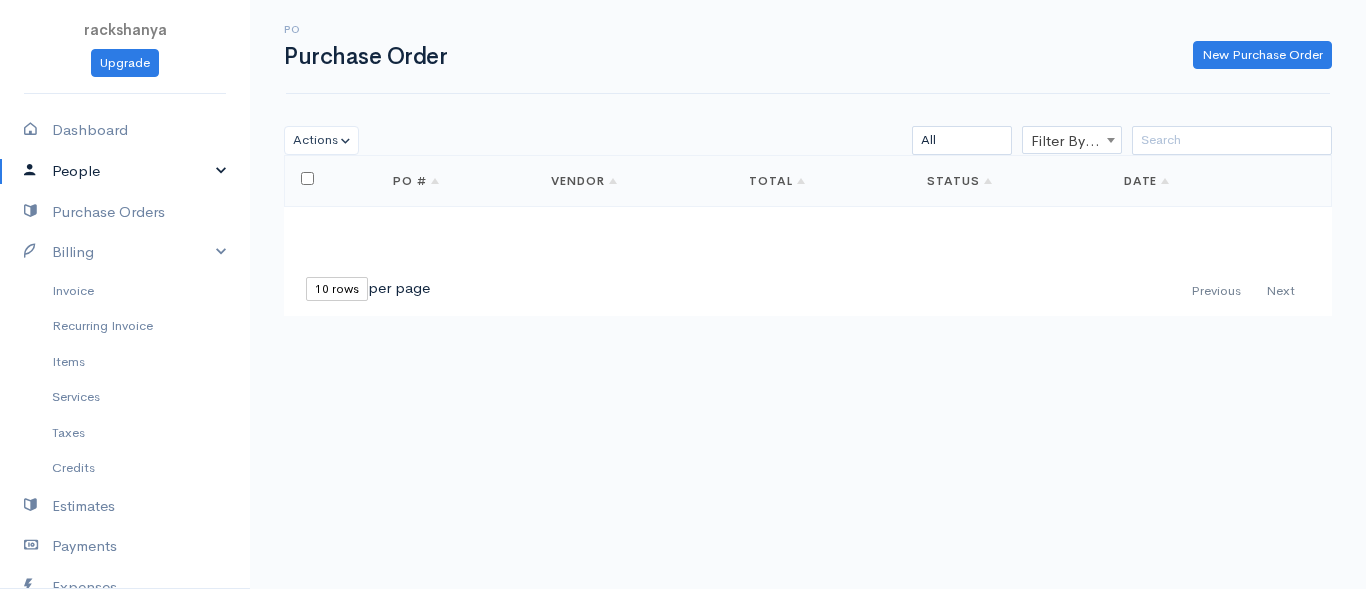 click on "People" at bounding box center [125, 171] 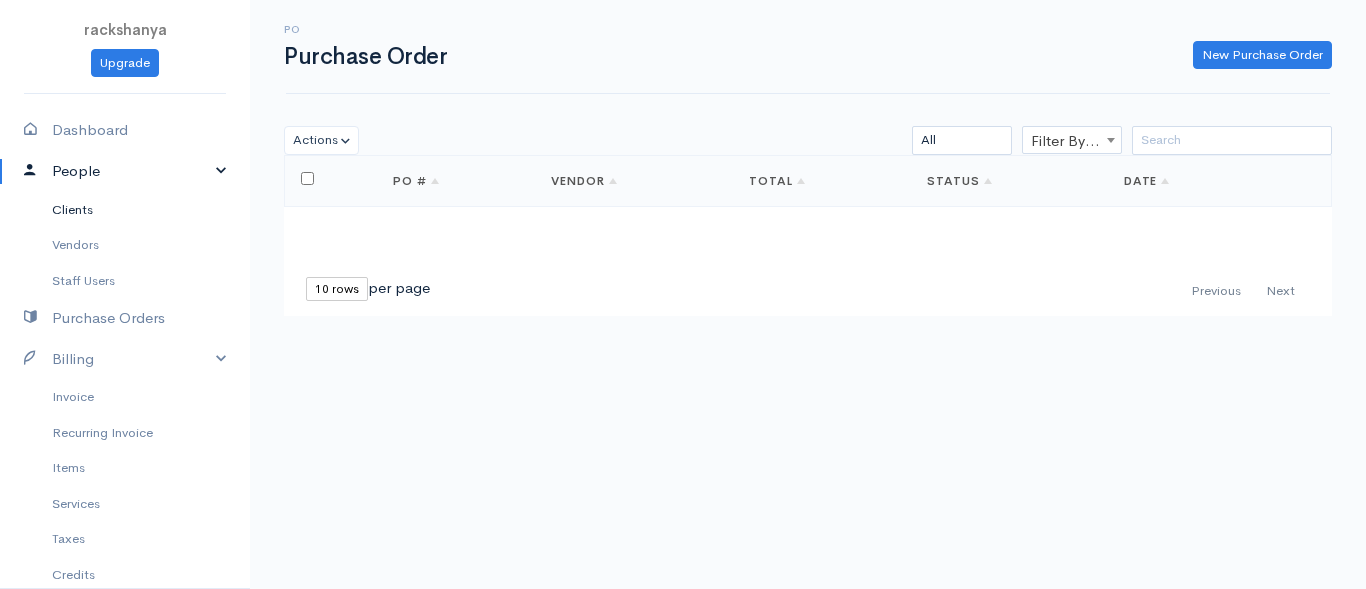 click on "Clients" at bounding box center (125, 210) 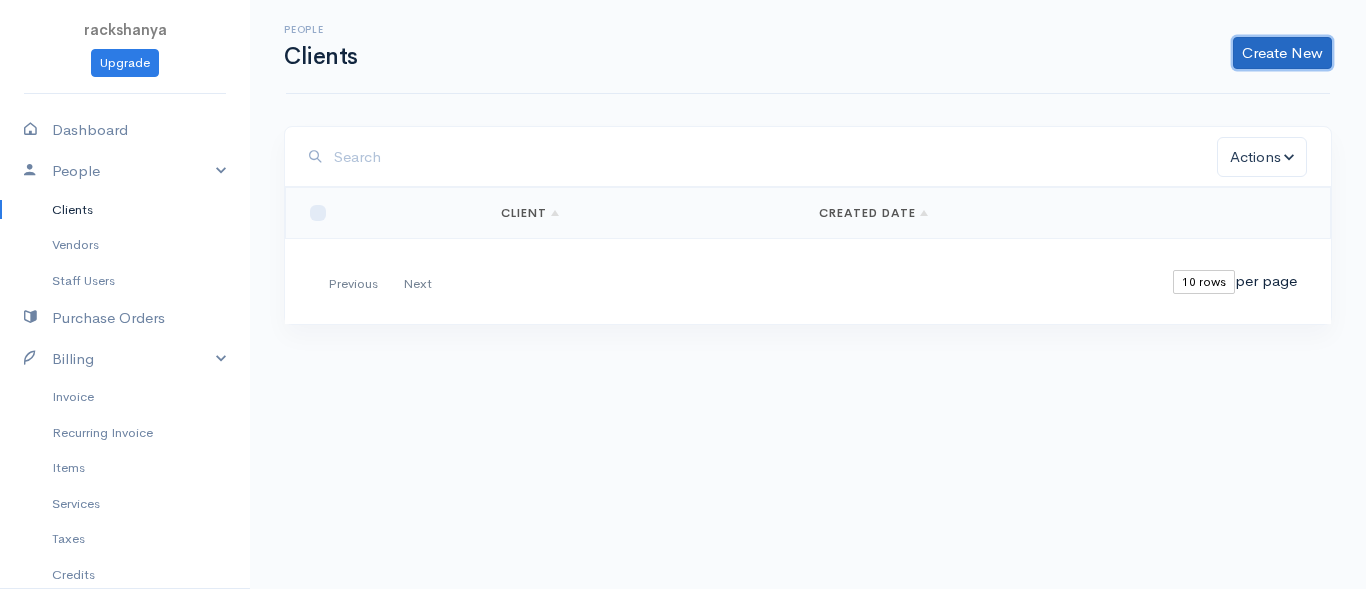 click on "Create New" at bounding box center [1282, 53] 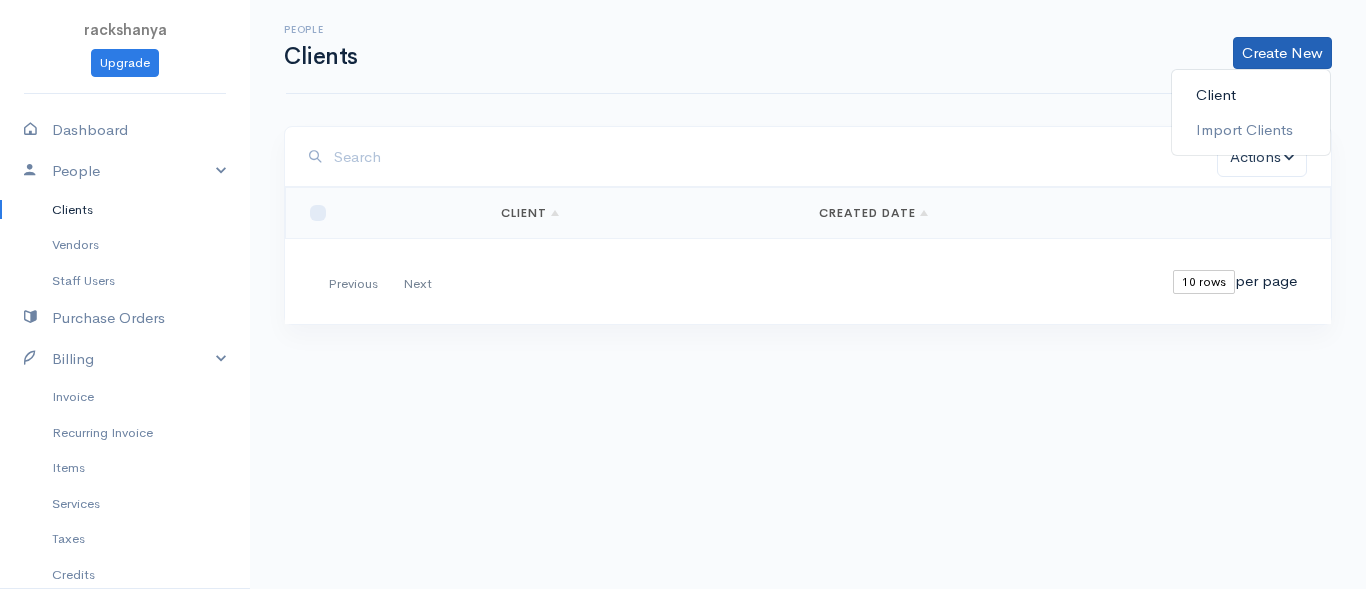 click on "Client" at bounding box center [1251, 95] 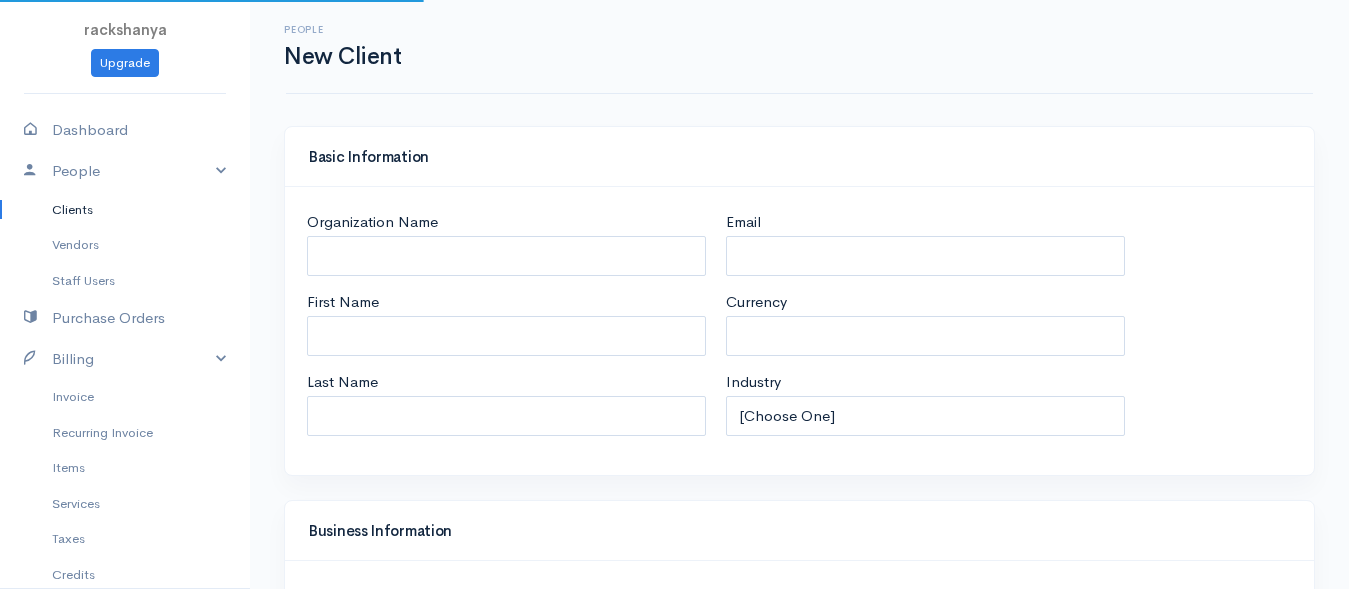select on "LKR" 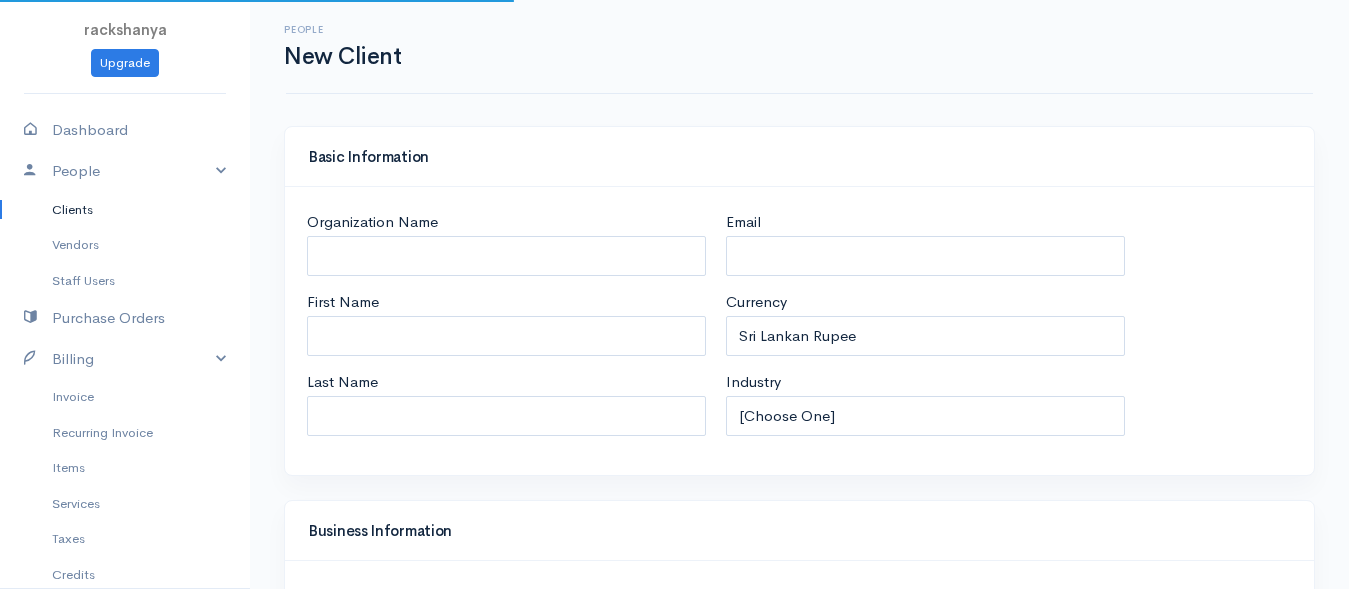 select on "[GEOGRAPHIC_DATA]" 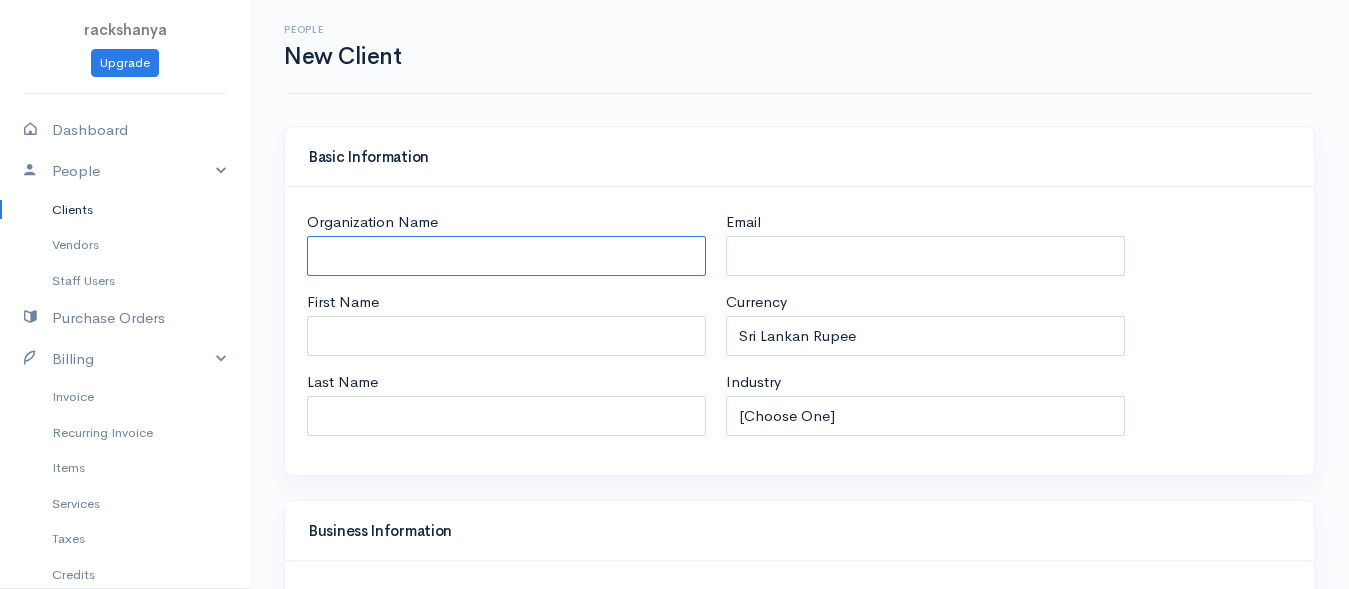 click on "Organization Name" at bounding box center (506, 256) 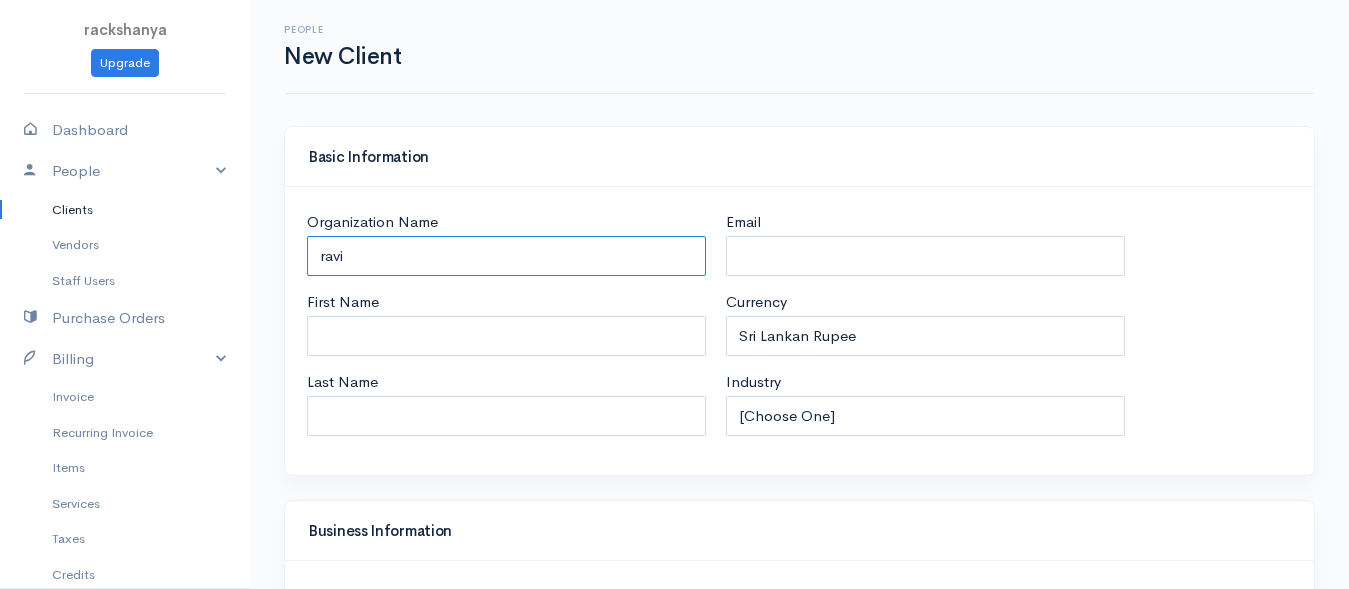drag, startPoint x: 382, startPoint y: 254, endPoint x: 248, endPoint y: 274, distance: 135.48431 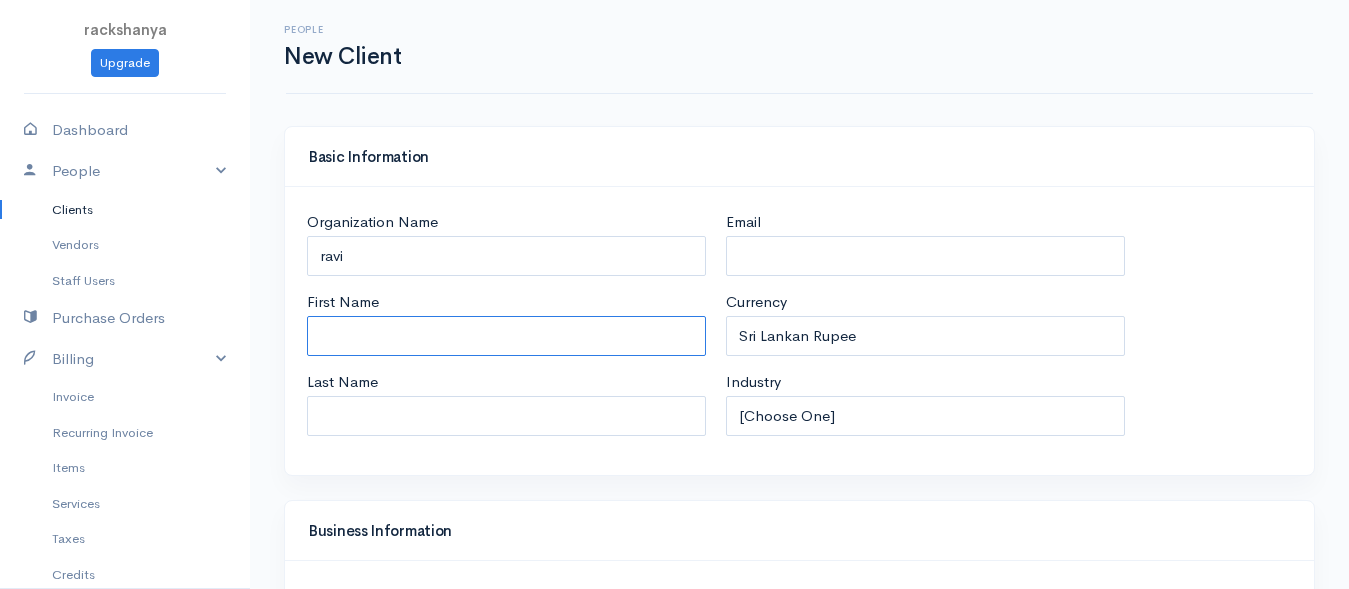 click on "First Name" at bounding box center (506, 336) 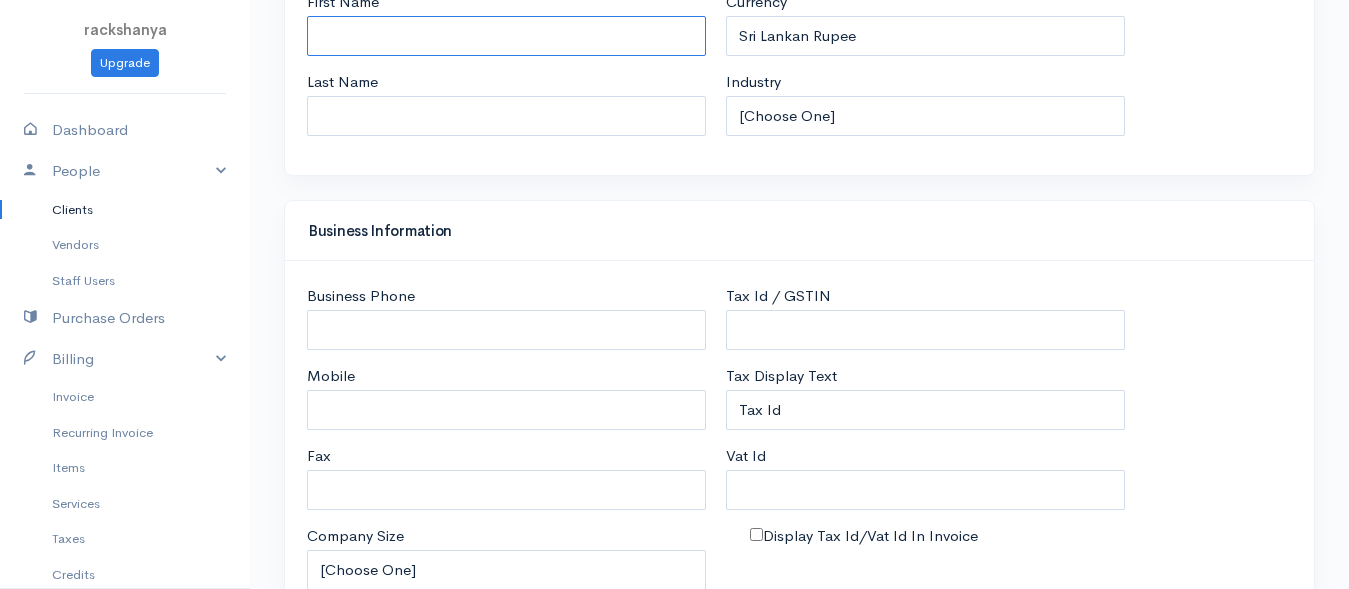 scroll, scrollTop: 400, scrollLeft: 0, axis: vertical 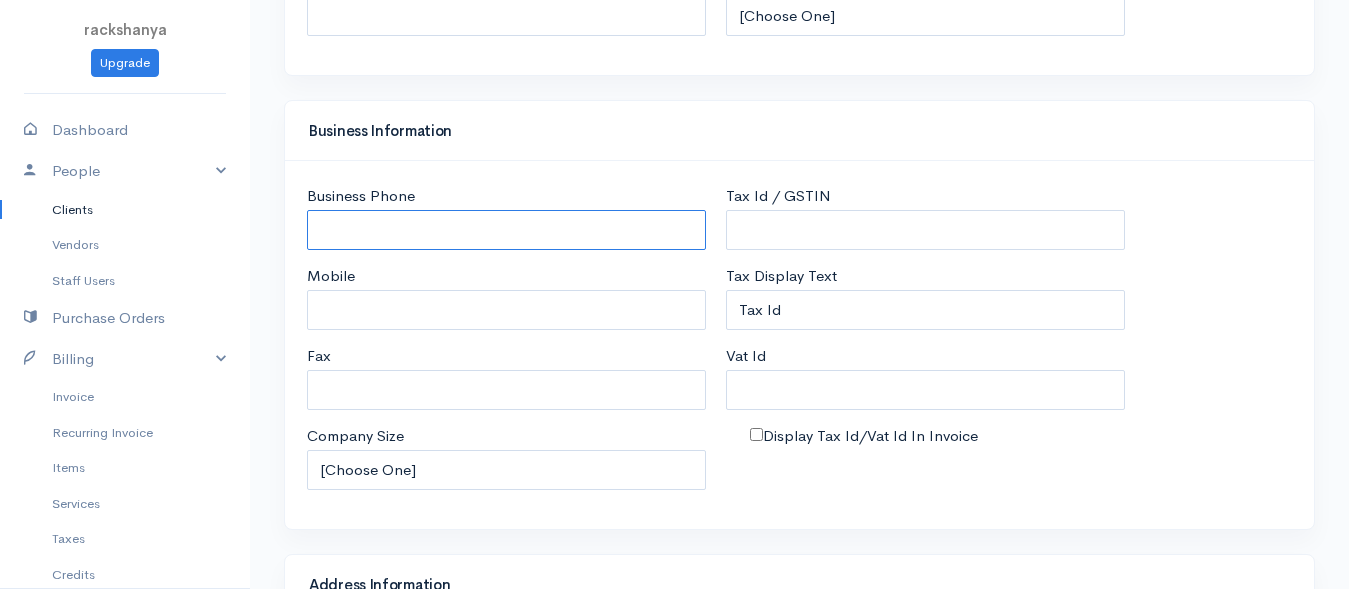 drag, startPoint x: 373, startPoint y: 232, endPoint x: 320, endPoint y: 308, distance: 92.65527 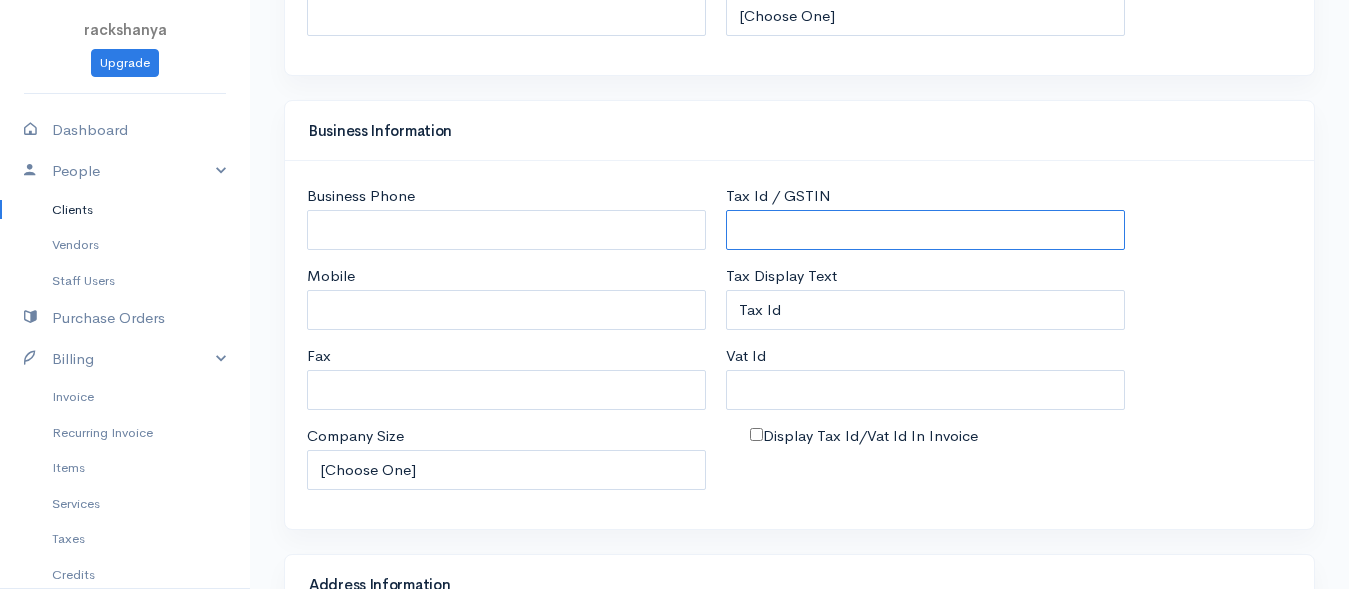 drag, startPoint x: 805, startPoint y: 233, endPoint x: 723, endPoint y: 277, distance: 93.05912 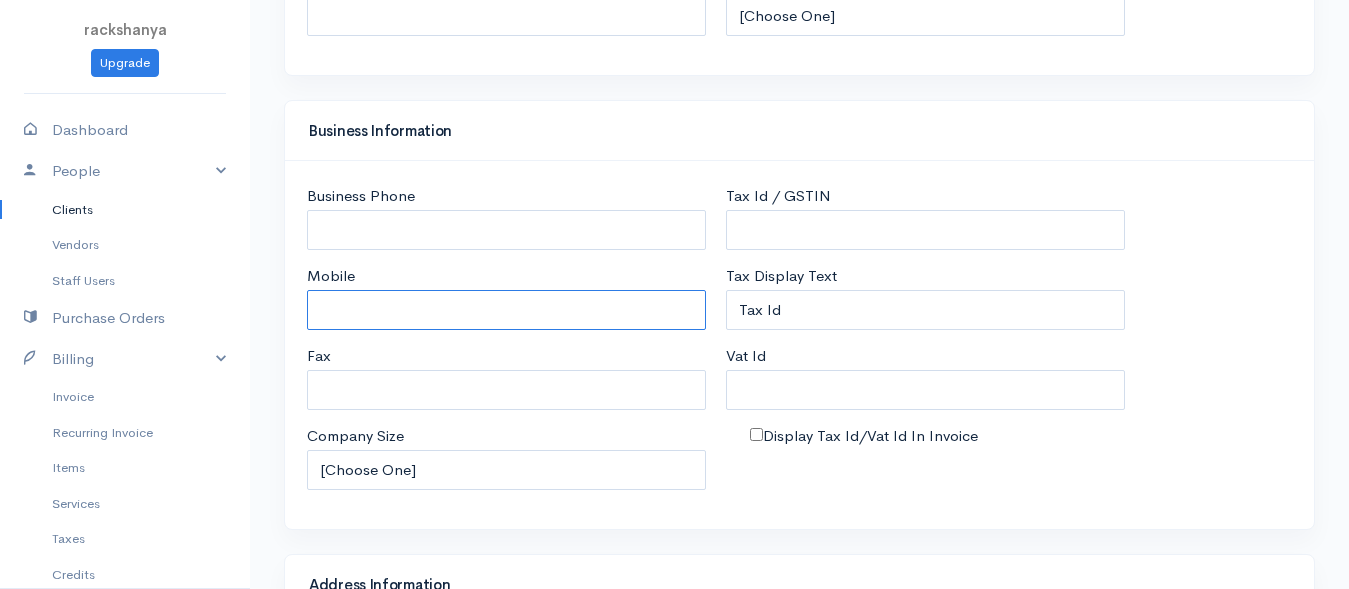 click on "Mobile" at bounding box center [506, 310] 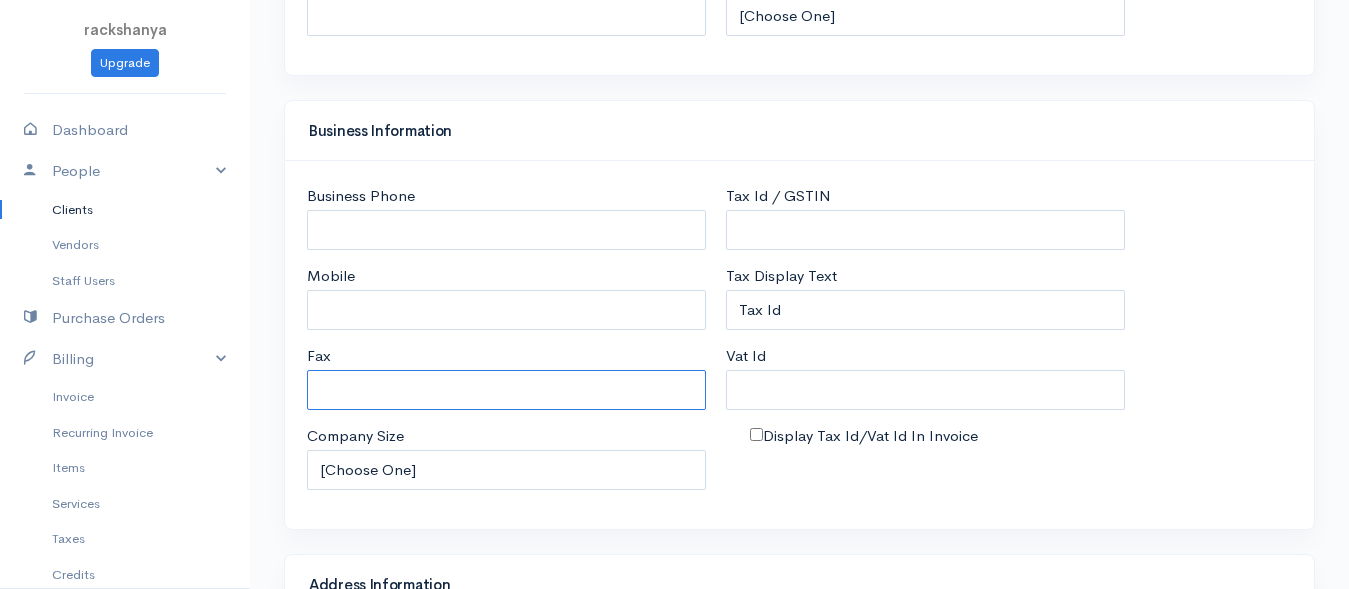click on "Fax" at bounding box center [506, 390] 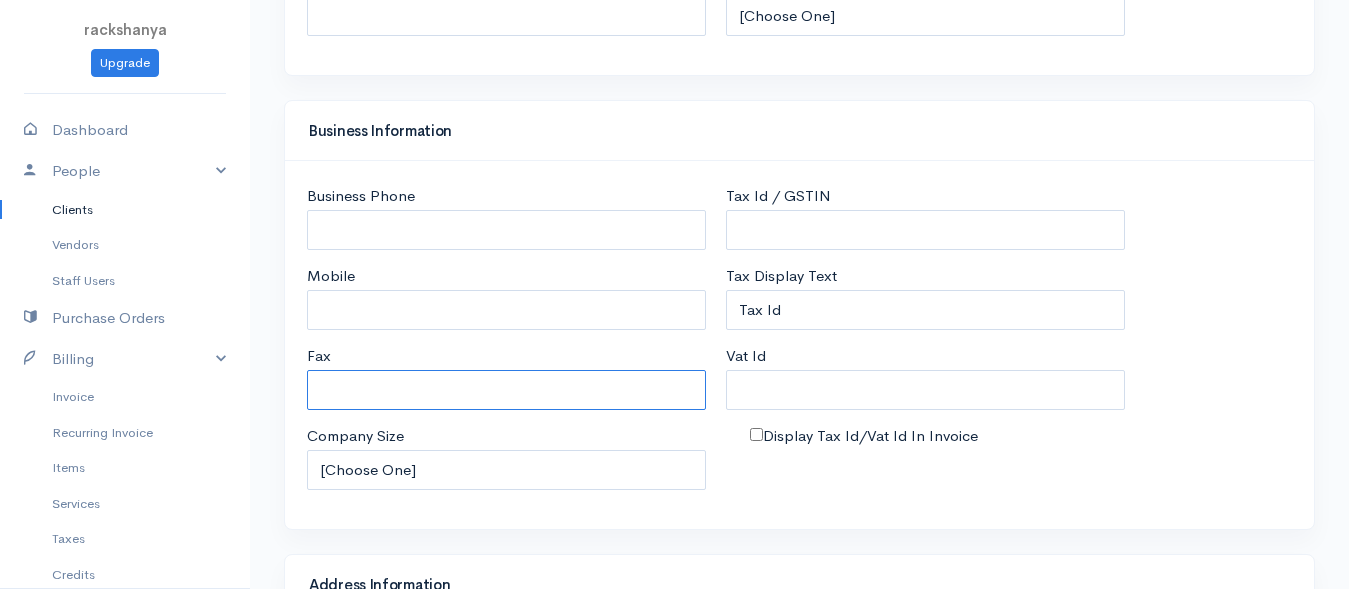 scroll, scrollTop: 1062, scrollLeft: 0, axis: vertical 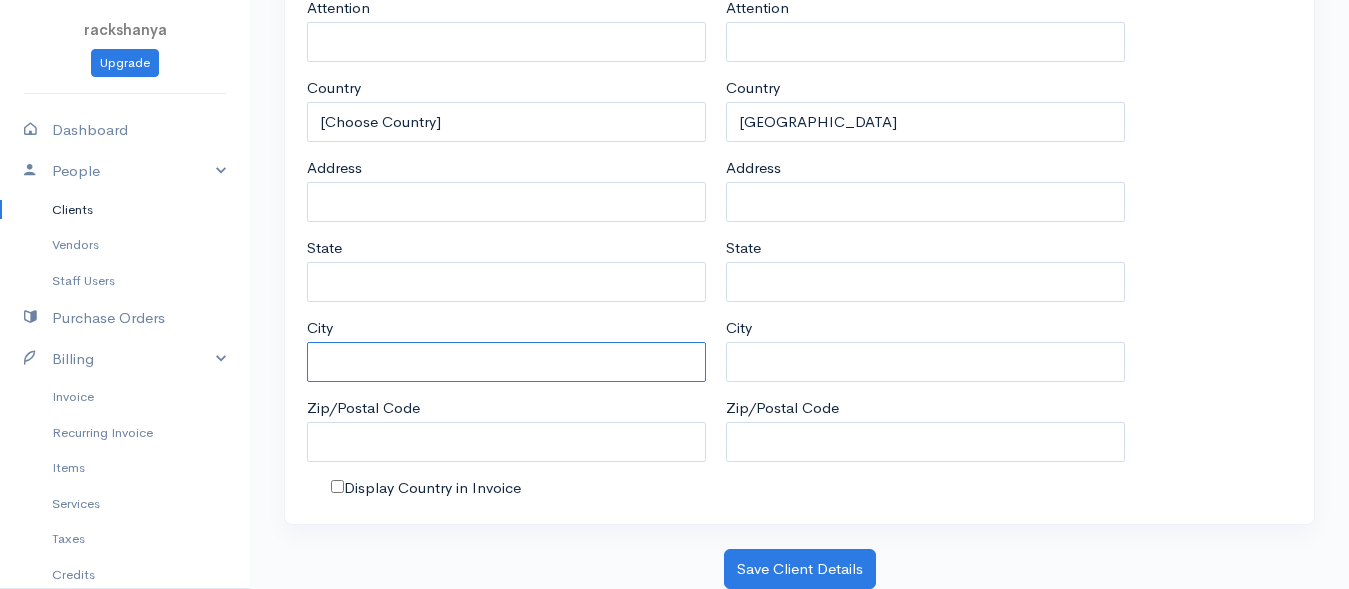 click on "City" at bounding box center (506, 362) 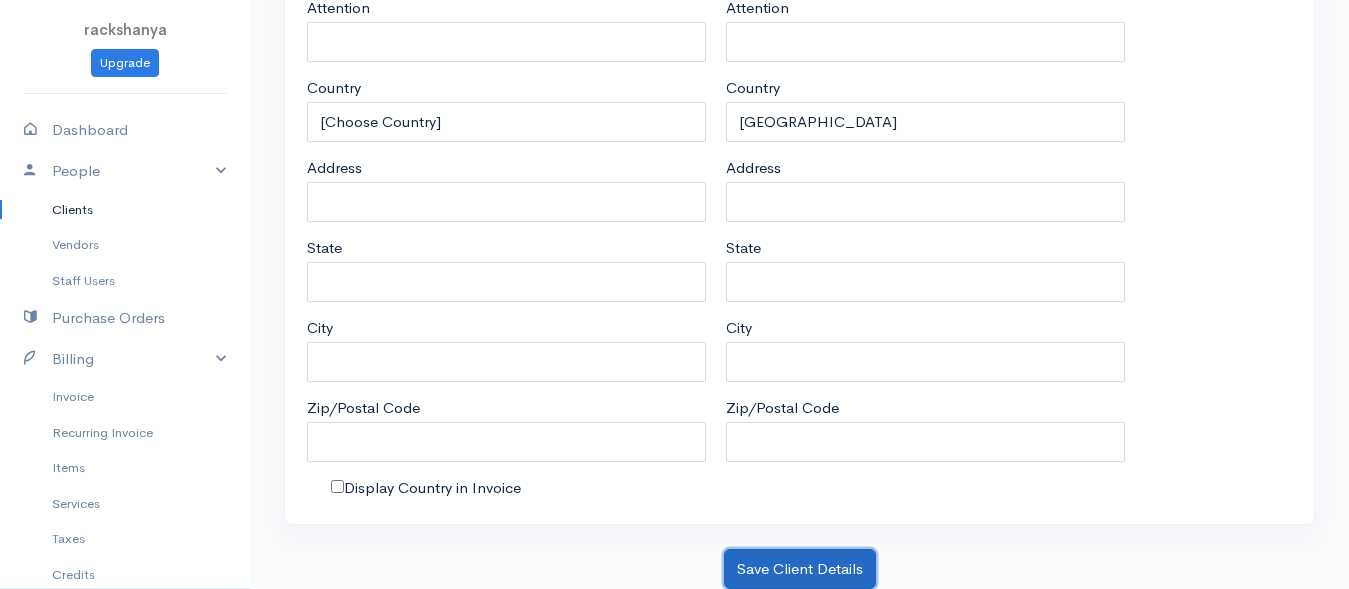 click on "Save Client Details" at bounding box center (800, 569) 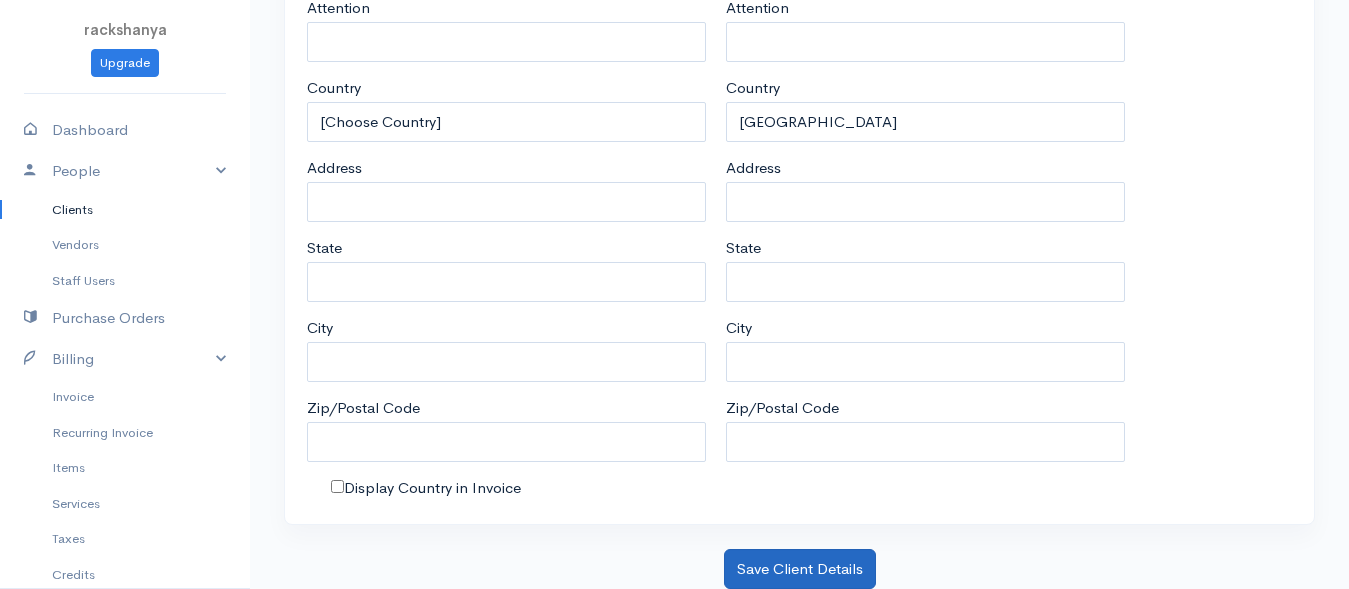 scroll, scrollTop: 0, scrollLeft: 0, axis: both 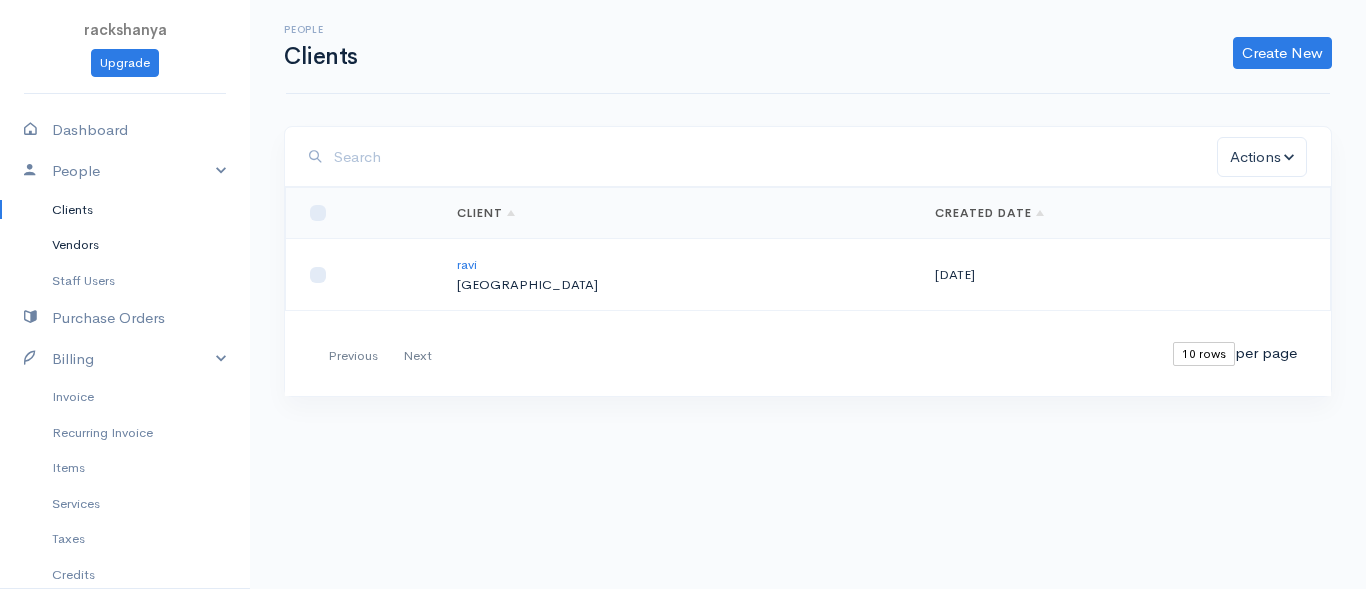 click on "Vendors" at bounding box center [125, 245] 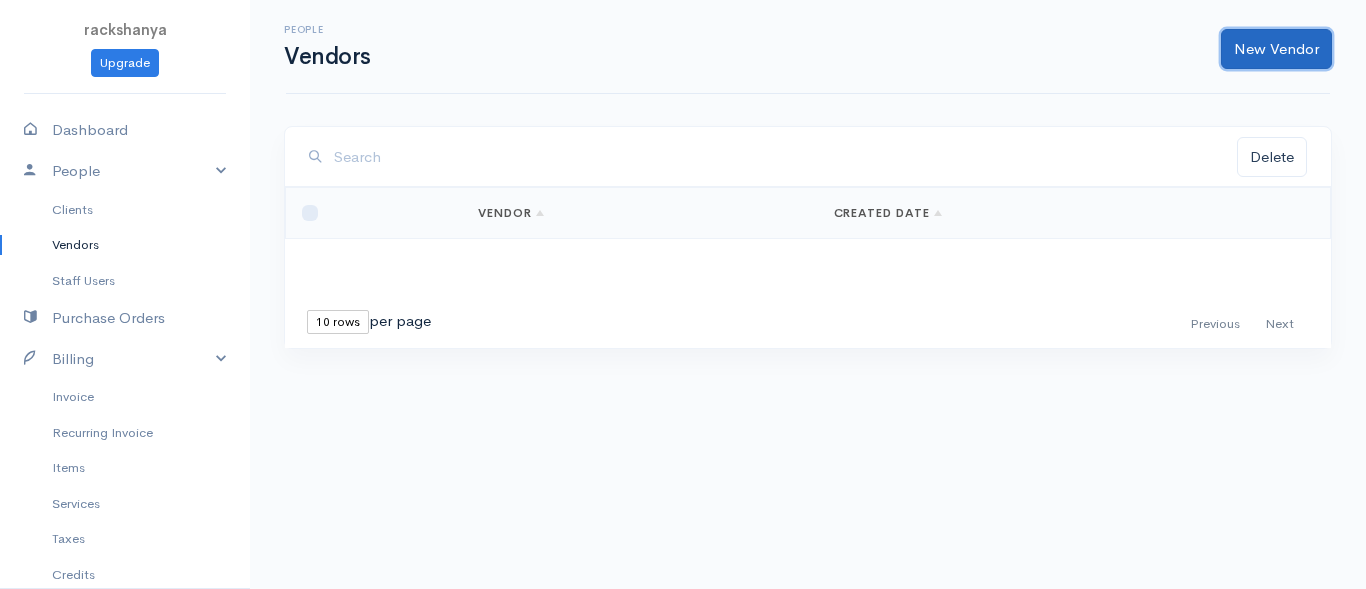 click on "New Vendor" at bounding box center [1276, 49] 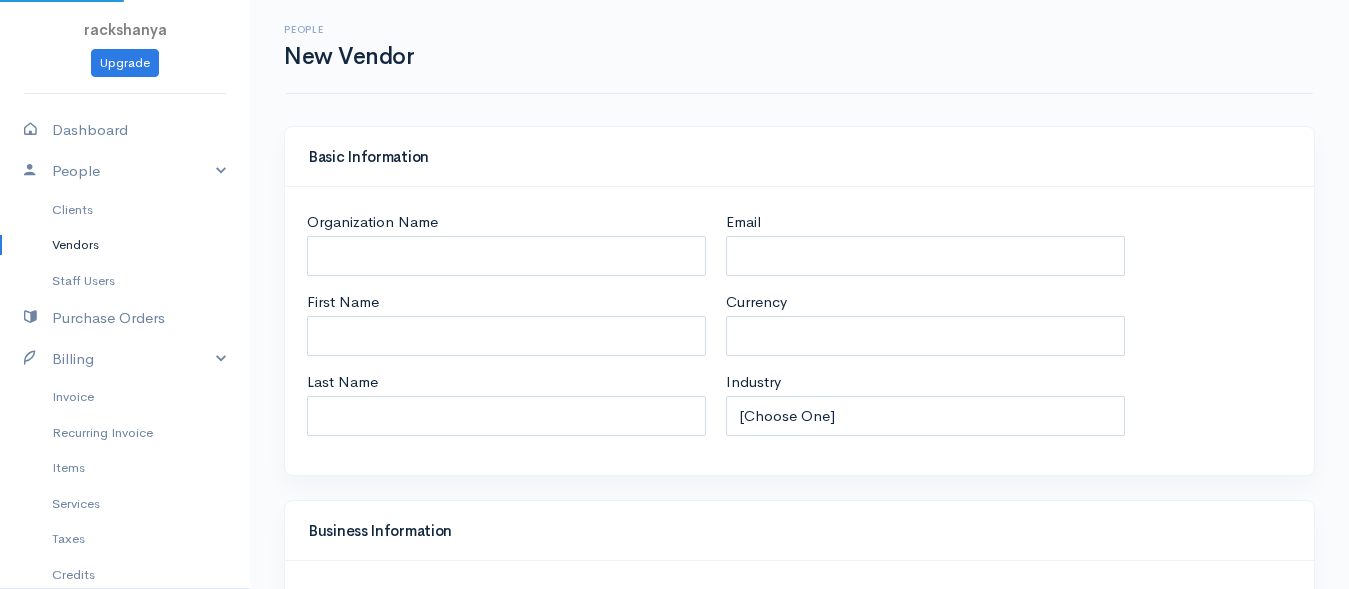 select on "LKR" 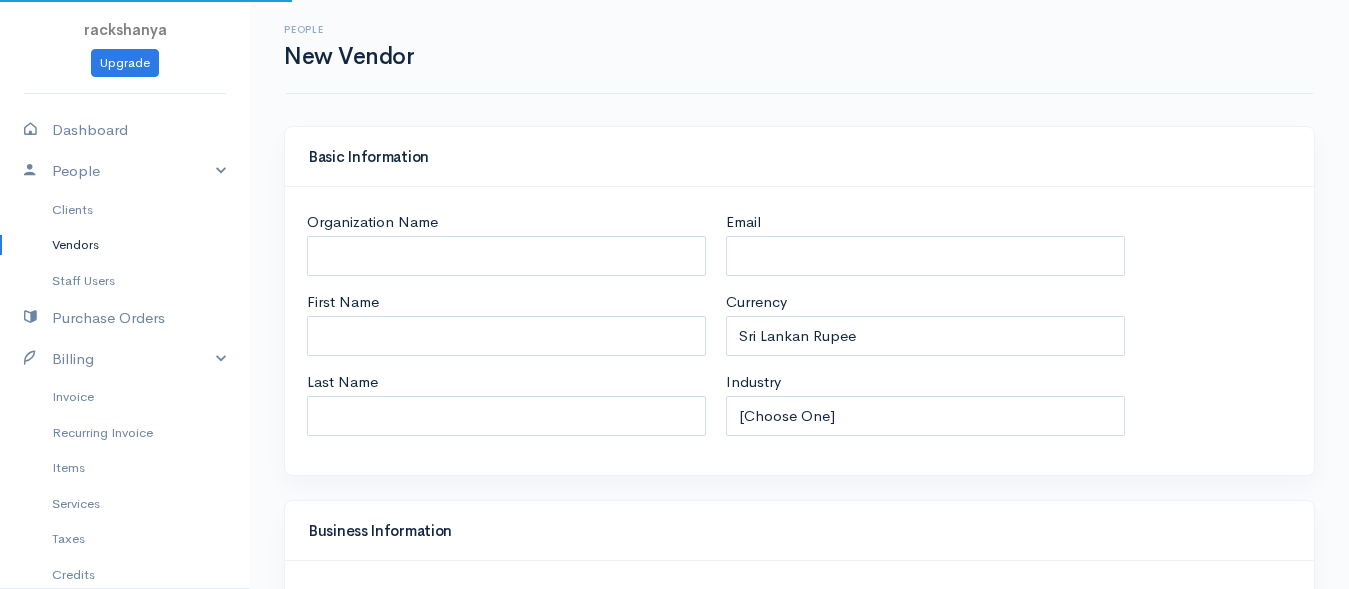 select on "[GEOGRAPHIC_DATA]" 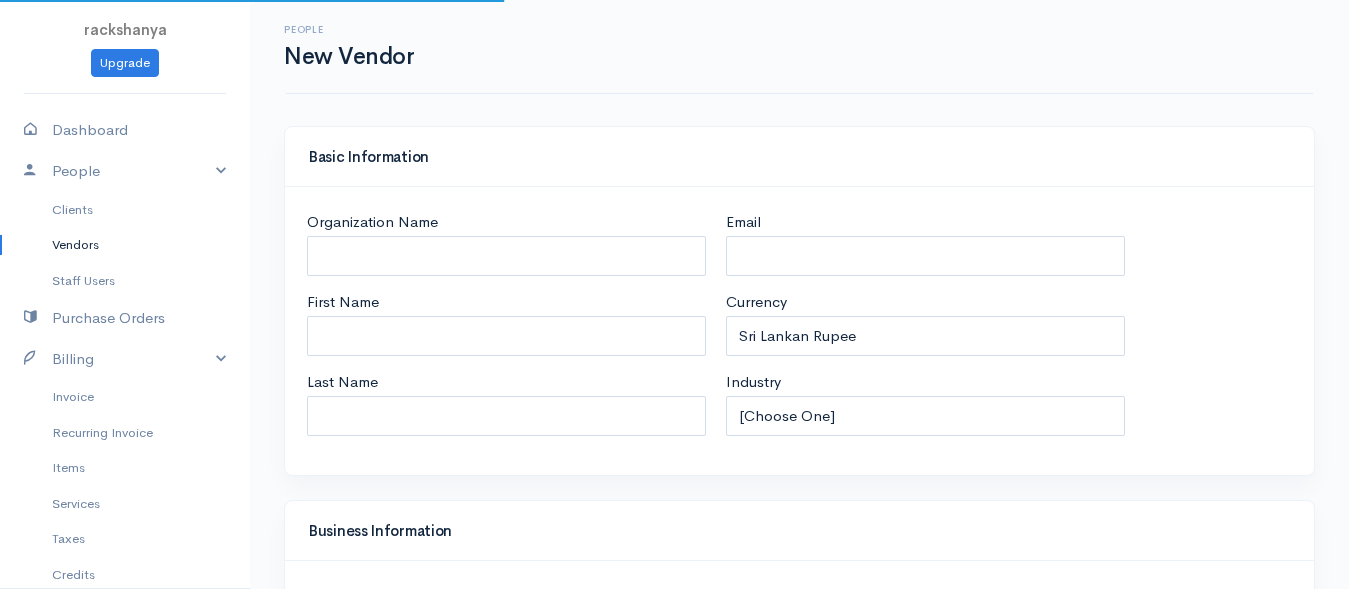 select on "[GEOGRAPHIC_DATA]" 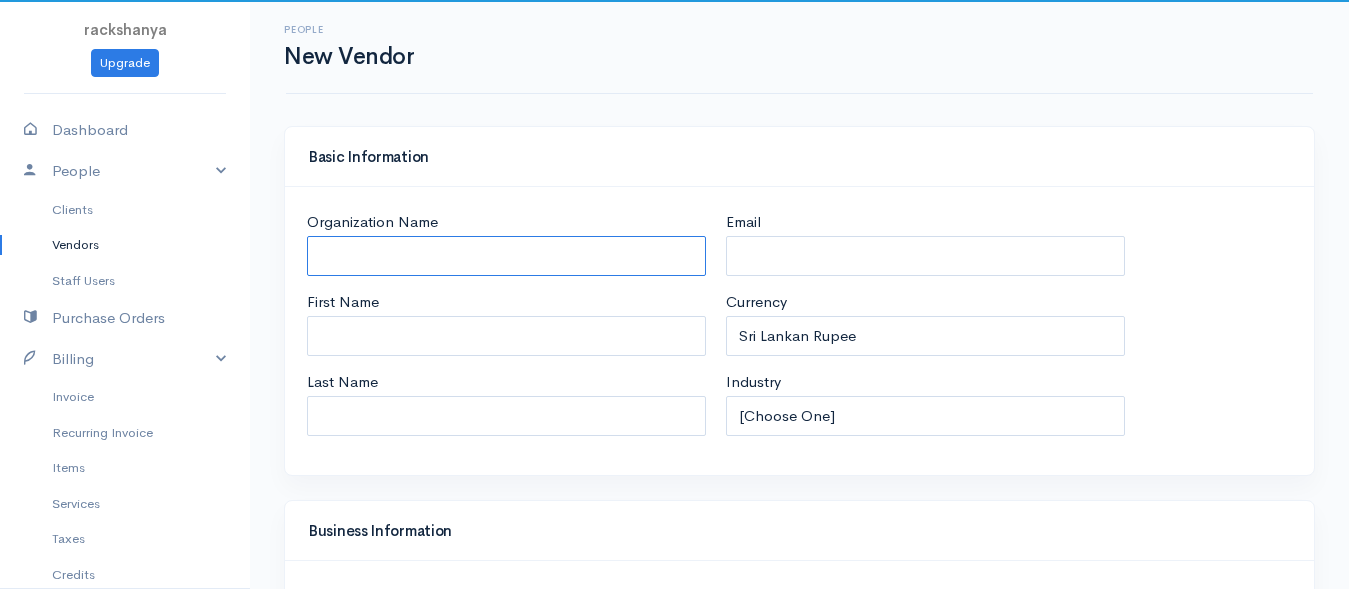 click on "Organization Name" at bounding box center (506, 256) 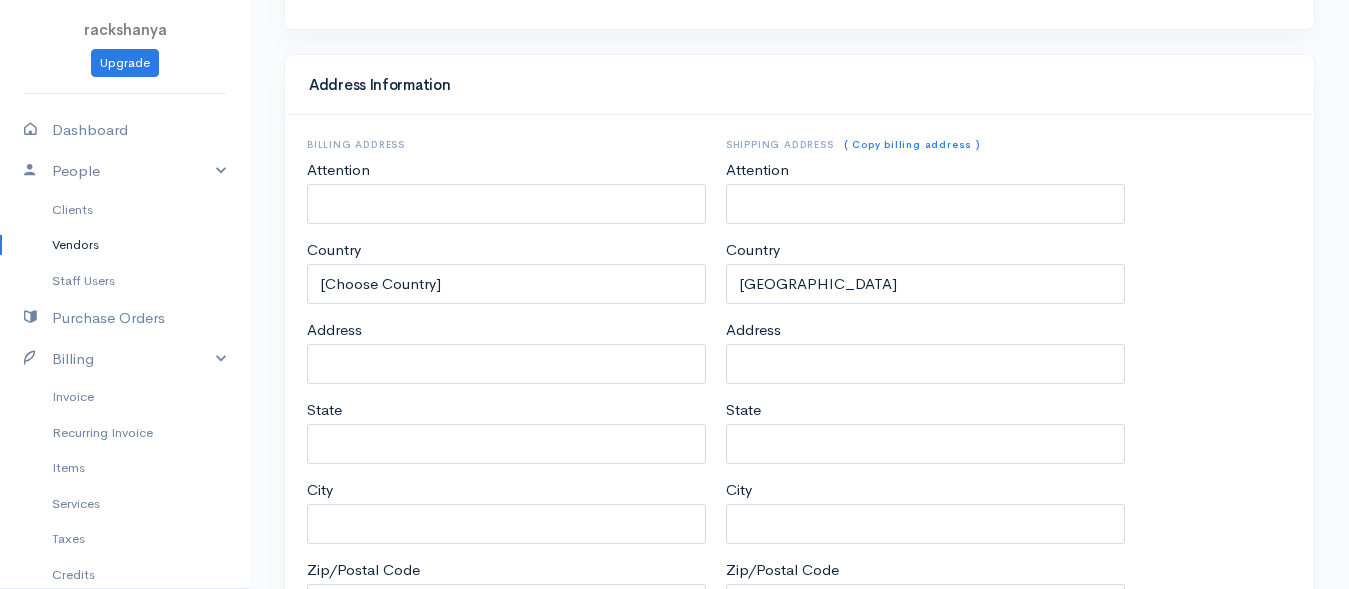 scroll, scrollTop: 1040, scrollLeft: 0, axis: vertical 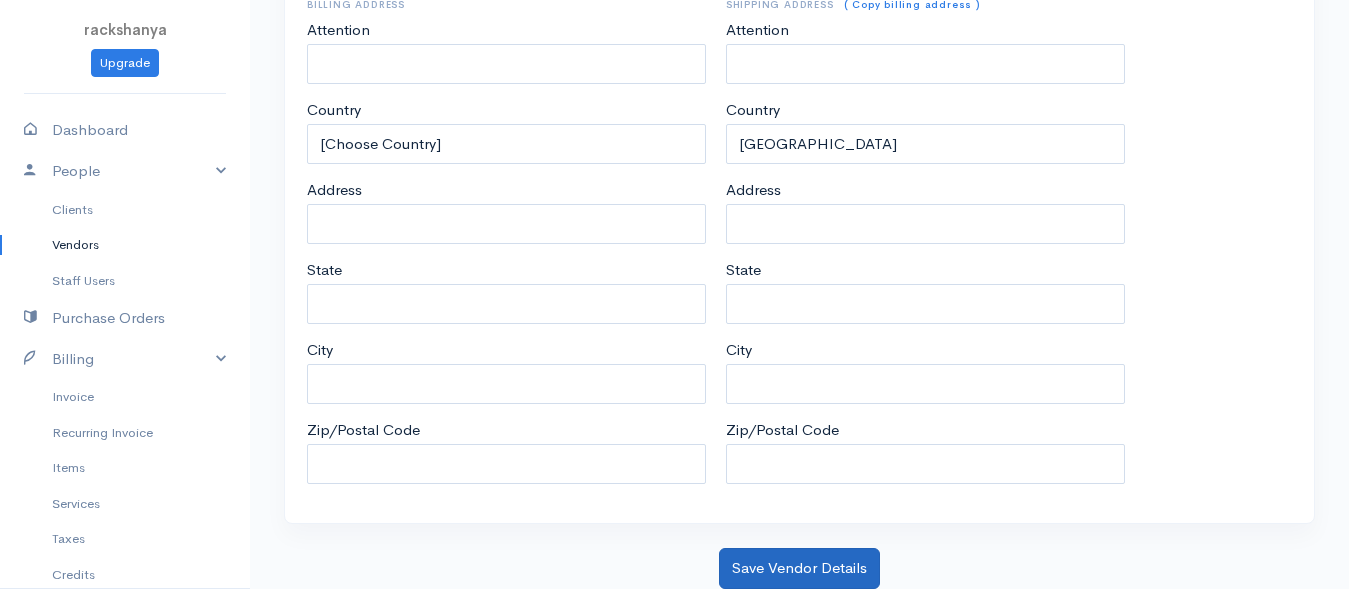 type on "kumar" 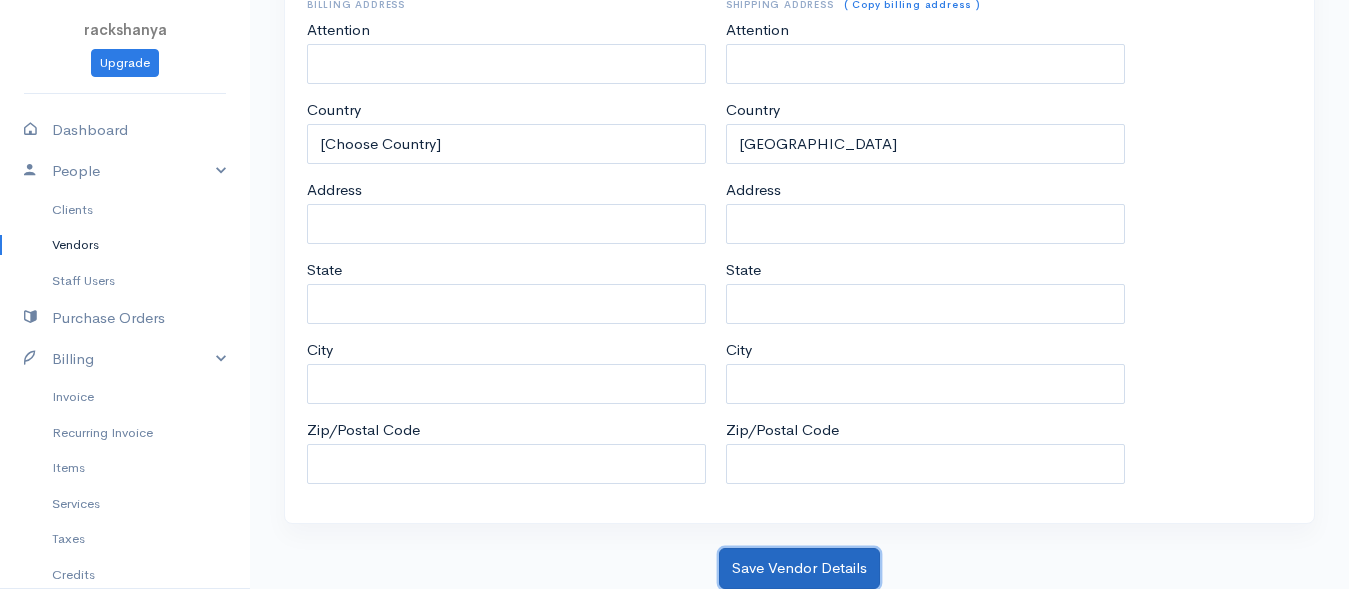 click on "Save Vendor Details" at bounding box center [799, 568] 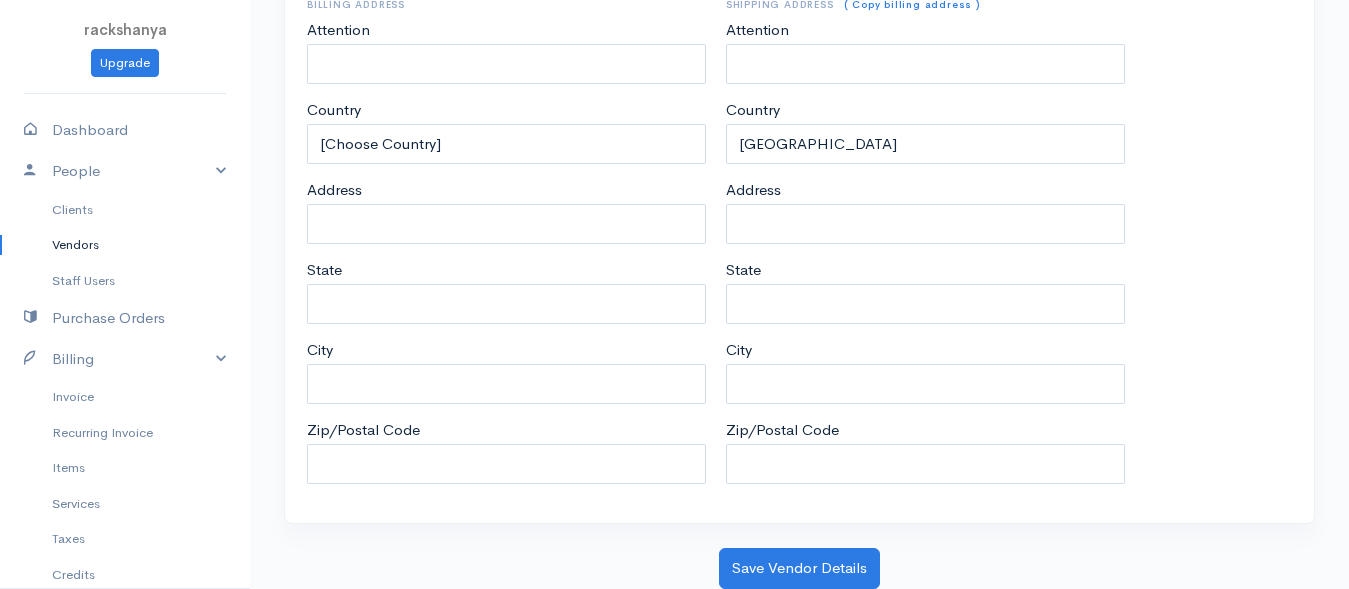 scroll, scrollTop: 0, scrollLeft: 0, axis: both 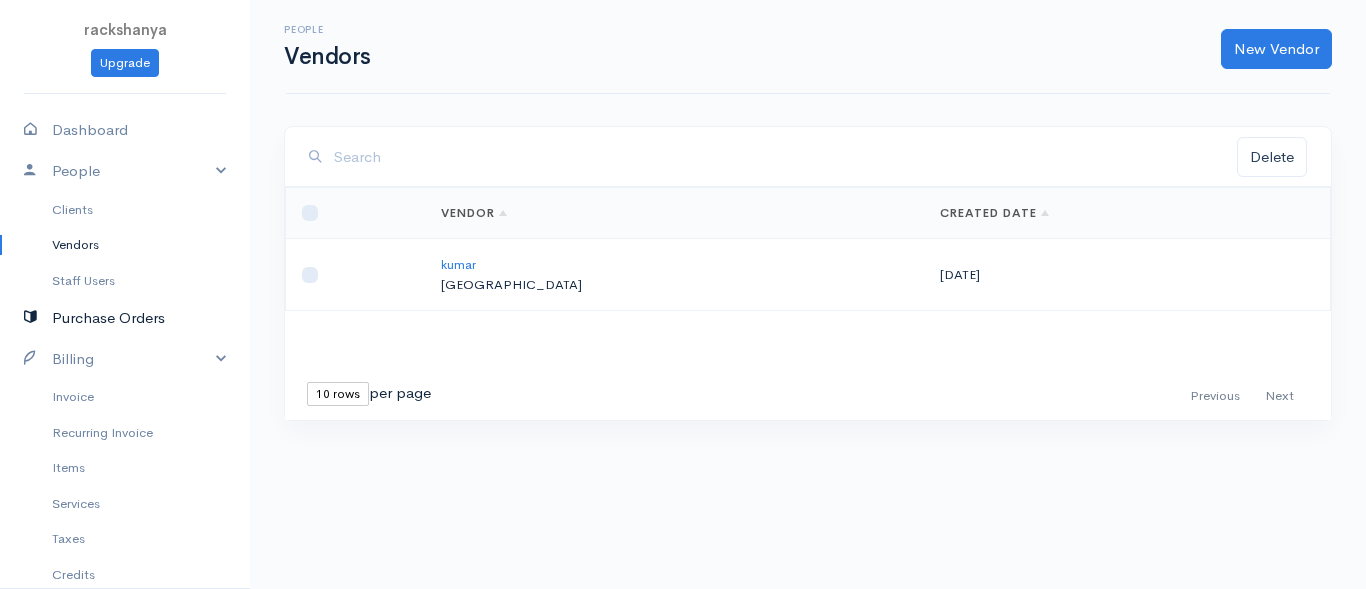 click on "Purchase Orders" at bounding box center [125, 318] 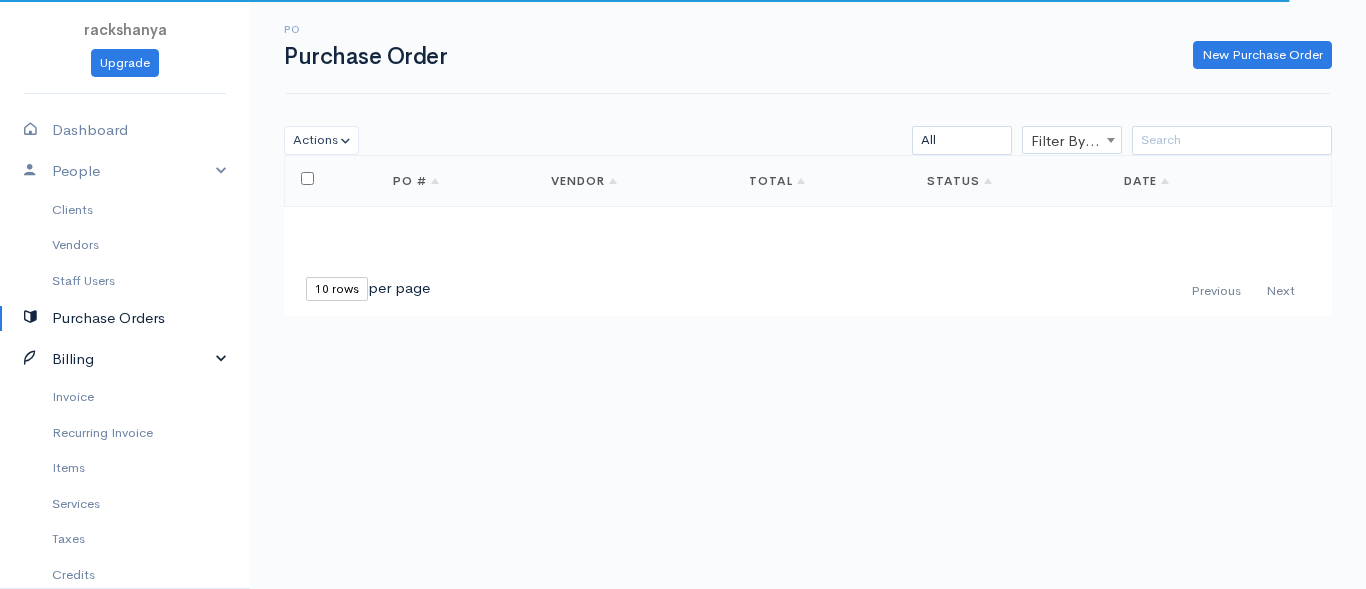click on "Billing" at bounding box center [125, 359] 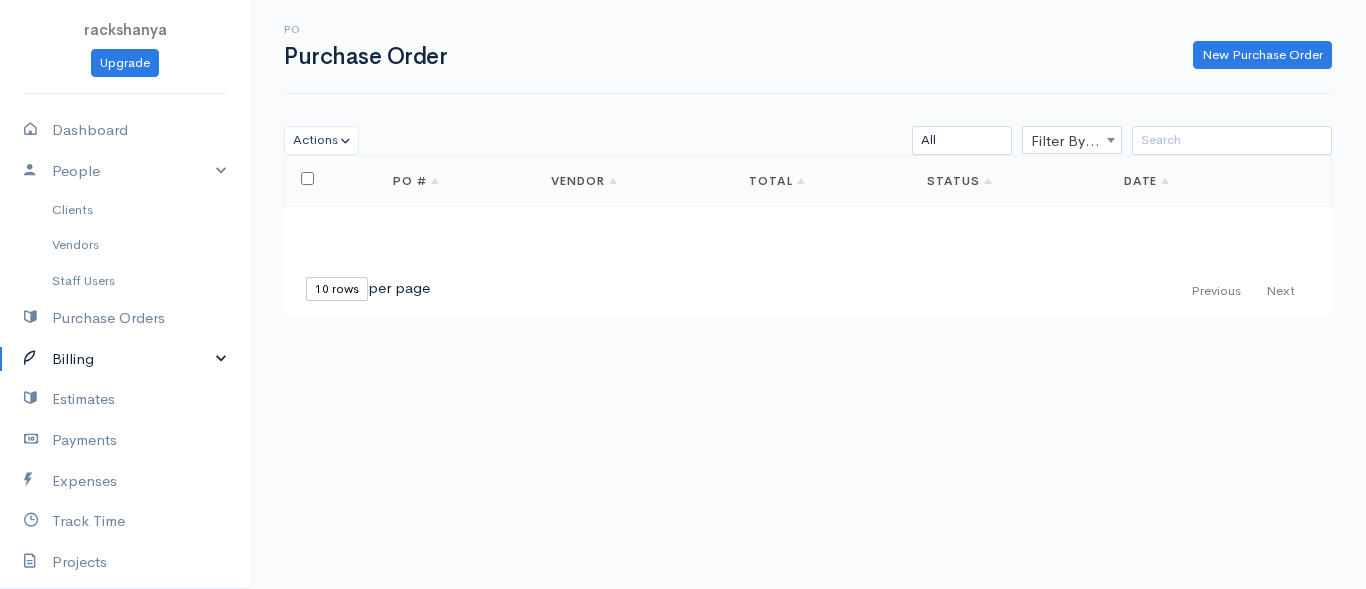 click on "Billing" at bounding box center (125, 359) 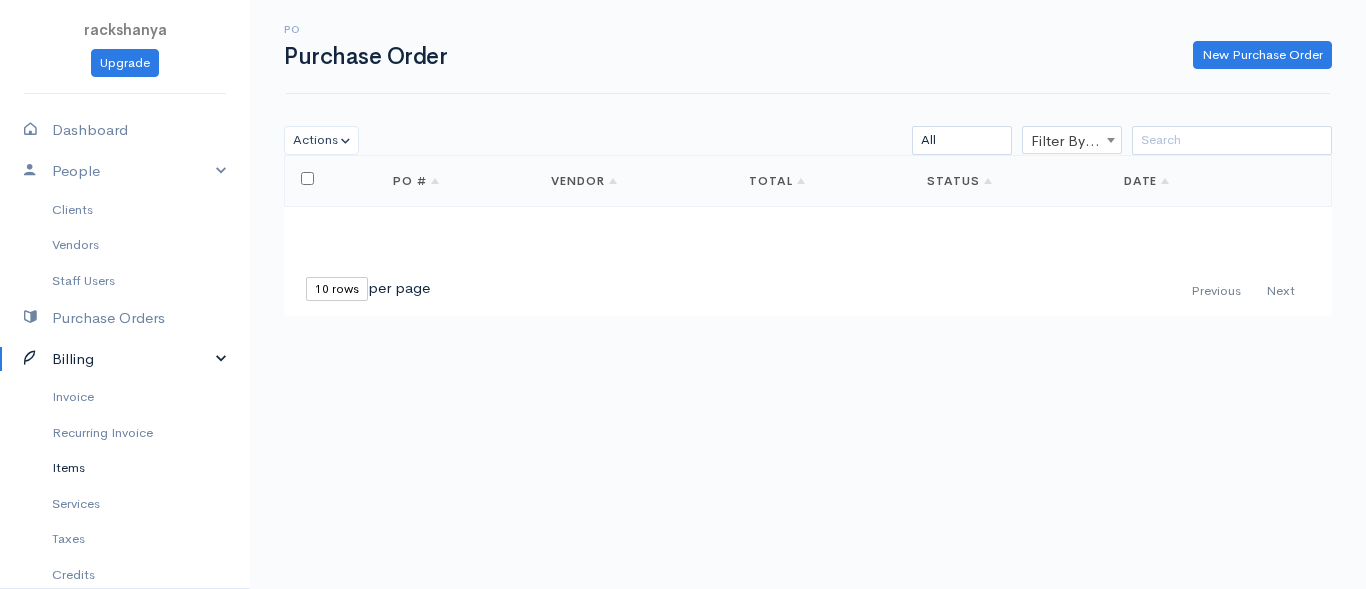 click on "Items" at bounding box center [125, 468] 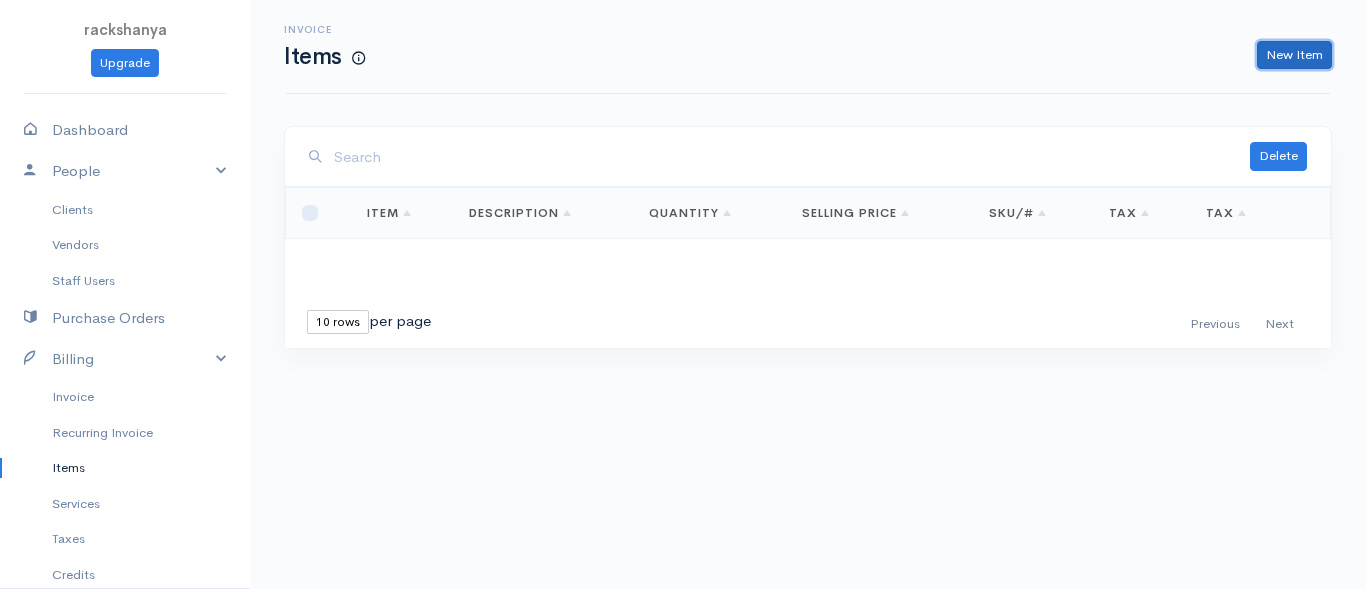 click on "New Item" at bounding box center [1294, 55] 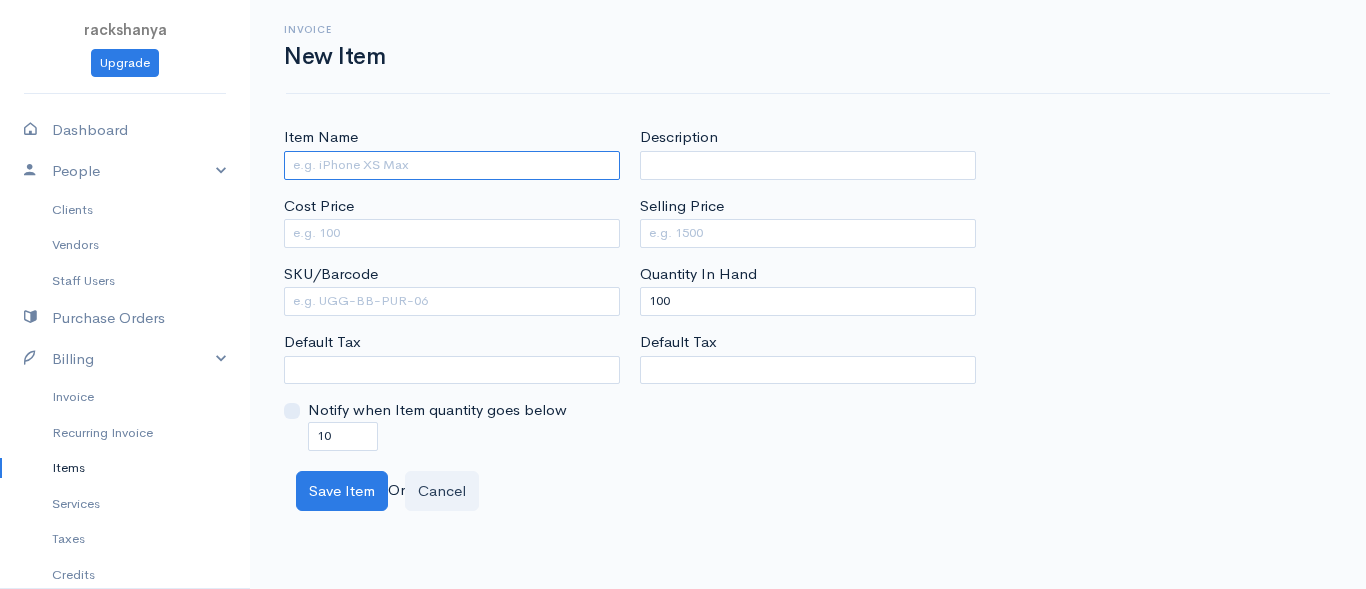 drag, startPoint x: 439, startPoint y: 164, endPoint x: 411, endPoint y: 207, distance: 51.312767 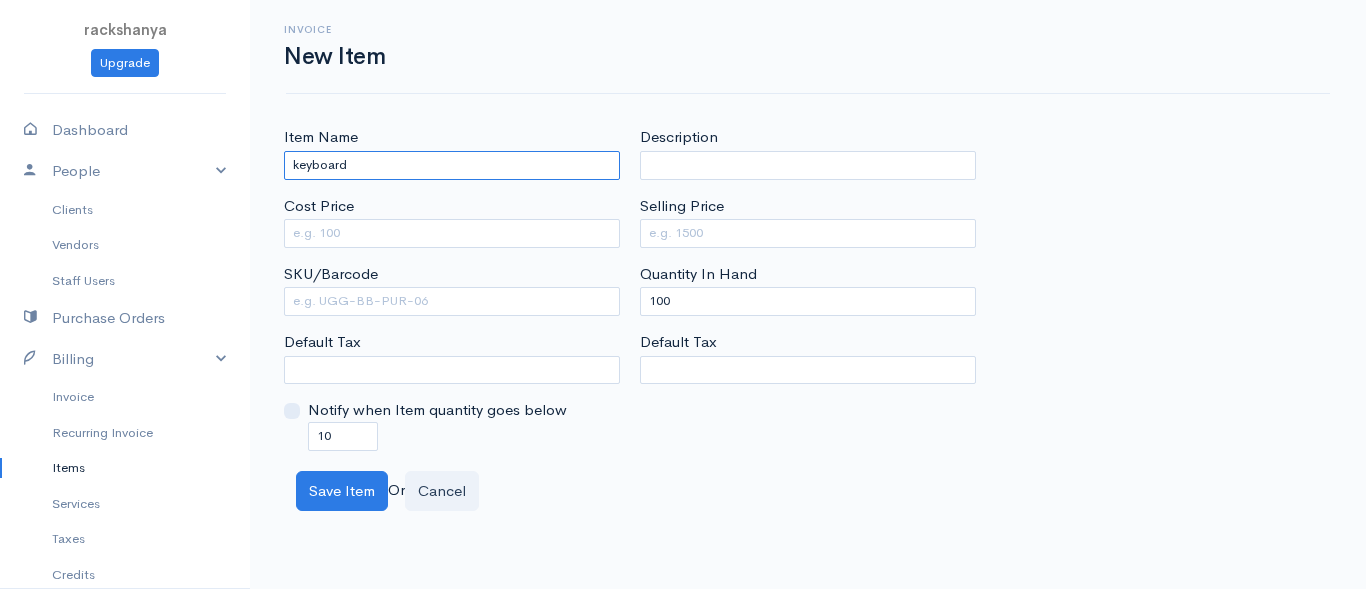 type on "keyboard" 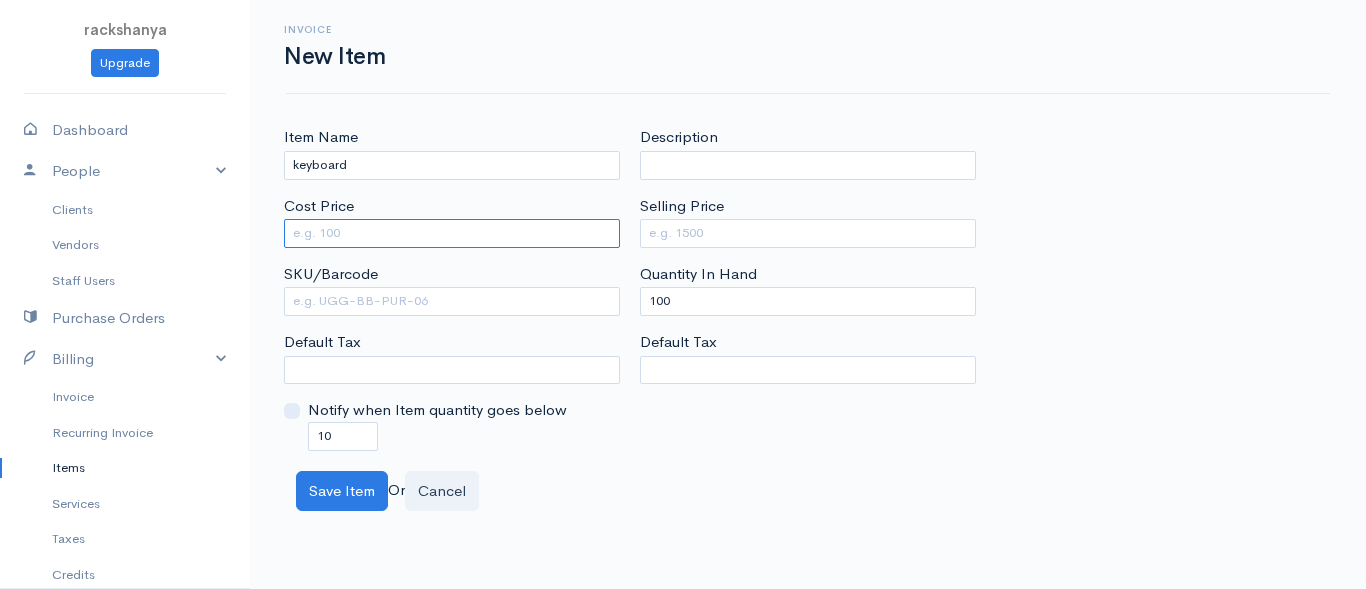 click on "Cost Price" at bounding box center [452, 233] 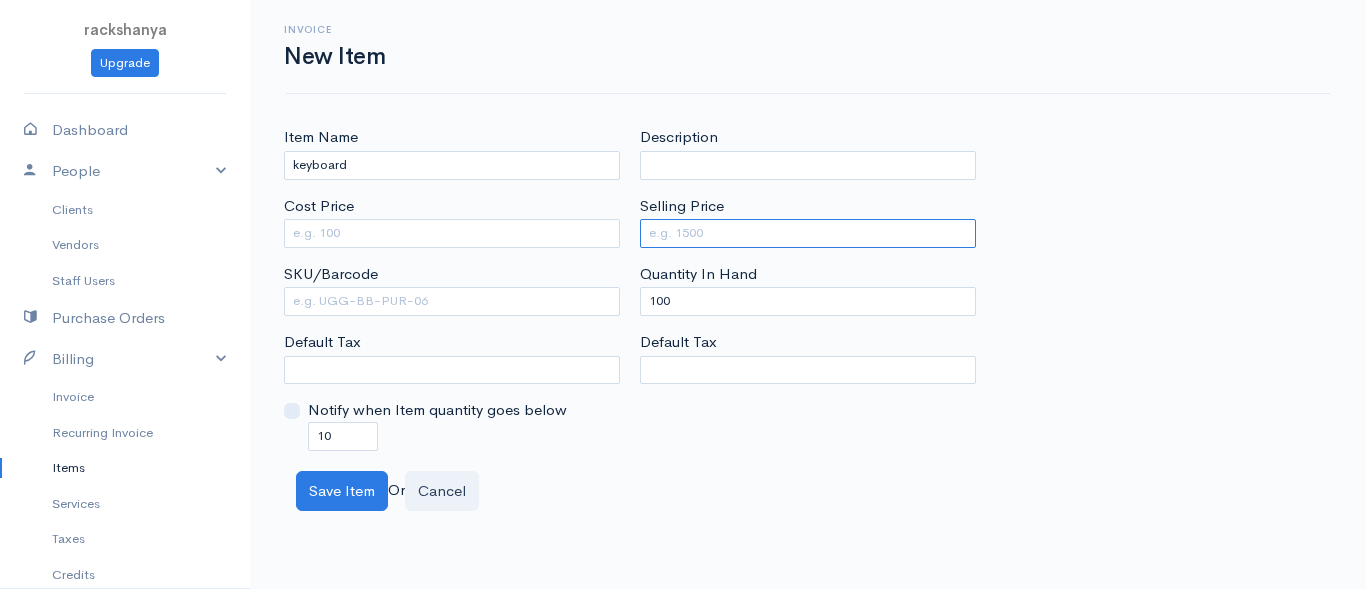 drag, startPoint x: 679, startPoint y: 239, endPoint x: 563, endPoint y: 259, distance: 117.71151 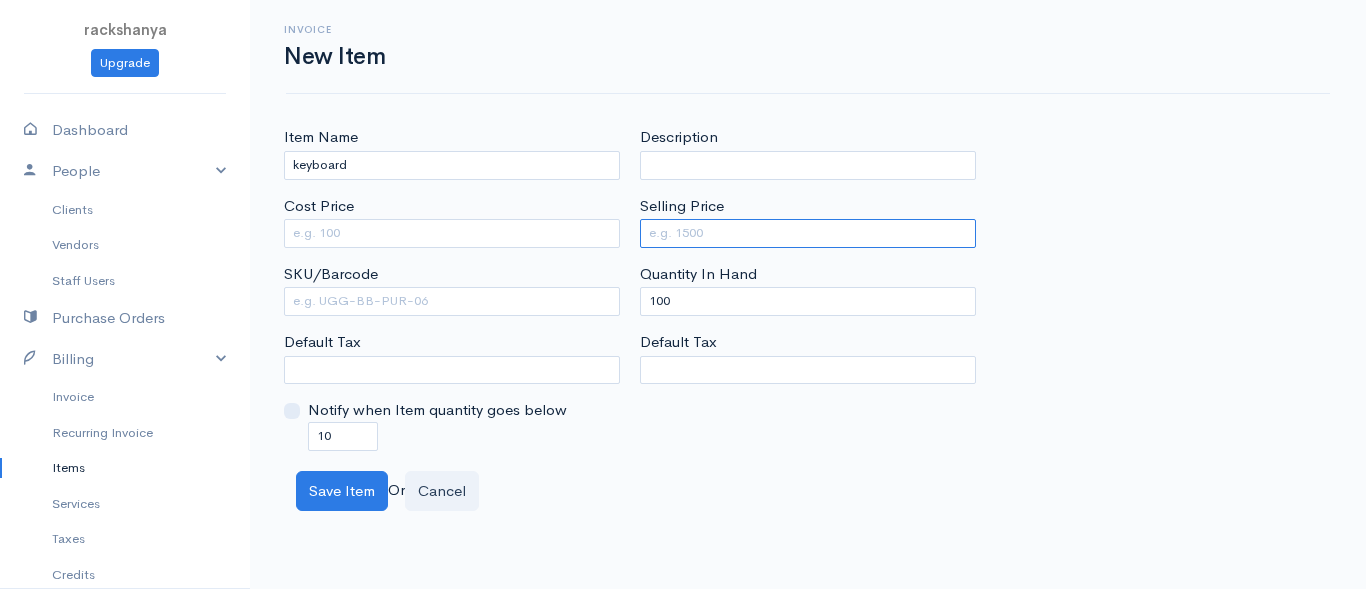 click on "Selling Price" at bounding box center [808, 233] 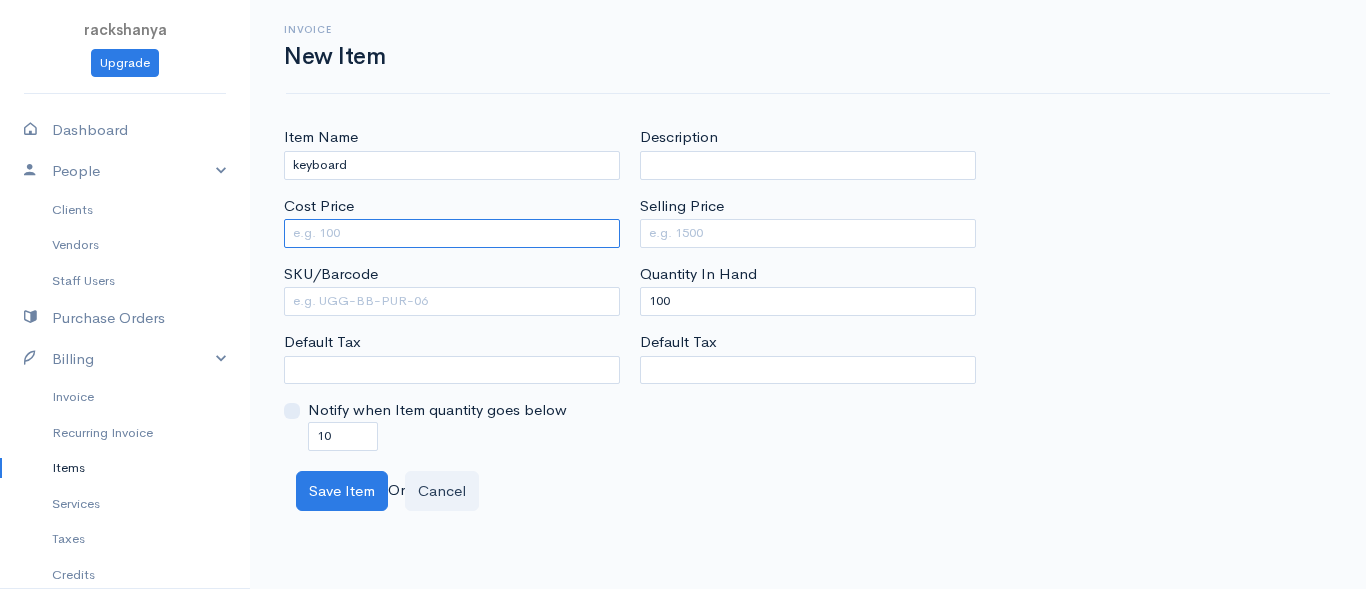 drag, startPoint x: 524, startPoint y: 236, endPoint x: 460, endPoint y: 276, distance: 75.47185 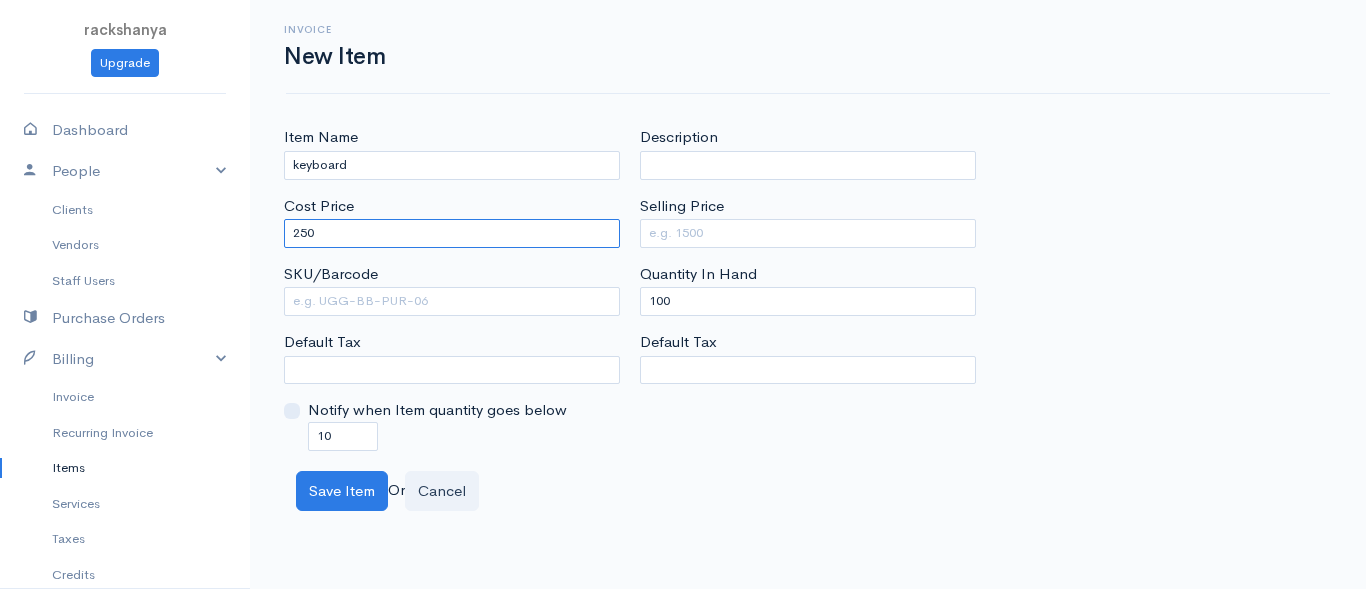 type on "250" 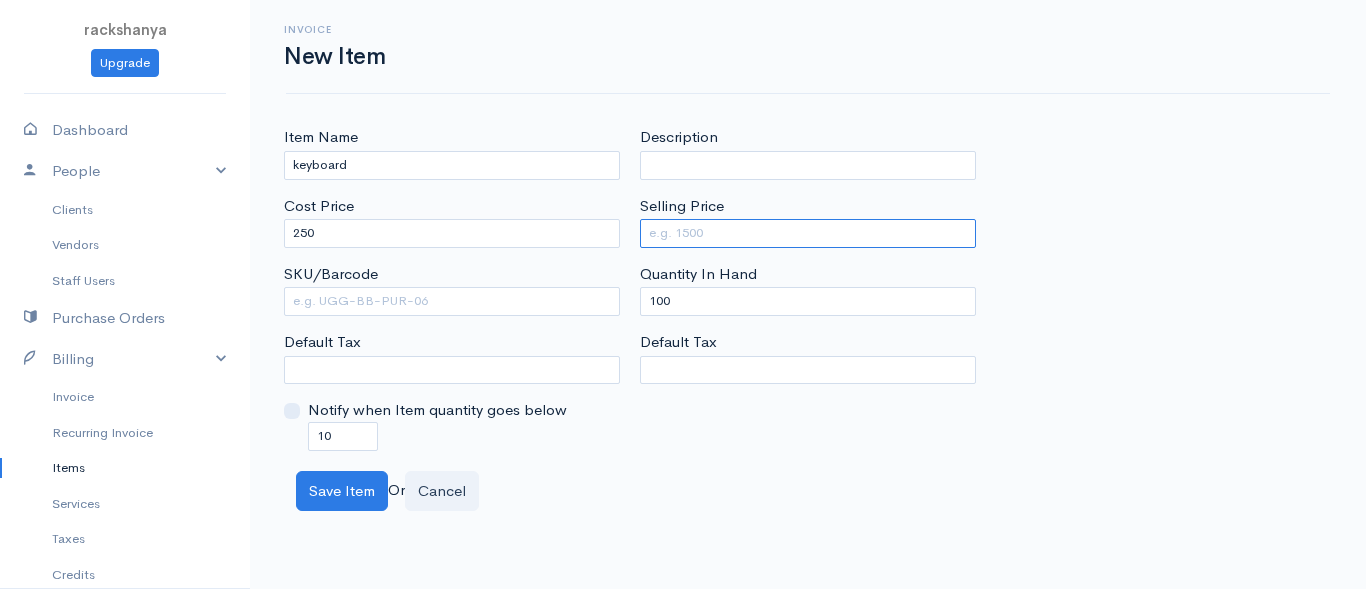 click on "Selling Price" at bounding box center [808, 233] 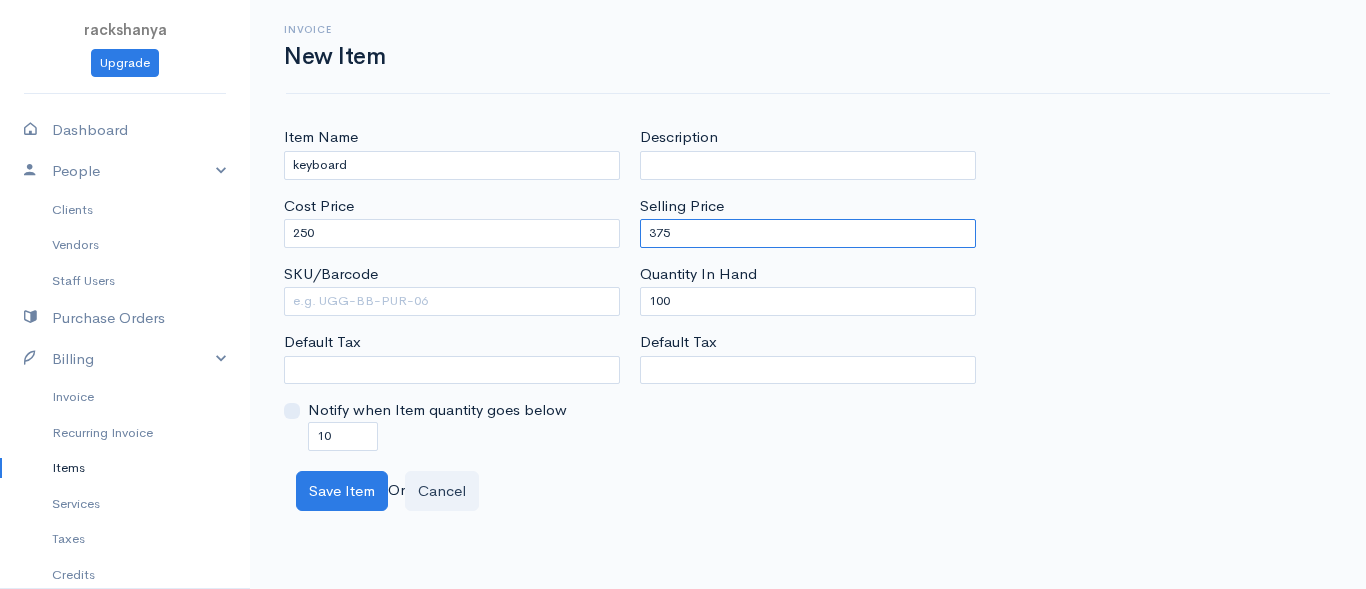 type on "375" 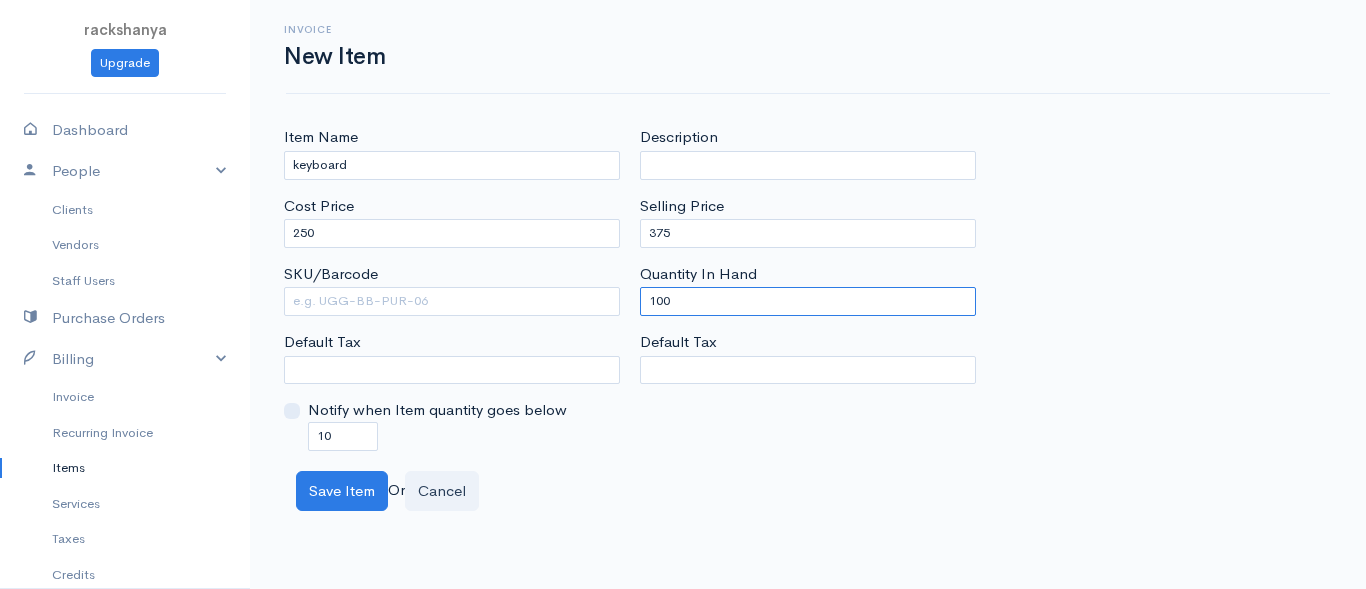 drag, startPoint x: 688, startPoint y: 305, endPoint x: 563, endPoint y: 286, distance: 126.43575 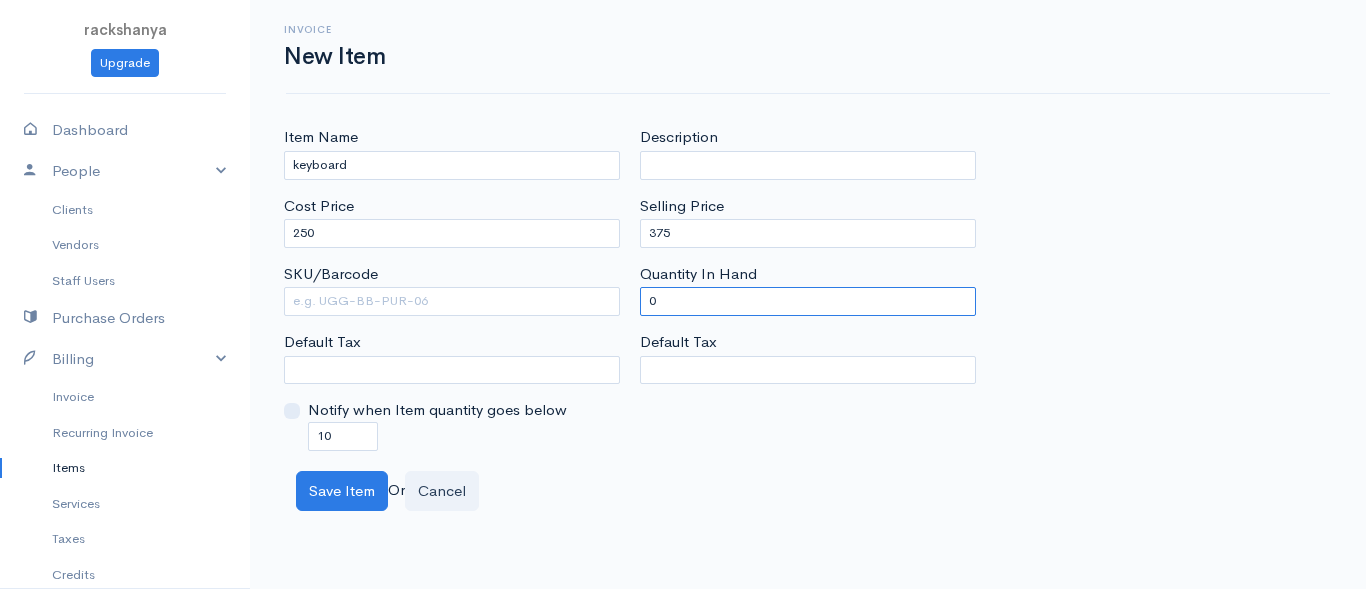type on "0" 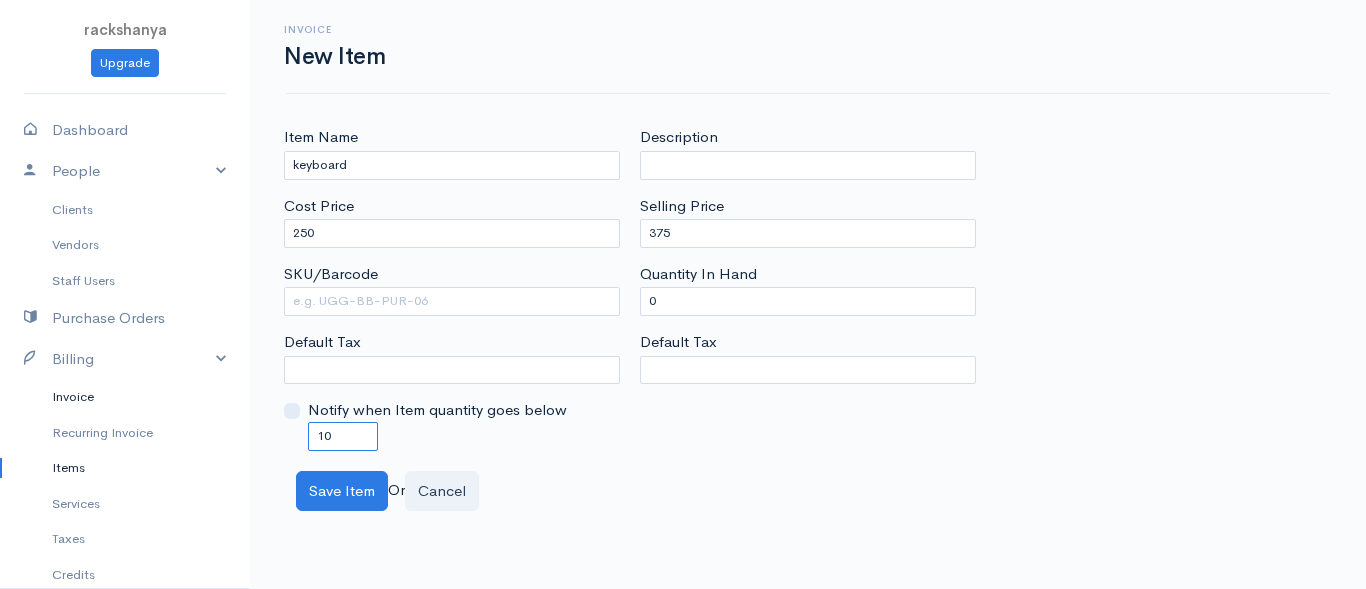 drag, startPoint x: 363, startPoint y: 432, endPoint x: 98, endPoint y: 394, distance: 267.71066 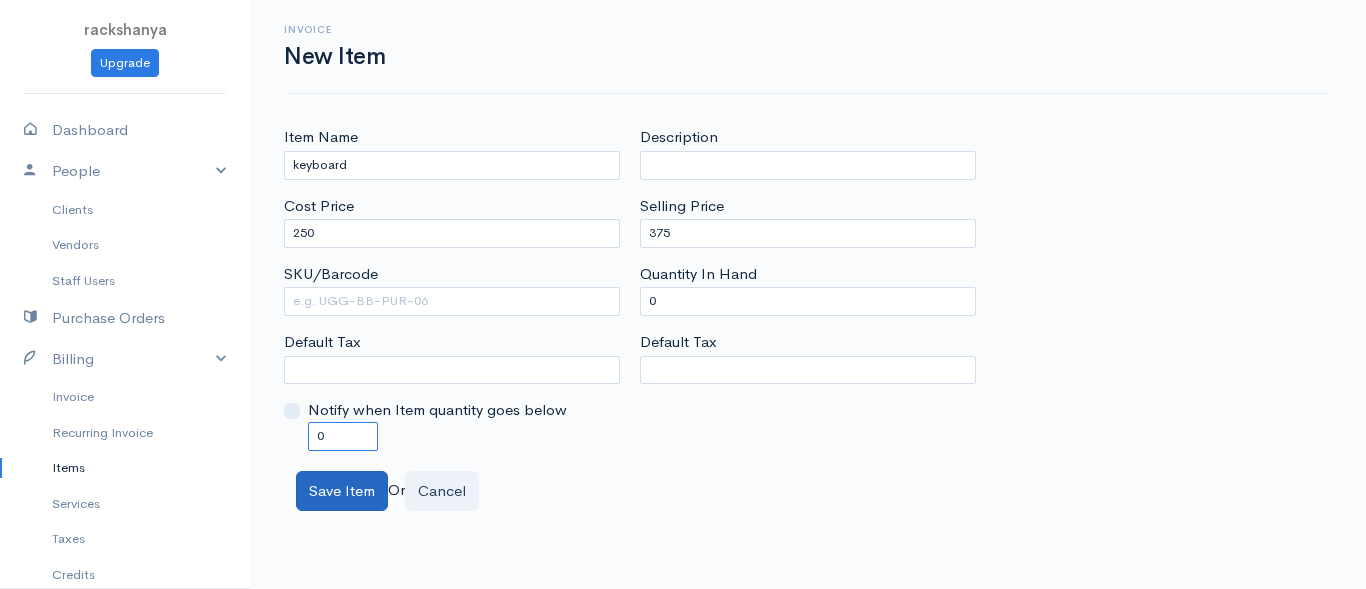 type on "0" 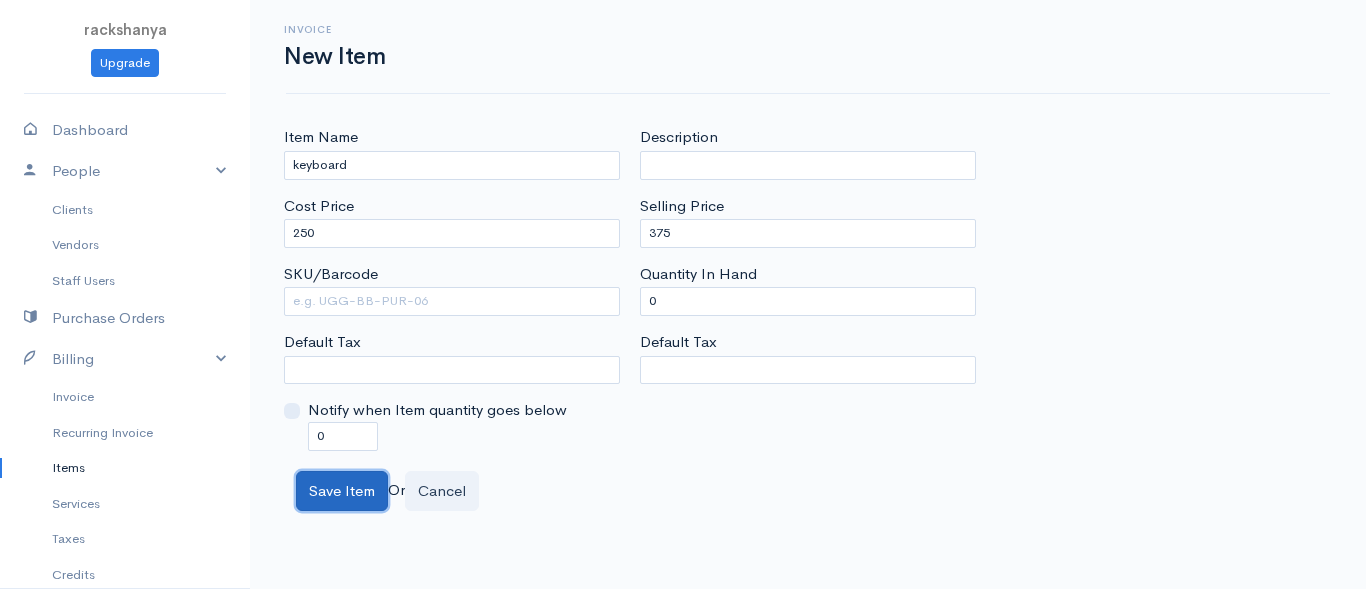 click on "Save Item" at bounding box center [342, 491] 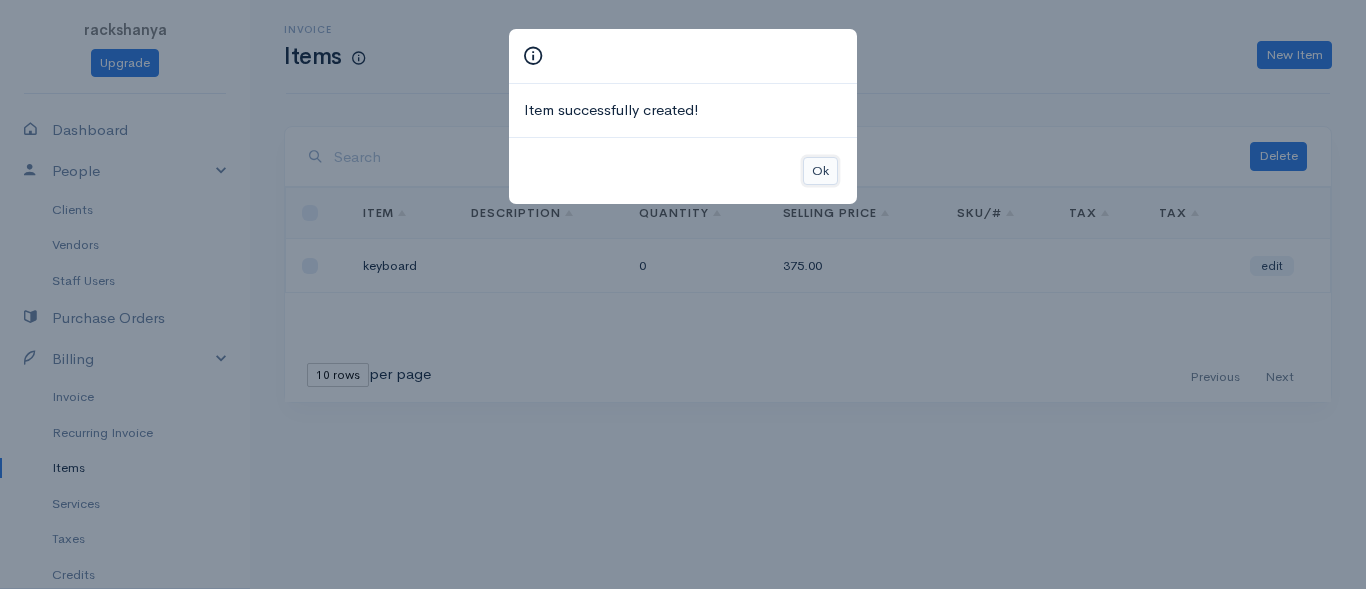 click on "Ok" at bounding box center [820, 171] 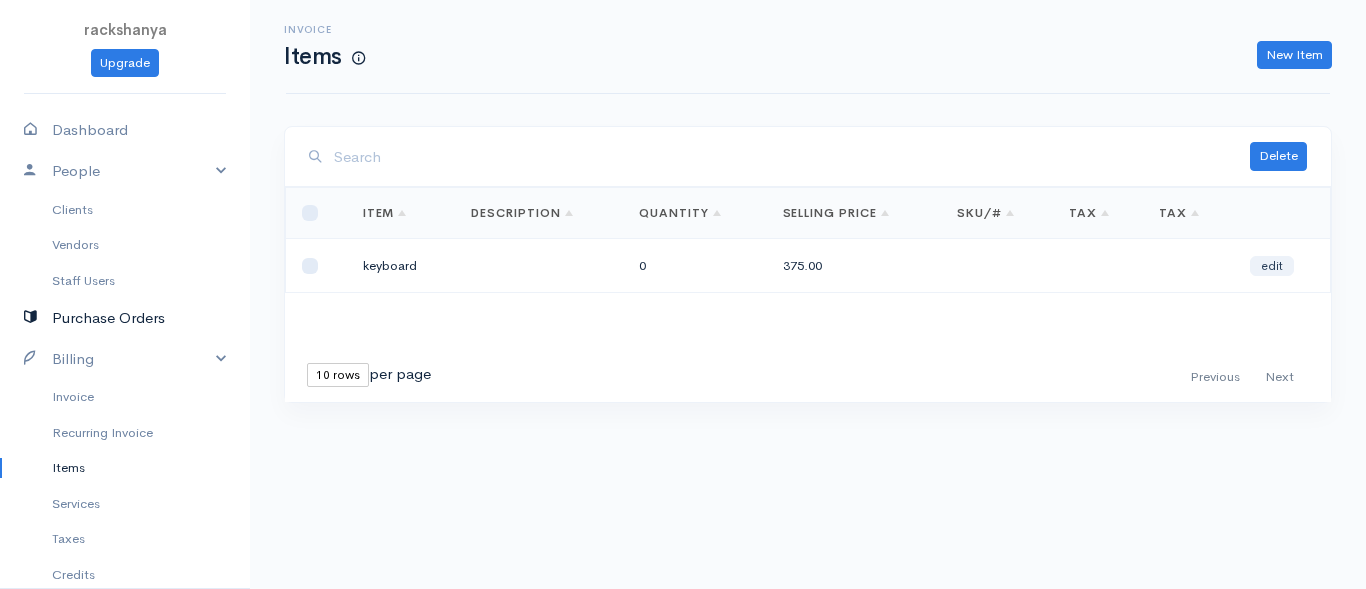 click on "Purchase Orders" at bounding box center (125, 318) 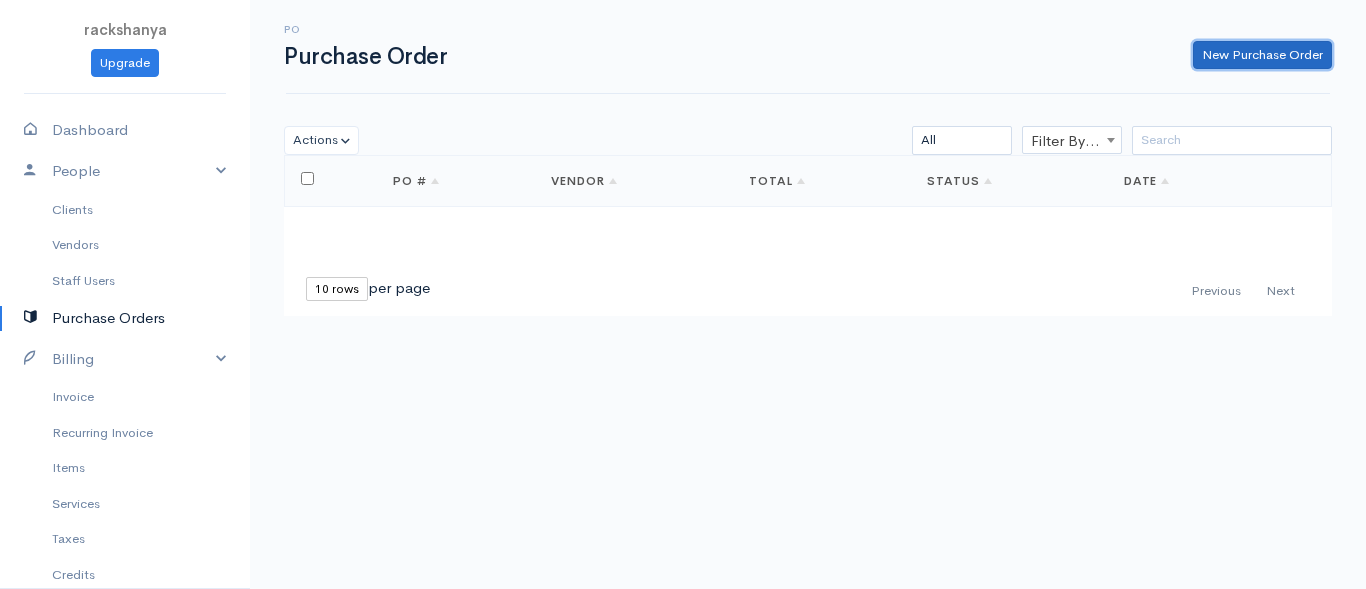 click on "New Purchase Order" at bounding box center (1262, 55) 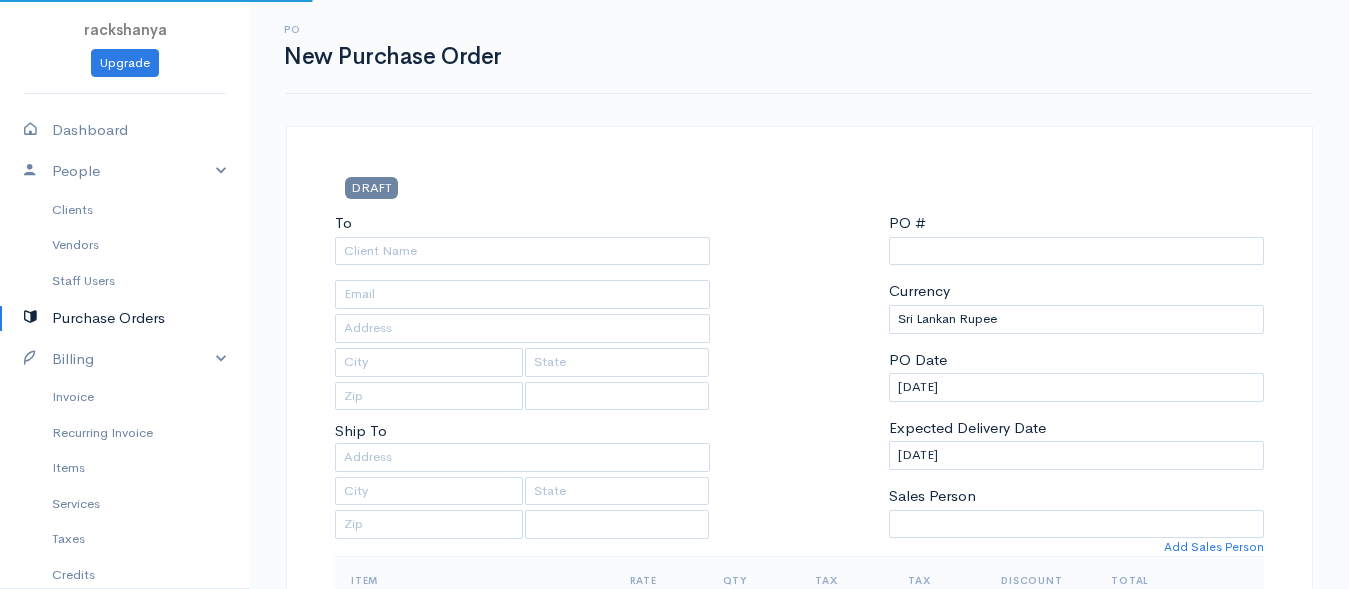 select on "[GEOGRAPHIC_DATA]" 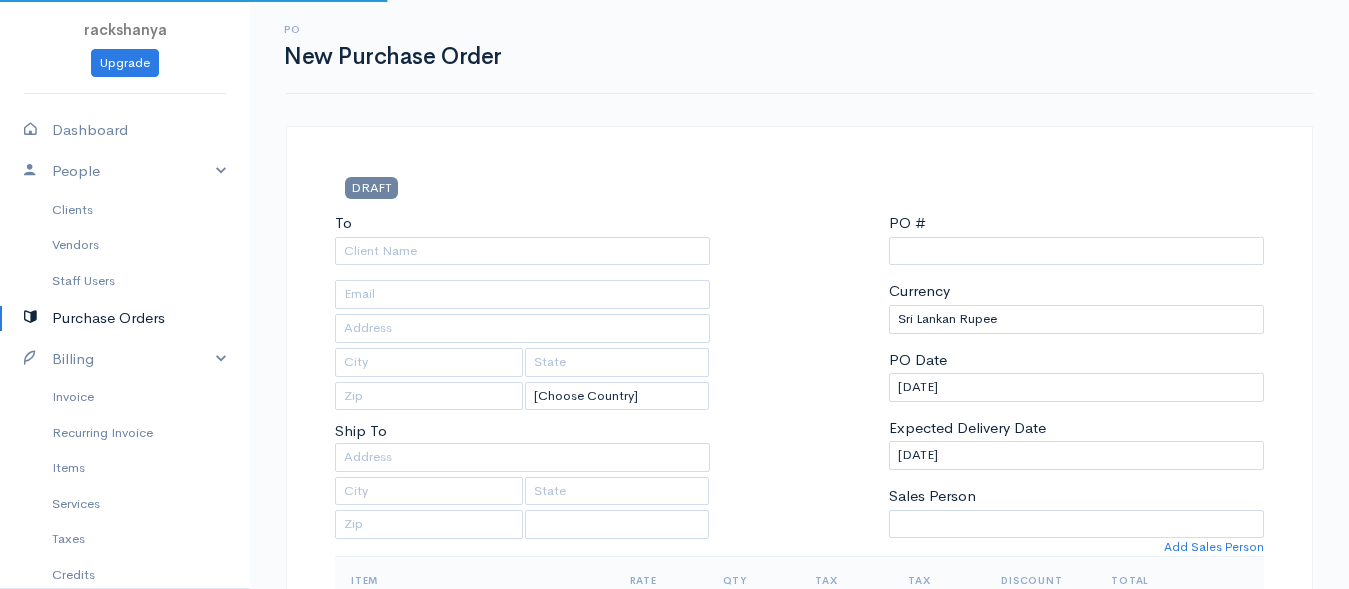 type on "0000000001" 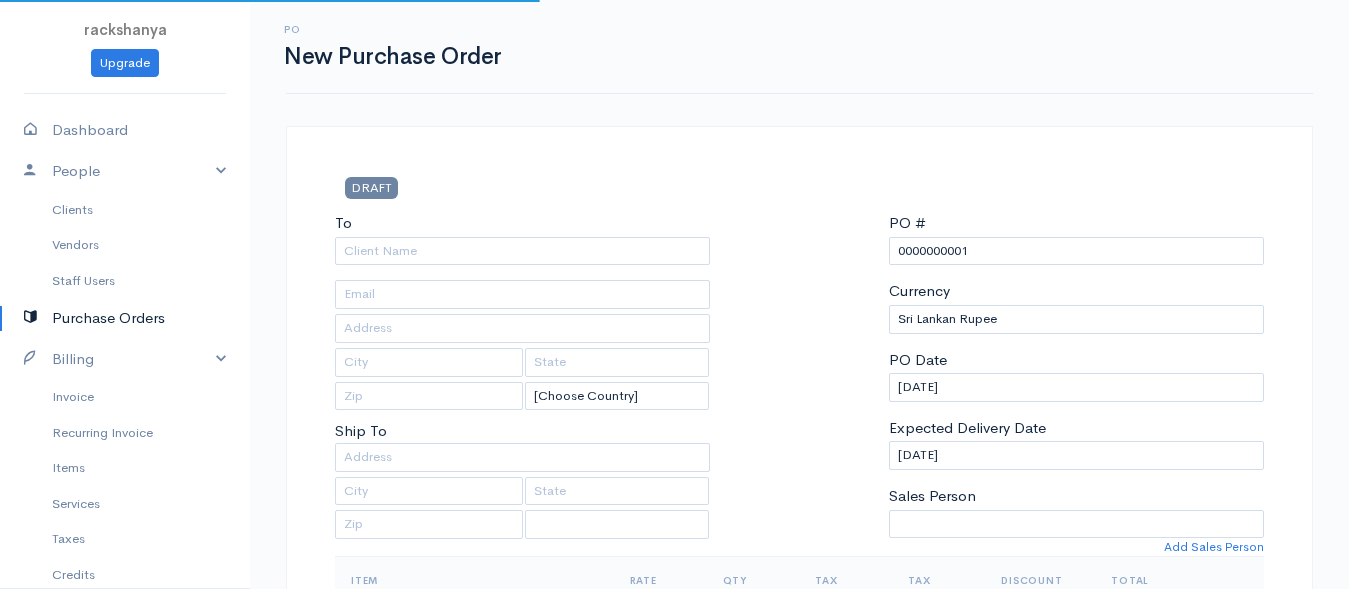 select on "[GEOGRAPHIC_DATA]" 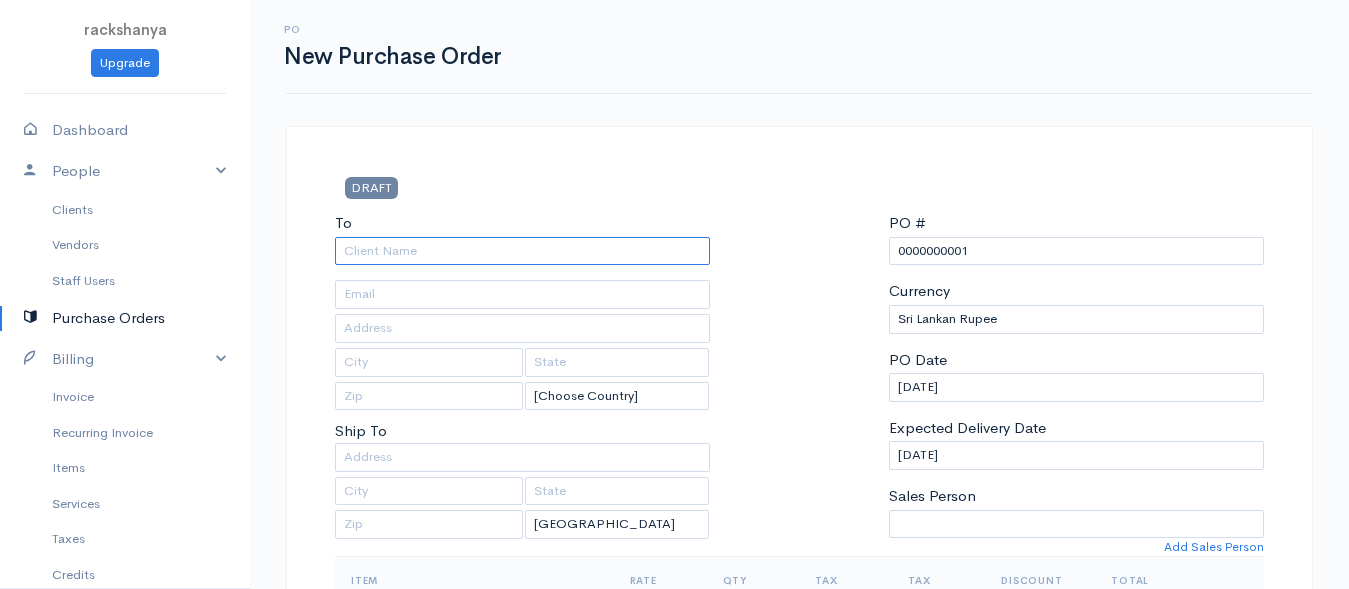 click on "To" at bounding box center (522, 251) 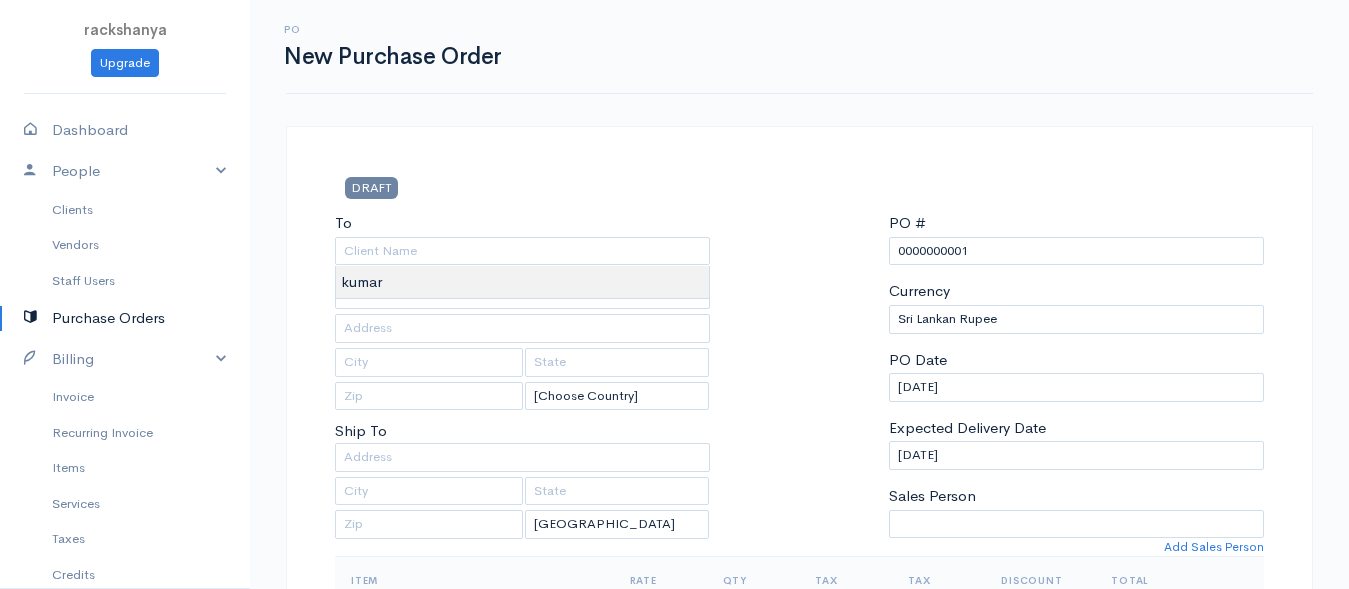 type on "kumar" 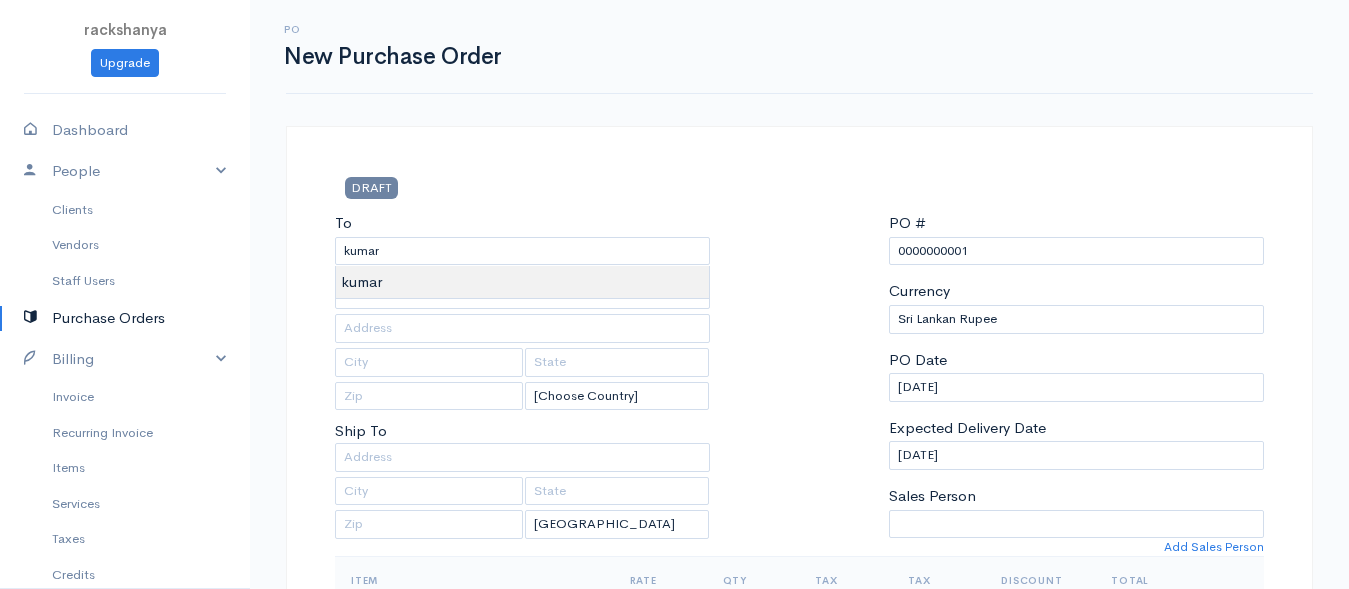 click on "rackshanya
Upgrade
Dashboard
People
Clients
Vendors
Staff Users
Purchase Orders
Billing
Invoice
Recurring Invoice
Items
Services
Taxes
Credits
Estimates
Payments
Expenses
Track Time
Projects
Reports
Settings
My Organizations
Logout
Help
@CloudBooksApp 2022
PO
New Purchase Order
DRAFT To kumar [Choose Country] United States Canada United Kingdom Afghanistan Albania Algeria American Samoa Andorra Anguilla Angola Antarctica Antigua and Barbuda Argentina Armenia Aruba Austria" at bounding box center (674, 768) 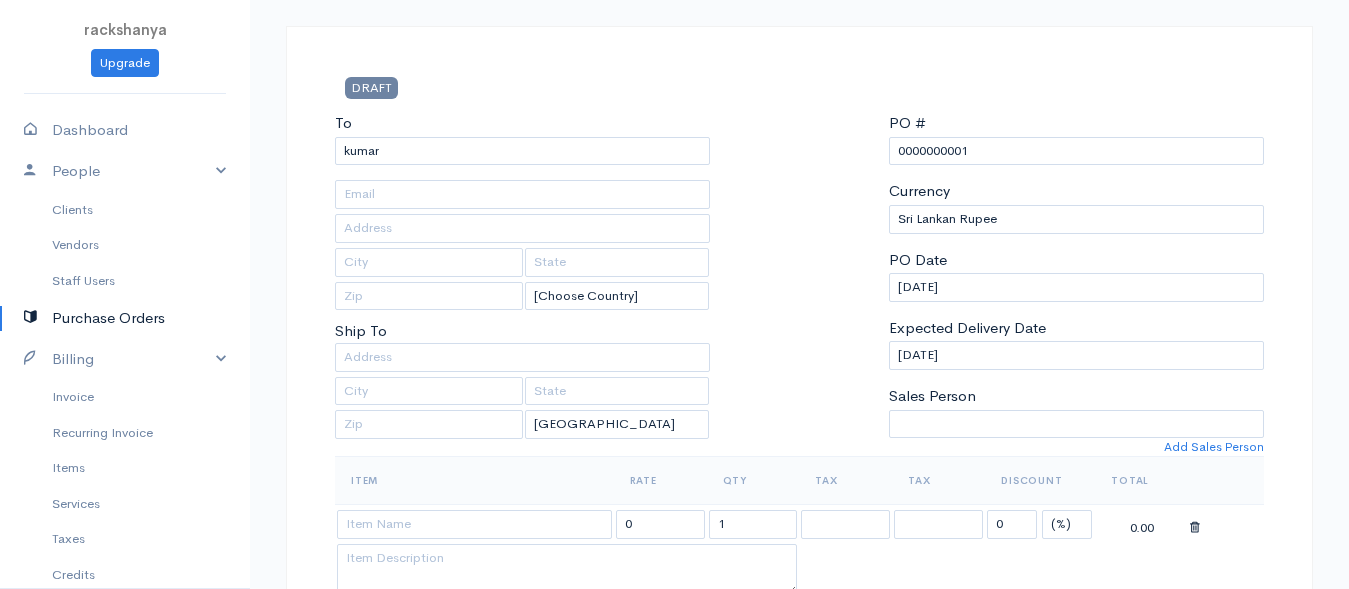 scroll, scrollTop: 400, scrollLeft: 0, axis: vertical 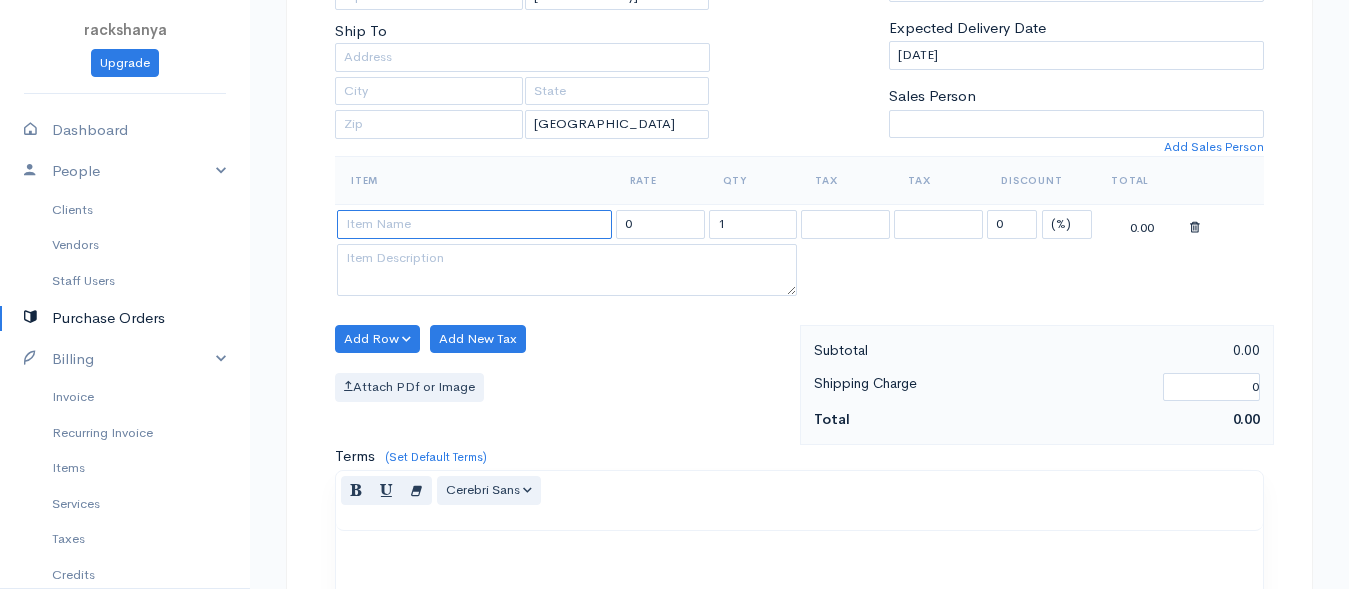 click at bounding box center [474, 224] 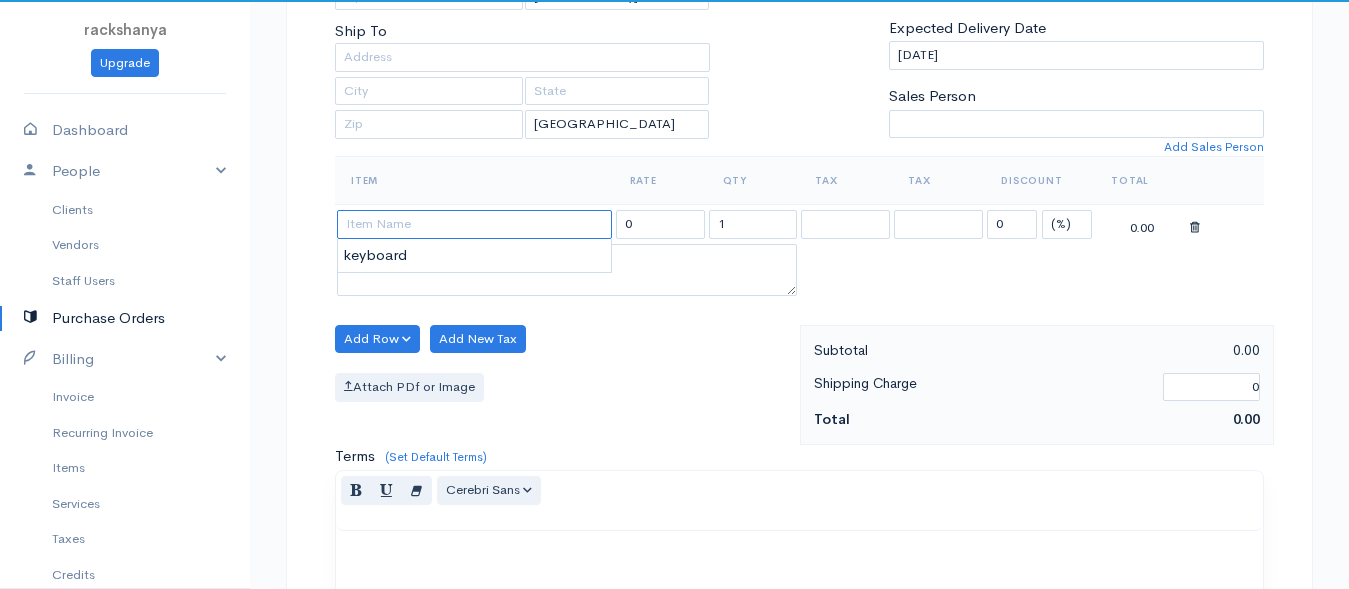 click at bounding box center [474, 224] 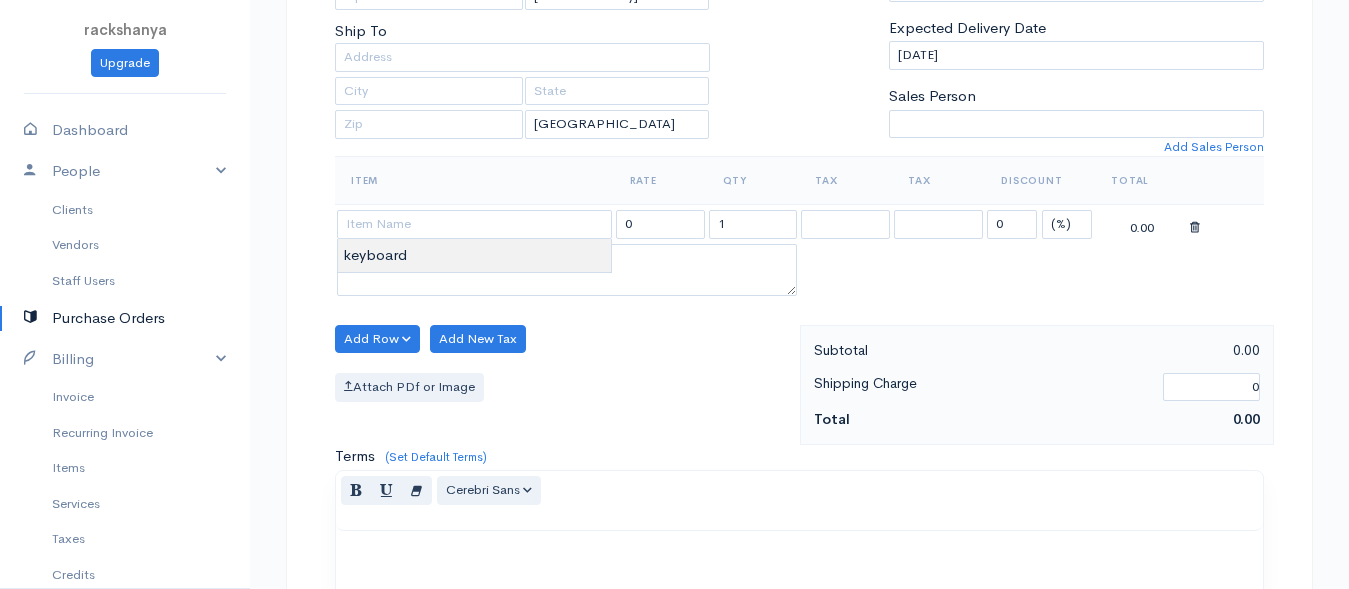 type on "keyboard" 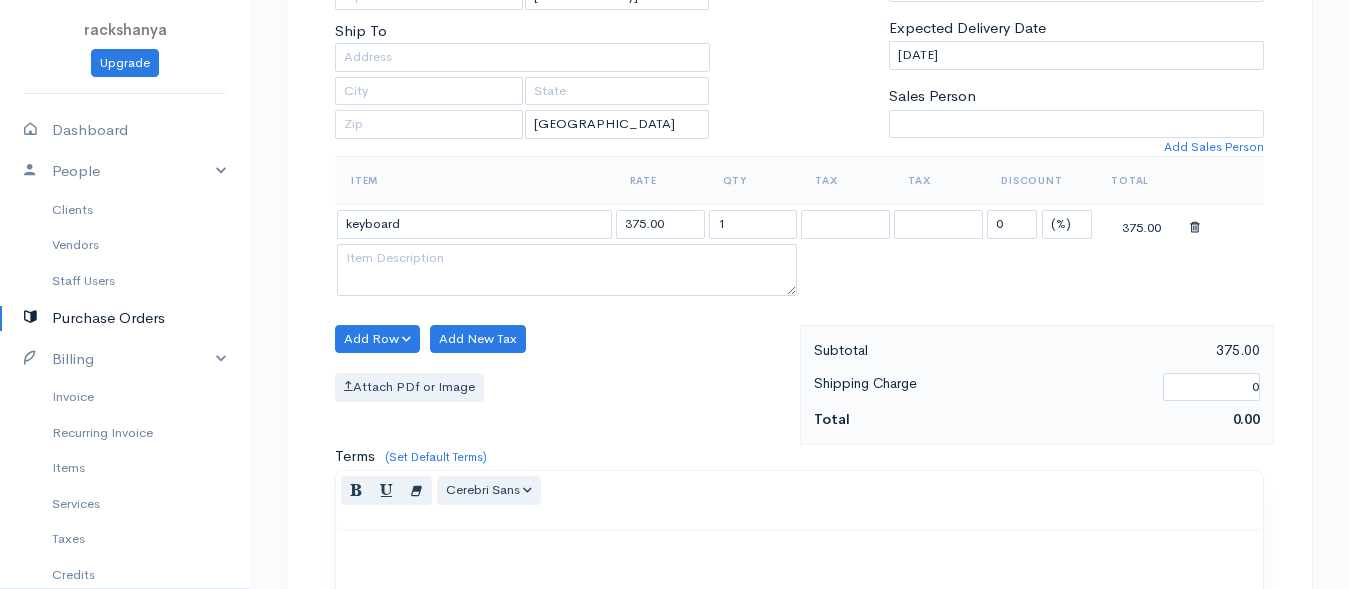 click on "rackshanya
Upgrade
Dashboard
People
Clients
Vendors
Staff Users
Purchase Orders
Billing
Invoice
Recurring Invoice
Items
Services
Taxes
Credits
Estimates
Payments
Expenses
Track Time
Projects
Reports
Settings
My Organizations
Logout
Help
@CloudBooksApp 2022
PO
New Purchase Order
DRAFT To kumar [Choose Country] United States Canada United Kingdom Afghanistan Albania Algeria American Samoa Andorra Anguilla Angola Antarctica Antigua and Barbuda Argentina Armenia Aruba Austria" at bounding box center (674, 368) 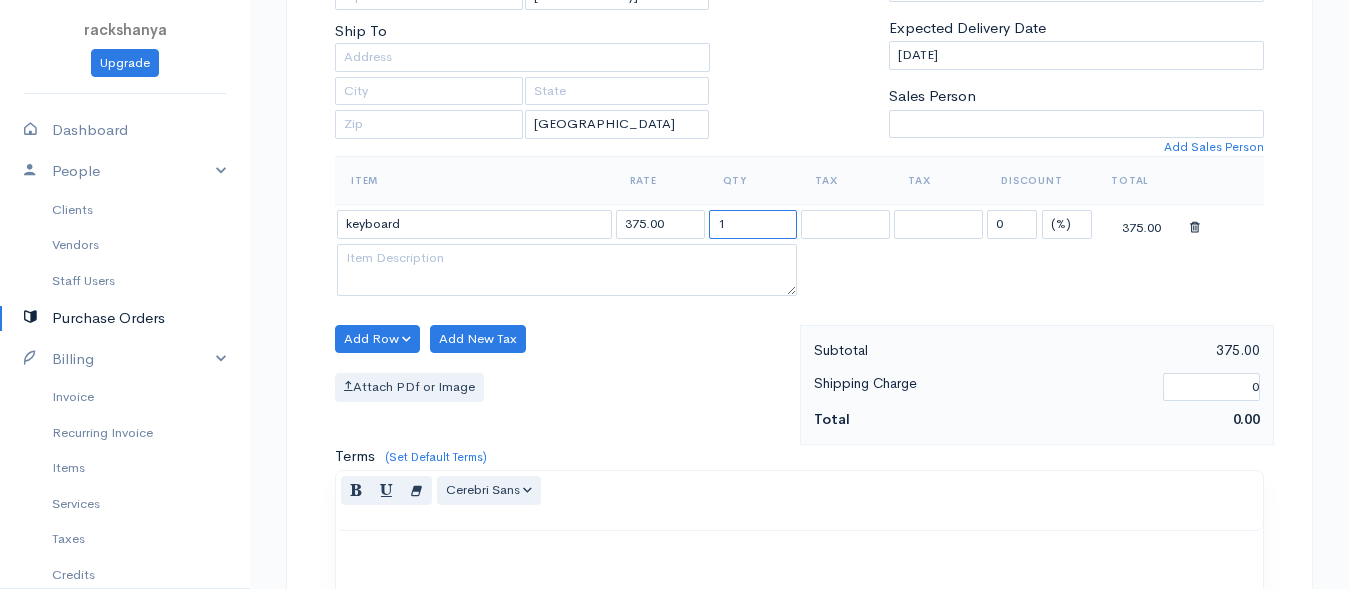 drag, startPoint x: 740, startPoint y: 217, endPoint x: 642, endPoint y: 208, distance: 98.4124 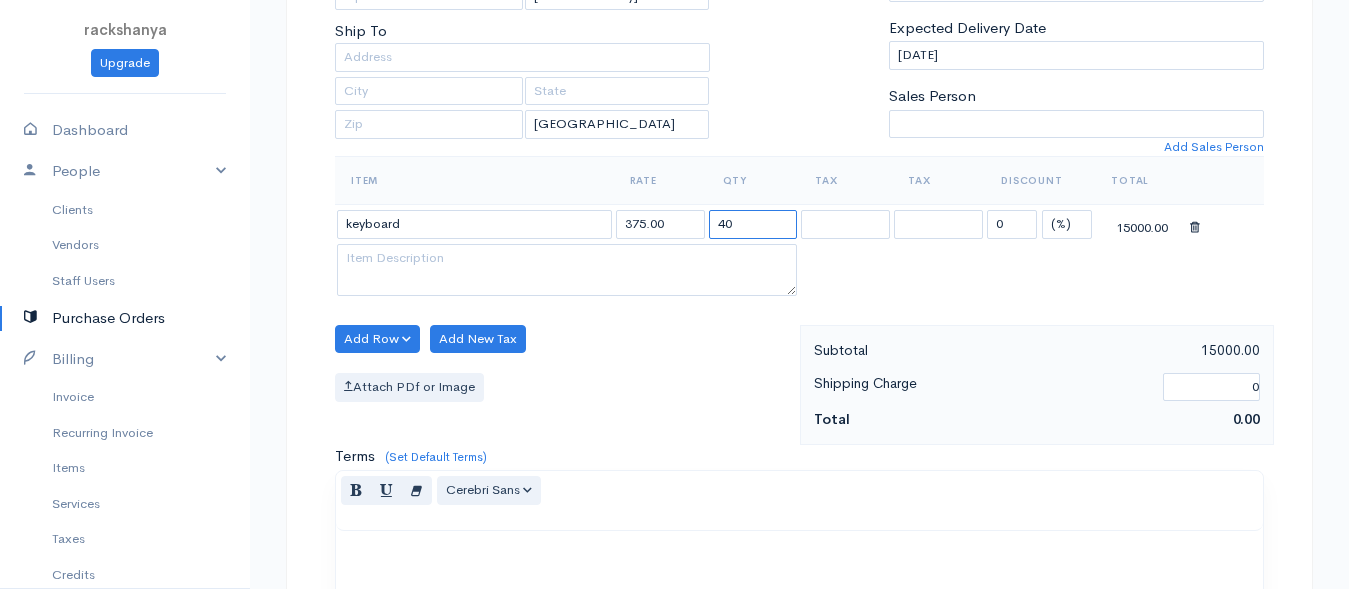scroll, scrollTop: 948, scrollLeft: 0, axis: vertical 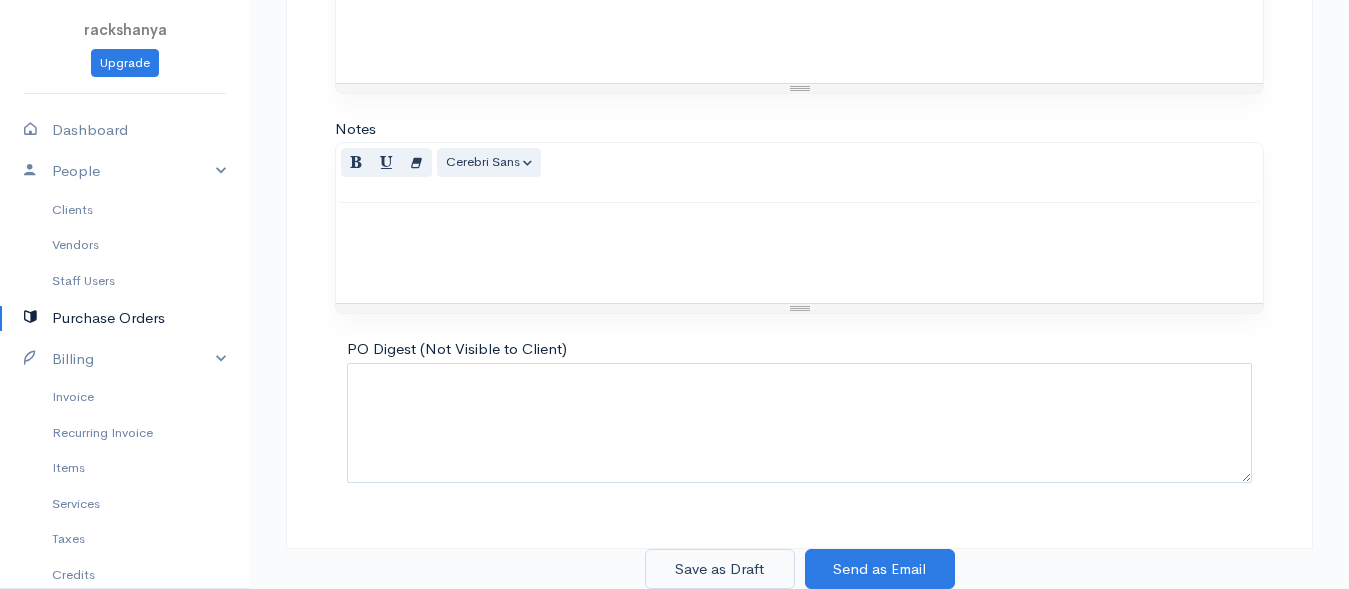 type on "40" 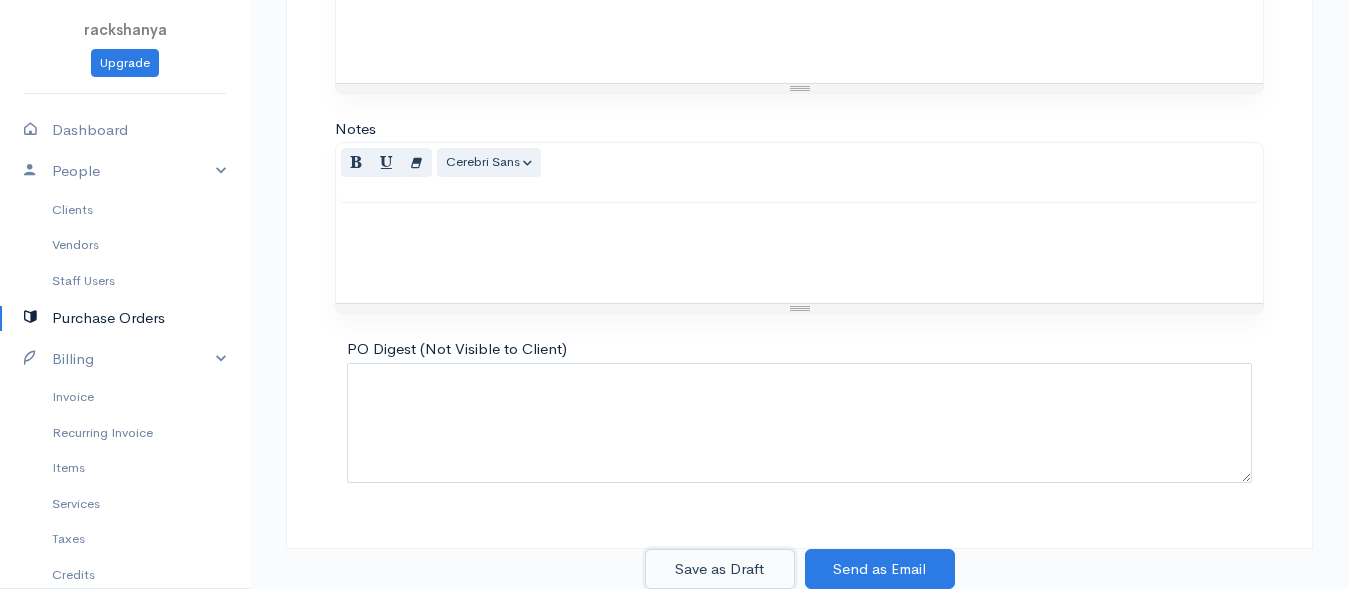 click on "Save as Draft" at bounding box center [720, 569] 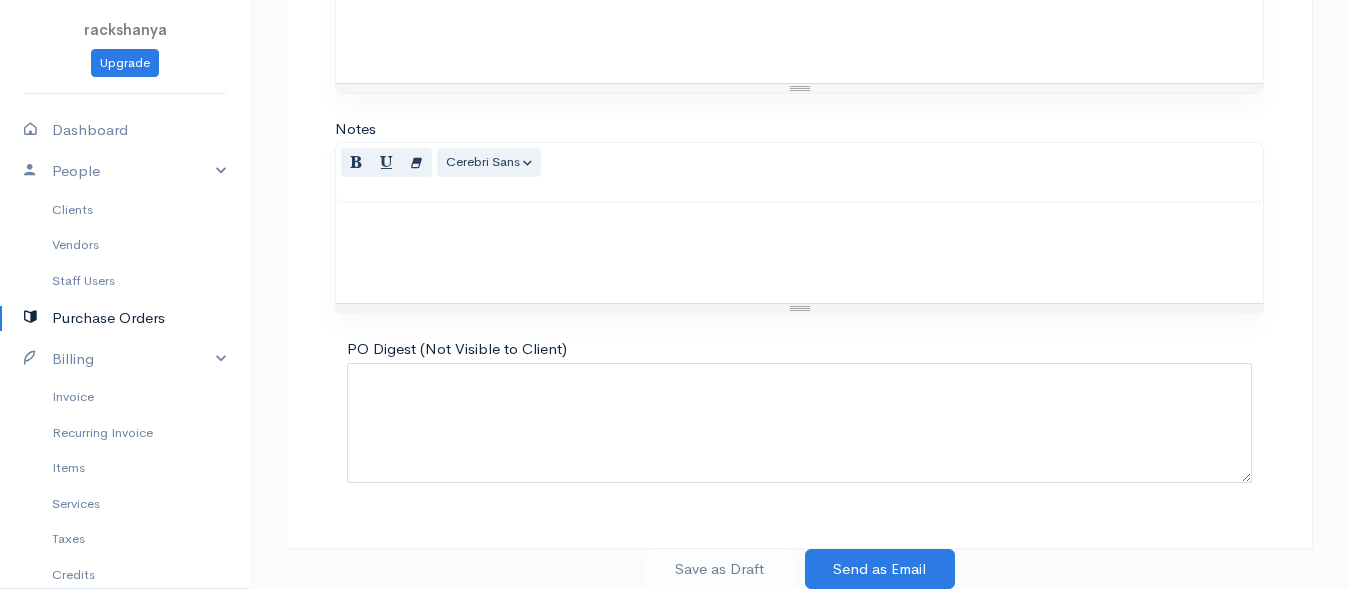 scroll, scrollTop: 0, scrollLeft: 0, axis: both 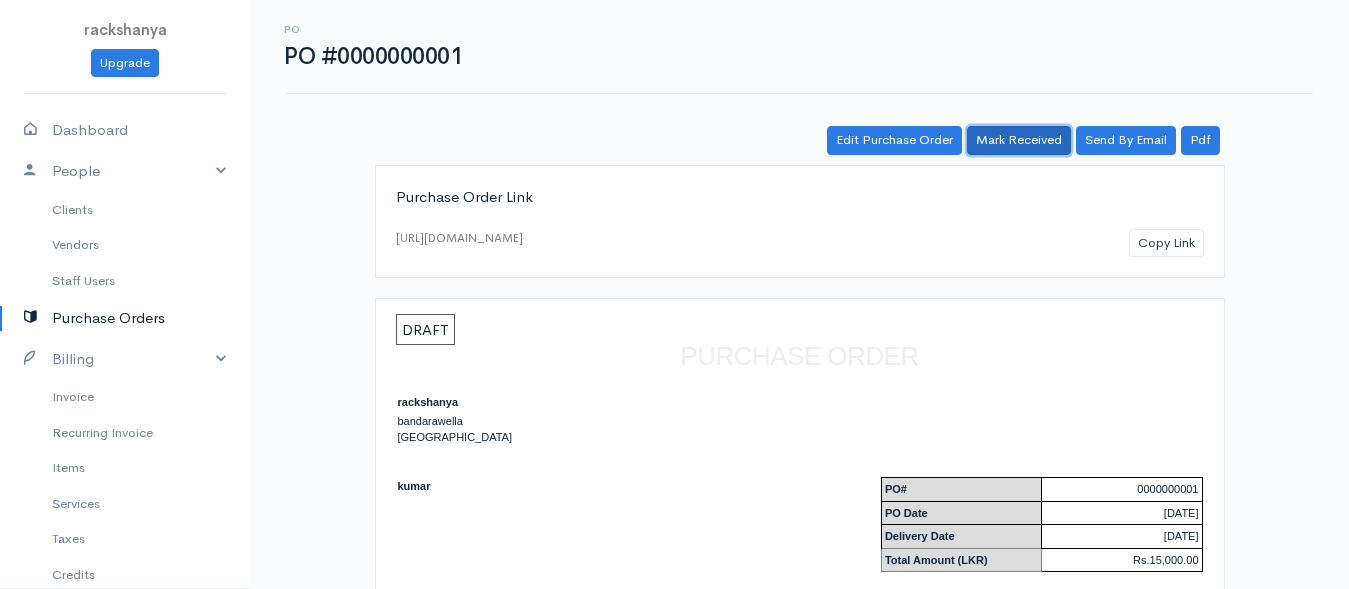 click on "Mark Received" at bounding box center (1019, 140) 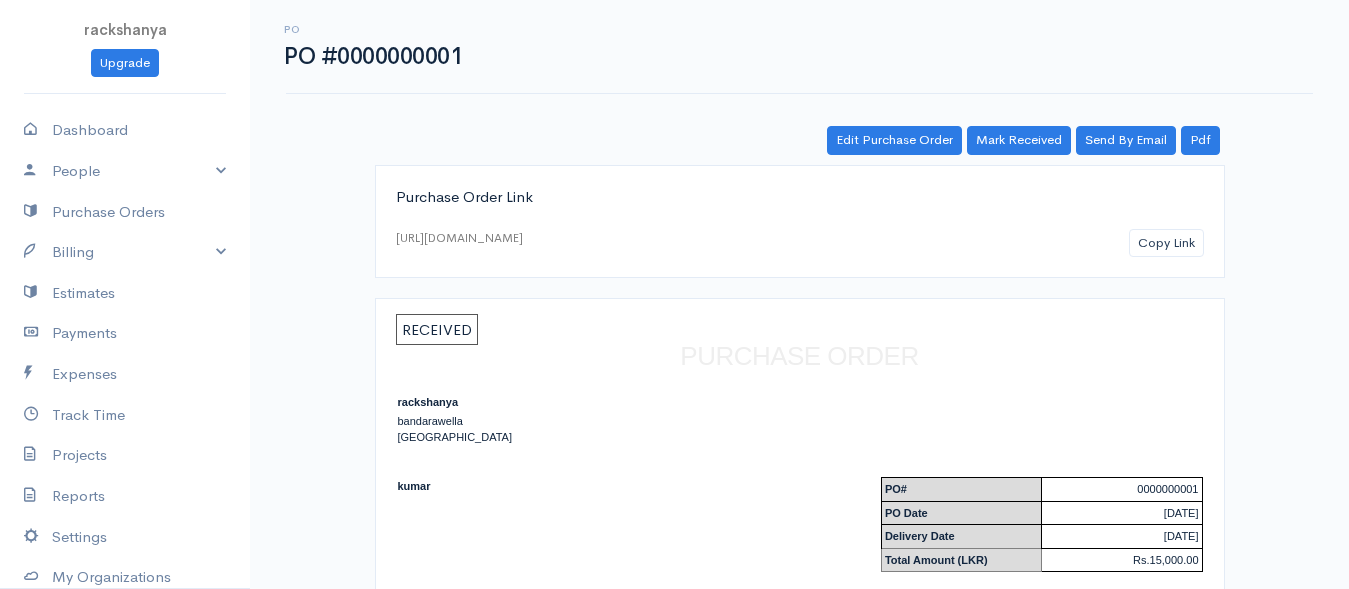 scroll, scrollTop: 342, scrollLeft: 0, axis: vertical 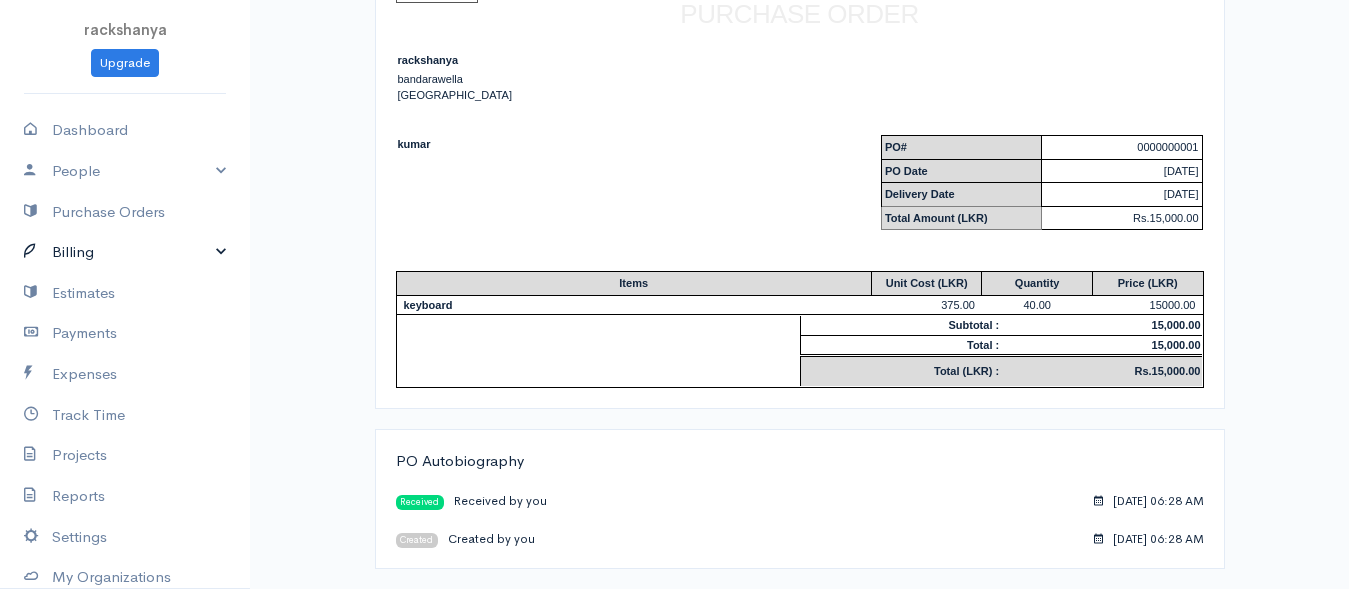 click on "Billing" at bounding box center [125, 252] 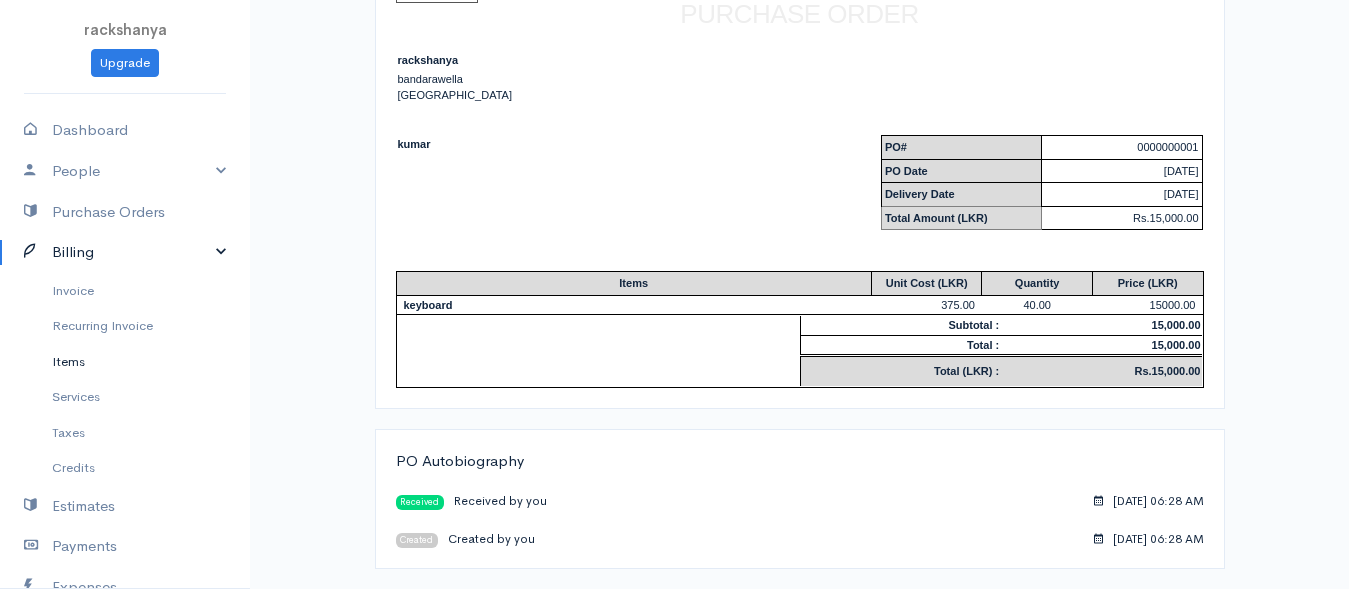 click on "Items" at bounding box center [125, 362] 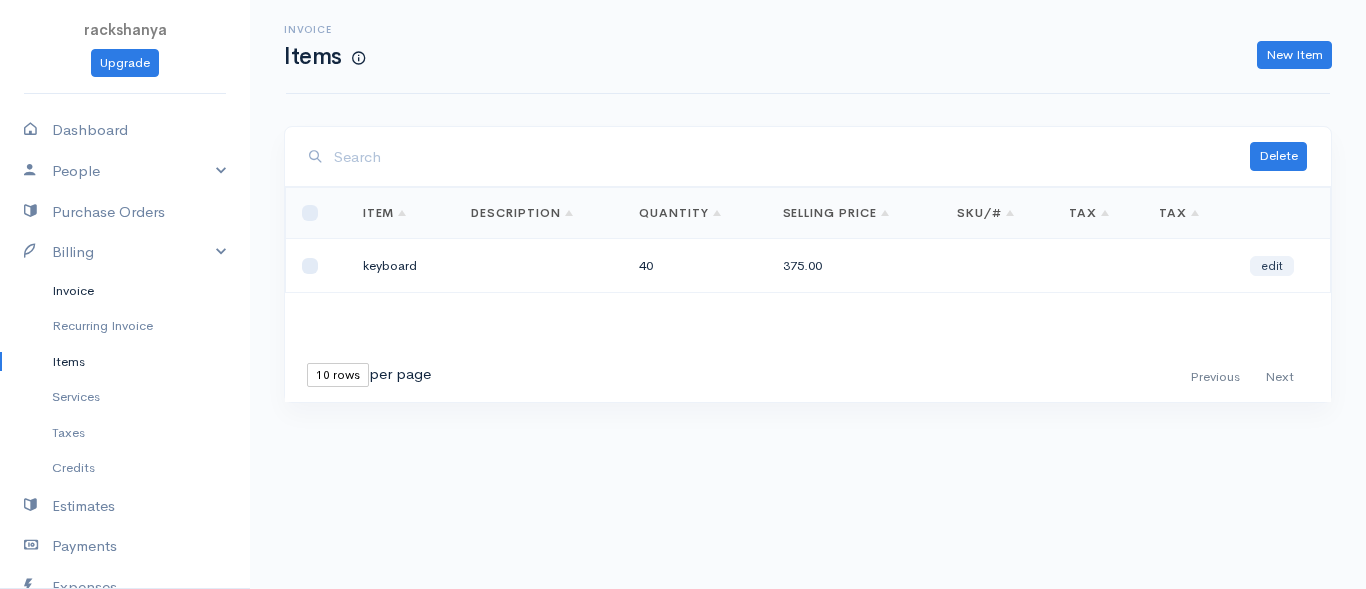 click on "Invoice" at bounding box center (125, 291) 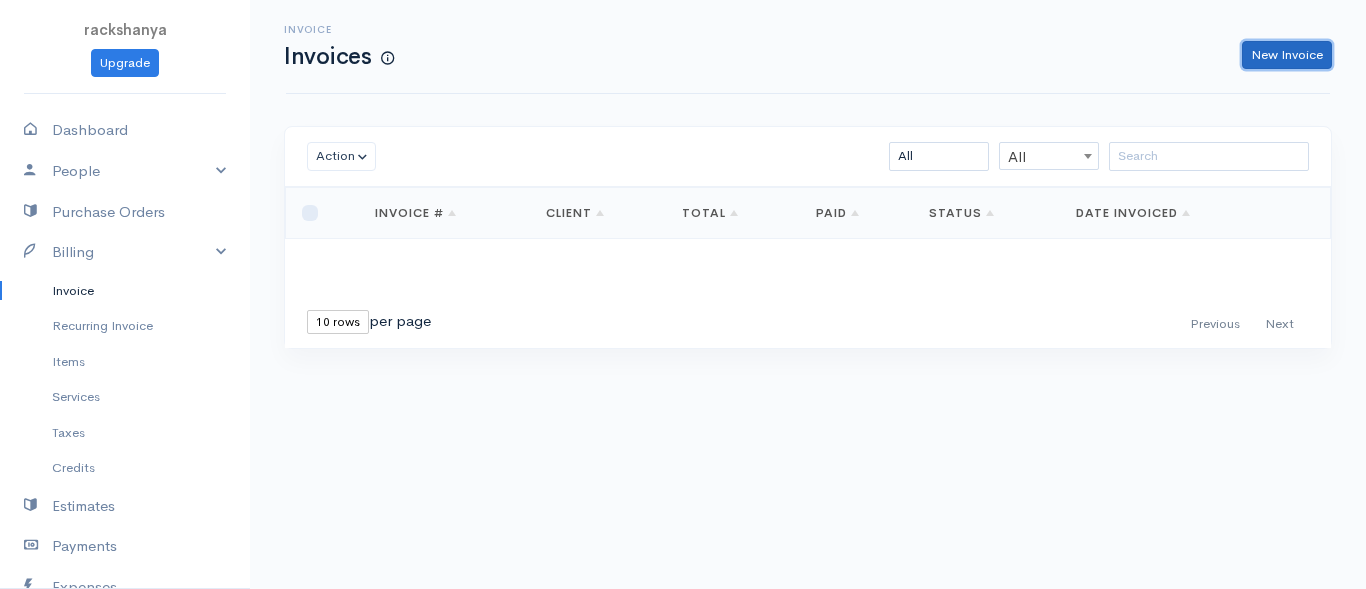 drag, startPoint x: 1251, startPoint y: 48, endPoint x: 1120, endPoint y: 113, distance: 146.23953 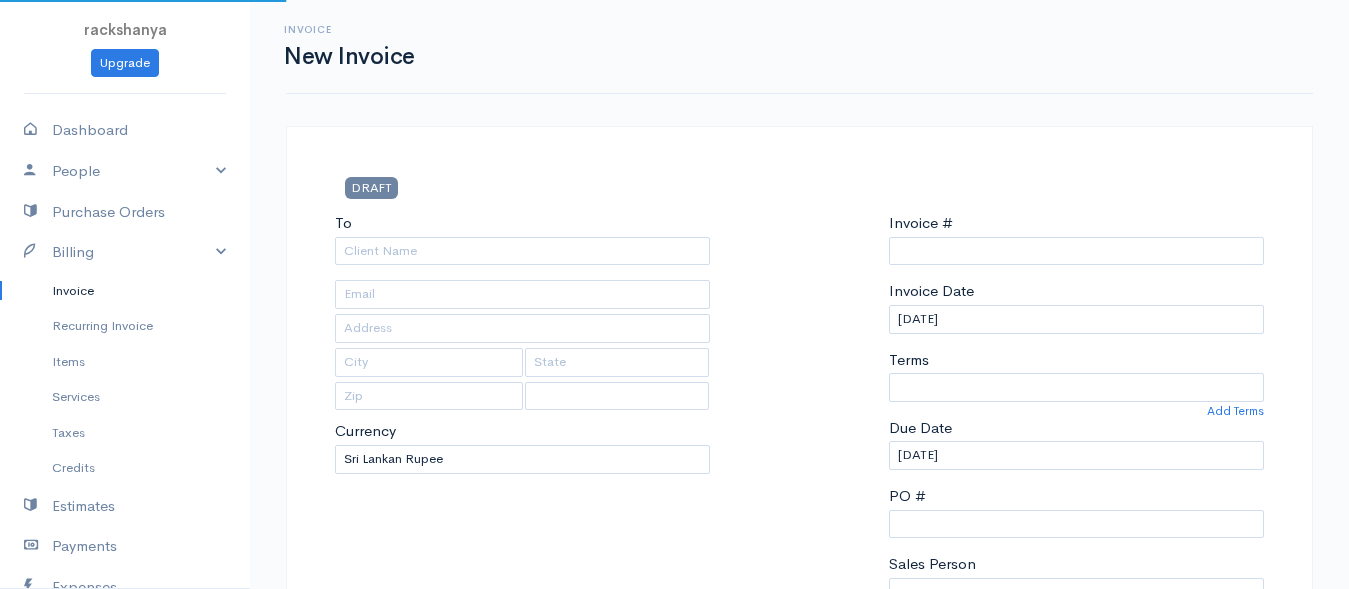 select on "[GEOGRAPHIC_DATA]" 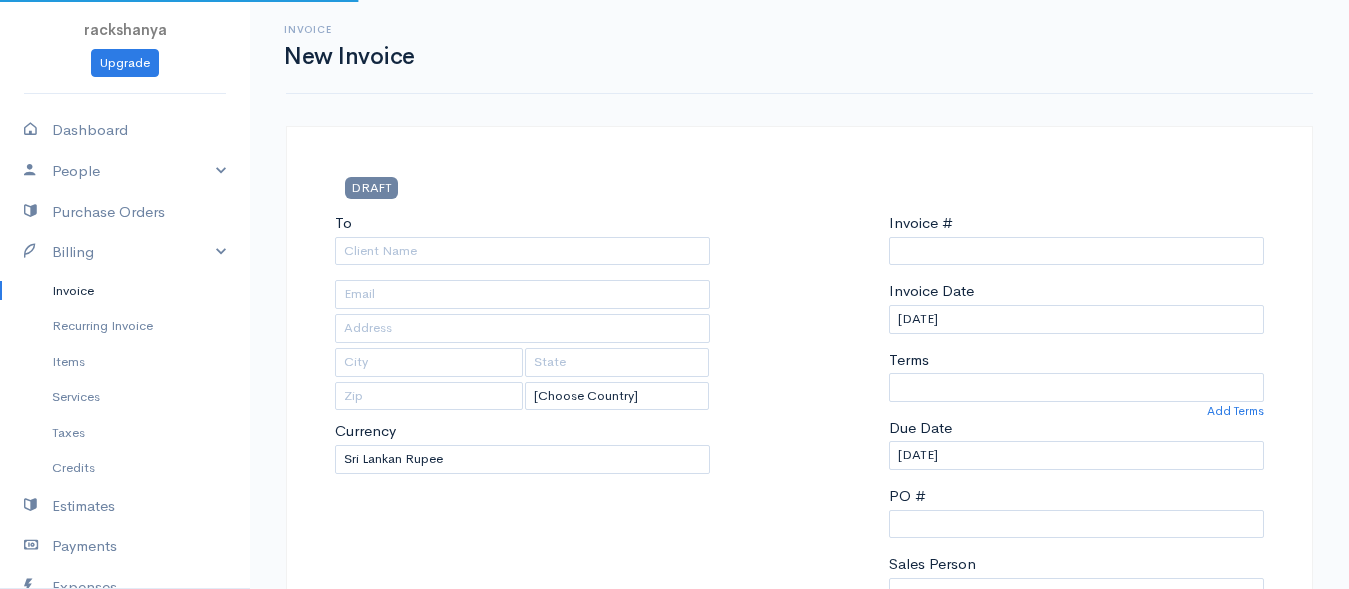 type on "0000000001" 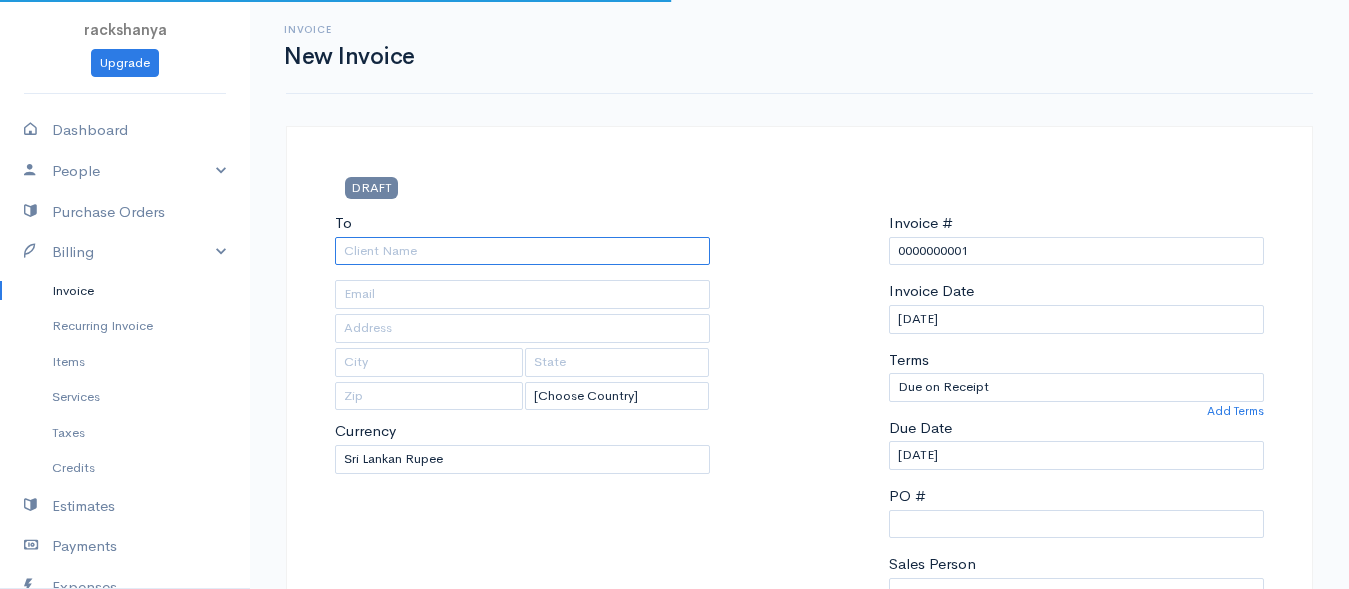 click on "To" at bounding box center (522, 251) 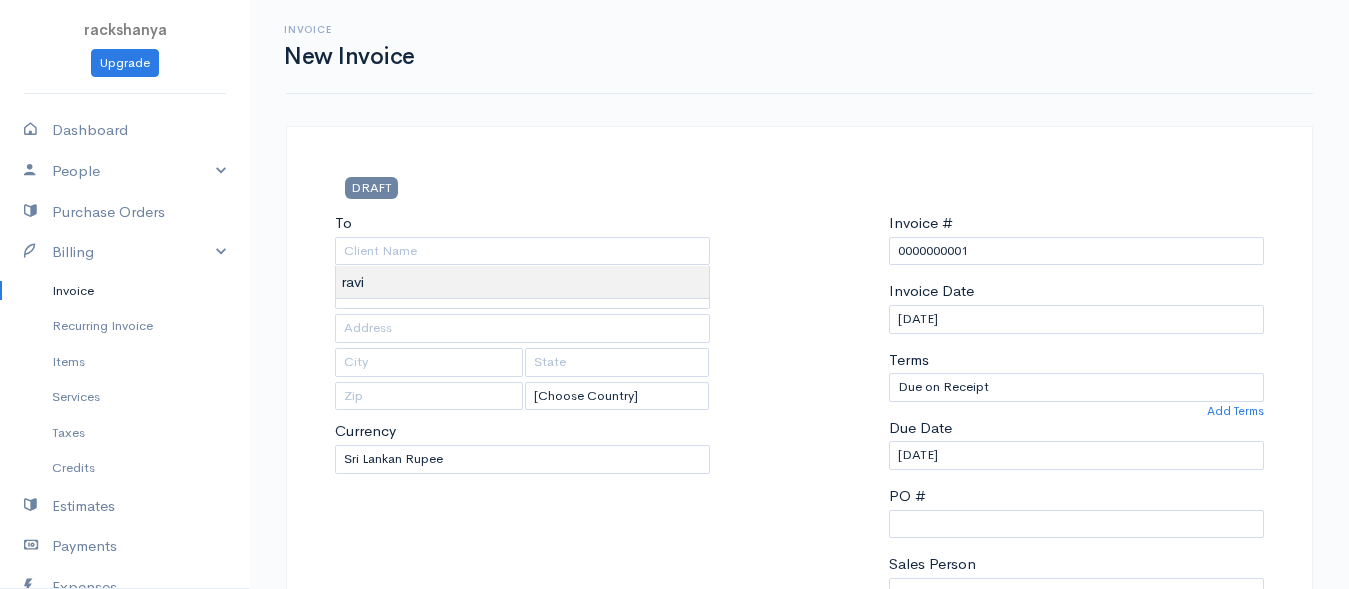 type on "ravi" 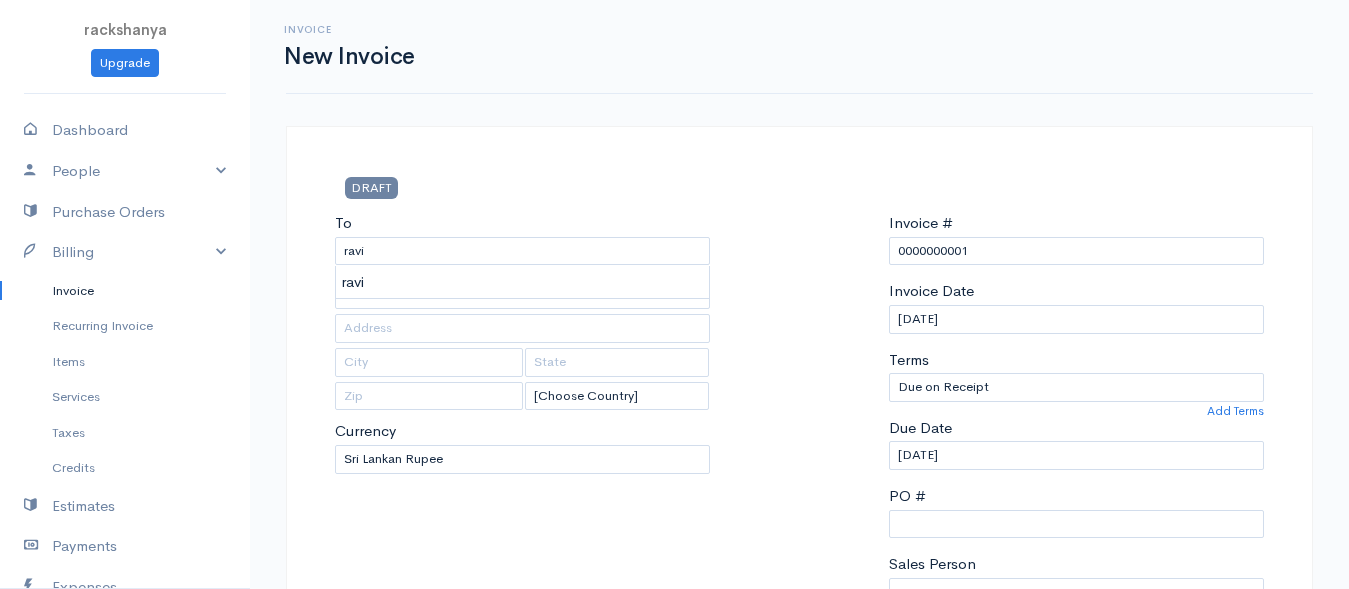 click on "rackshanya
Upgrade
Dashboard
People
Clients
Vendors
Staff Users
Purchase Orders
Billing
Invoice
Recurring Invoice
Items
Services
Taxes
Credits
Estimates
Payments
Expenses
Track Time
Projects
Reports
Settings
My Organizations
Logout
Help
@CloudBooksApp 2022
Invoice
New Invoice
DRAFT To ravi [Choose Country] United States Canada United Kingdom Afghanistan Albania Algeria American Samoa Andorra Anguilla Angola Antarctica Antigua and Barbuda Argentina Armenia Aruba Australia" at bounding box center [674, 864] 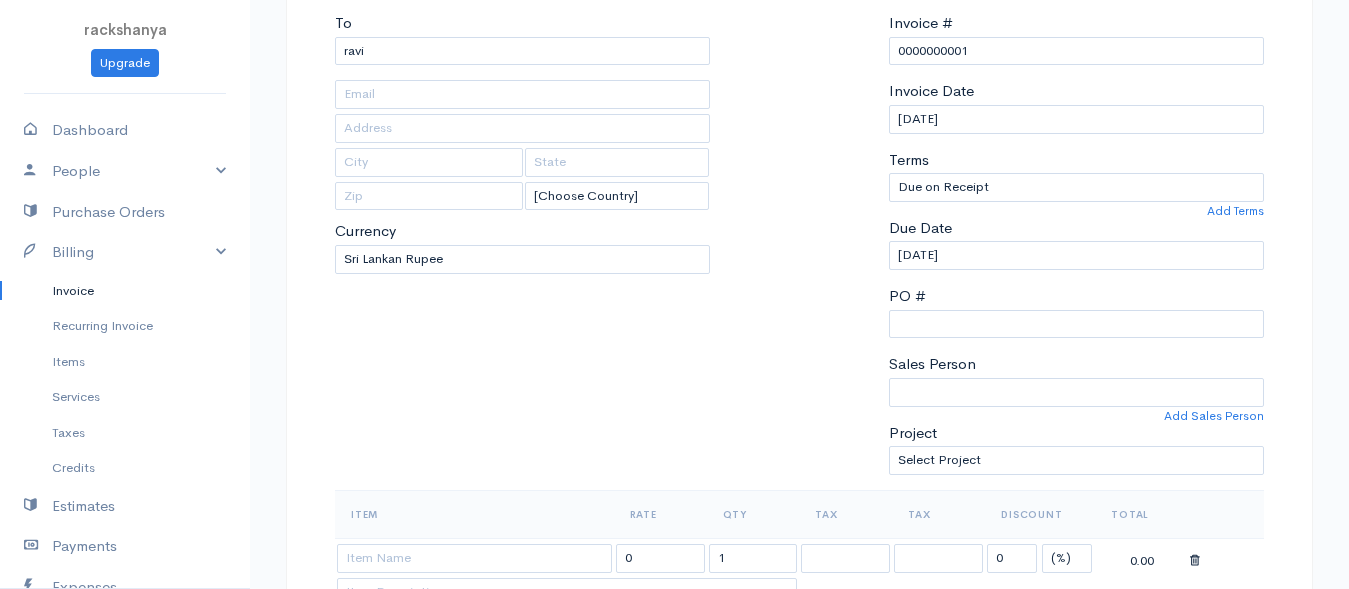 scroll, scrollTop: 400, scrollLeft: 0, axis: vertical 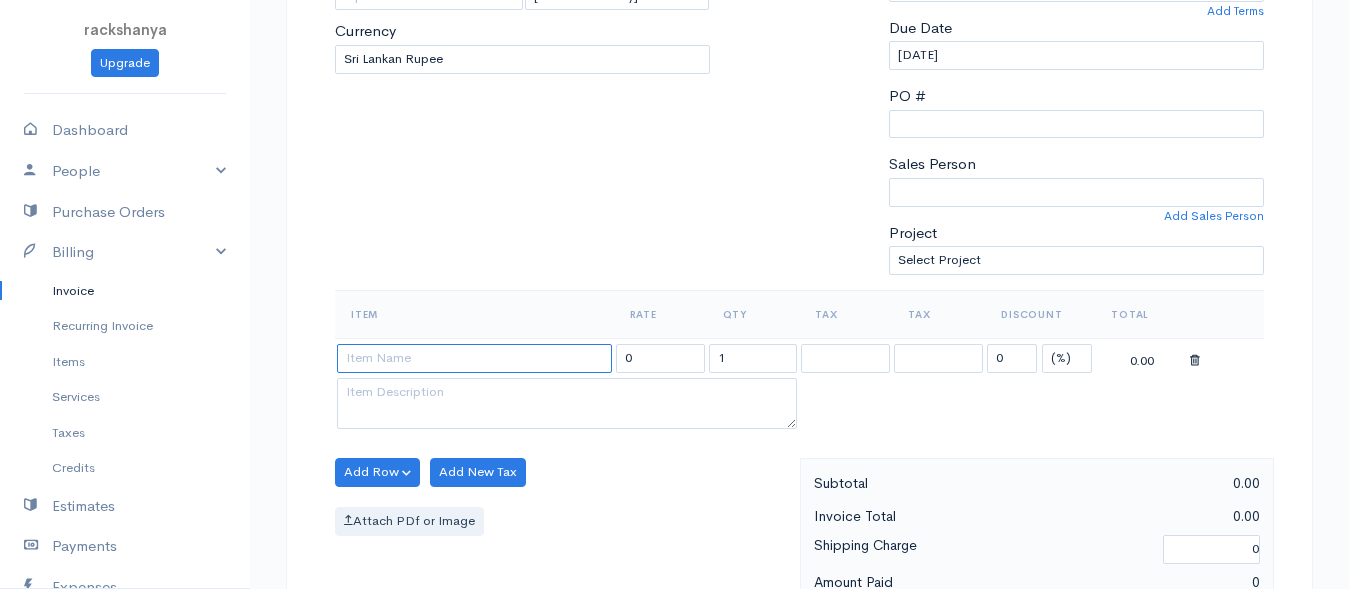 click at bounding box center [474, 358] 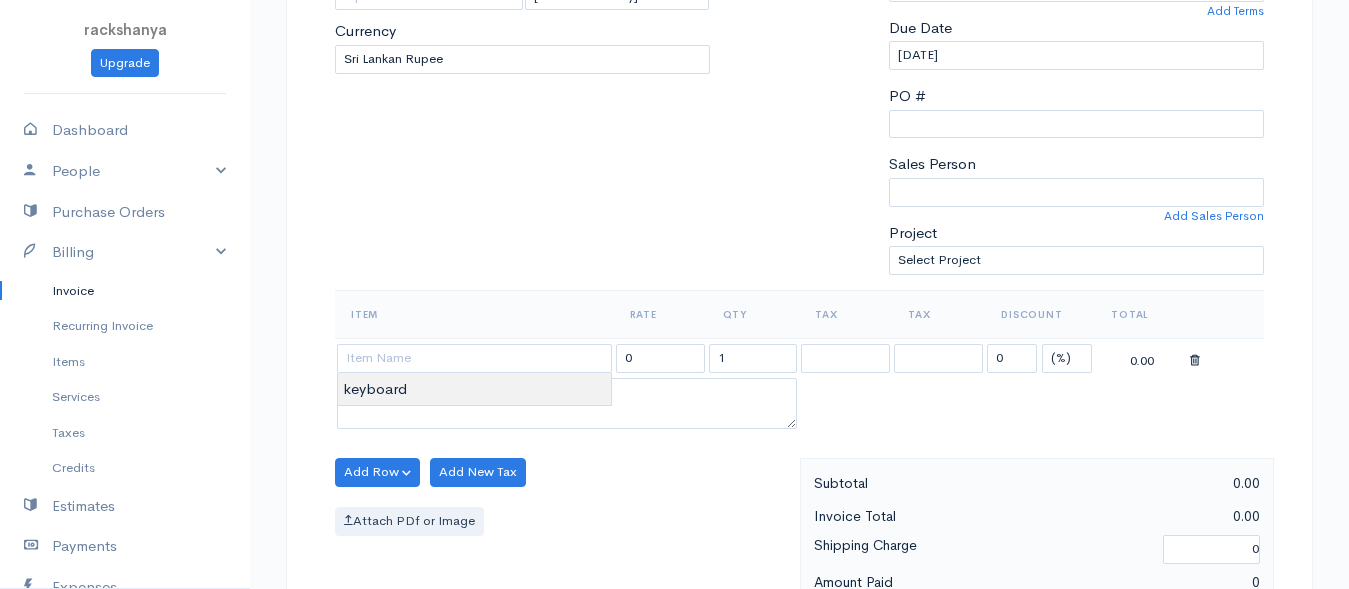 type on "keyboard" 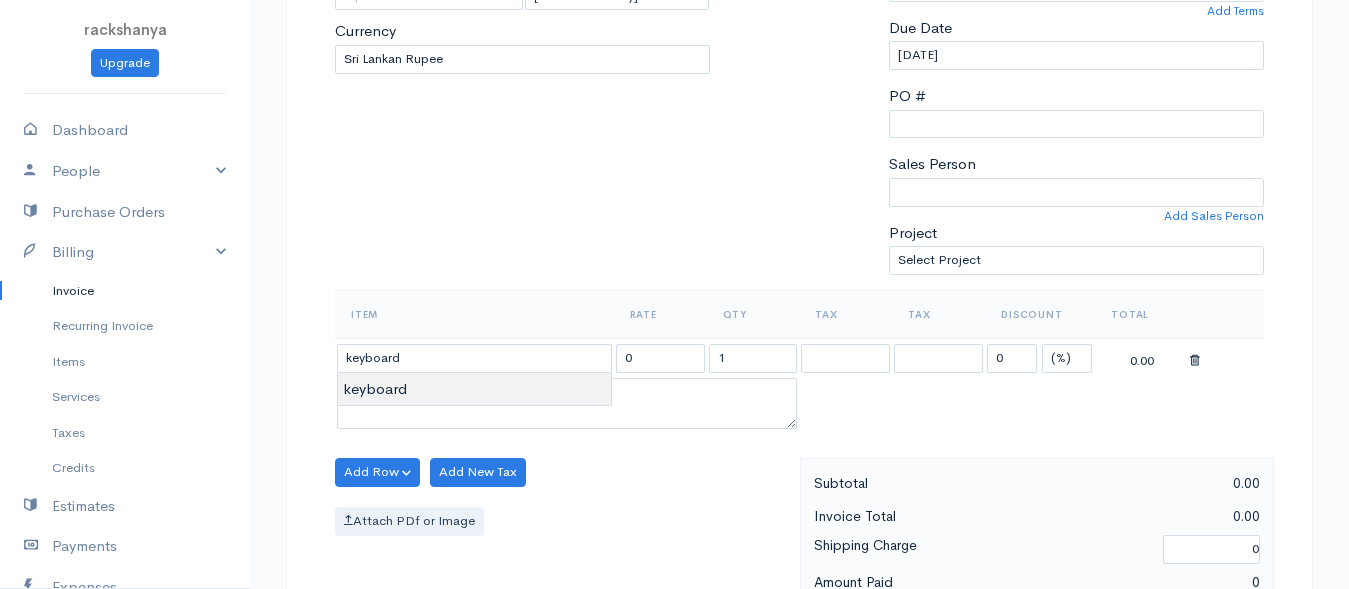 type on "375.00" 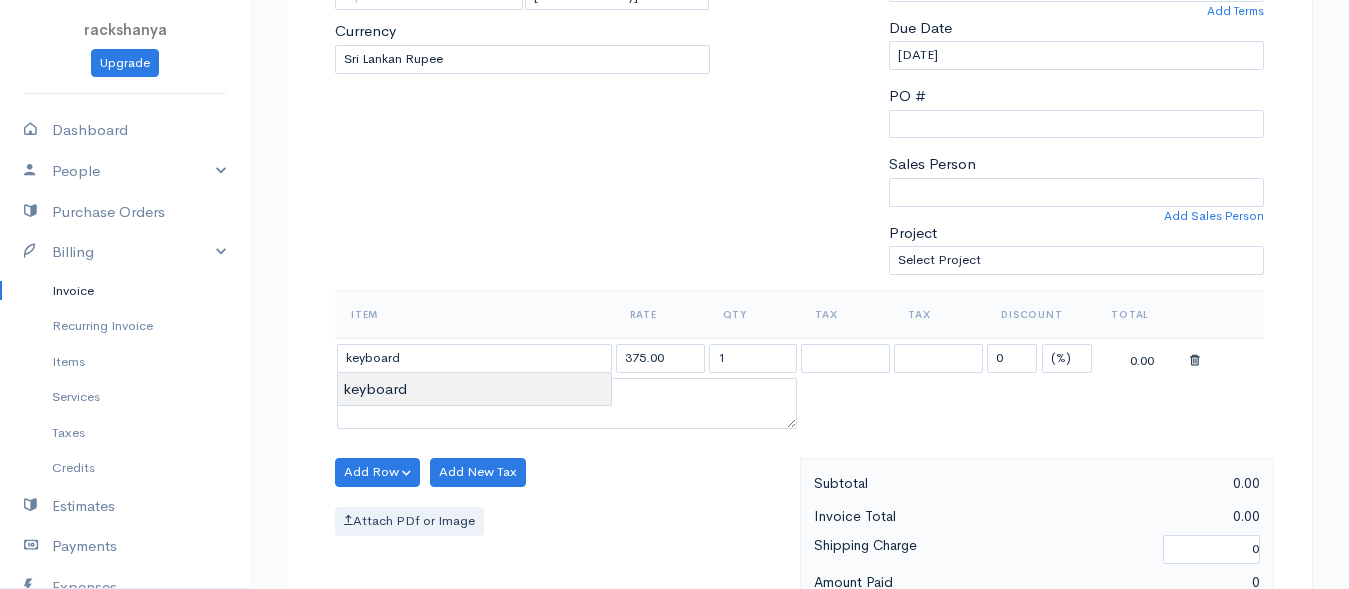 click on "rackshanya
Upgrade
Dashboard
People
Clients
Vendors
Staff Users
Purchase Orders
Billing
Invoice
Recurring Invoice
Items
Services
Taxes
Credits
Estimates
Payments
Expenses
Track Time
Projects
Reports
Settings
My Organizations
Logout
Help
@CloudBooksApp 2022
Invoice
New Invoice
DRAFT To ravi [Choose Country] United States Canada United Kingdom Afghanistan Albania Algeria American Samoa Andorra Anguilla Angola Antarctica Antigua and Barbuda Argentina Armenia Aruba Australia" at bounding box center [674, 464] 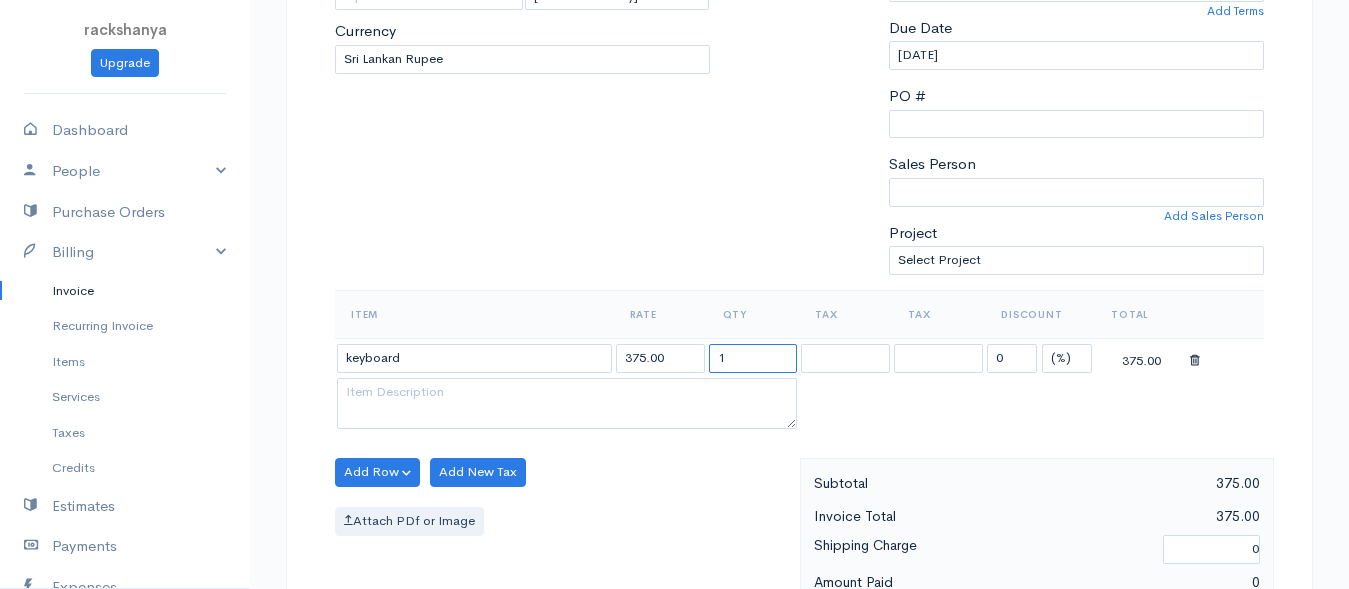 drag, startPoint x: 746, startPoint y: 353, endPoint x: 664, endPoint y: 338, distance: 83.360664 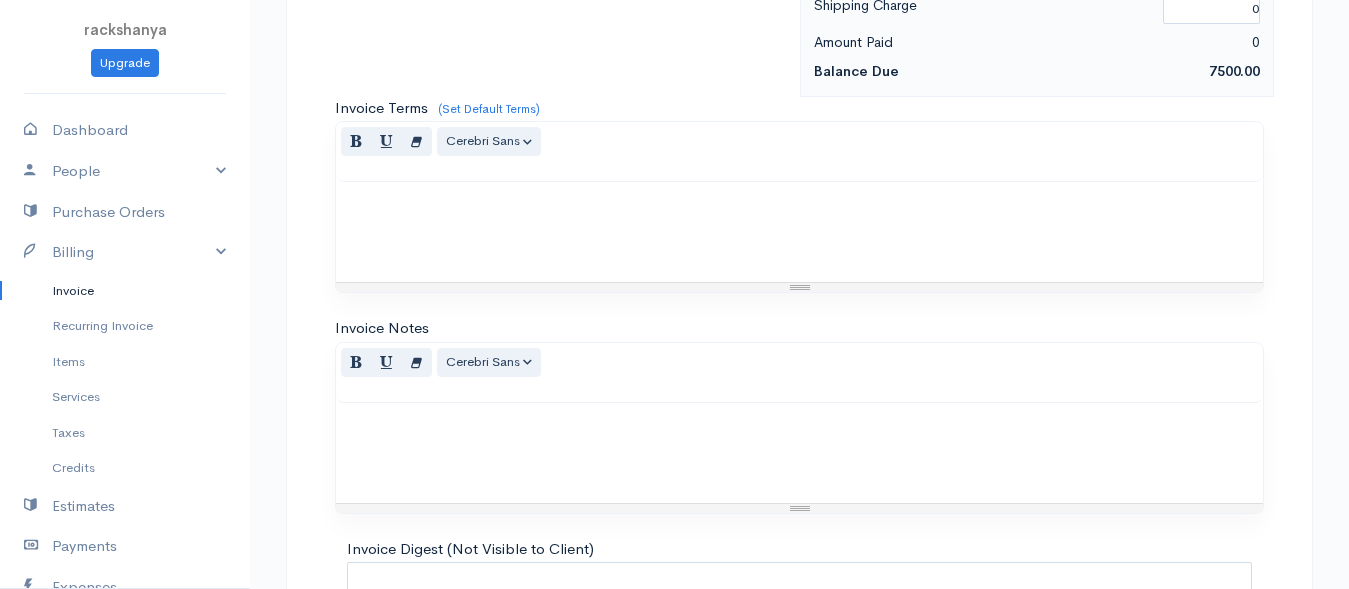 scroll, scrollTop: 1140, scrollLeft: 0, axis: vertical 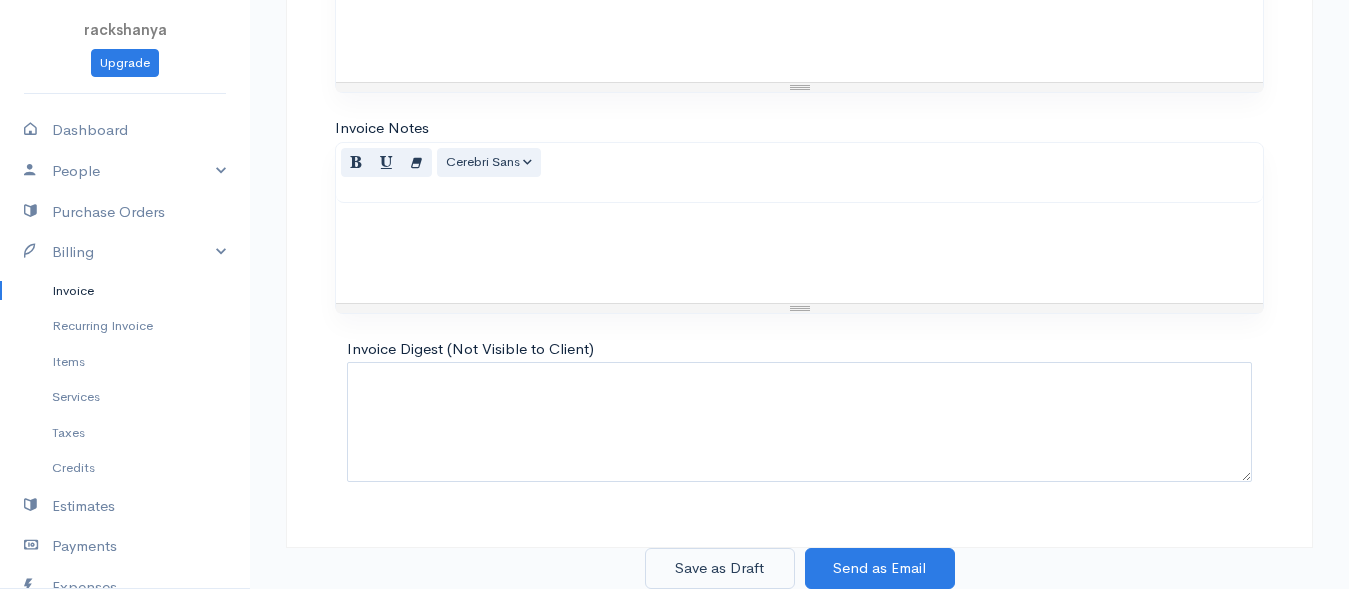 type on "20" 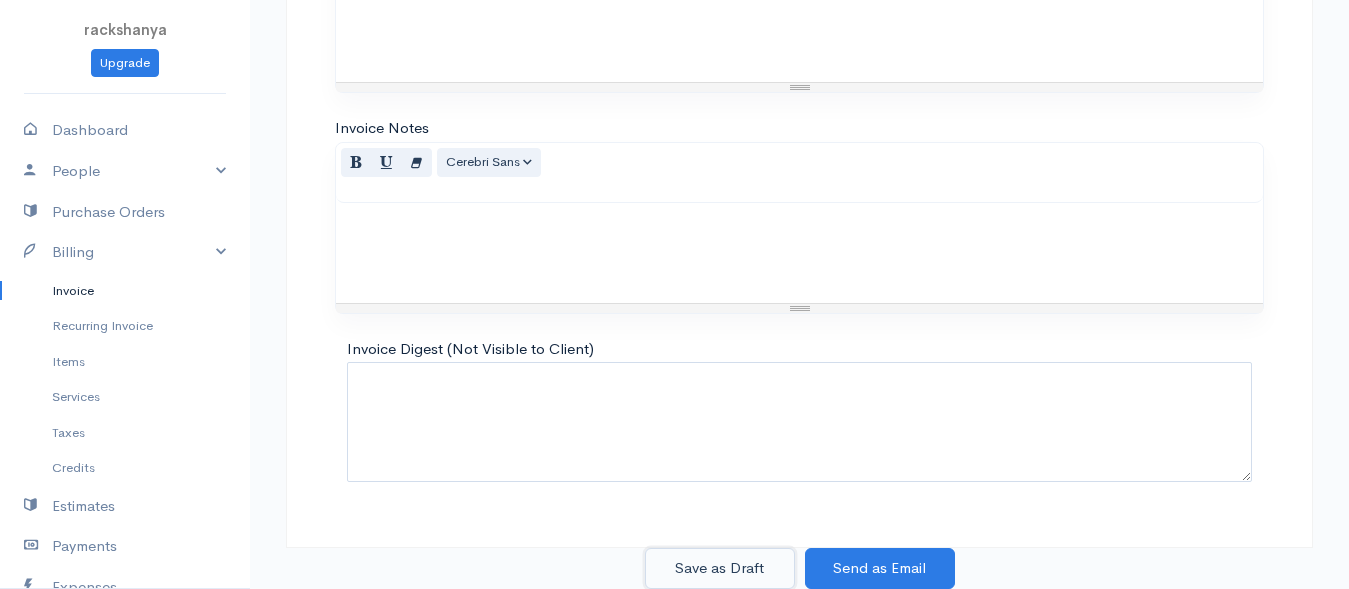 click on "Save as Draft" at bounding box center [720, 568] 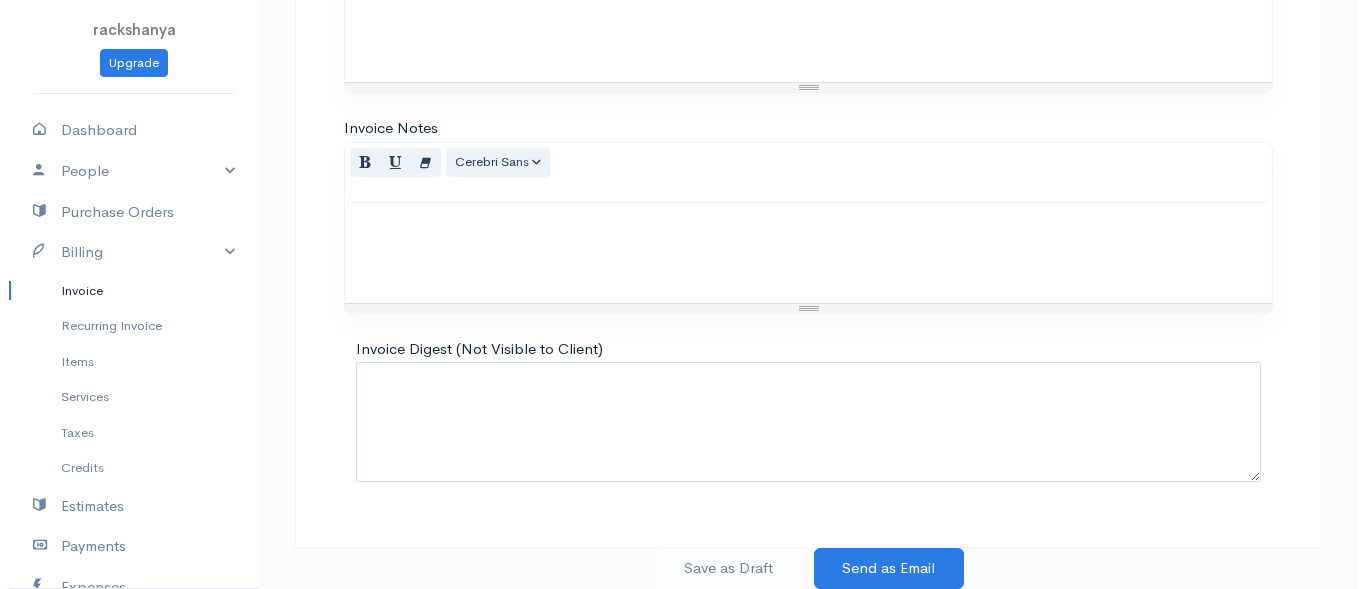 scroll, scrollTop: 0, scrollLeft: 0, axis: both 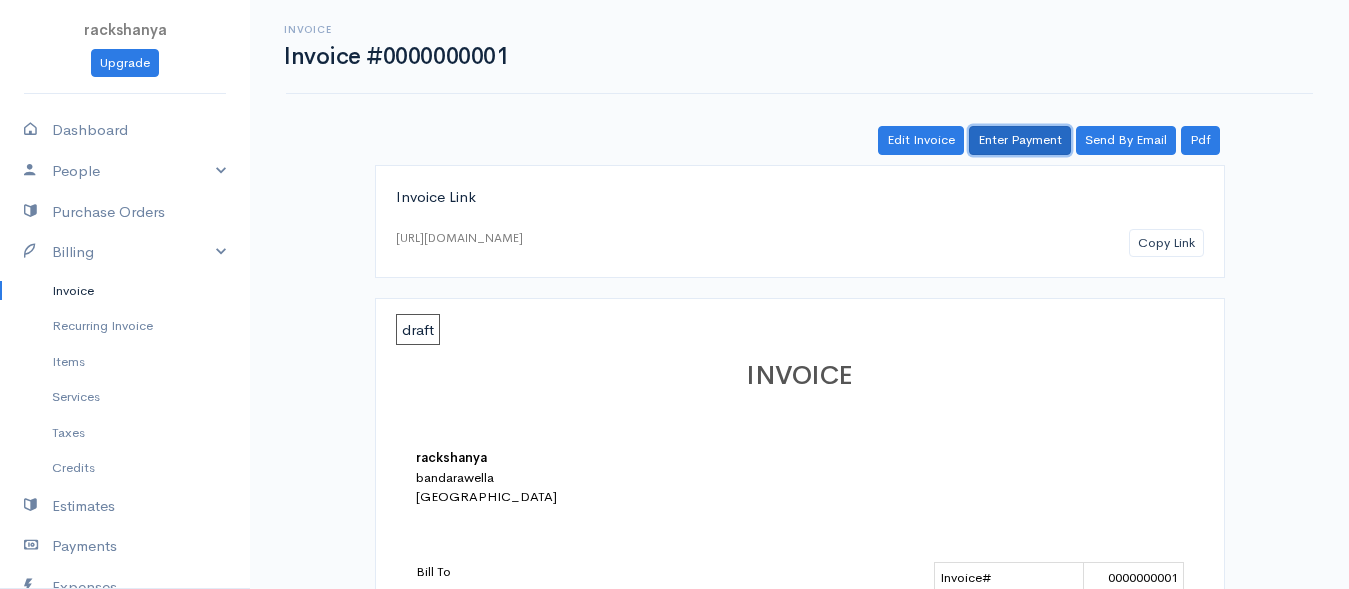 click on "Enter Payment" at bounding box center (1020, 140) 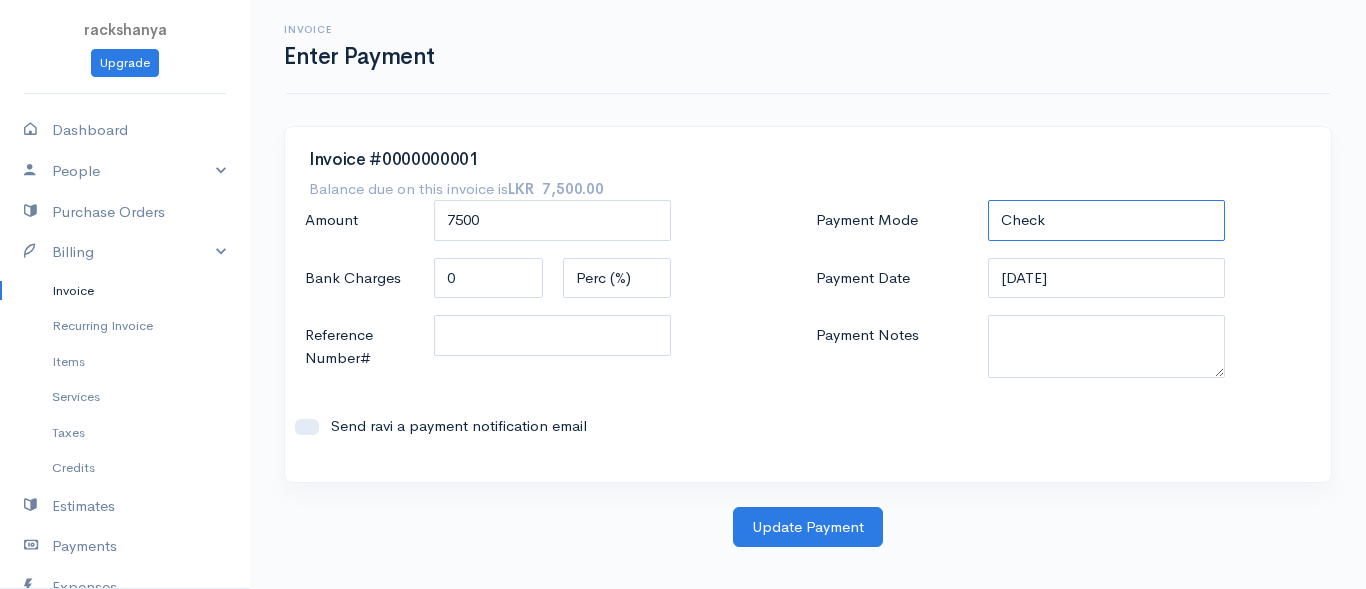 click on "Check Bank Transfer Credit Cash Debit ACH VISA MASTERCARD AMEX DISCOVER DINERS EUROCARD JCB NOVA Credit Card PayPal Google Checkout 2Checkout Amazon" at bounding box center (1107, 220) 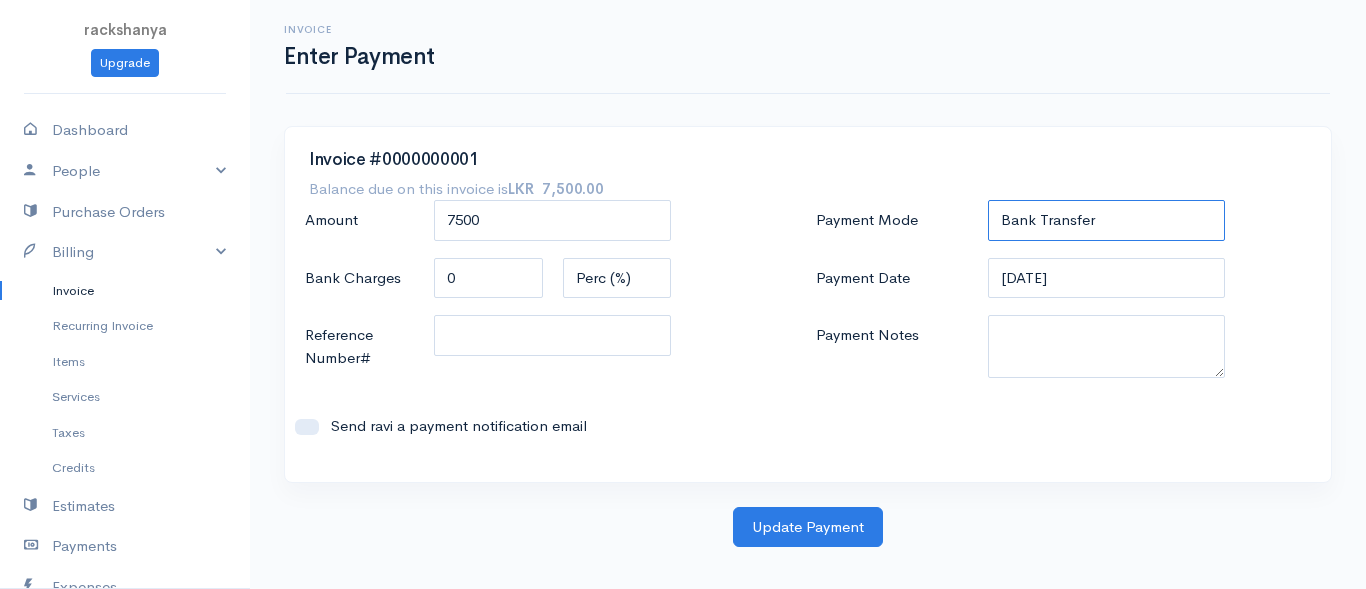 click on "Check Bank Transfer Credit Cash Debit ACH VISA MASTERCARD AMEX DISCOVER DINERS EUROCARD JCB NOVA Credit Card PayPal Google Checkout 2Checkout Amazon" at bounding box center (1107, 220) 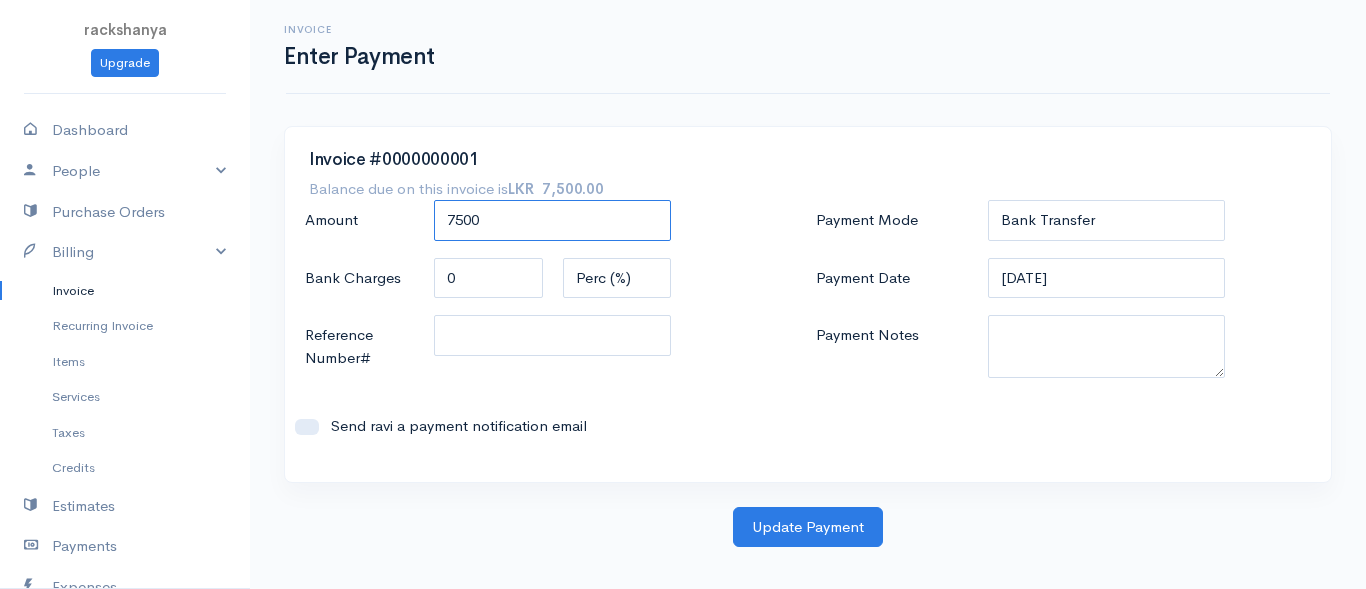 click on "7500" at bounding box center [553, 220] 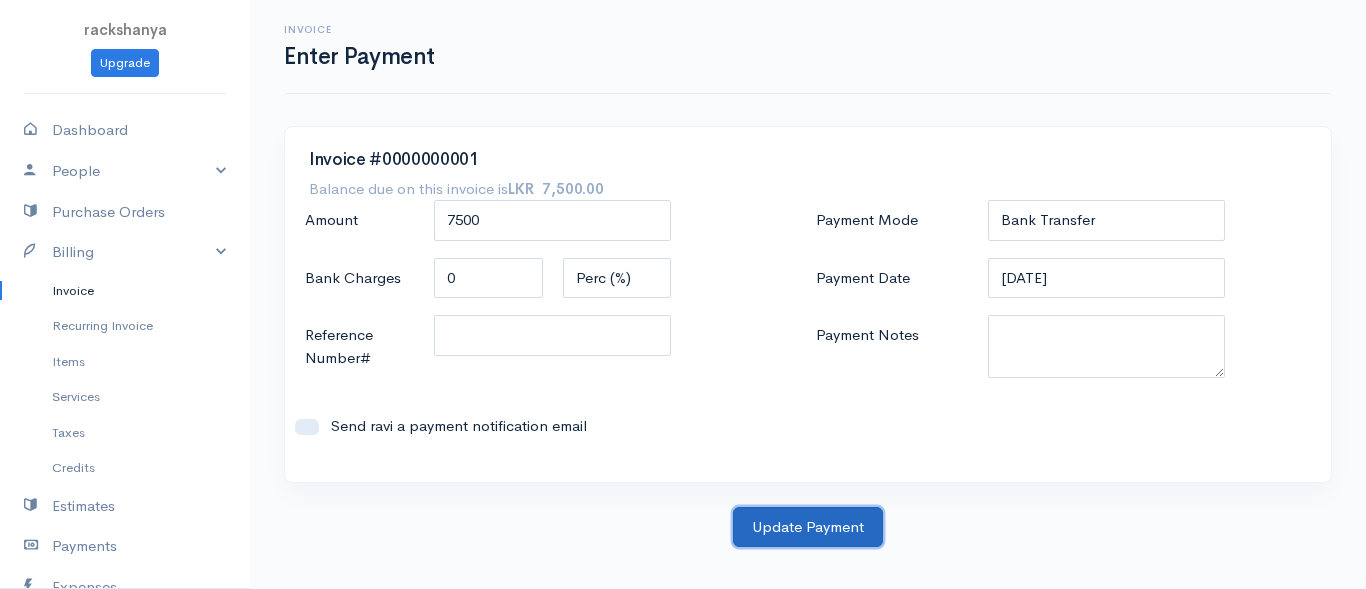 click on "Update Payment" at bounding box center (808, 527) 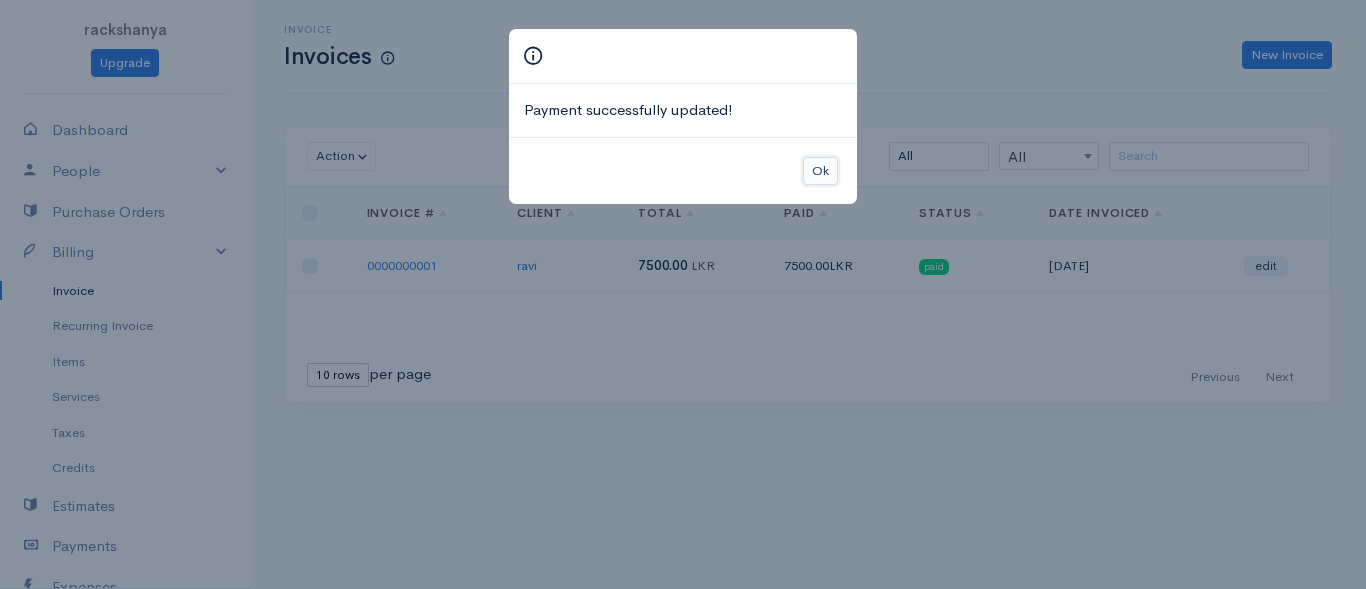 click on "Ok" at bounding box center [820, 171] 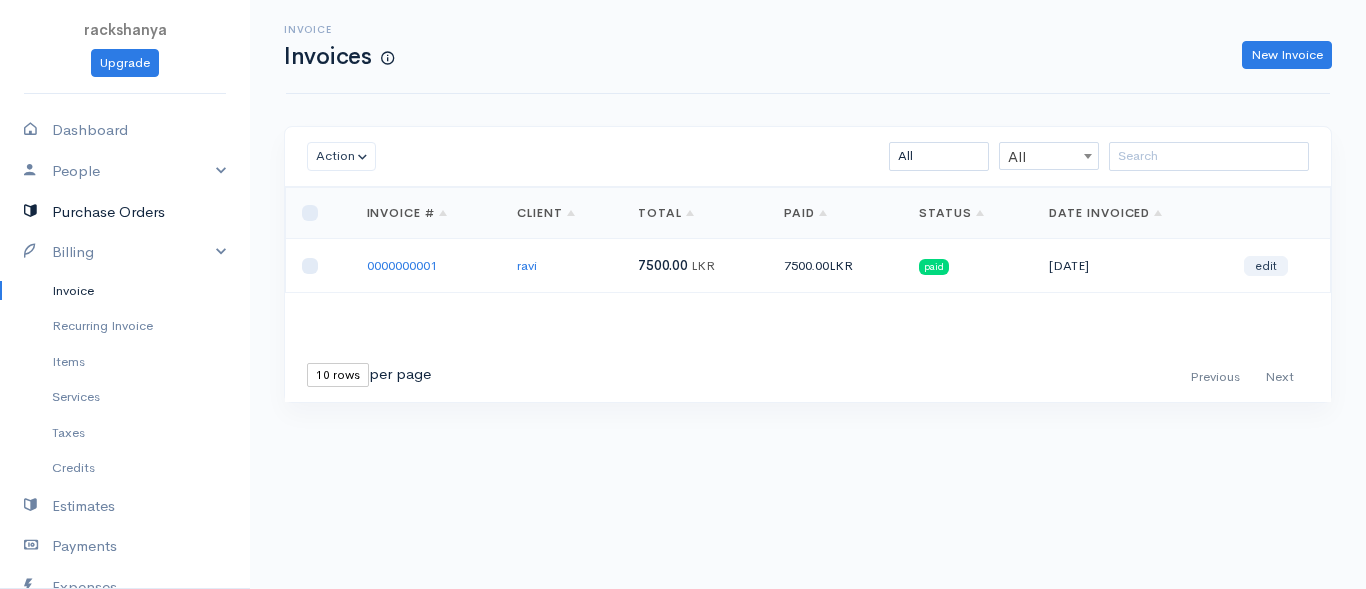 click on "Purchase Orders" at bounding box center (125, 212) 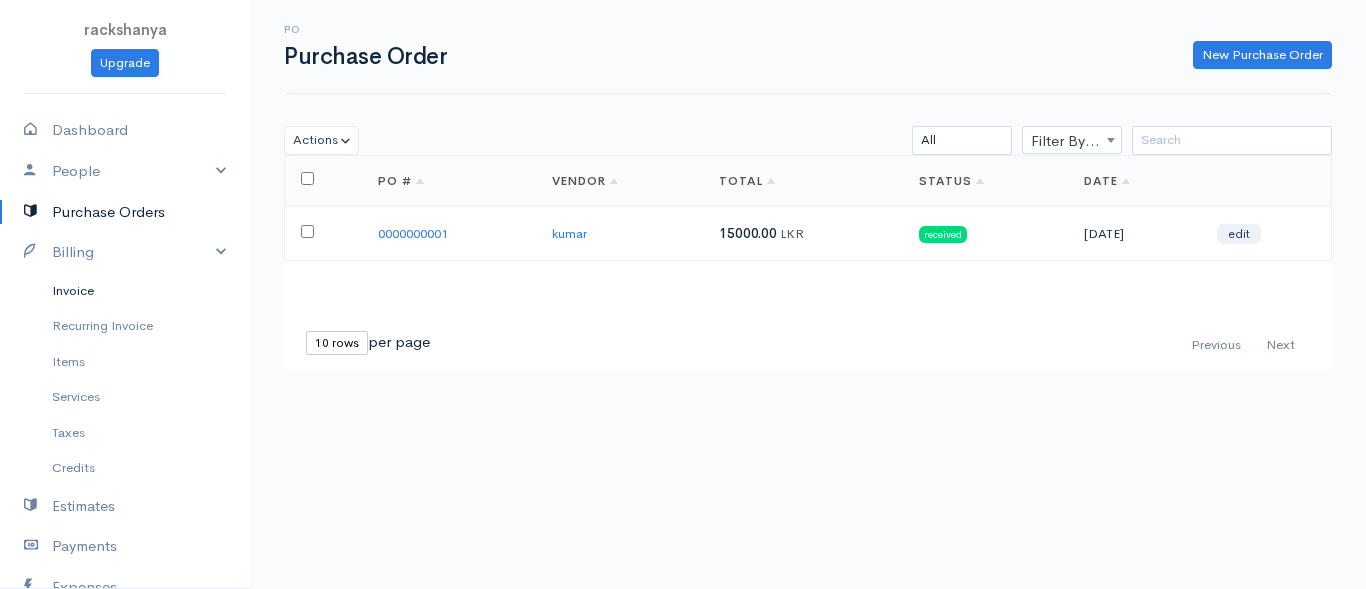 click on "Invoice" at bounding box center (125, 291) 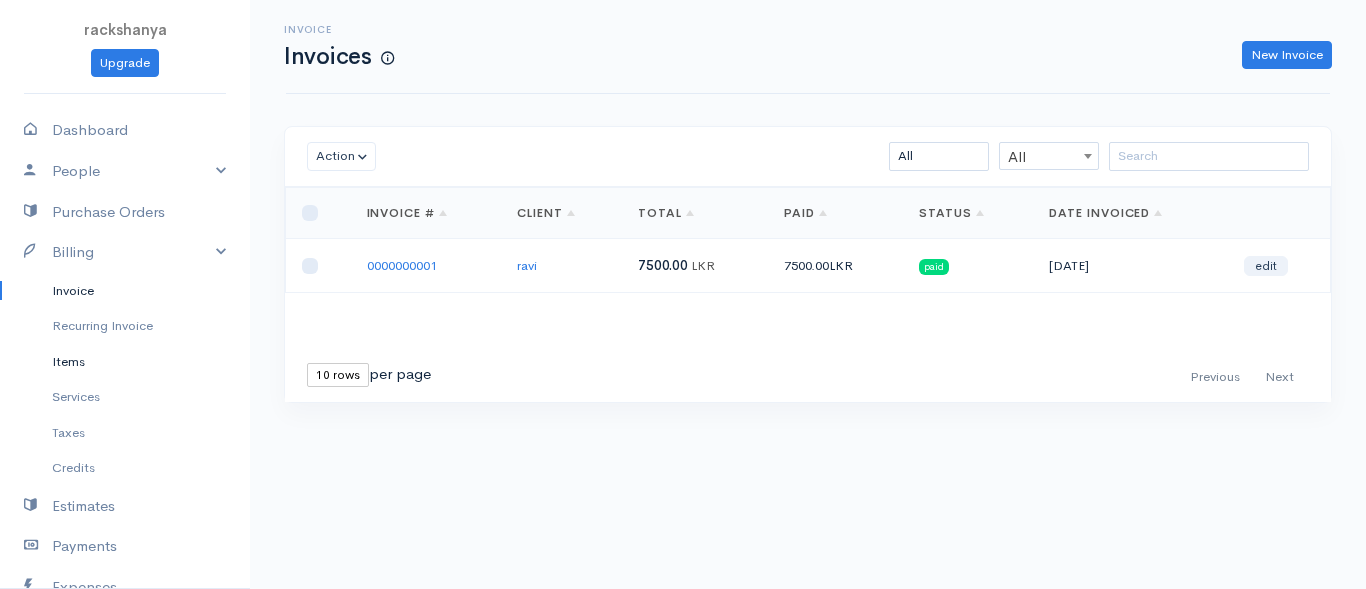 click on "Items" at bounding box center (125, 362) 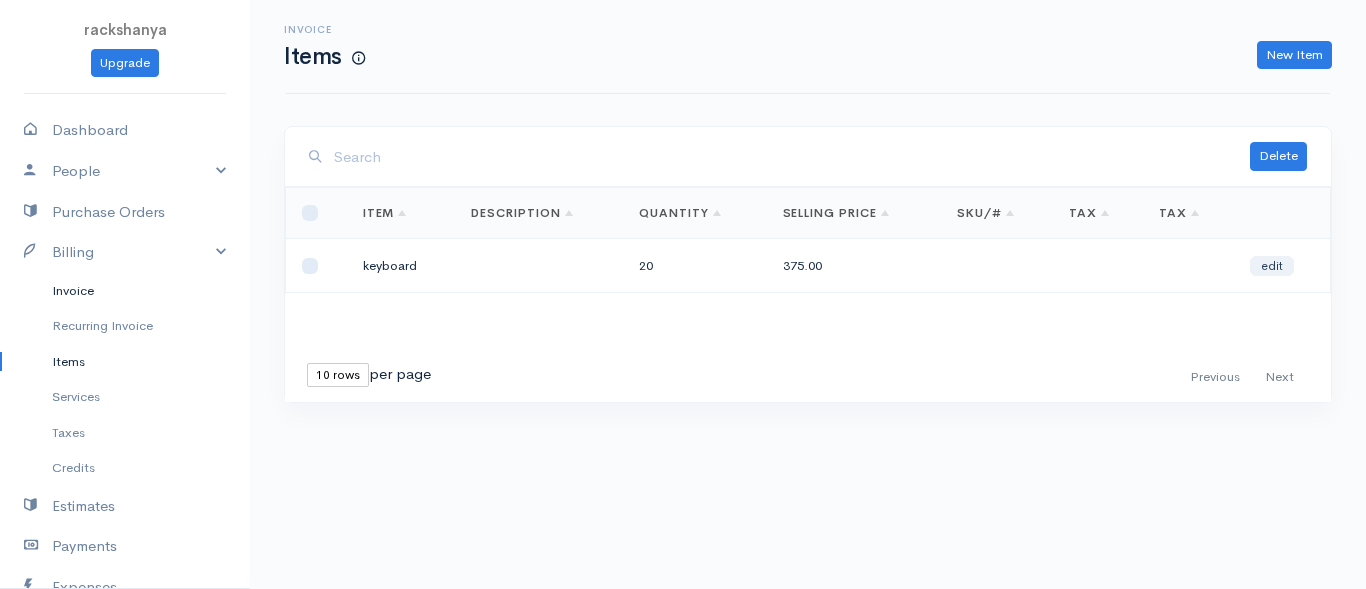 click on "Invoice" at bounding box center (125, 291) 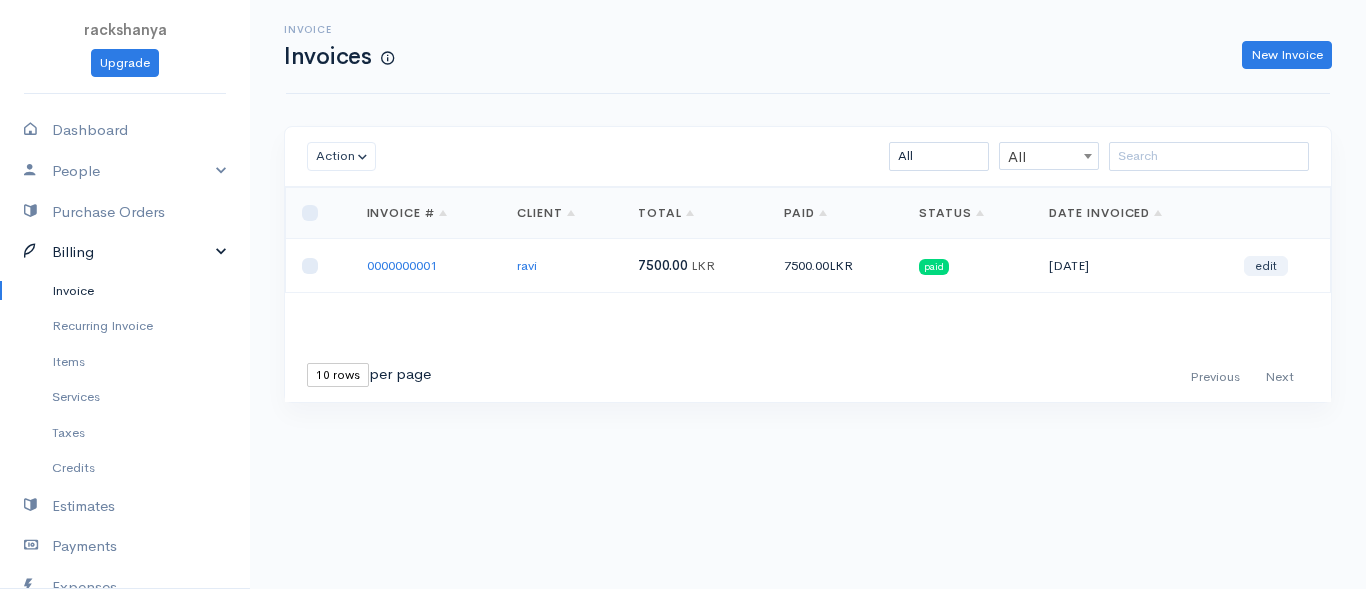 click on "Billing" at bounding box center (125, 252) 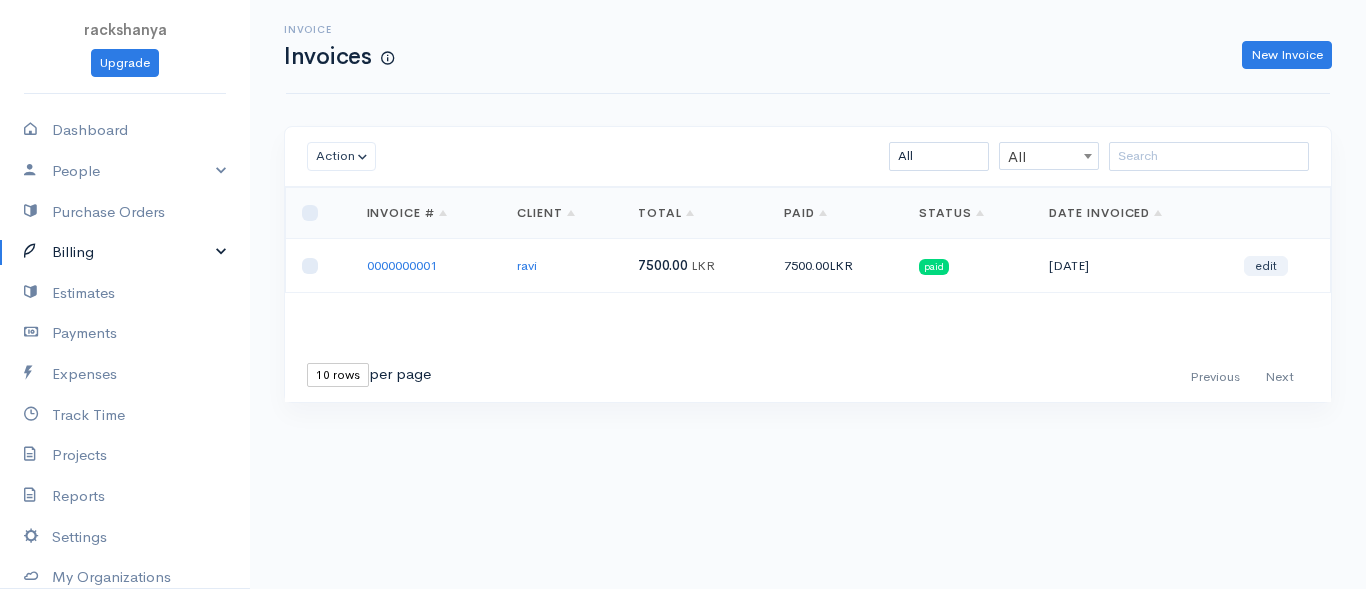 click on "Billing" at bounding box center (125, 252) 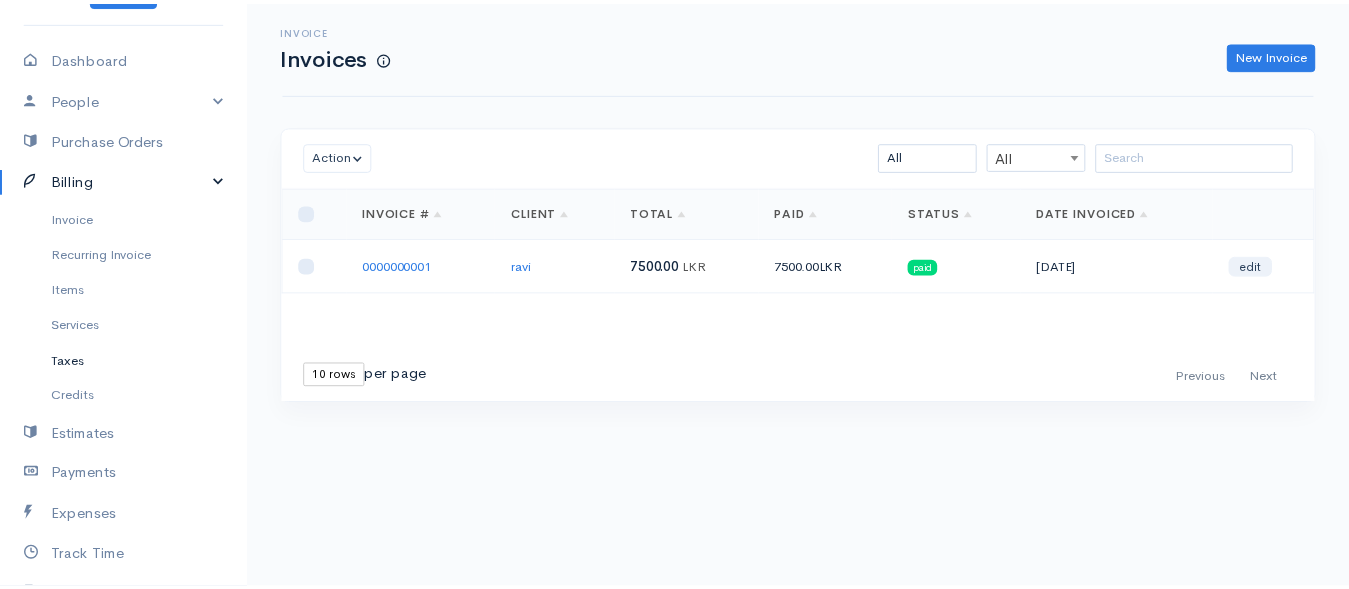 scroll, scrollTop: 0, scrollLeft: 0, axis: both 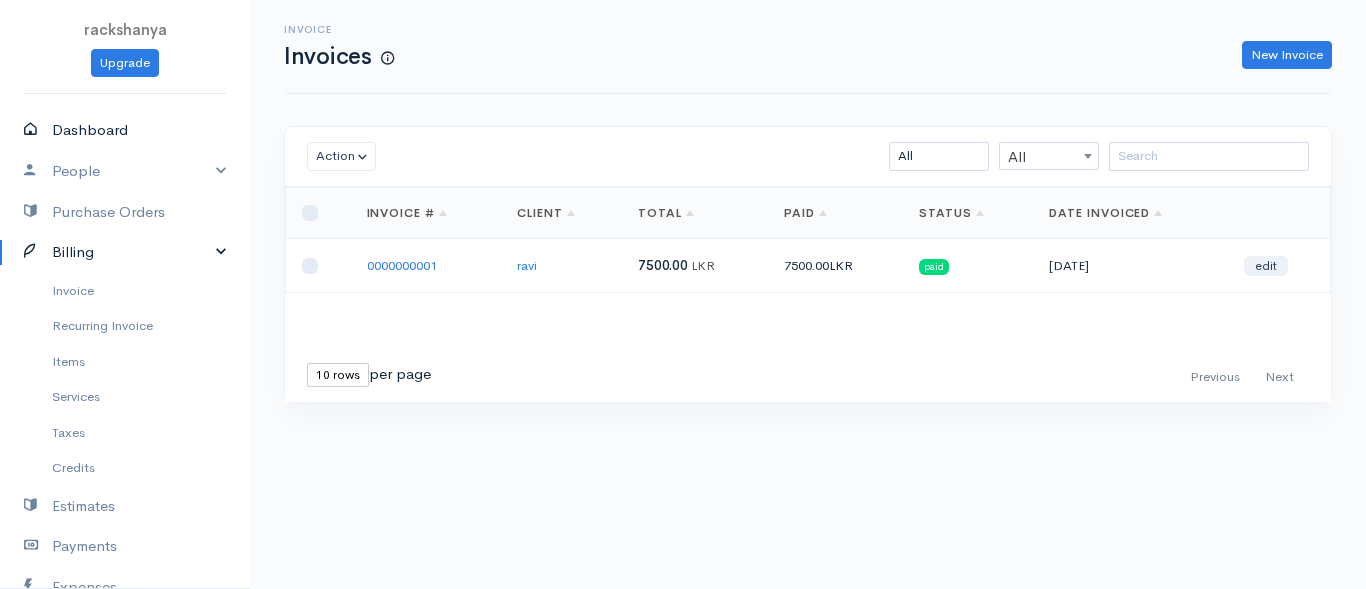 click on "Dashboard" at bounding box center [125, 130] 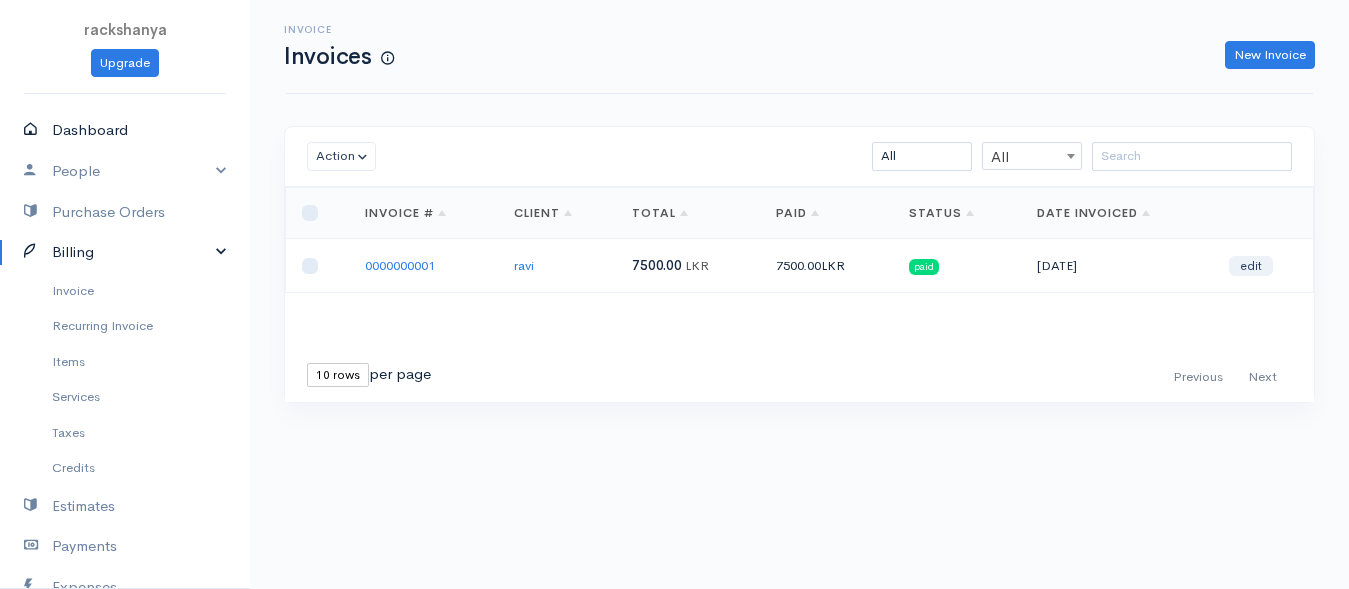 select on "365" 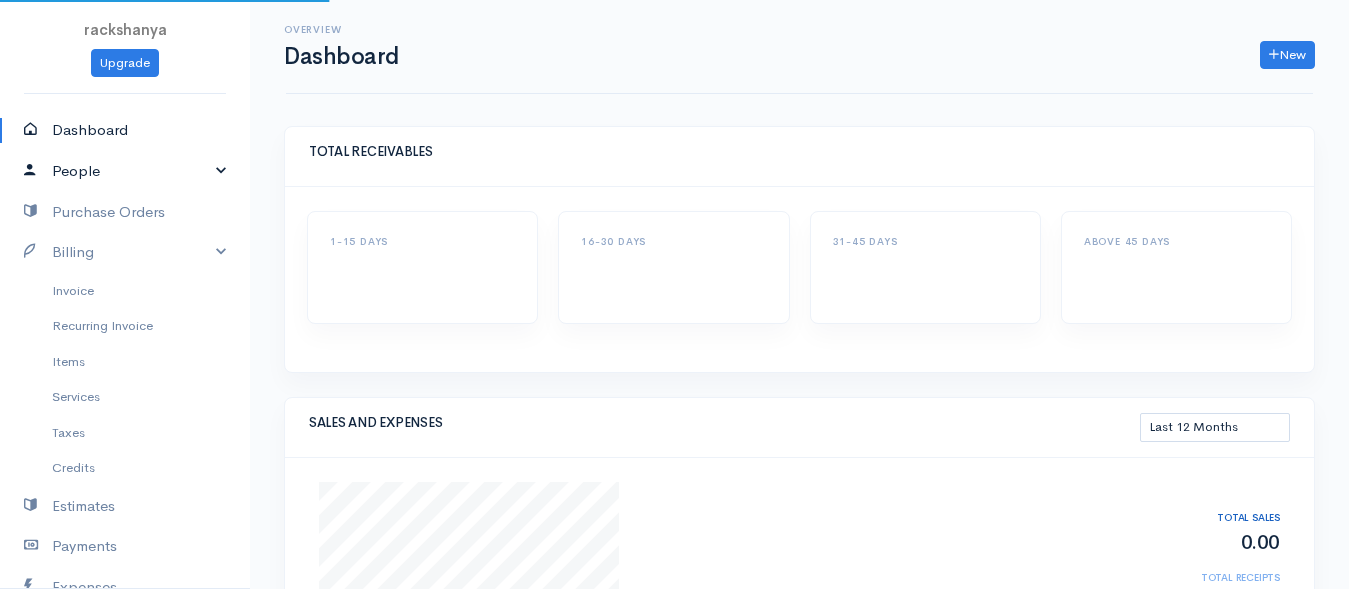 click on "People" at bounding box center [125, 171] 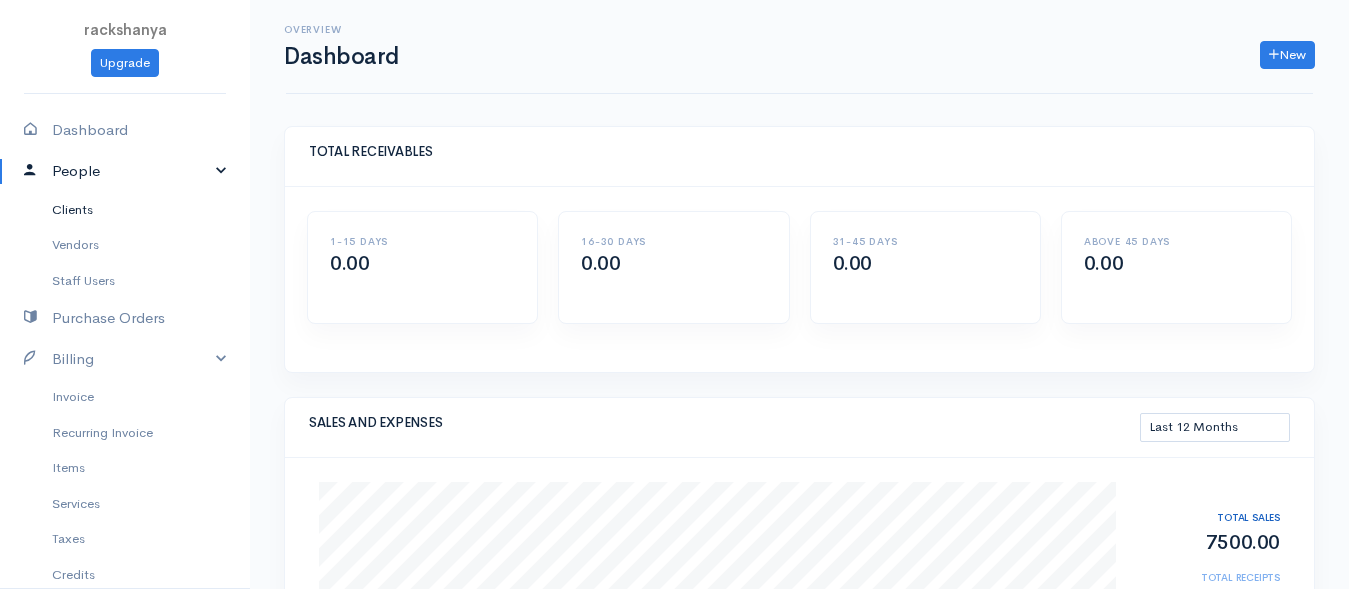 click on "Clients" at bounding box center [125, 210] 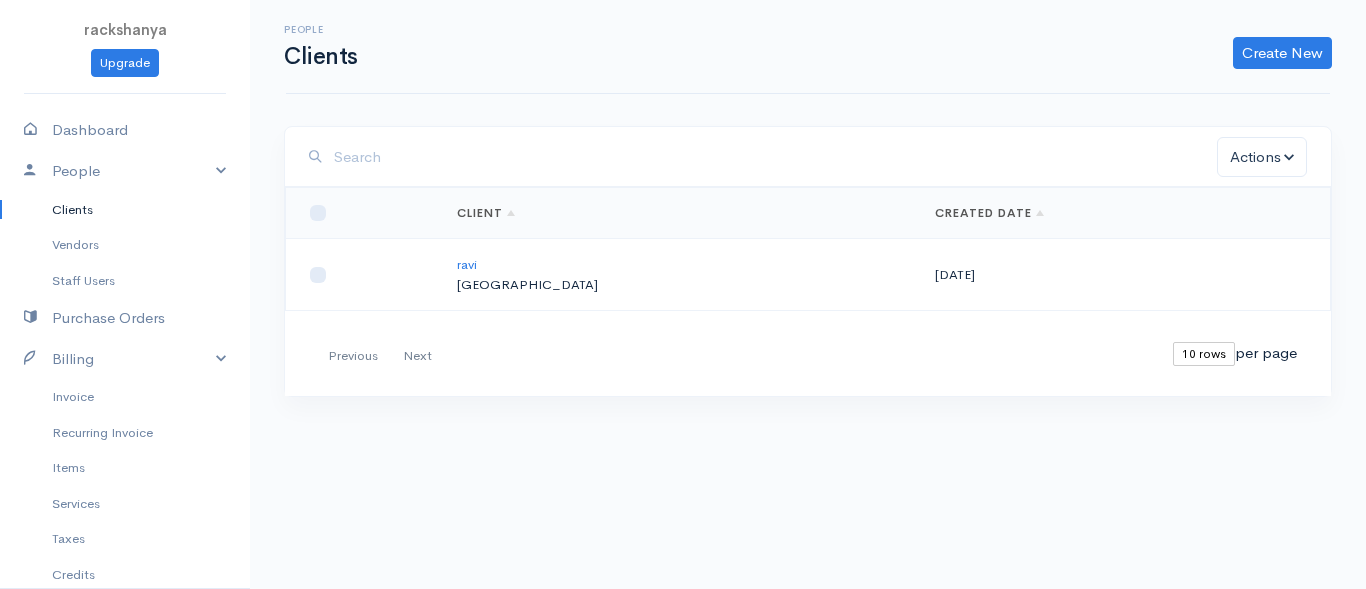 click on "Clients" at bounding box center (125, 210) 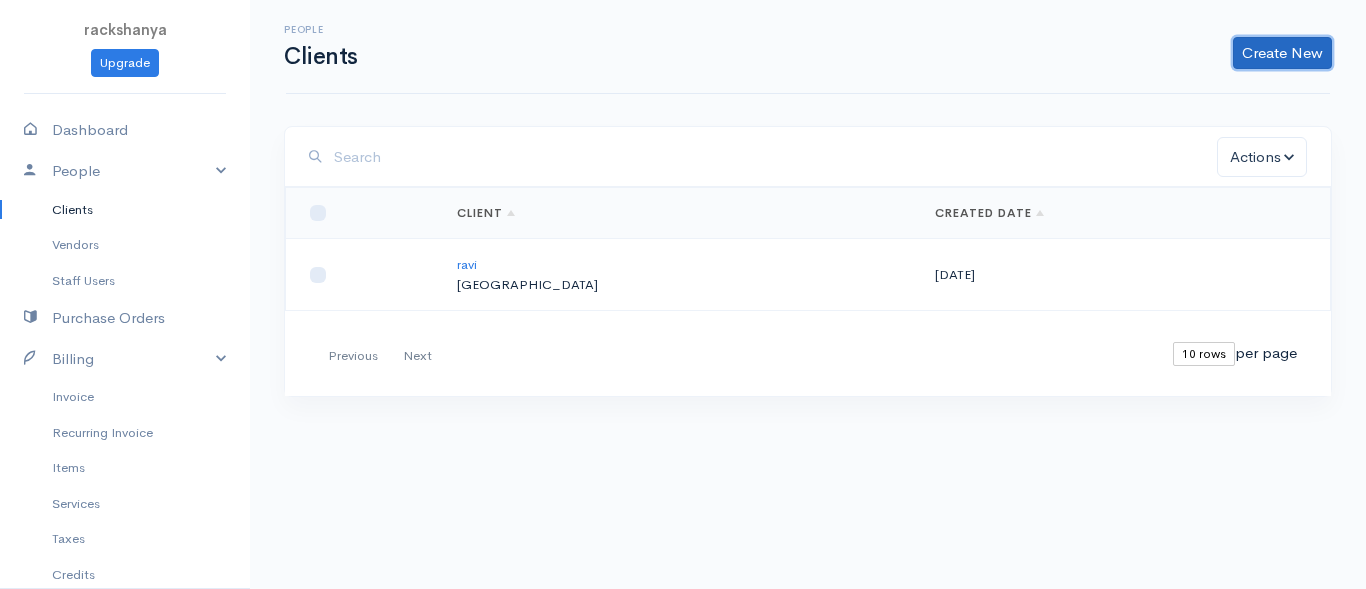 click on "Create New" at bounding box center [1282, 53] 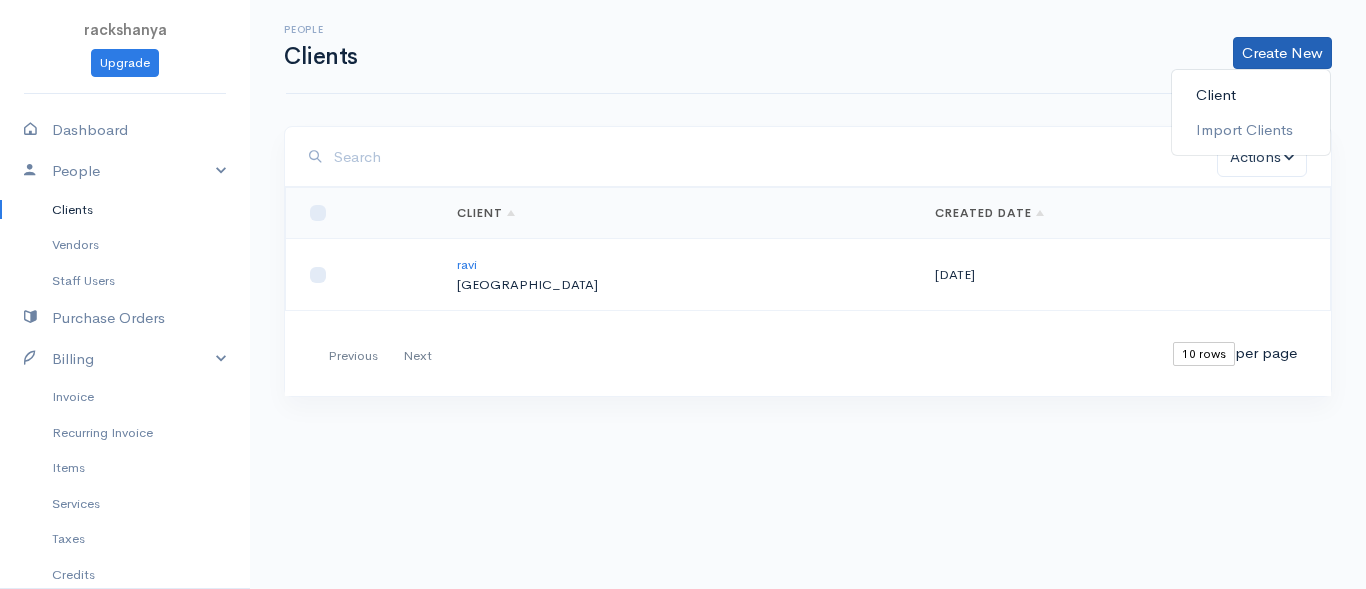 click on "Client" at bounding box center [1251, 95] 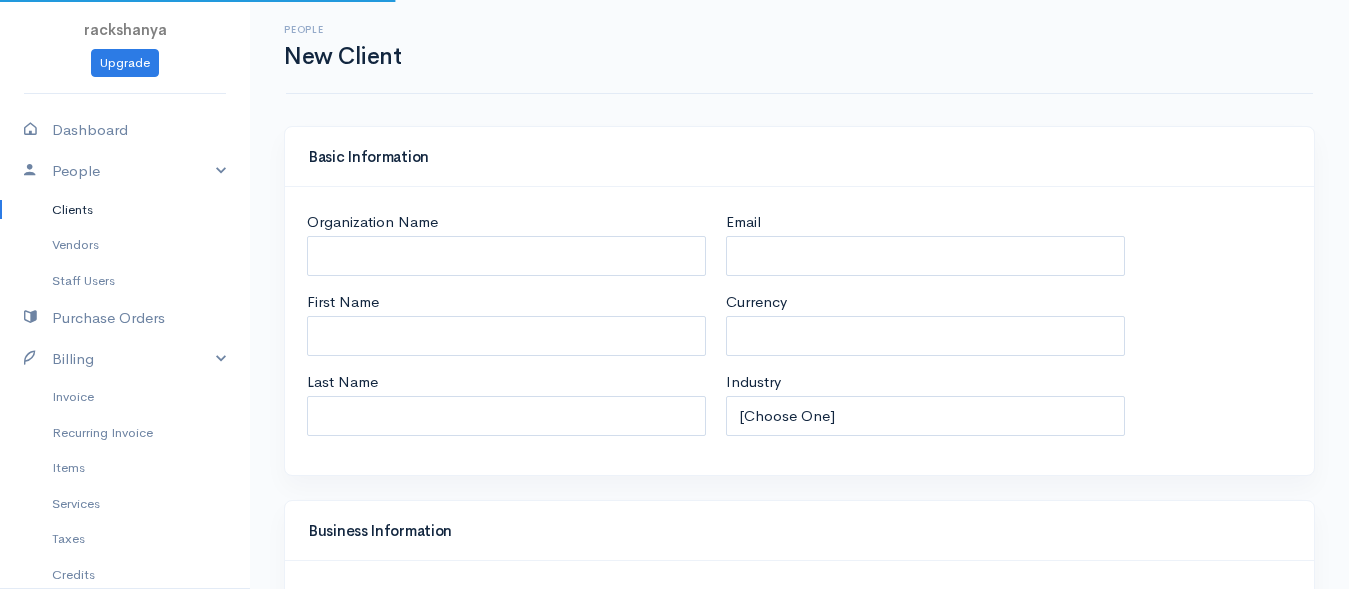 select on "LKR" 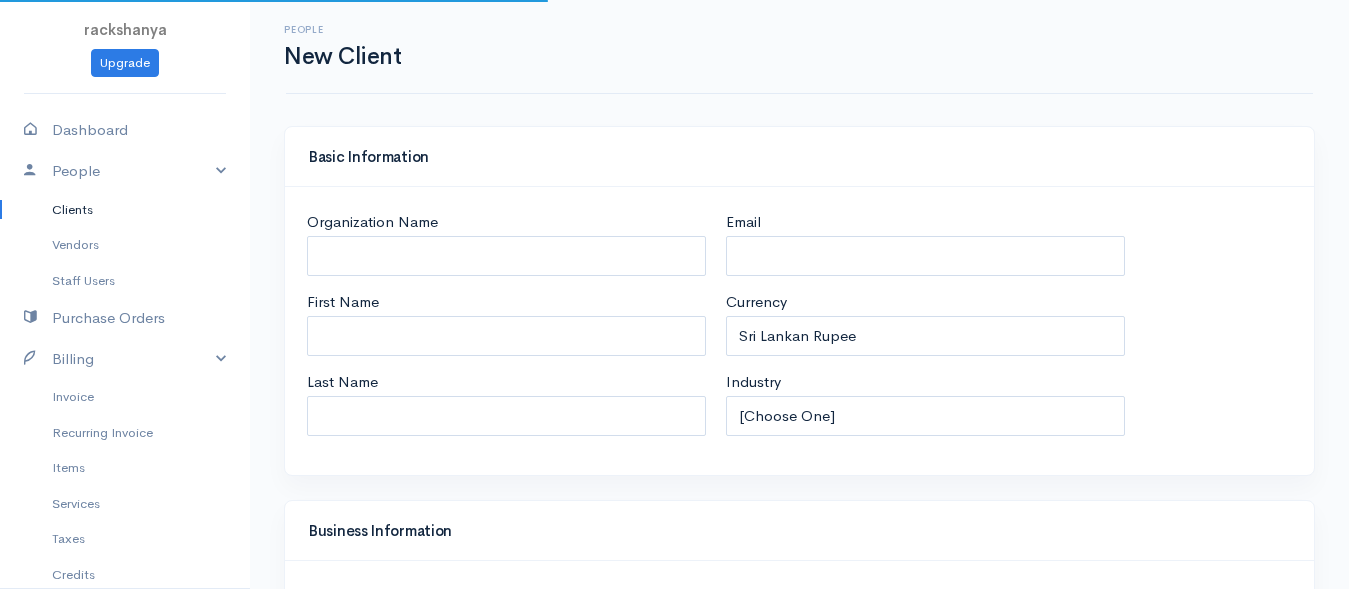 select on "[GEOGRAPHIC_DATA]" 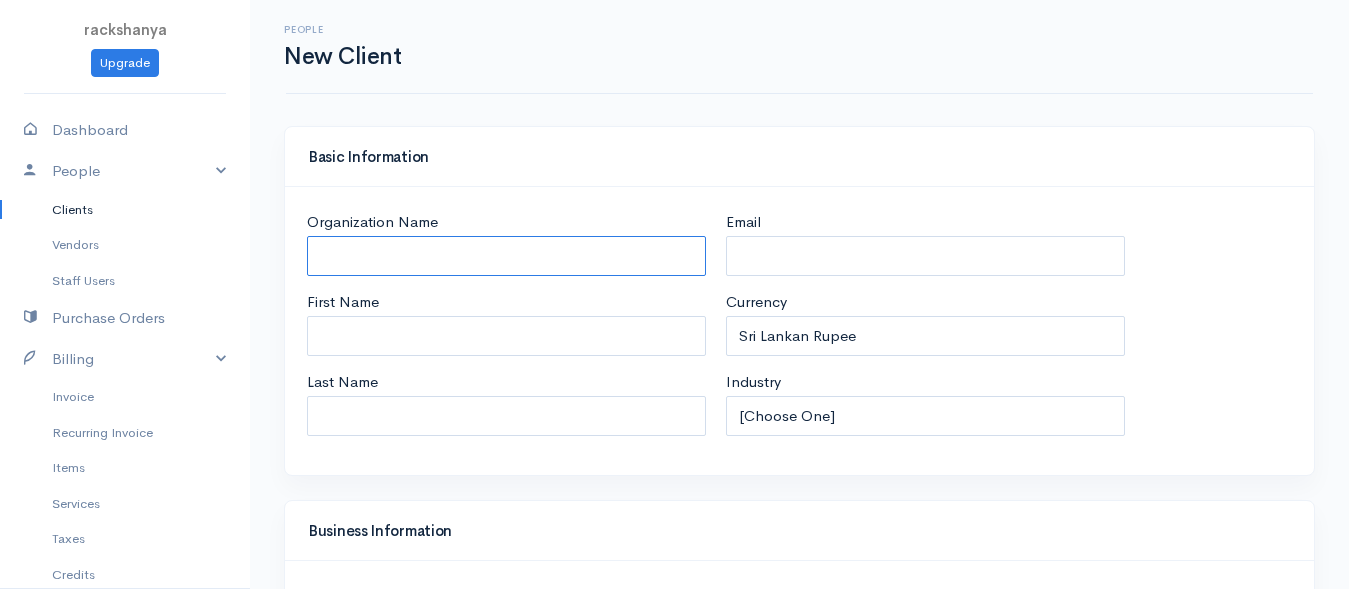 click on "Organization Name" at bounding box center (506, 256) 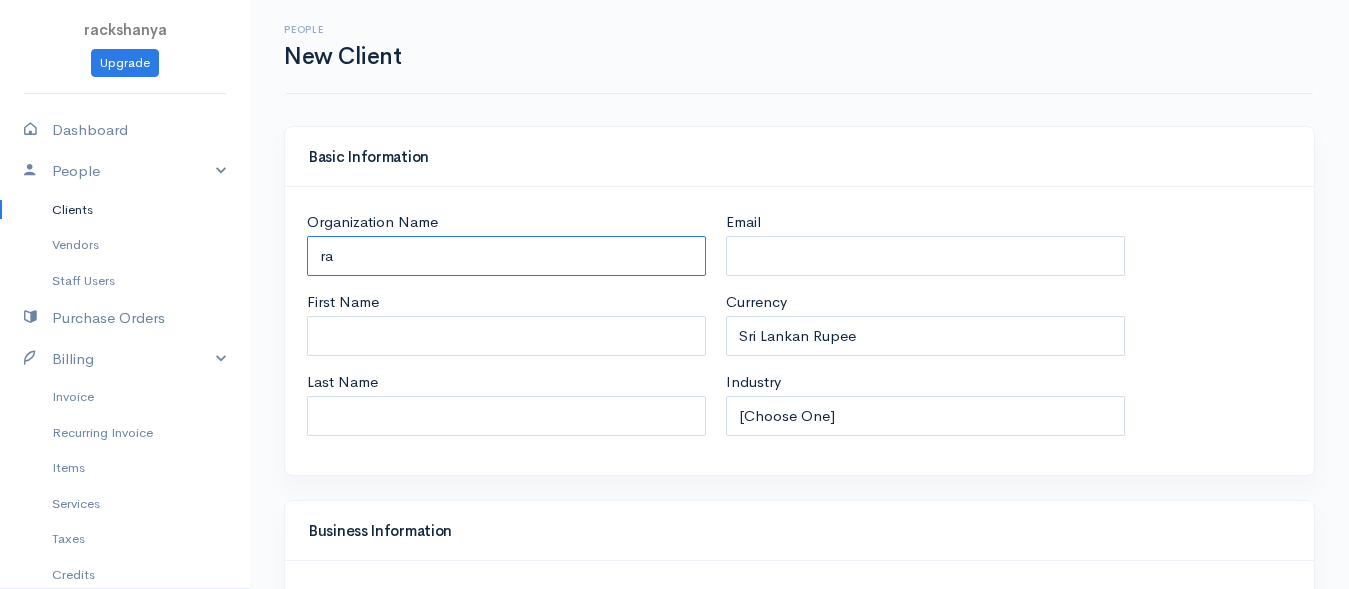 type on "r" 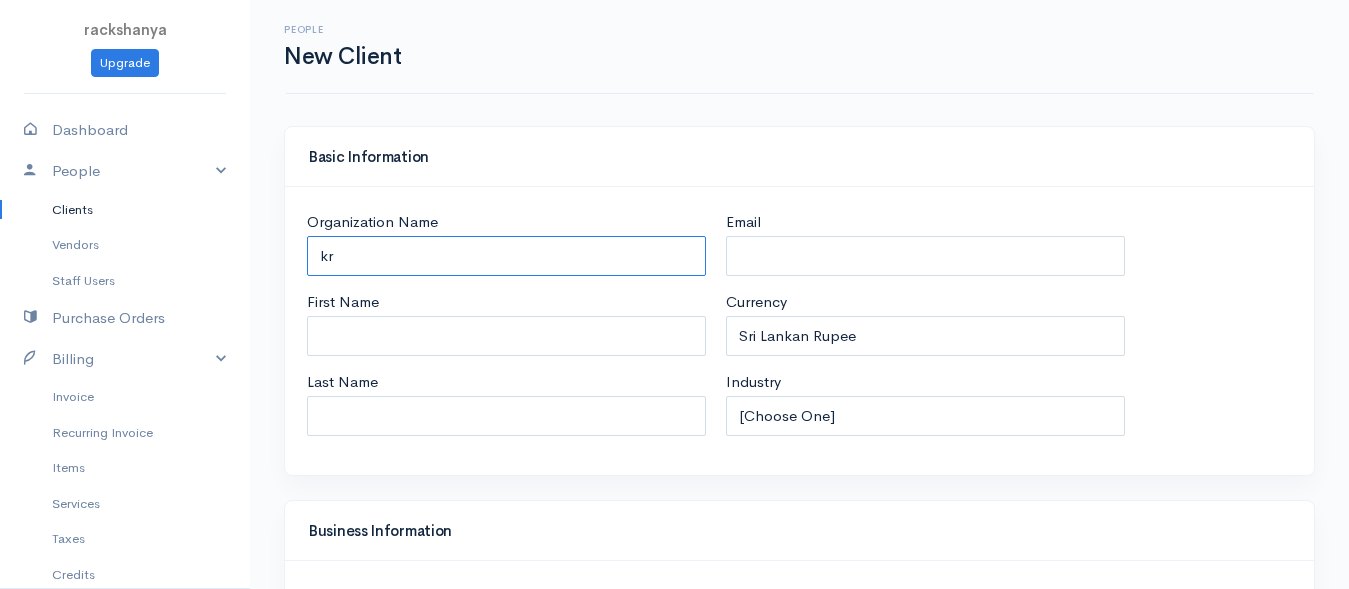 type on "k" 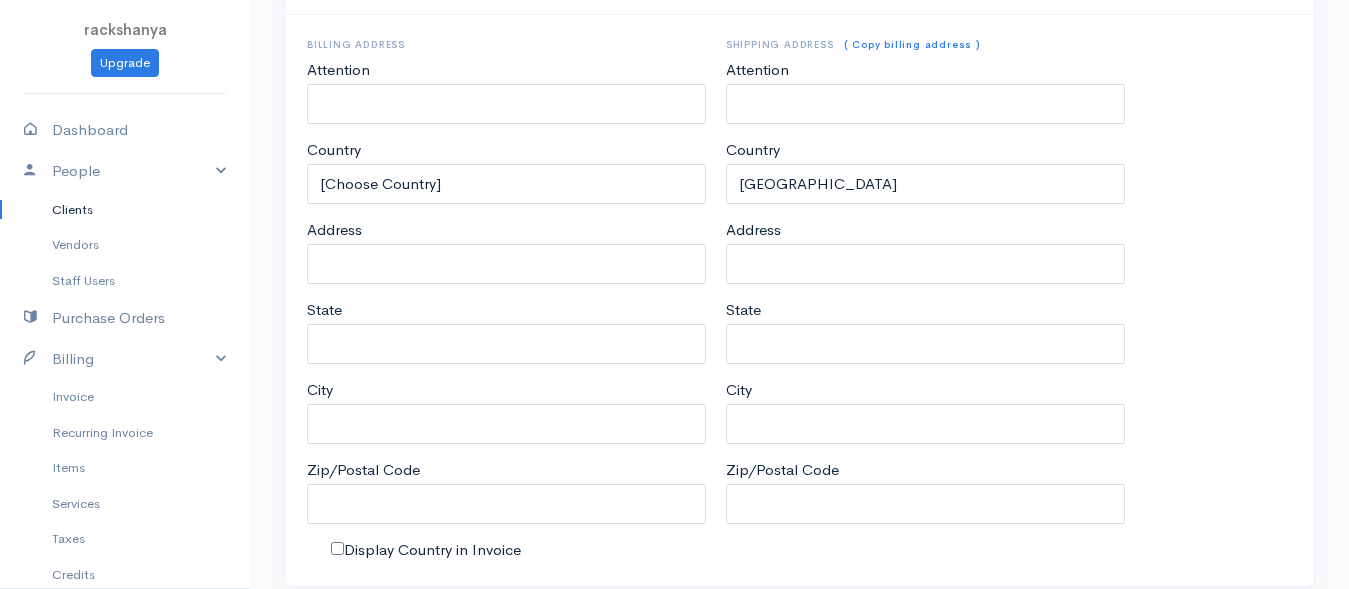 scroll, scrollTop: 1062, scrollLeft: 0, axis: vertical 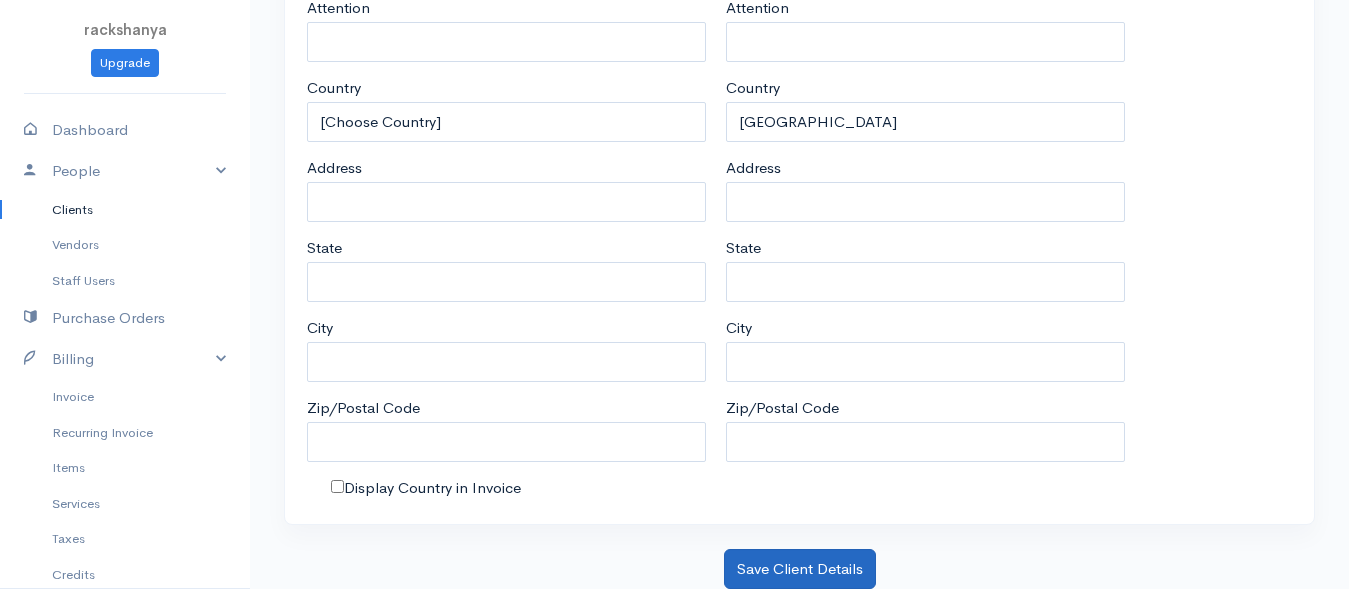 type on "venuja" 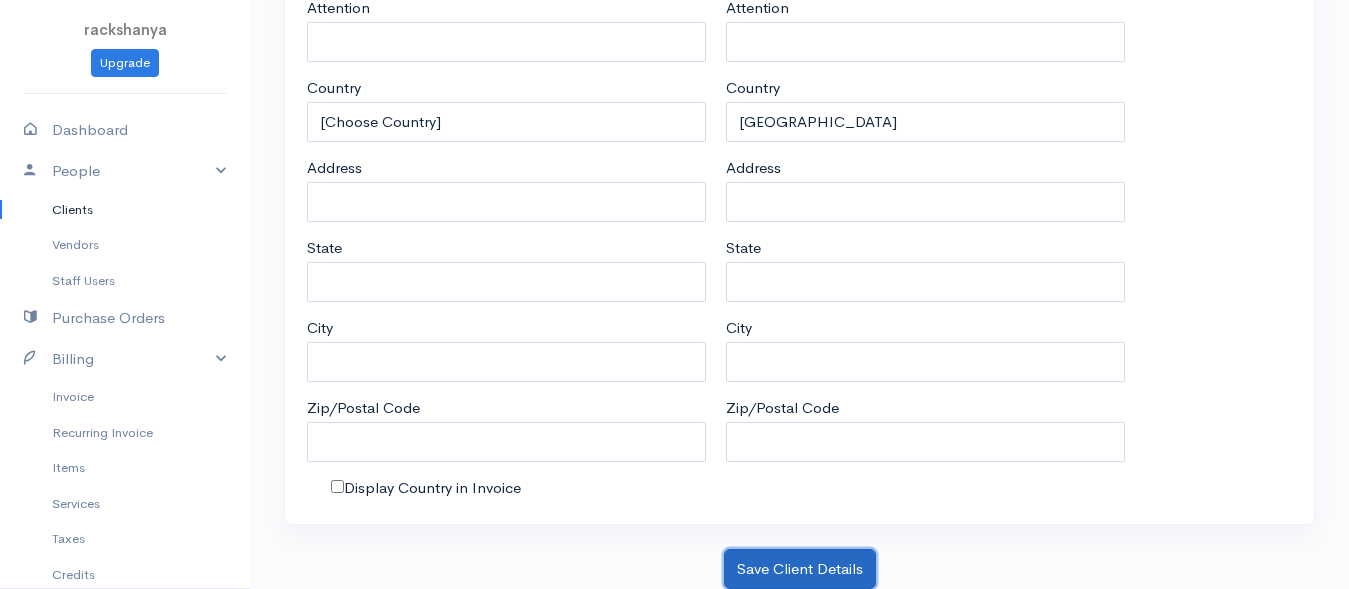click on "Save Client Details" at bounding box center (800, 569) 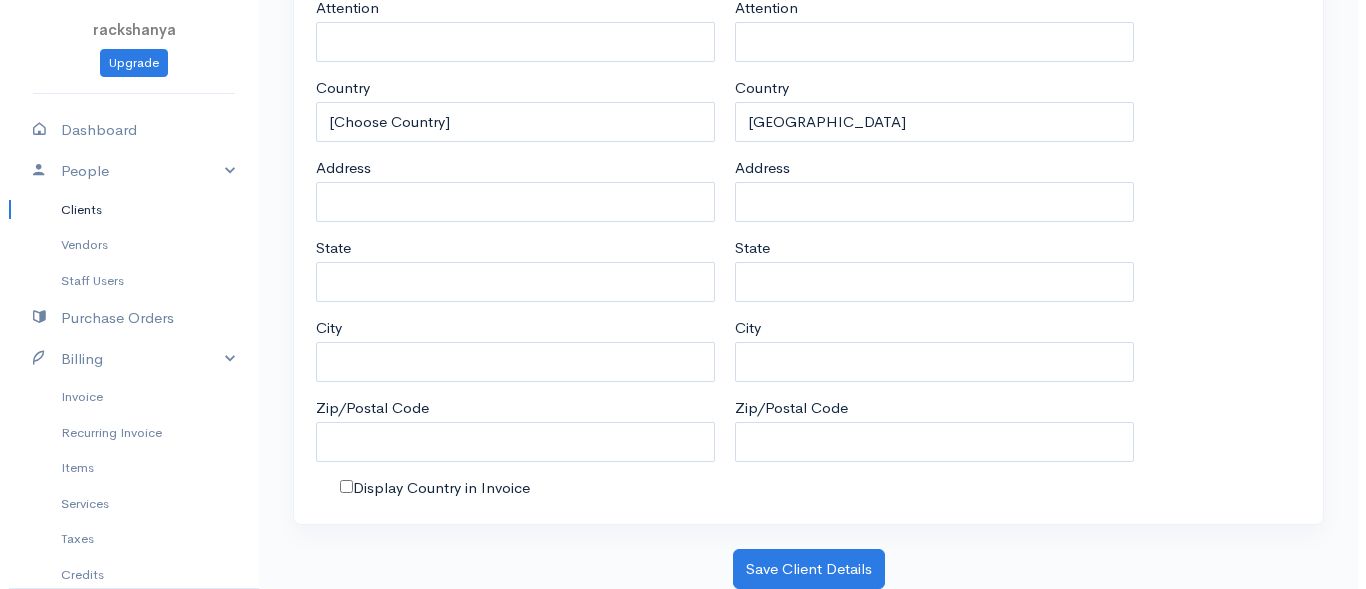 scroll, scrollTop: 0, scrollLeft: 0, axis: both 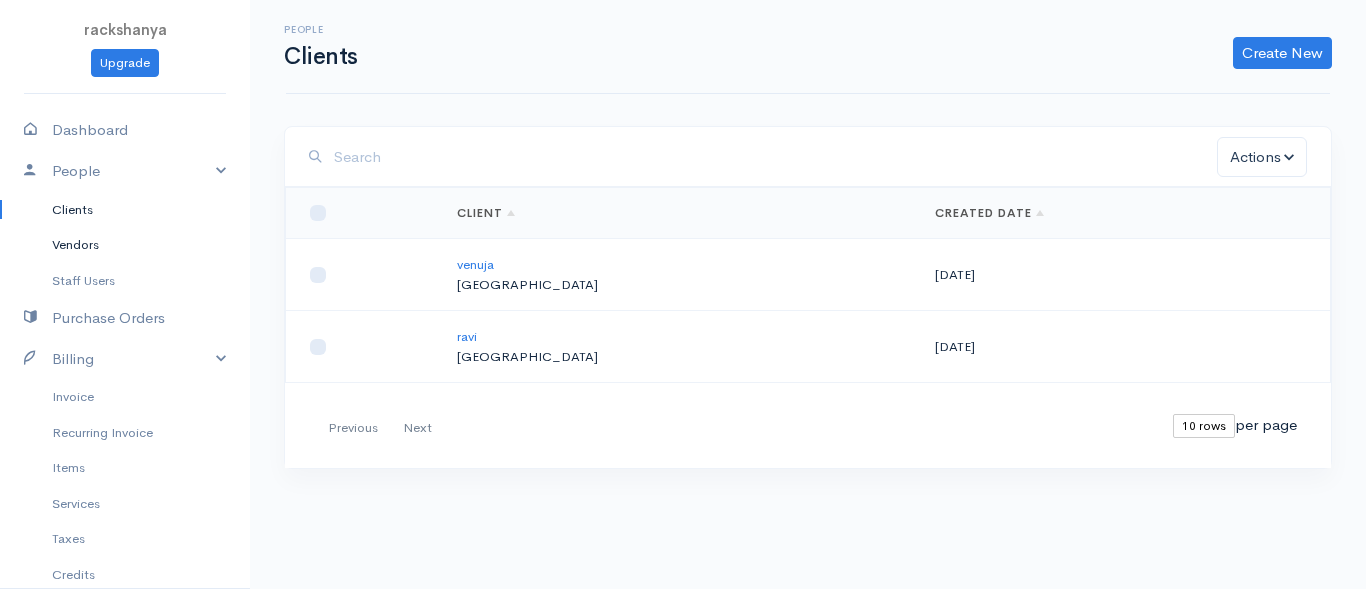 click on "Vendors" at bounding box center (125, 245) 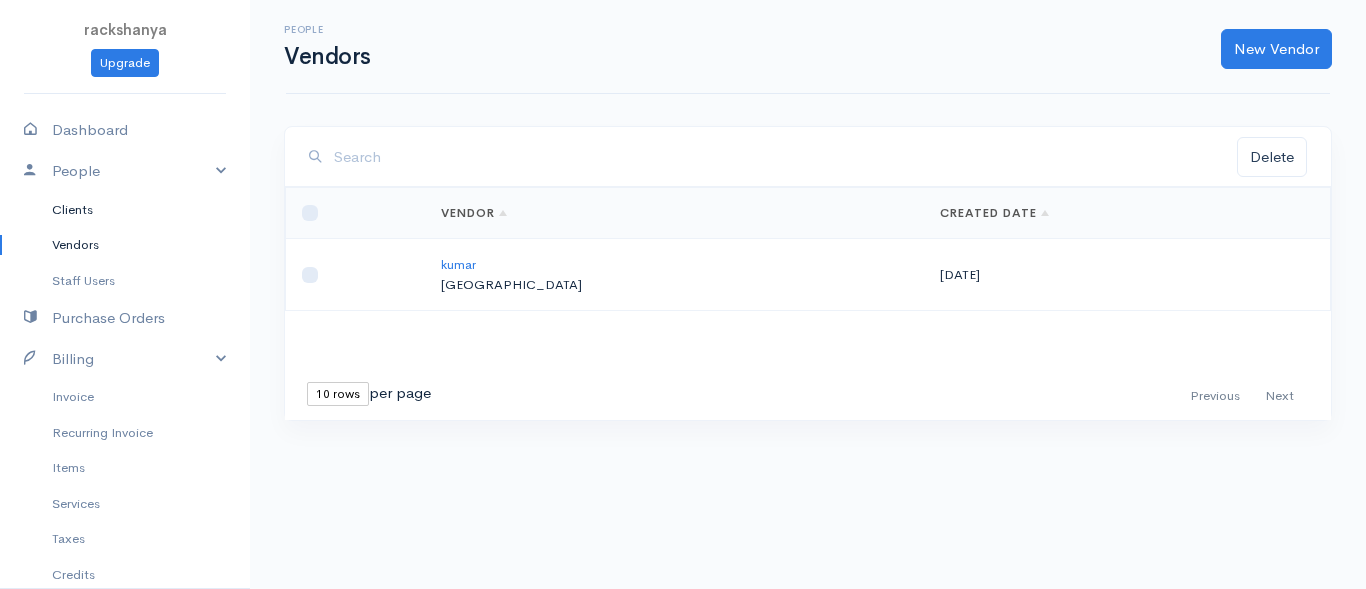 click on "Clients" at bounding box center (125, 210) 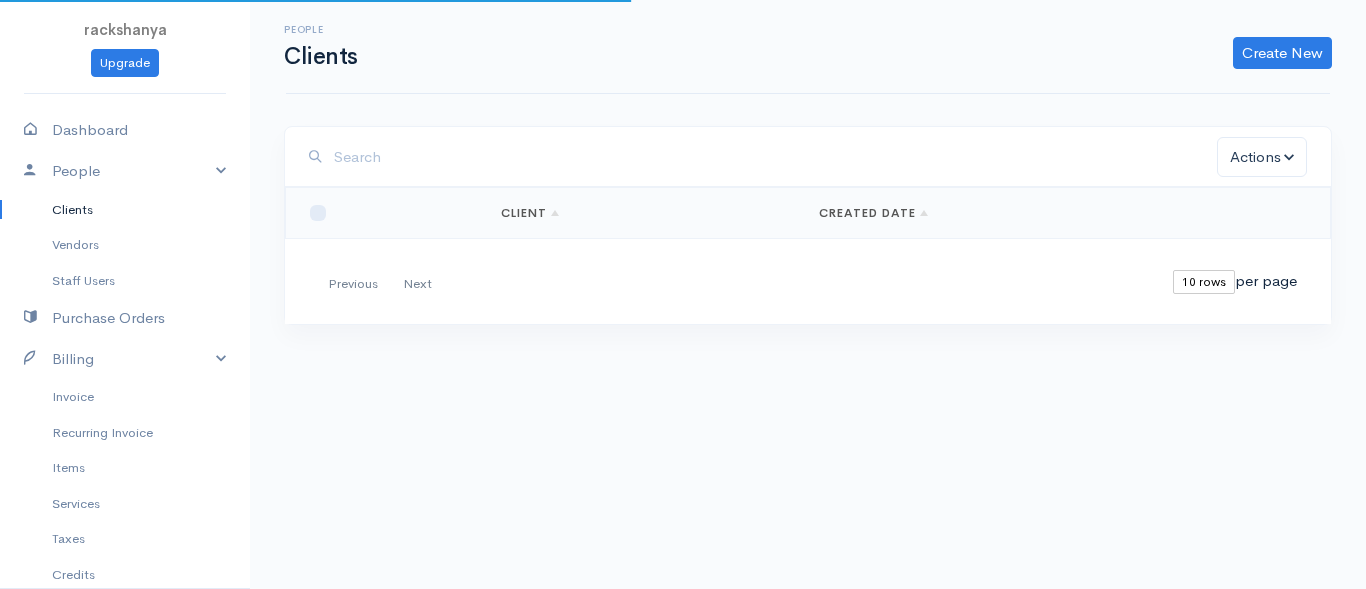 click on "Clients" at bounding box center [125, 210] 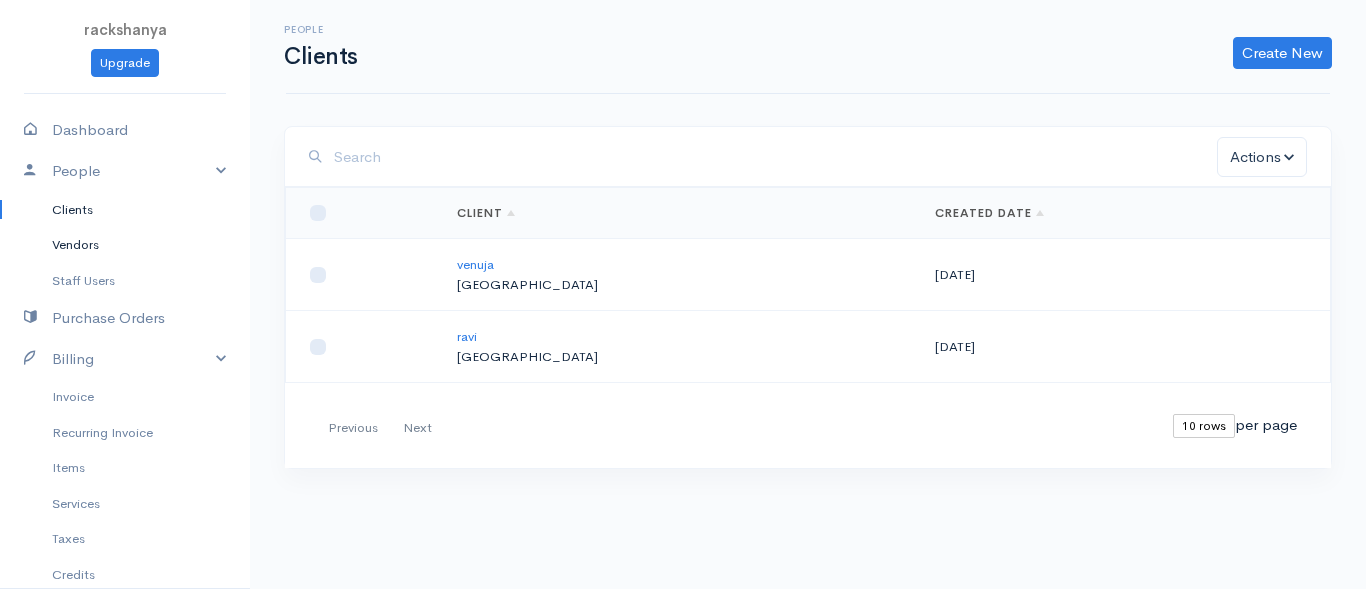 click on "Vendors" at bounding box center [125, 245] 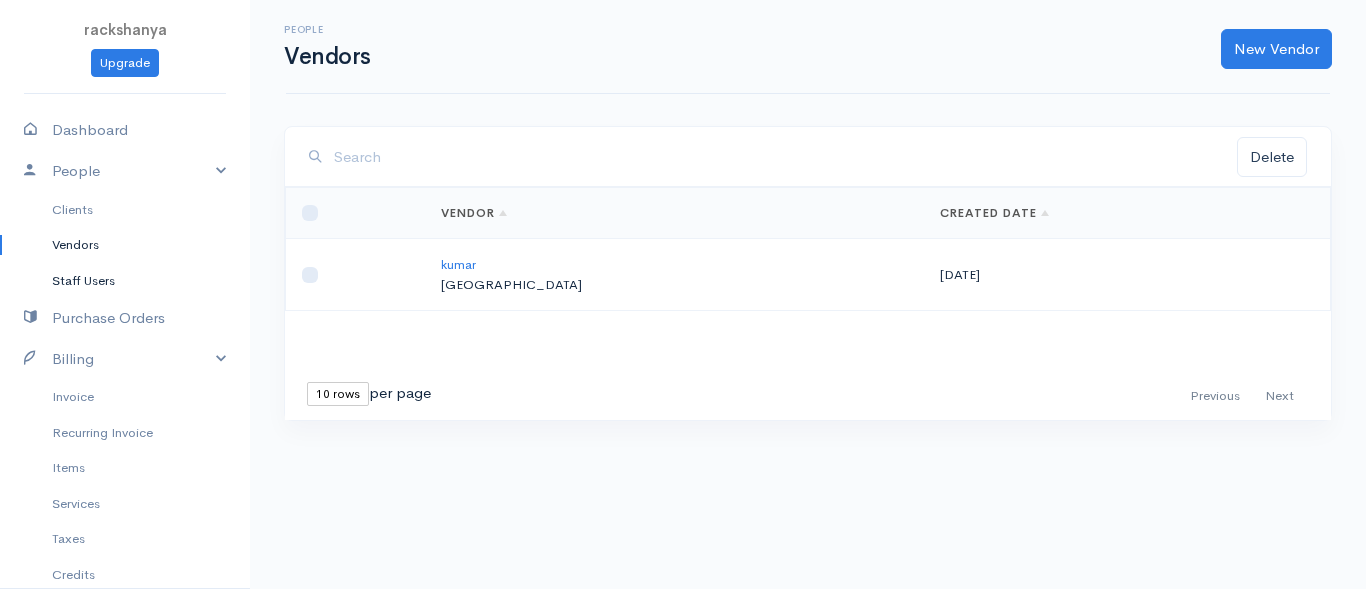 click on "Staff Users" at bounding box center (125, 281) 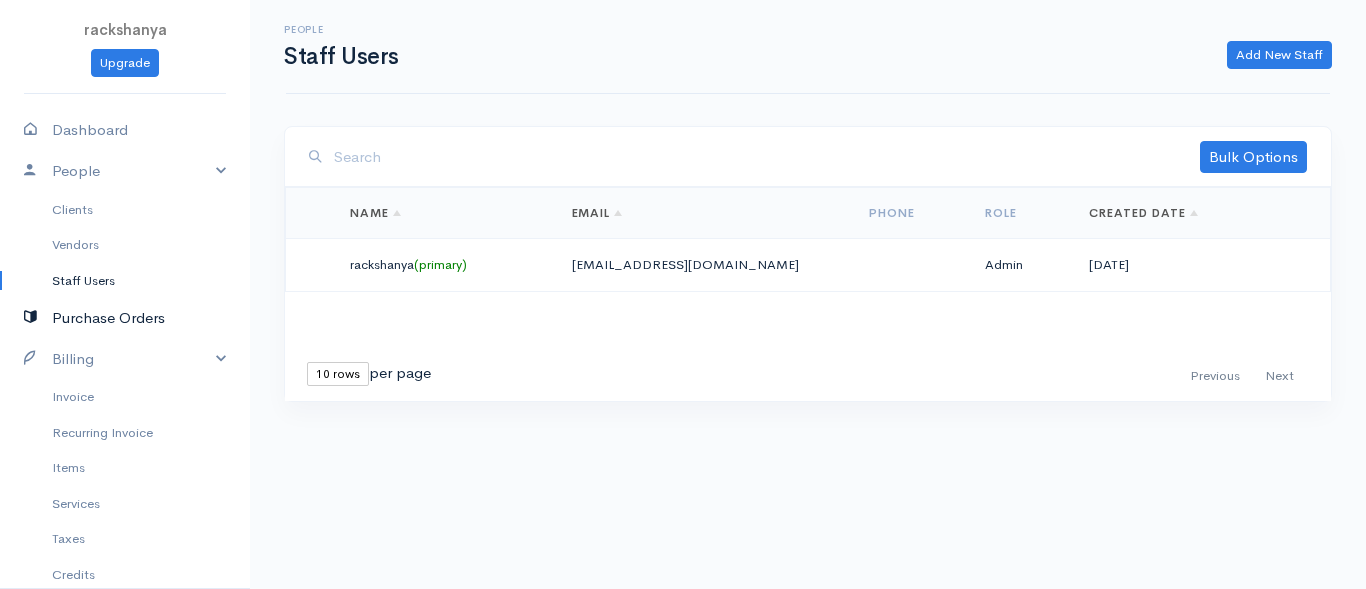 click on "Purchase Orders" at bounding box center (125, 318) 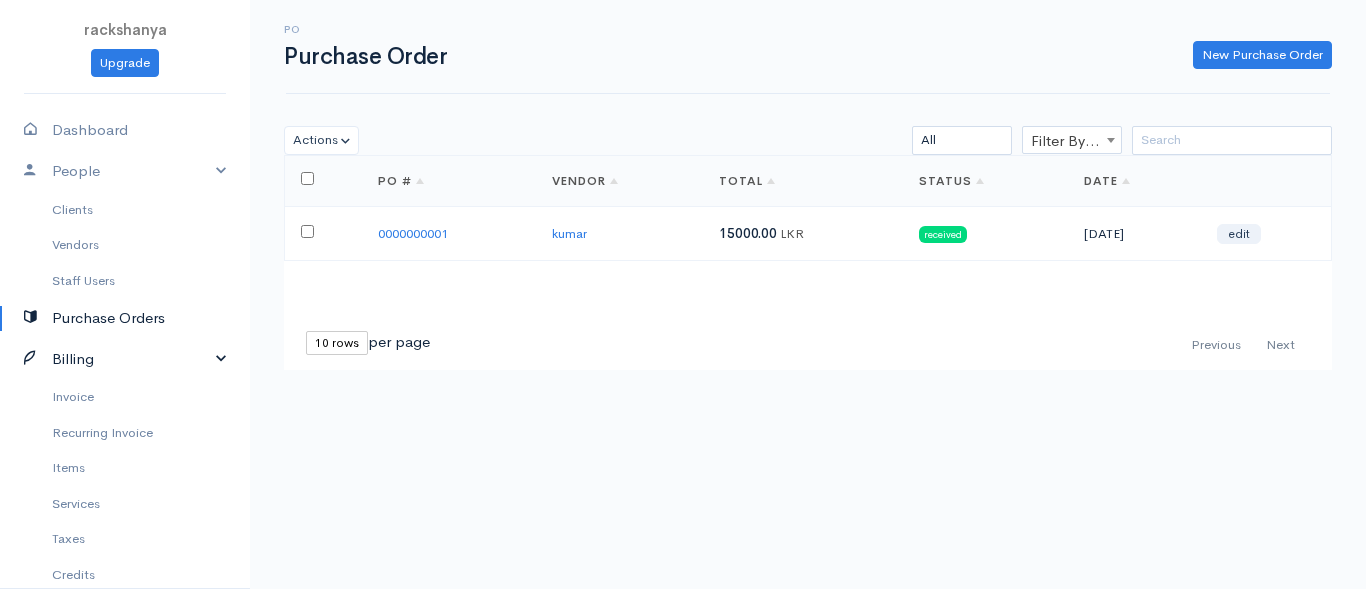 click on "Billing" at bounding box center [125, 359] 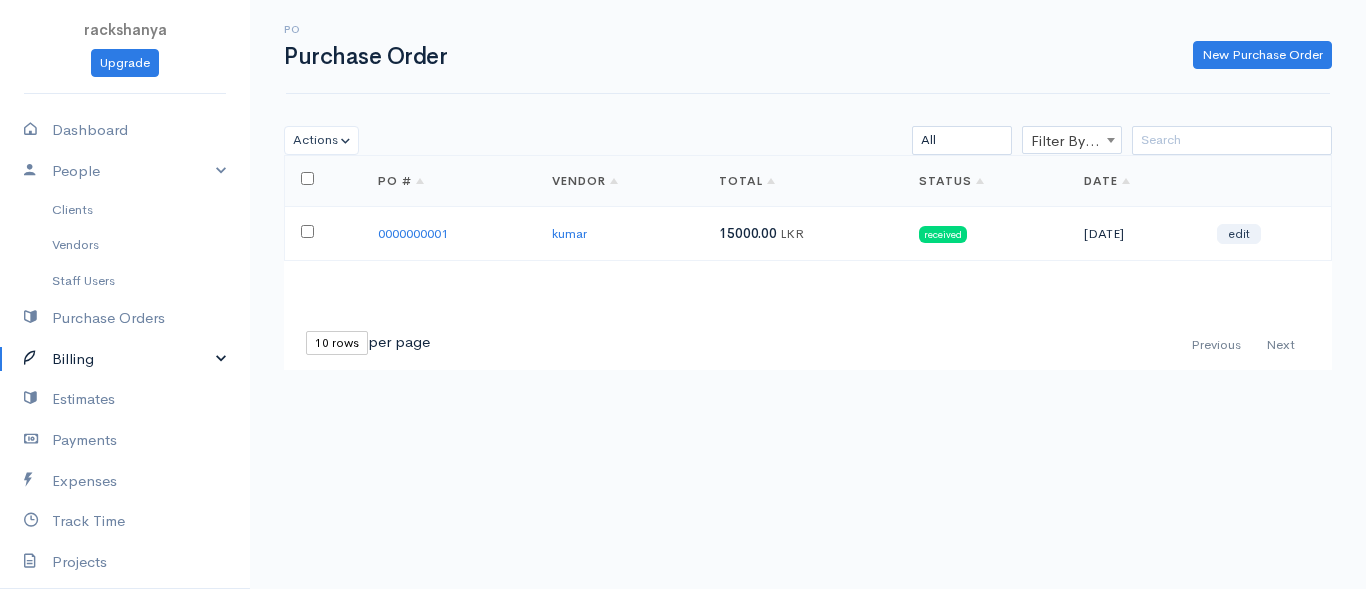 scroll, scrollTop: 100, scrollLeft: 0, axis: vertical 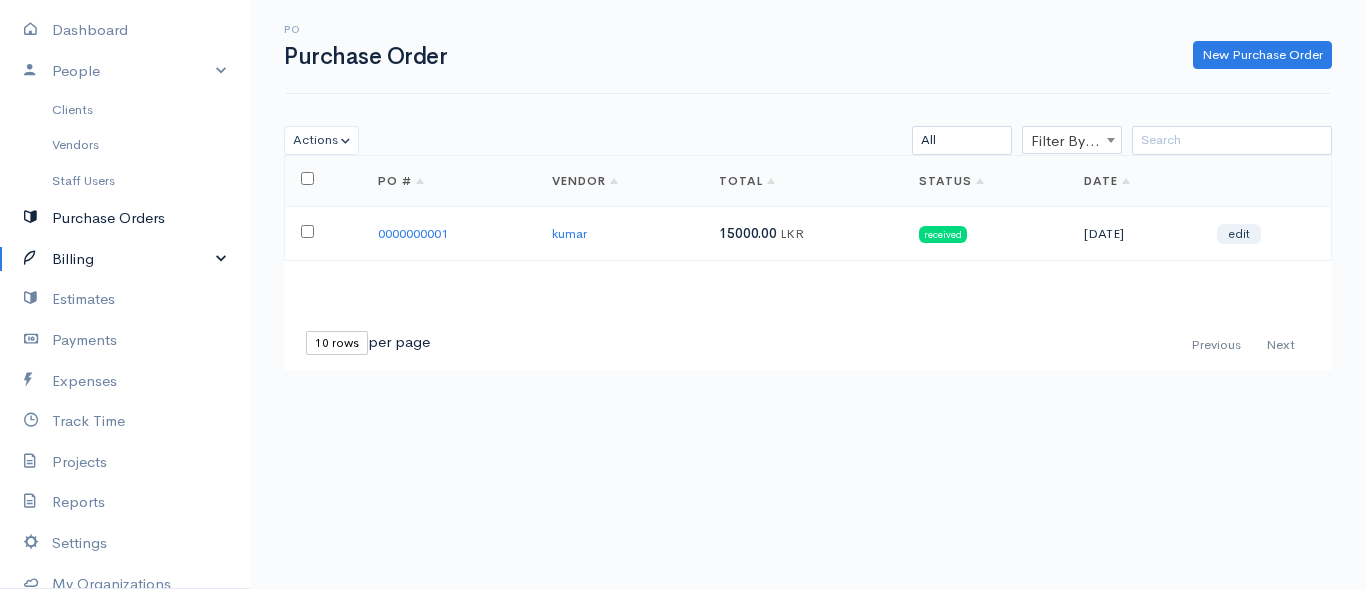 click on "Purchase Orders" at bounding box center [125, 218] 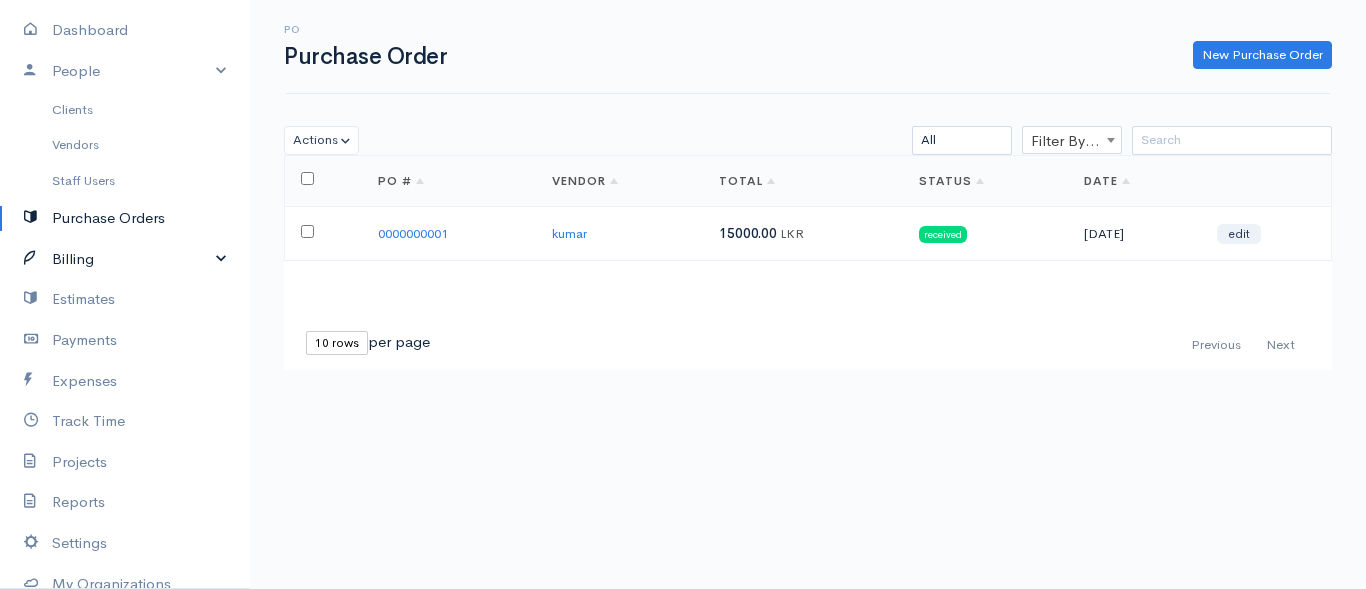 scroll, scrollTop: 0, scrollLeft: 0, axis: both 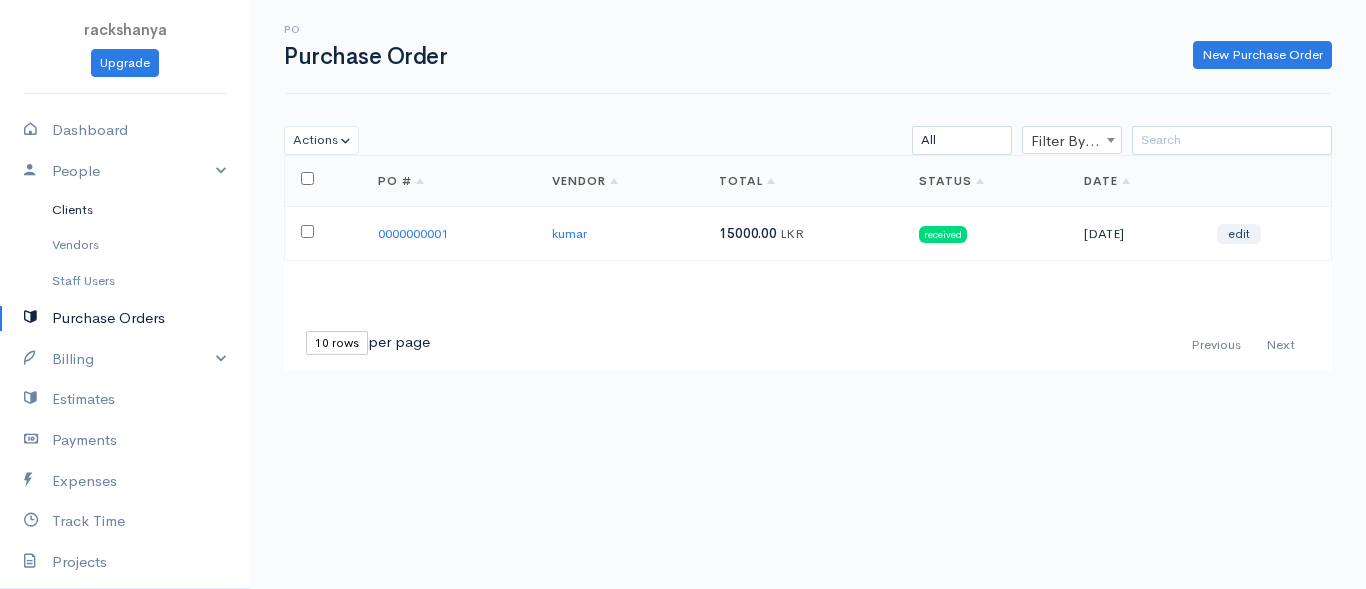 click on "Clients" at bounding box center [125, 210] 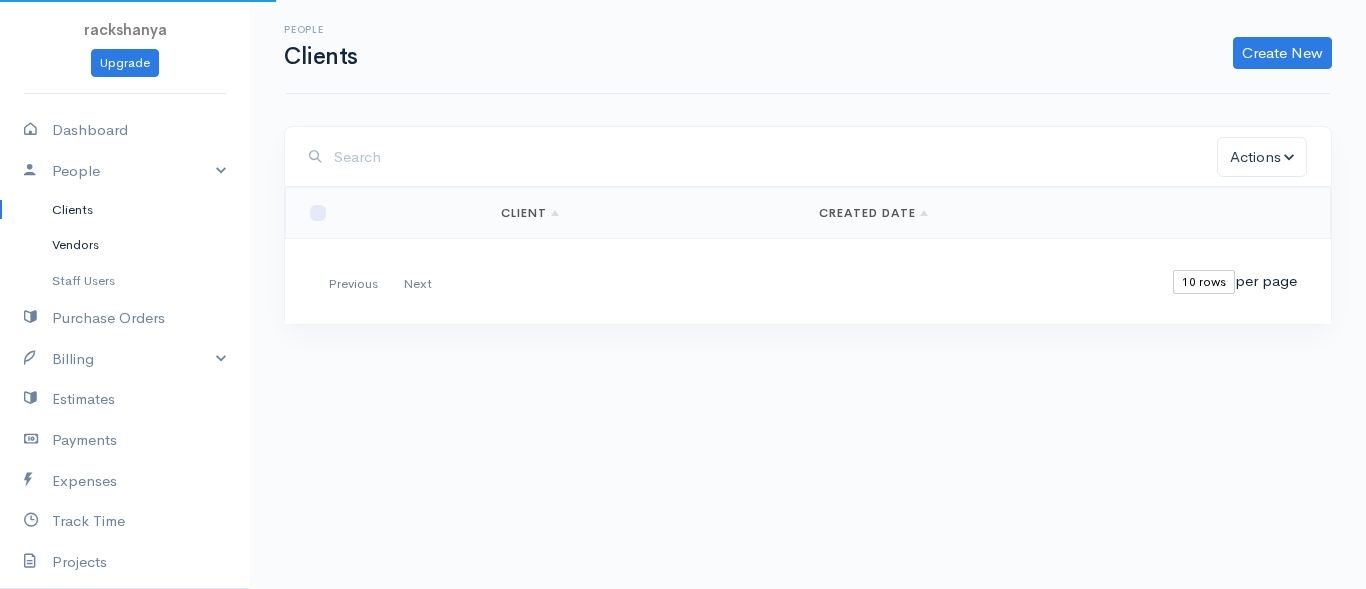 drag, startPoint x: 92, startPoint y: 244, endPoint x: 94, endPoint y: 255, distance: 11.18034 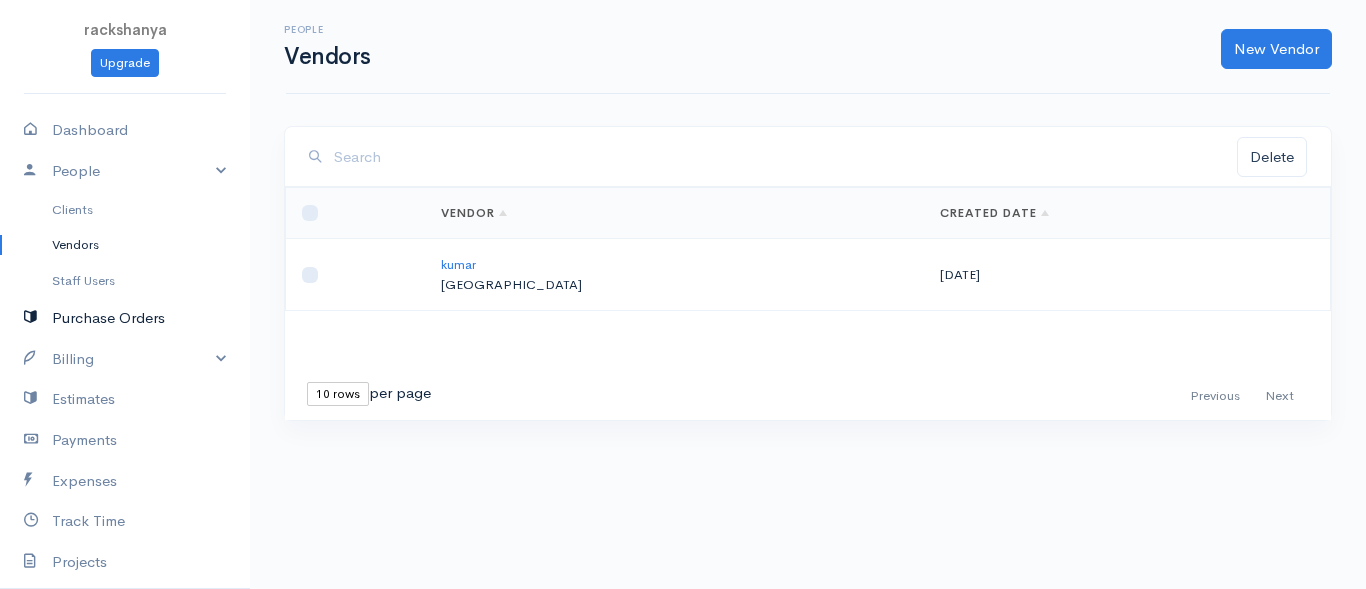 click on "Purchase Orders" at bounding box center (125, 318) 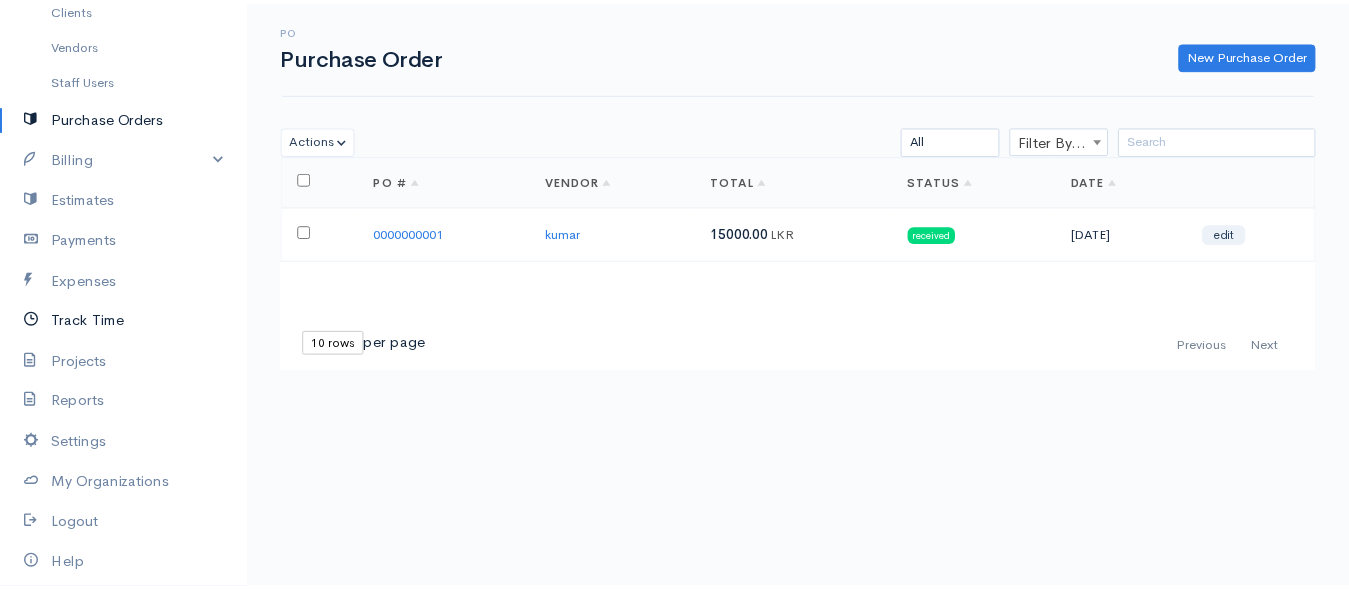 scroll, scrollTop: 0, scrollLeft: 0, axis: both 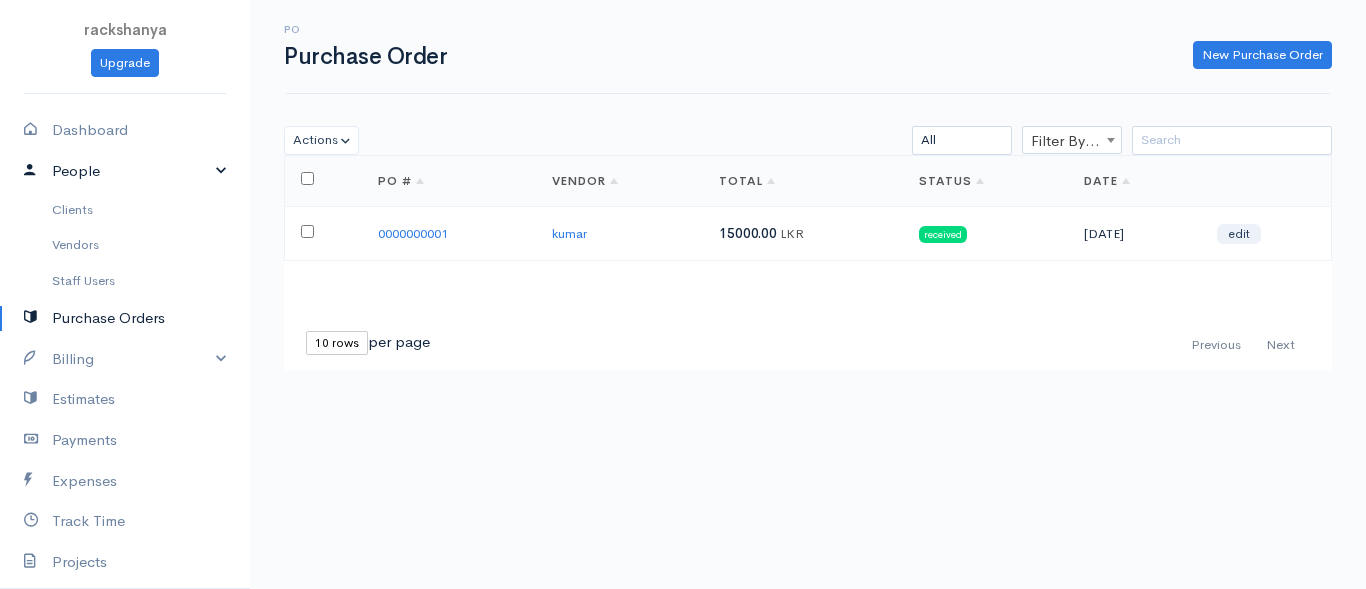 click on "People" at bounding box center (125, 171) 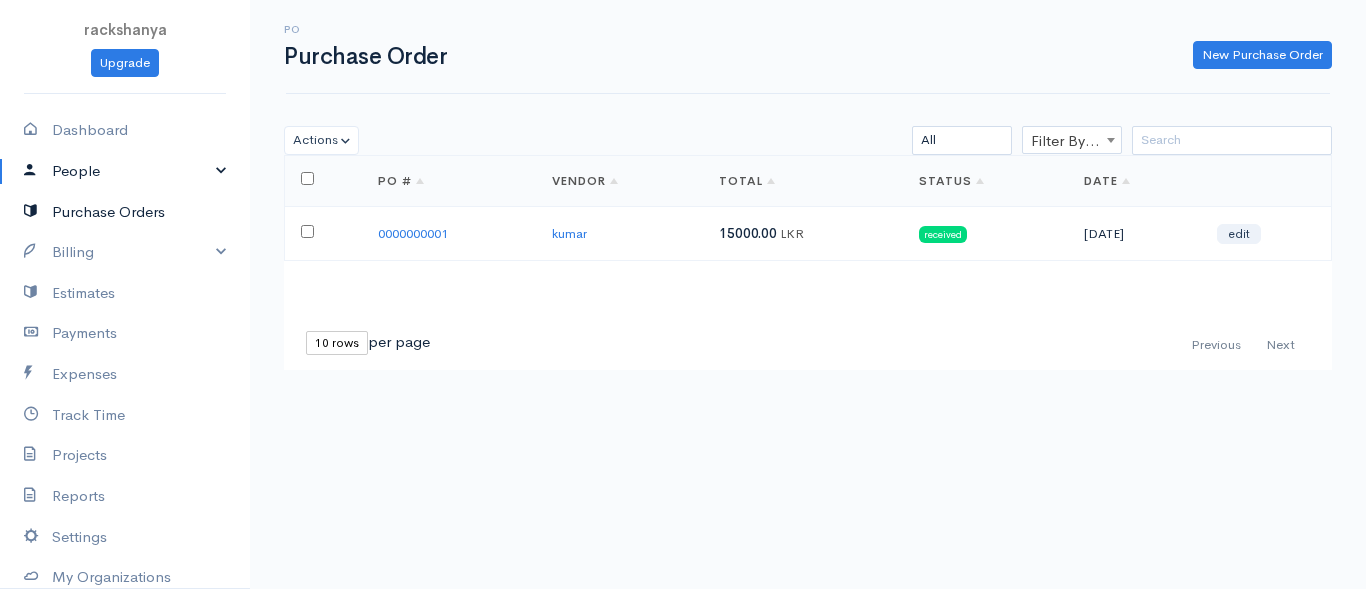 click on "Purchase Orders" at bounding box center (125, 212) 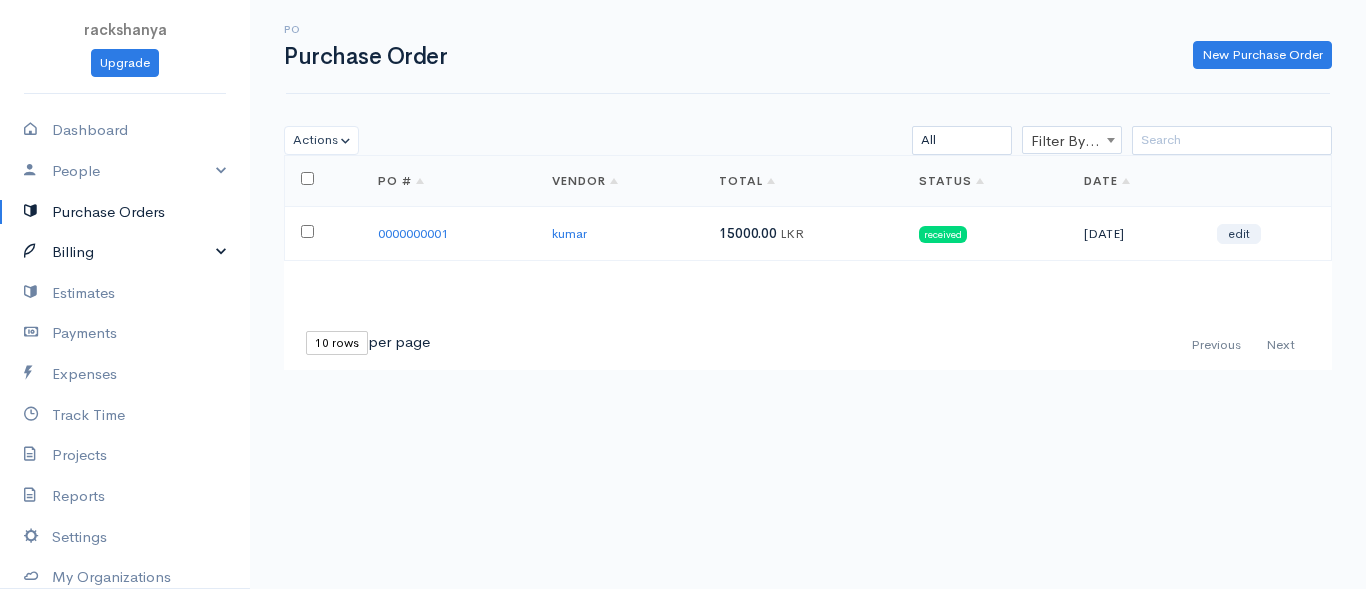 click on "Billing" at bounding box center [125, 252] 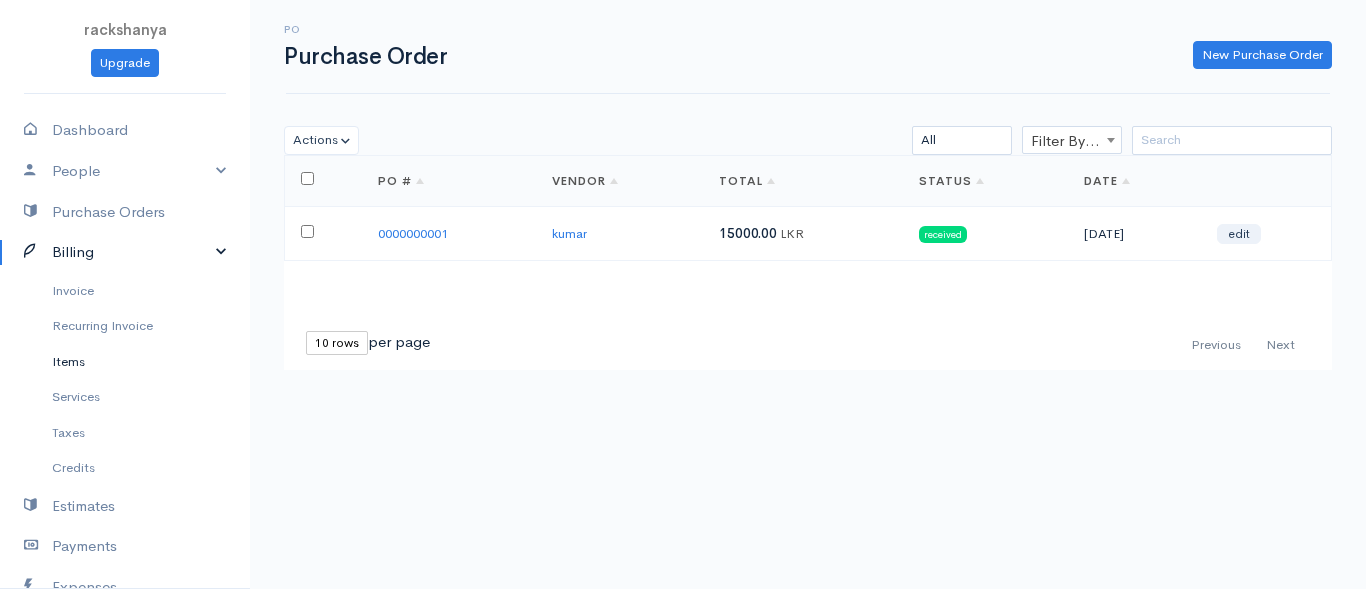 click on "Items" at bounding box center [125, 362] 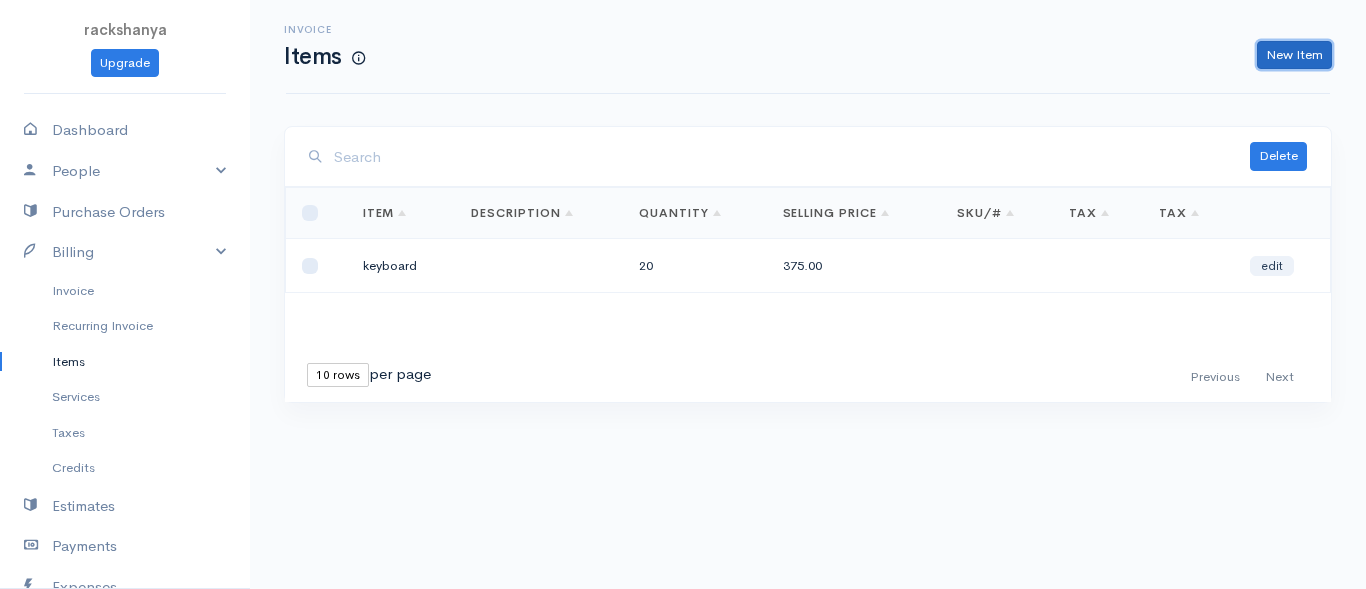 click on "New Item" at bounding box center [1294, 55] 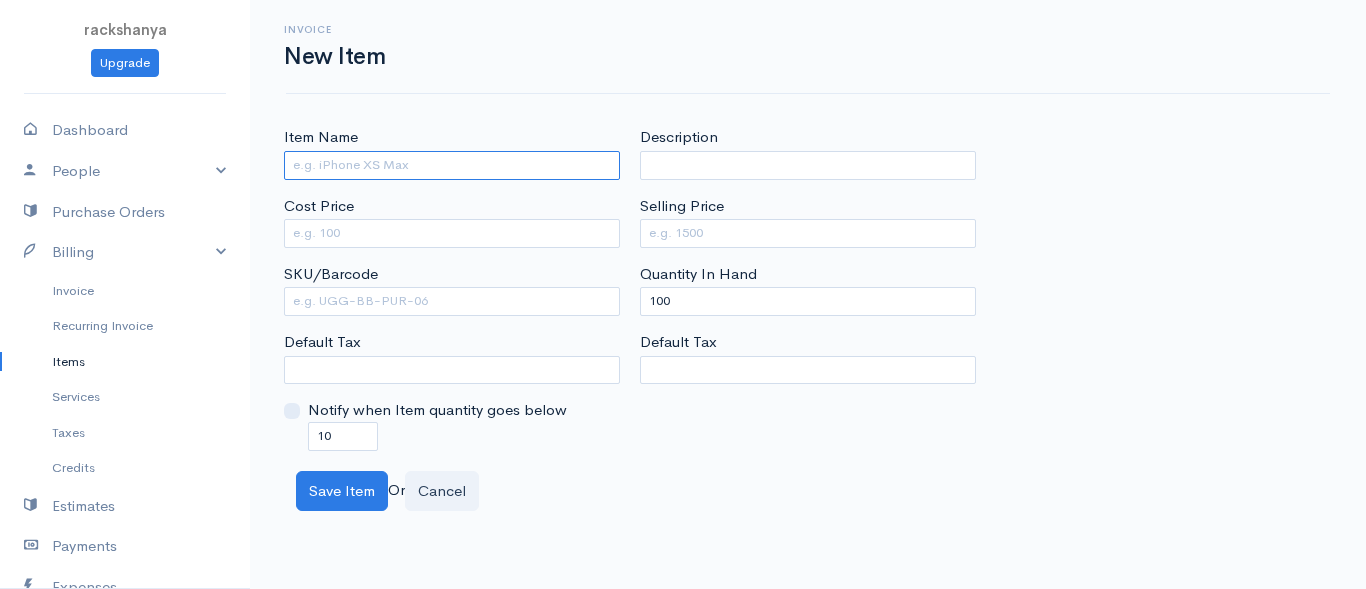 click on "Item Name" at bounding box center (452, 165) 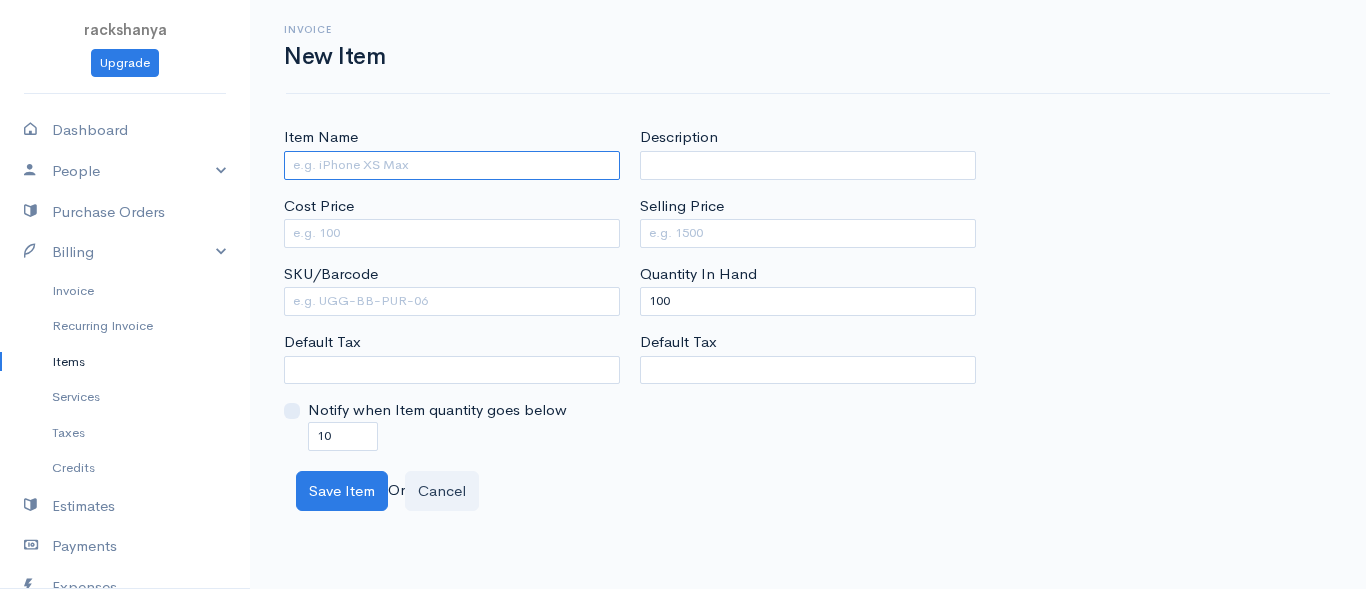 click on "Item Name" at bounding box center [452, 165] 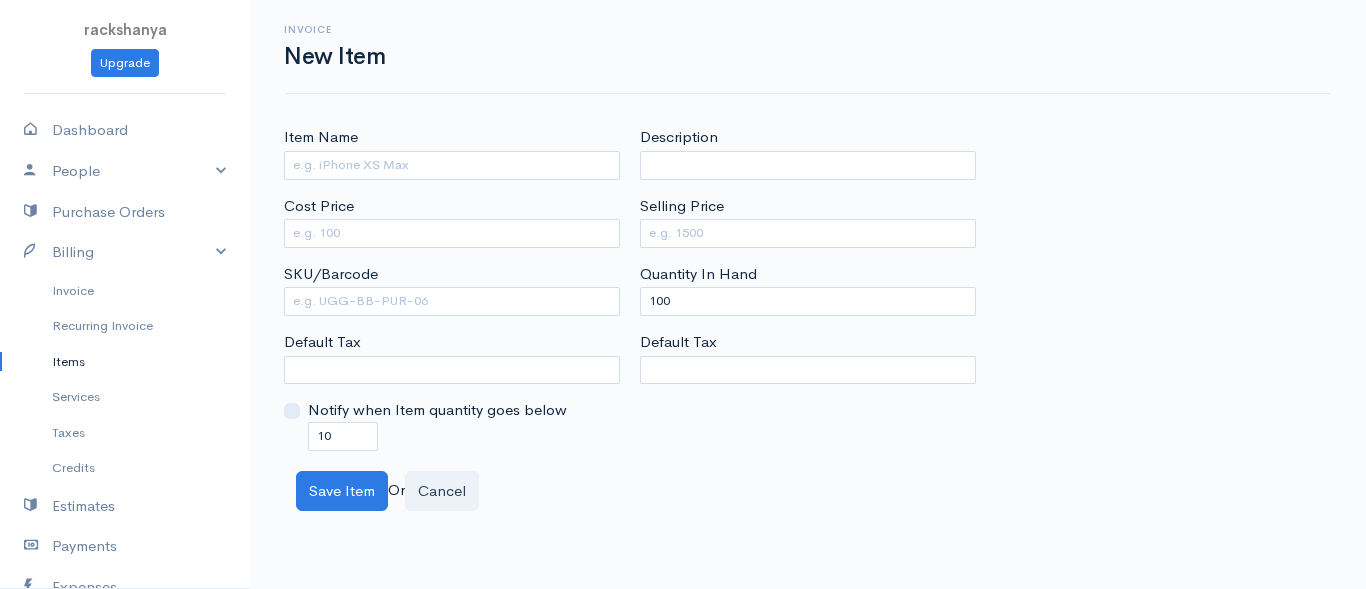 click on "Notify when Item quantity goes below 10" at bounding box center [452, 424] 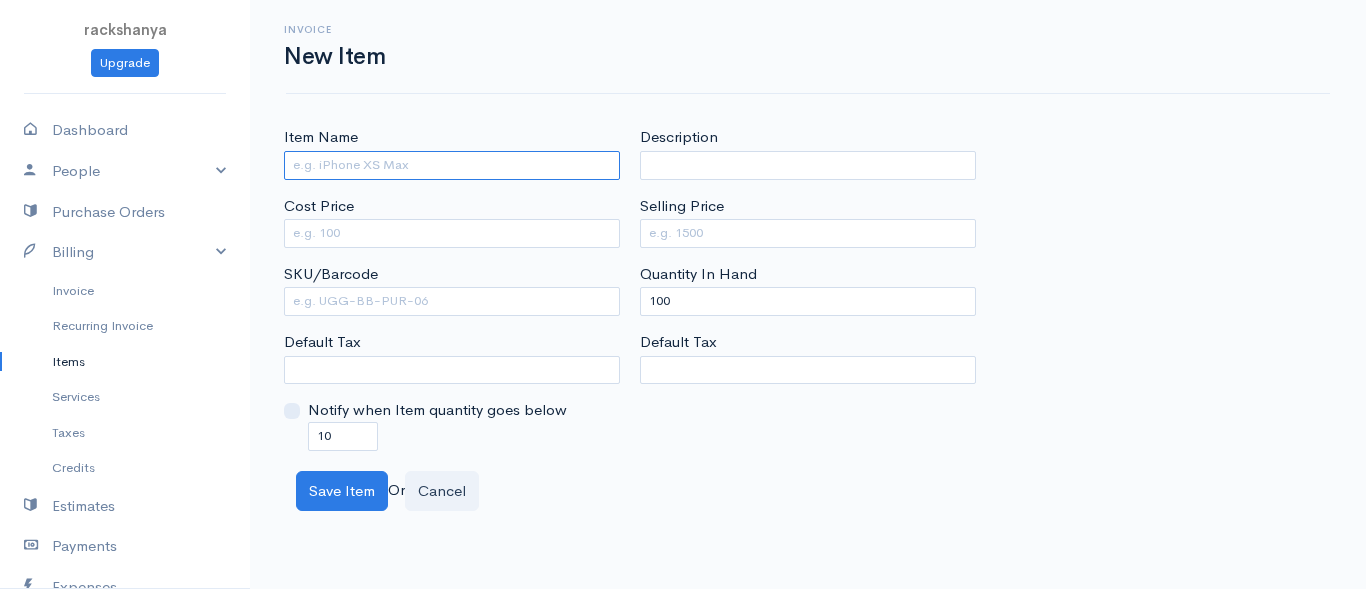 click on "Item Name" at bounding box center [452, 165] 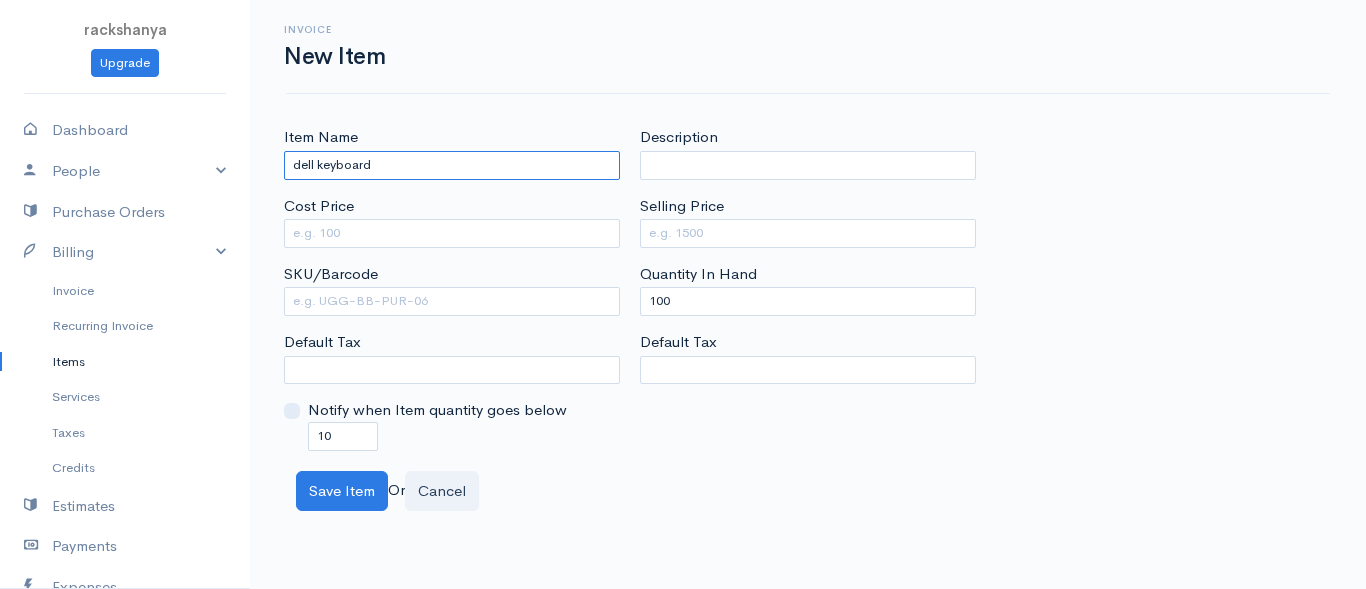 type on "dell keyboard" 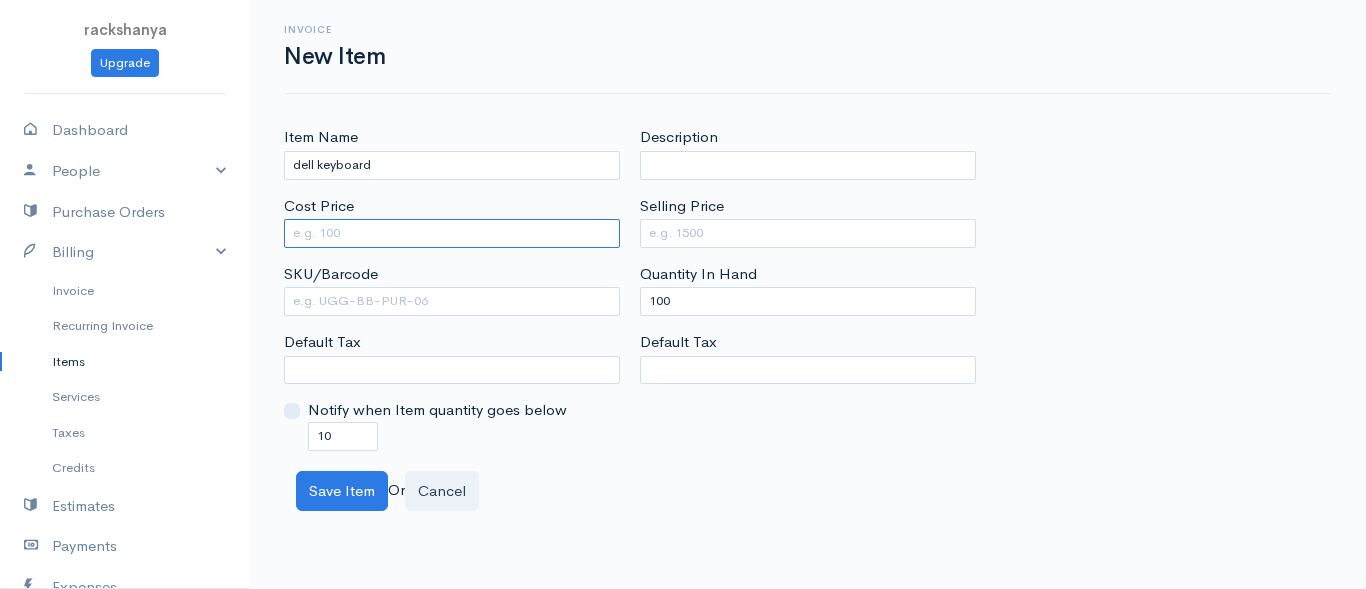 click on "Cost Price" at bounding box center (452, 233) 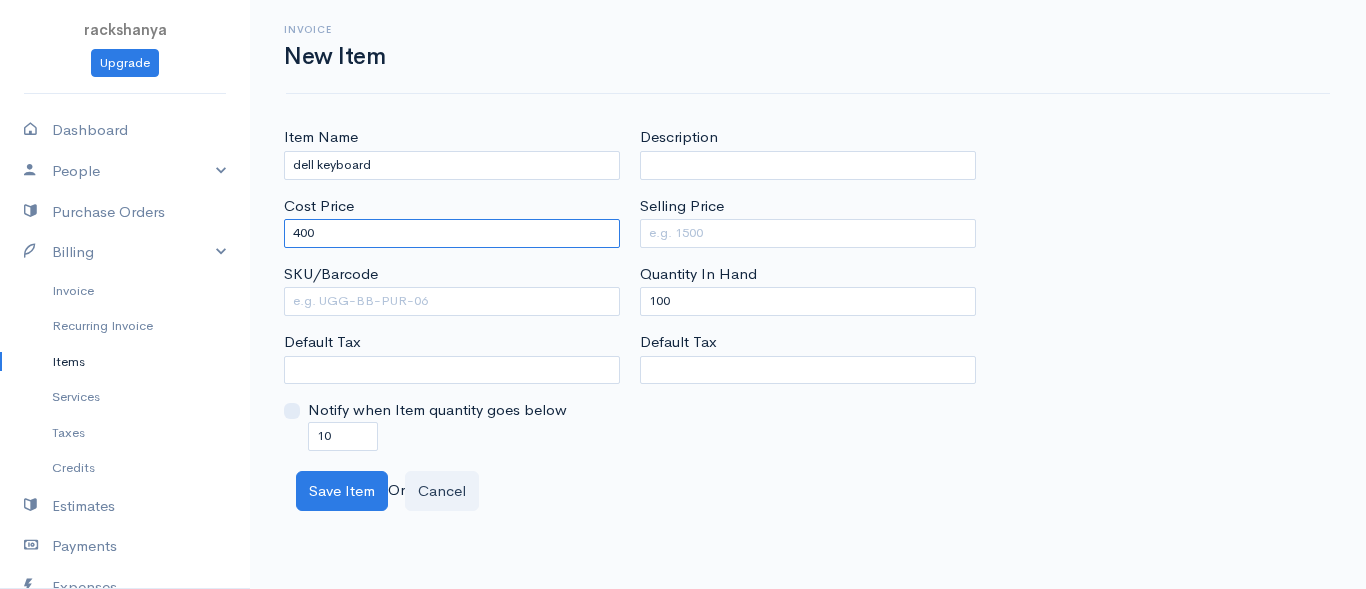 type on "400" 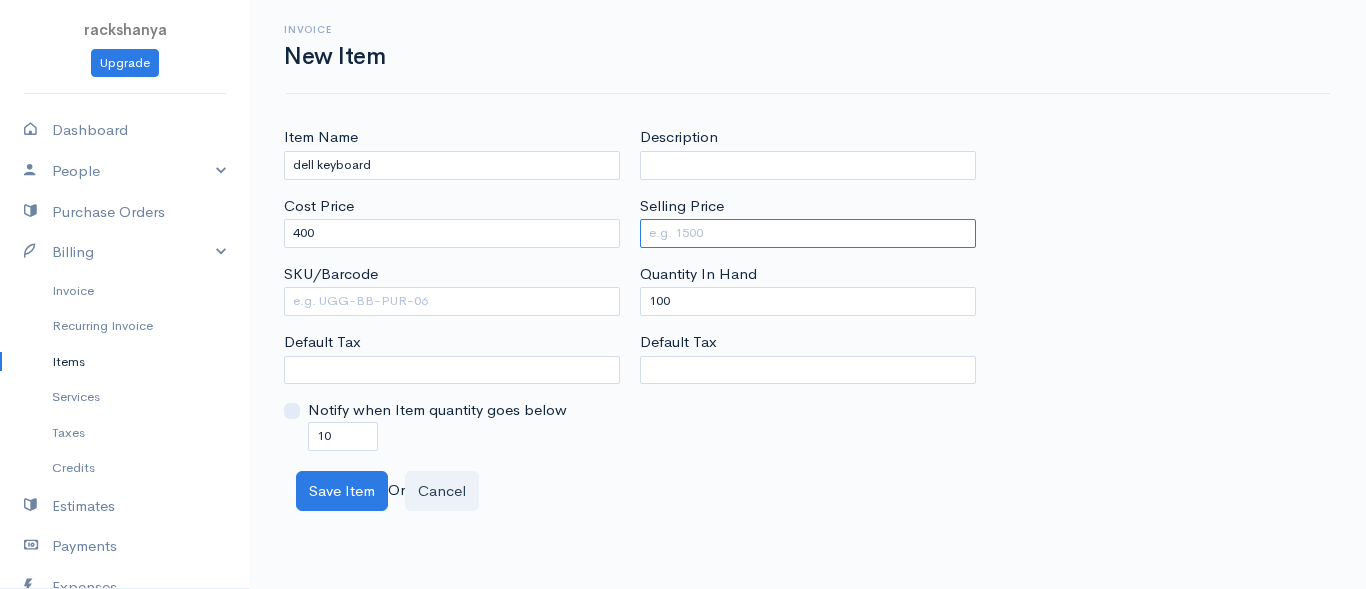 click on "Selling Price" at bounding box center [808, 233] 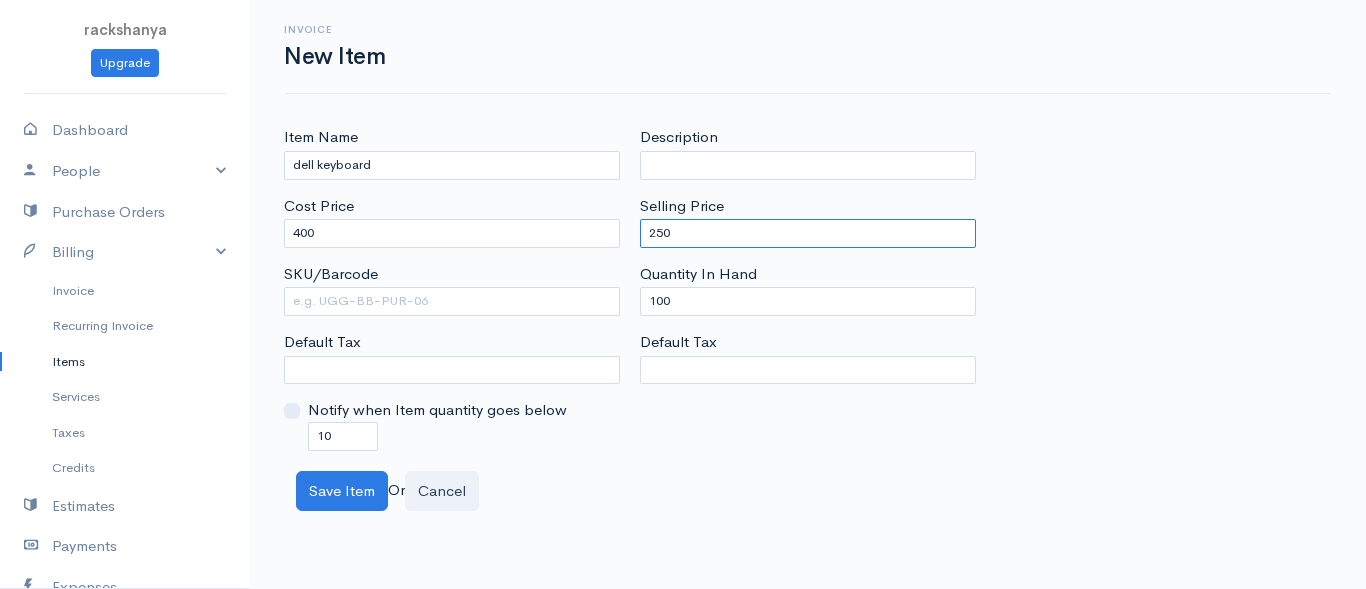type on "250" 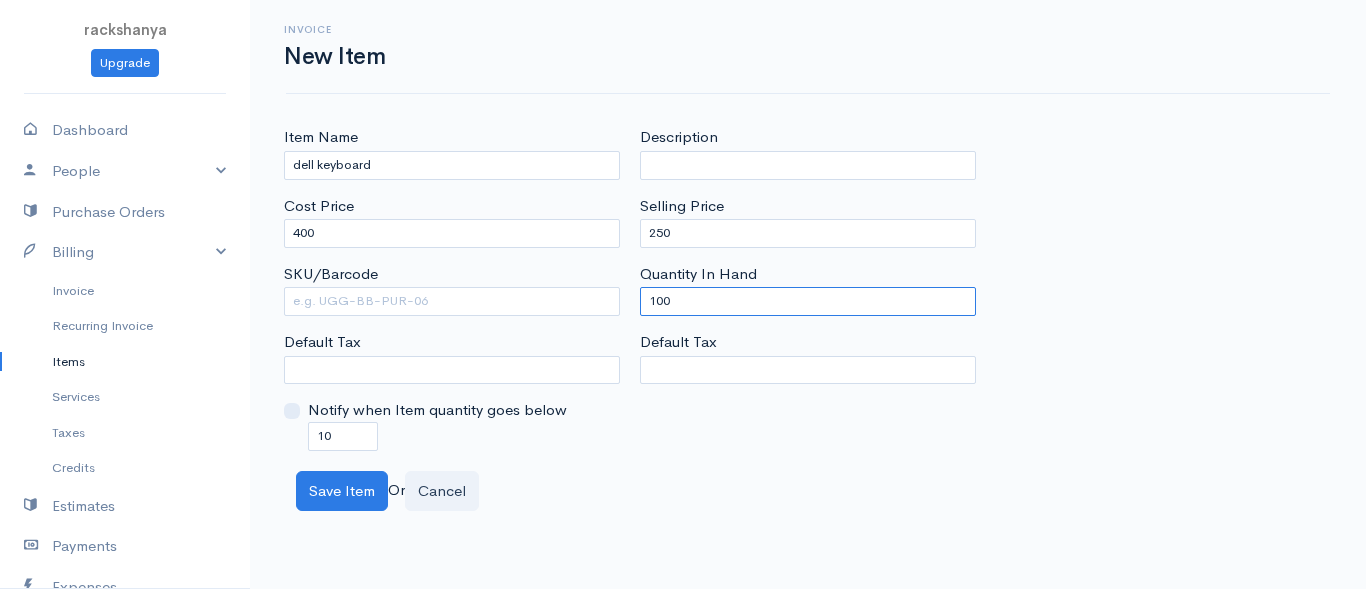 drag, startPoint x: 648, startPoint y: 304, endPoint x: 694, endPoint y: 306, distance: 46.043457 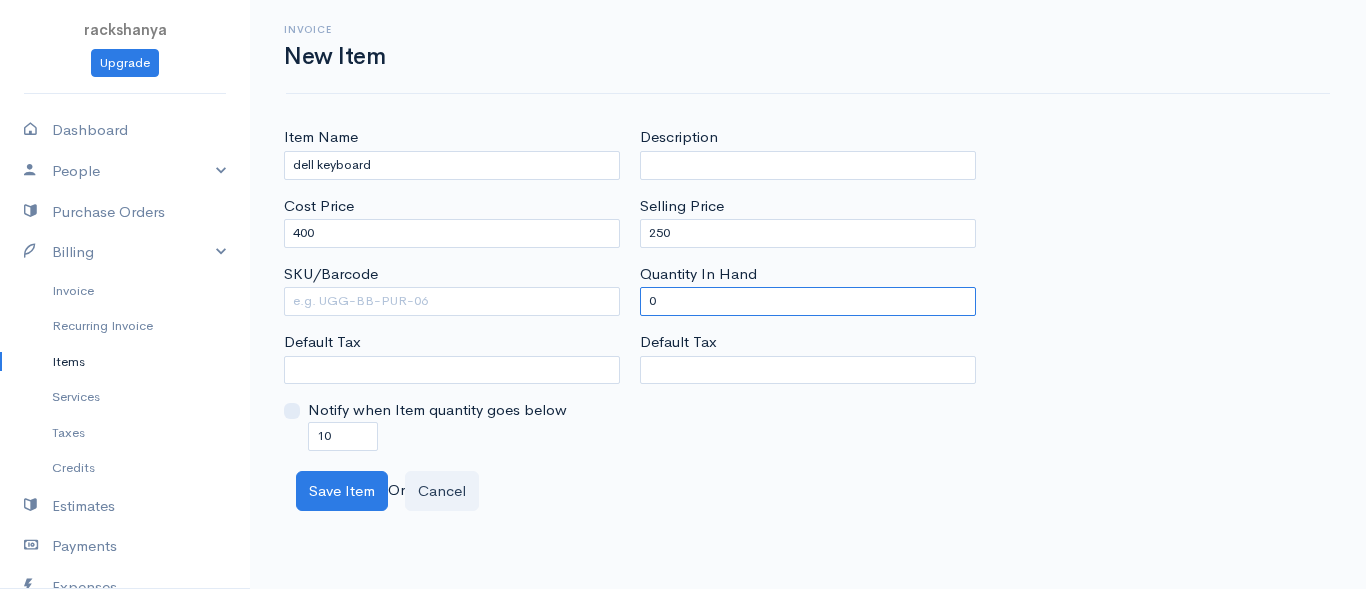type on "0" 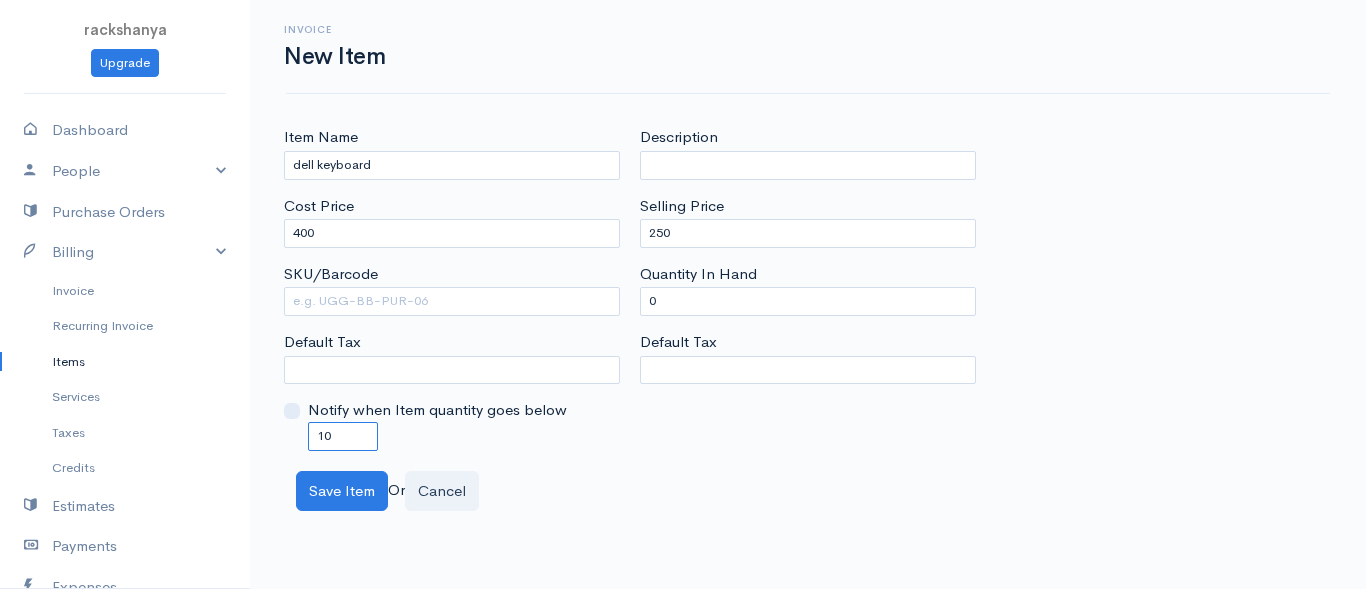click on "10" at bounding box center [343, 436] 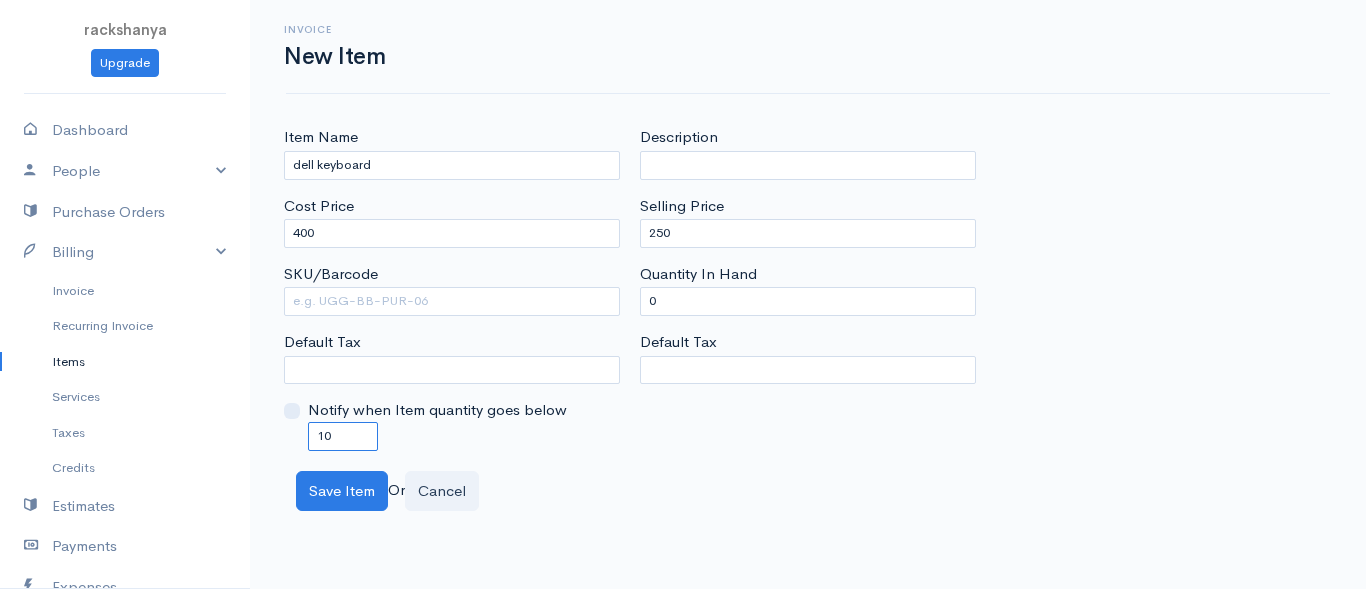 drag, startPoint x: 321, startPoint y: 432, endPoint x: 321, endPoint y: 456, distance: 24 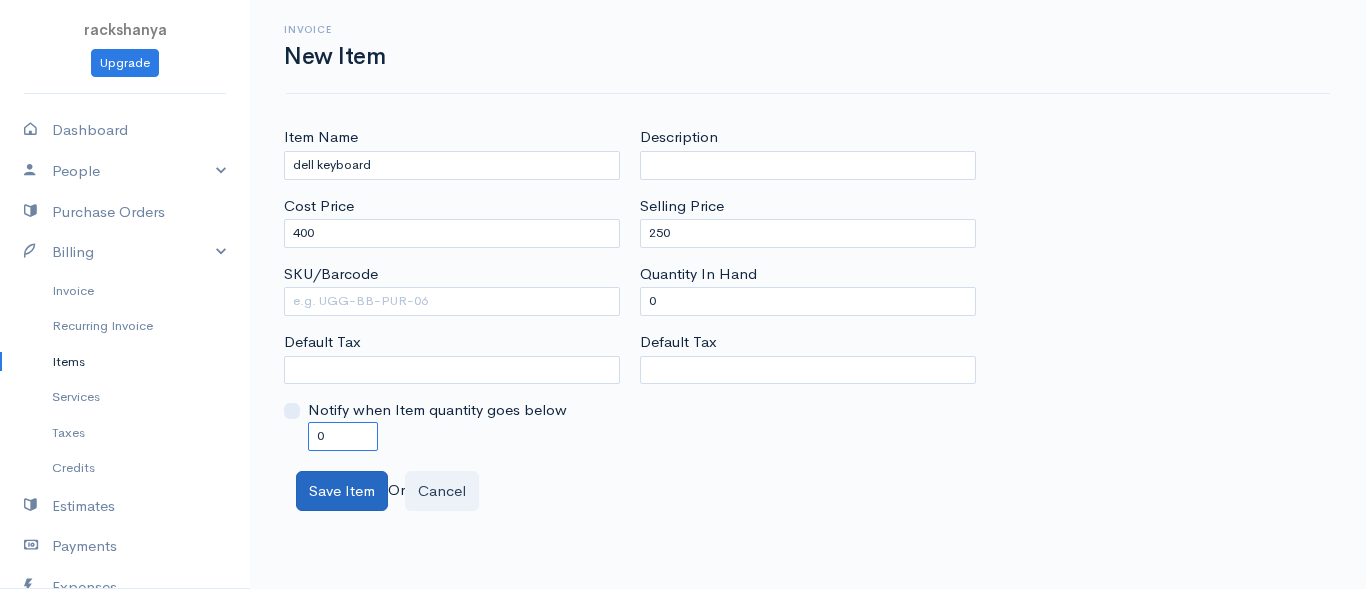 type on "0" 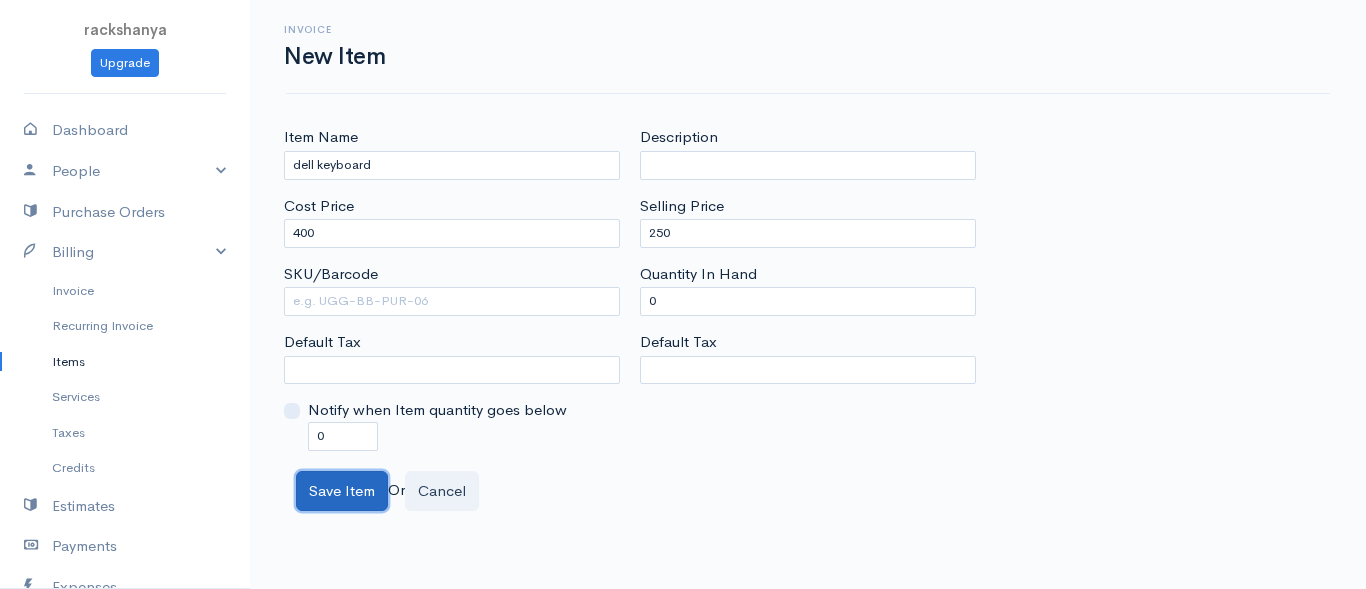 click on "Save Item" at bounding box center (342, 491) 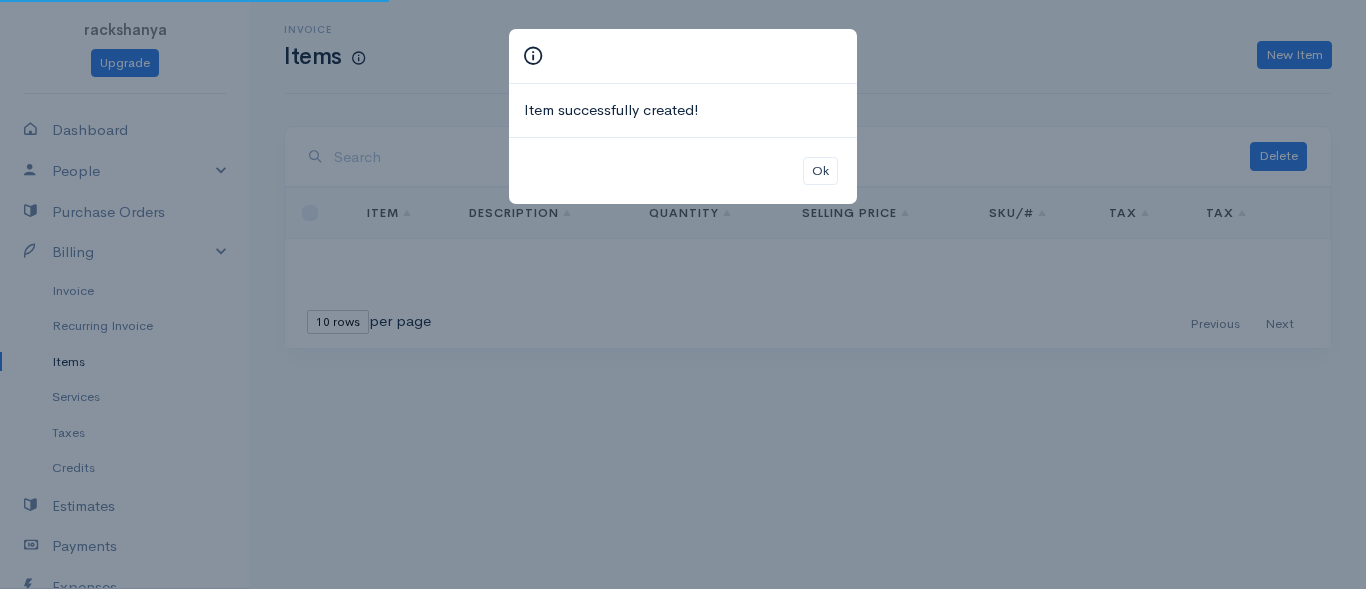 click on "Item successfully created!
Ok" at bounding box center (683, 294) 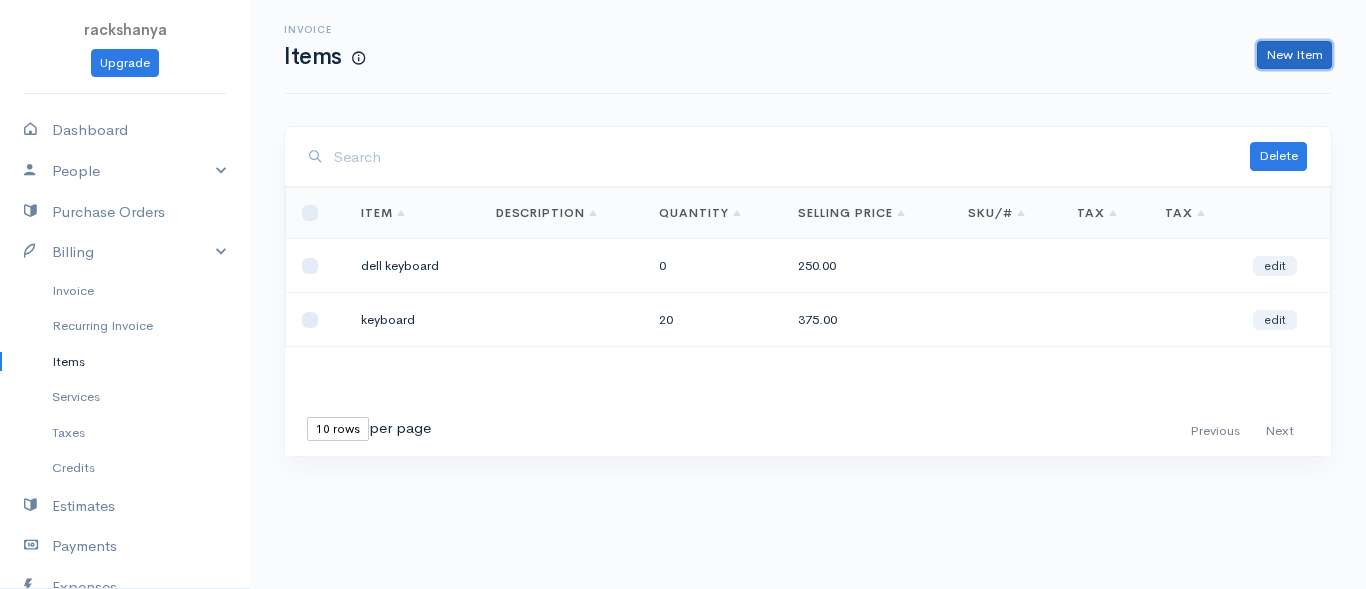 click on "New Item" at bounding box center [1294, 55] 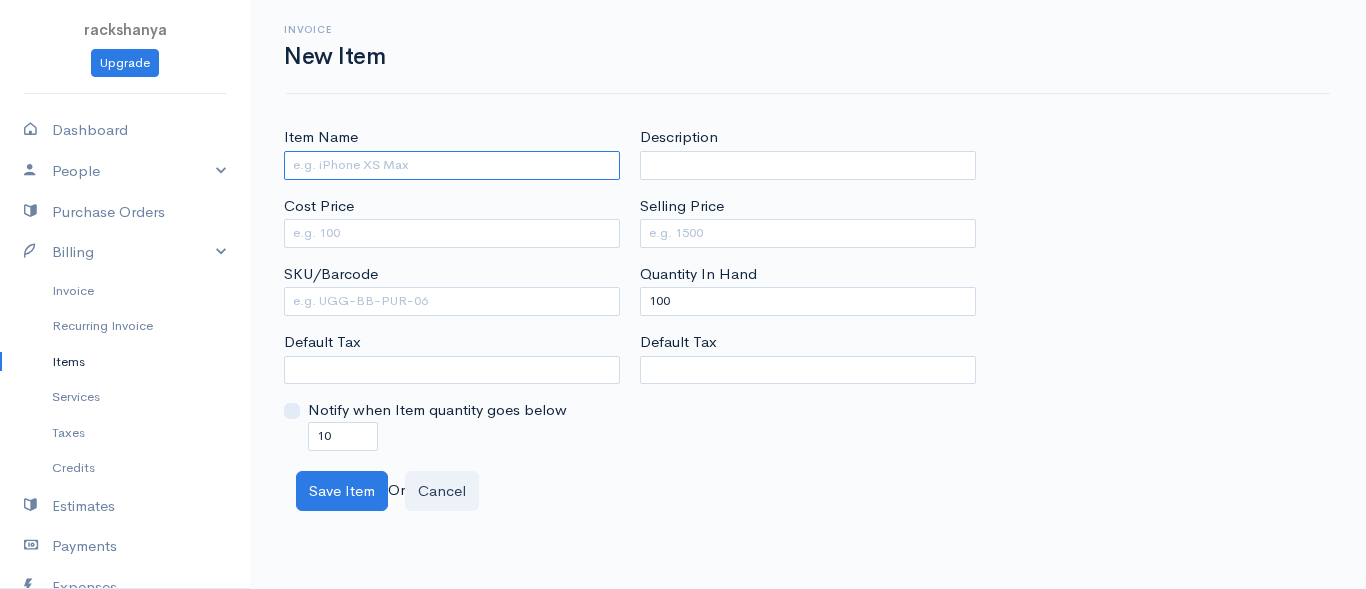 click on "Item Name" at bounding box center [452, 165] 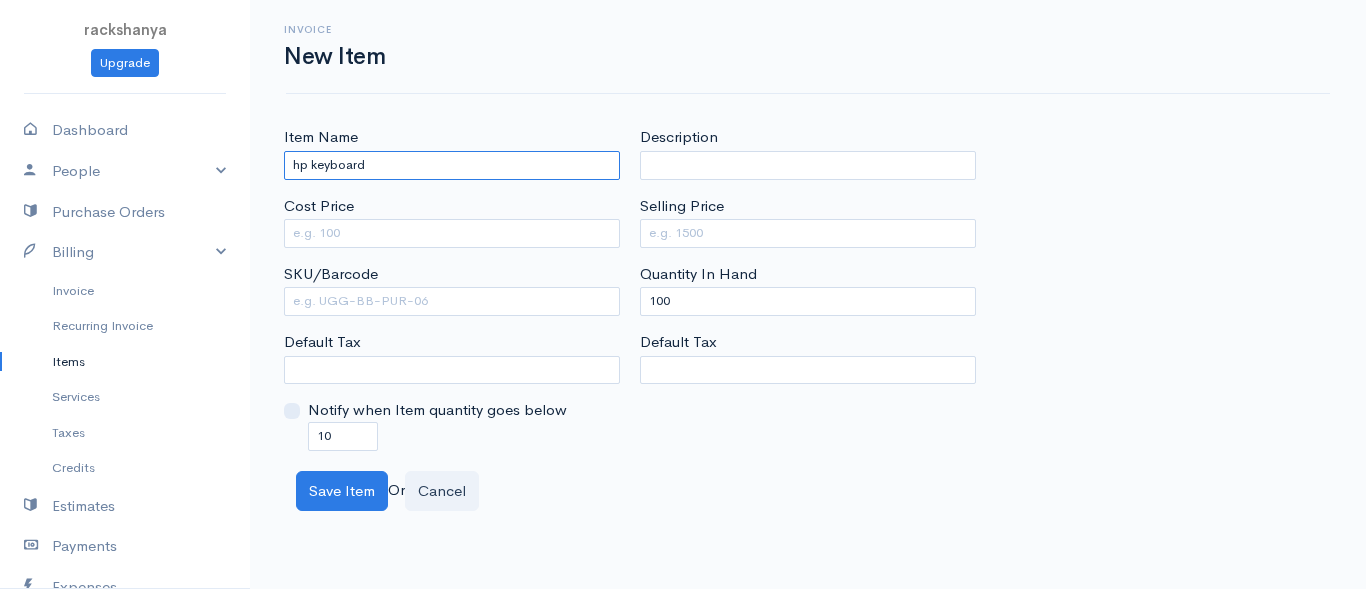 type on "hp keyboard" 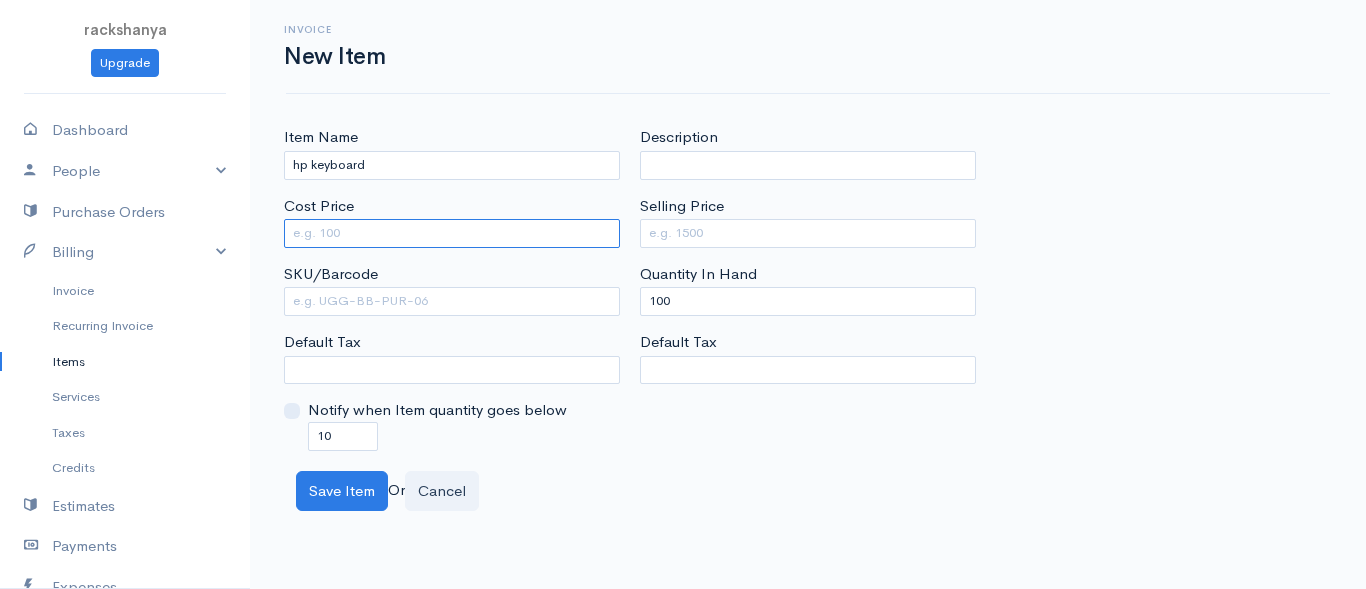 click on "Cost Price" at bounding box center [452, 233] 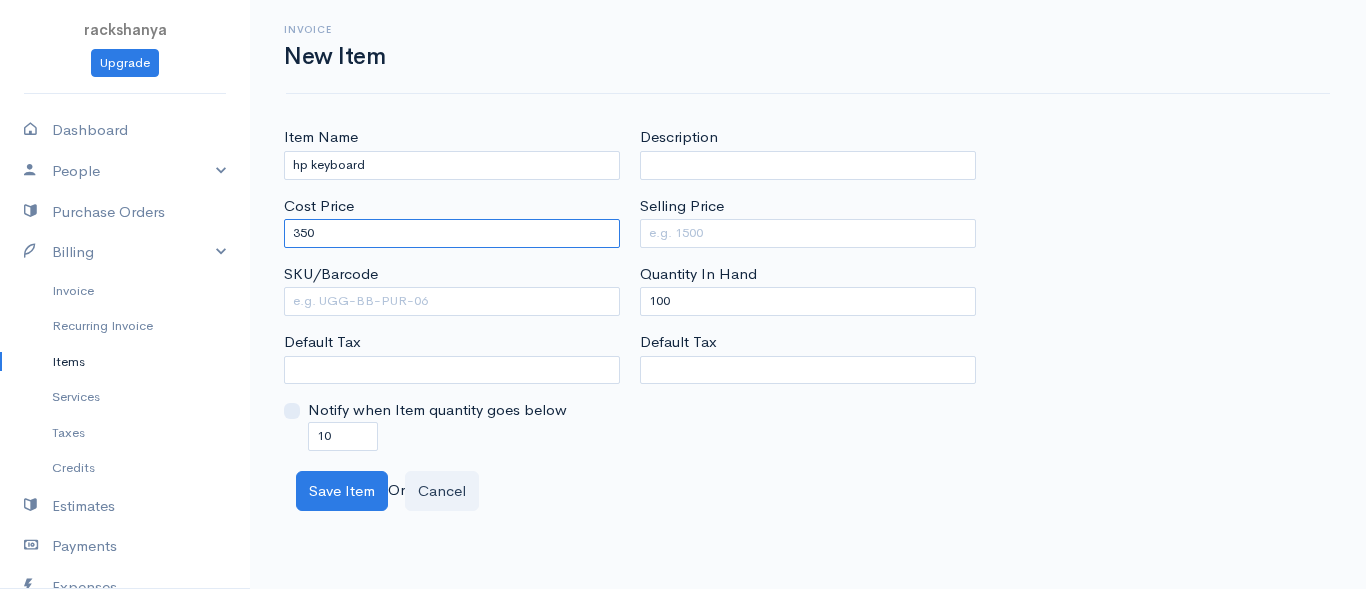 type on "350" 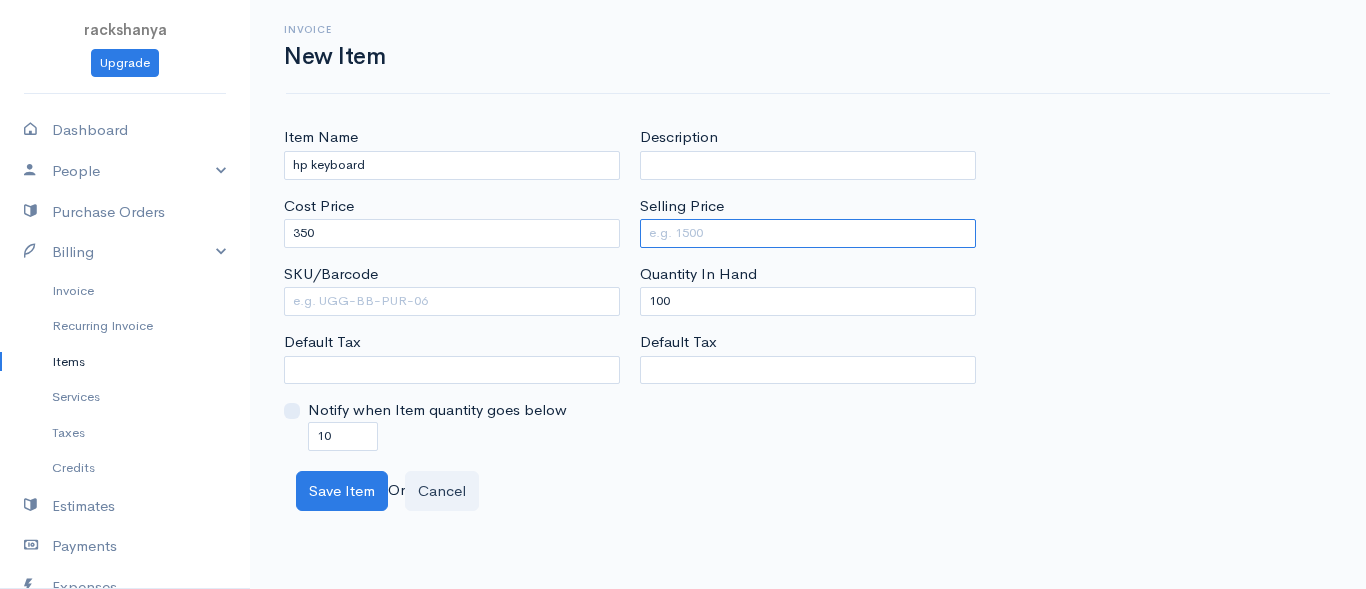 click on "Selling Price" at bounding box center (808, 233) 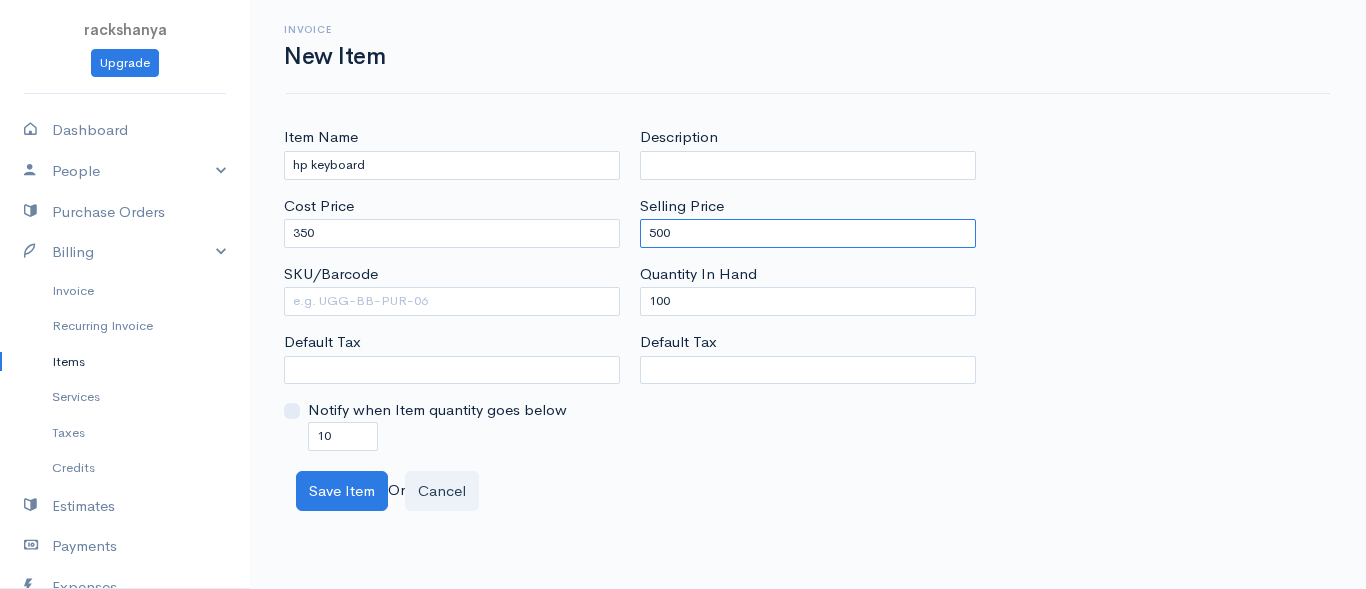 type on "500" 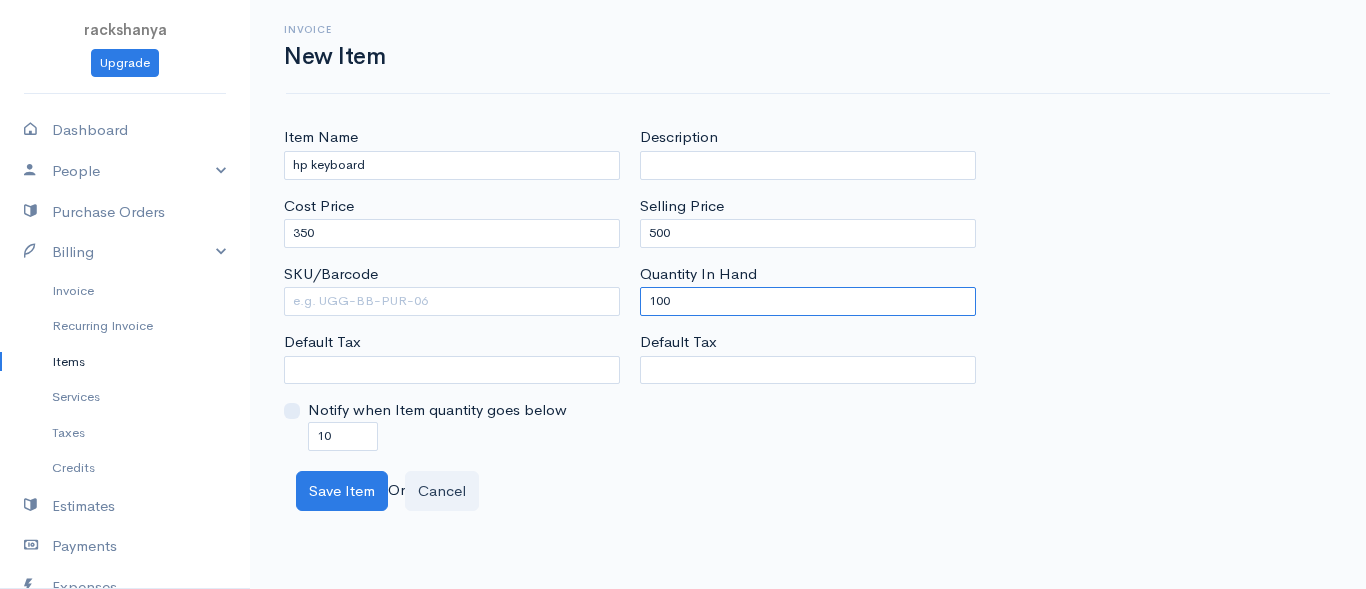 click on "100" at bounding box center (808, 301) 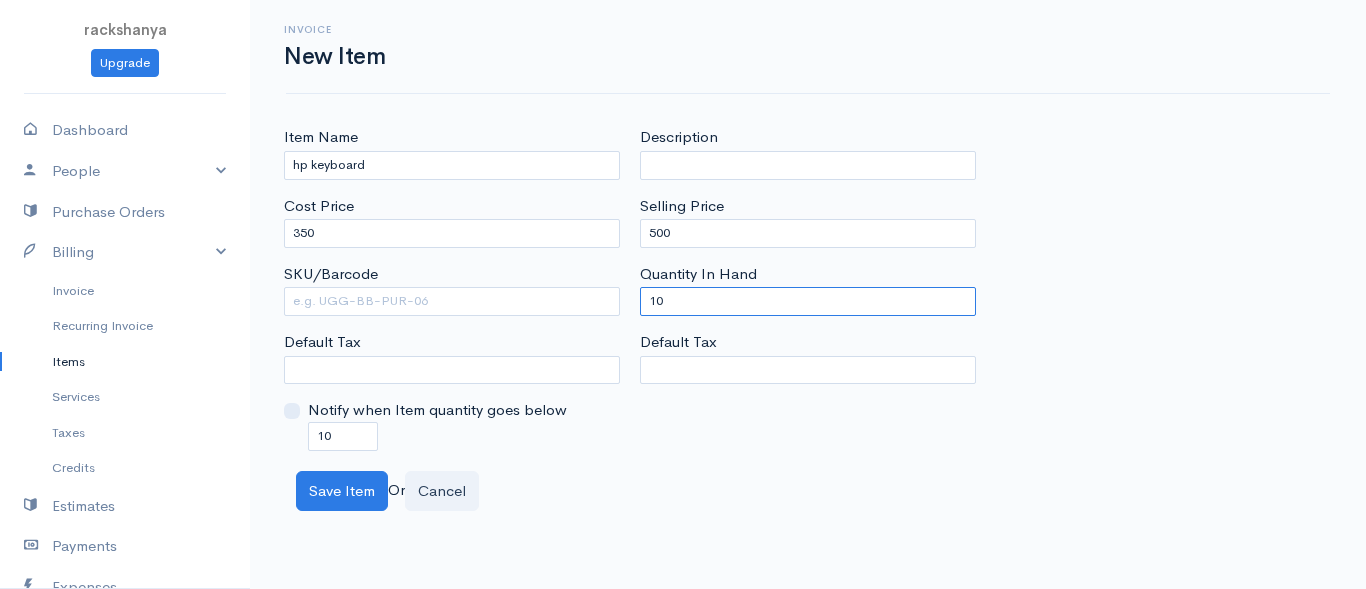 type on "1" 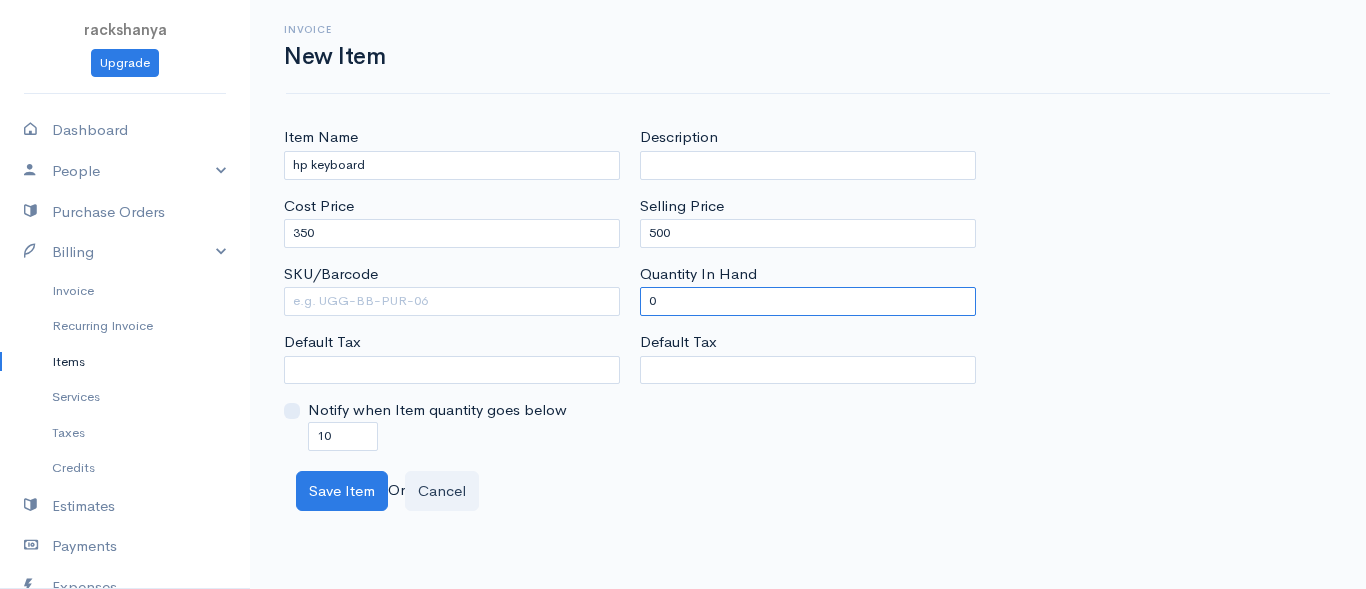 type on "0" 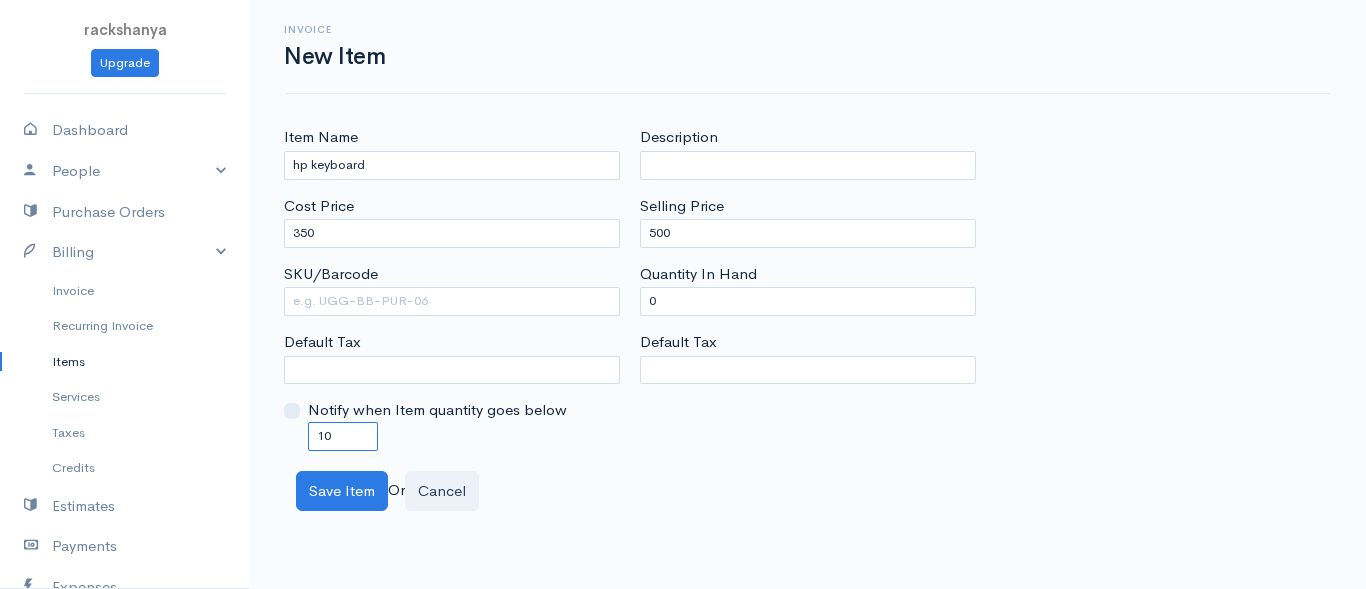 click on "10" at bounding box center (343, 436) 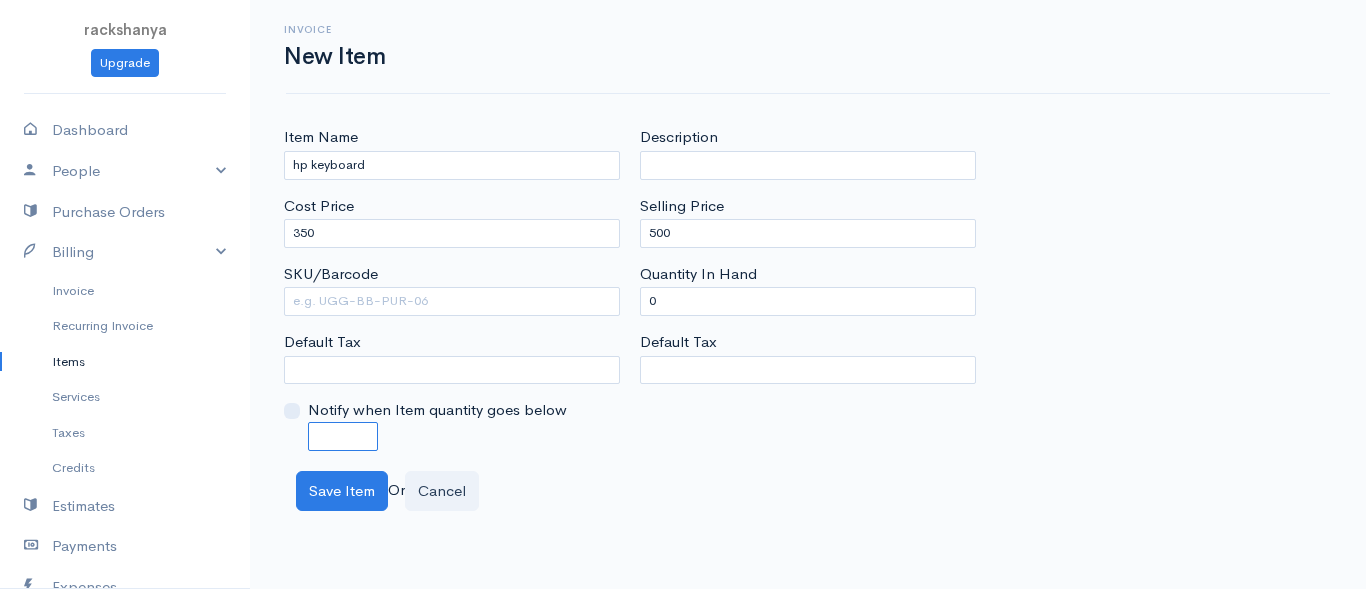 type 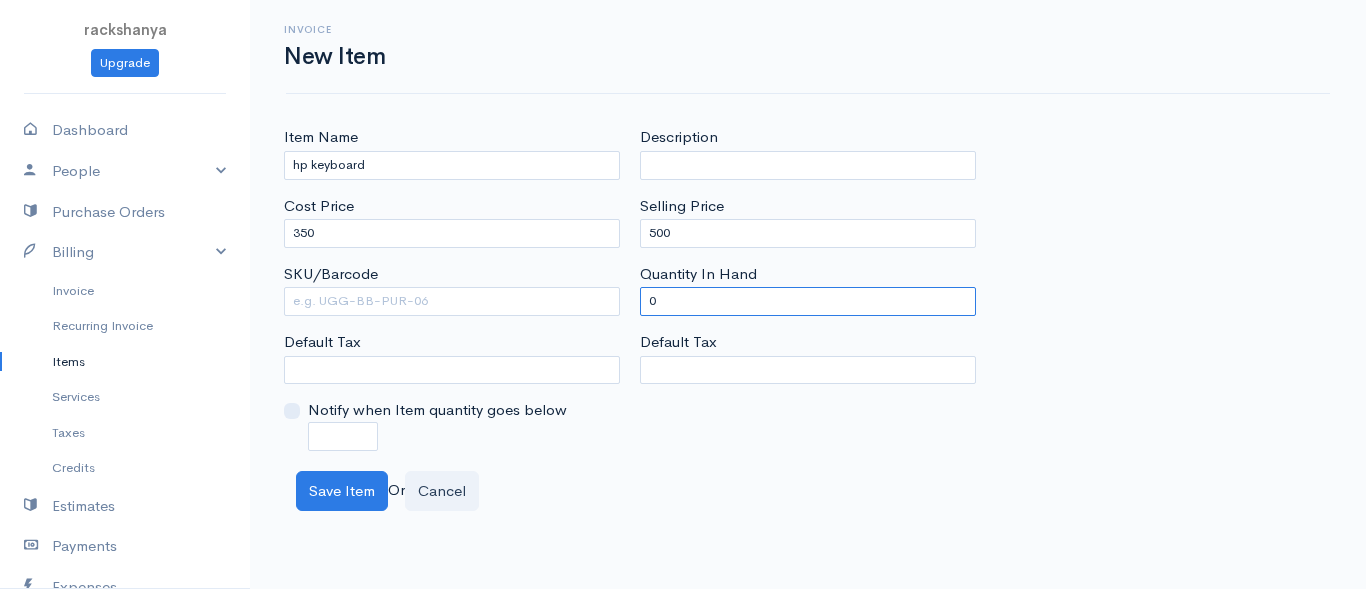 click on "0" at bounding box center [808, 301] 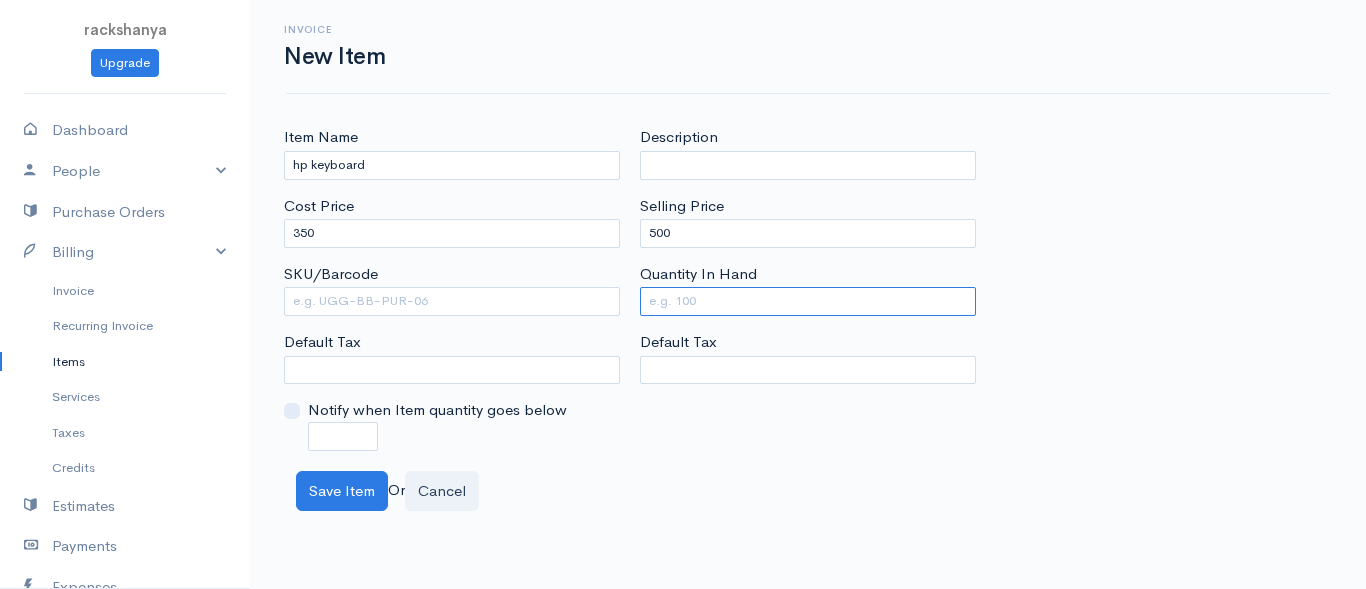 type on "0" 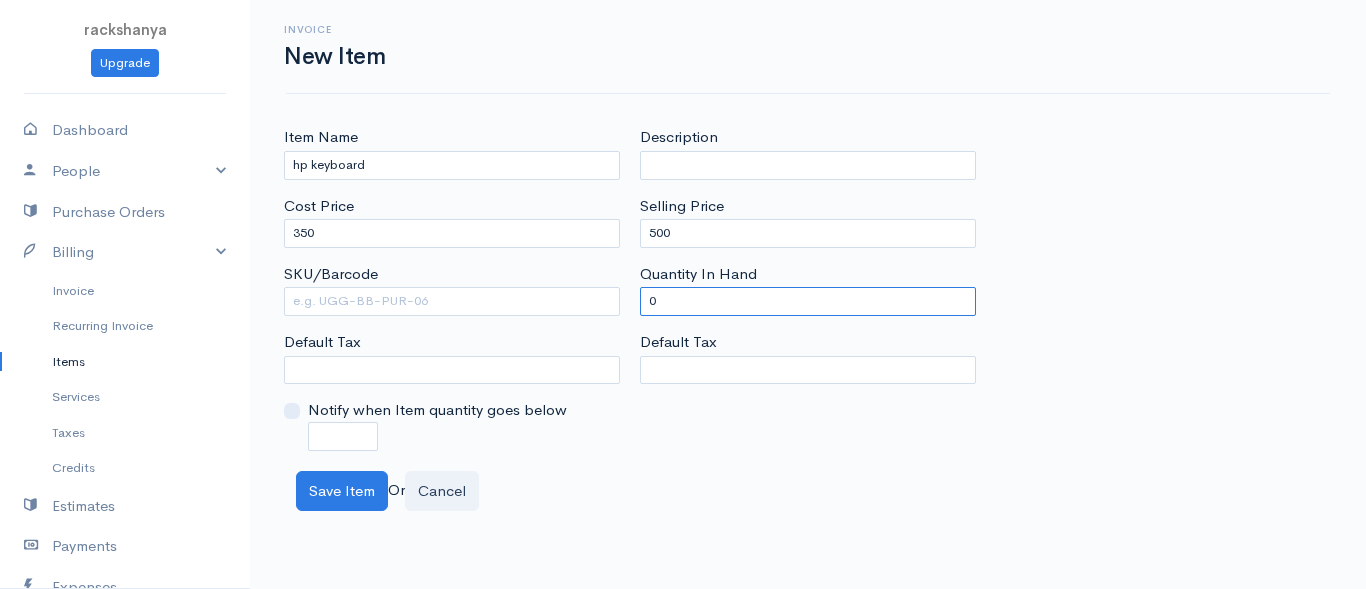 click on "0" at bounding box center (808, 301) 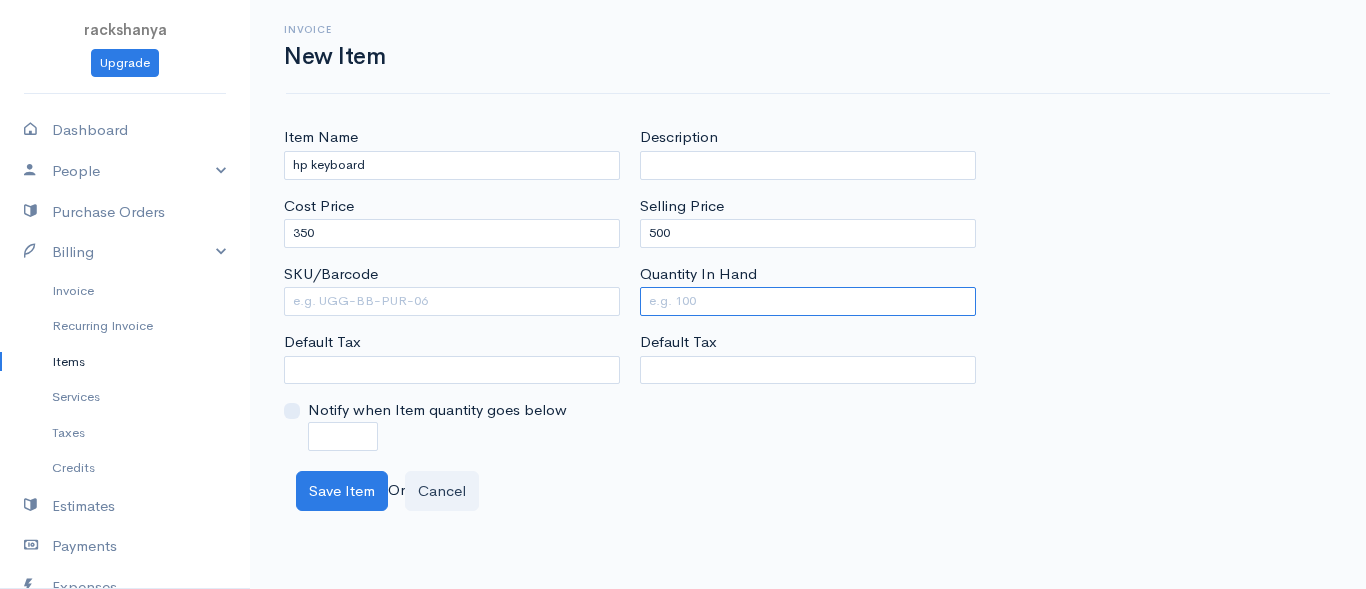 type on "0" 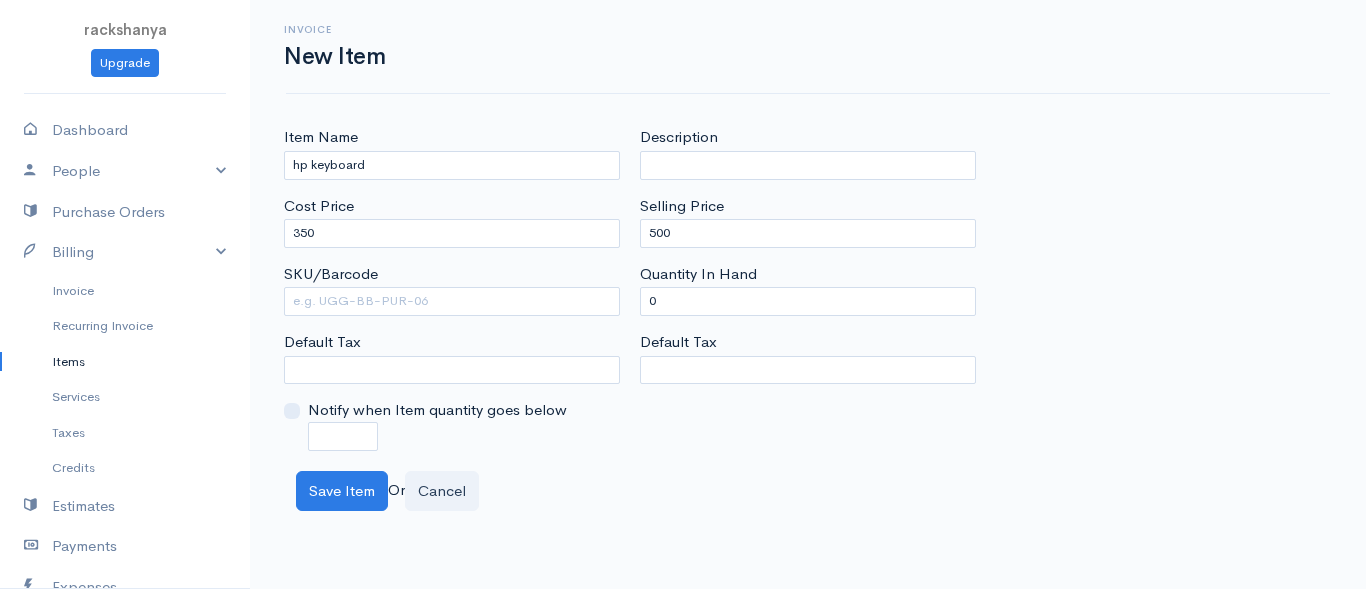 click on "Default Tax" at bounding box center [452, 357] 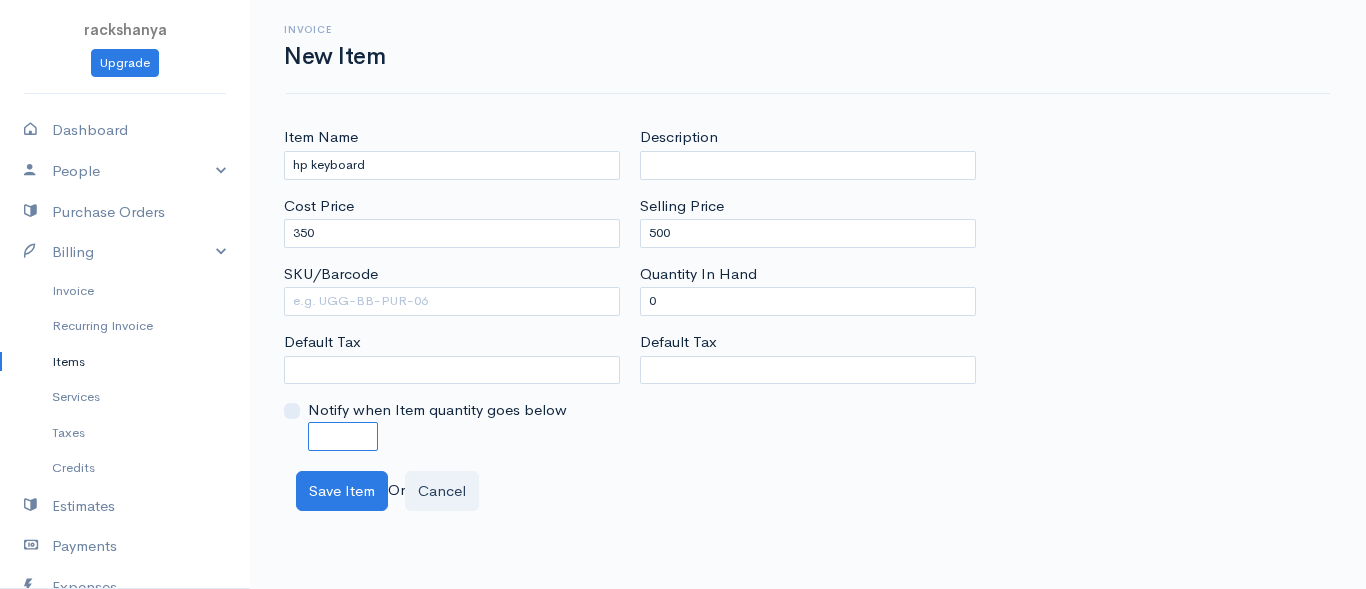 click at bounding box center (343, 436) 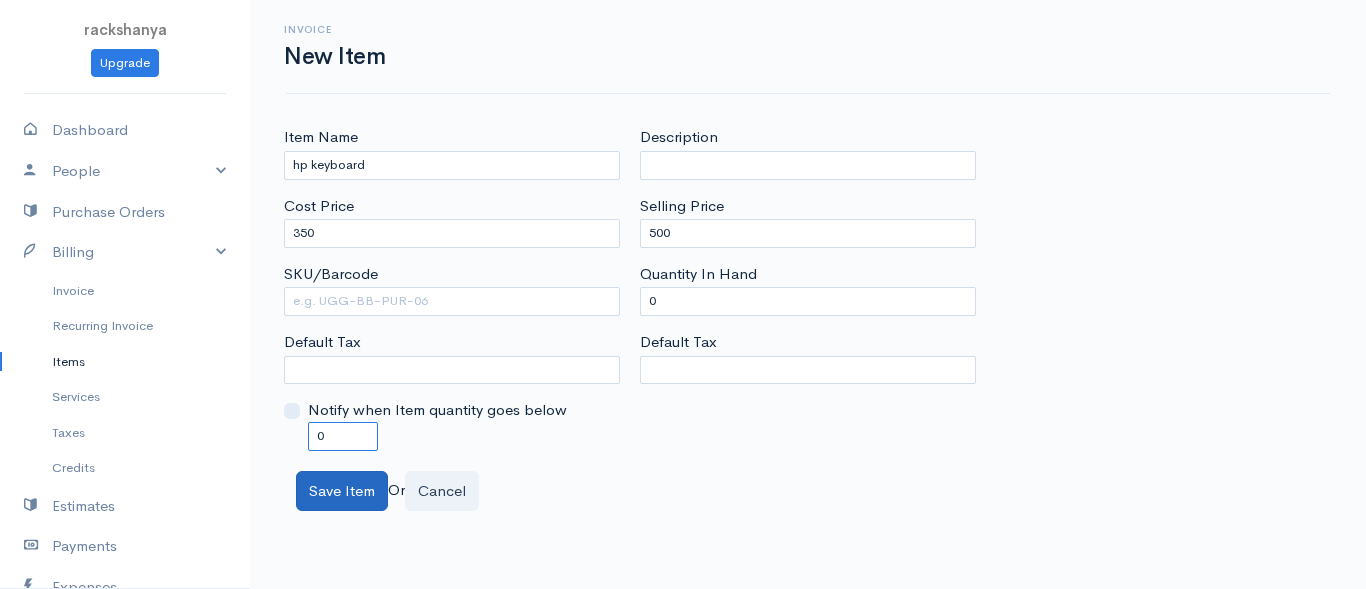type on "0" 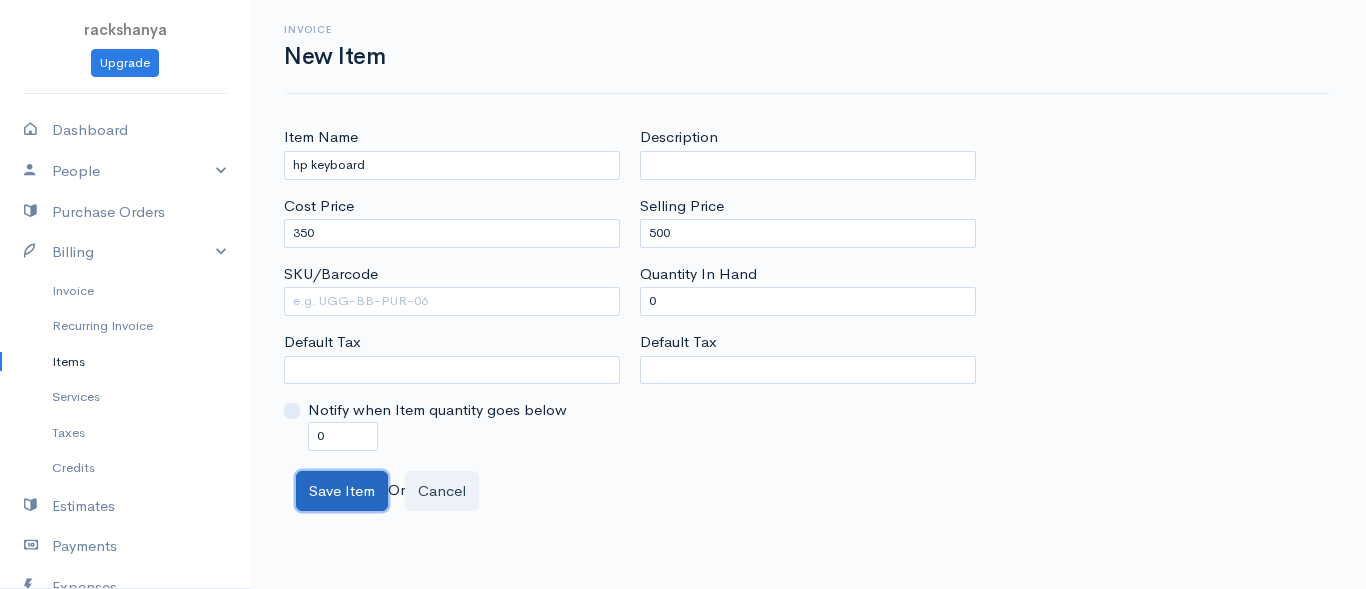click on "Save Item" at bounding box center [342, 491] 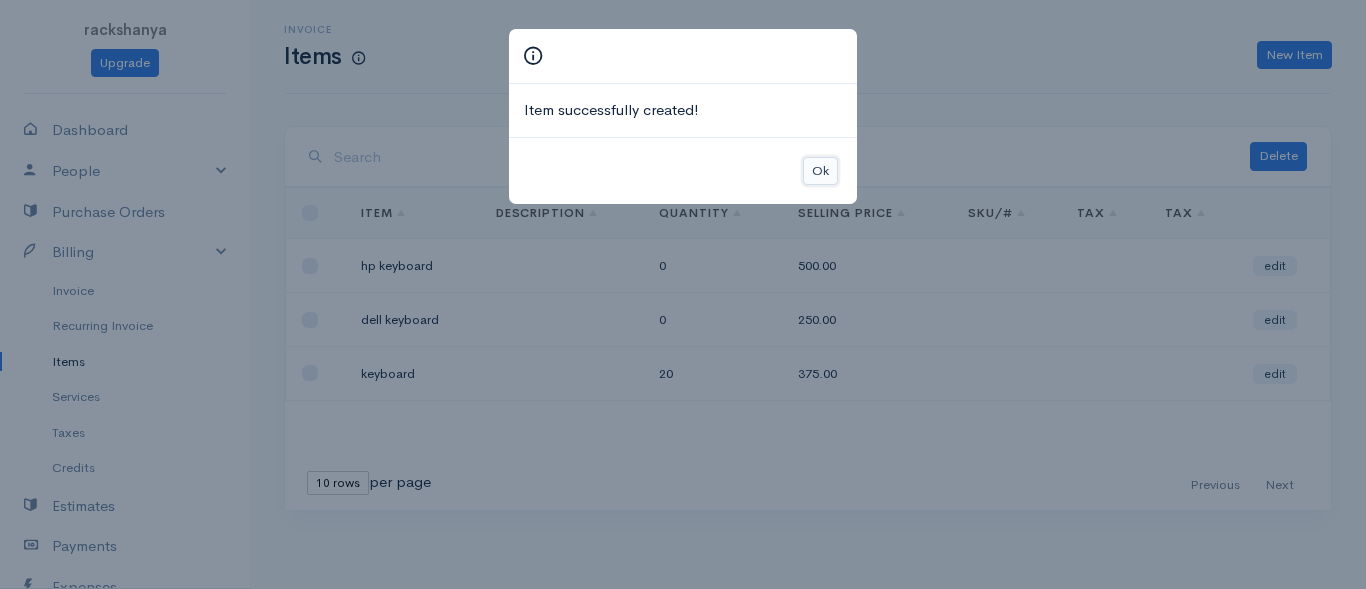 click on "Ok" at bounding box center [820, 171] 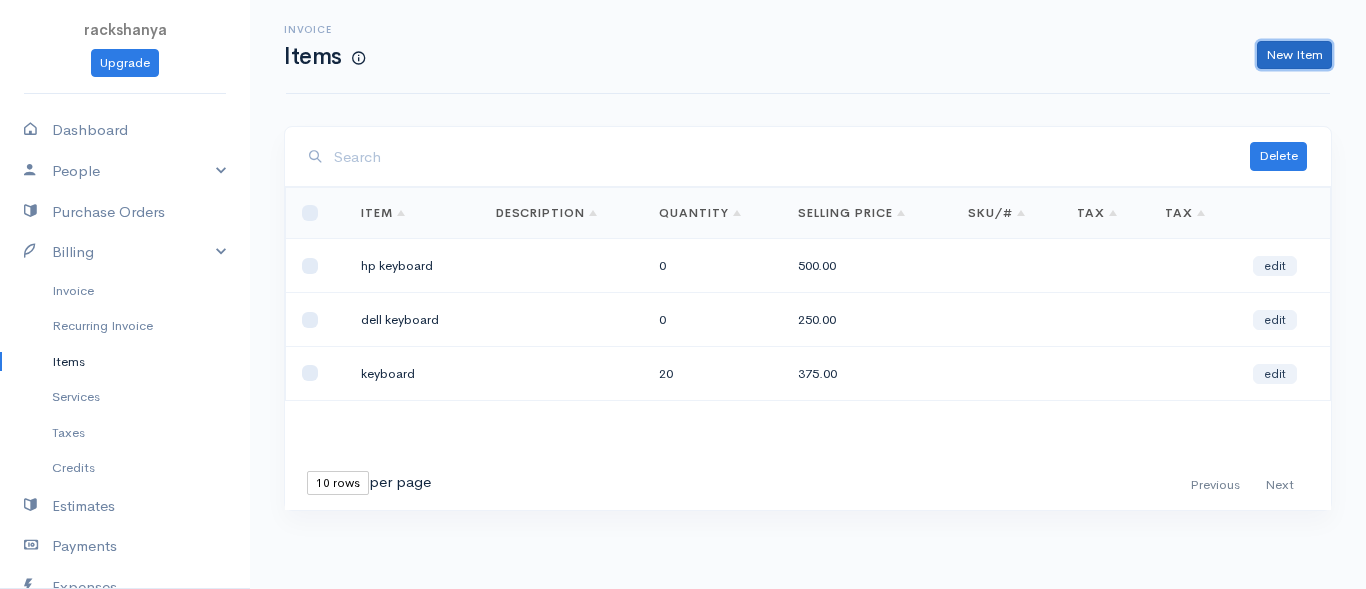 click on "New Item" at bounding box center (1294, 55) 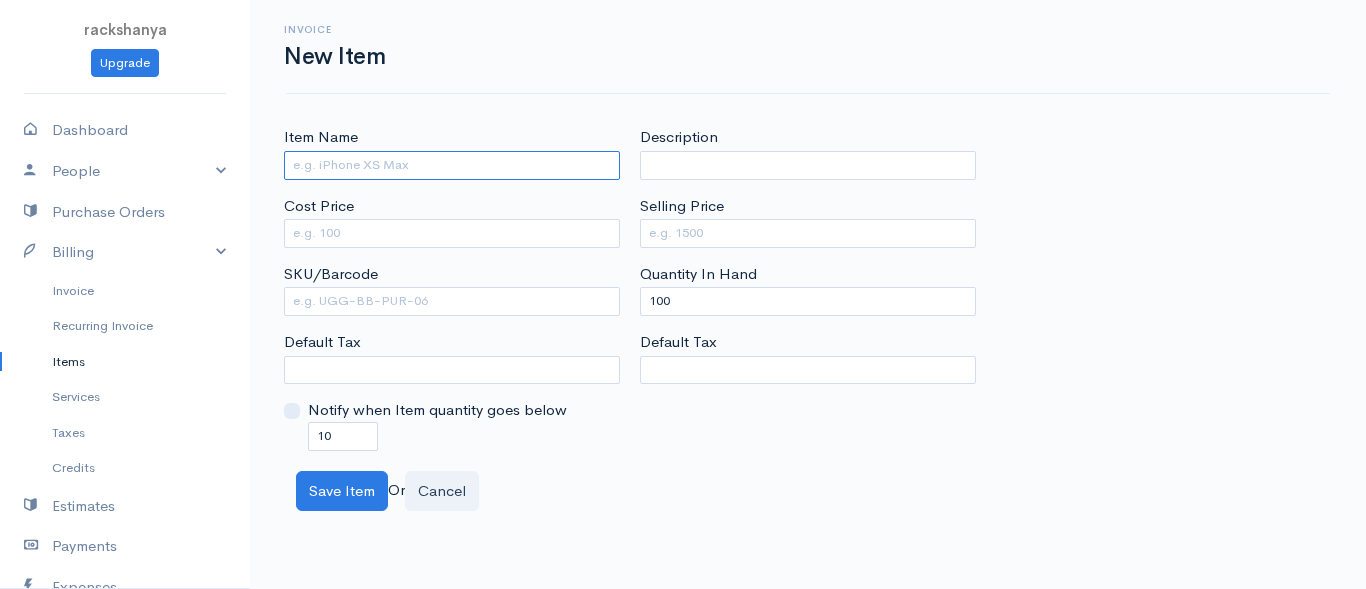 click on "Item Name" at bounding box center (452, 165) 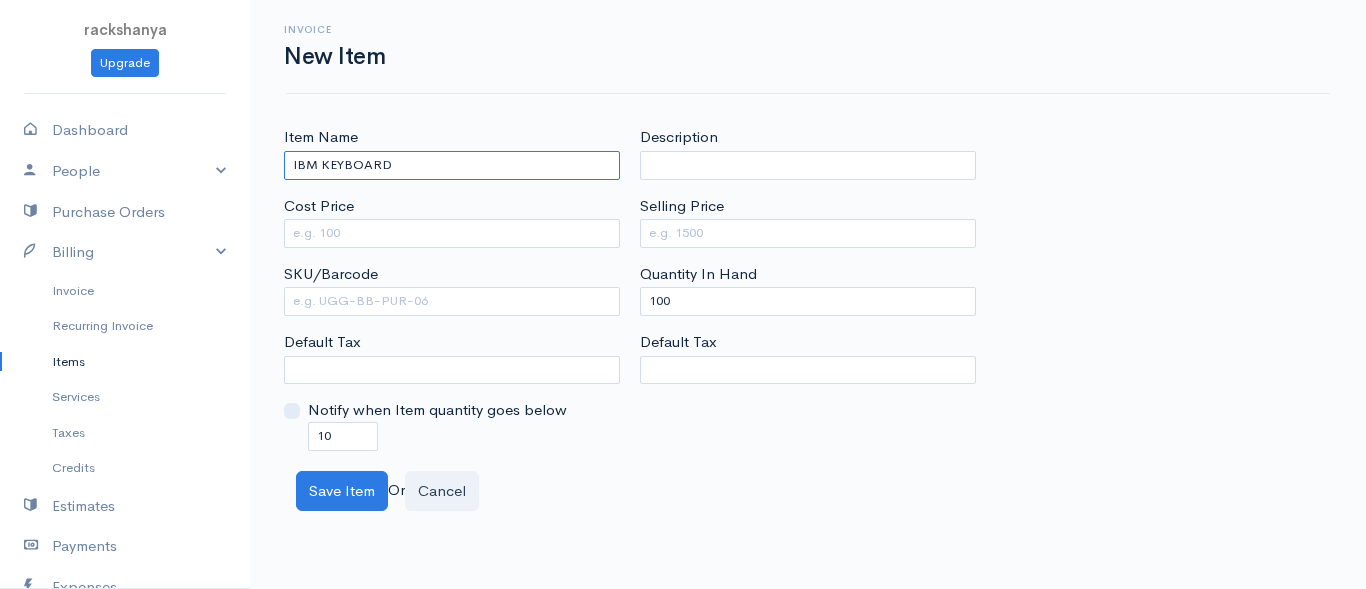 type on "IBM KEYBOARD" 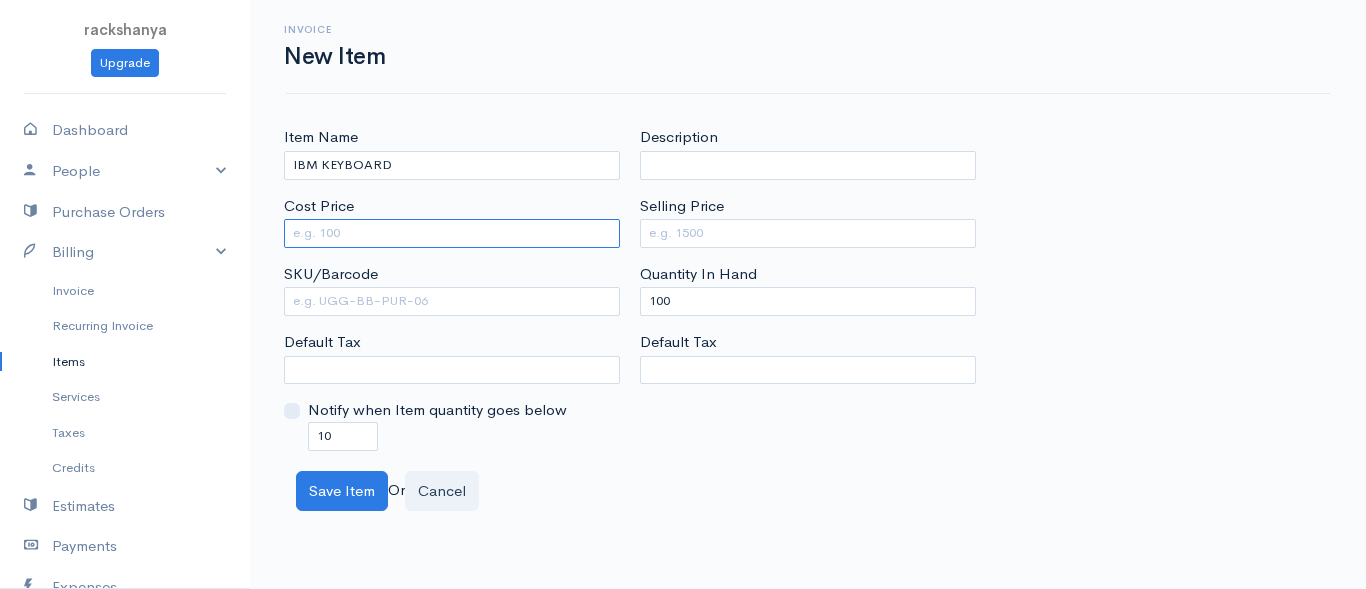 click on "Cost Price" at bounding box center (452, 233) 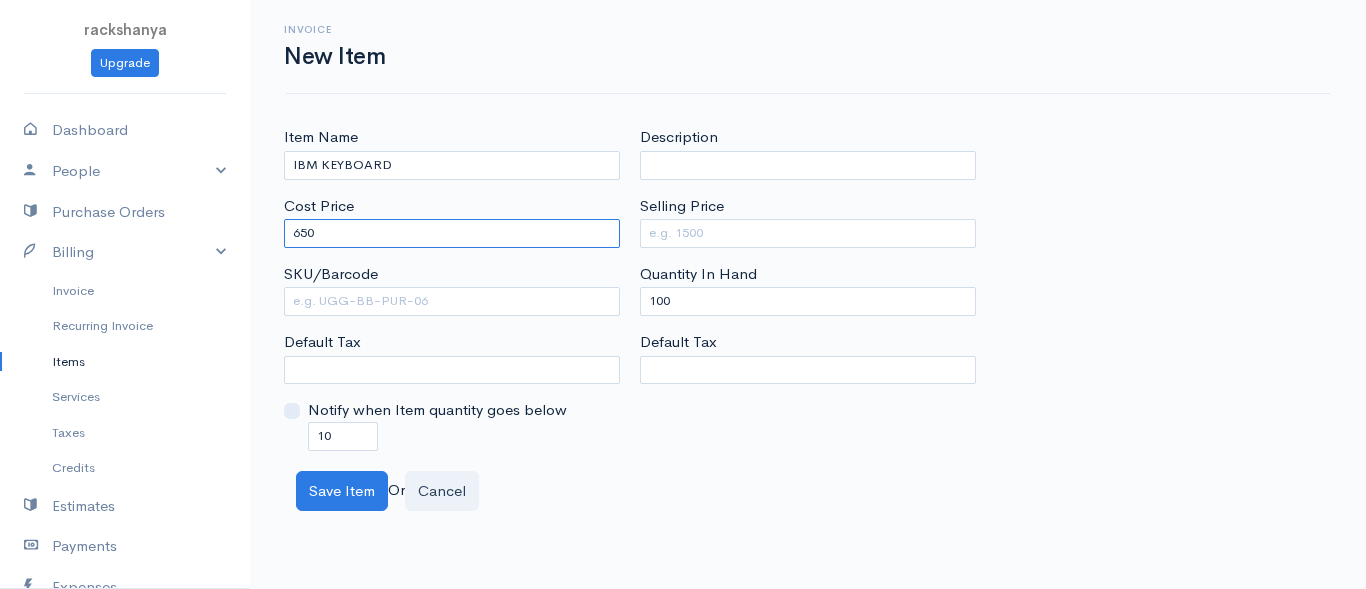 type on "650" 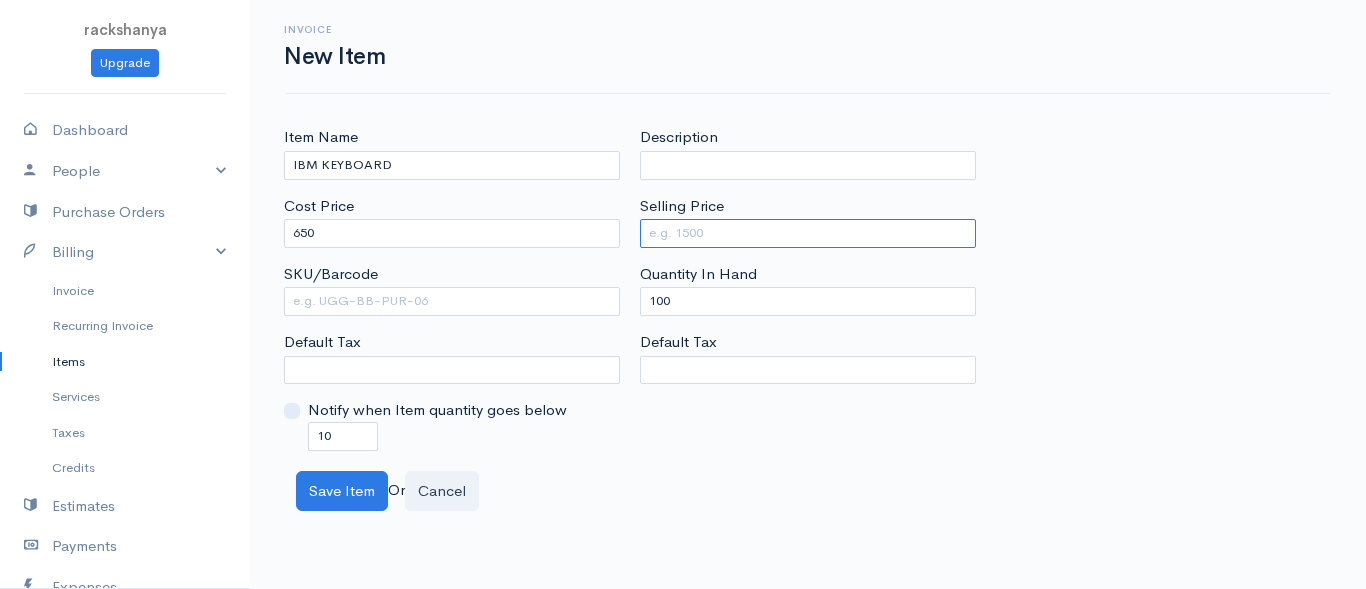 click on "Selling Price" at bounding box center (808, 233) 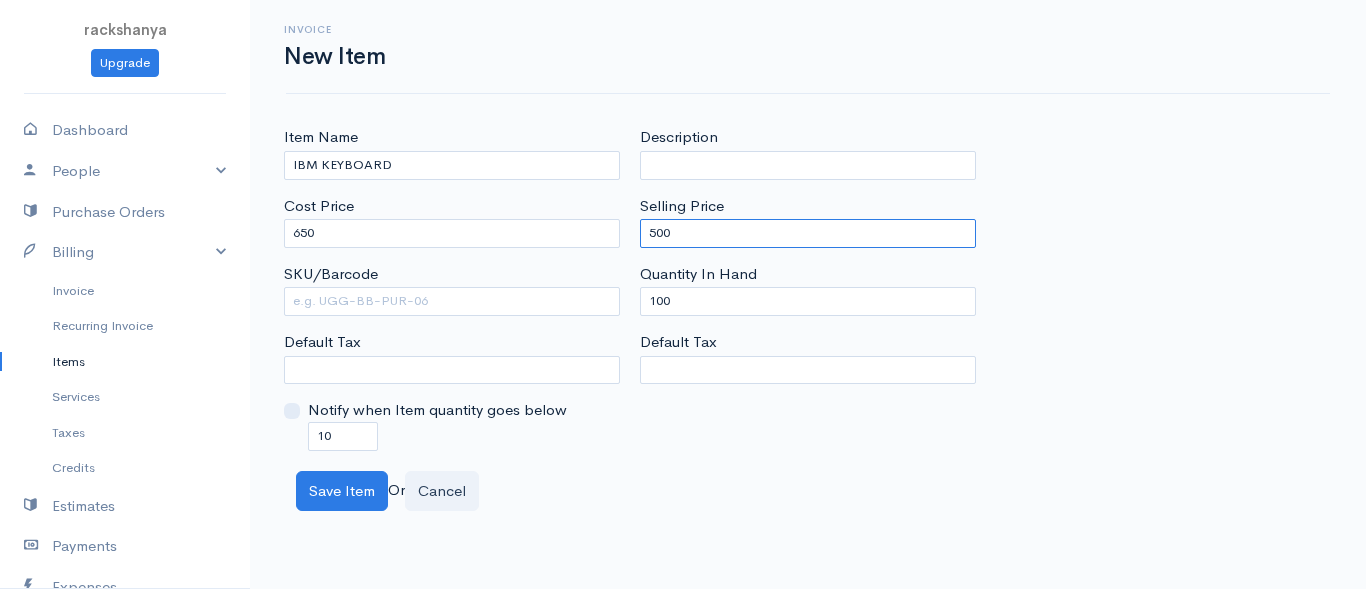 click on "500" at bounding box center [808, 233] 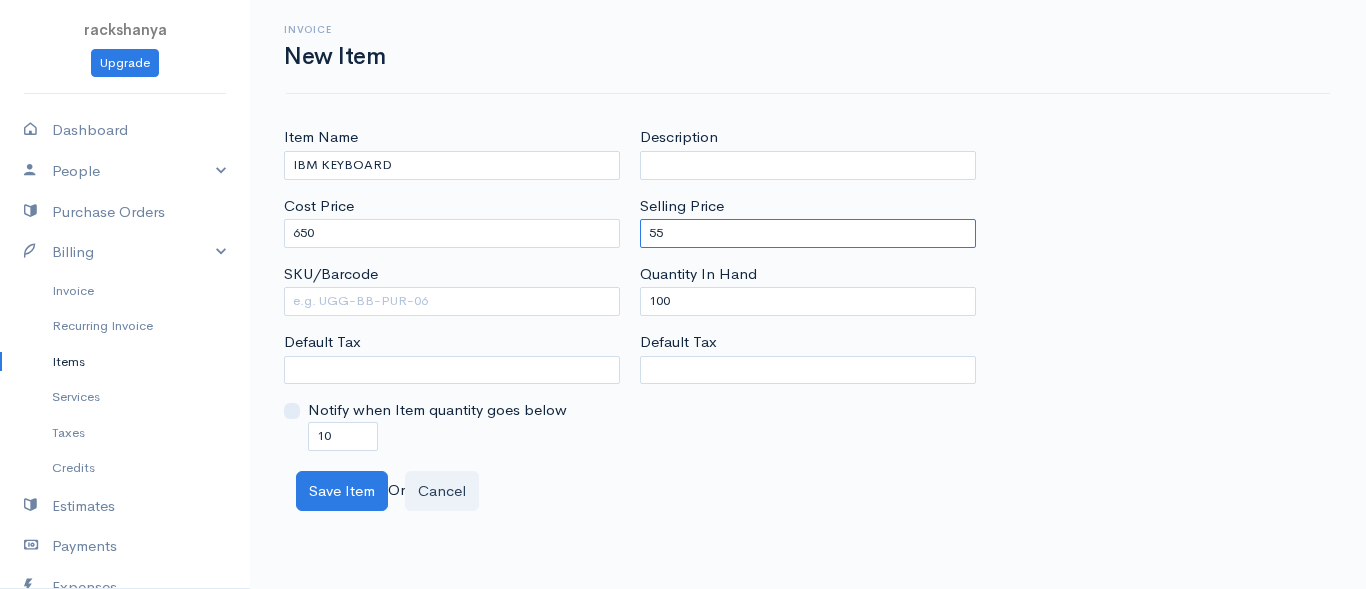 type on "5" 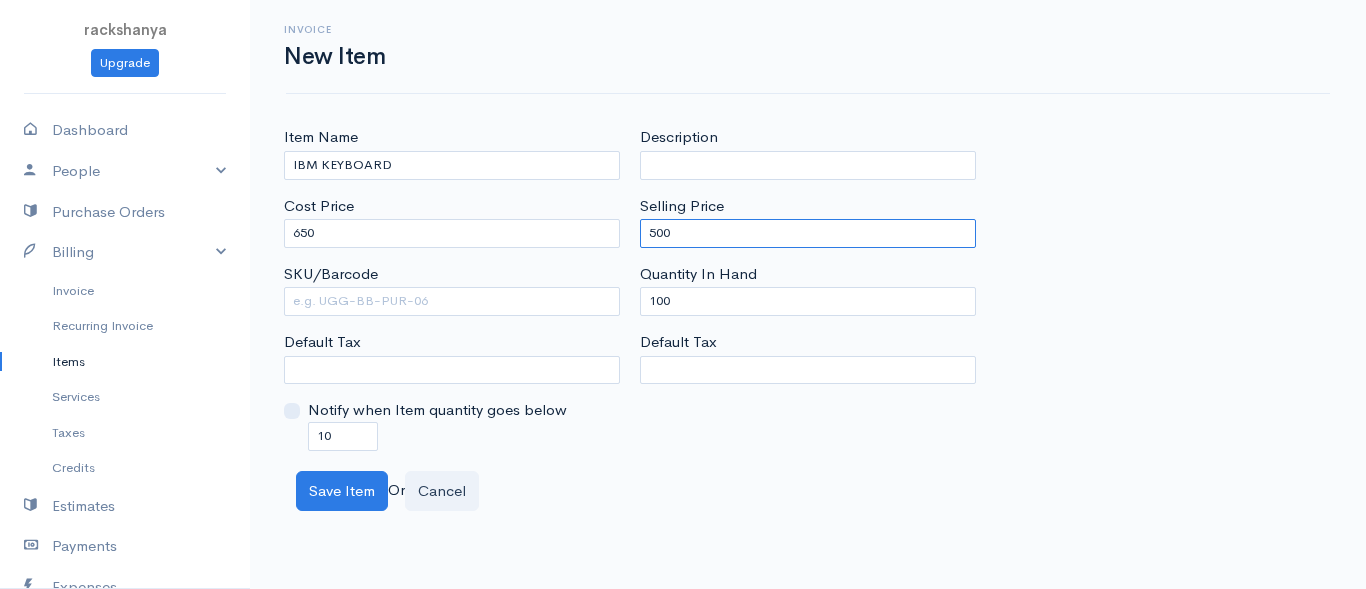 type on "500" 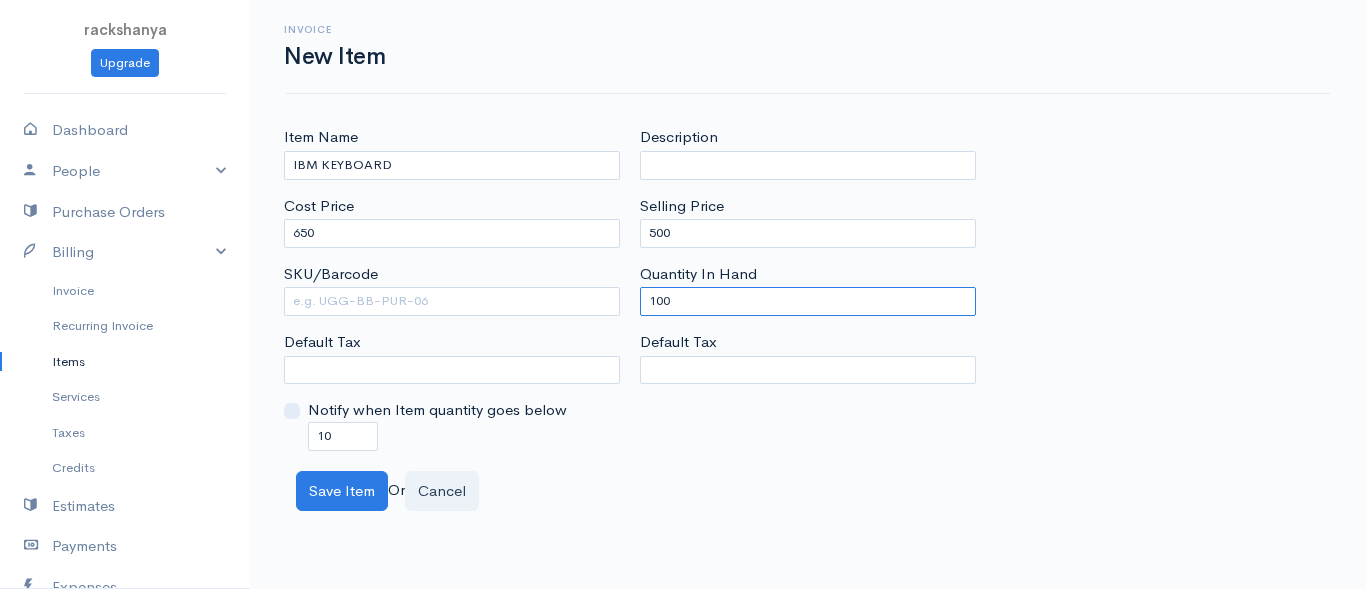 click on "100" at bounding box center [808, 301] 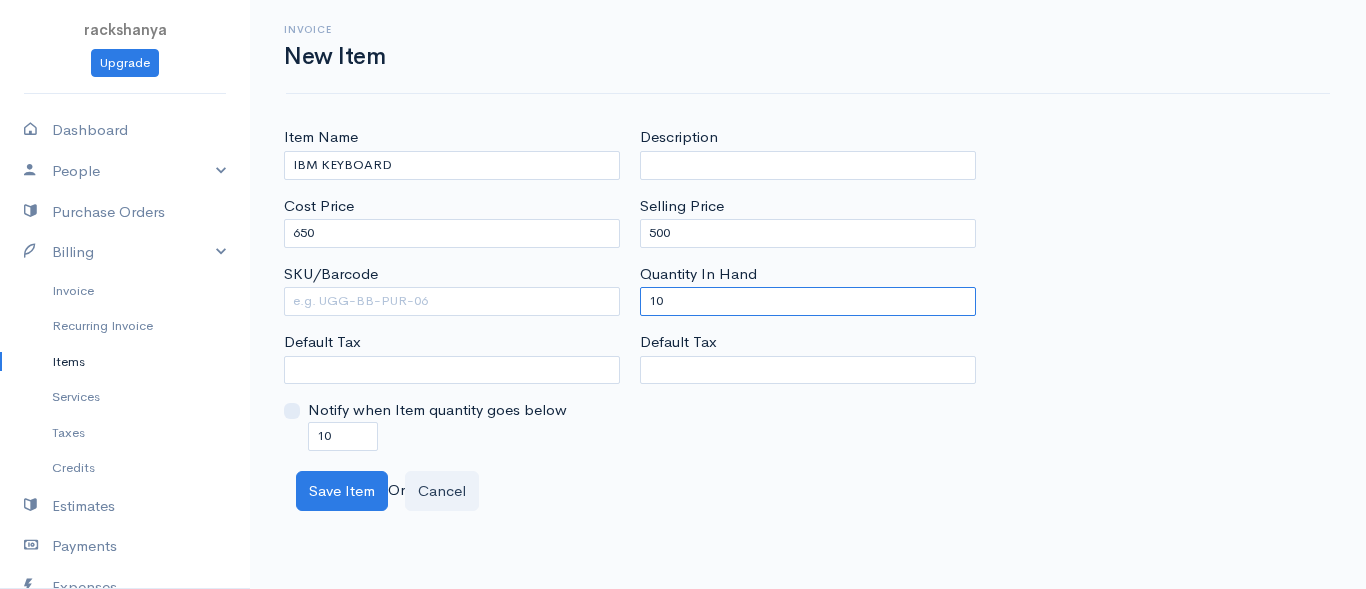 type on "1" 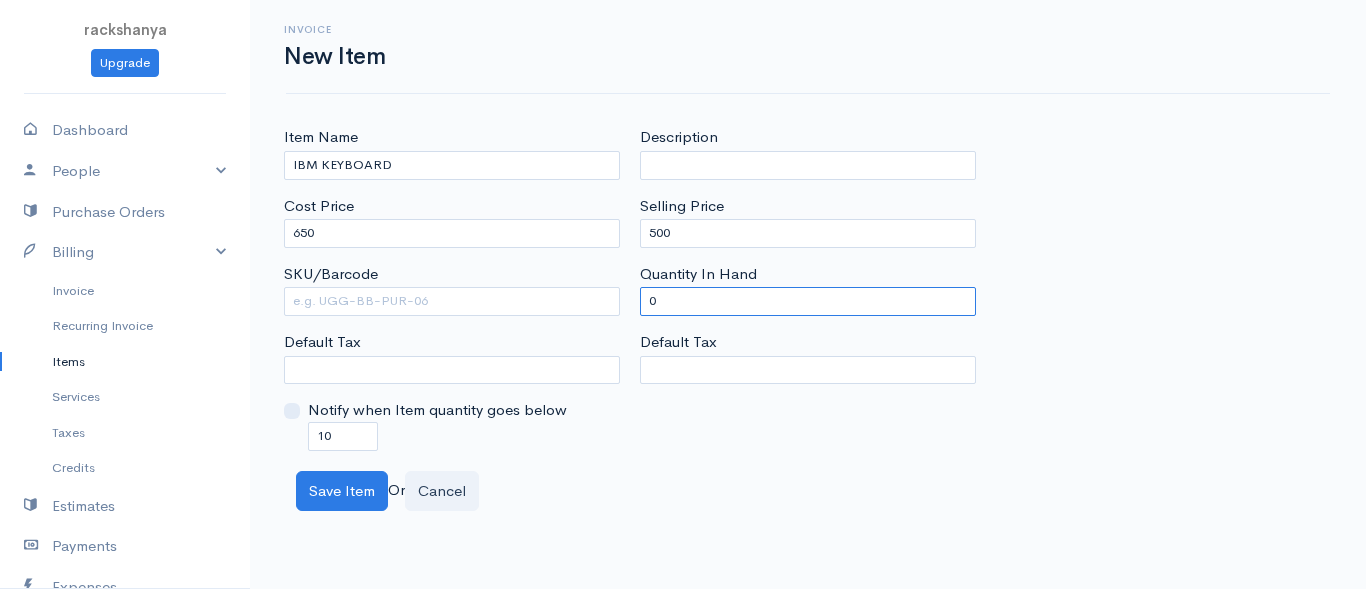 type on "0" 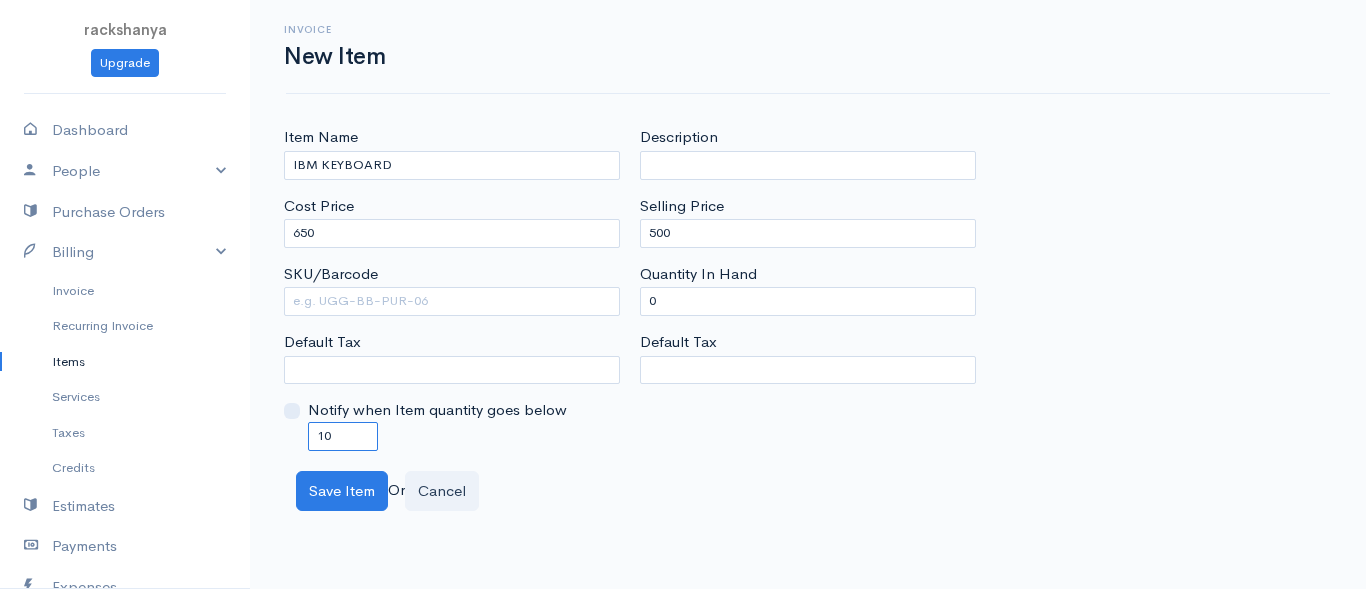 click on "10" at bounding box center [343, 436] 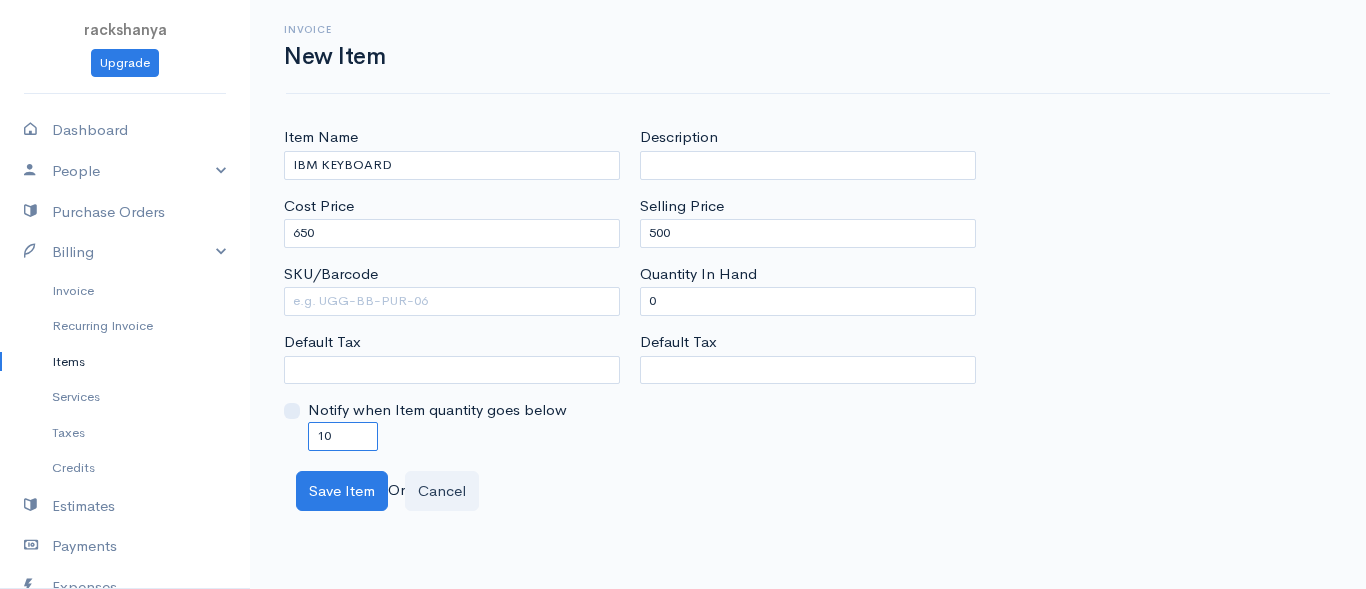 type on "1" 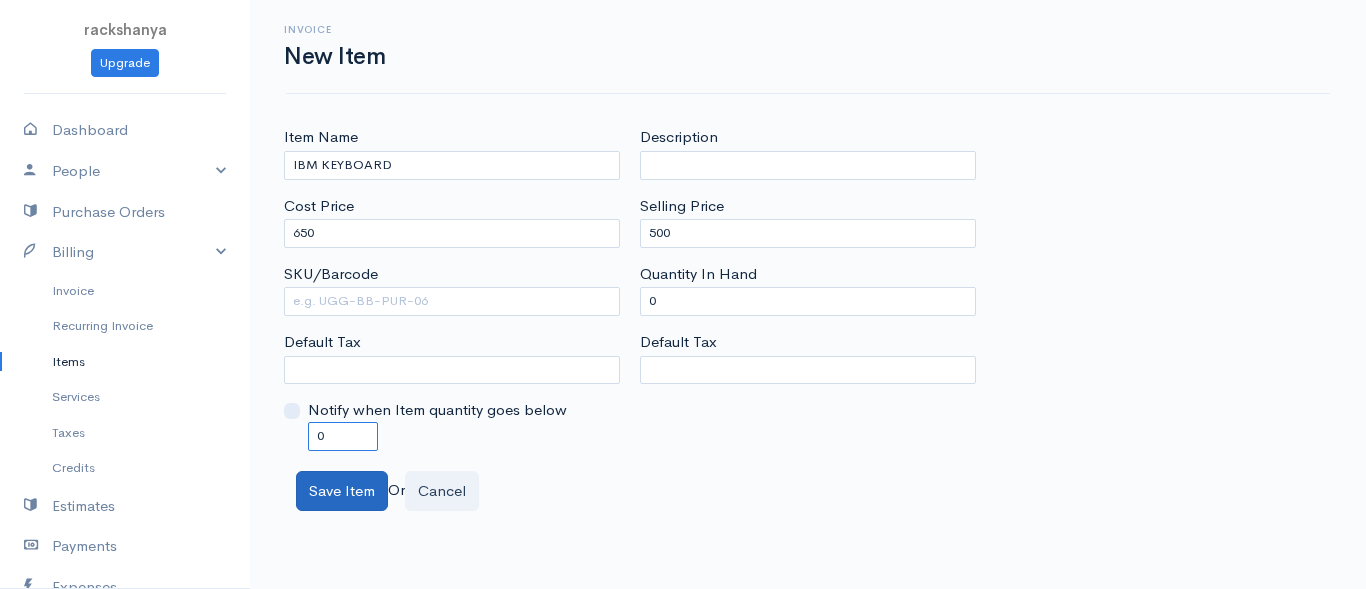 type on "0" 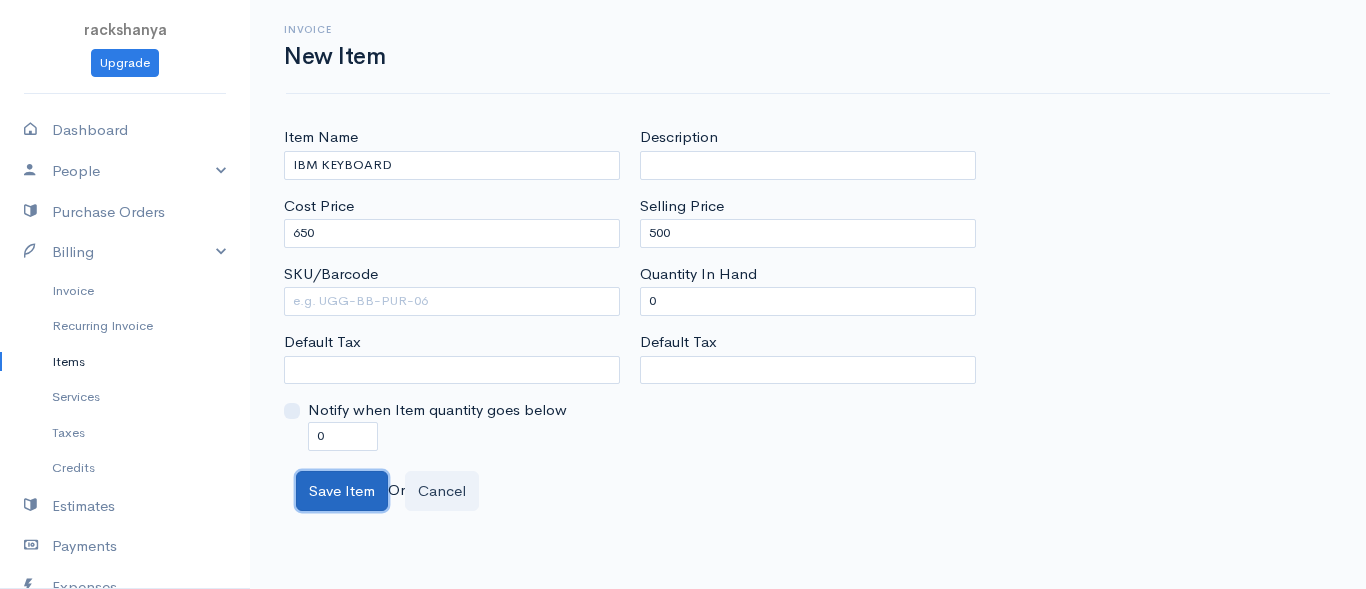 click on "Save Item" at bounding box center [342, 491] 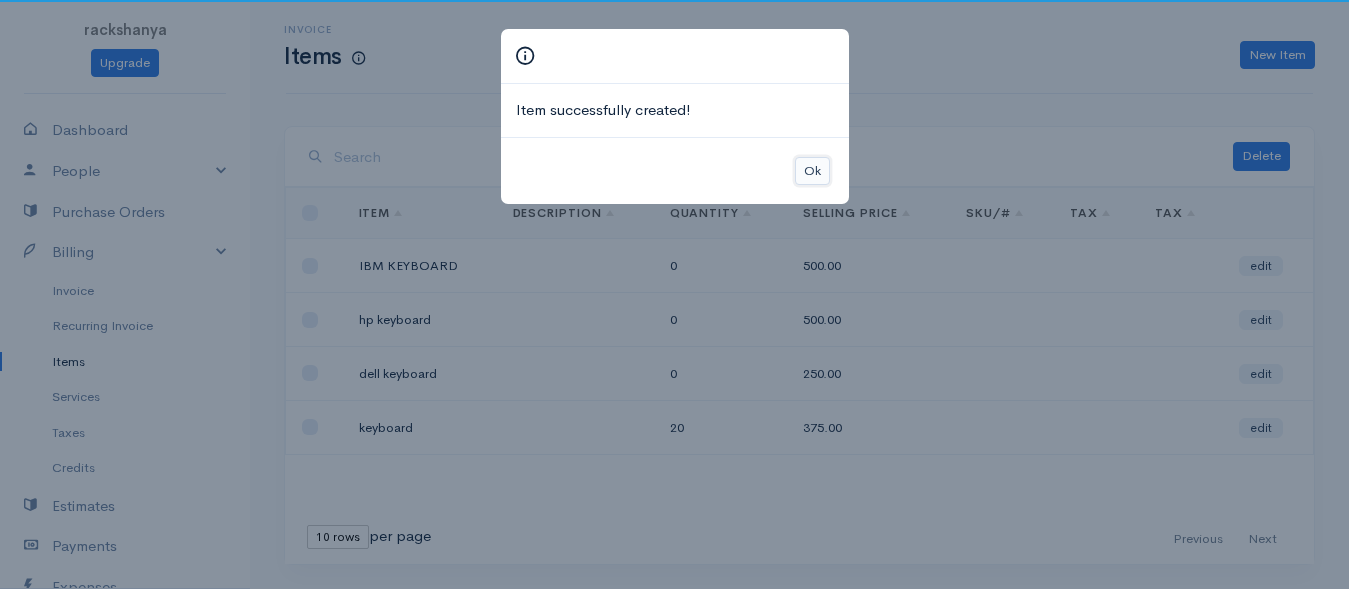 click on "Ok" at bounding box center [812, 171] 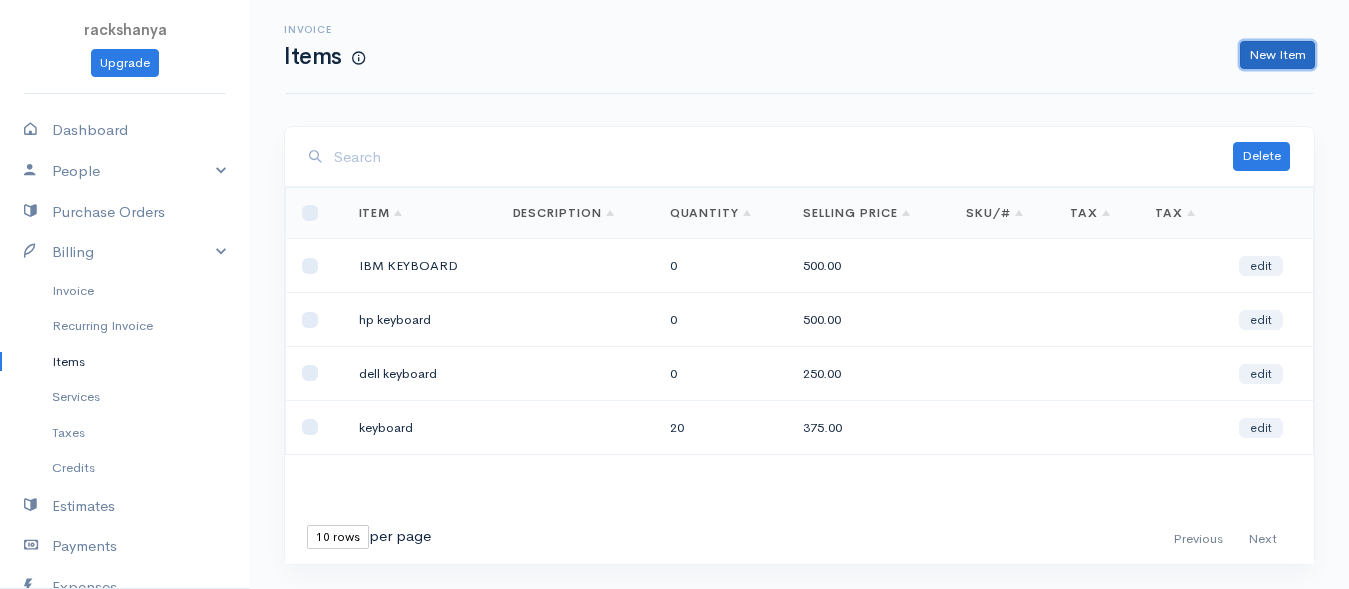 click on "New Item" at bounding box center [1277, 55] 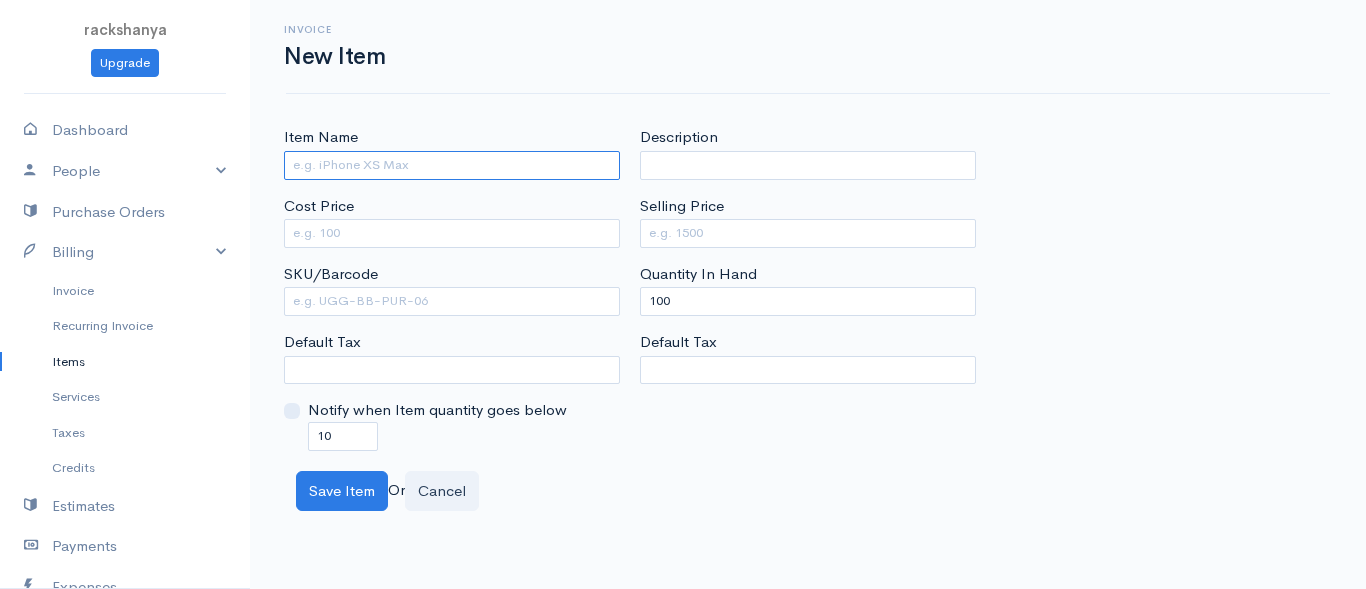 click on "Item Name" at bounding box center (452, 165) 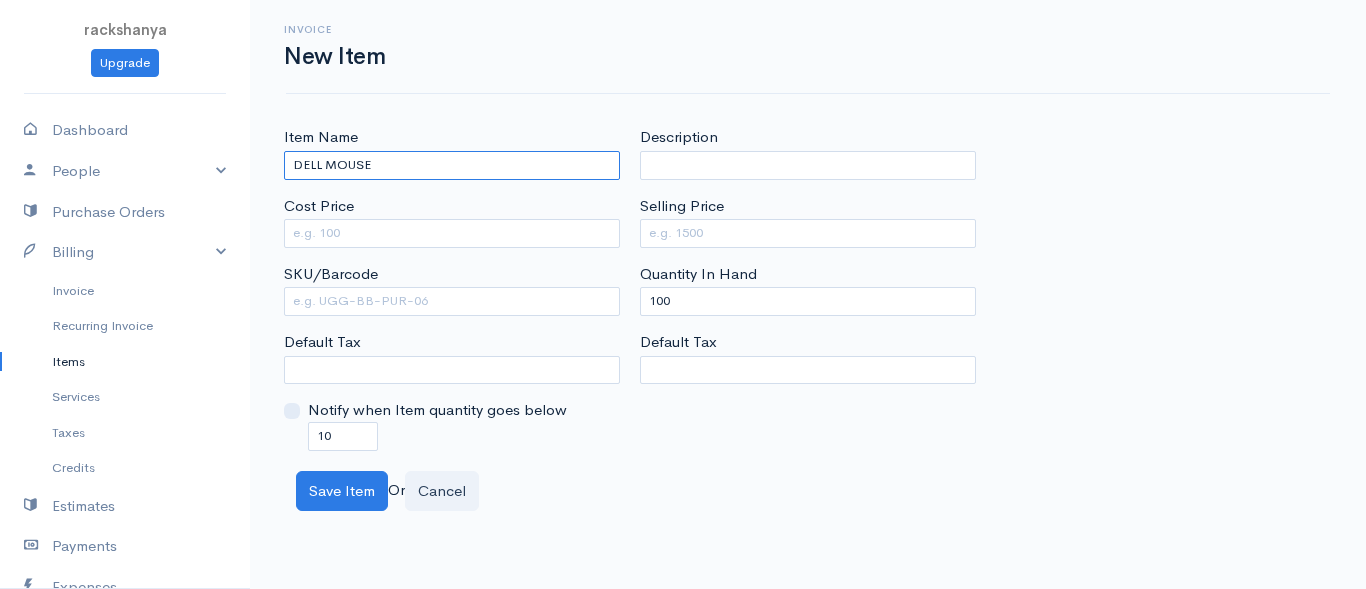 type on "DELL MOUSE" 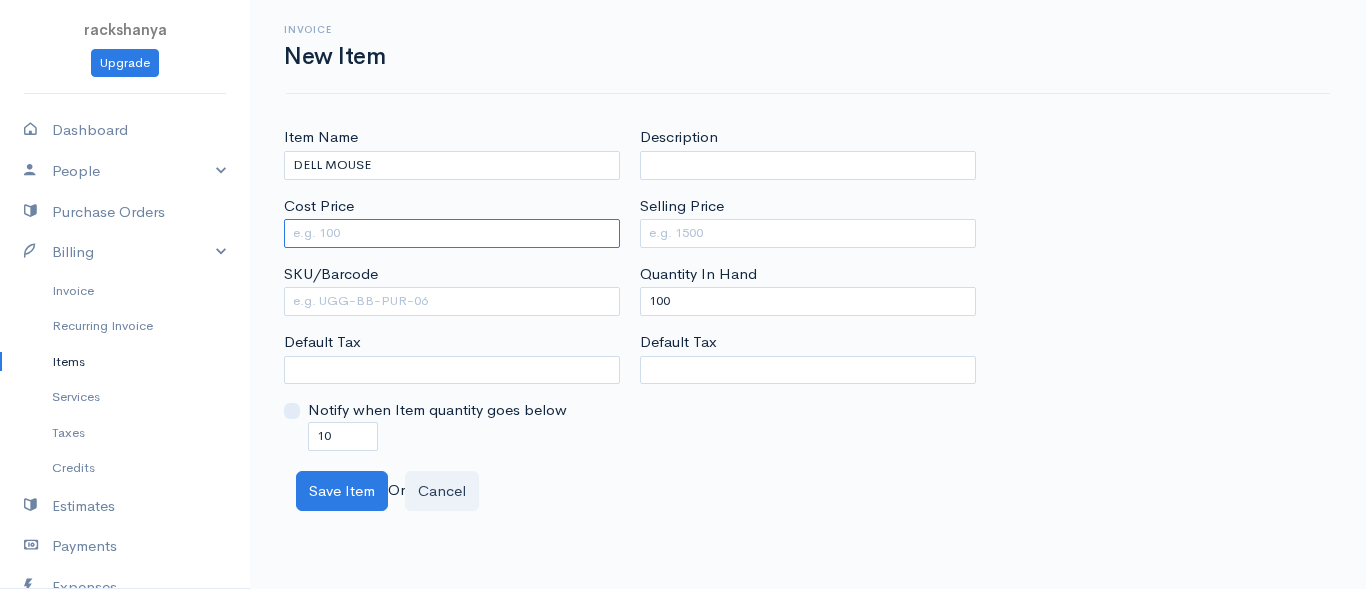 click on "Cost Price" at bounding box center [452, 233] 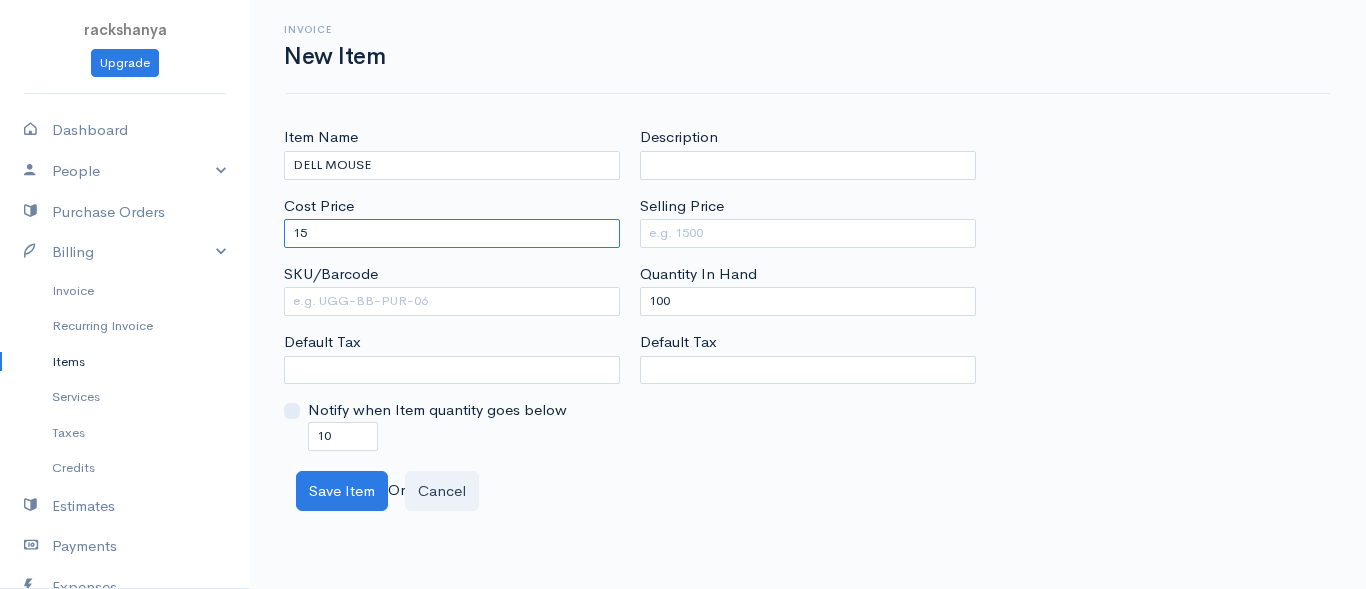 type on "1" 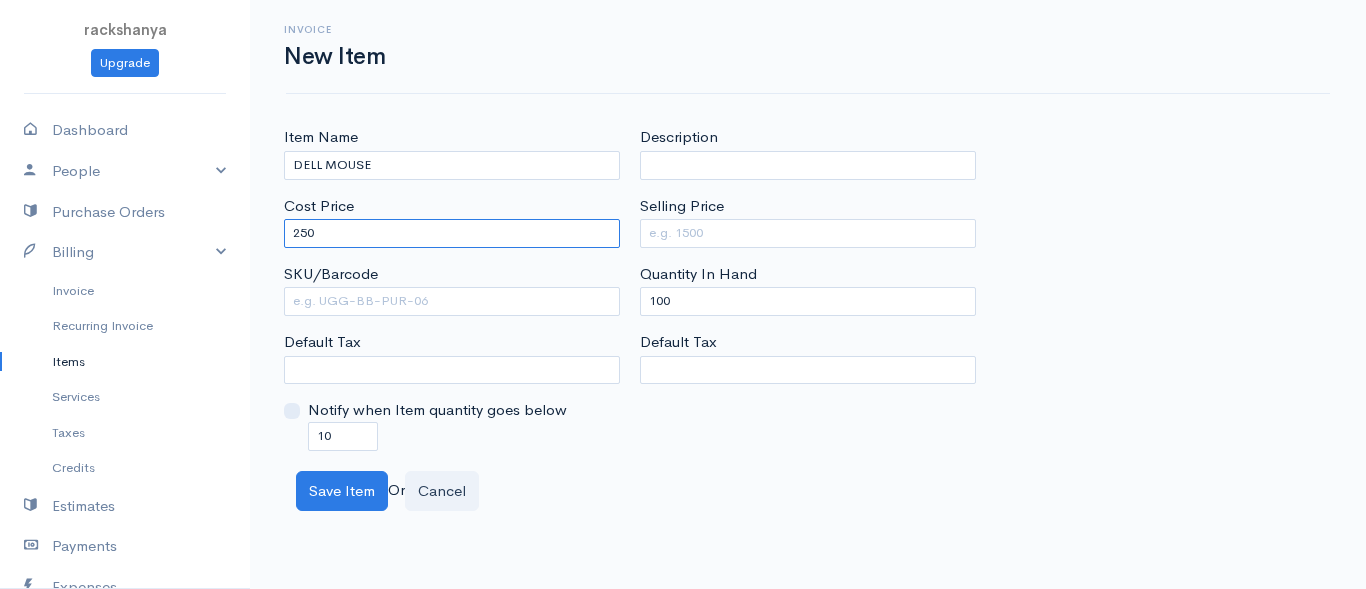 type on "250" 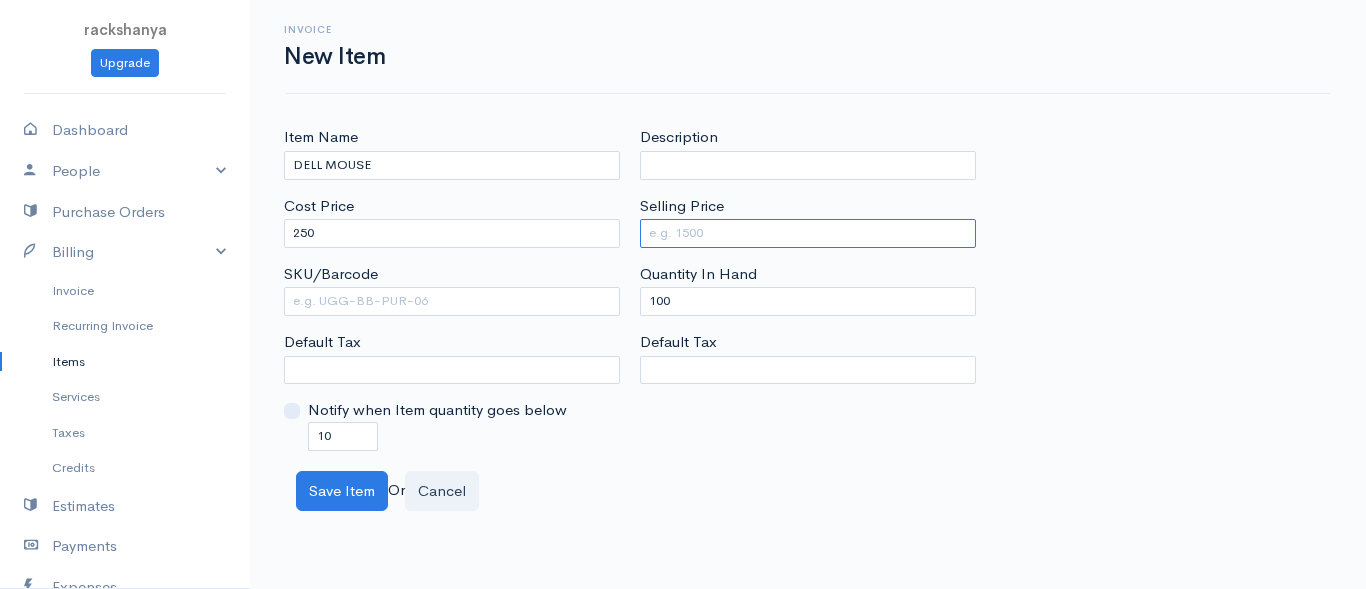 click on "Selling Price" at bounding box center [808, 233] 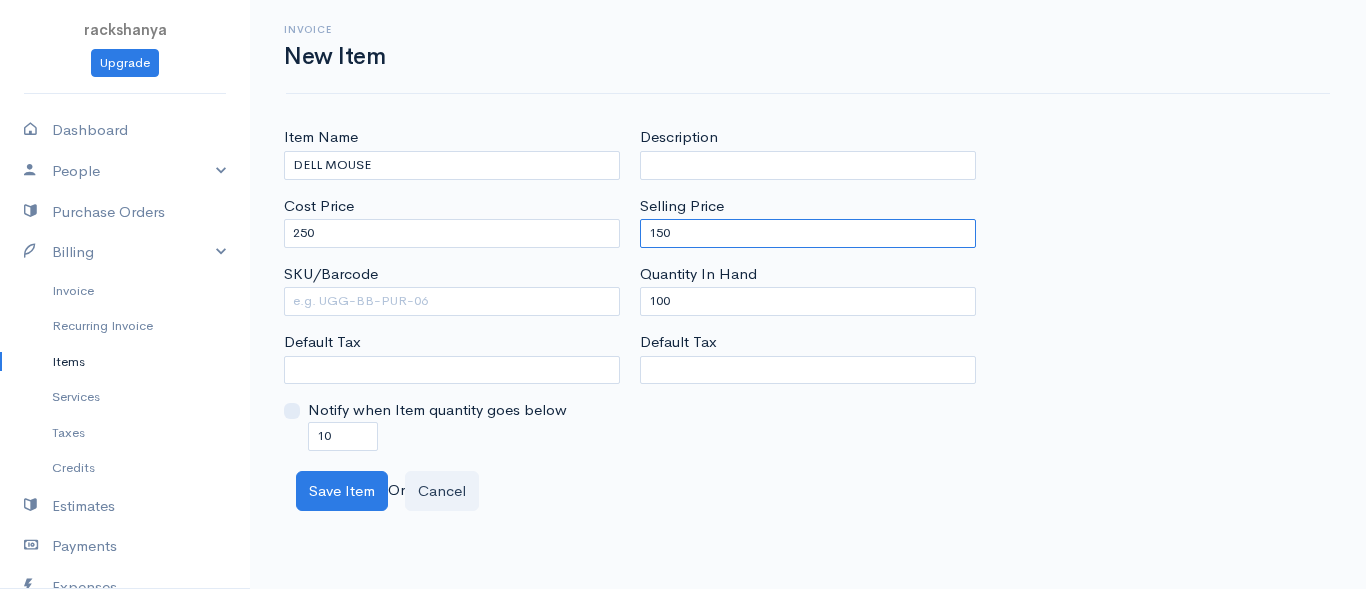 type on "150" 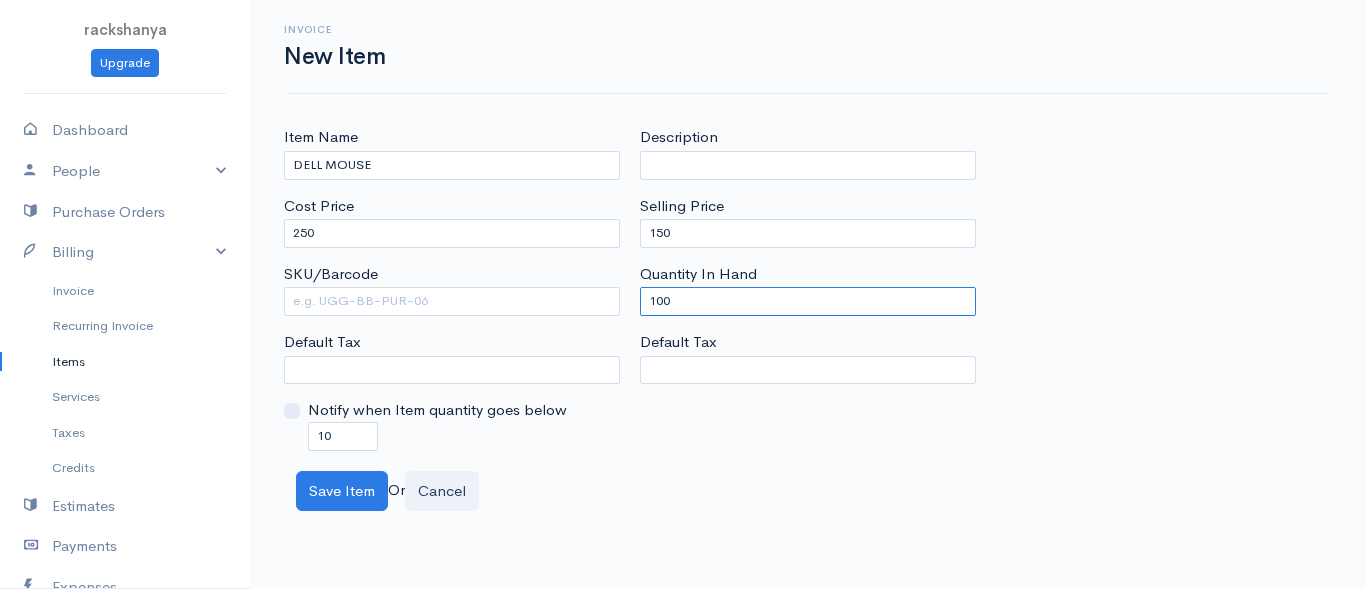 click on "100" at bounding box center (808, 301) 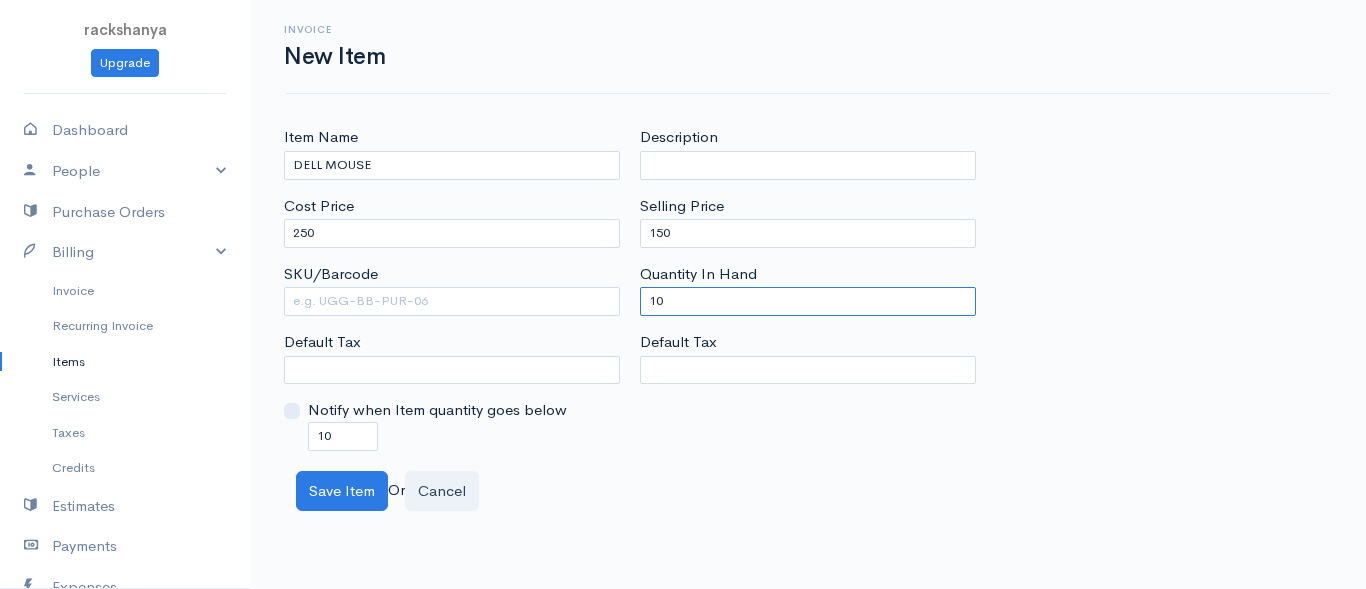 type on "1" 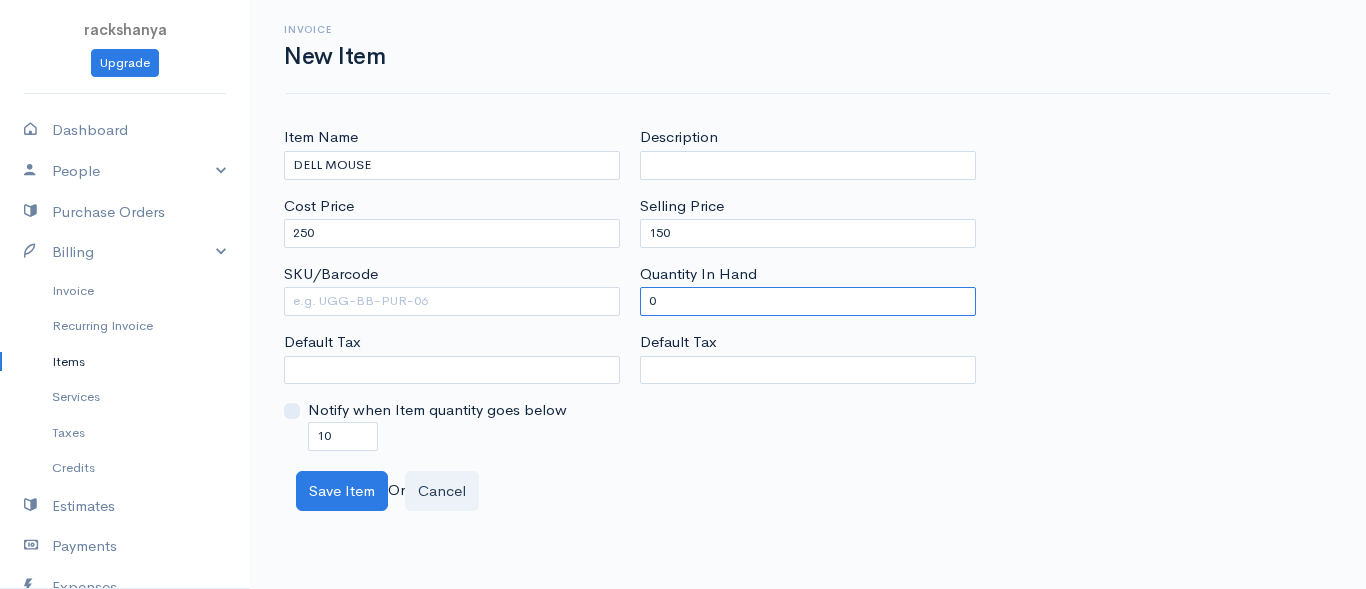 type on "0" 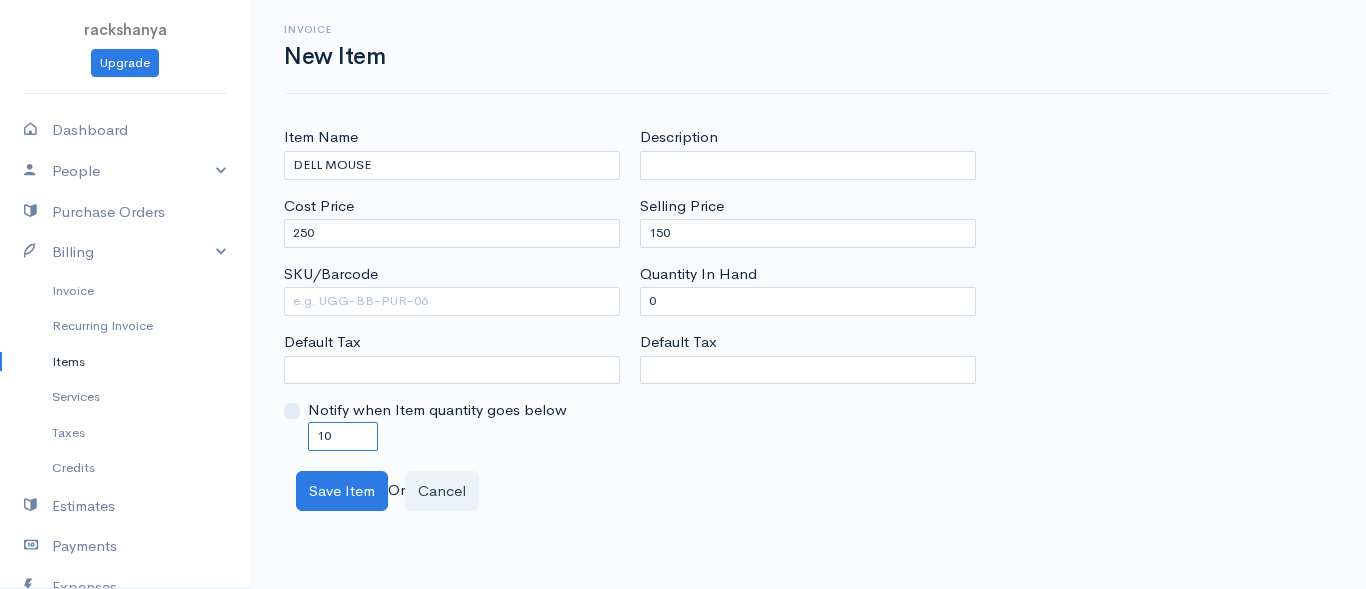 click on "10" at bounding box center (343, 436) 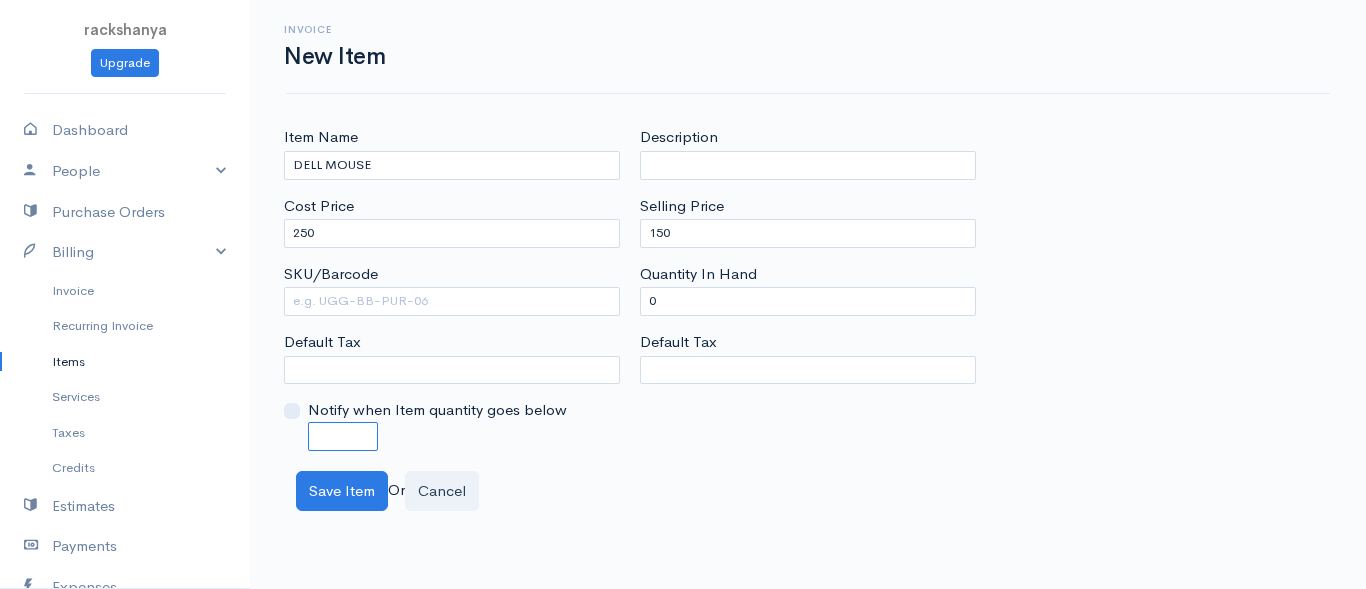 type on "0" 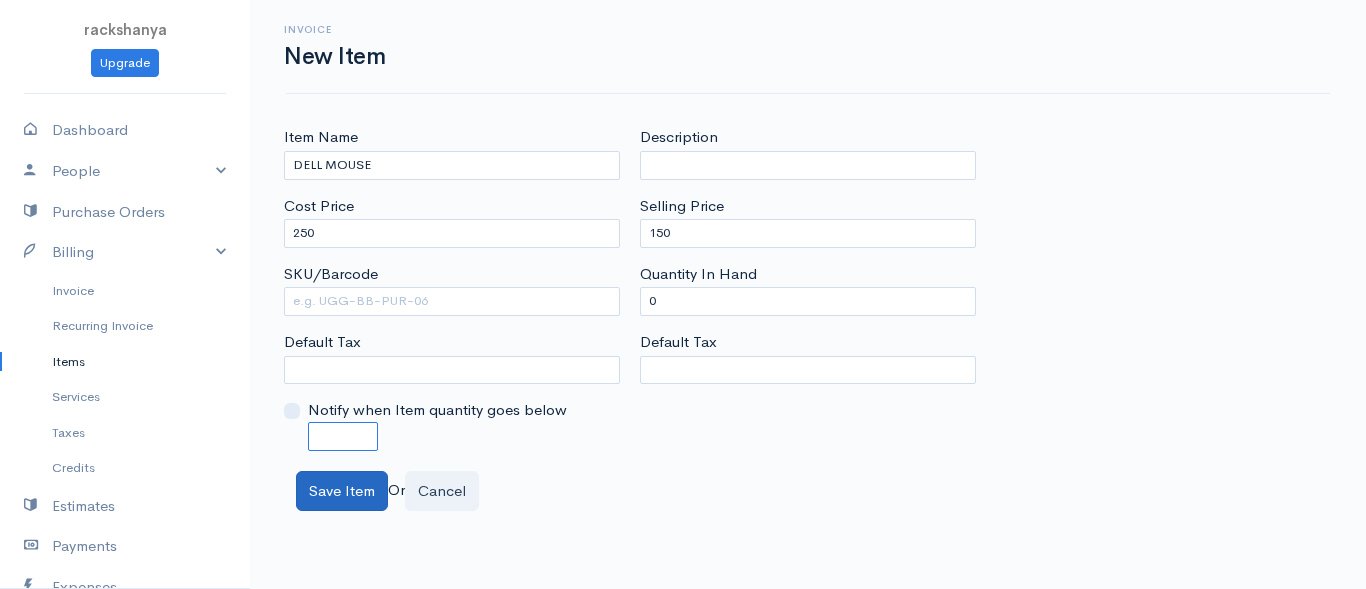 type on "0" 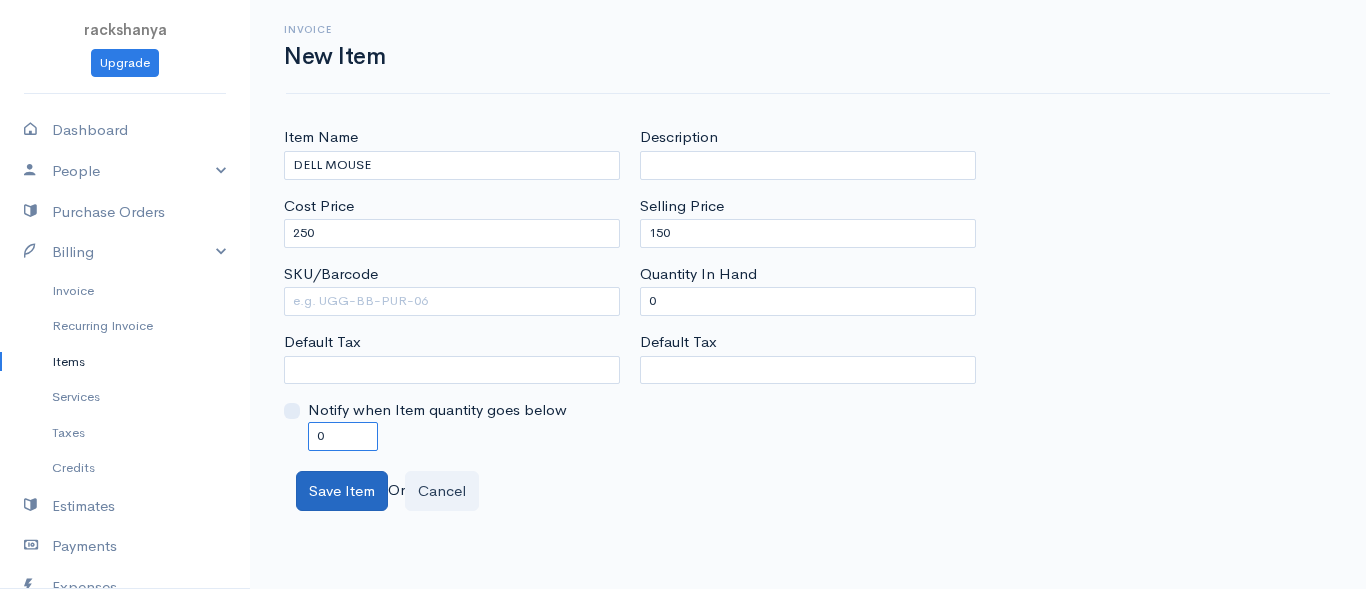 type on "0" 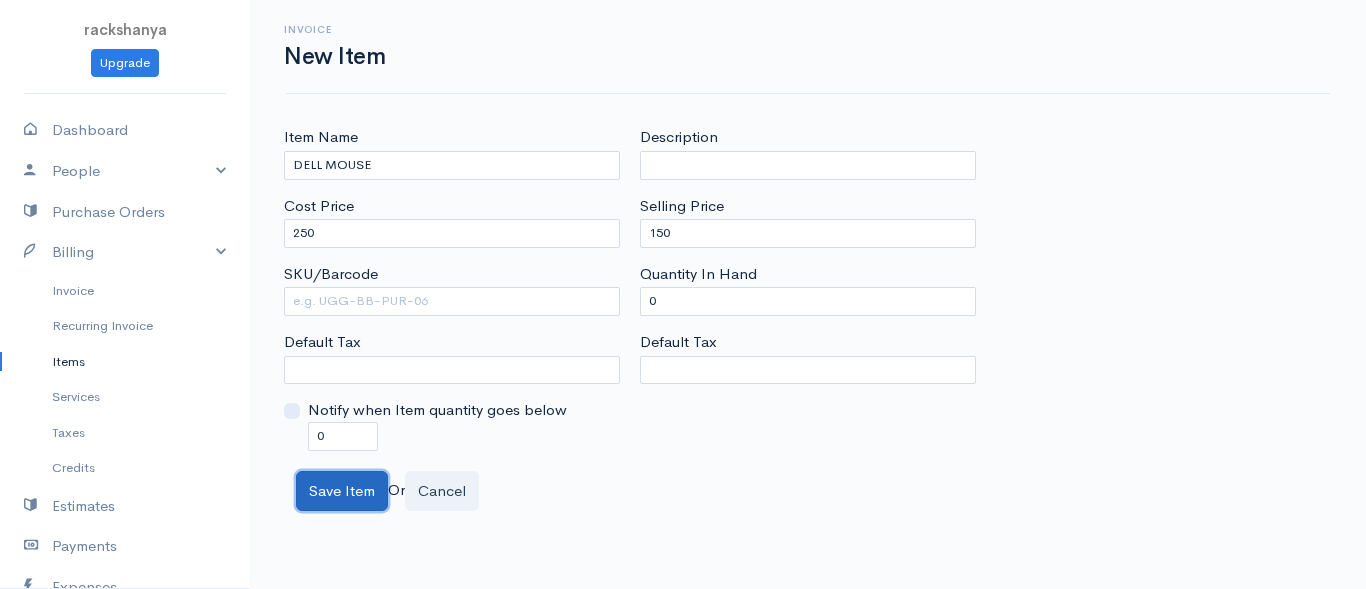 click on "Save Item" at bounding box center [342, 491] 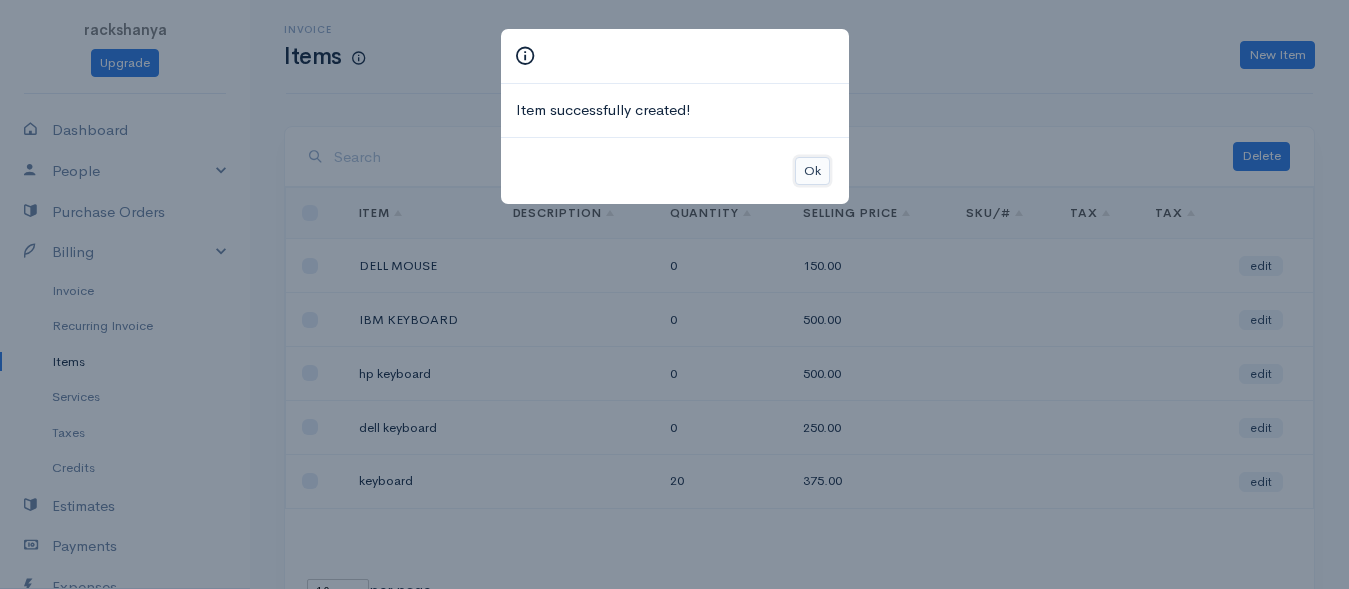 click on "Ok" at bounding box center [812, 171] 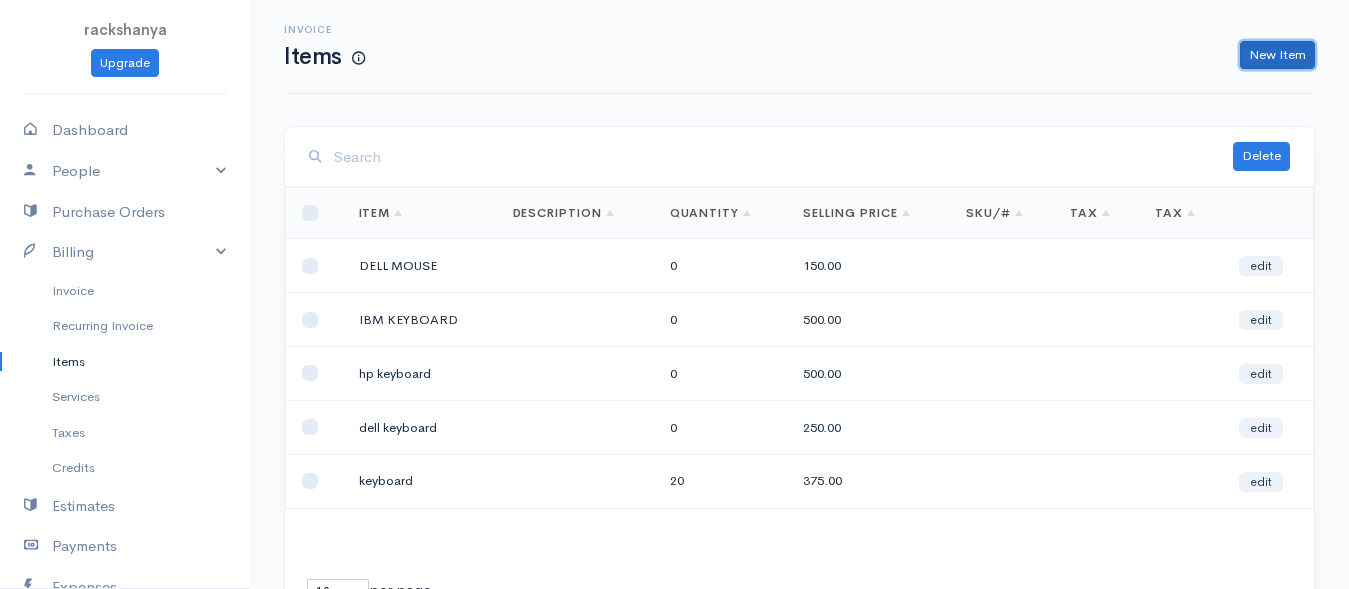 click on "New Item" at bounding box center [1277, 55] 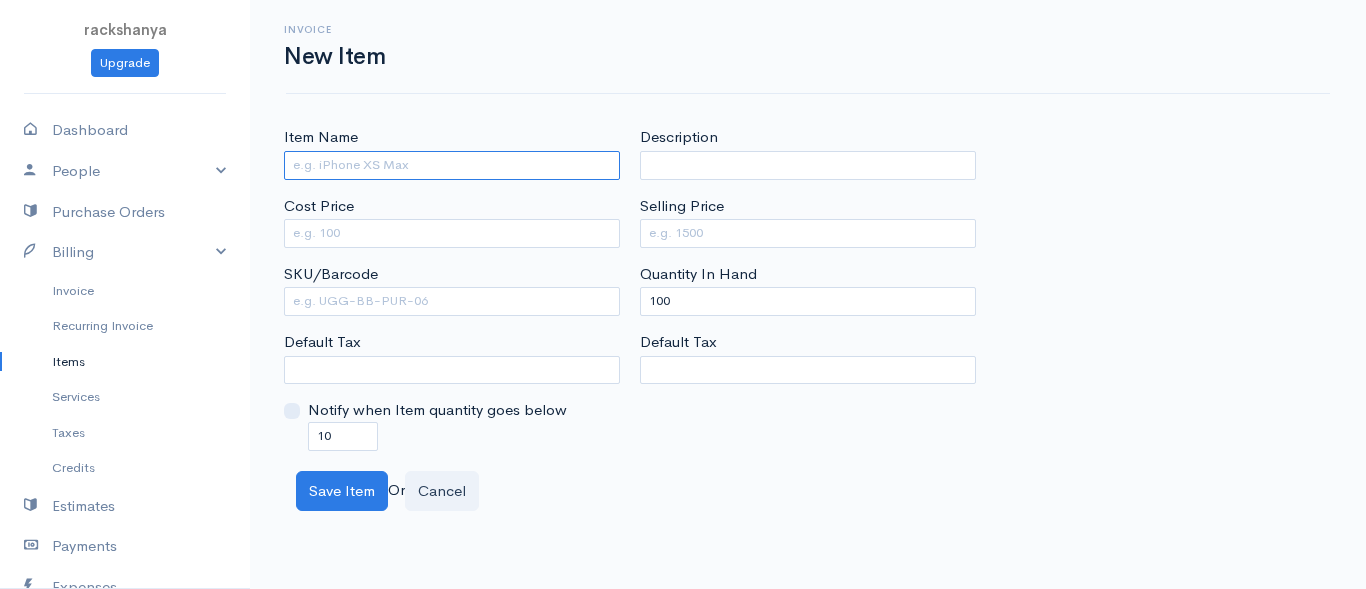 click on "Item Name" at bounding box center [452, 165] 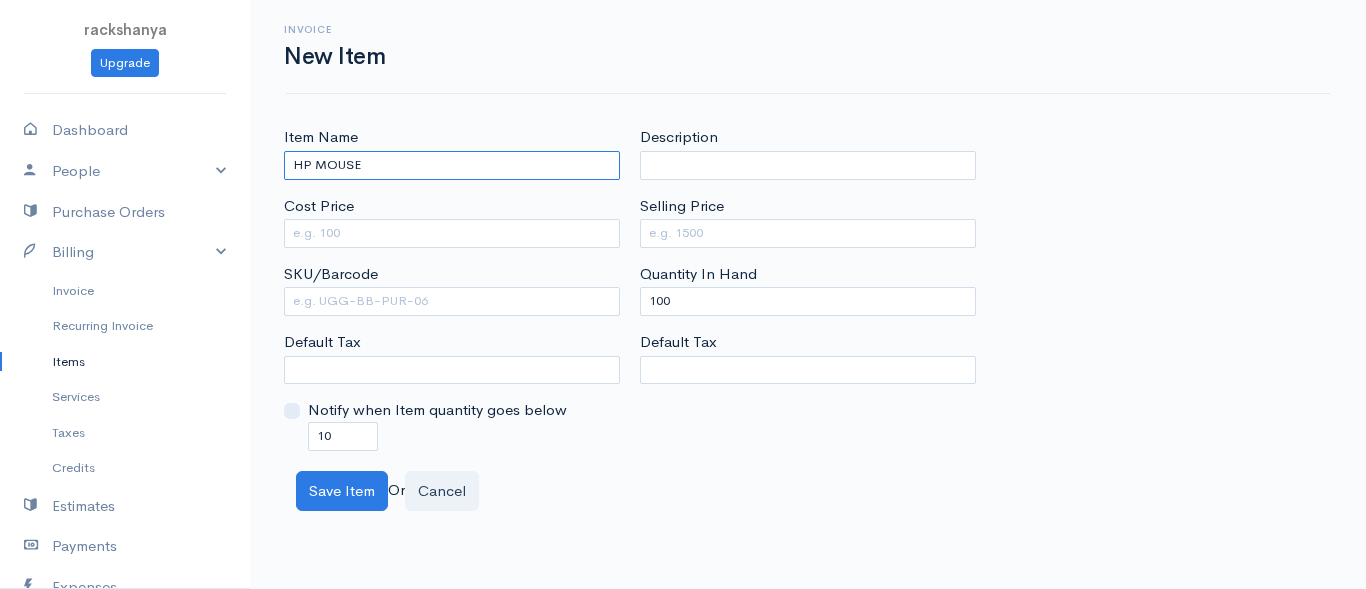 type on "HP MOUSE" 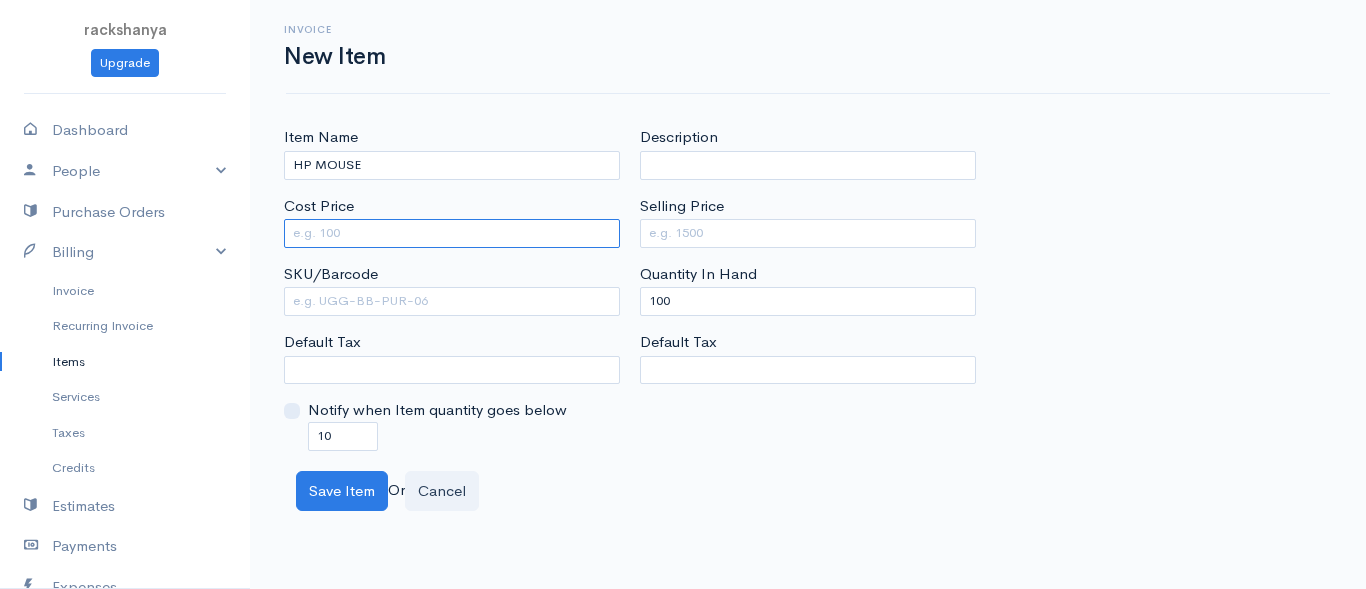 click on "Cost Price" at bounding box center [452, 233] 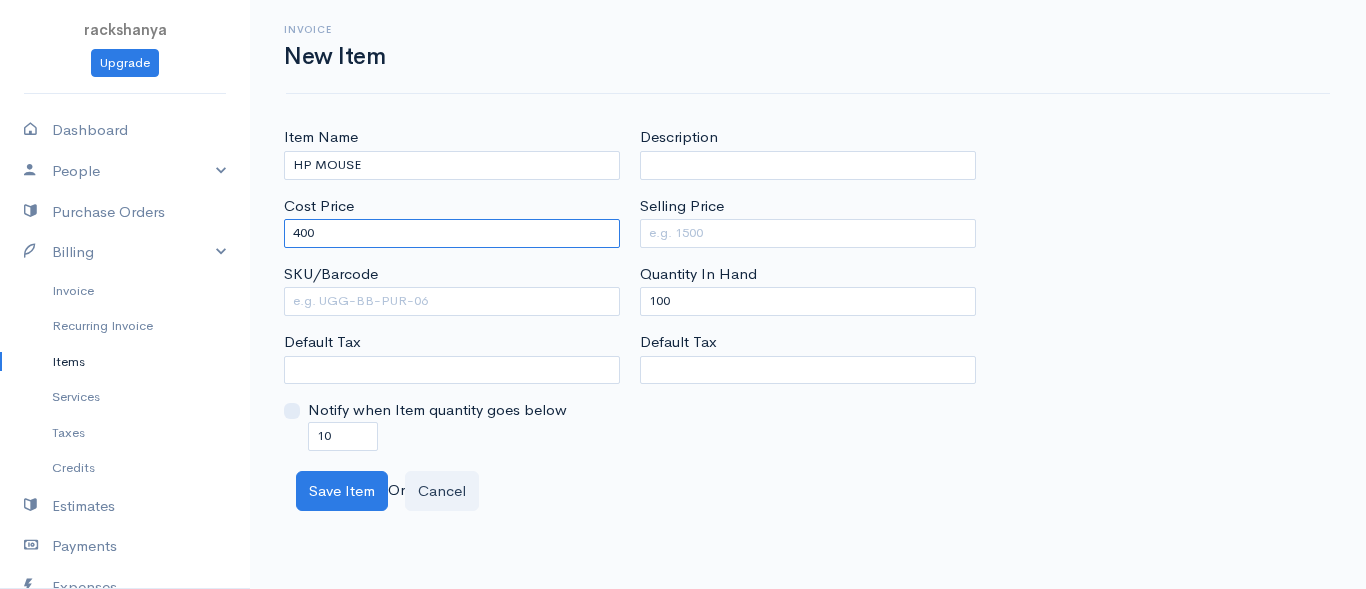 type on "400" 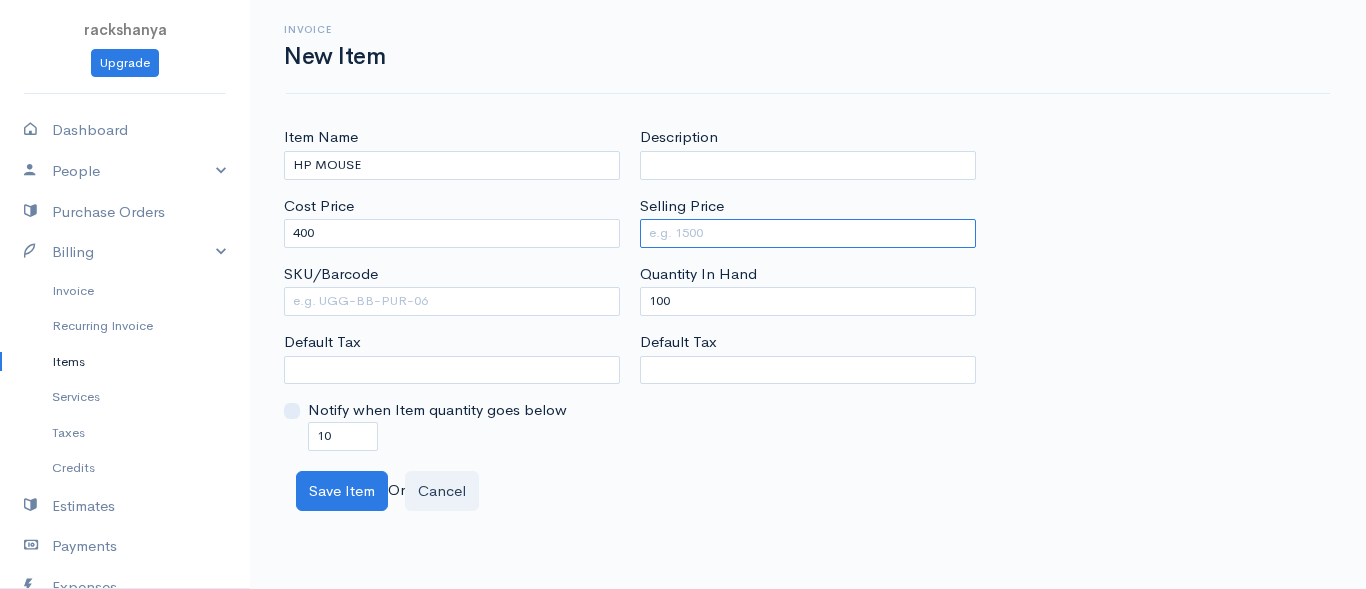 click on "Selling Price" at bounding box center [808, 233] 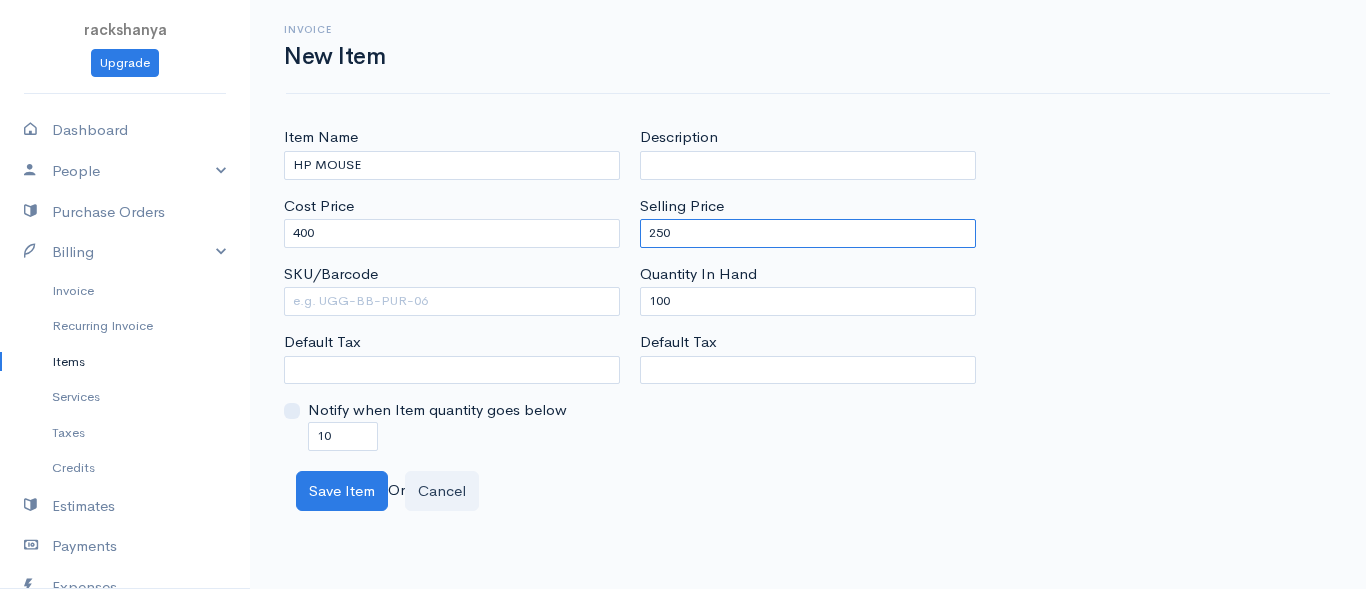 type on "250" 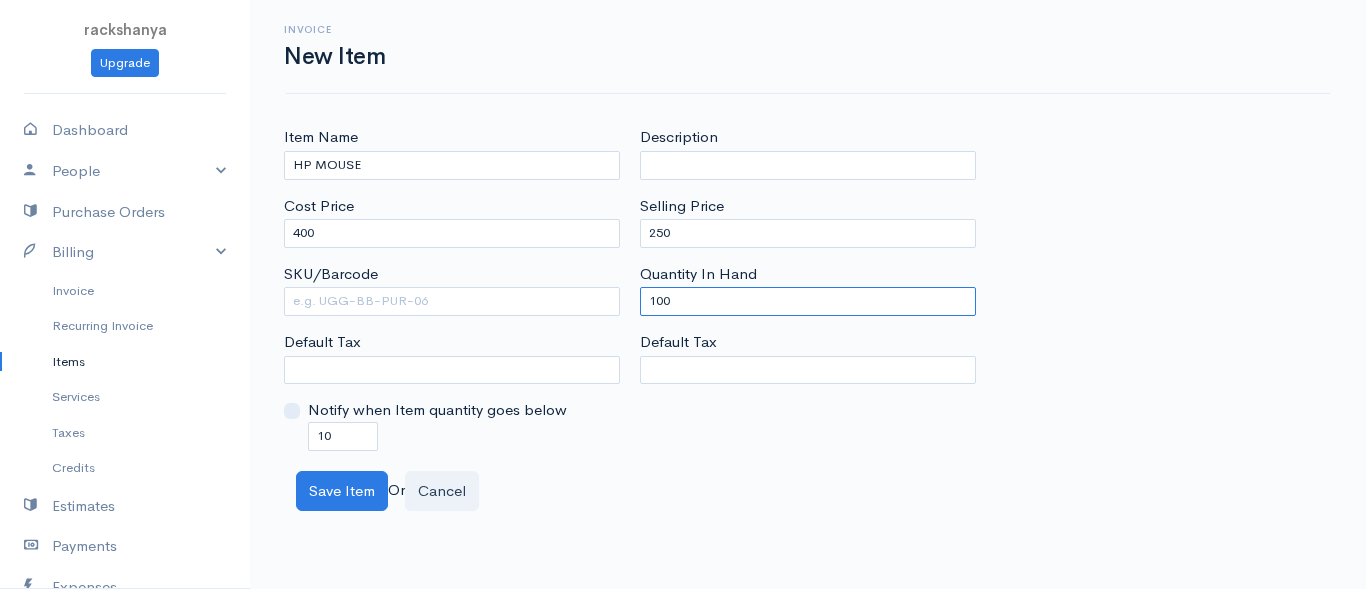click on "100" at bounding box center [808, 301] 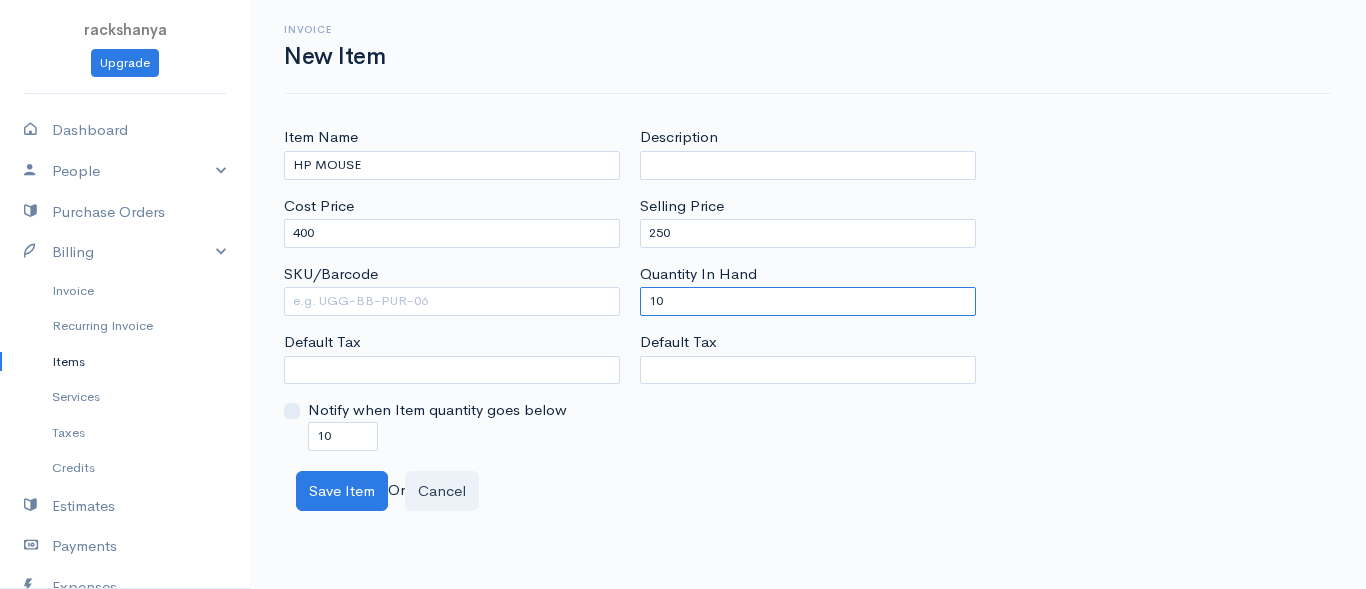 type on "1" 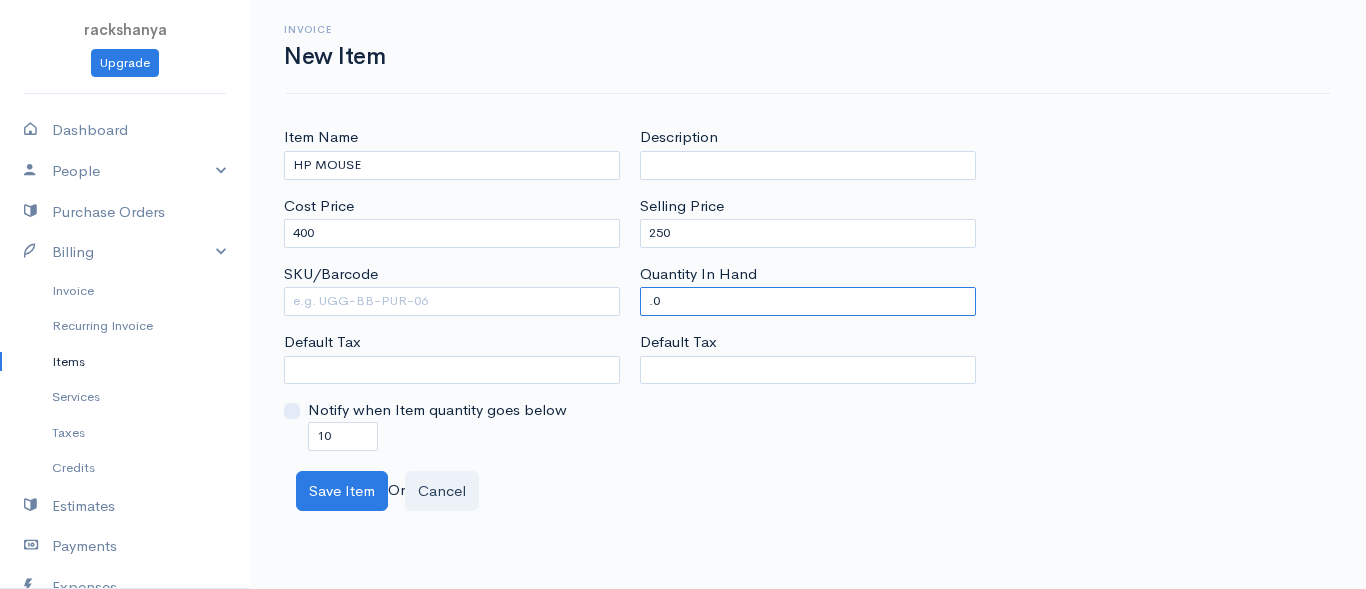 type on ".0" 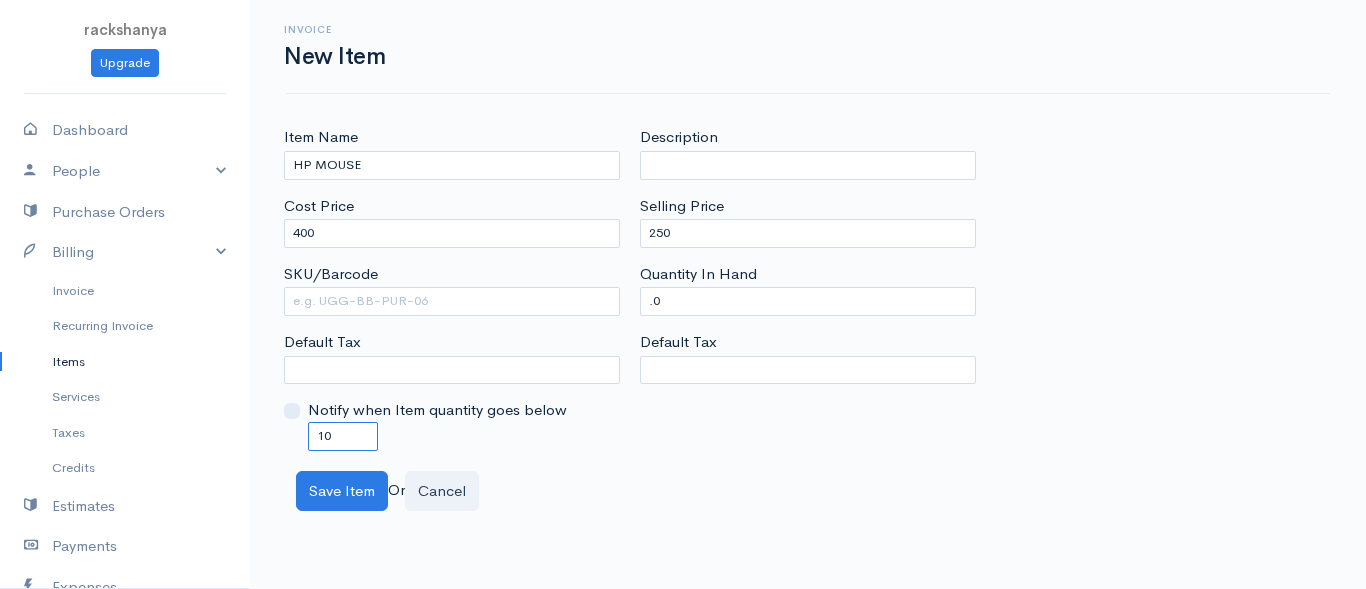click on "10" at bounding box center (343, 436) 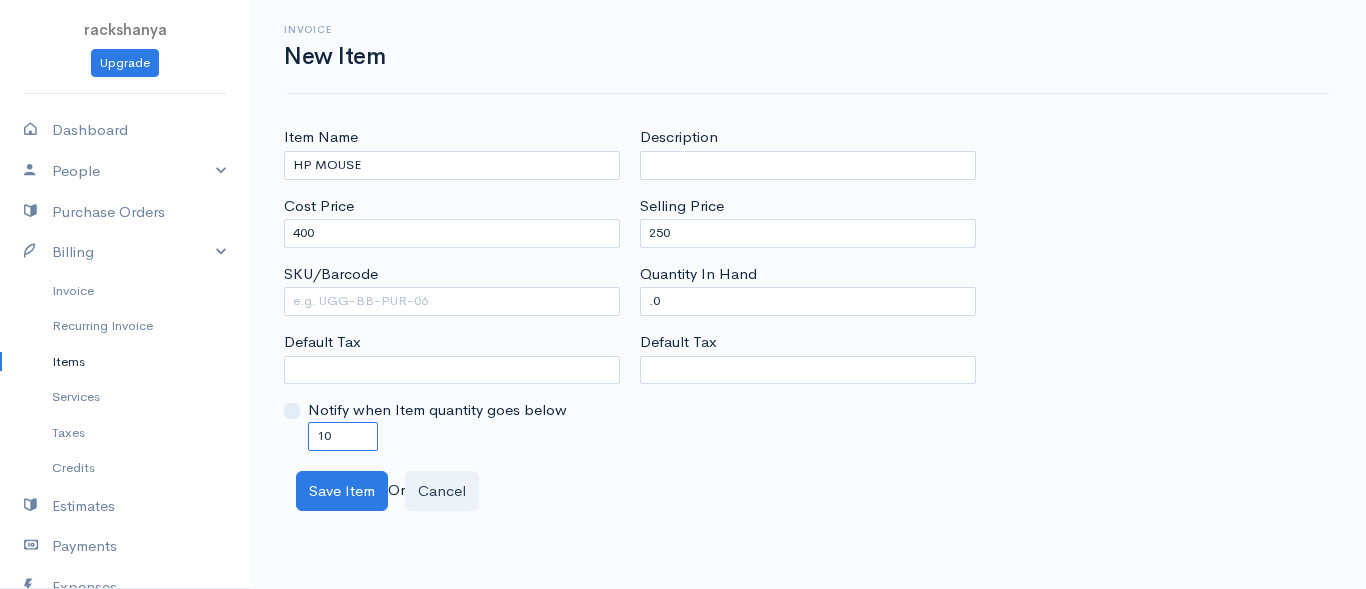 type on "1" 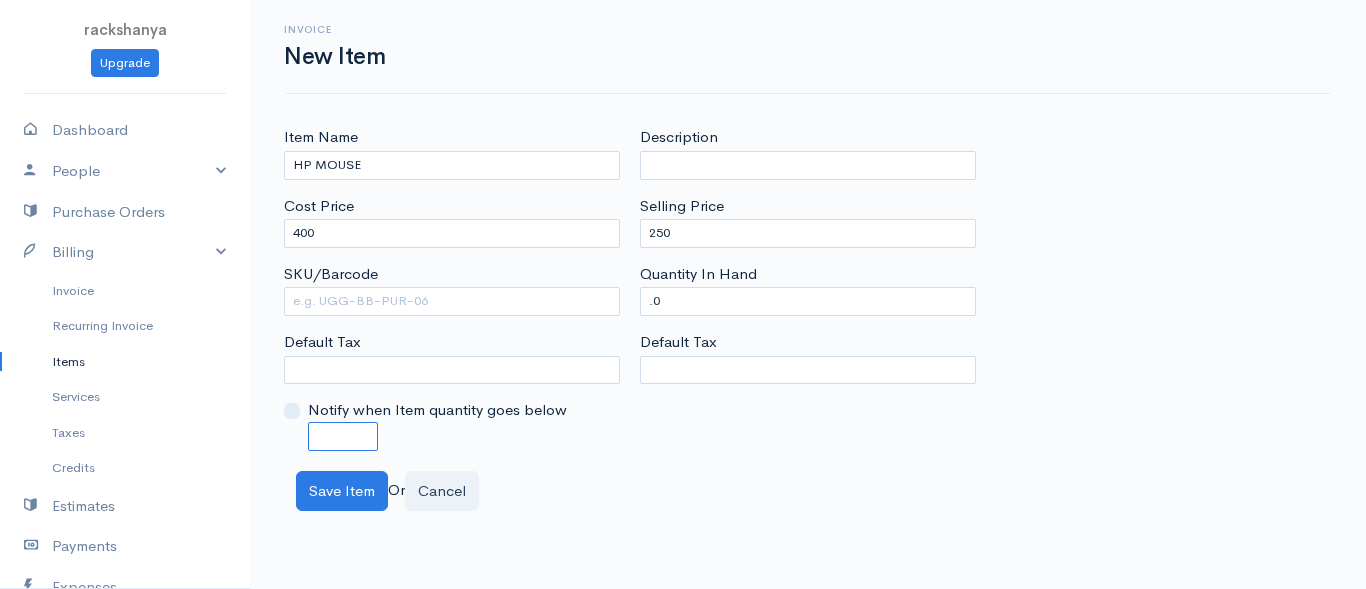 type on "0" 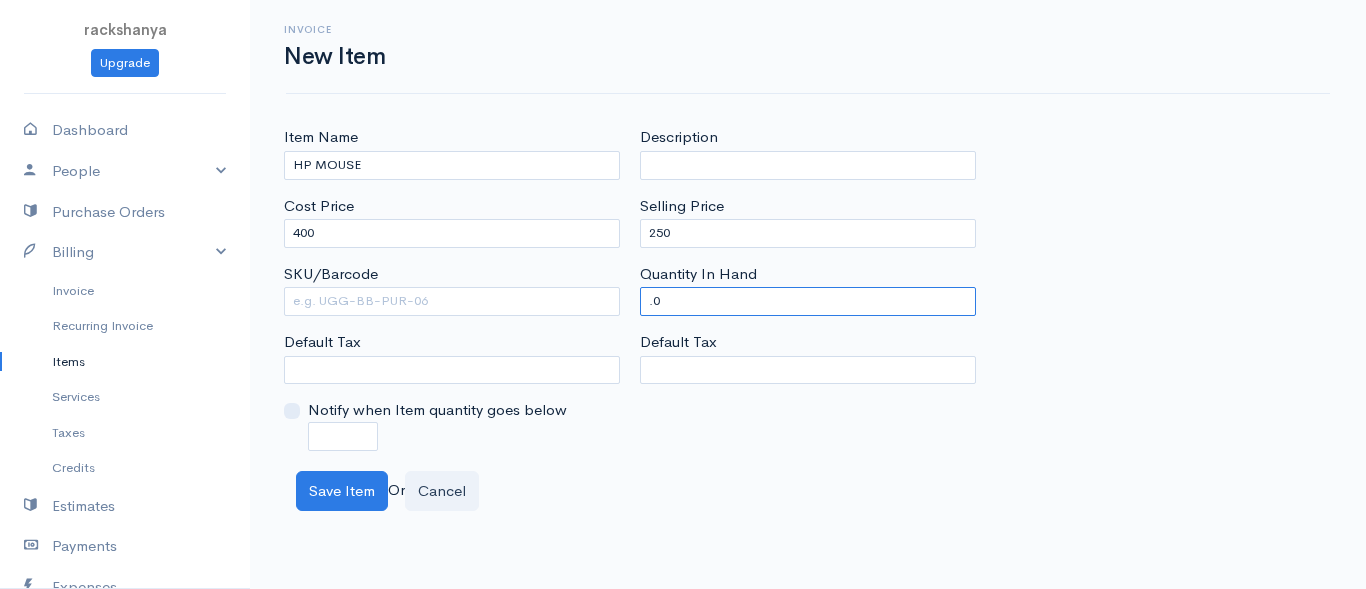 click on ".0" at bounding box center (808, 301) 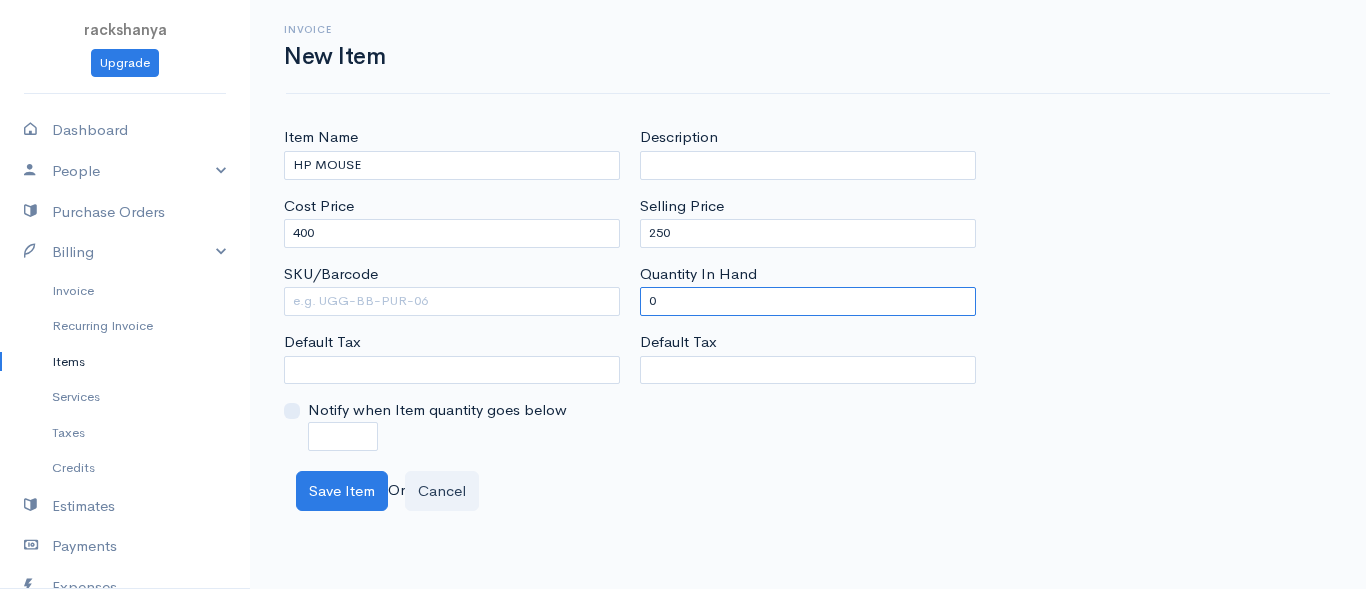 type on "0" 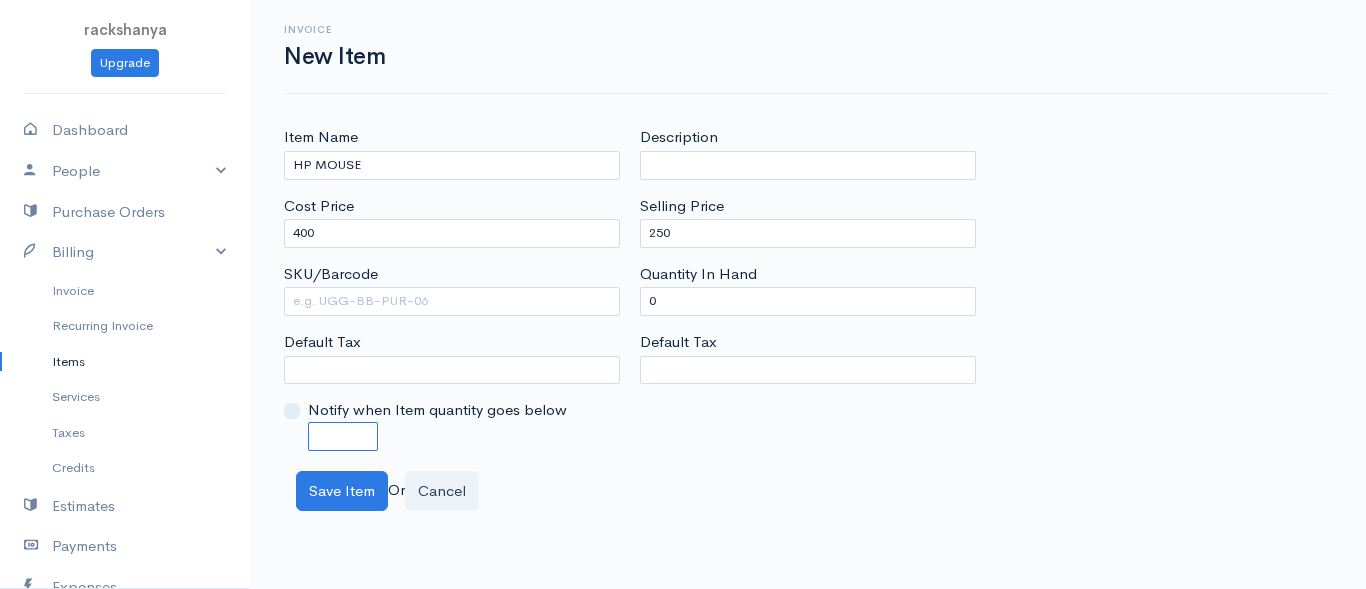 click at bounding box center (343, 436) 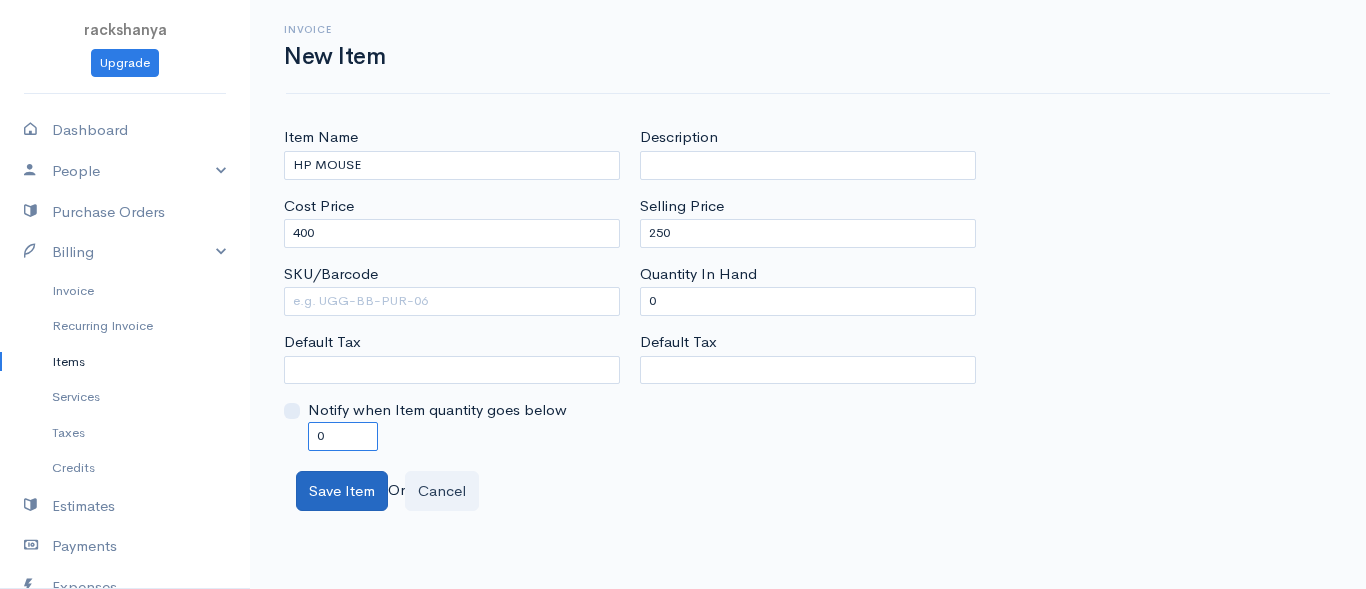 type on "0" 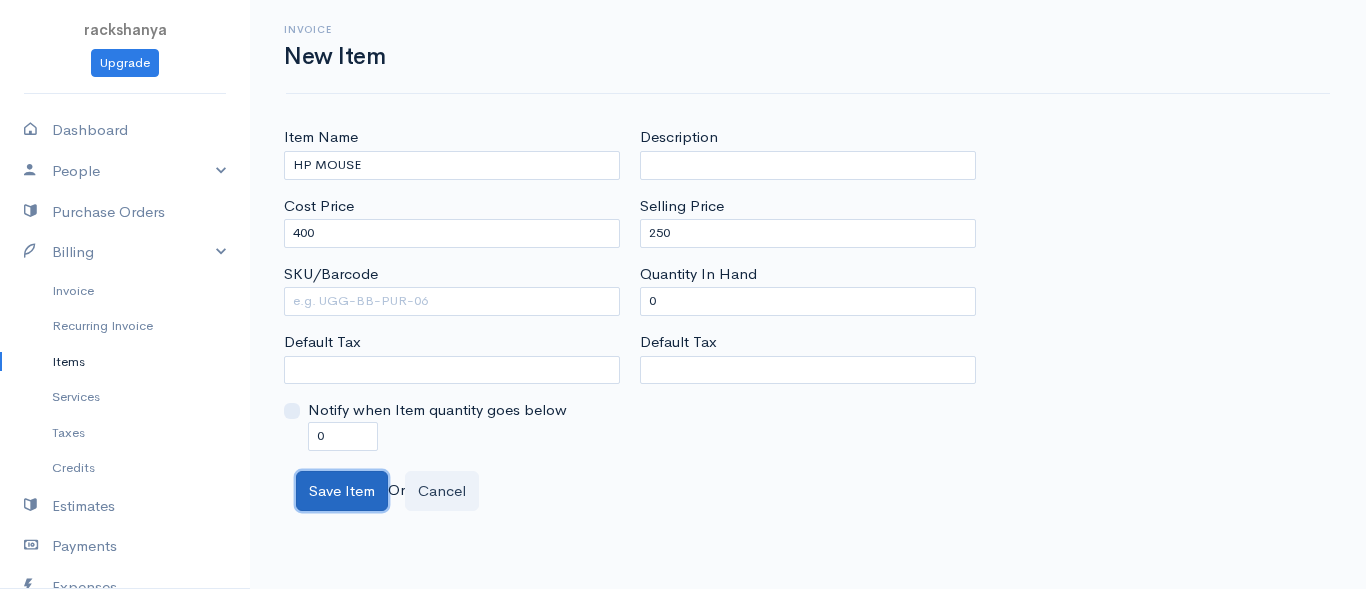 click on "Save Item" at bounding box center (342, 491) 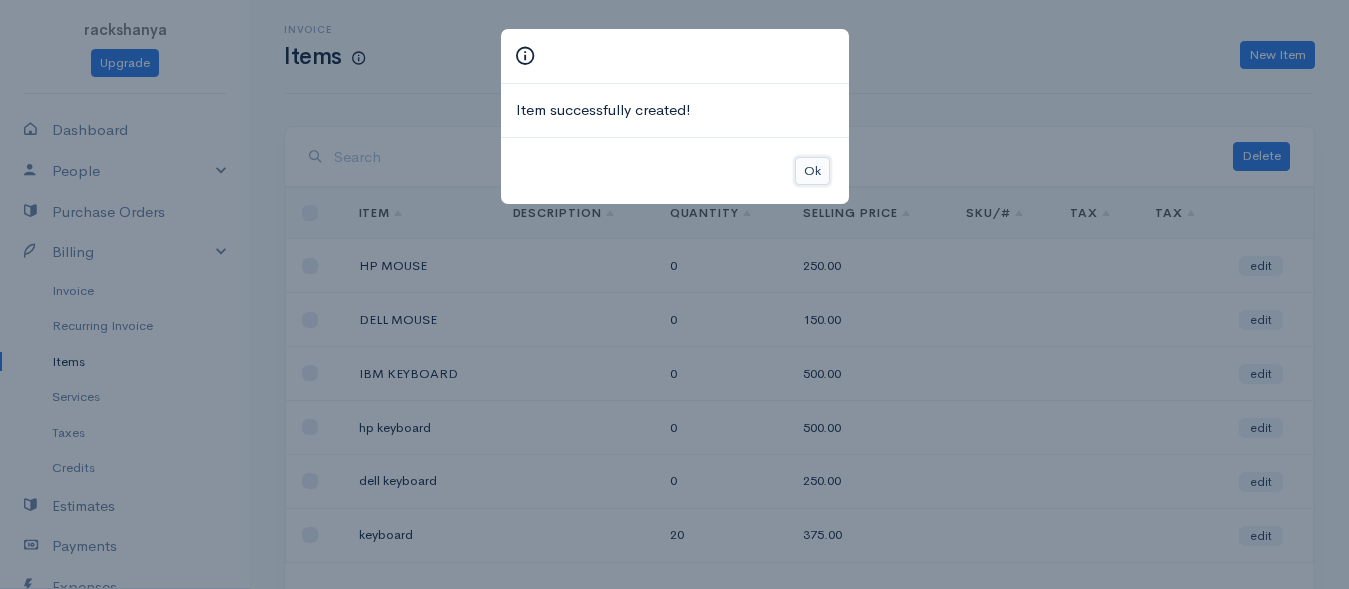 click on "Ok" at bounding box center (812, 171) 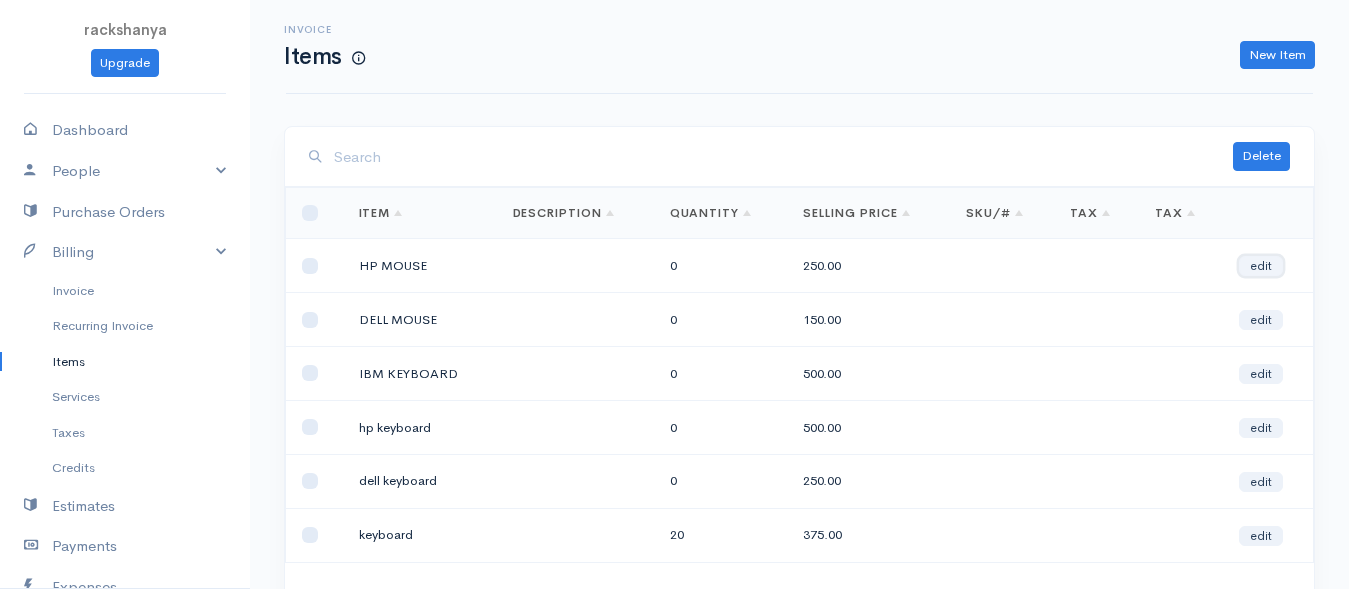 click on "edit" at bounding box center [1261, 266] 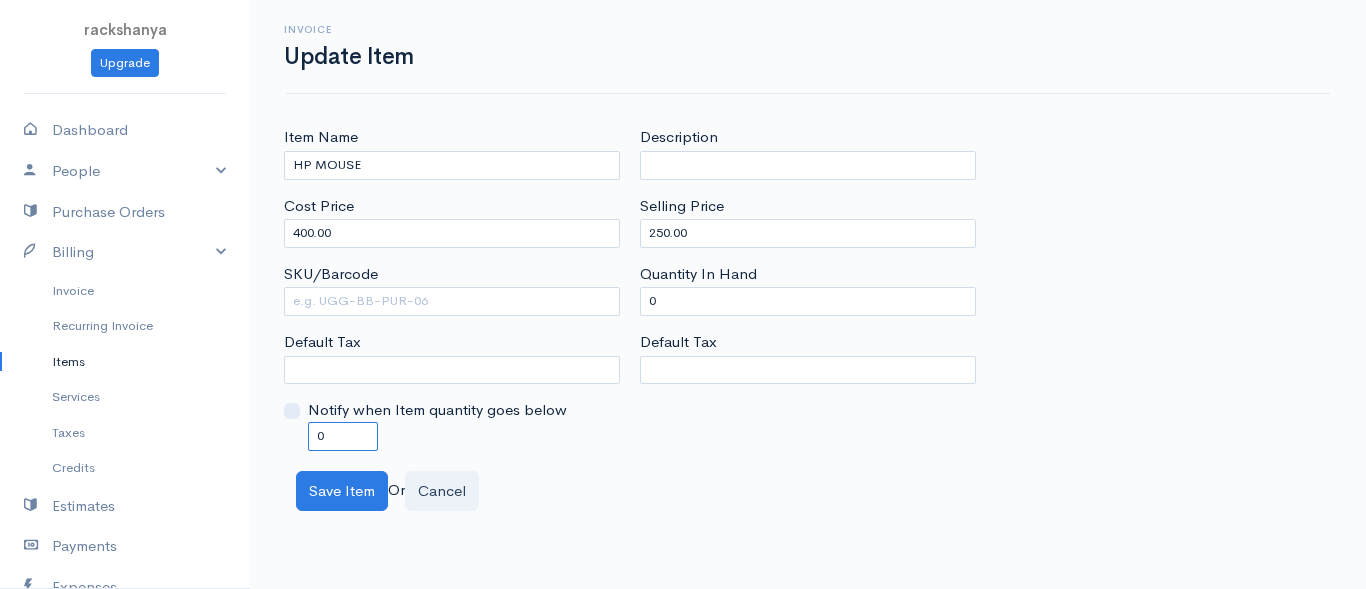 click on "0" at bounding box center (343, 436) 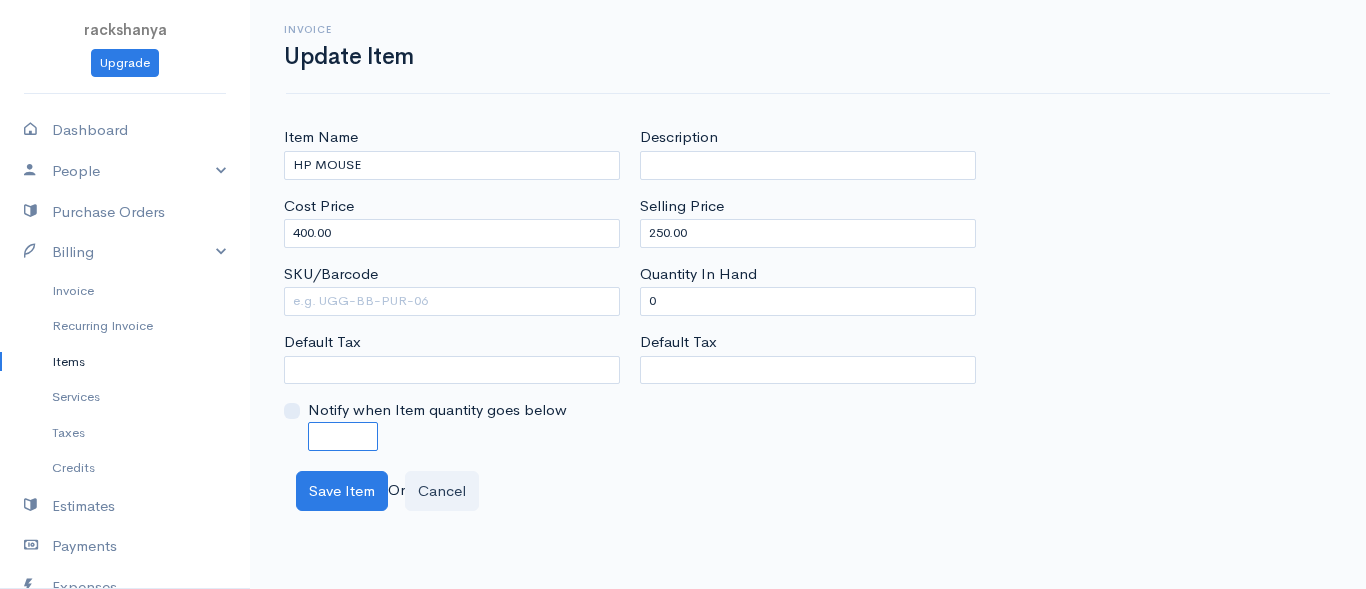 type on "0" 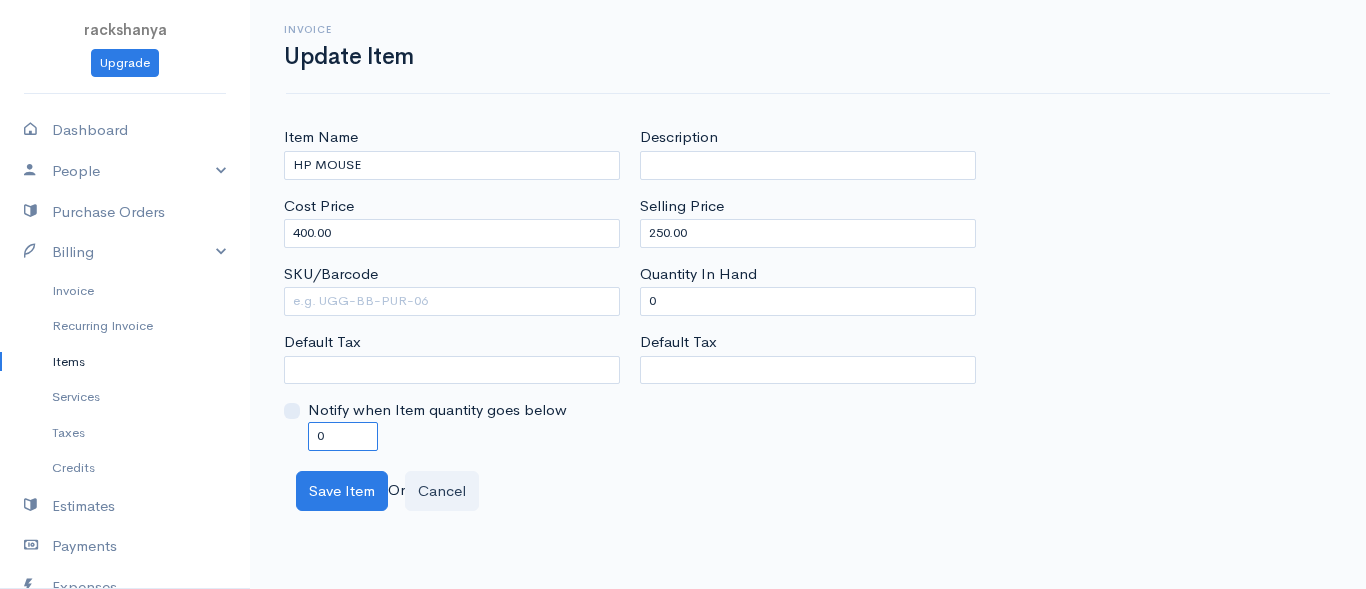 click on "0" at bounding box center [343, 436] 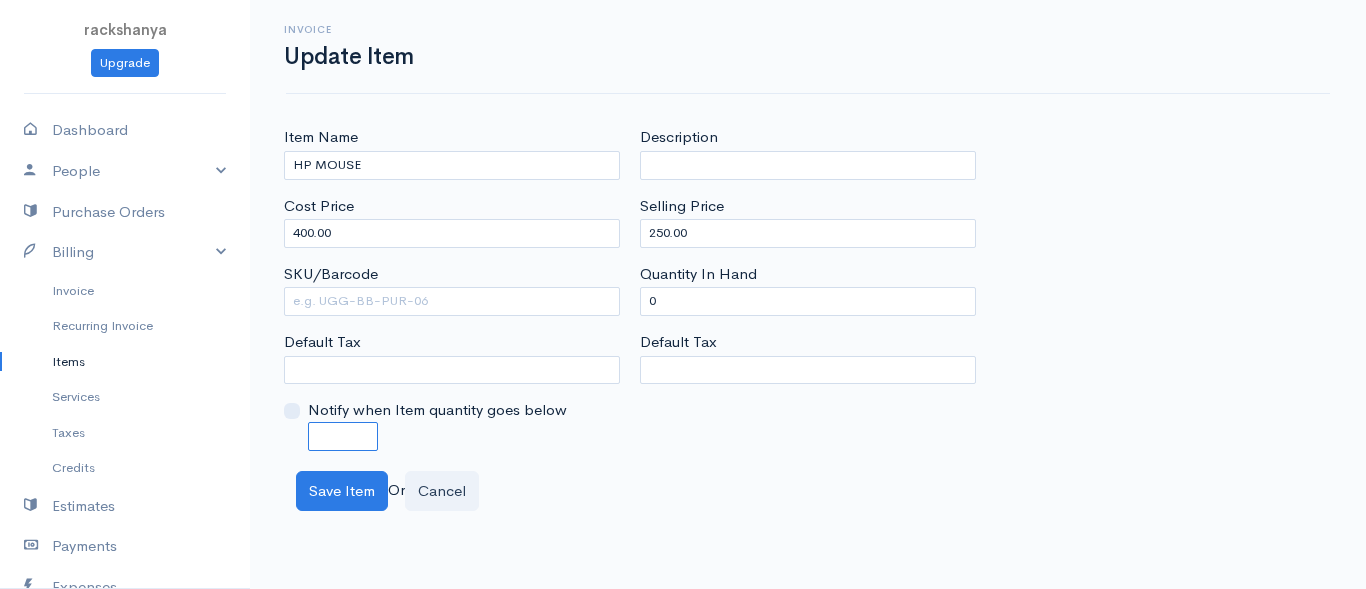 type on "0" 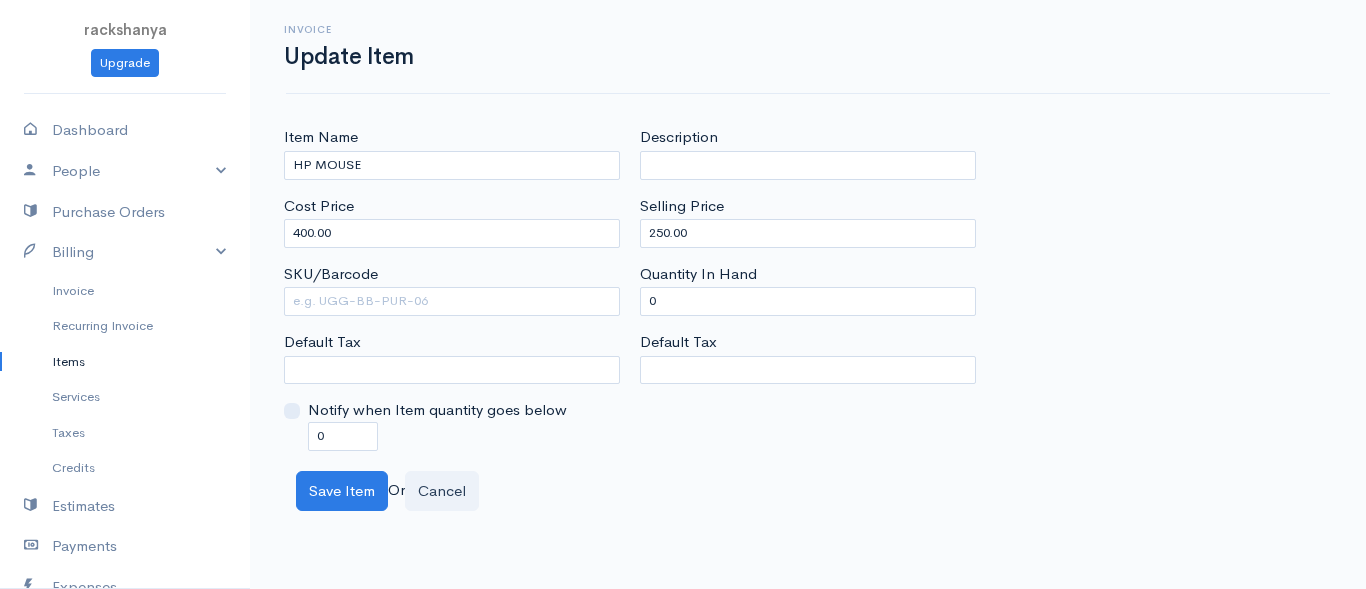 click on "Notify when Item quantity goes below" at bounding box center (437, 410) 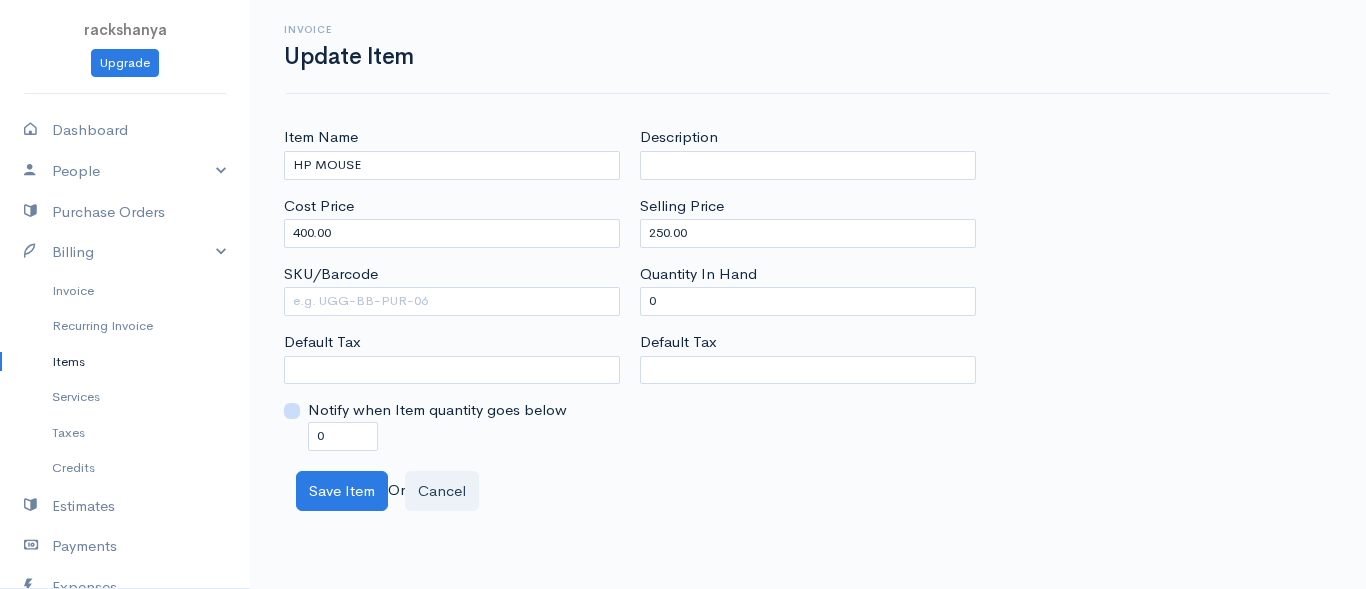 checkbox on "true" 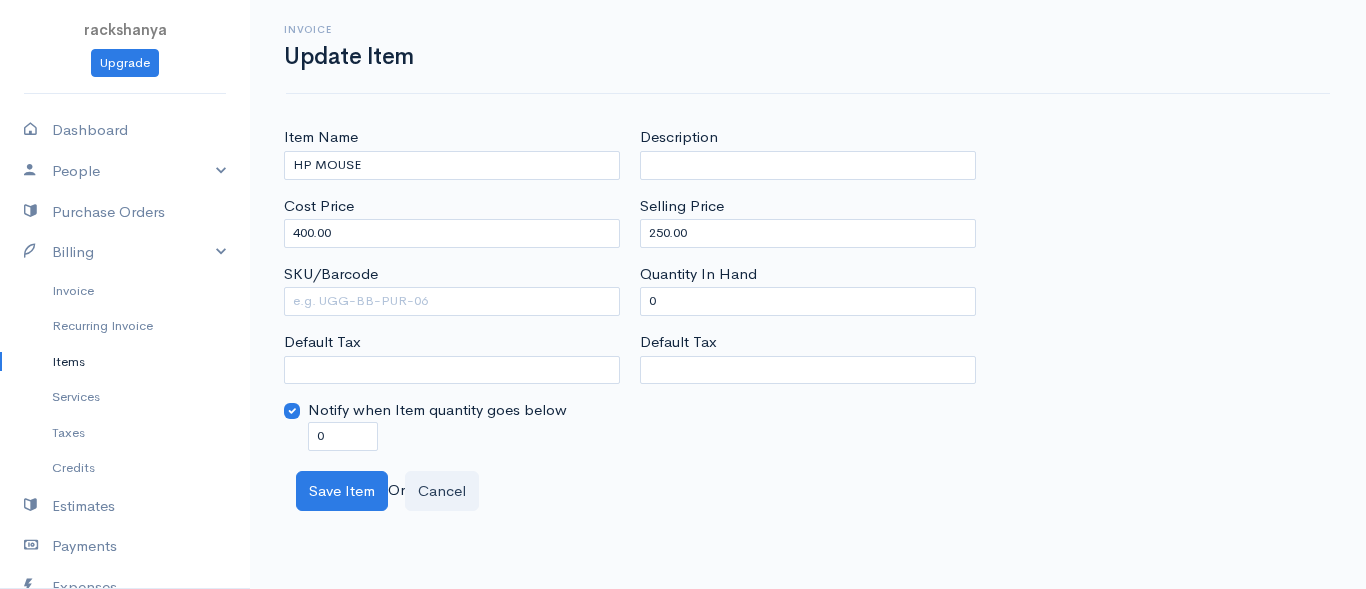 click on "Notify when Item quantity goes below 0" at bounding box center [452, 424] 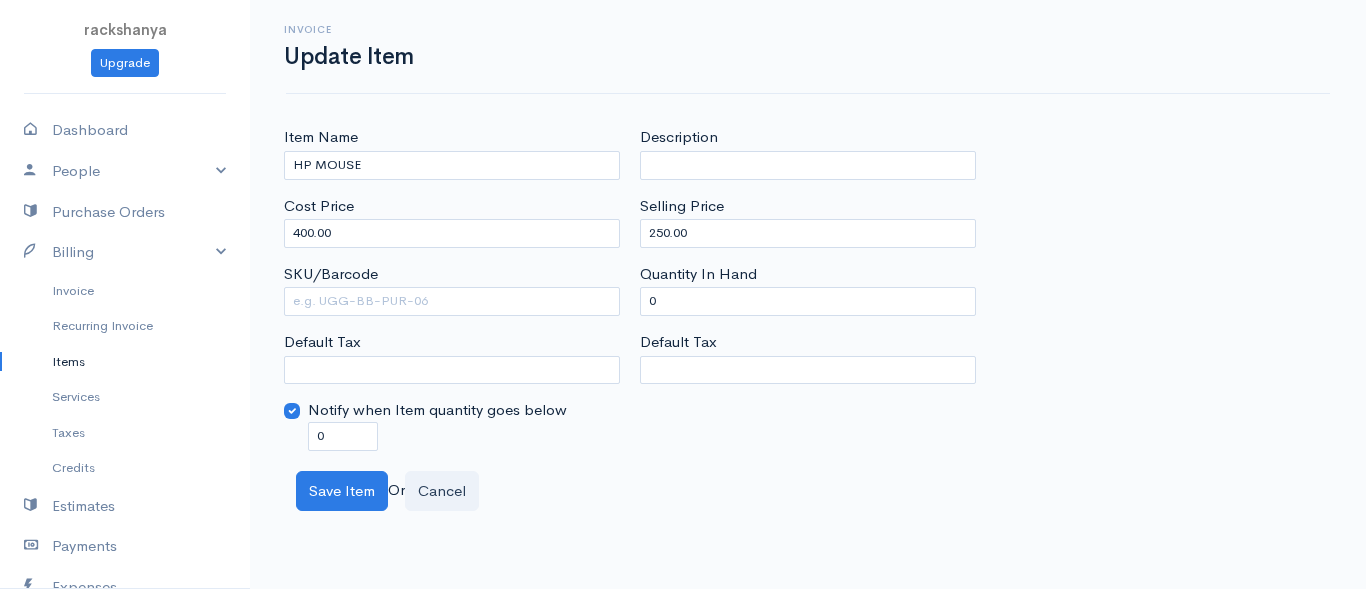 click on "Notify when Item quantity goes below 0" at bounding box center (452, 424) 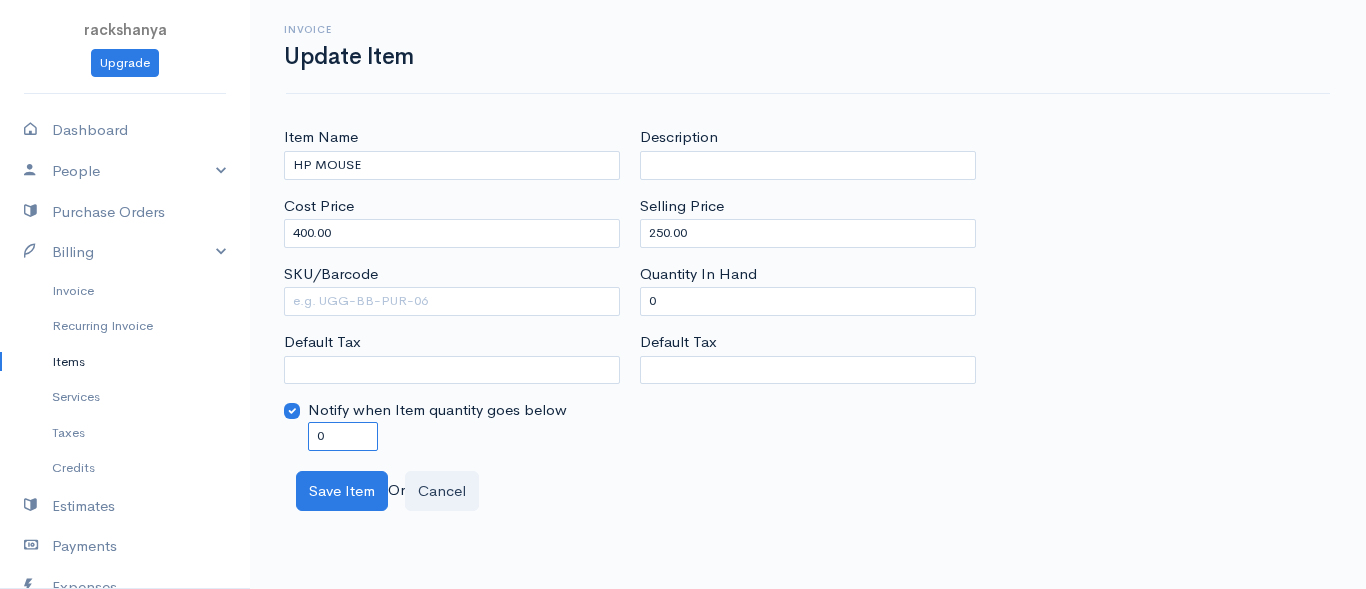 click on "0" at bounding box center (343, 436) 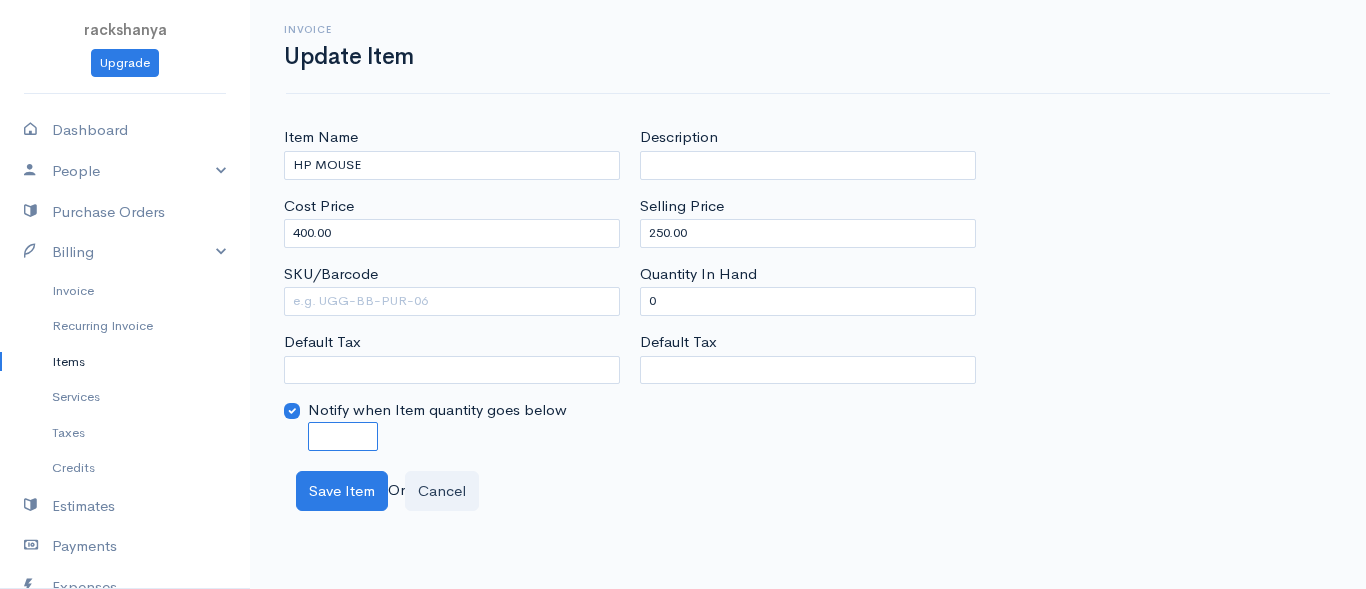 type on "0" 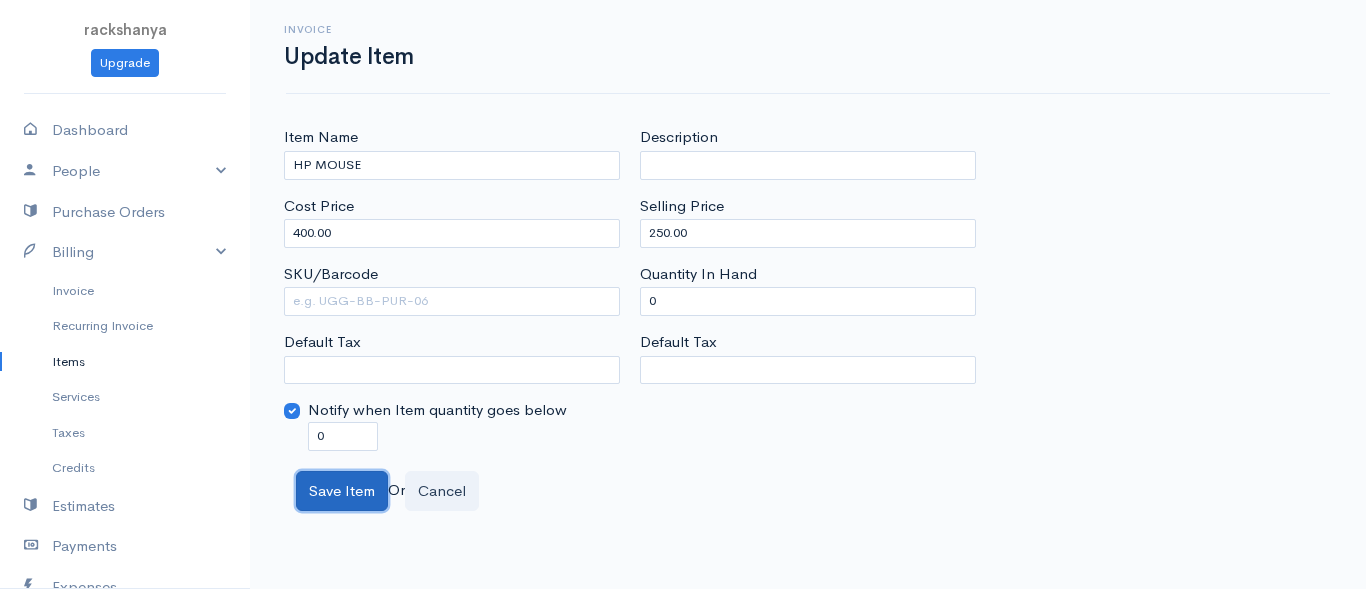 click on "Save Item" at bounding box center [342, 491] 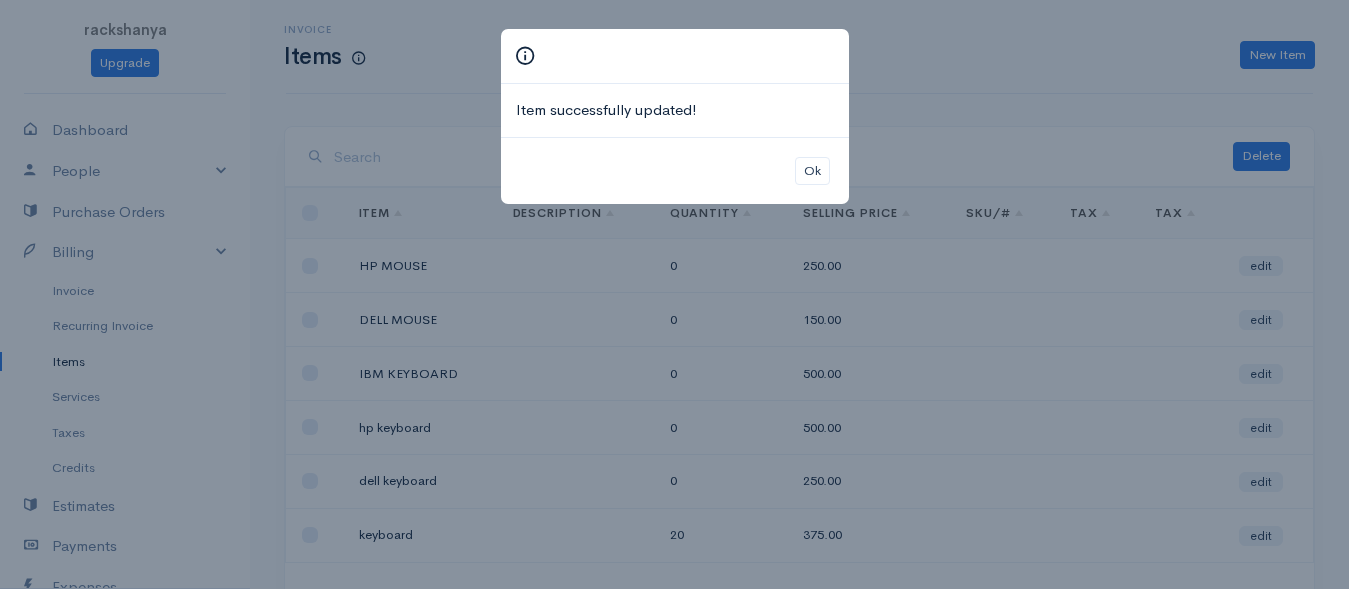 click on "Ok" at bounding box center [675, 171] 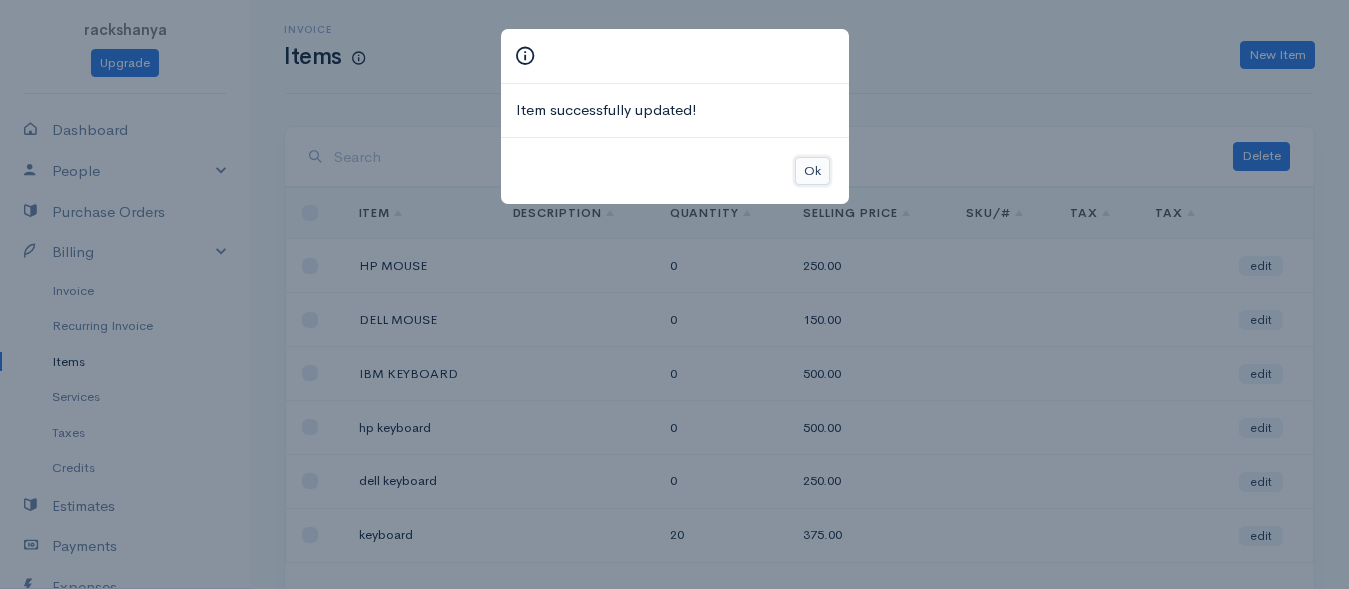 click on "Ok" at bounding box center [812, 171] 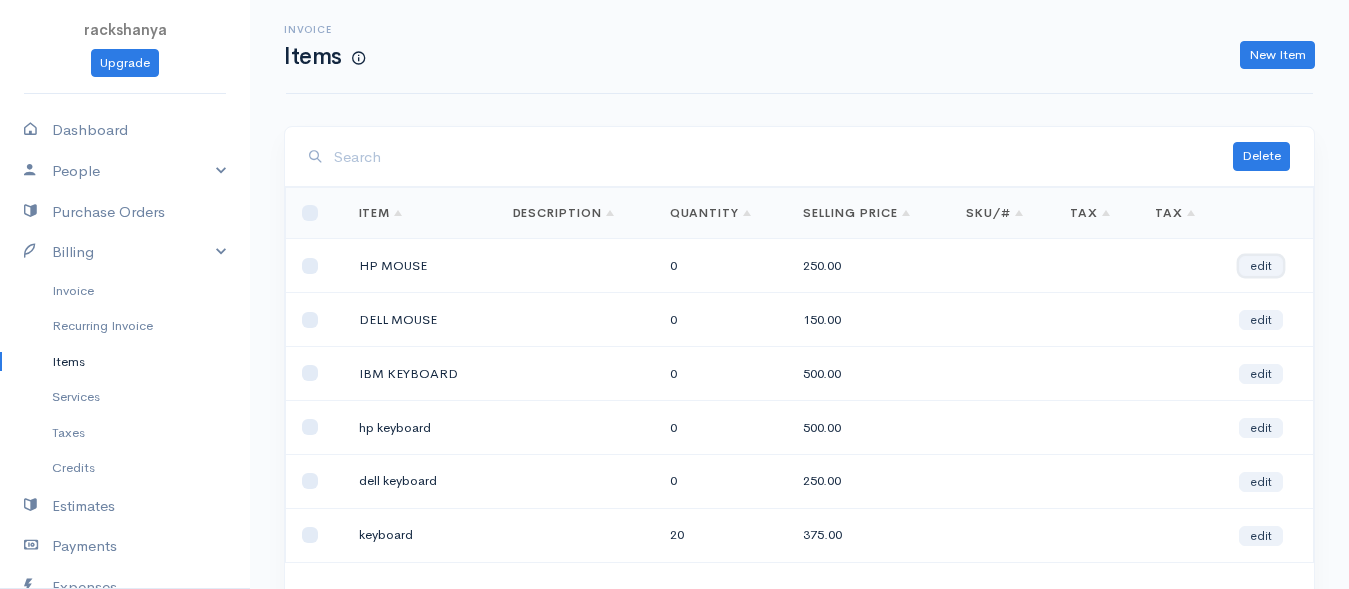 click on "edit" at bounding box center (1261, 266) 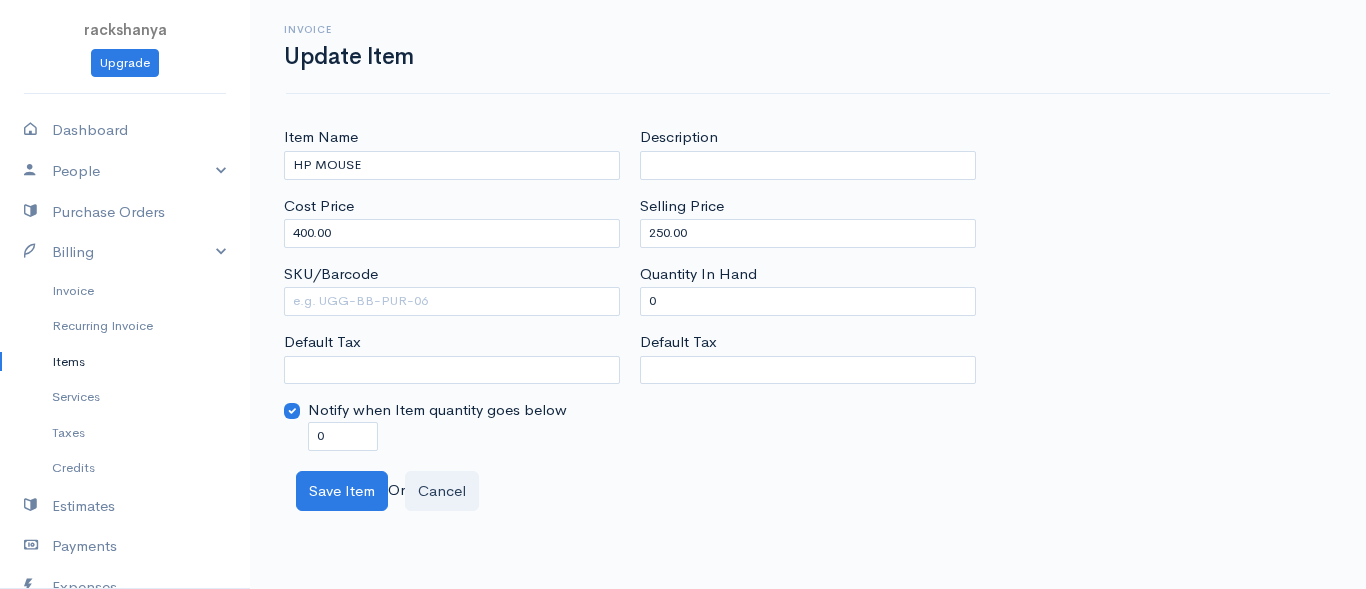 click on "Notify when Item quantity goes below" at bounding box center [292, 411] 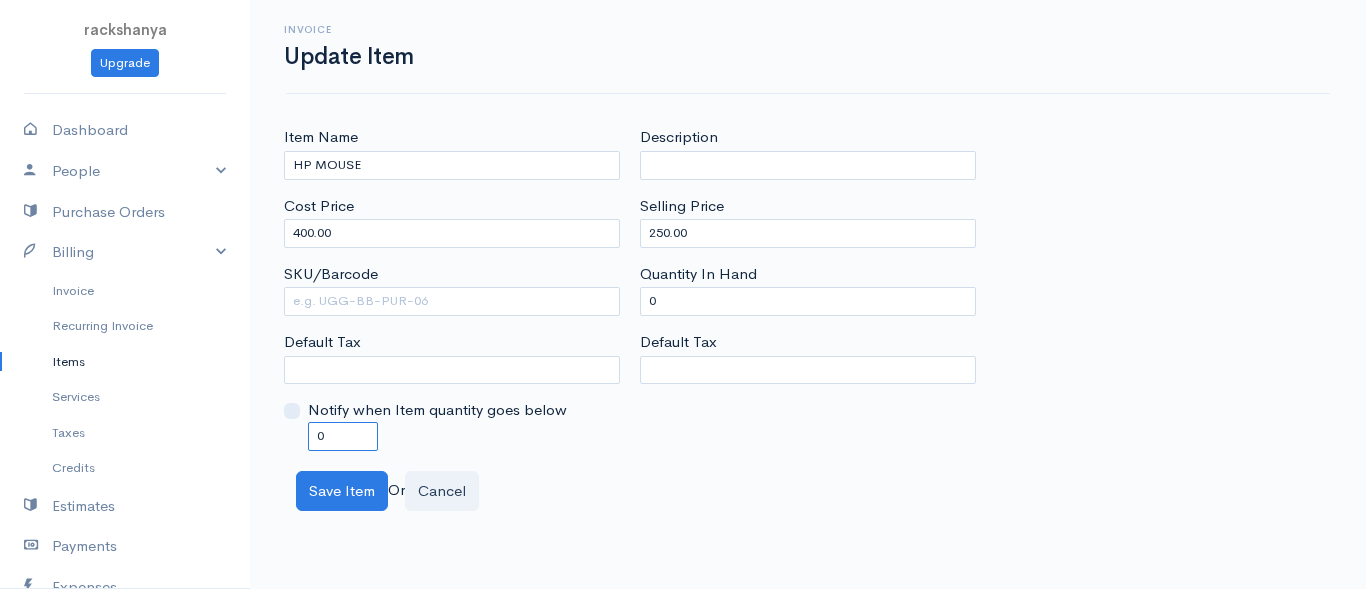 click on "0" at bounding box center (343, 436) 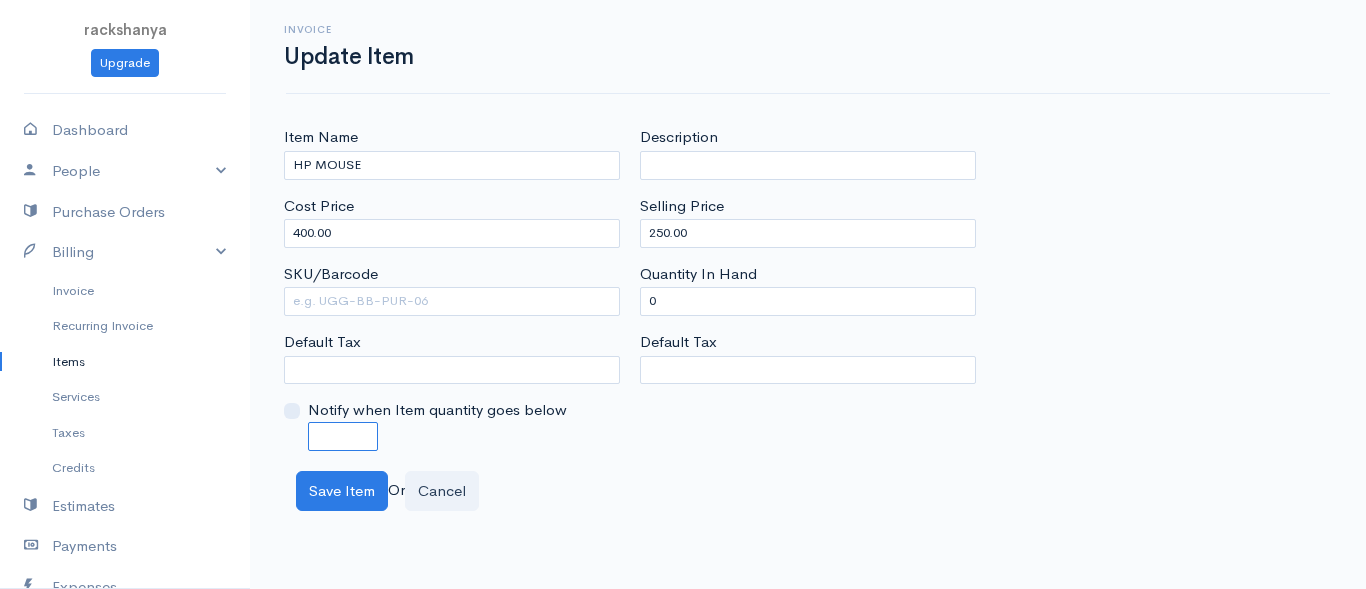 type on "0" 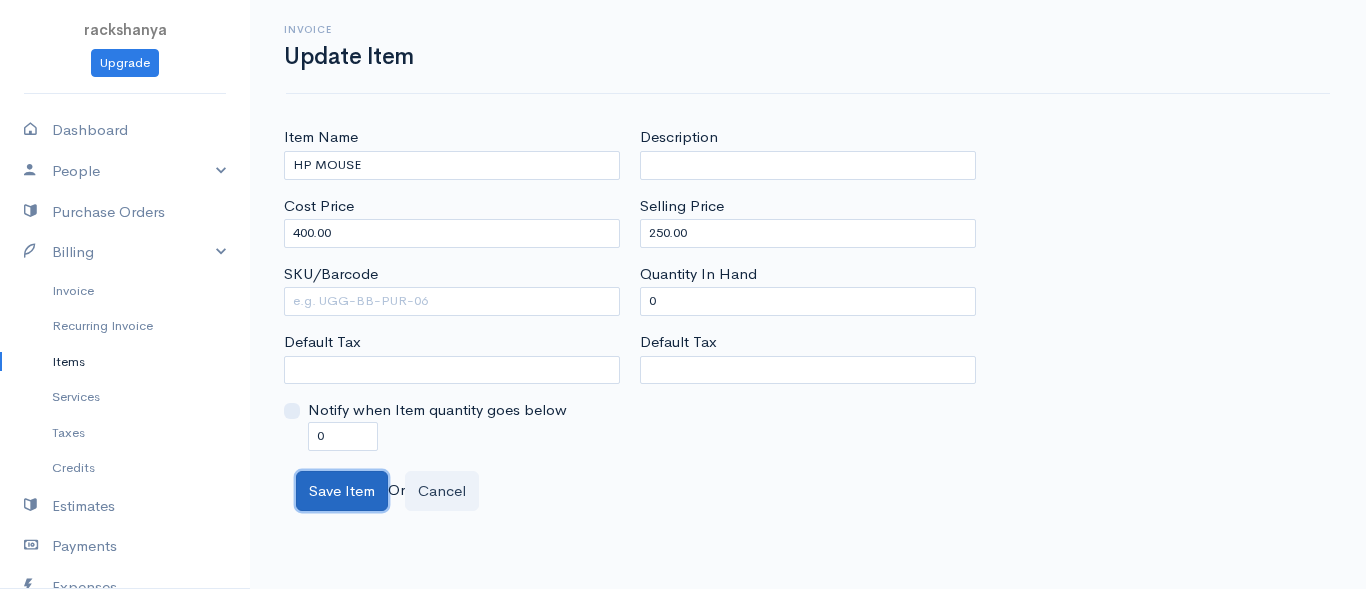 click on "Save Item" at bounding box center [342, 491] 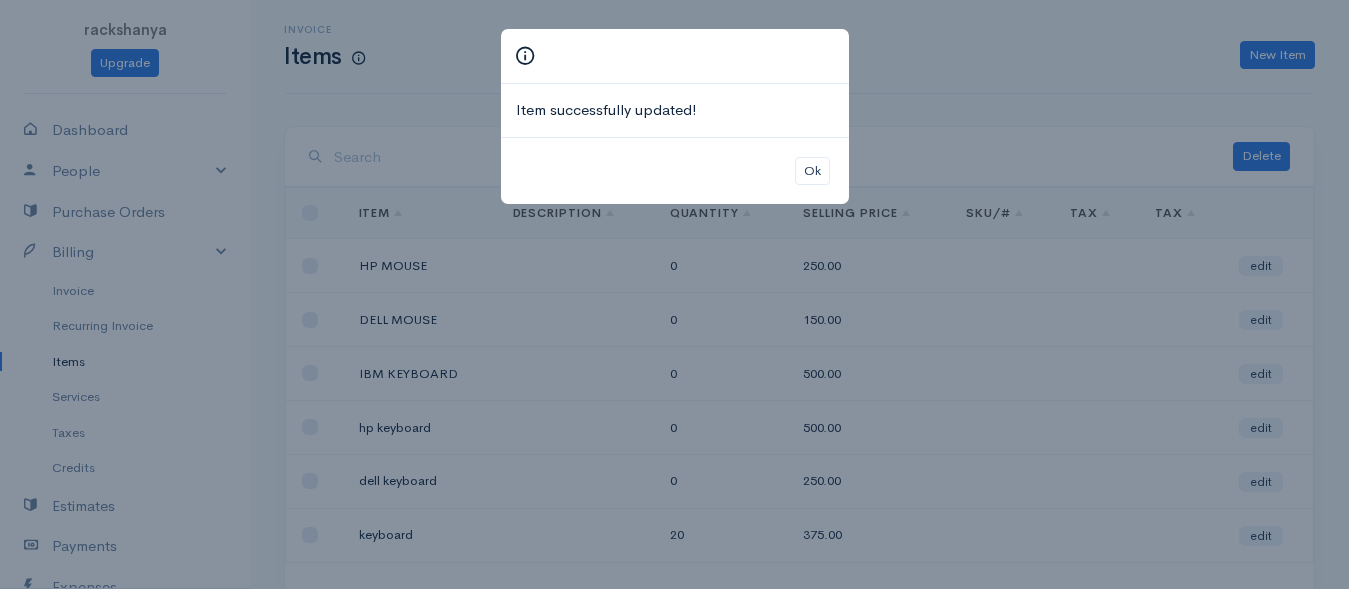 click on "Ok" at bounding box center [812, 171] 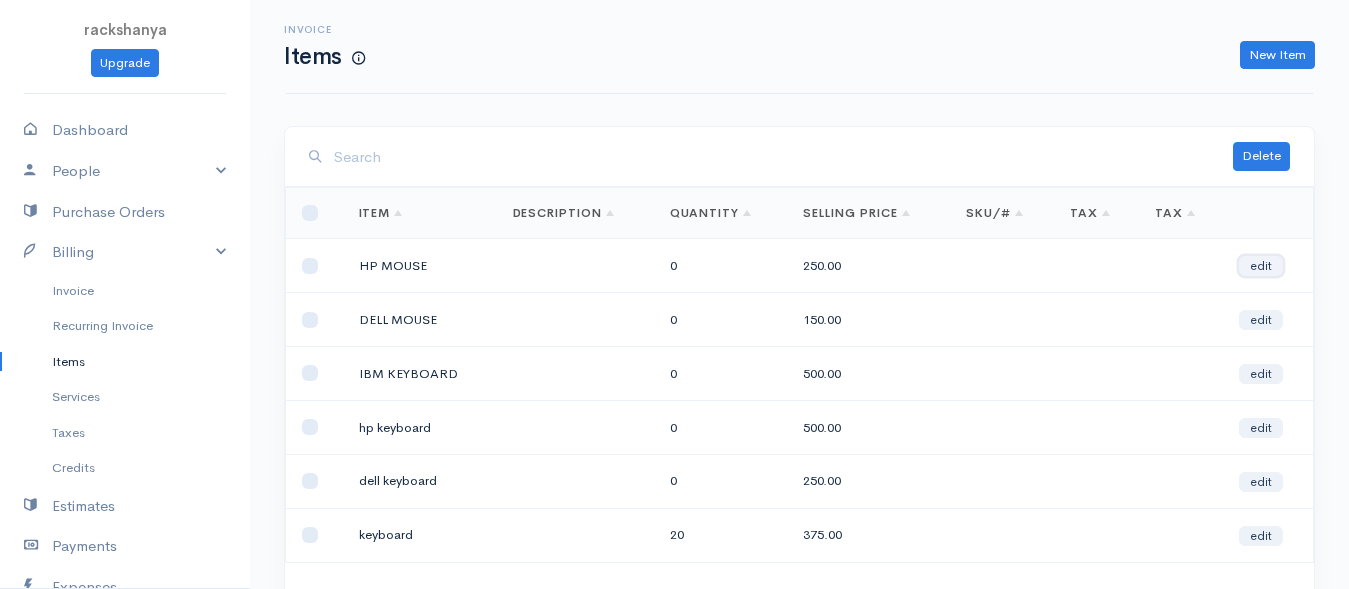 click on "edit" at bounding box center (1261, 266) 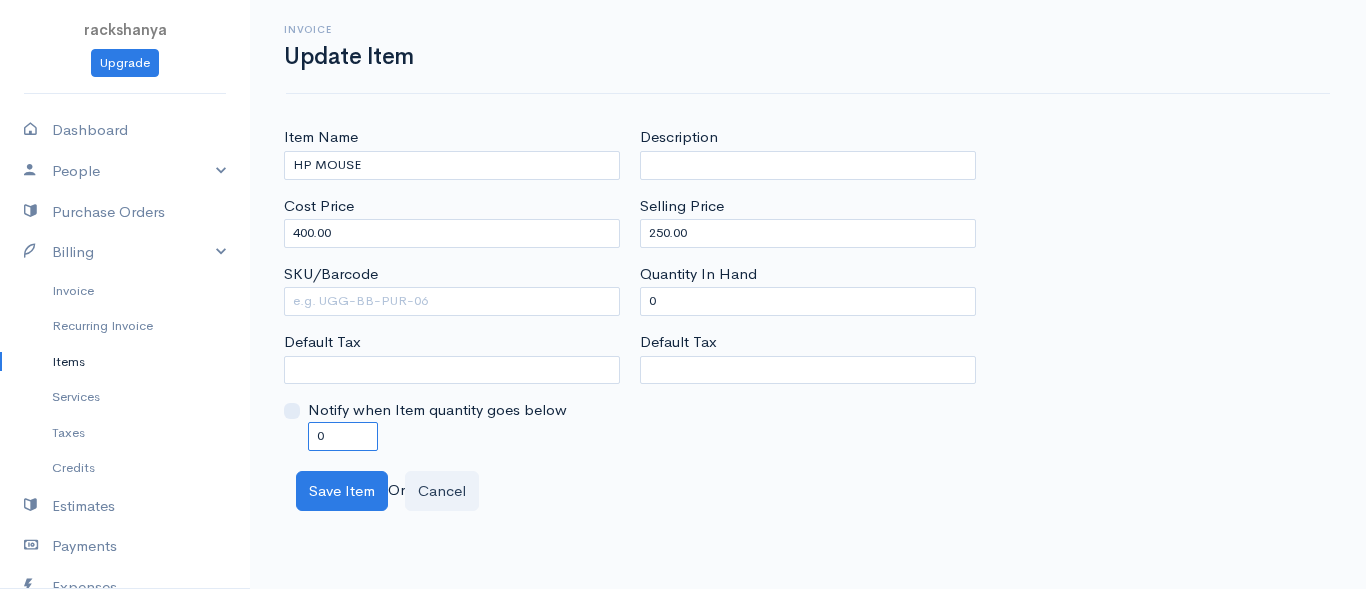 click on "0" at bounding box center (343, 436) 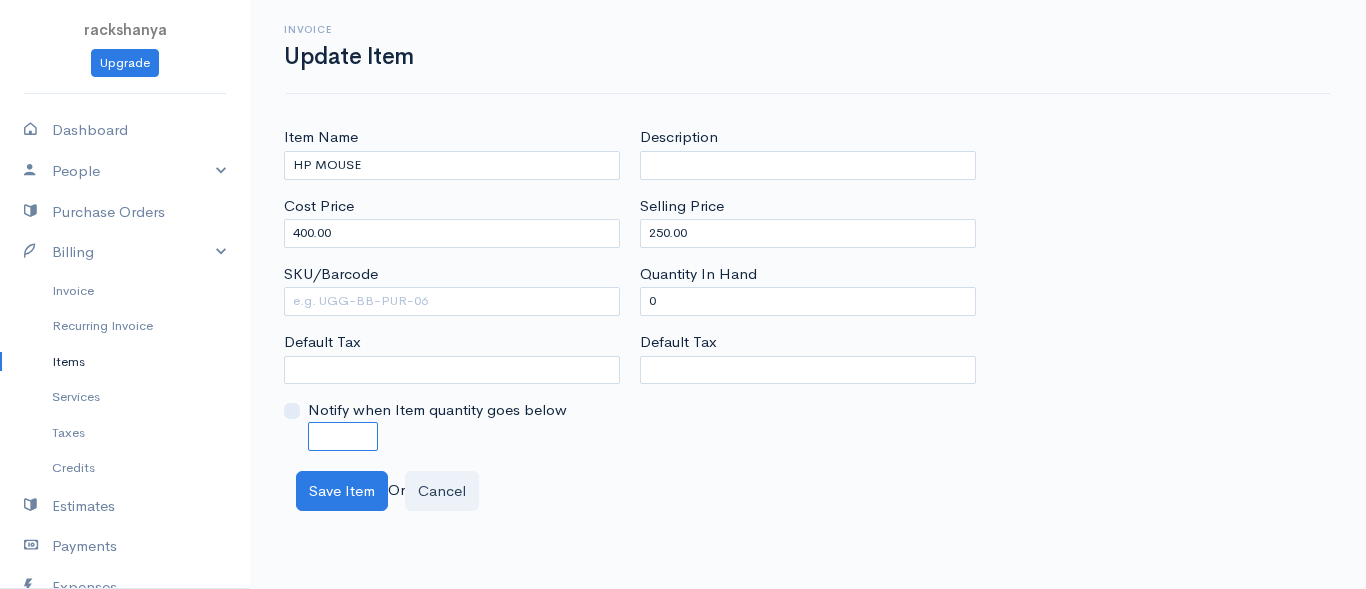 type on "0" 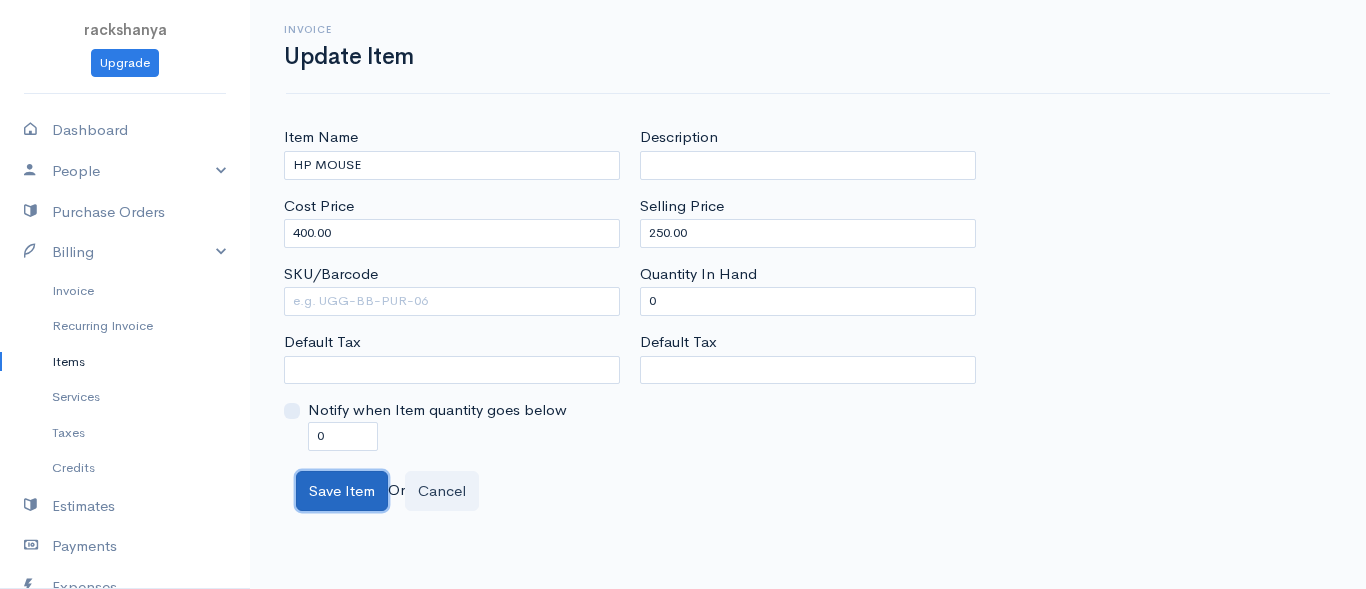 click on "Save Item" at bounding box center [342, 491] 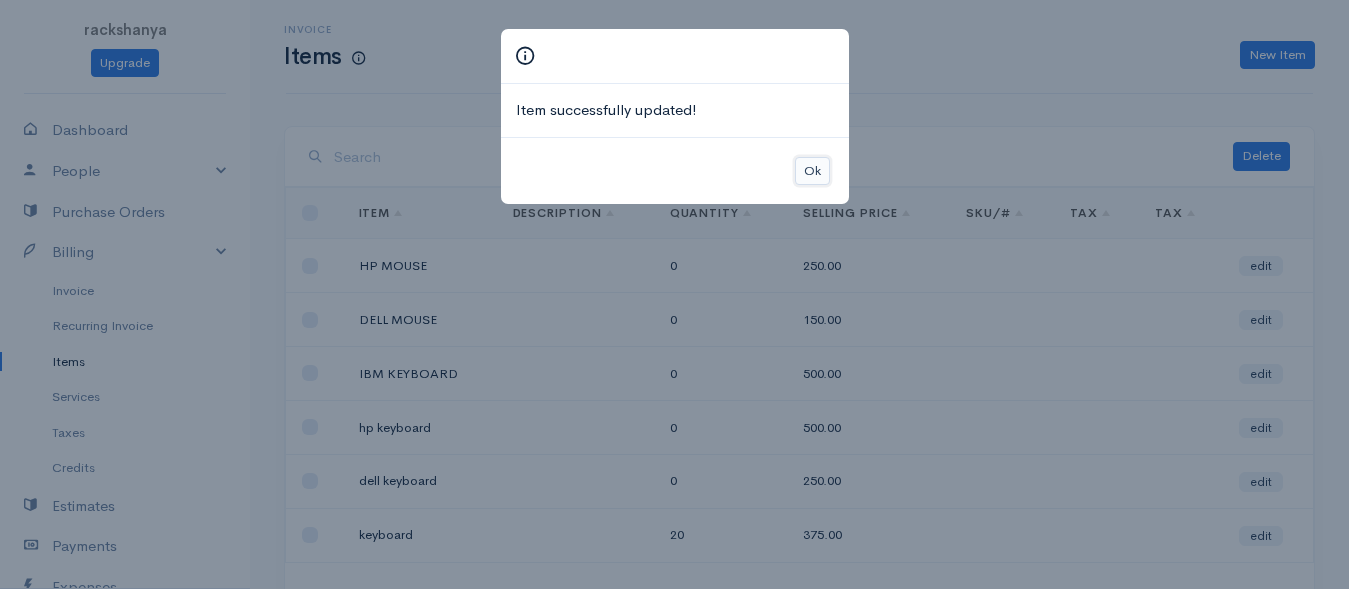click on "Ok" at bounding box center [812, 171] 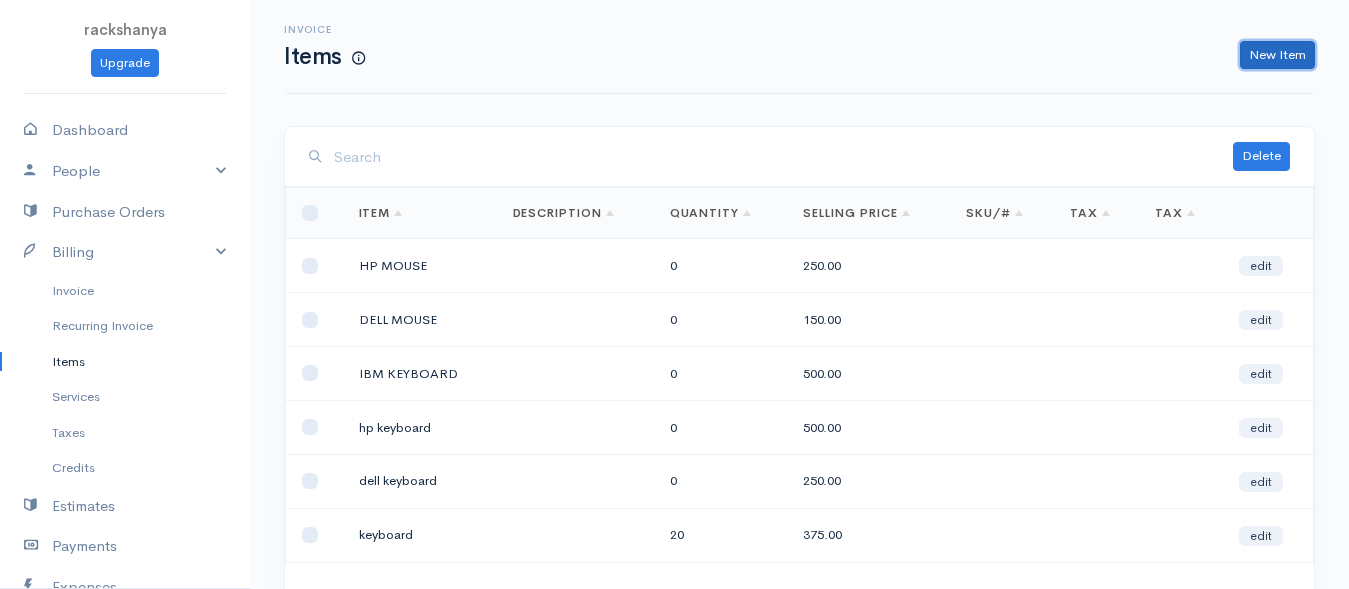 click on "New Item" at bounding box center [1277, 55] 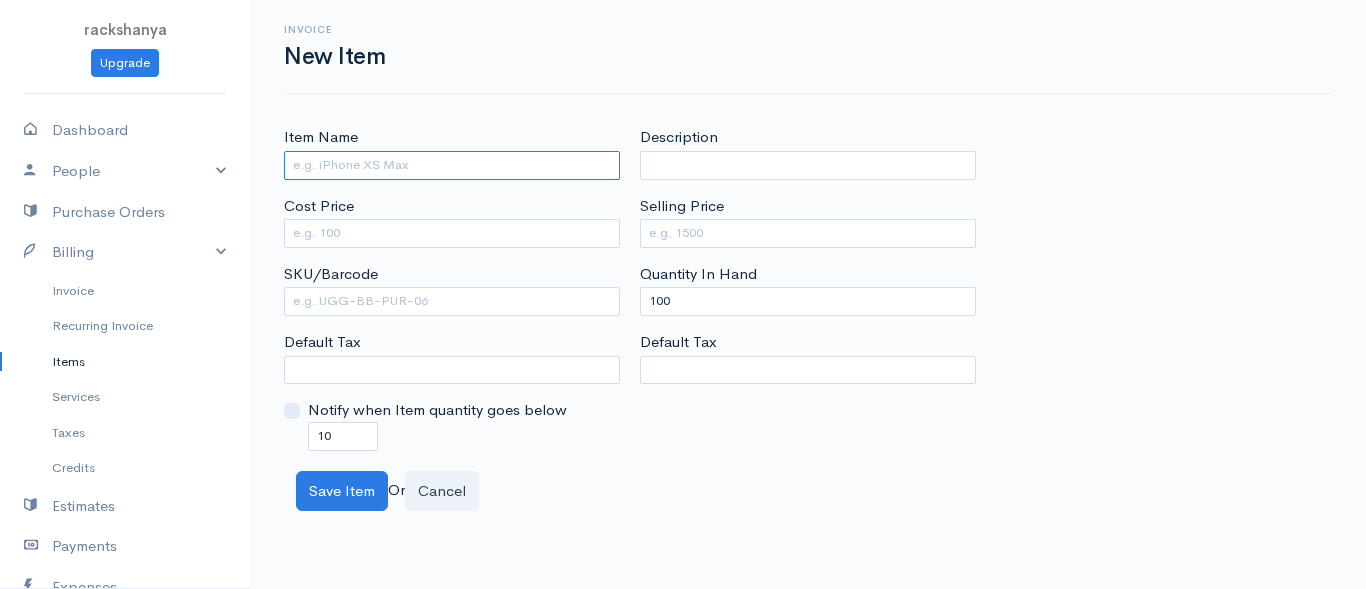 click on "Item Name" at bounding box center (452, 165) 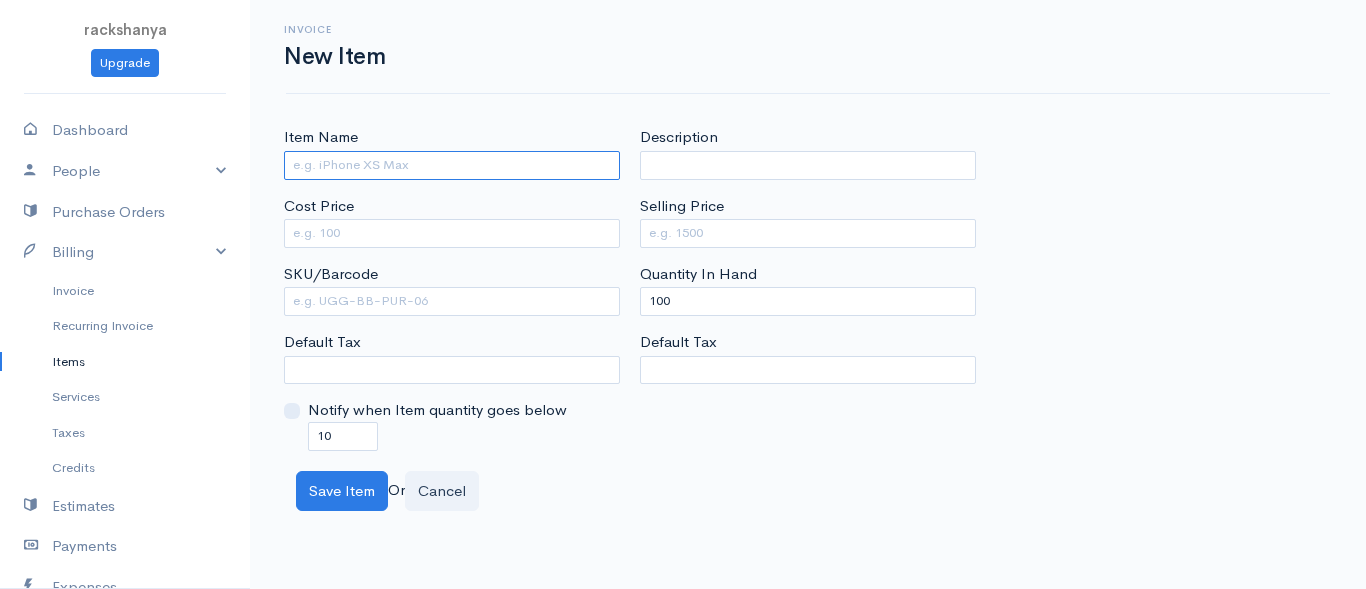 type on "O" 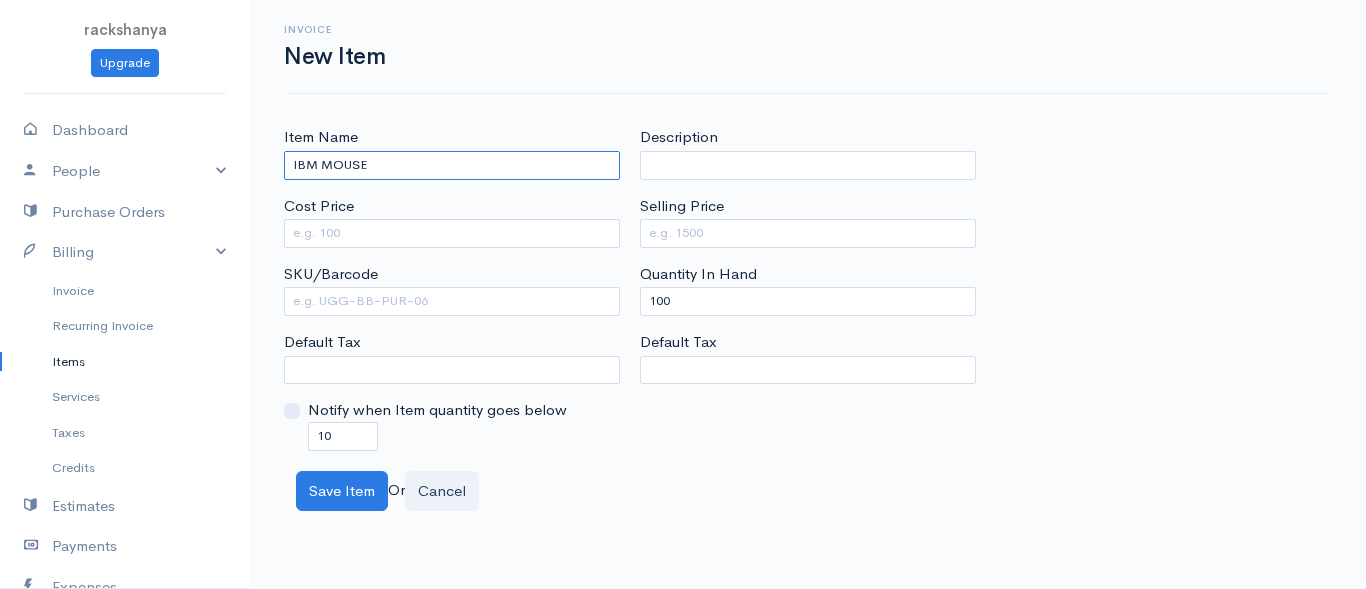 type on "IBM MOUSE" 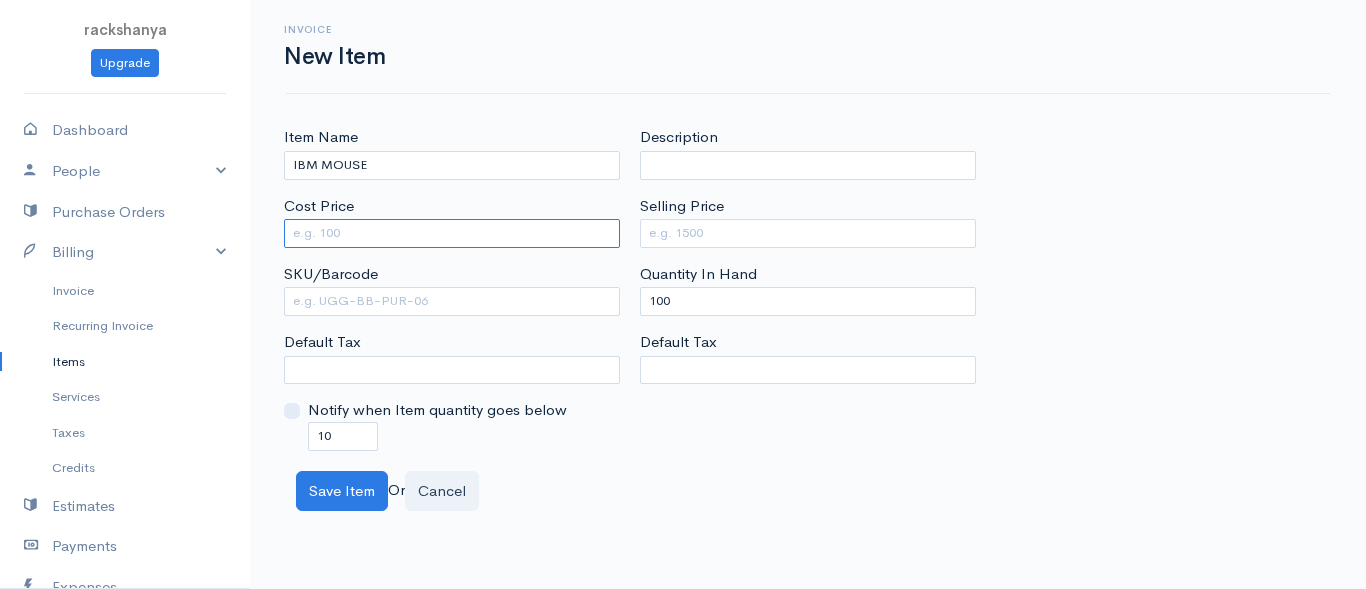 click on "Cost Price" at bounding box center (452, 233) 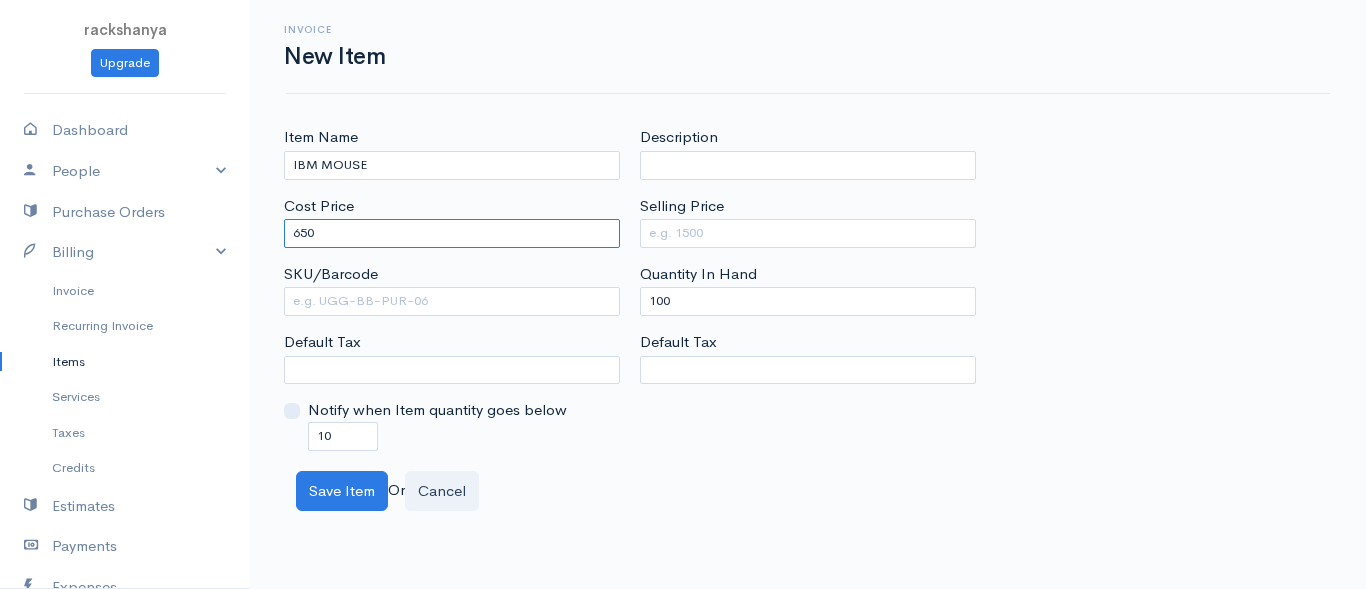 type on "650" 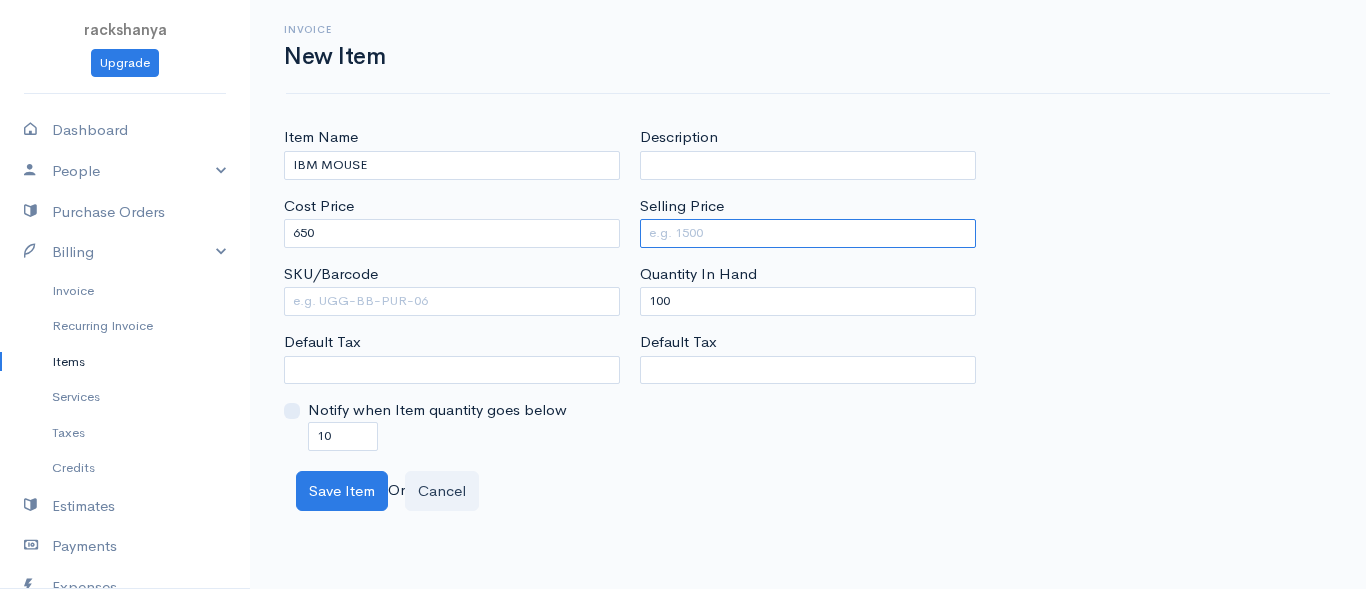 click on "Selling Price" at bounding box center [808, 233] 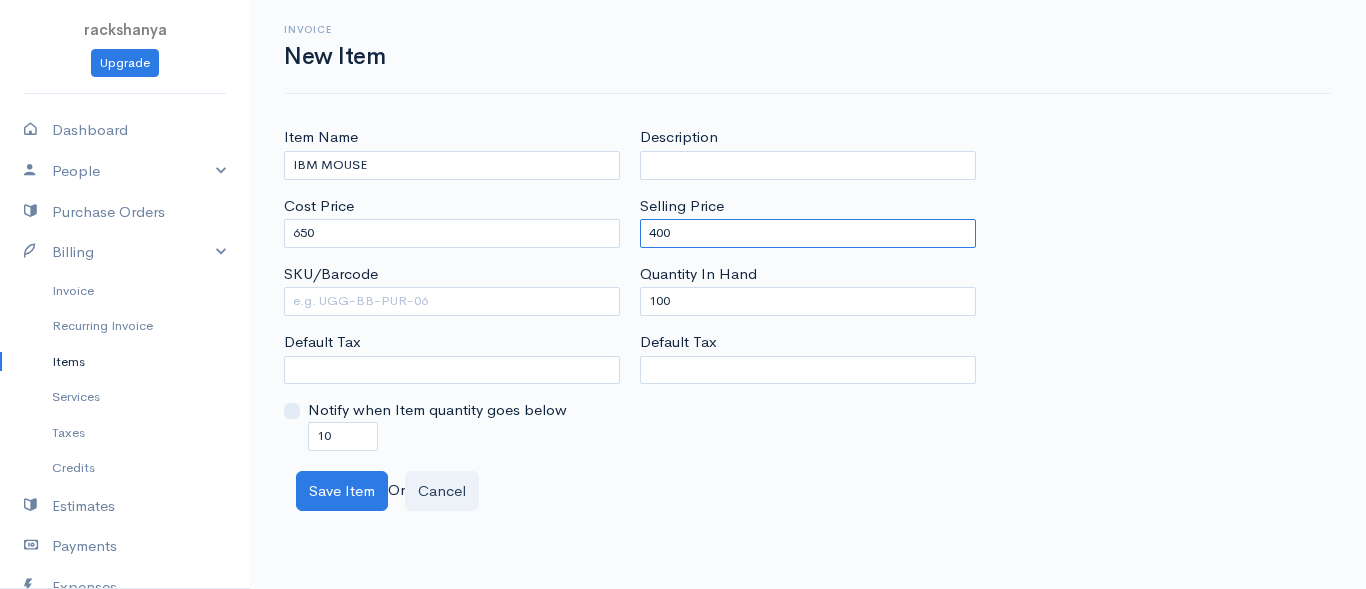 type on "400" 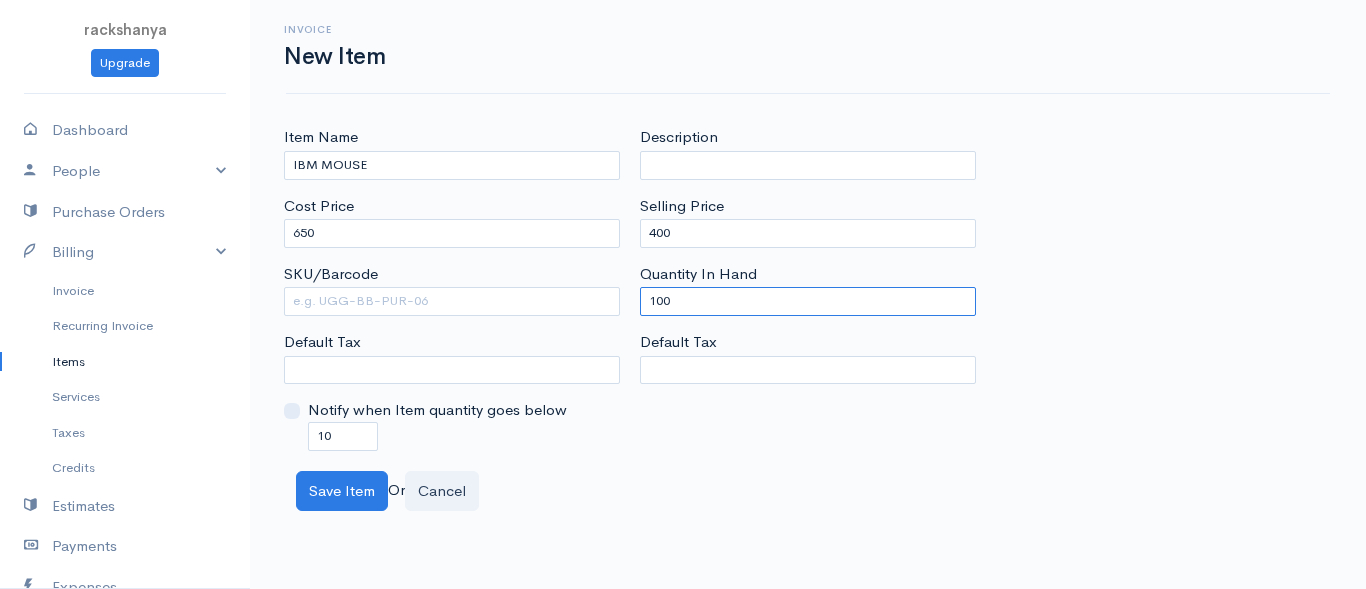 click on "100" at bounding box center (808, 301) 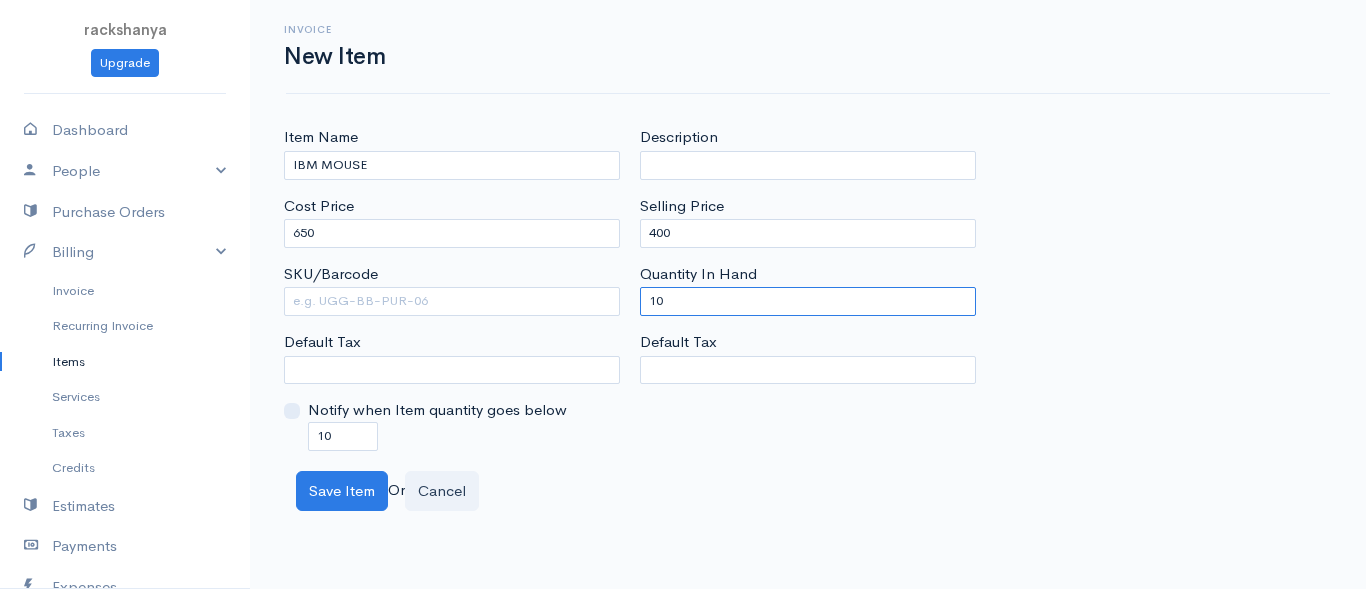 type on "1" 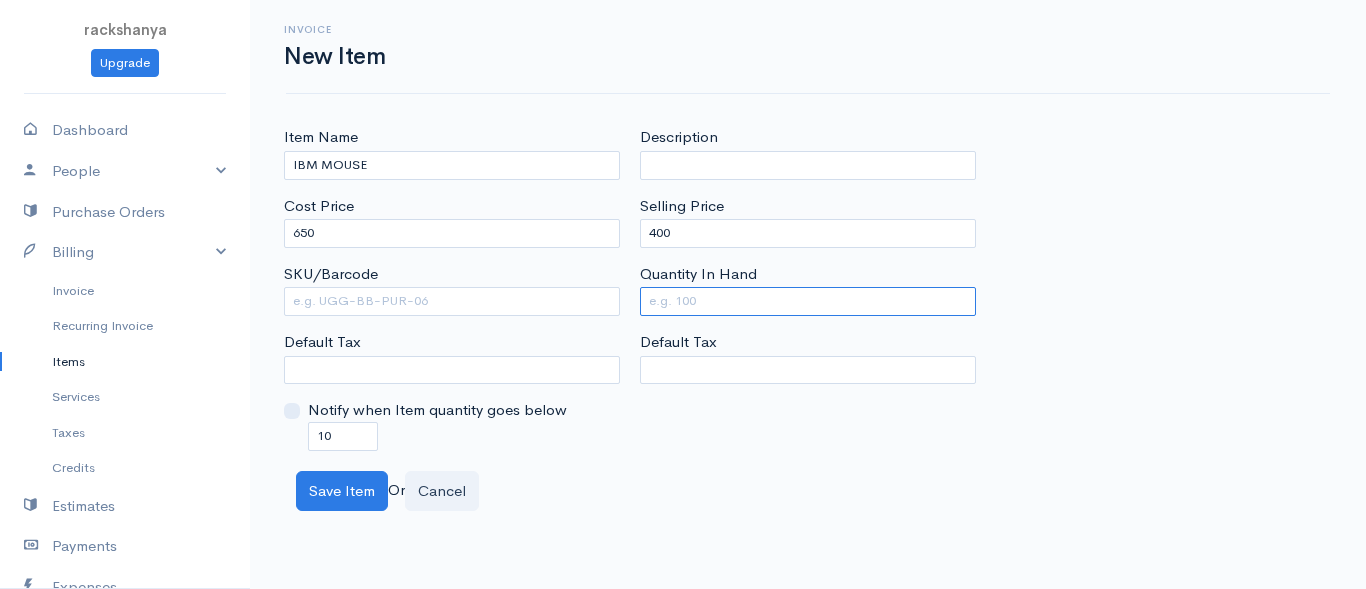 type on "0" 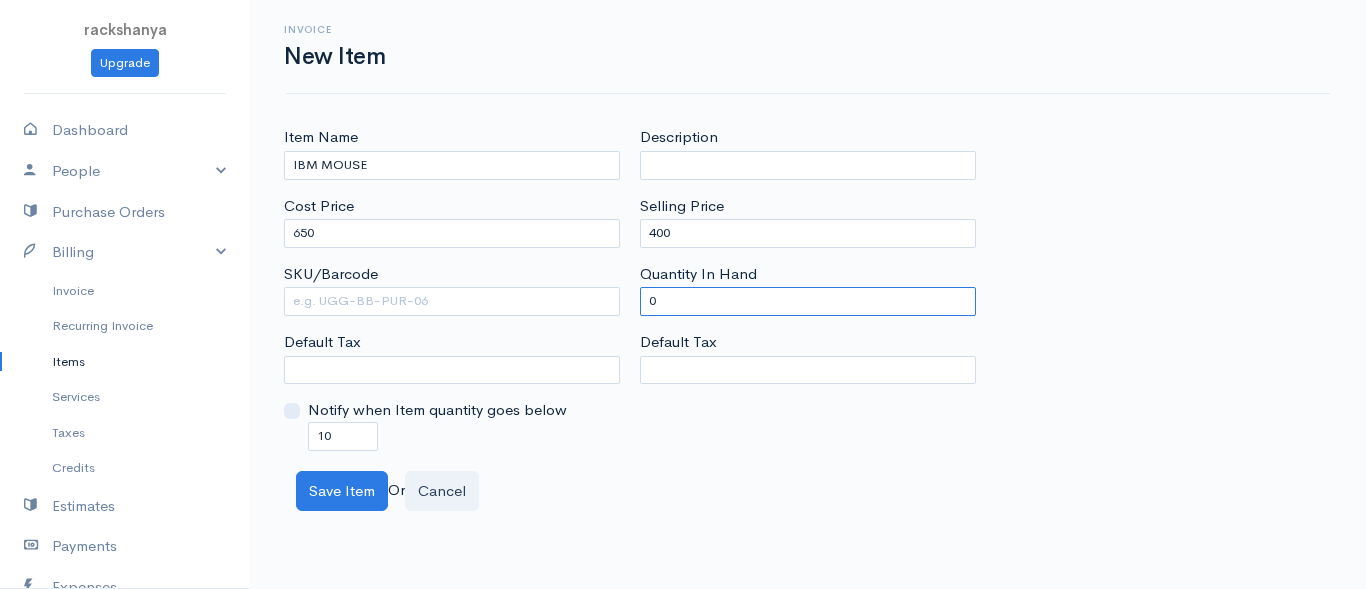type on "0" 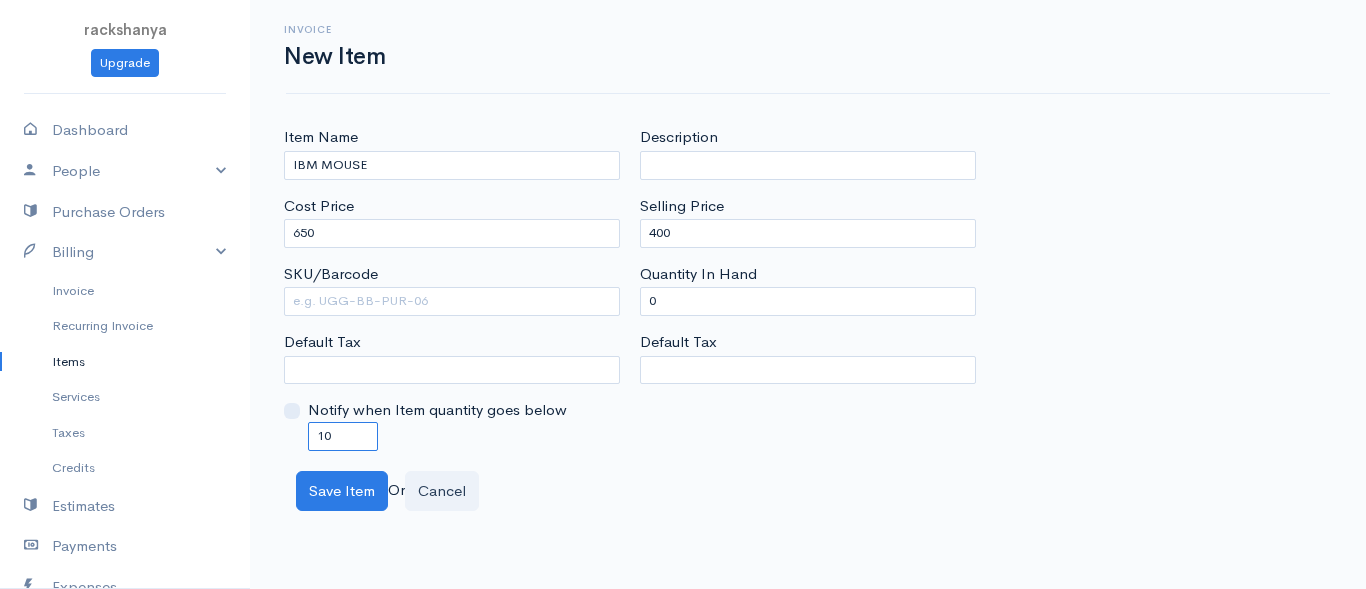 click on "10" at bounding box center [343, 436] 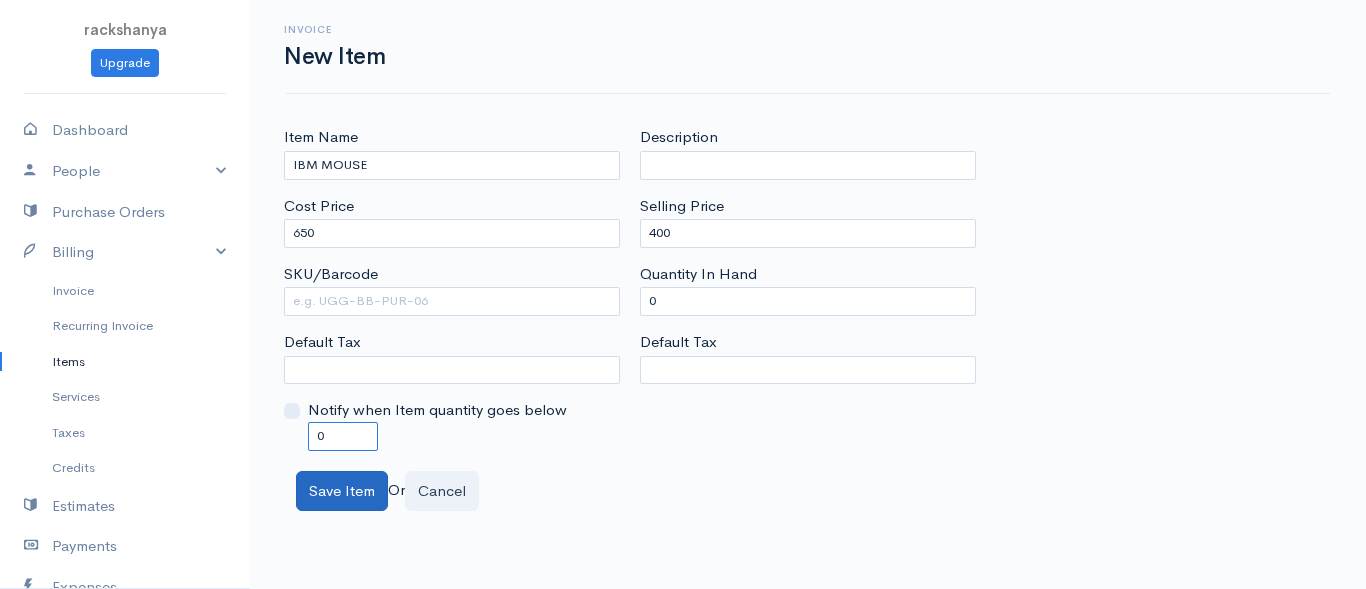type on "0" 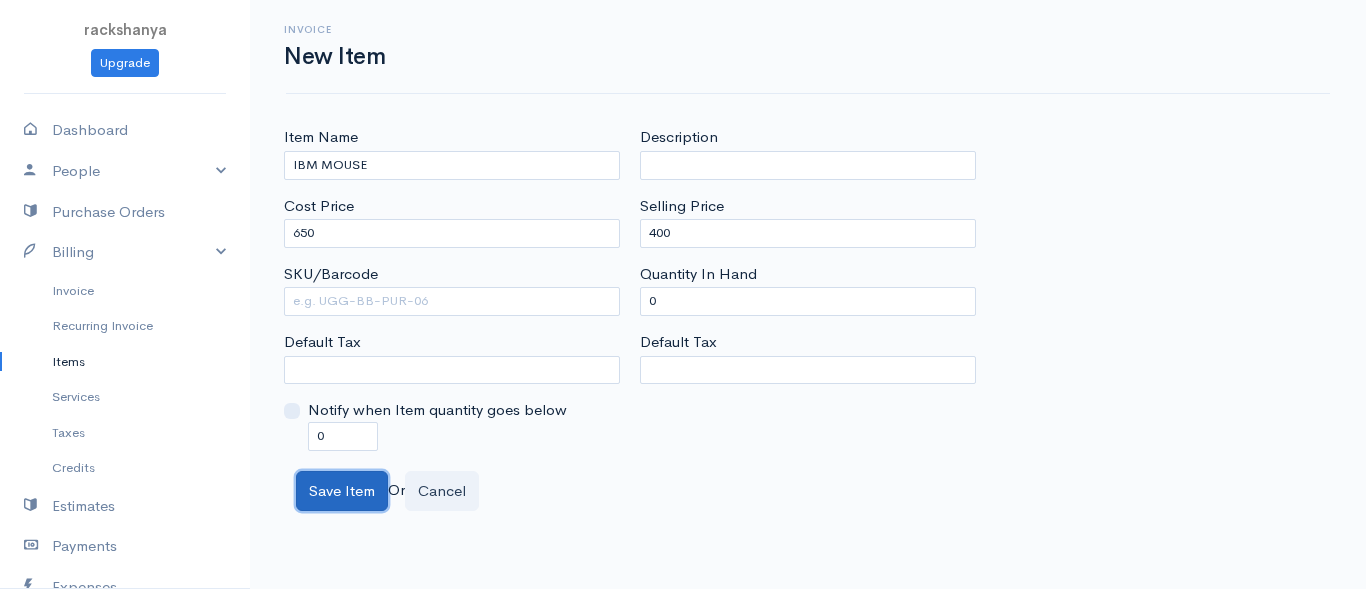 click on "Save Item" at bounding box center [342, 491] 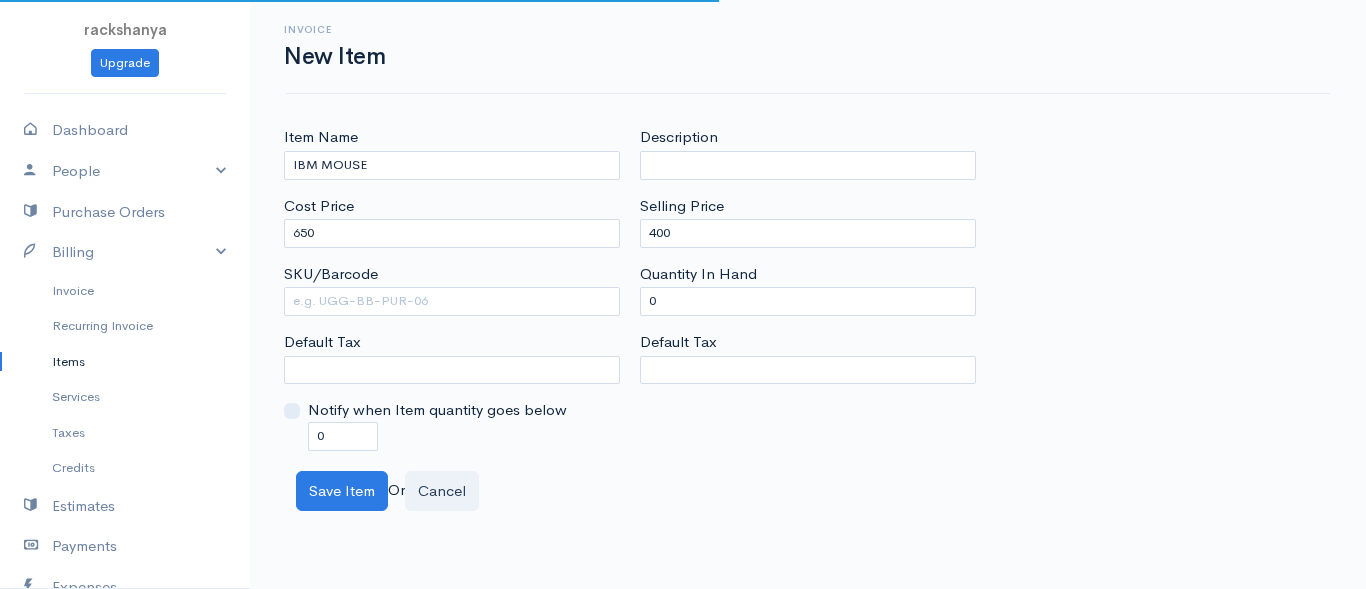 click on "Item successfully updated!
Ok" at bounding box center (0, 0) 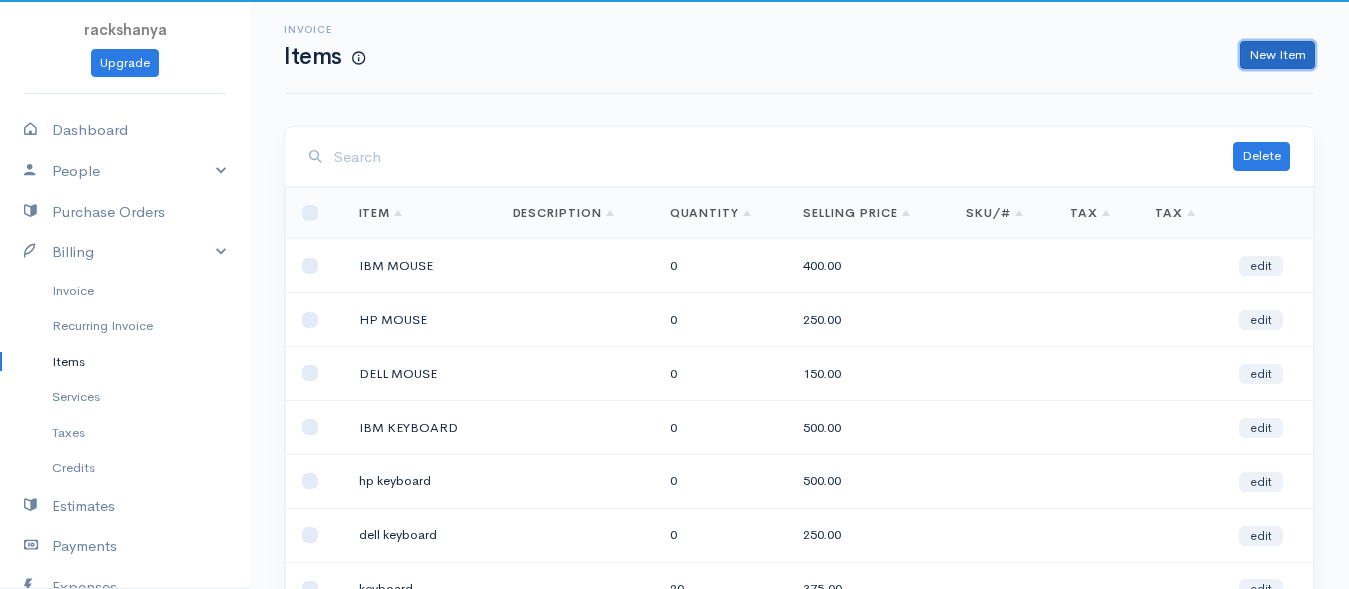 click on "New Item" at bounding box center [1277, 55] 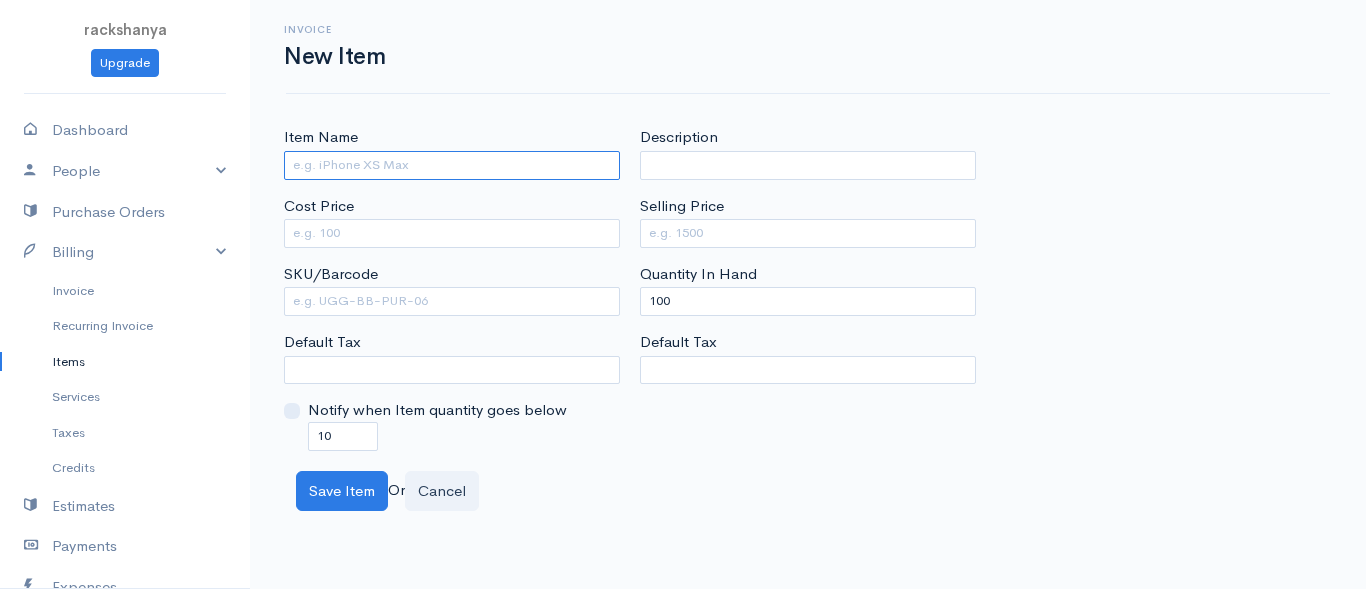 click on "Item Name" at bounding box center (452, 165) 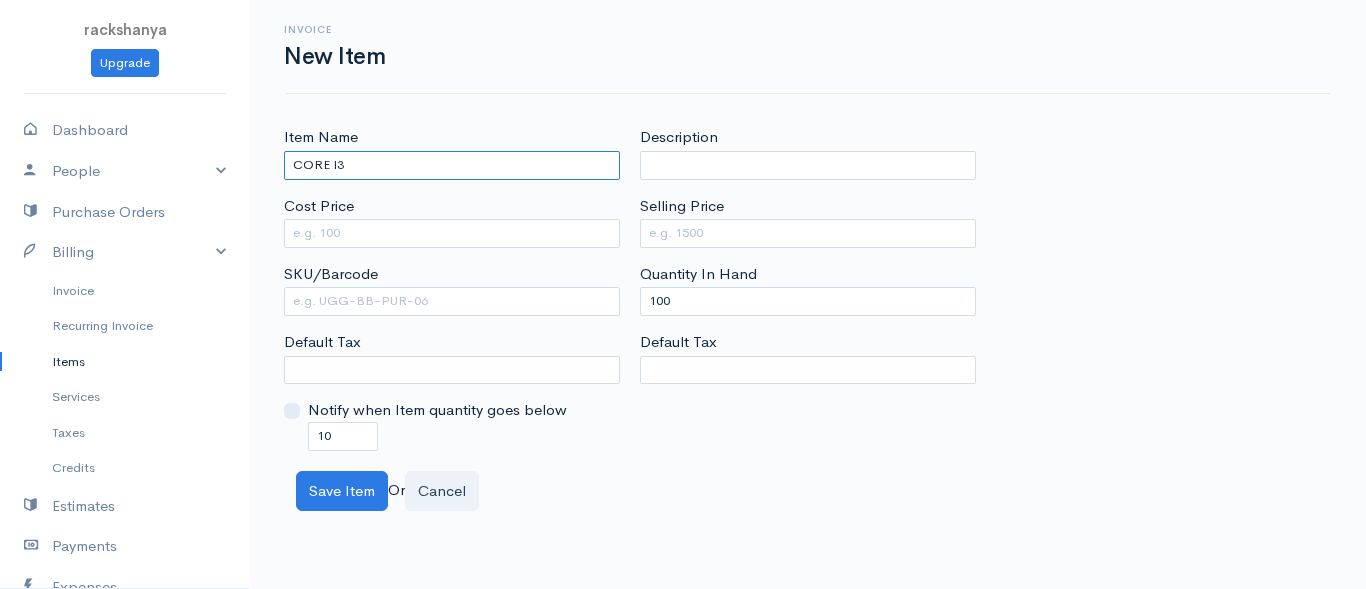 type on "CORE I3" 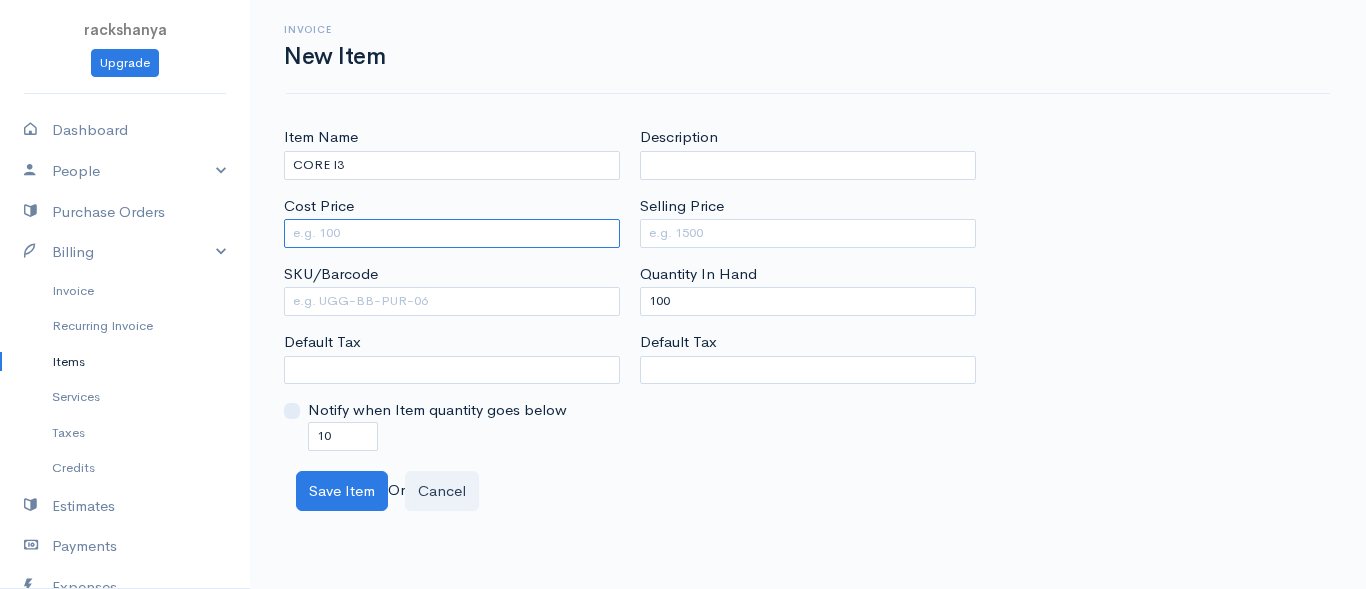click on "Cost Price" at bounding box center (452, 233) 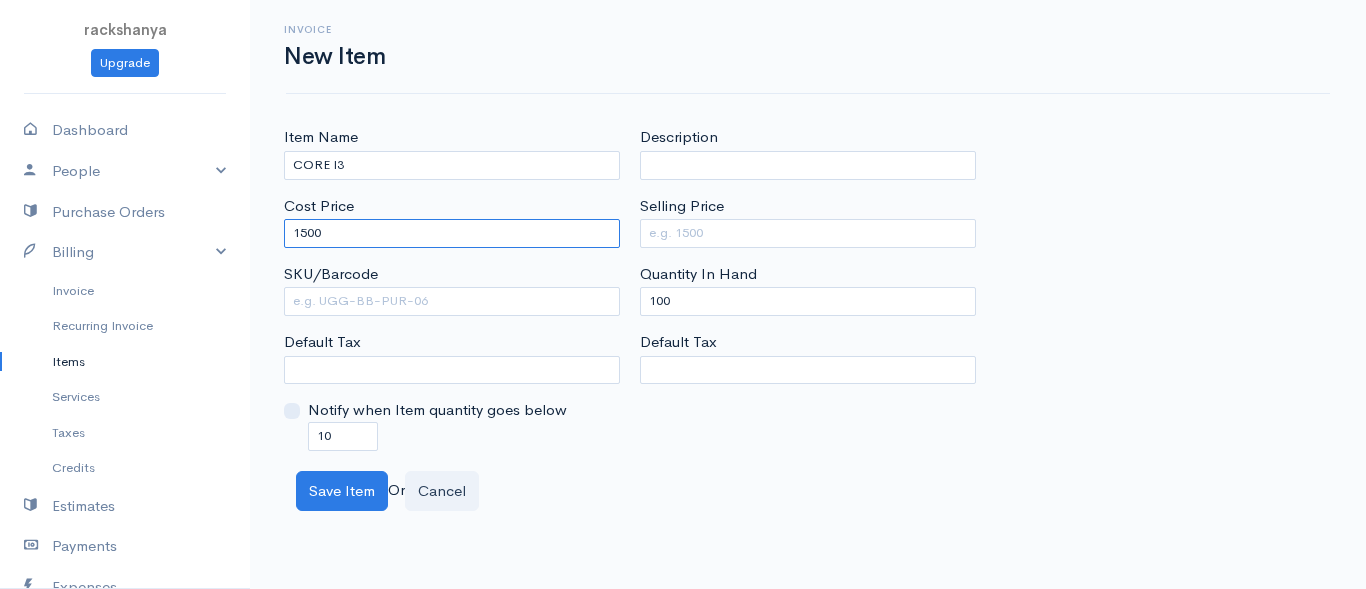 type on "1500" 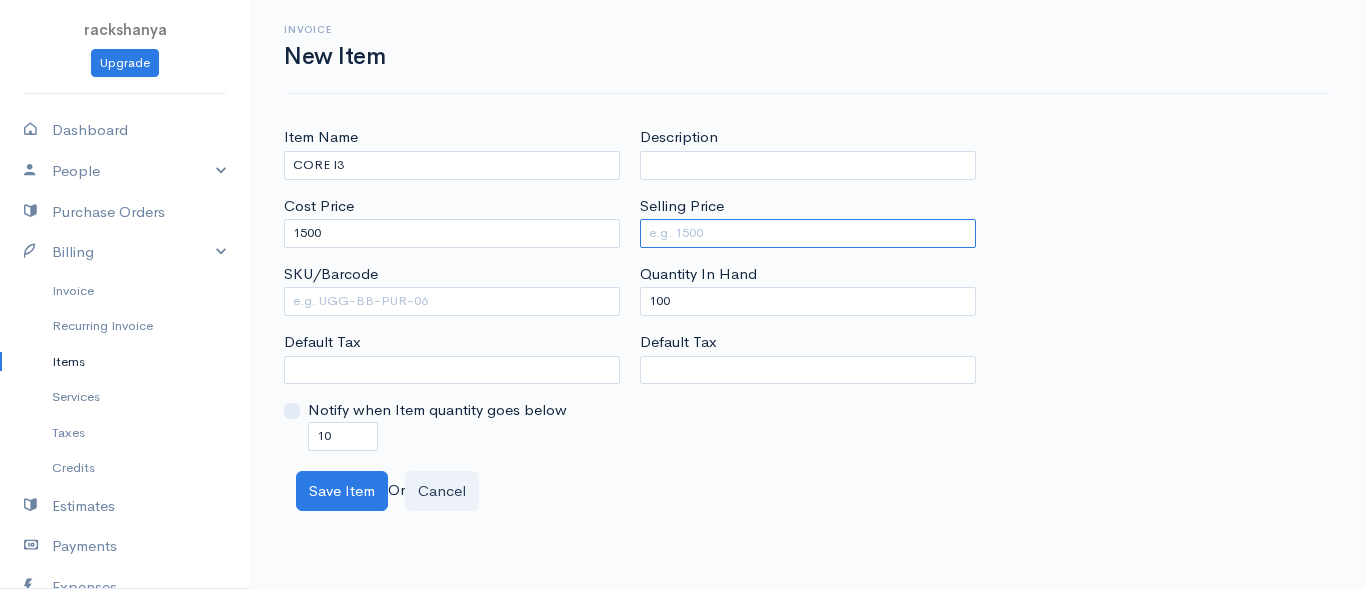 click on "Selling Price" at bounding box center [808, 233] 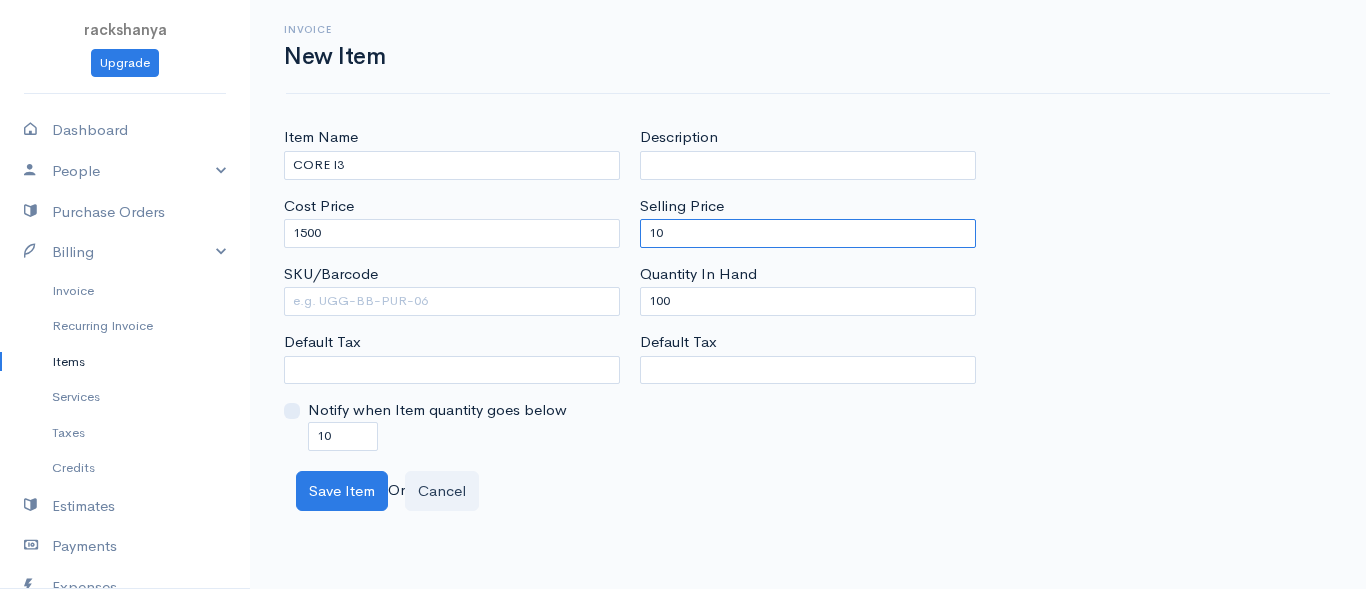 type on "1" 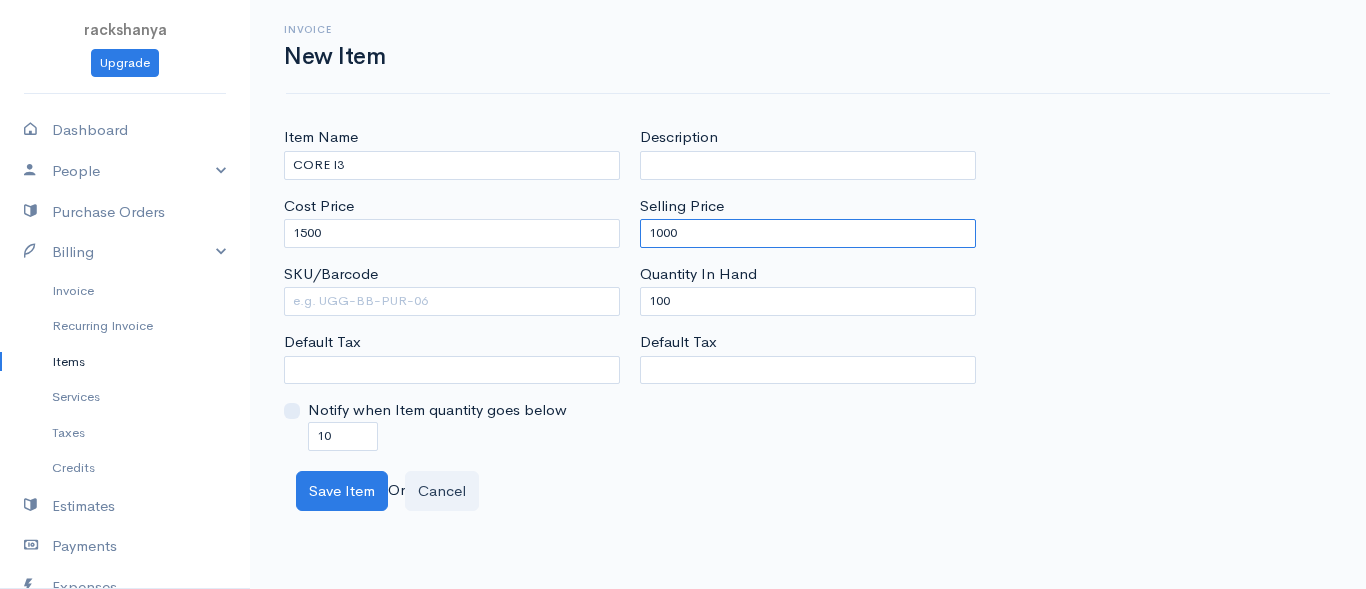 click on "1000" at bounding box center (808, 233) 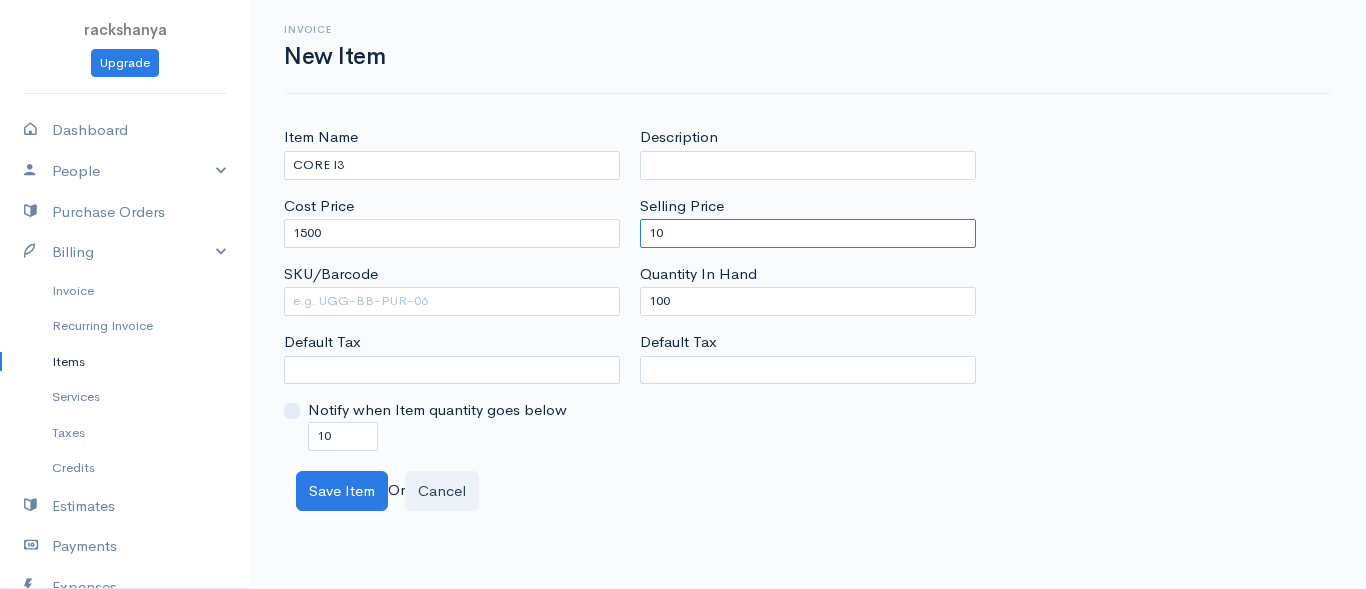 type on "1" 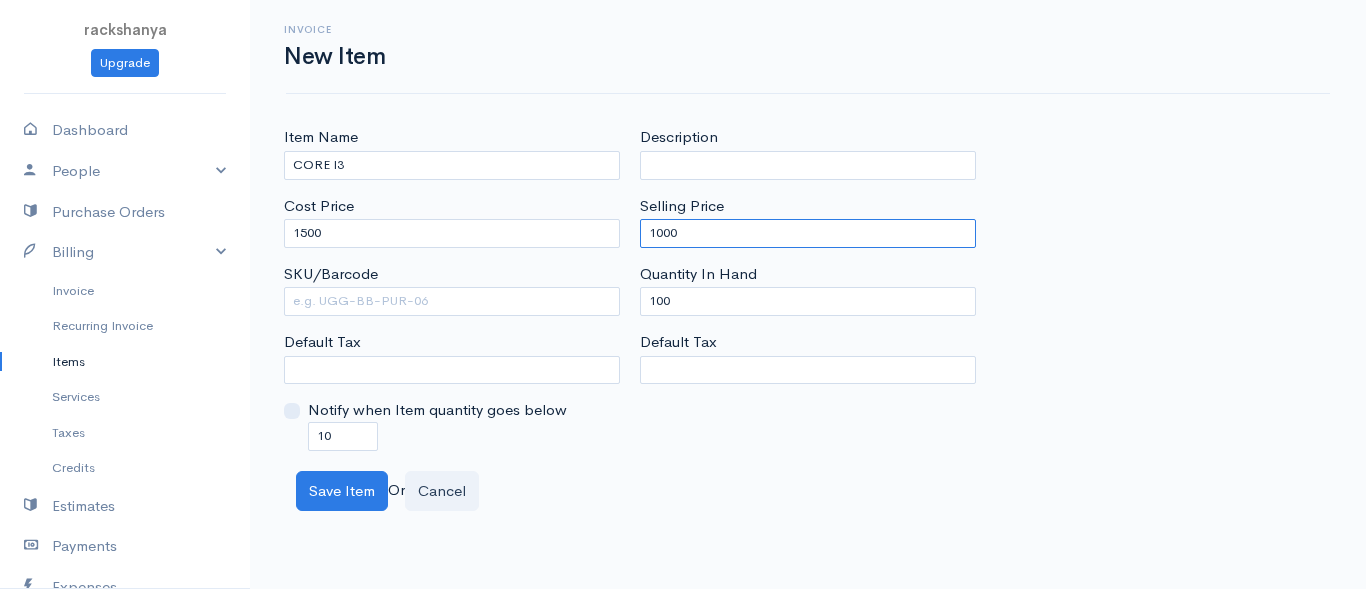 type on "1000" 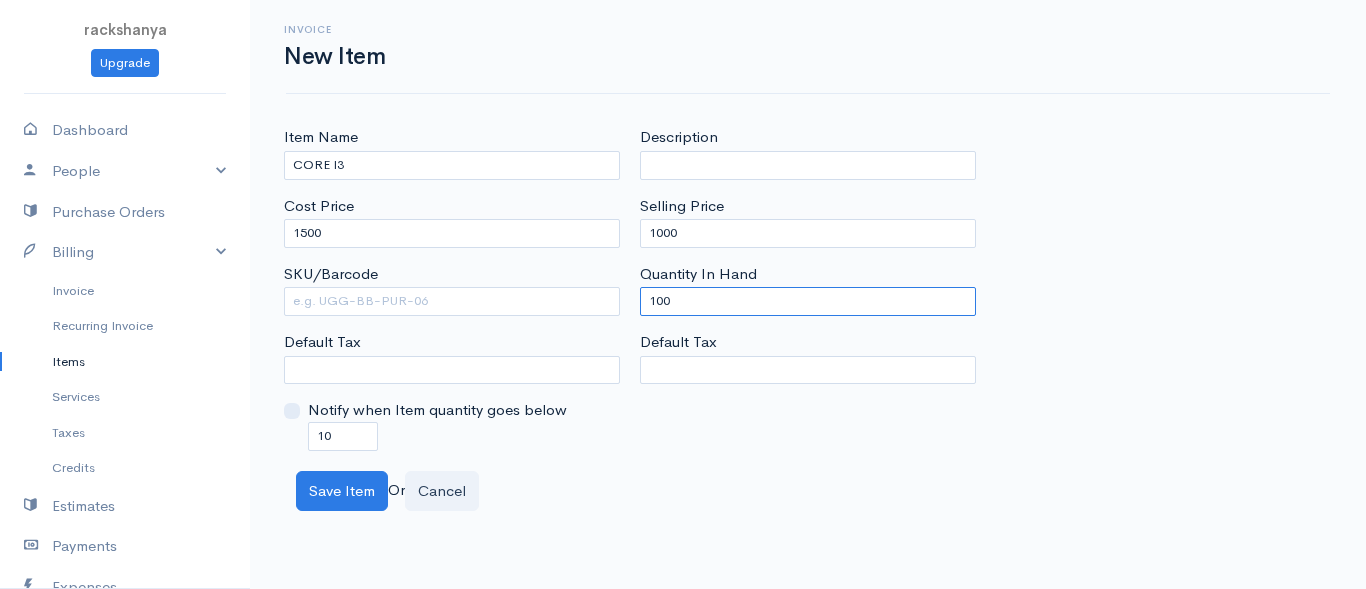 click on "100" at bounding box center [808, 301] 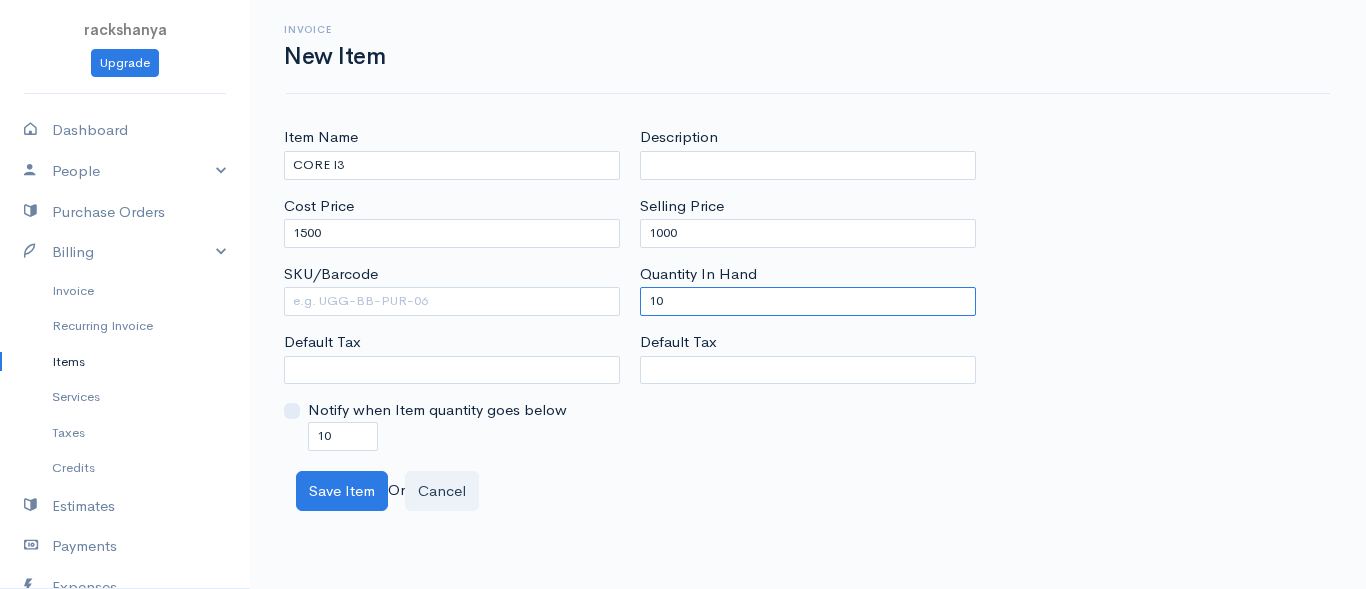 type on "1" 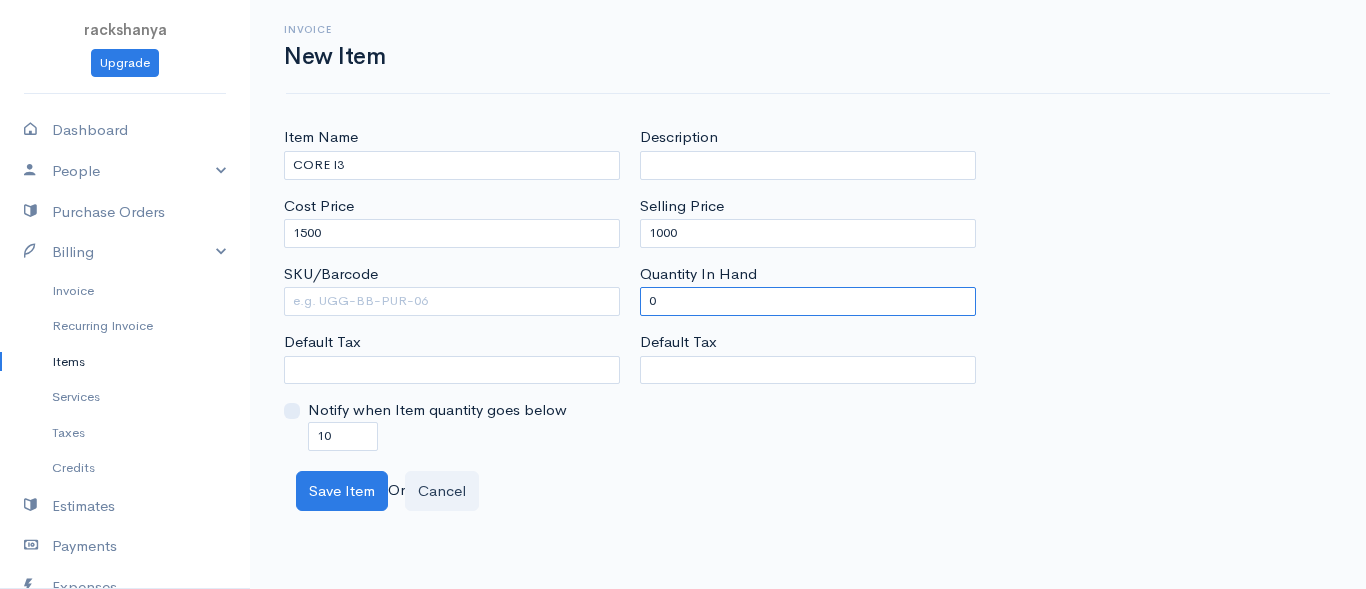 type on "0" 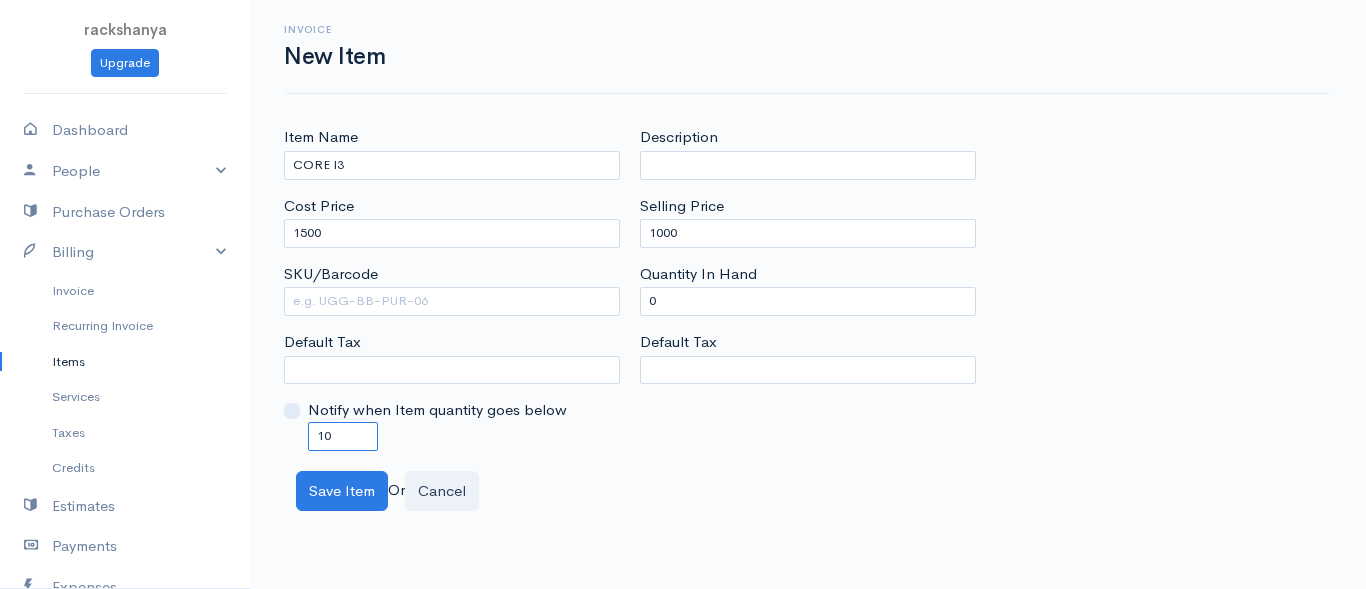 click on "10" at bounding box center (343, 436) 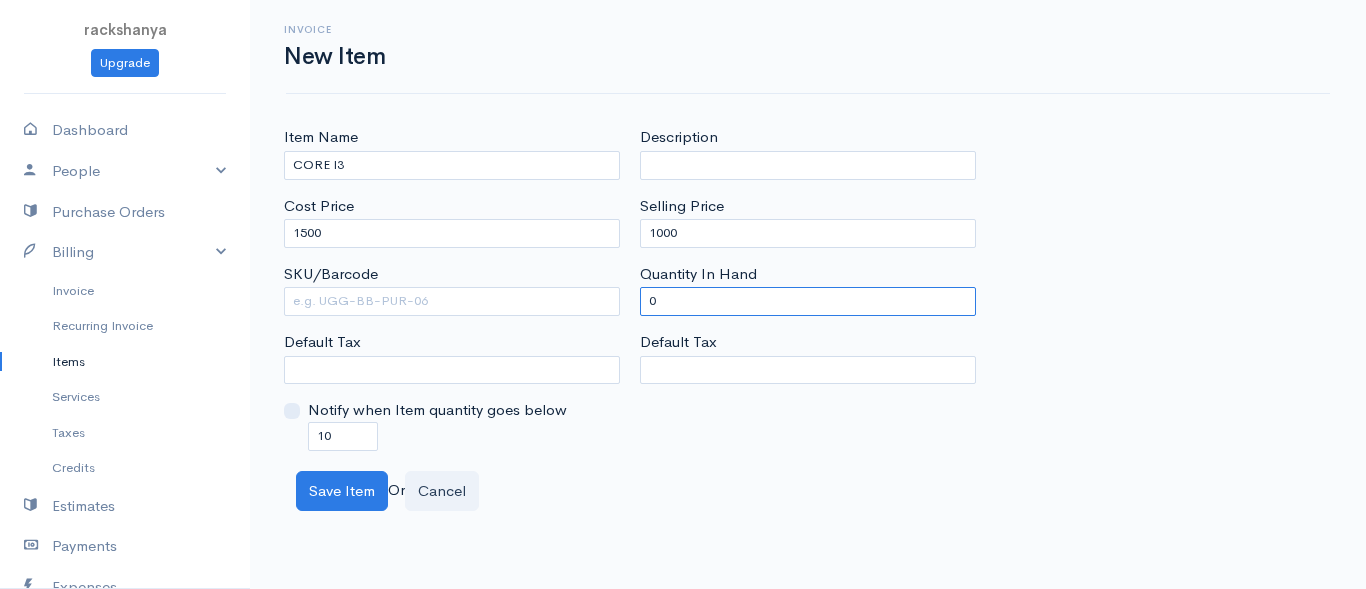 click on "0" at bounding box center (808, 301) 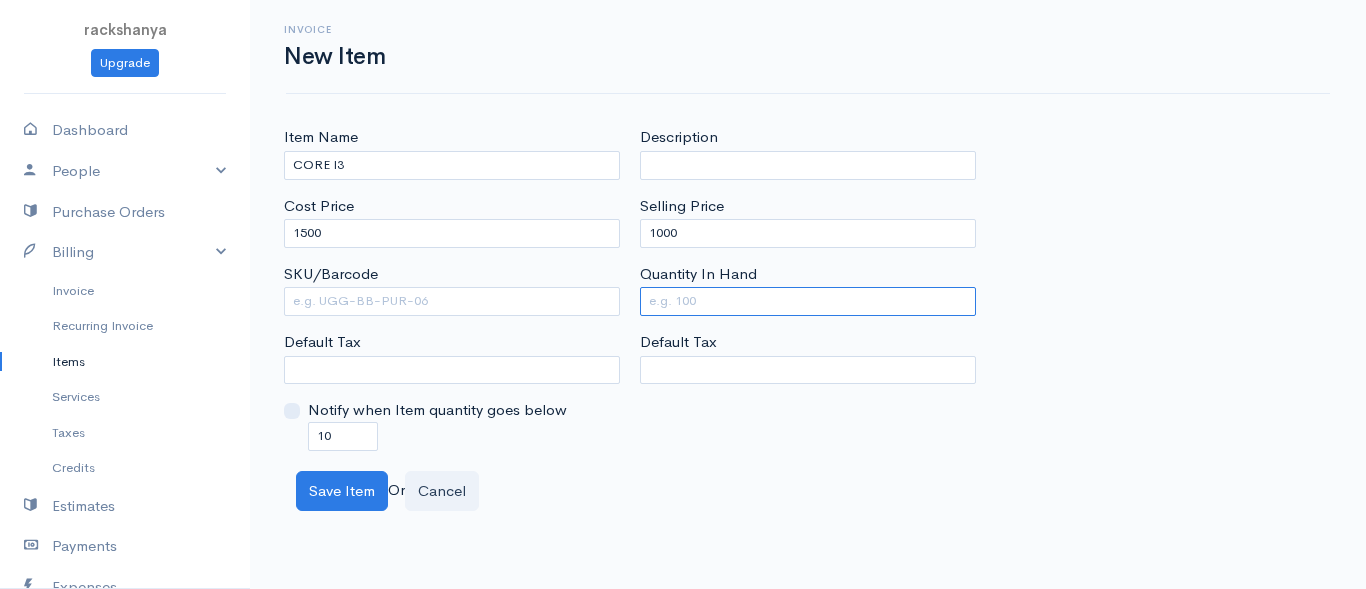 type on "0" 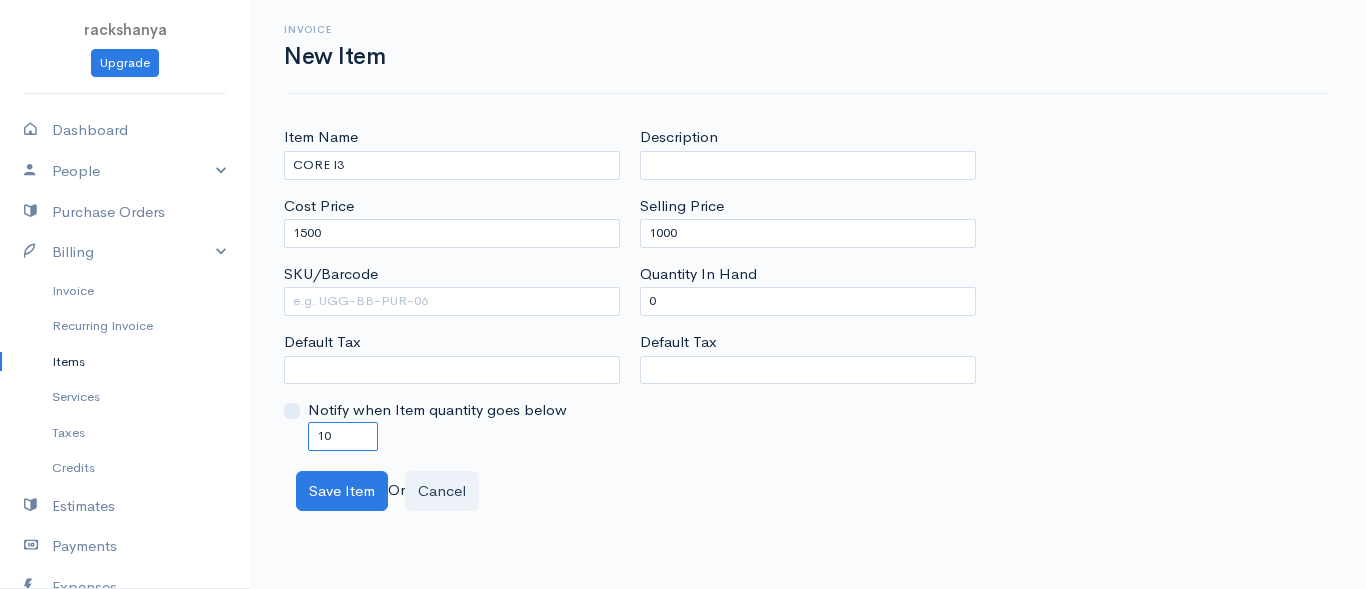 click on "10" at bounding box center [343, 436] 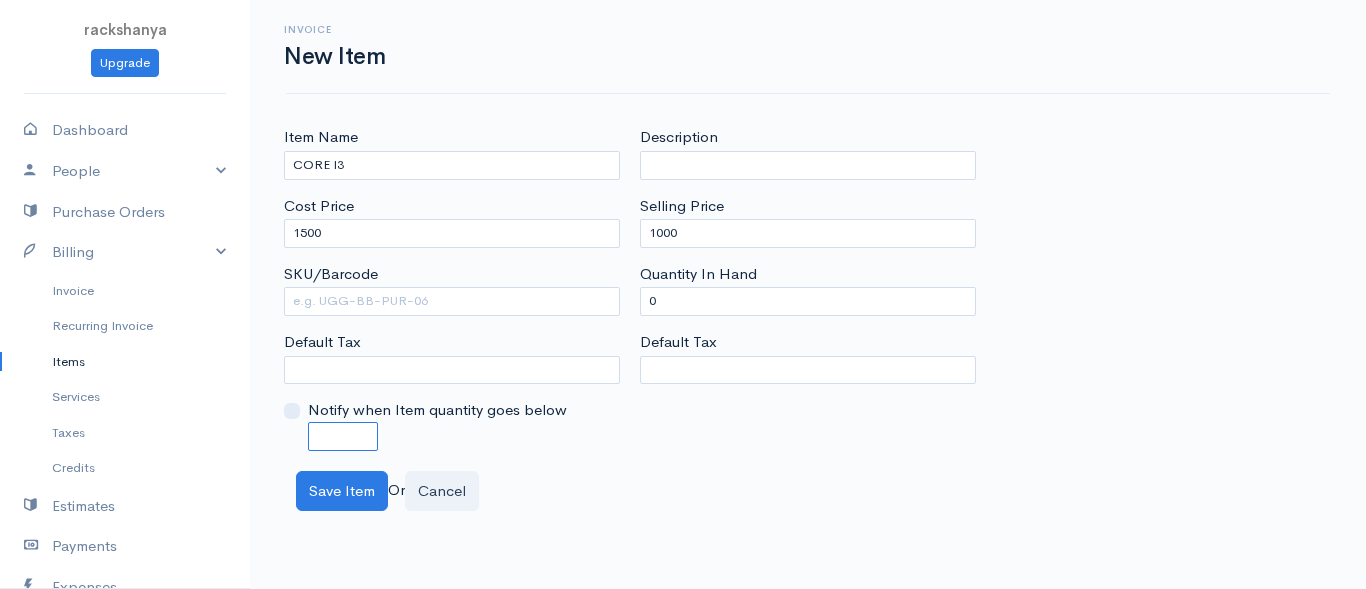 type on "0" 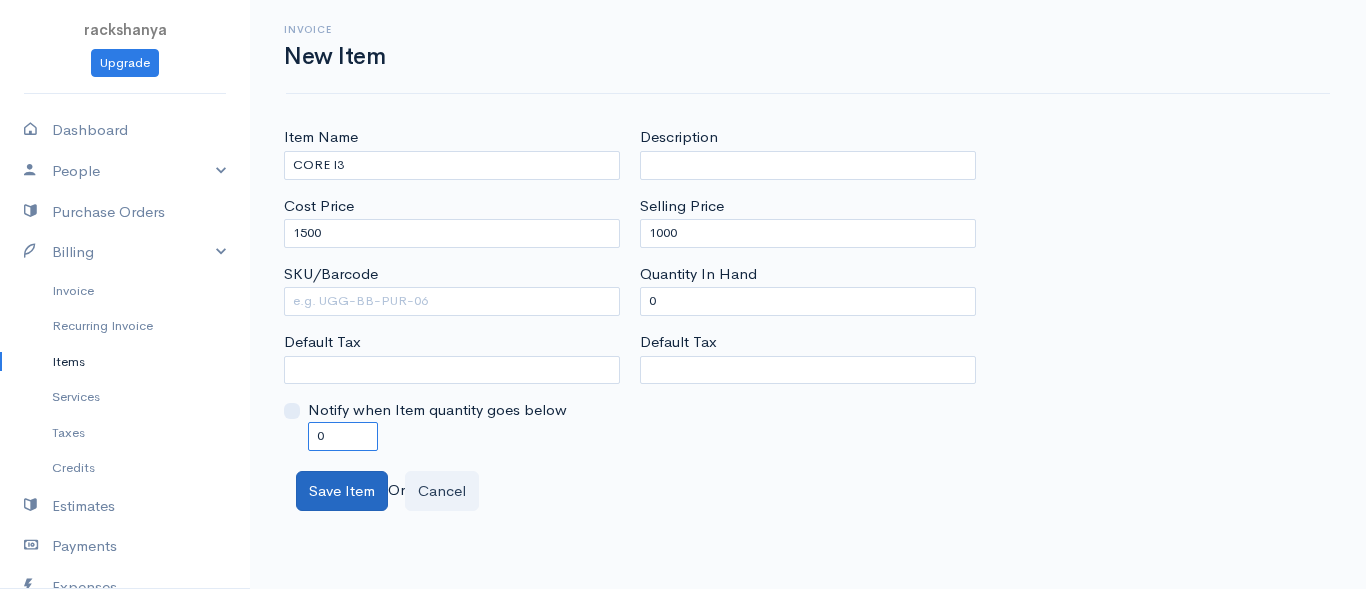 type on "0" 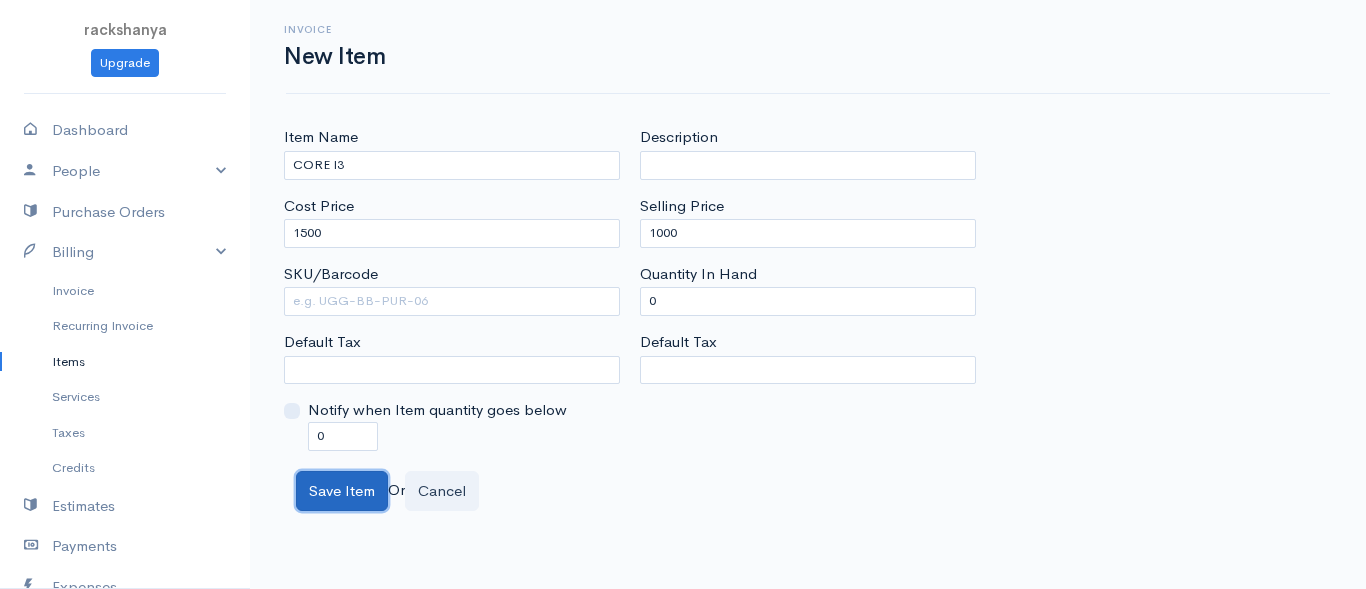 click on "Save Item" at bounding box center (342, 491) 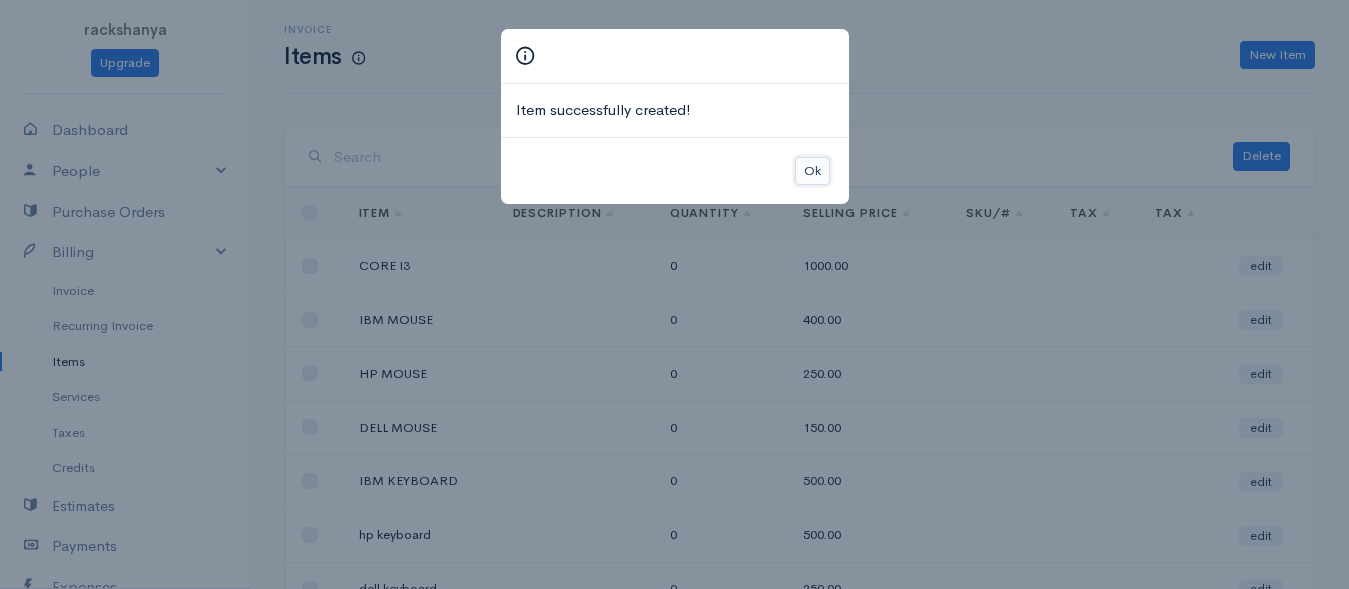 click on "Ok" at bounding box center [812, 171] 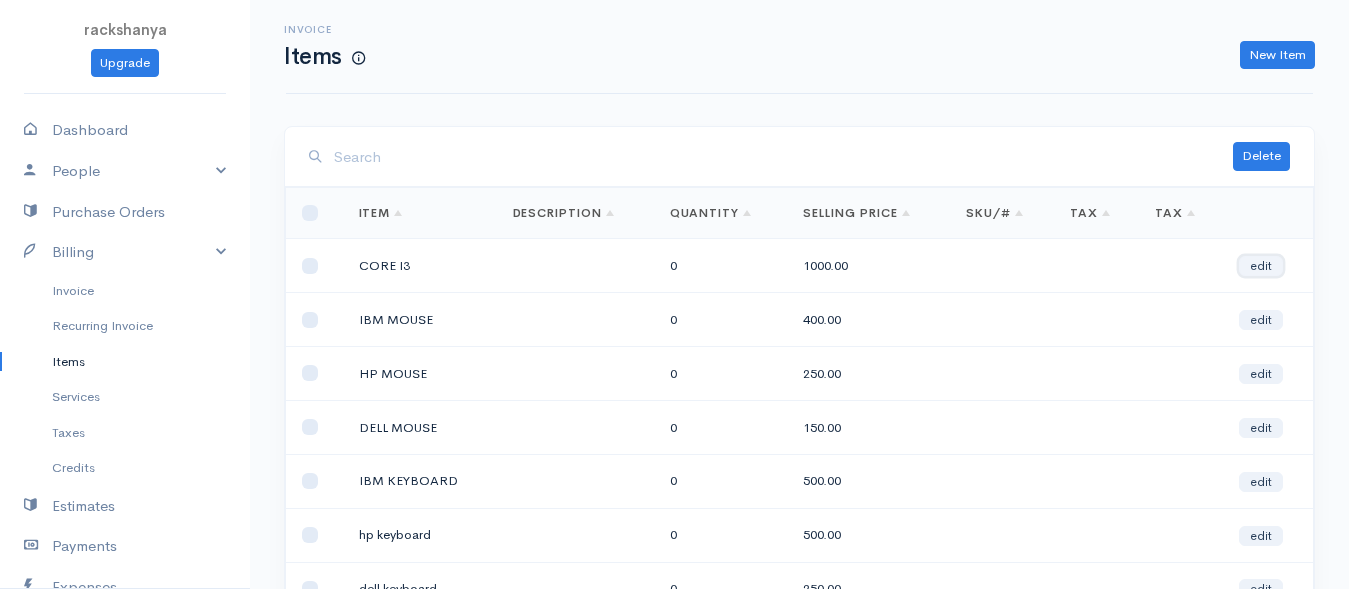 click on "edit" at bounding box center [1261, 266] 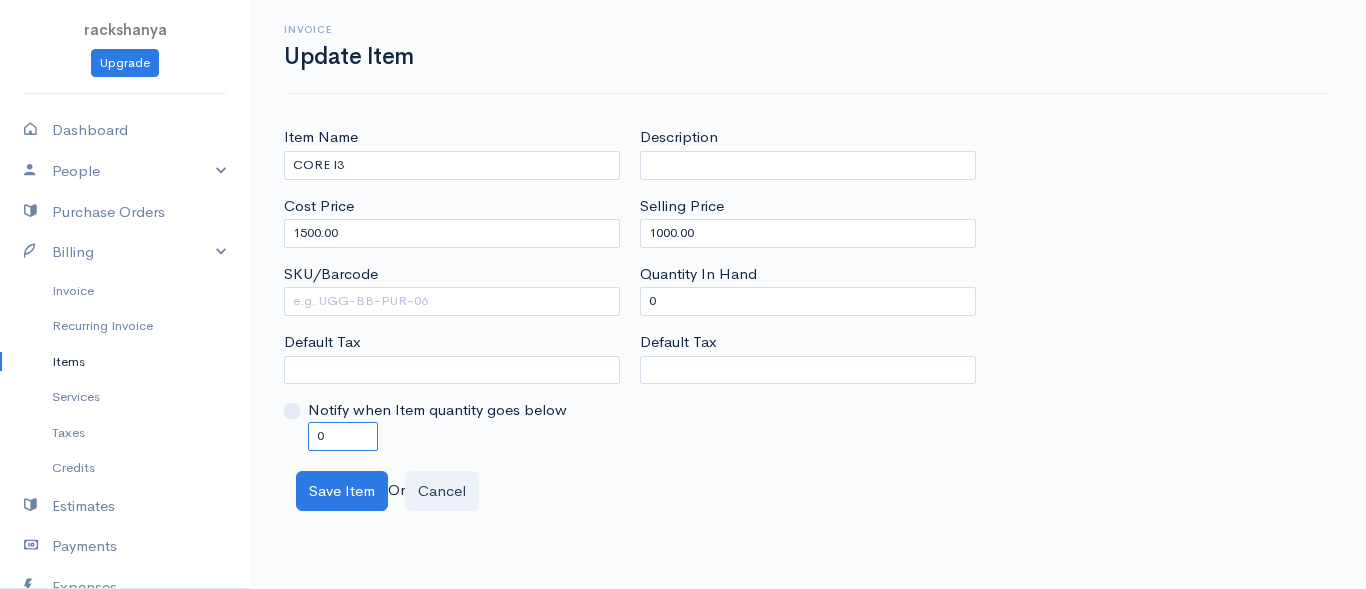 click on "0" at bounding box center [343, 436] 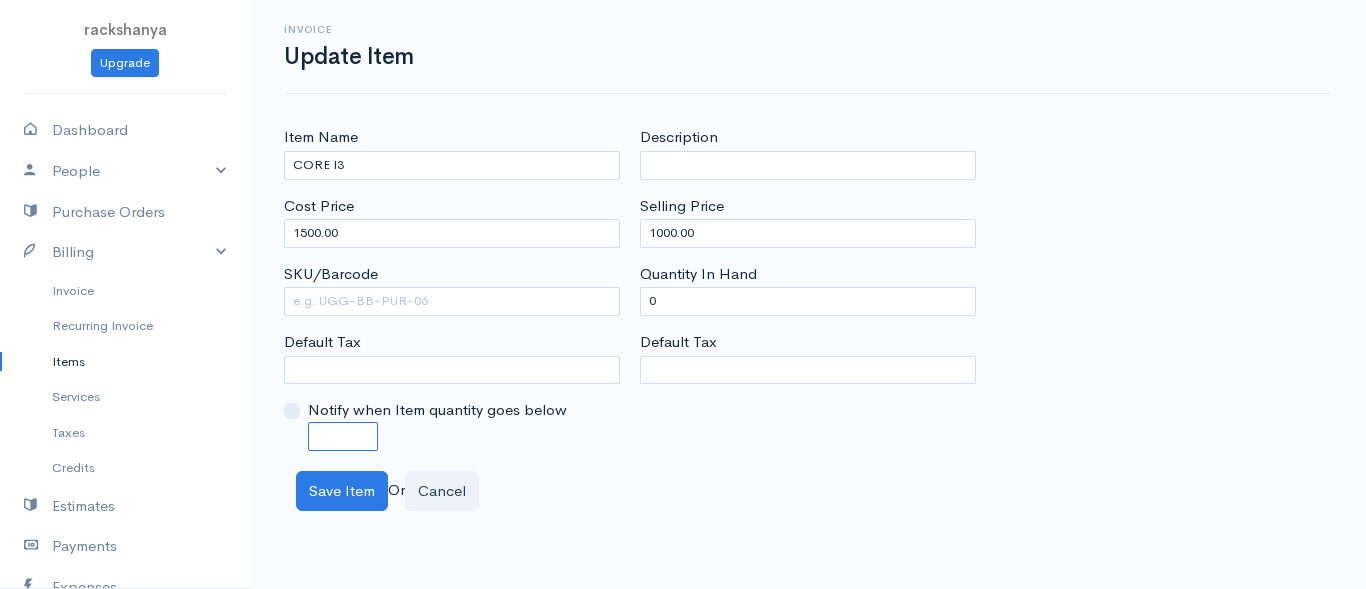 type on "0" 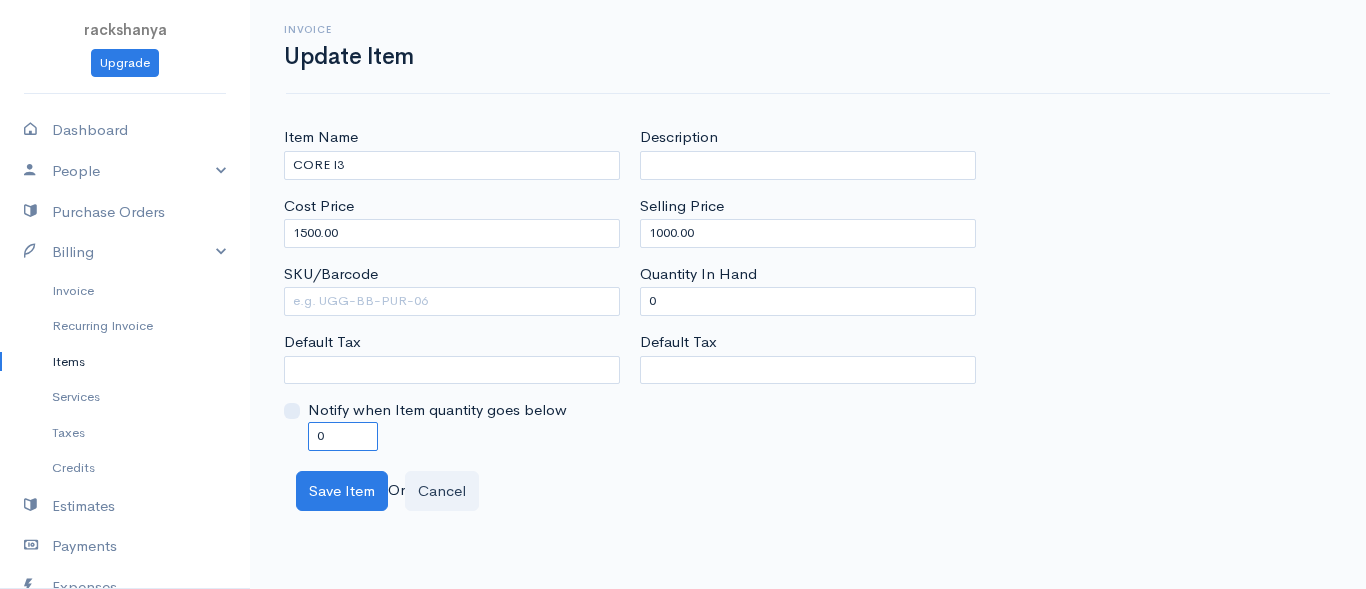 click on "0" at bounding box center (343, 436) 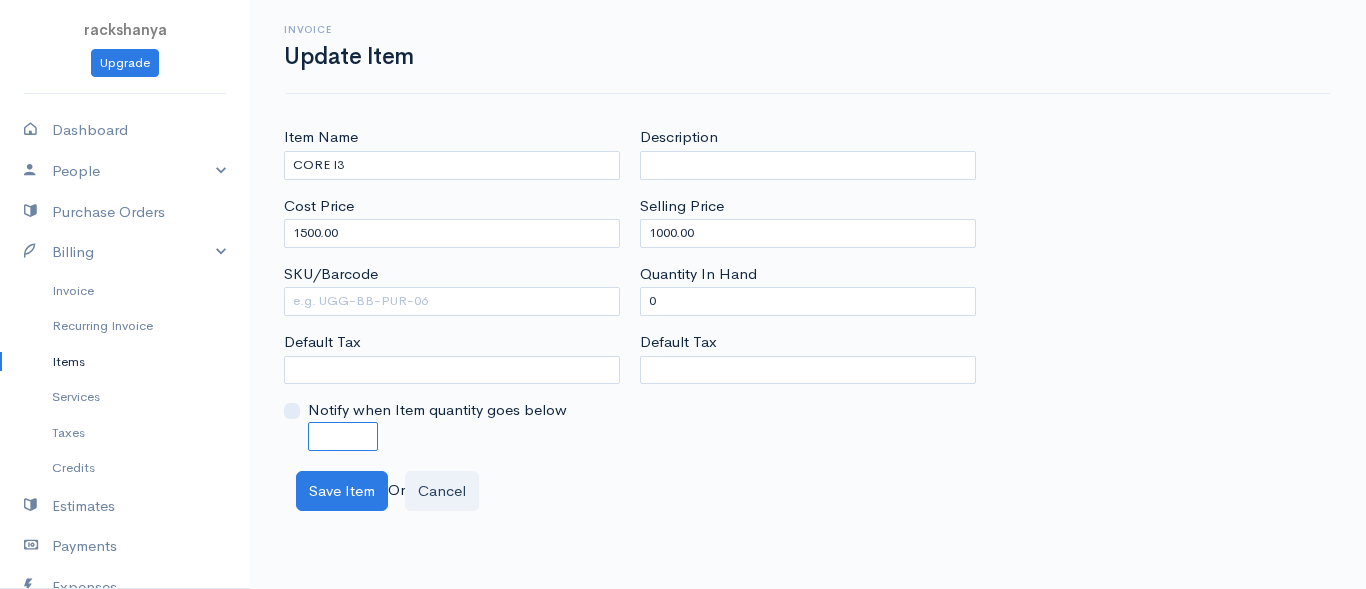 type on "0" 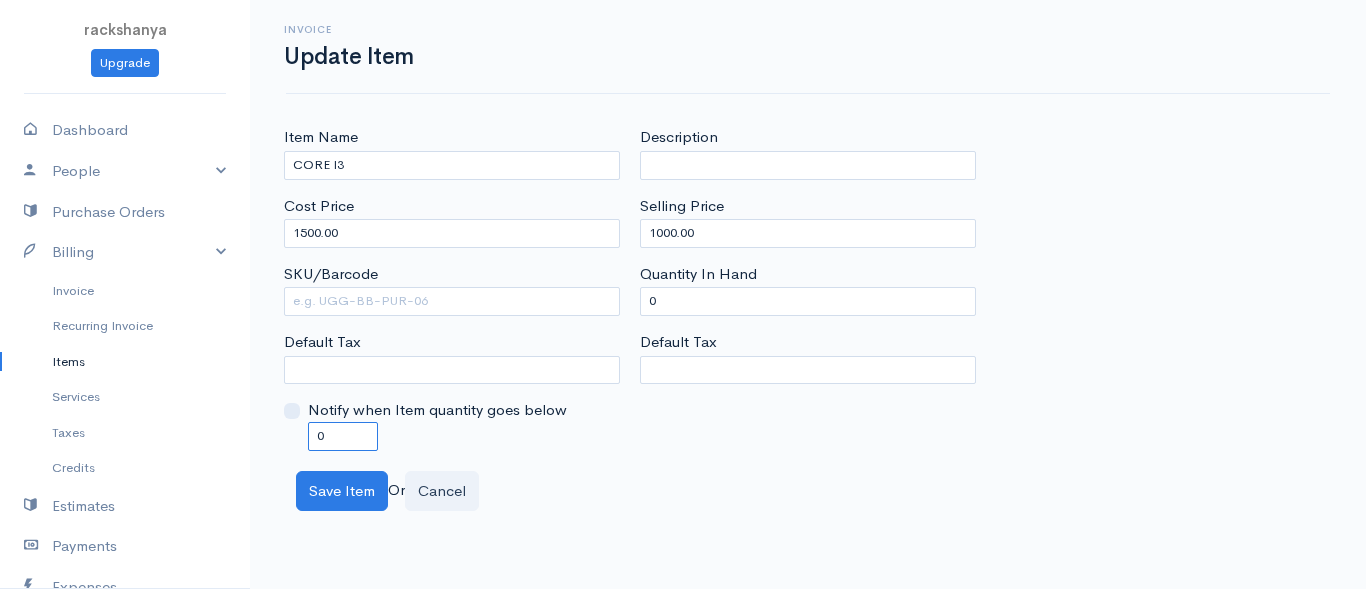 click on "0" at bounding box center (343, 436) 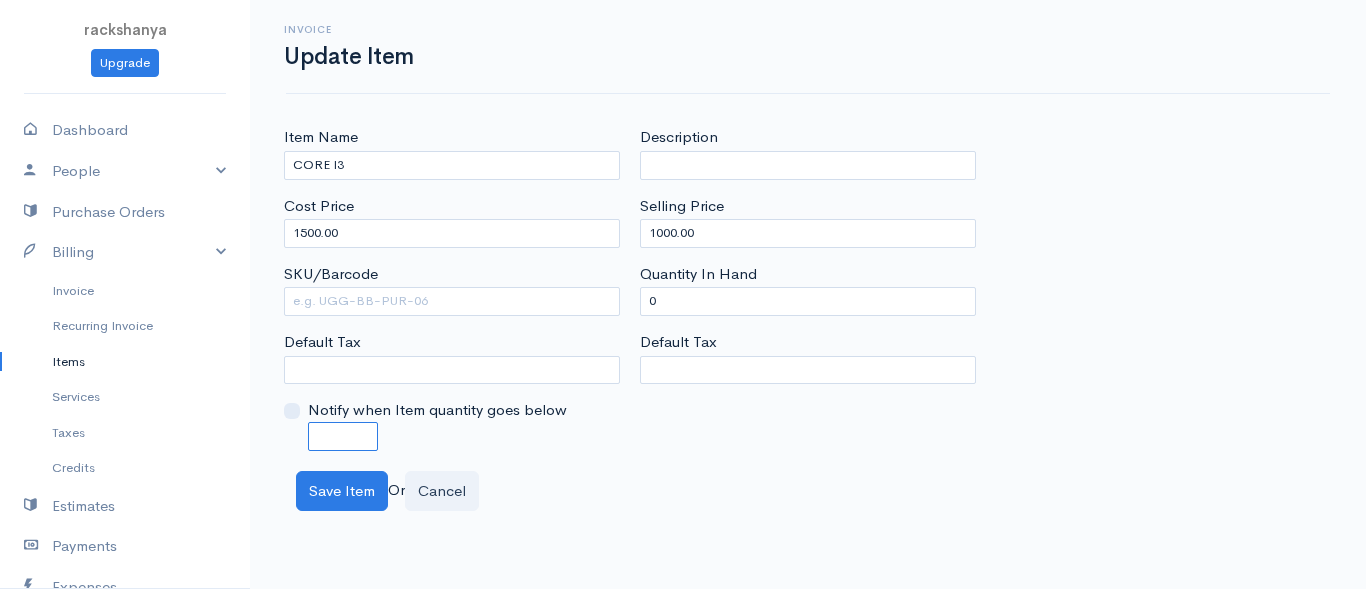 type on "0" 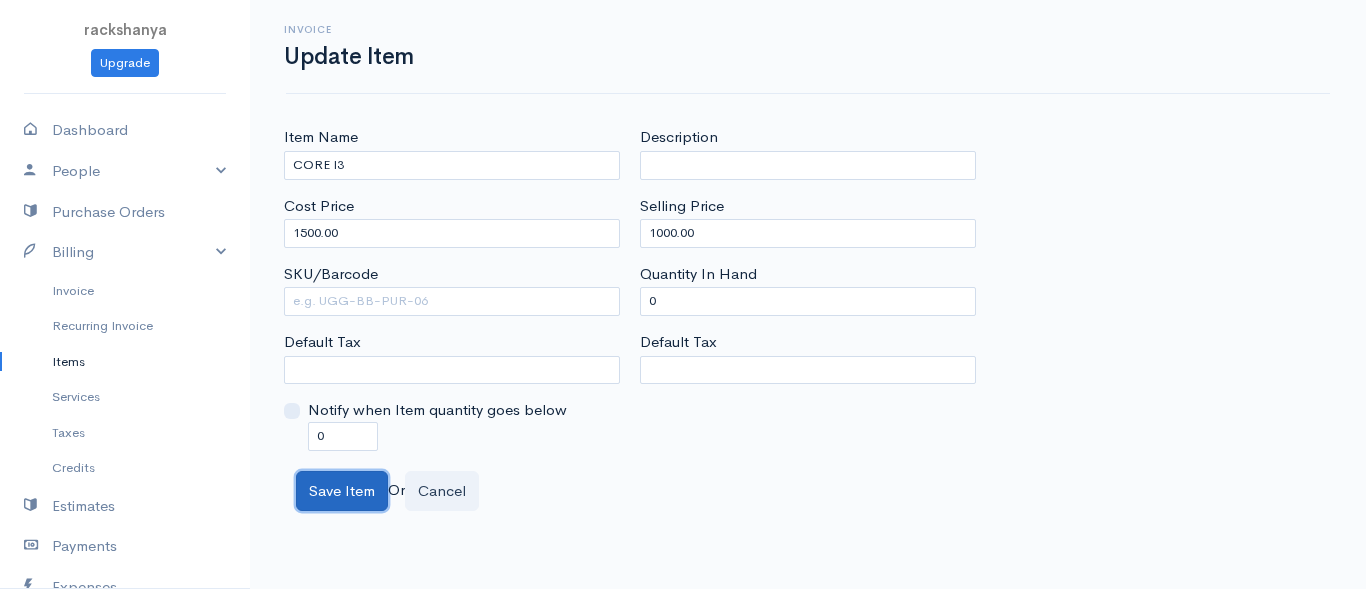 click on "Save Item" at bounding box center (342, 491) 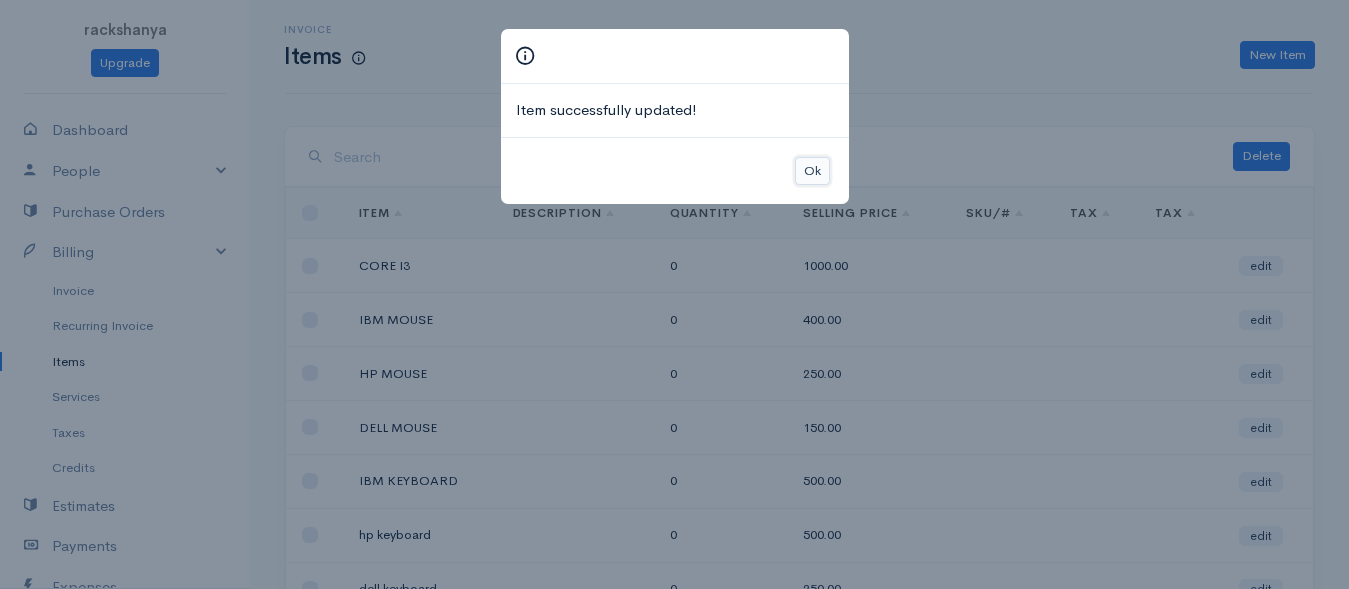 click on "Ok" at bounding box center (812, 171) 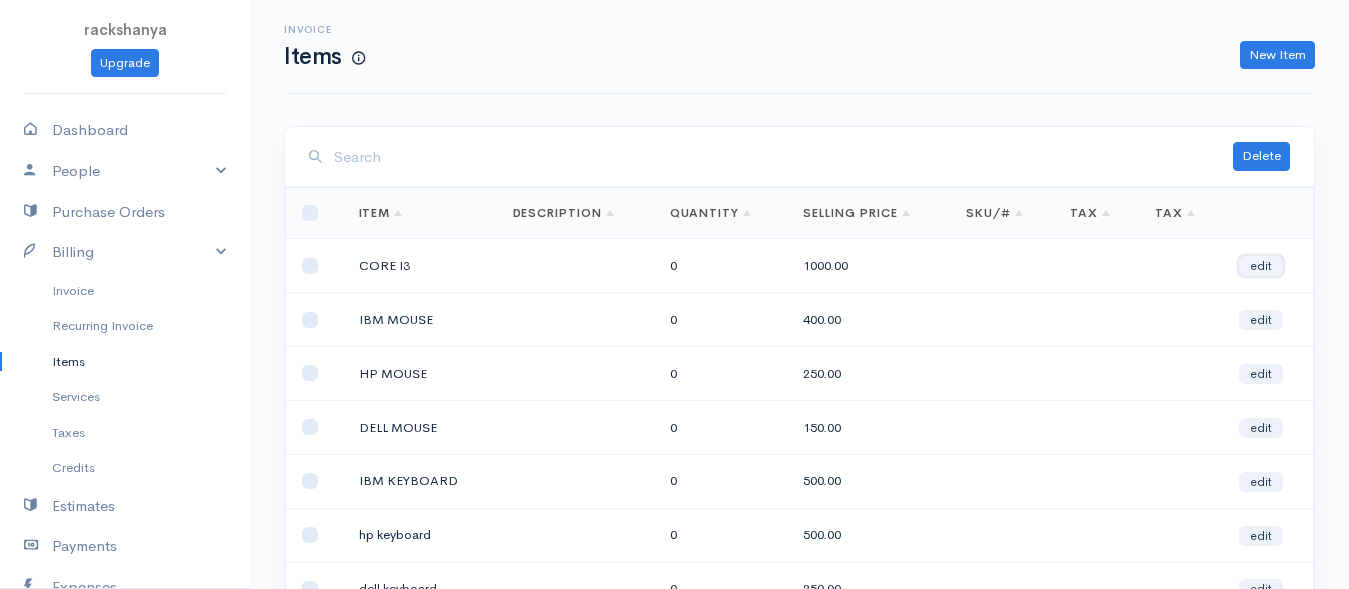 click on "edit" at bounding box center [1261, 266] 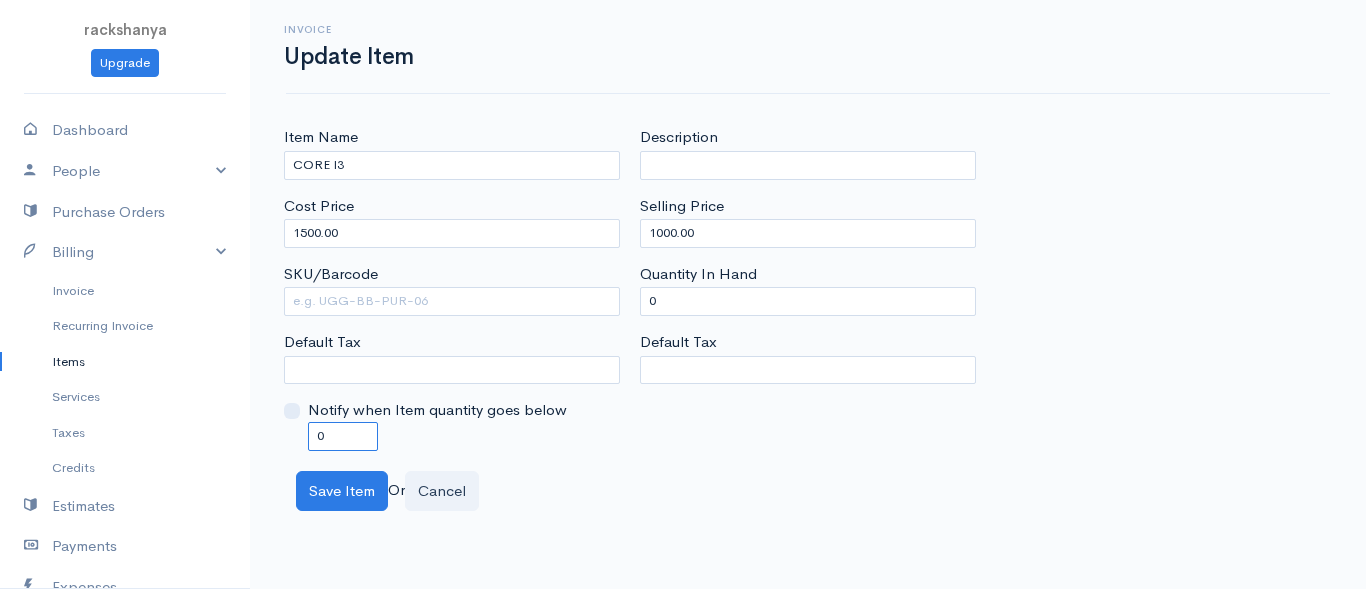 click on "0" at bounding box center (343, 436) 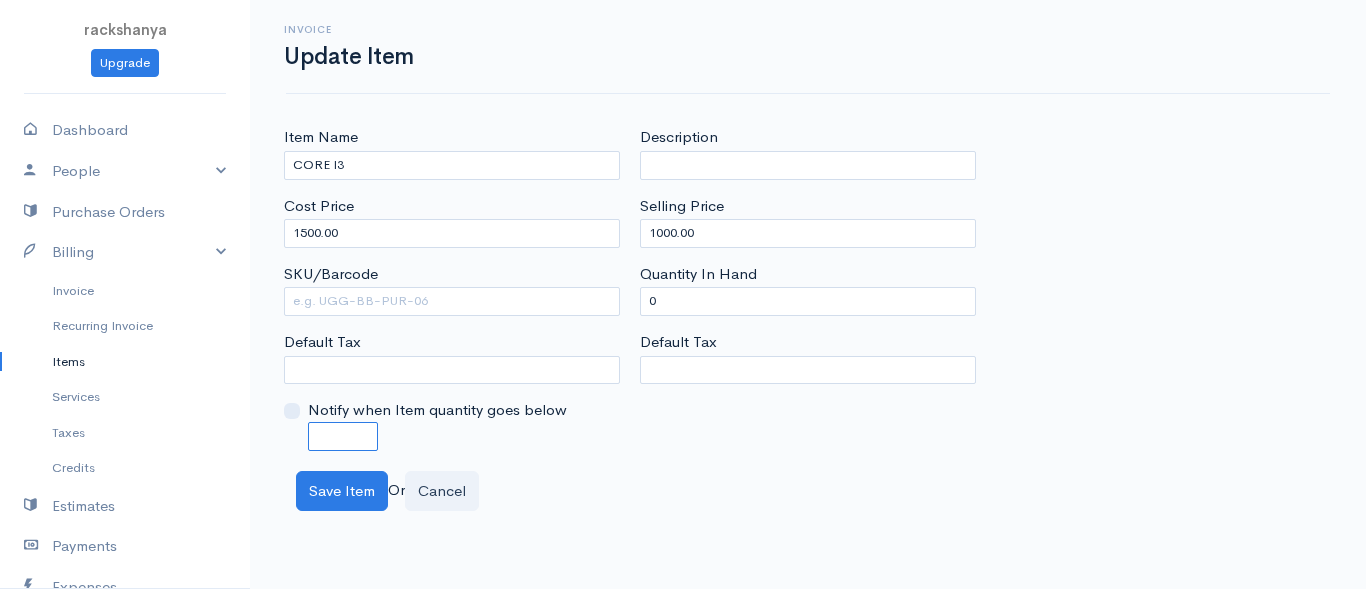 type on "0" 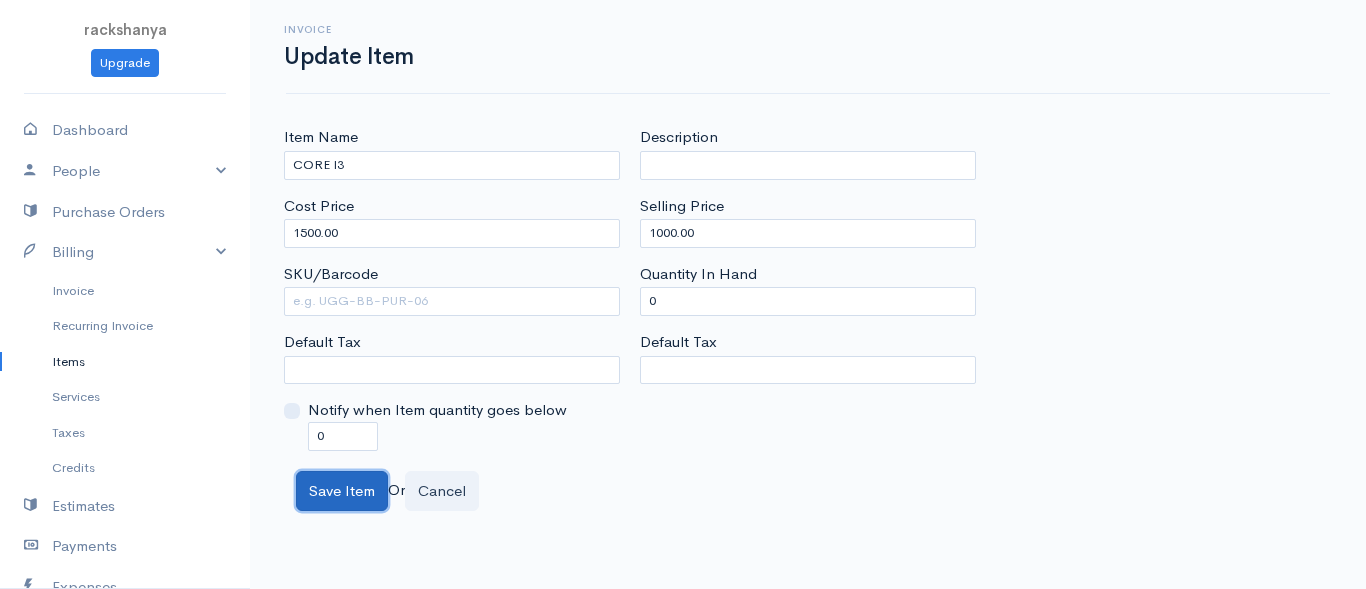 click on "Save Item" at bounding box center [342, 491] 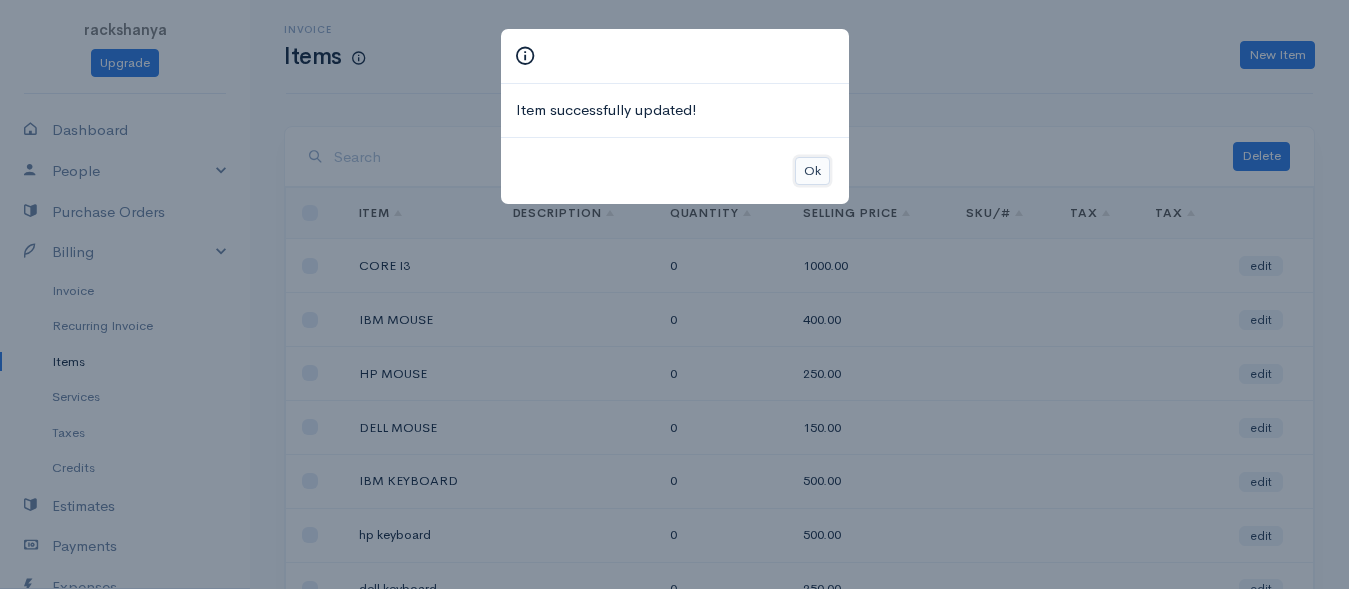 click on "Ok" at bounding box center (812, 171) 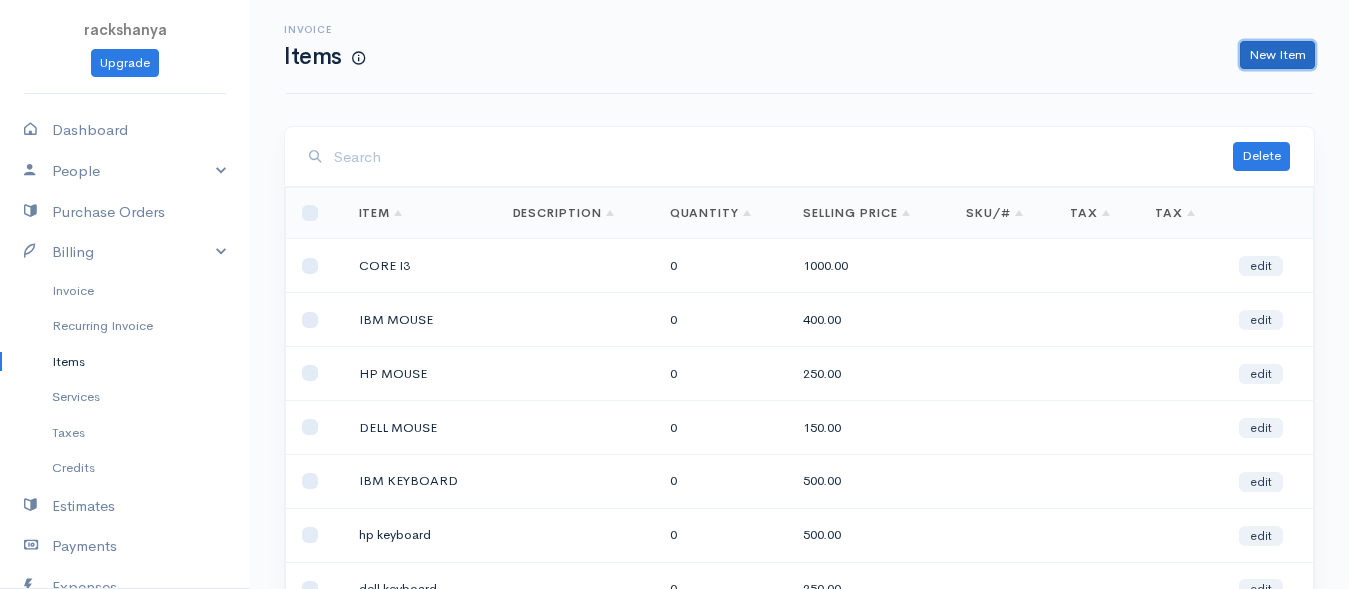 click on "New Item" at bounding box center (1277, 55) 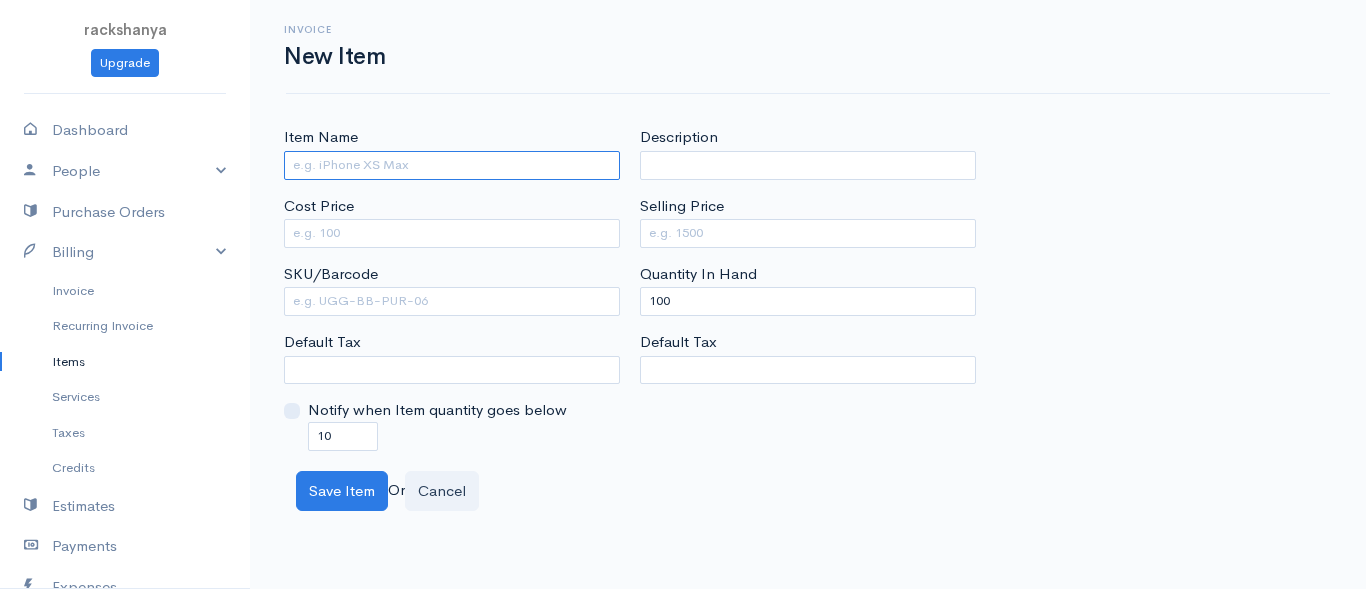 click on "Item Name" at bounding box center (452, 165) 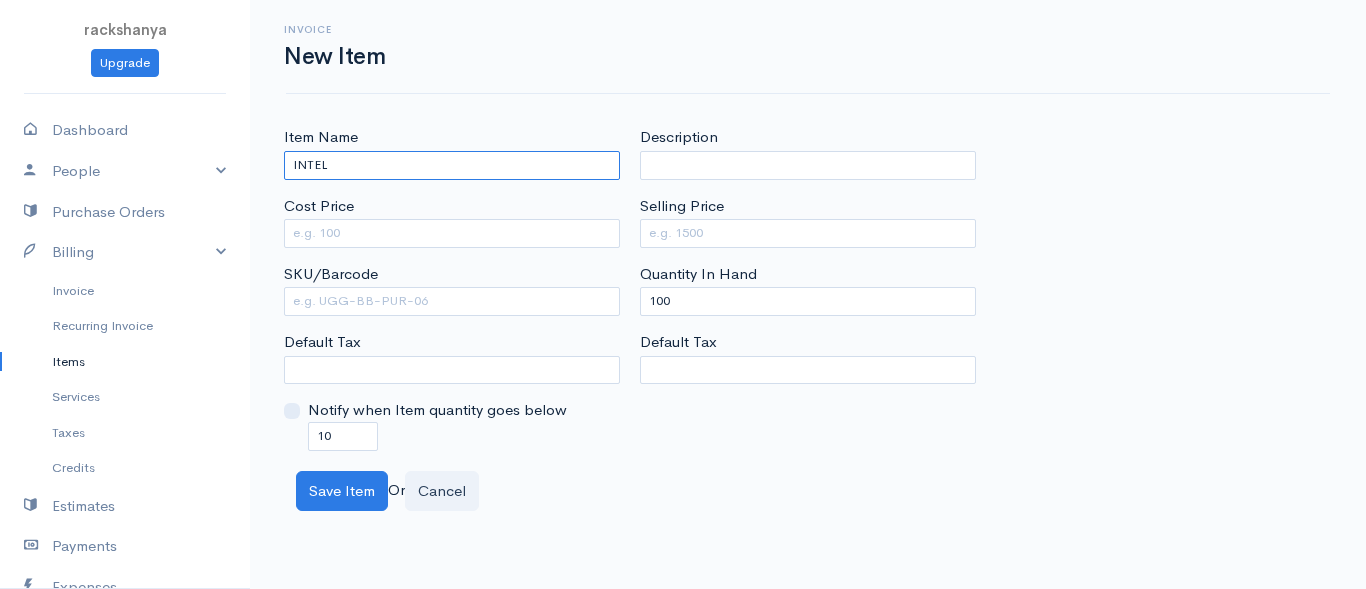type on "INTEL" 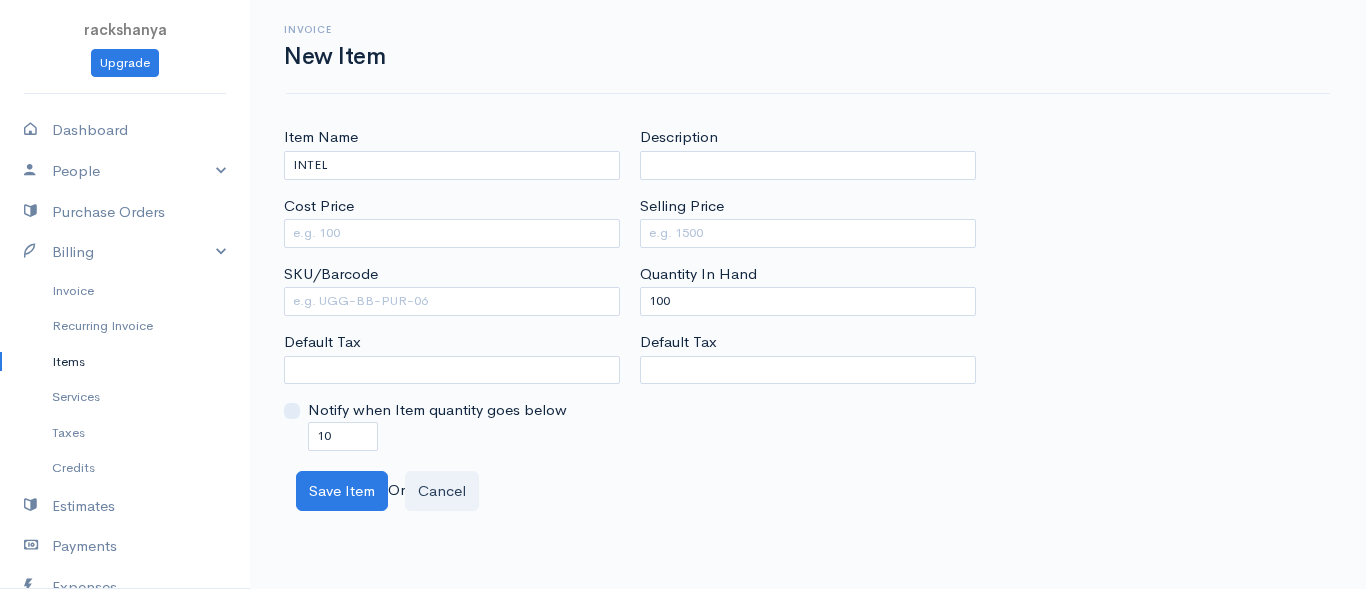 click on "Item Name INTEL Cost Price SKU/Barcode Default Tax Notify when Item quantity goes below 10" at bounding box center (452, 288) 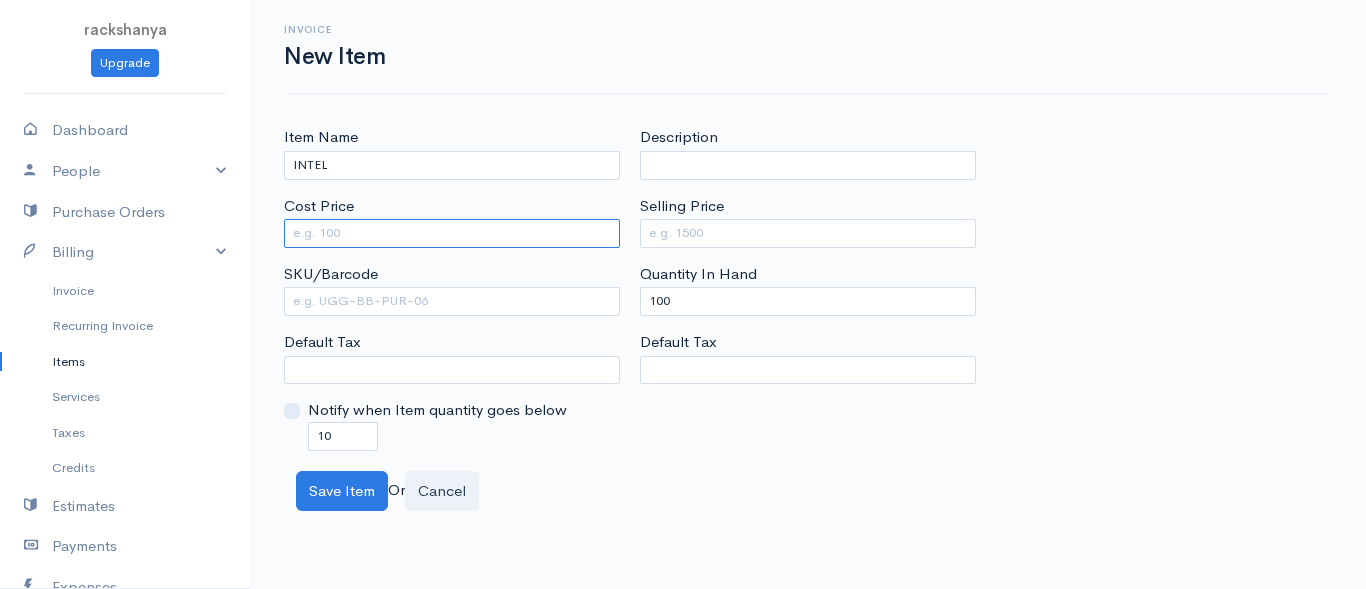 click on "Cost Price" at bounding box center (452, 233) 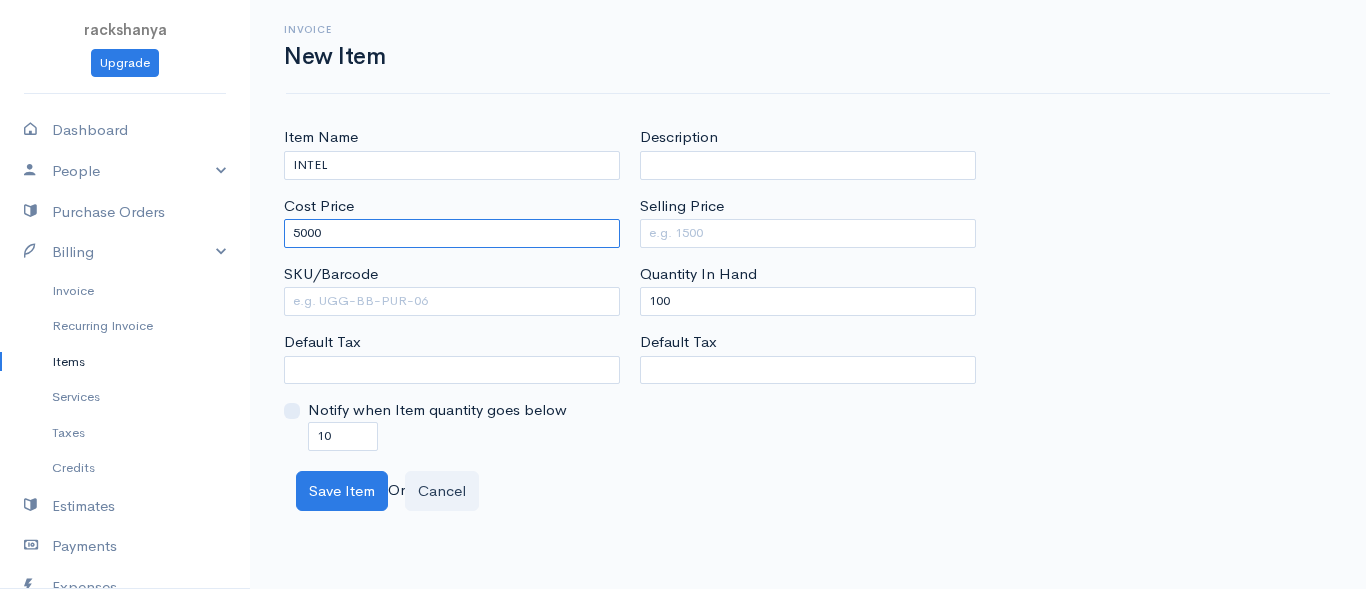 type on "5000" 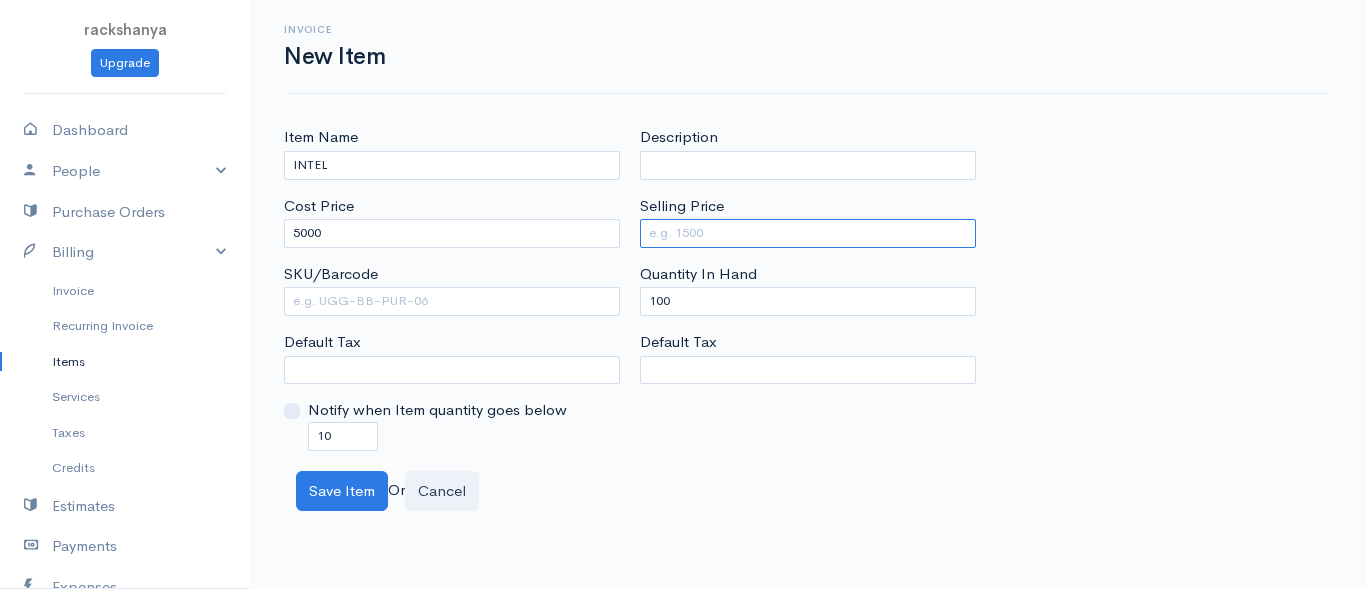 click on "Selling Price" at bounding box center (808, 233) 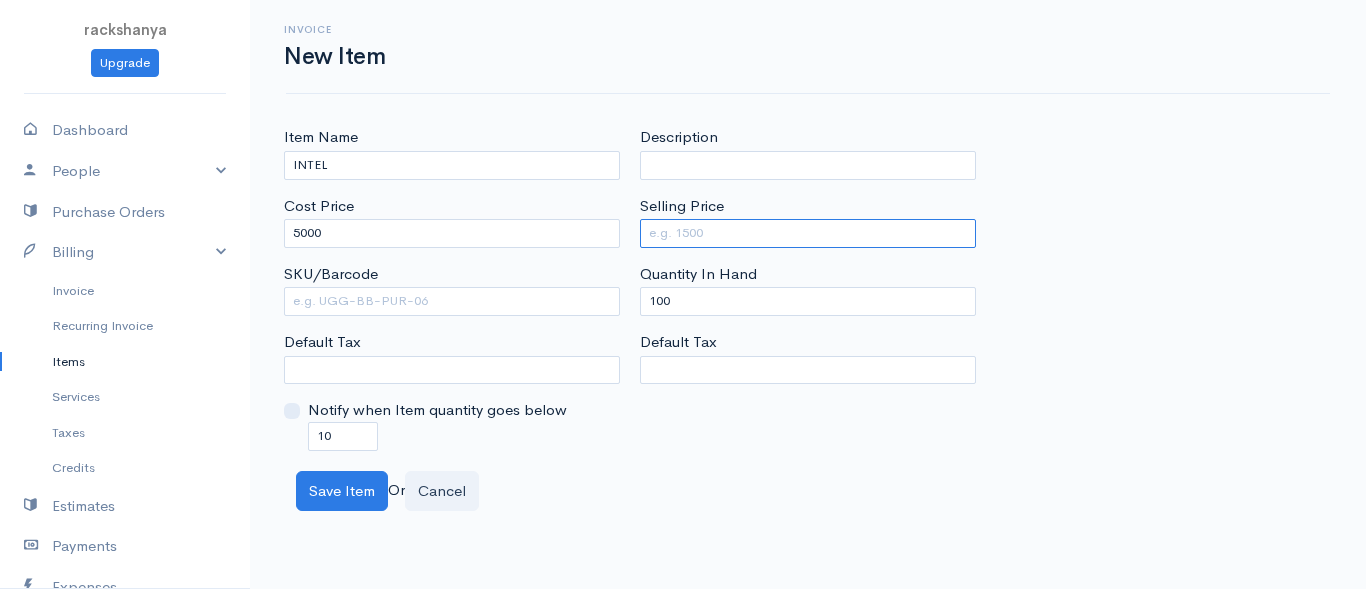 type on "1" 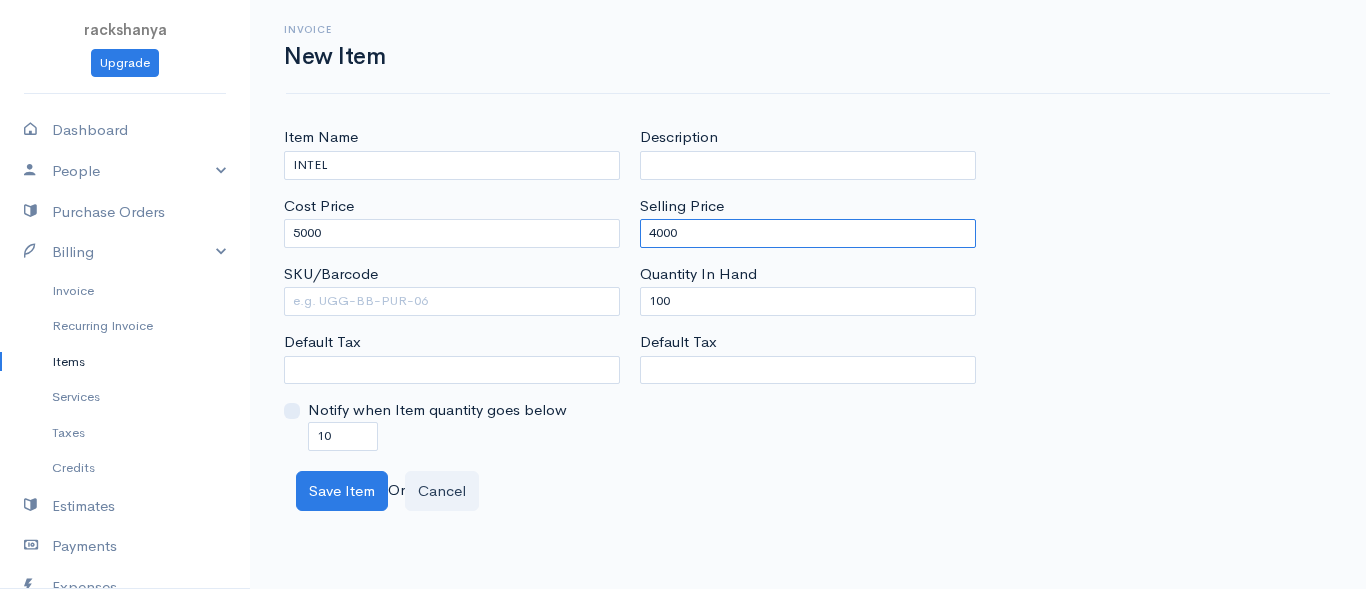 type on "4000" 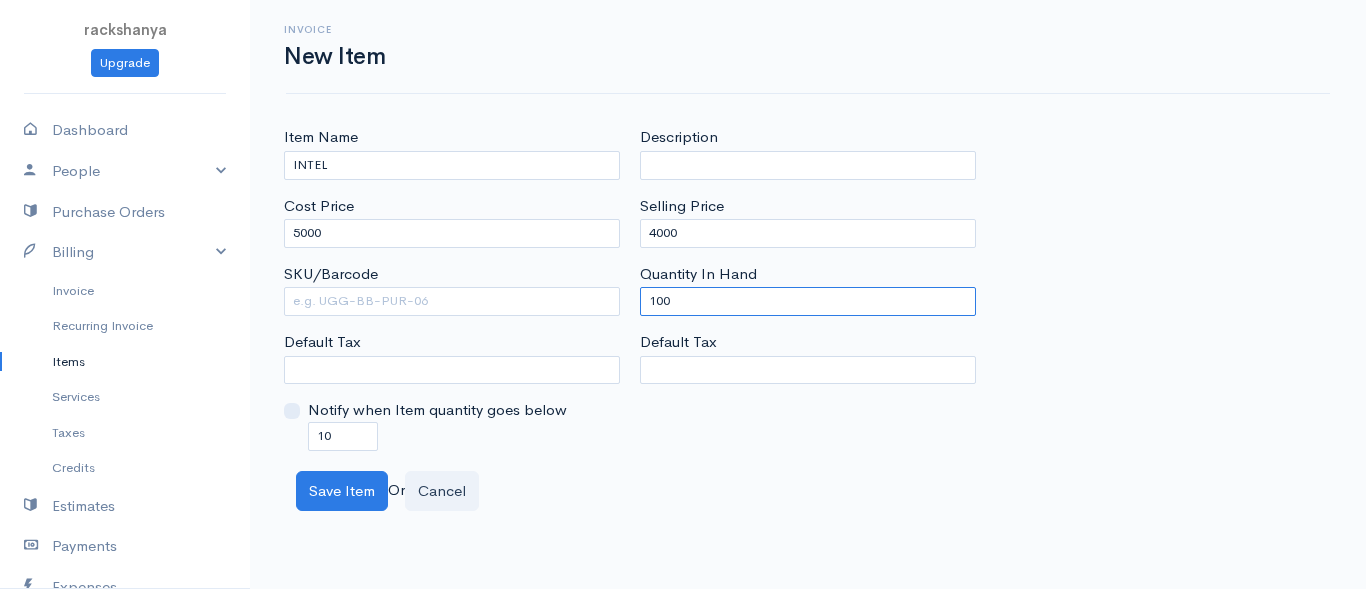 drag, startPoint x: 698, startPoint y: 303, endPoint x: 601, endPoint y: 311, distance: 97.32934 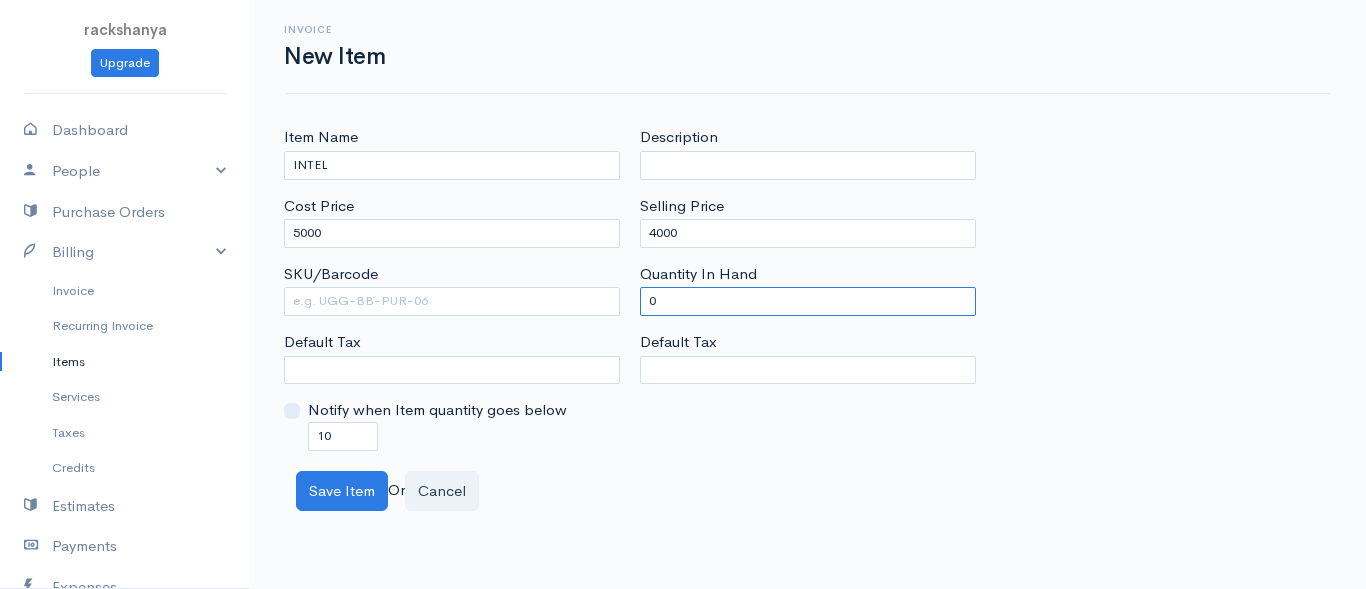 type on "0" 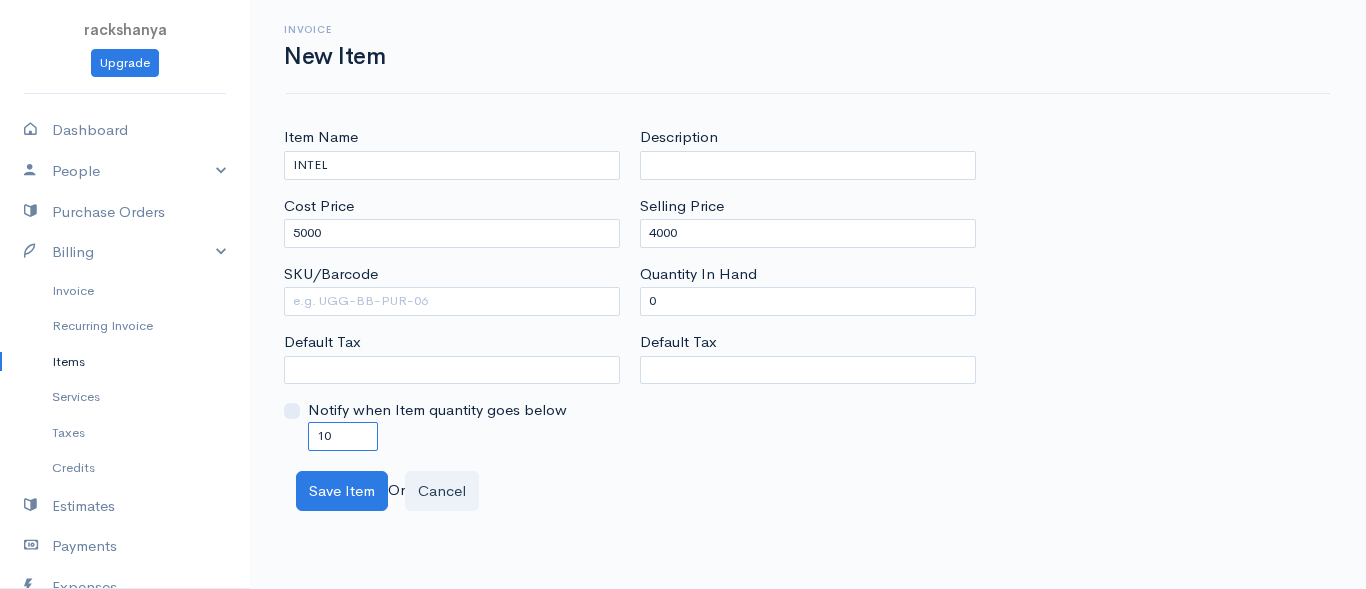 drag, startPoint x: 341, startPoint y: 440, endPoint x: 294, endPoint y: 435, distance: 47.26521 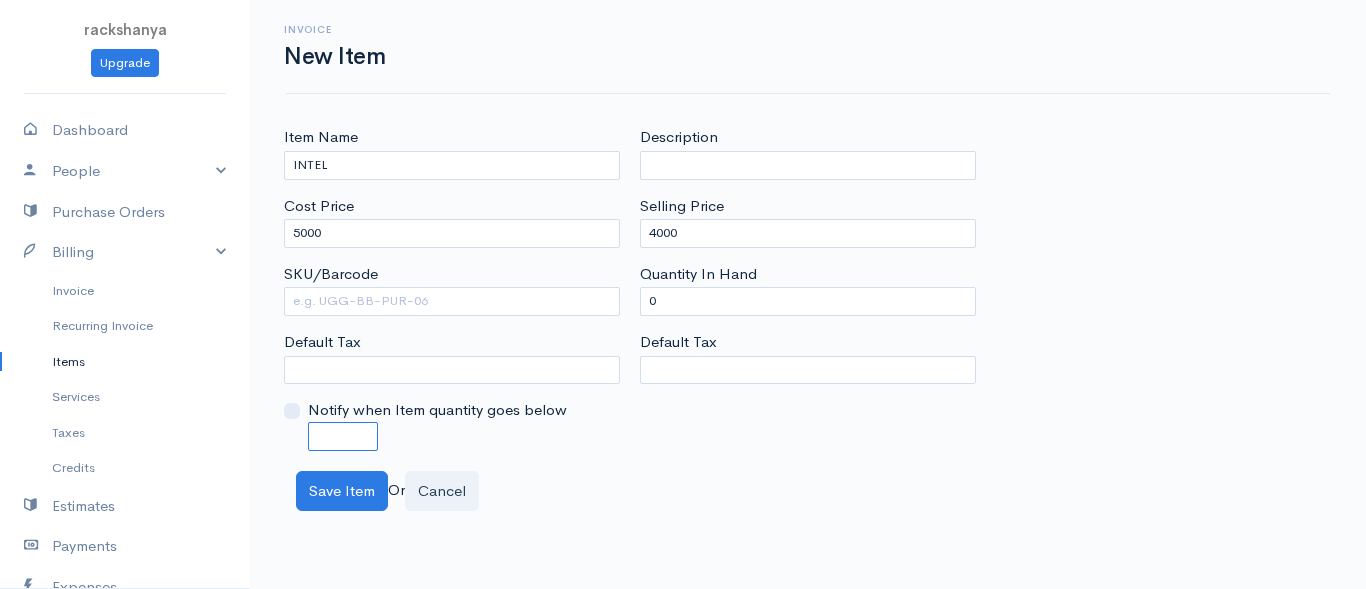 type on "0" 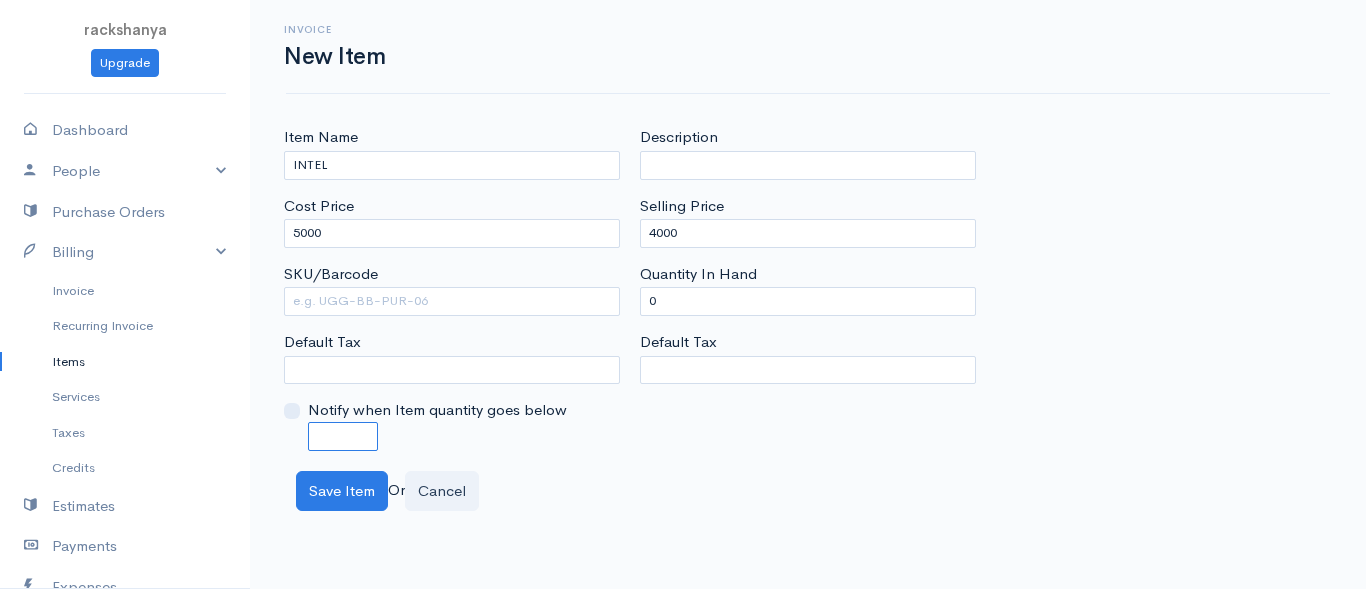 type on "0" 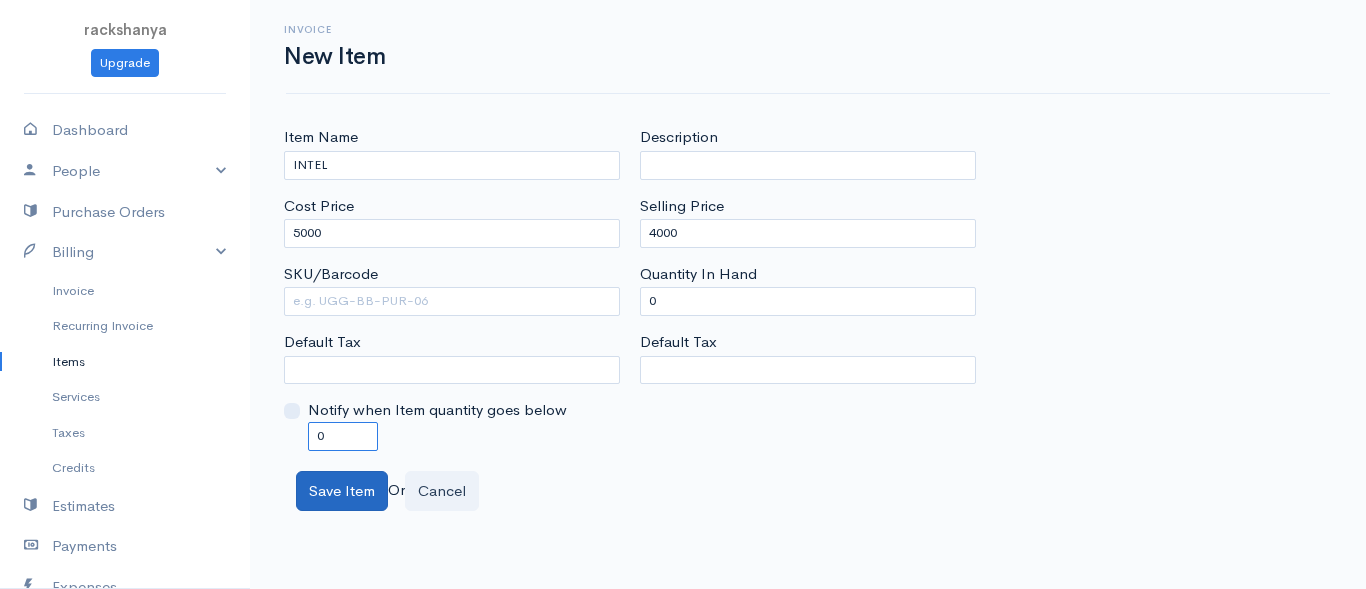 type on "0" 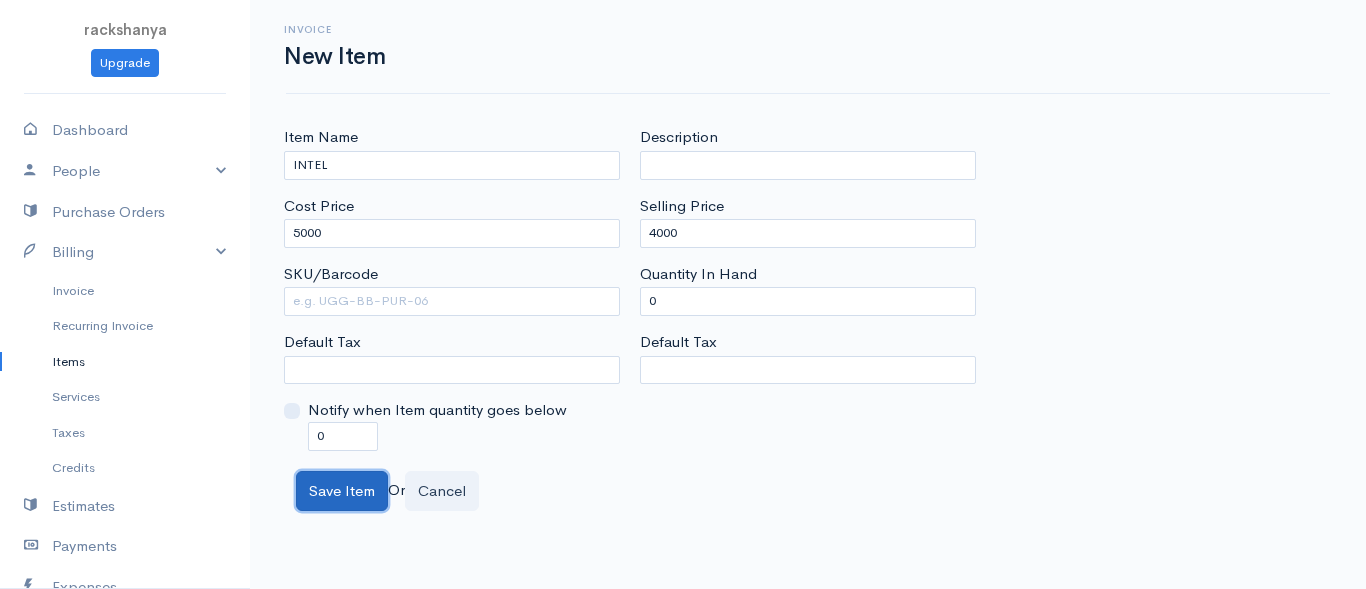 click on "Save Item" at bounding box center [342, 491] 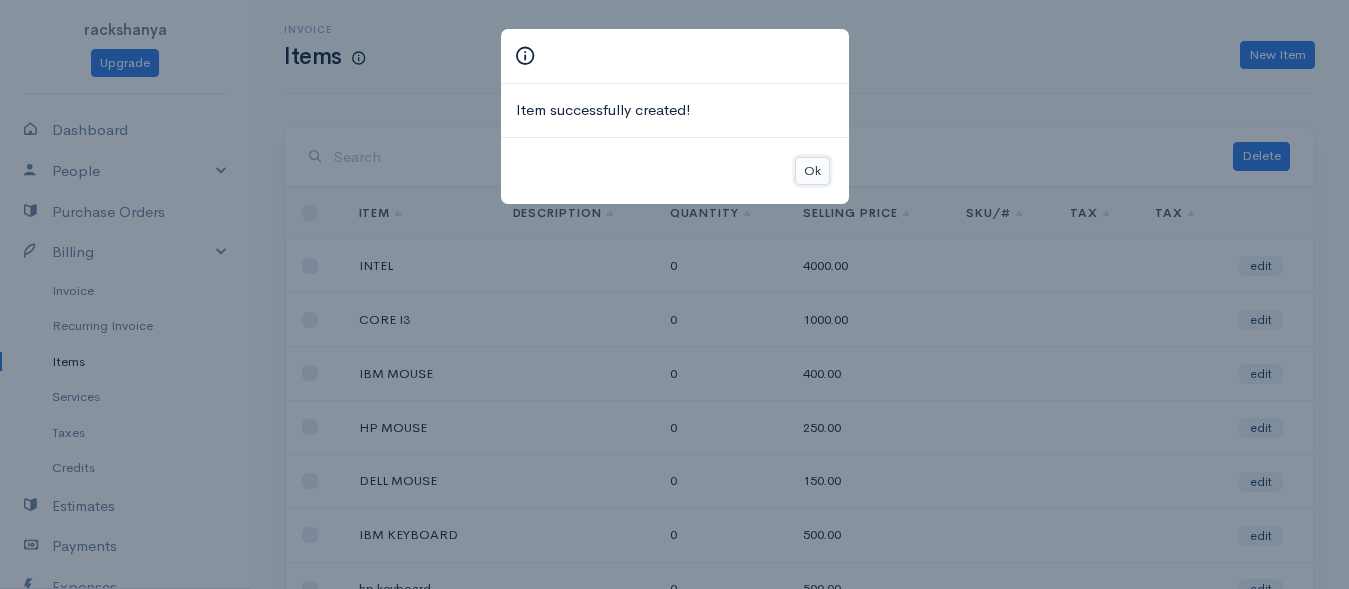 click on "Ok" at bounding box center (812, 171) 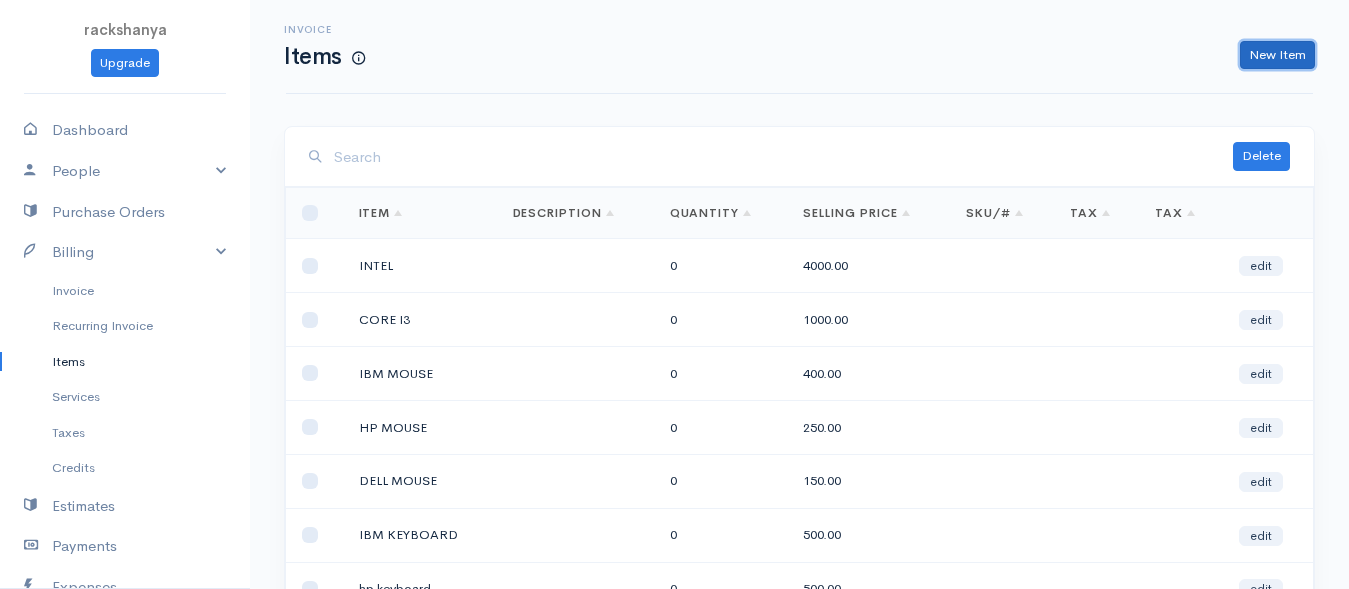 click on "New Item" at bounding box center [1277, 55] 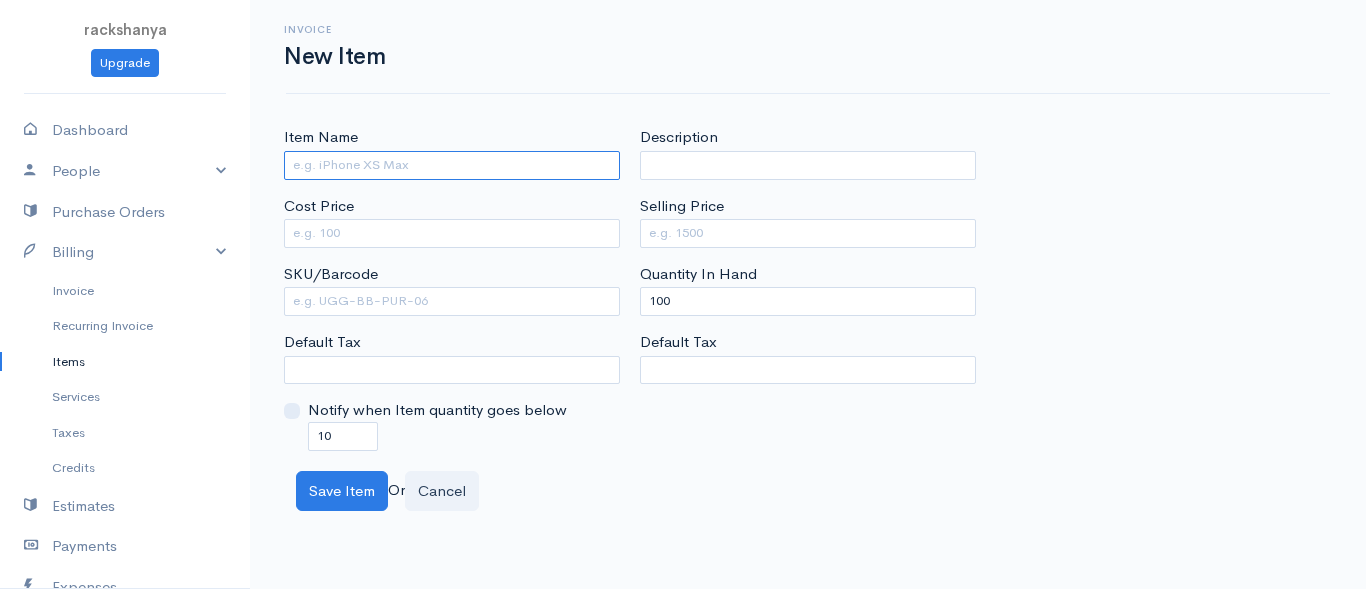 click on "Item Name" at bounding box center [452, 165] 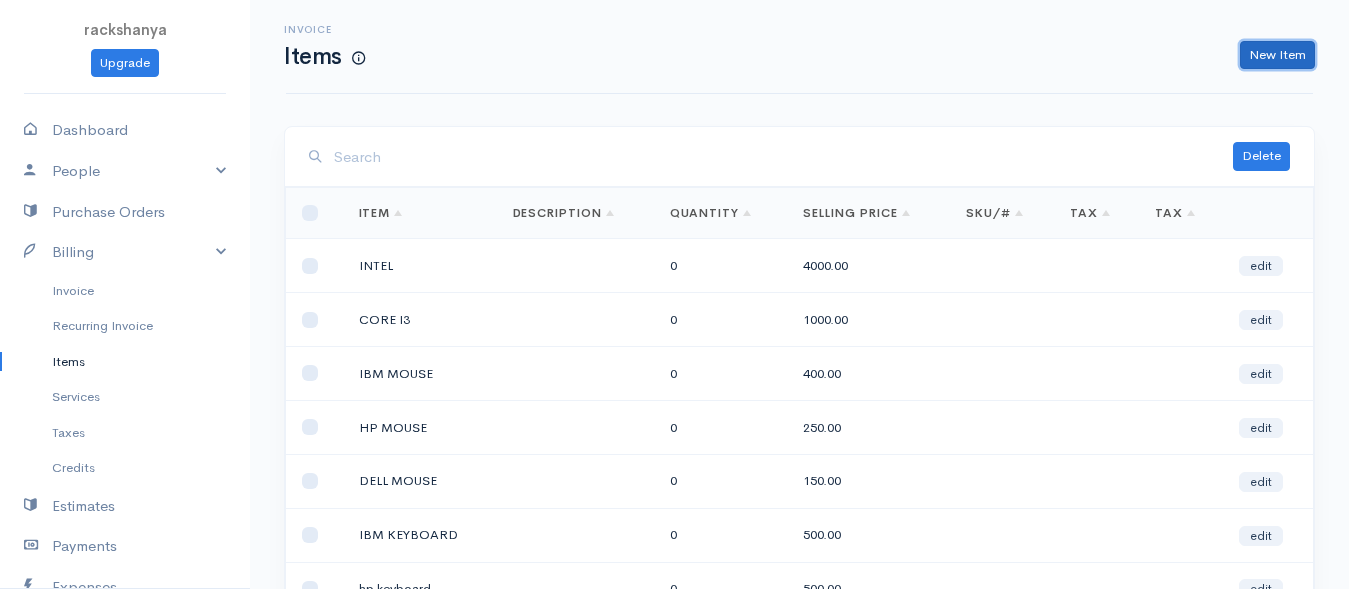 click on "New Item" at bounding box center [1277, 55] 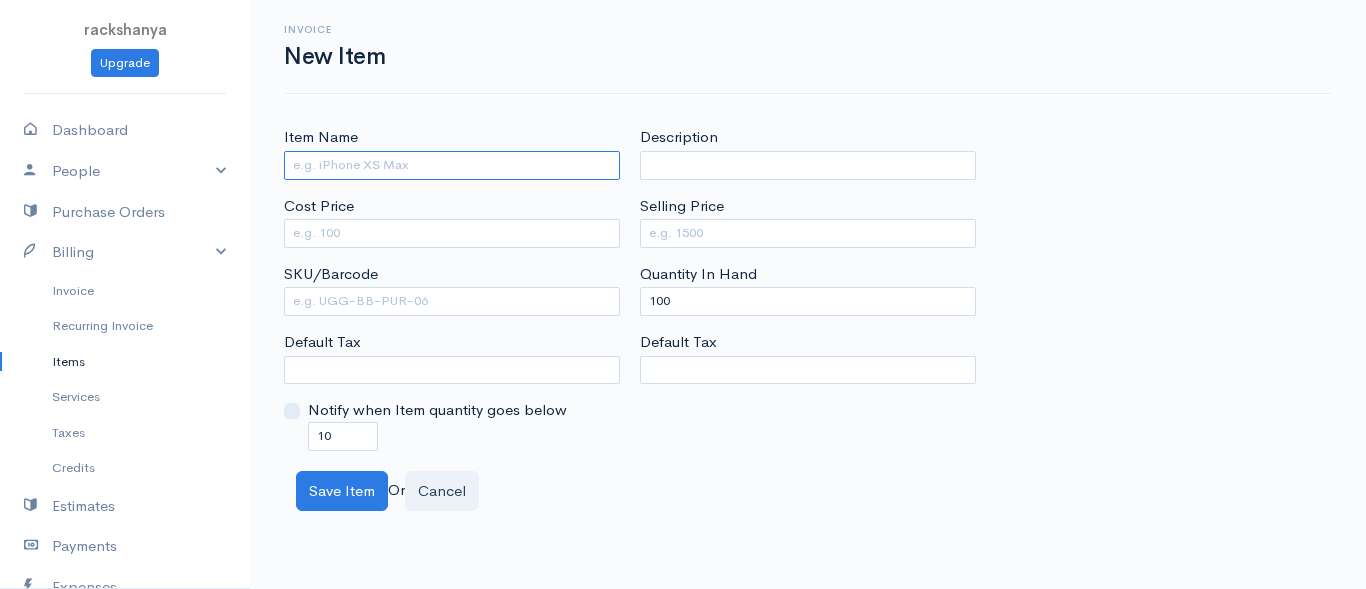 click on "Item Name" at bounding box center (452, 165) 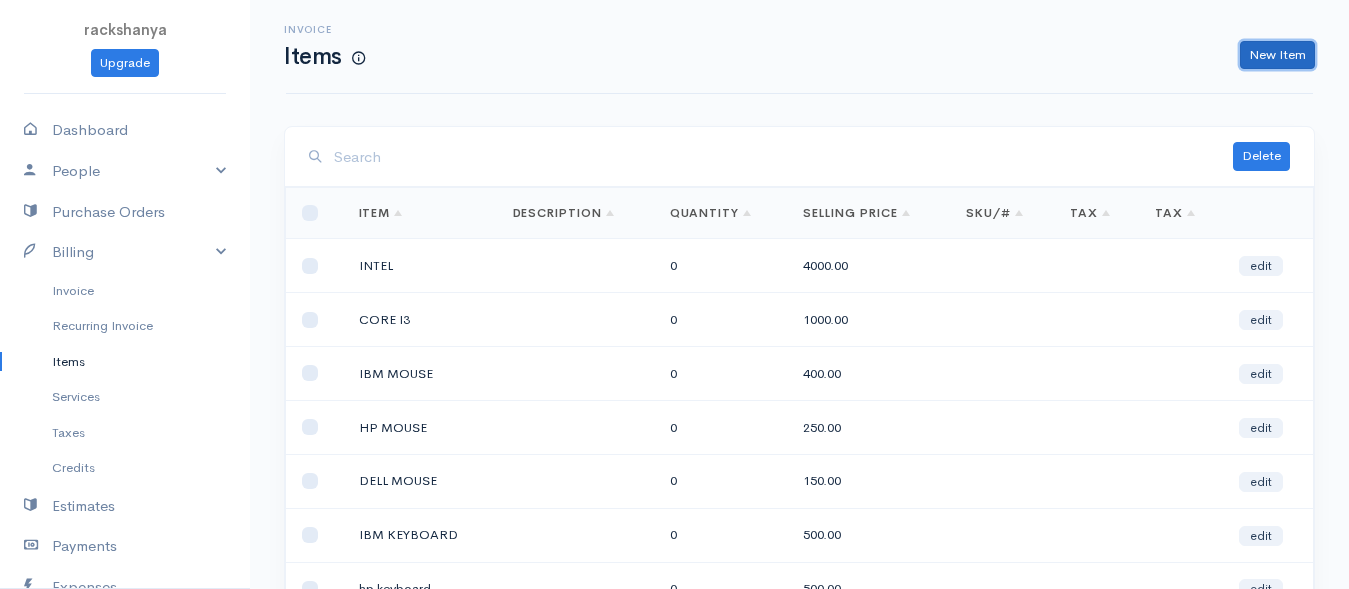 click on "New Item" at bounding box center (1277, 55) 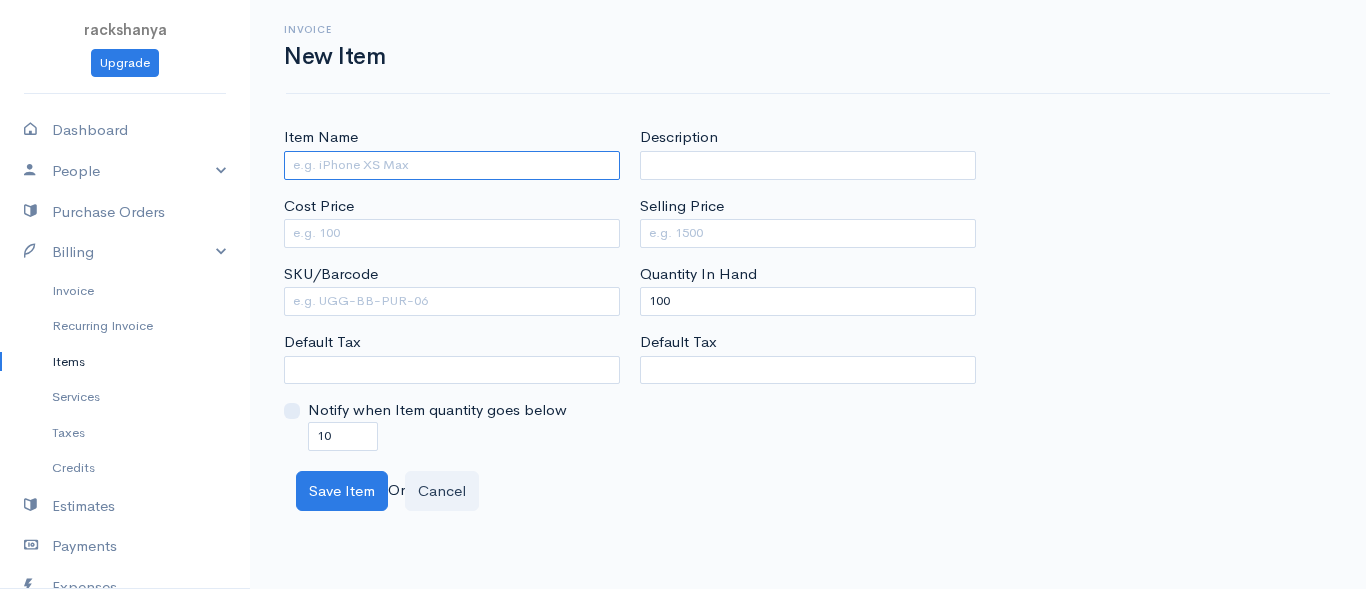 click on "Item Name" at bounding box center [452, 165] 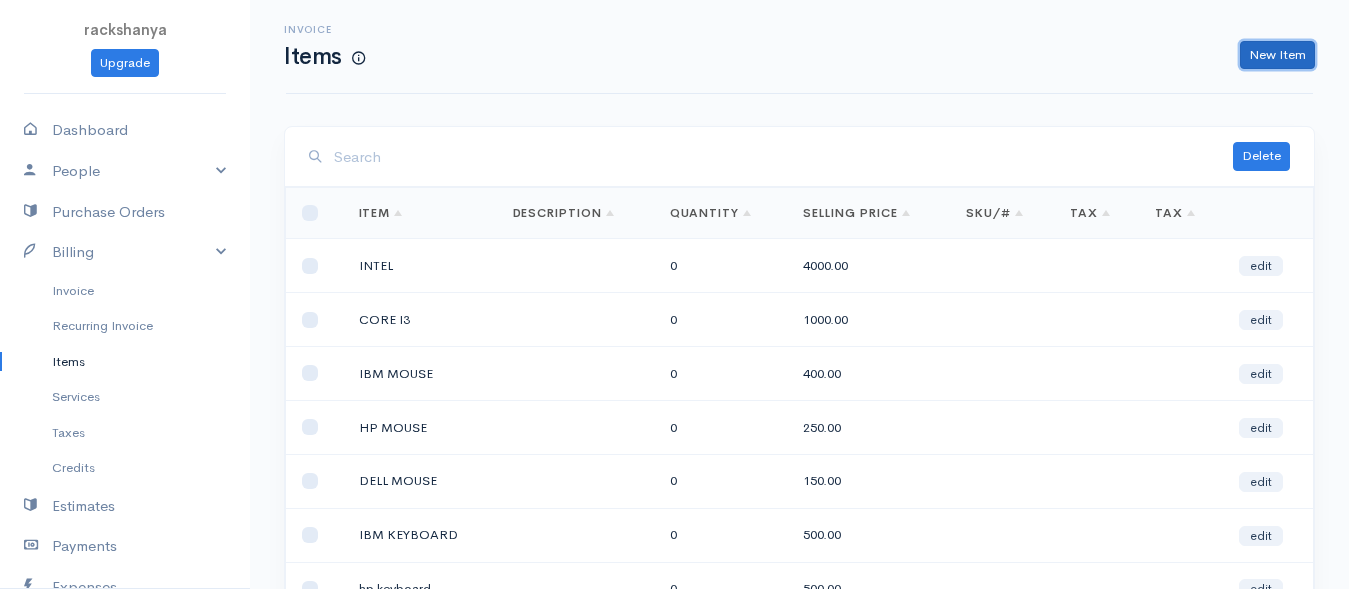 drag, startPoint x: 1243, startPoint y: 51, endPoint x: 1248, endPoint y: 39, distance: 13 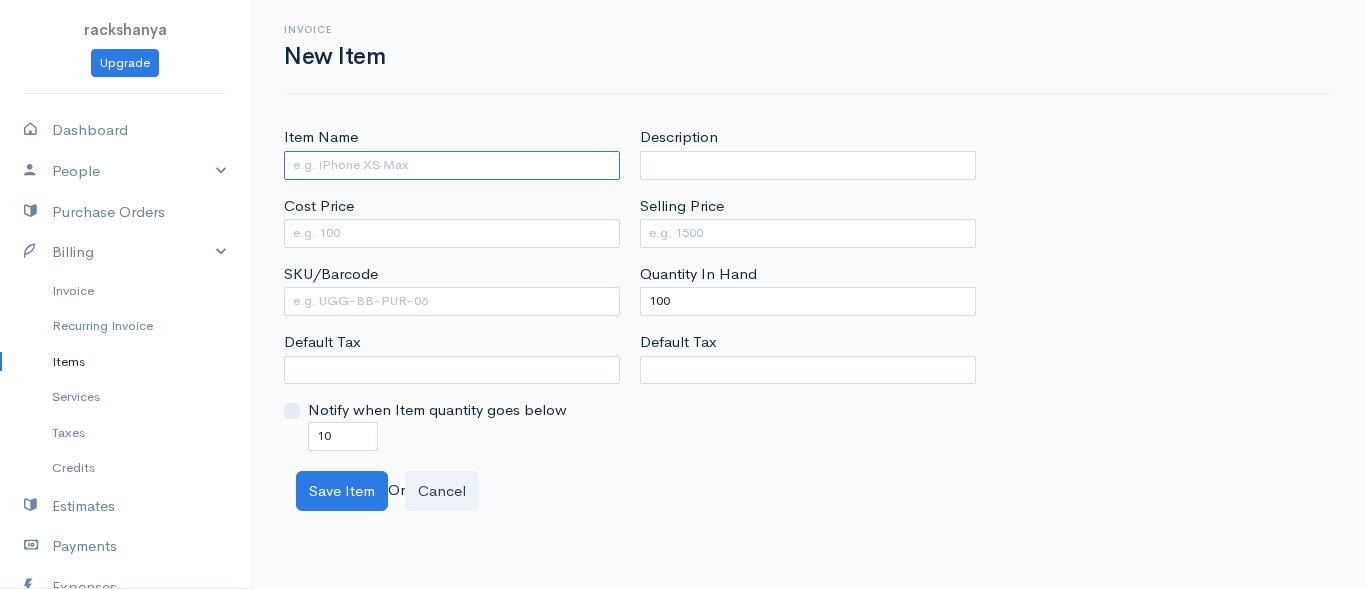 click on "Item Name" at bounding box center [452, 165] 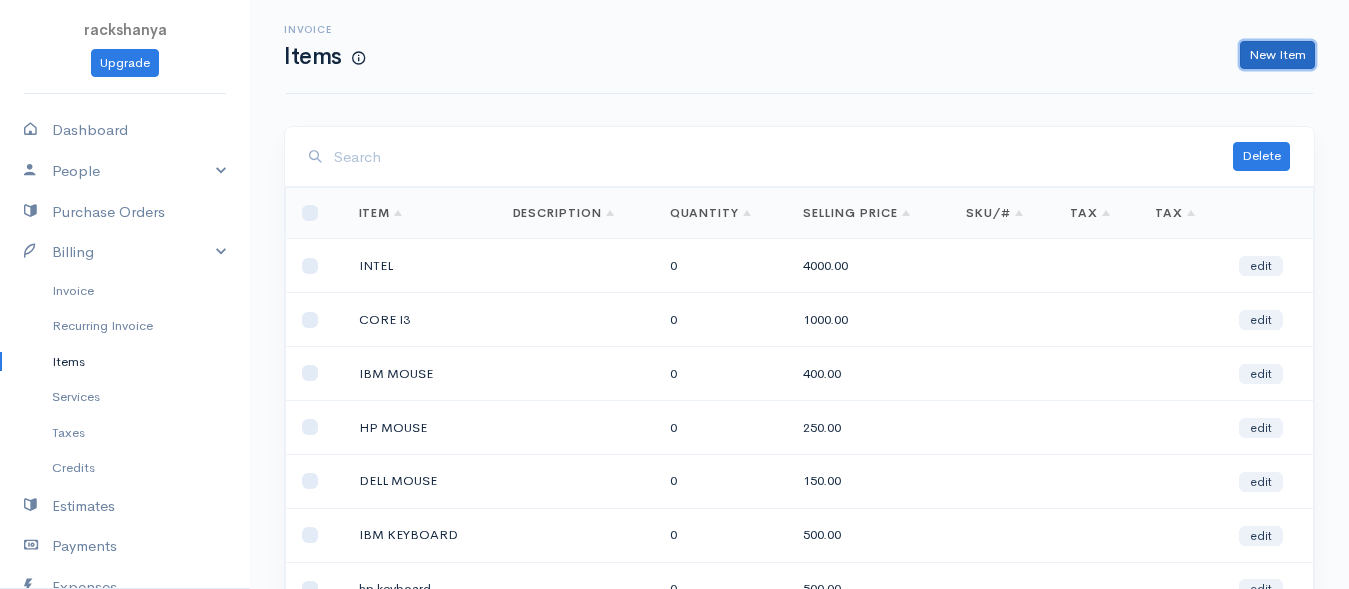 click on "New Item" at bounding box center [1277, 55] 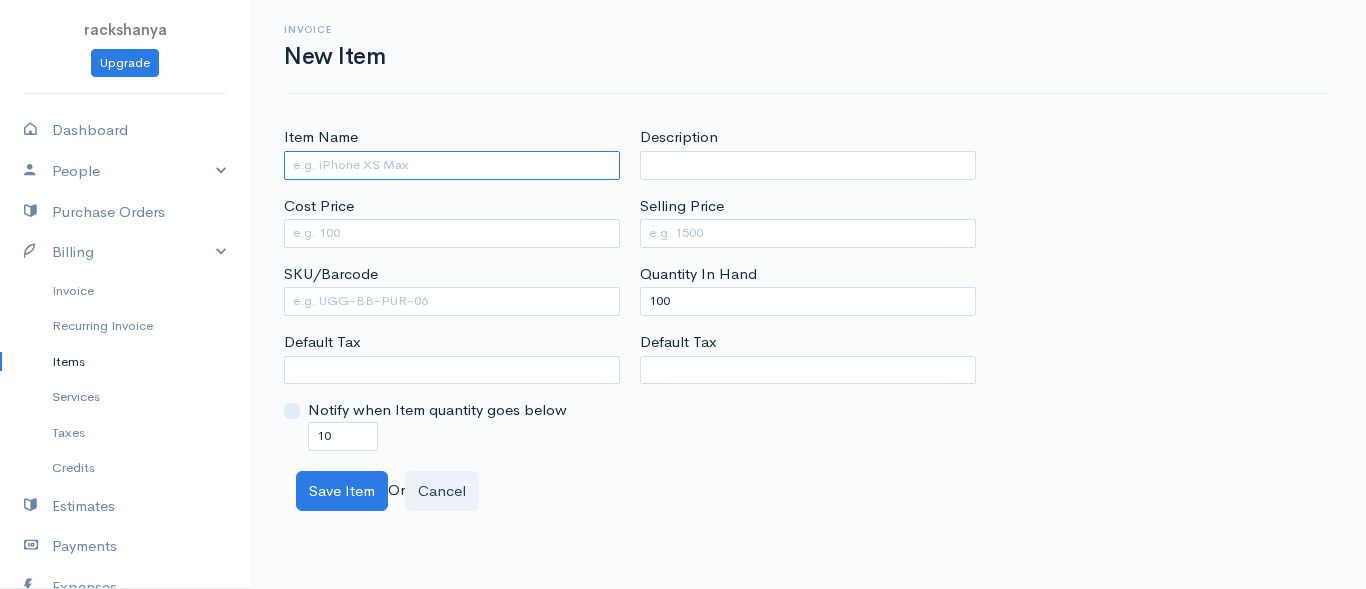 click on "Item Name" at bounding box center [452, 165] 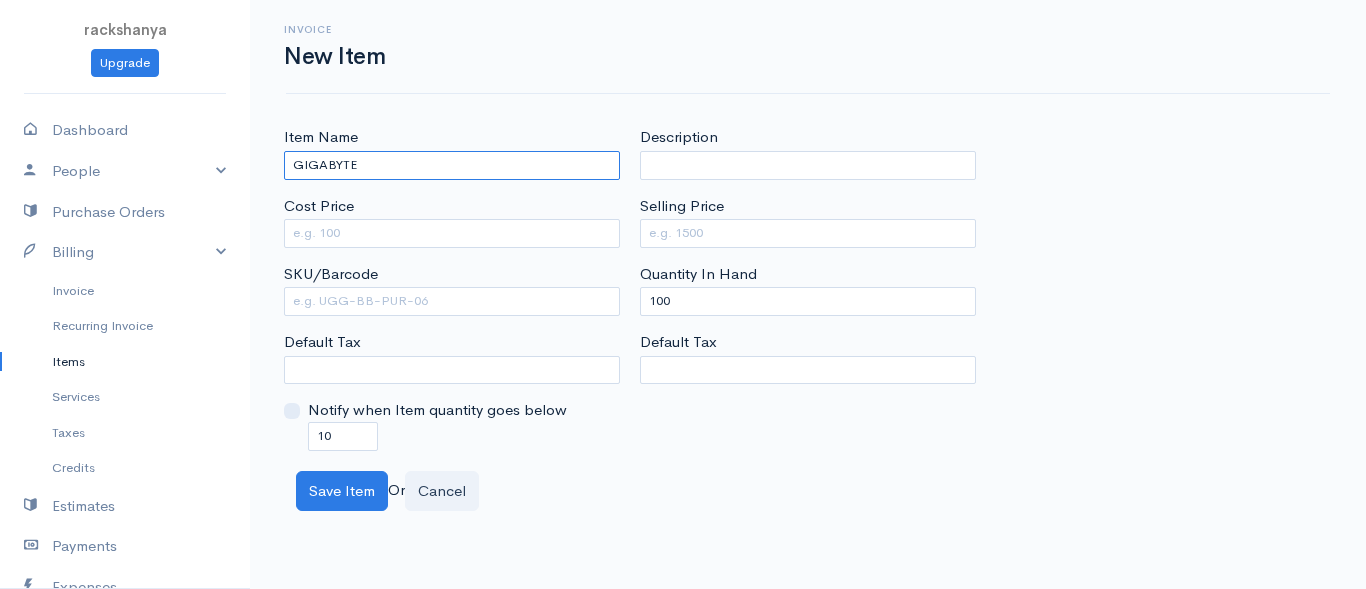 type on "GIGABYTE" 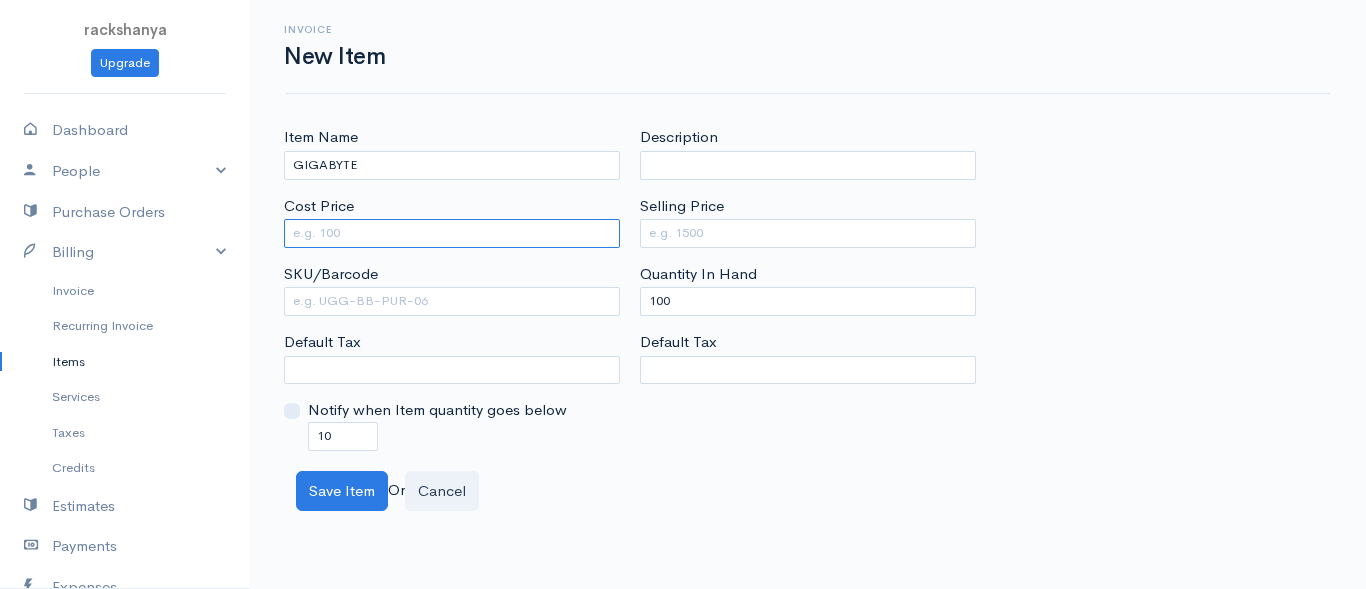 click on "Cost Price" at bounding box center (452, 233) 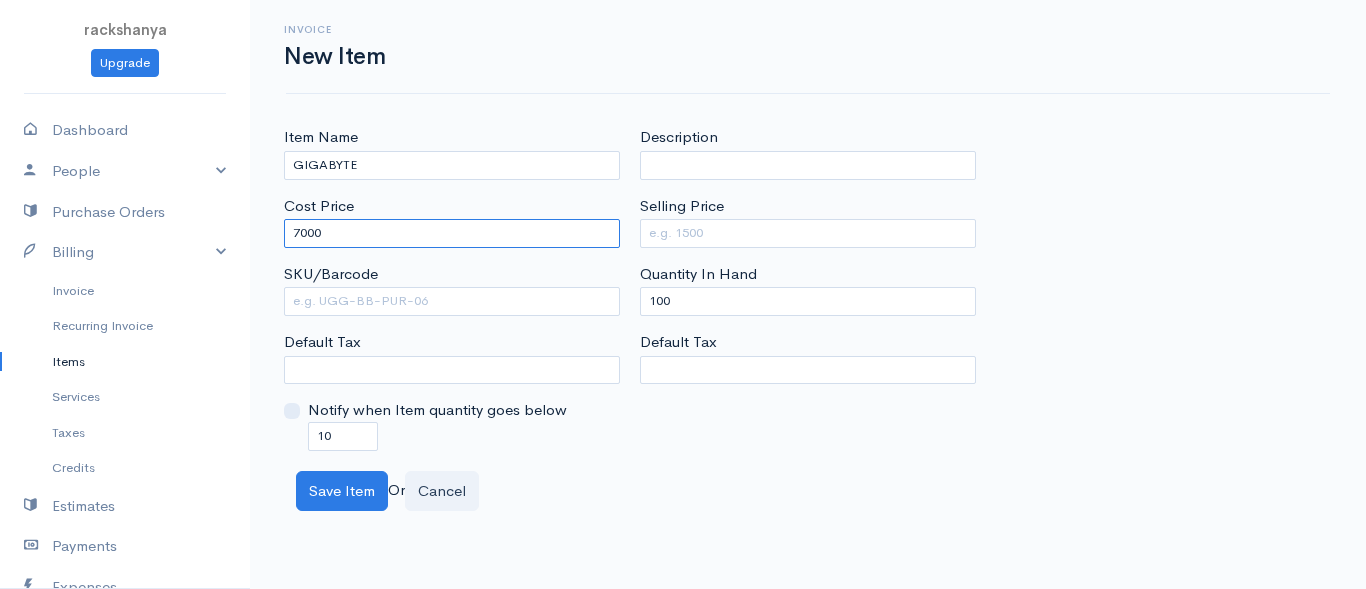 type on "7000" 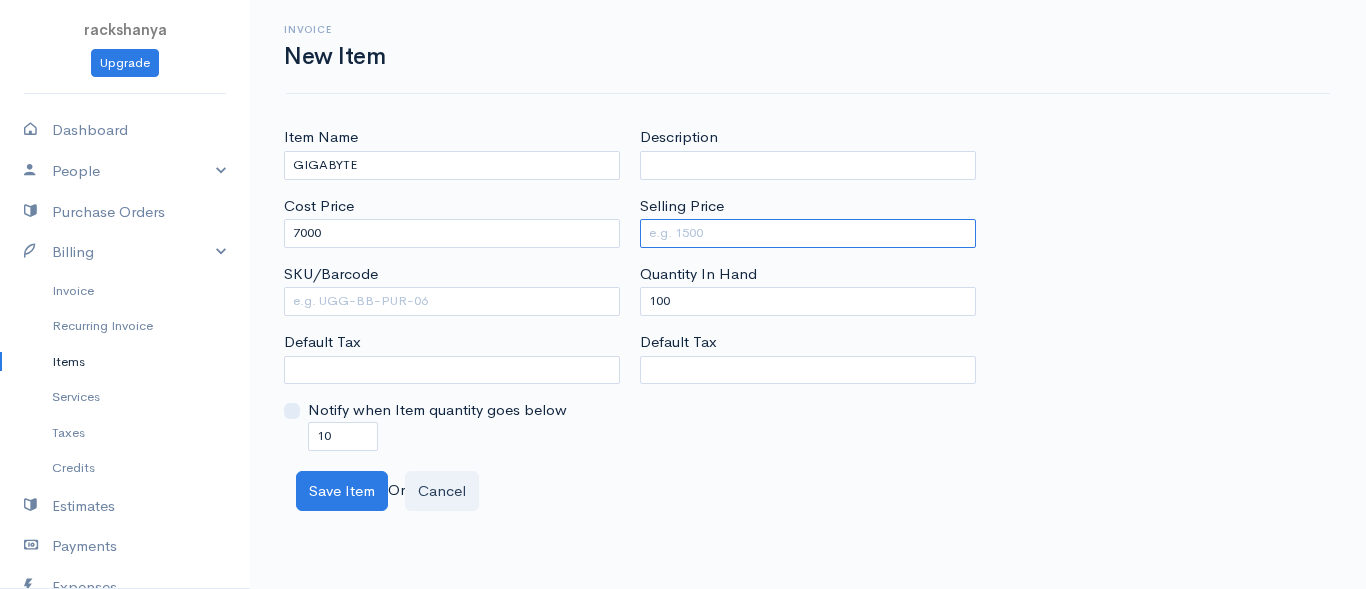 click on "Selling Price" at bounding box center (808, 233) 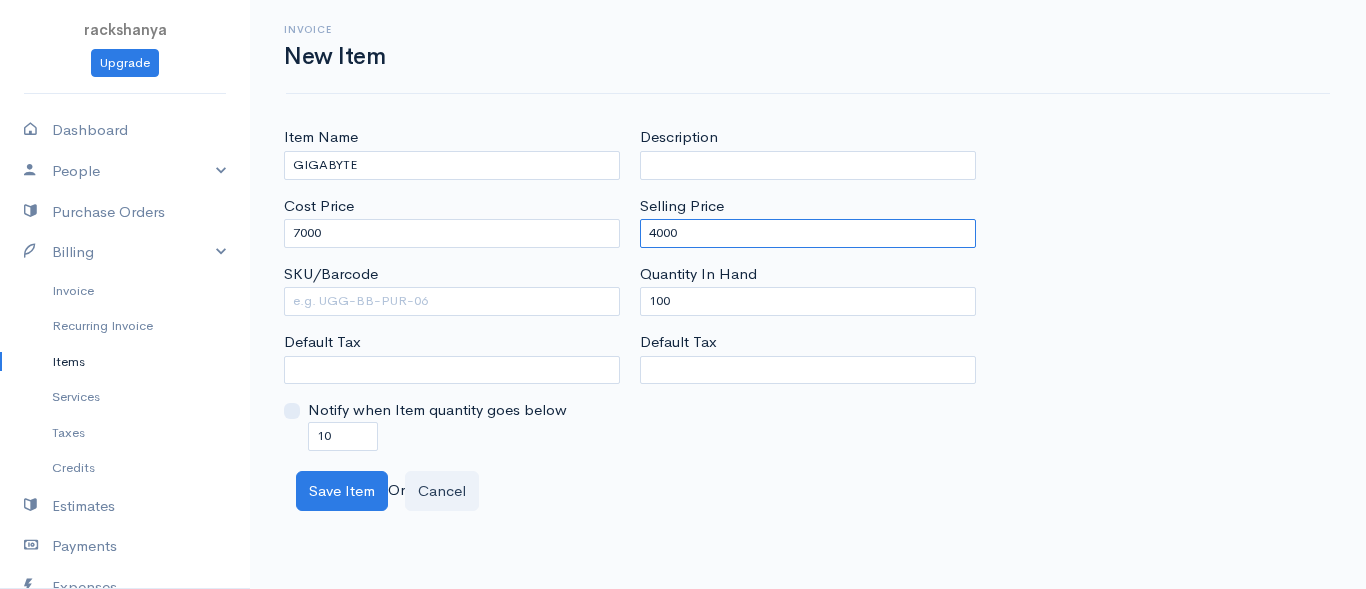 type on "4000" 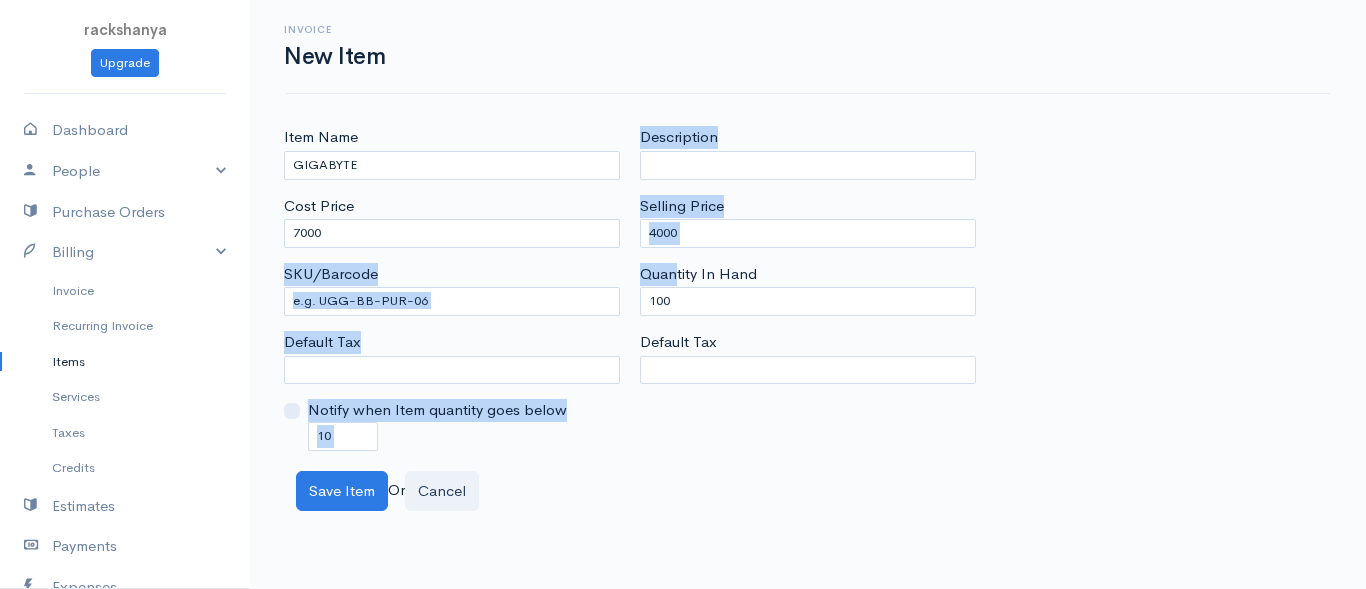 drag, startPoint x: 679, startPoint y: 279, endPoint x: 560, endPoint y: 327, distance: 128.31601 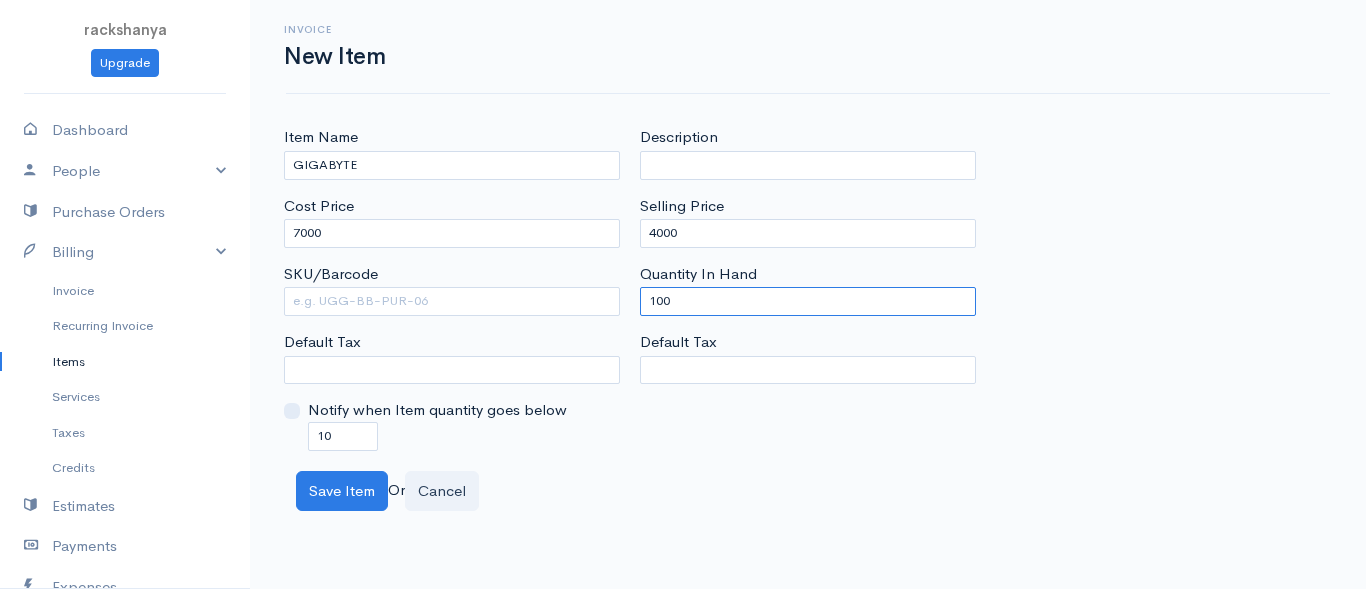 click on "100" at bounding box center (808, 301) 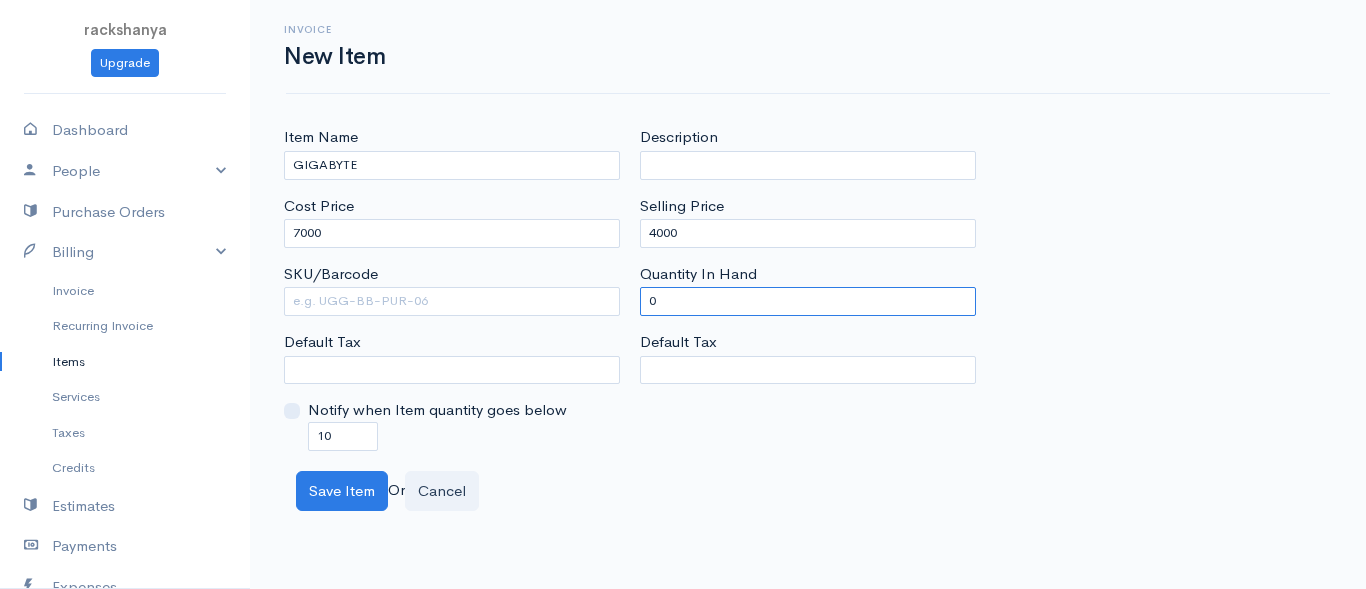 type on "0" 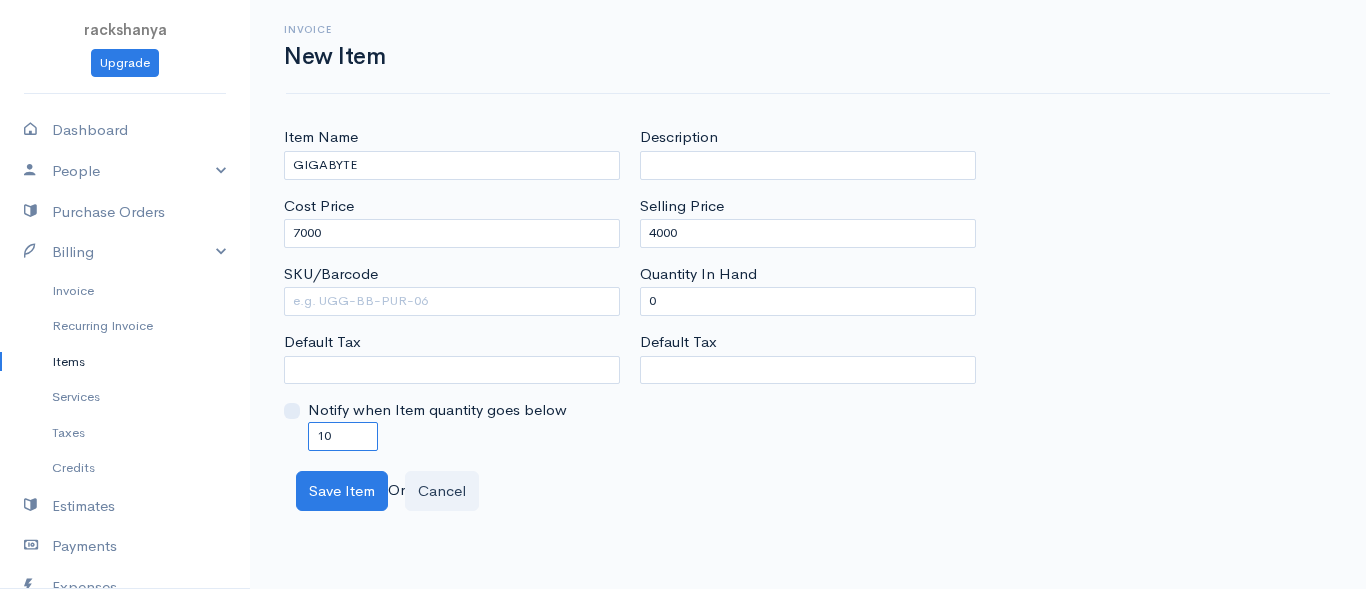 drag, startPoint x: 344, startPoint y: 431, endPoint x: 241, endPoint y: 447, distance: 104.23531 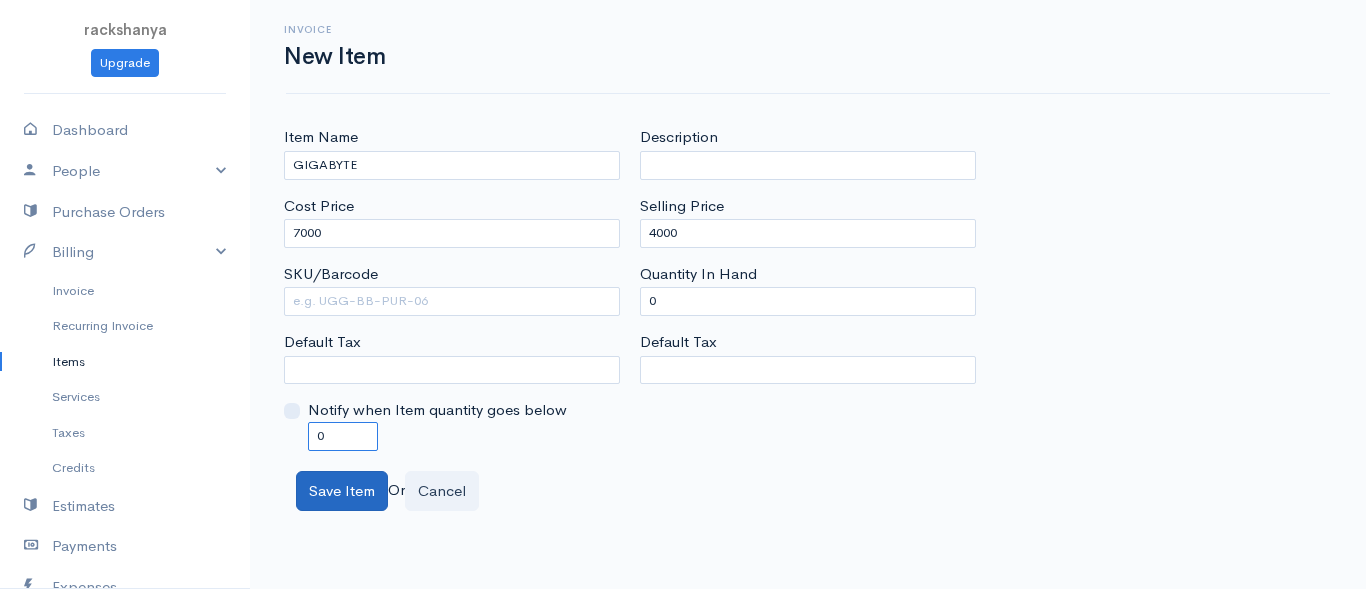 type on "0" 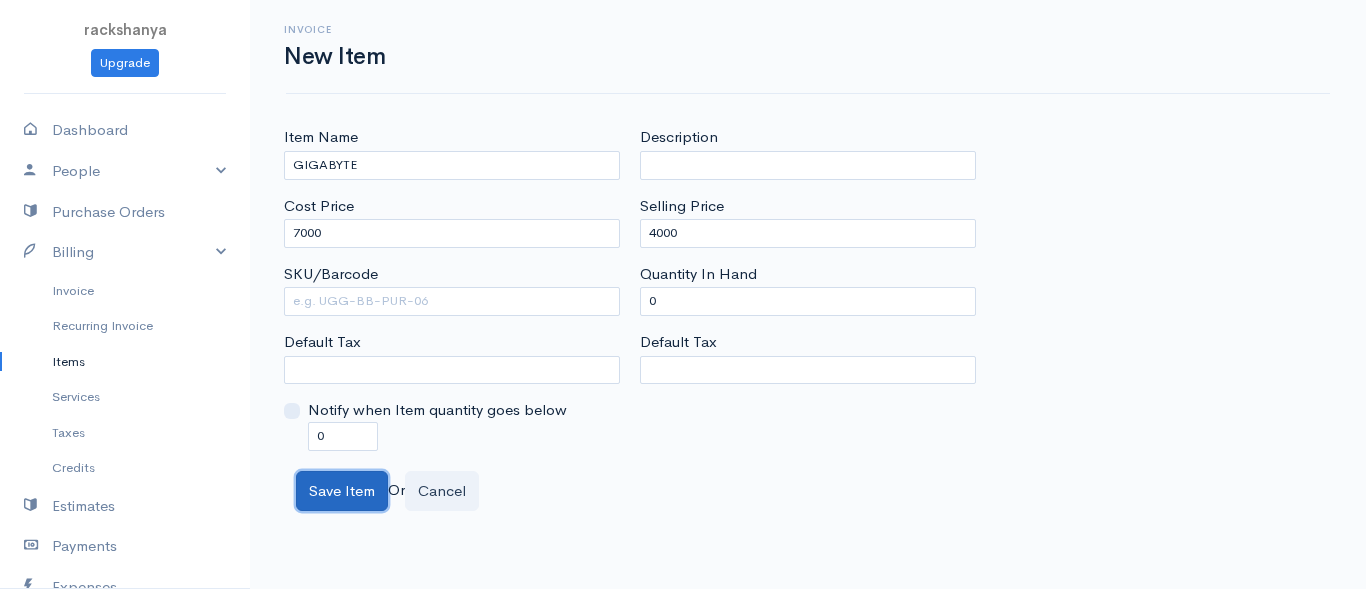 click on "Save Item" at bounding box center (342, 491) 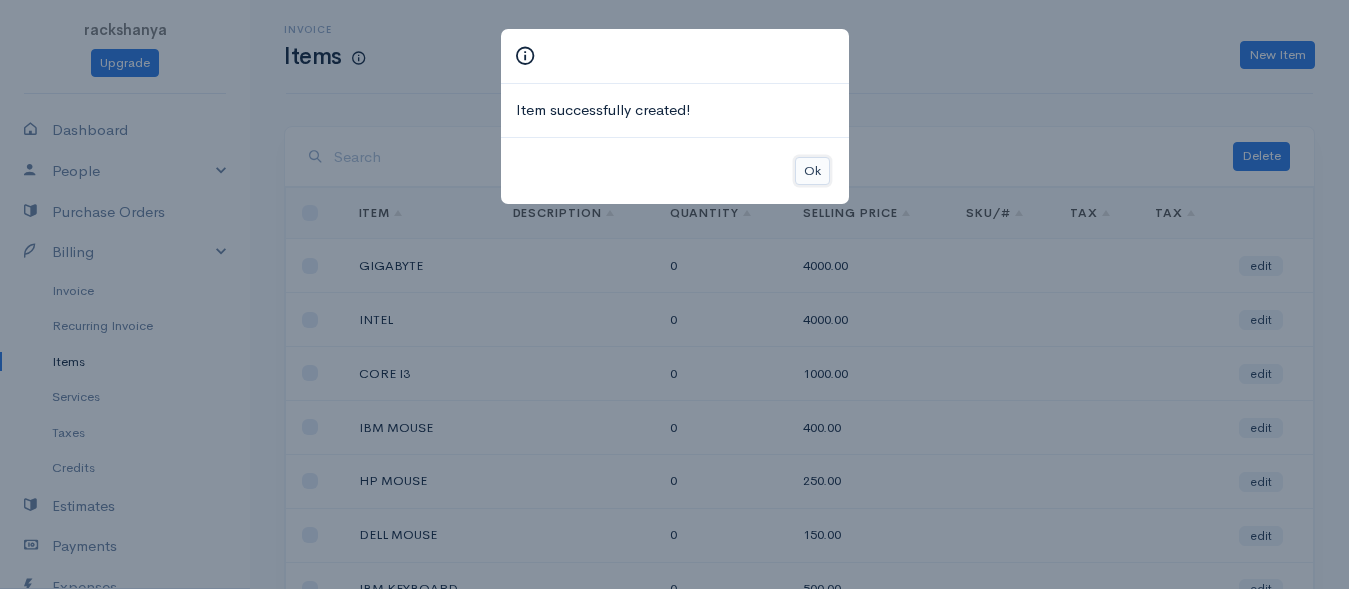 click on "Ok" at bounding box center (812, 171) 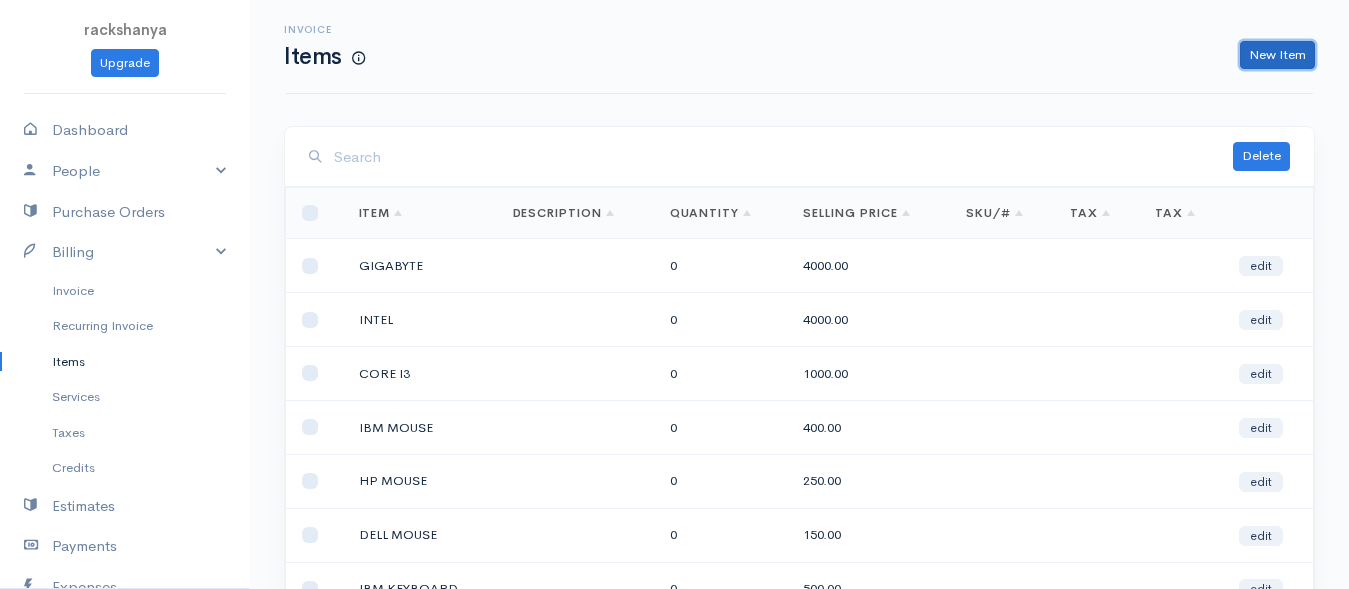 click on "New Item" at bounding box center [1277, 55] 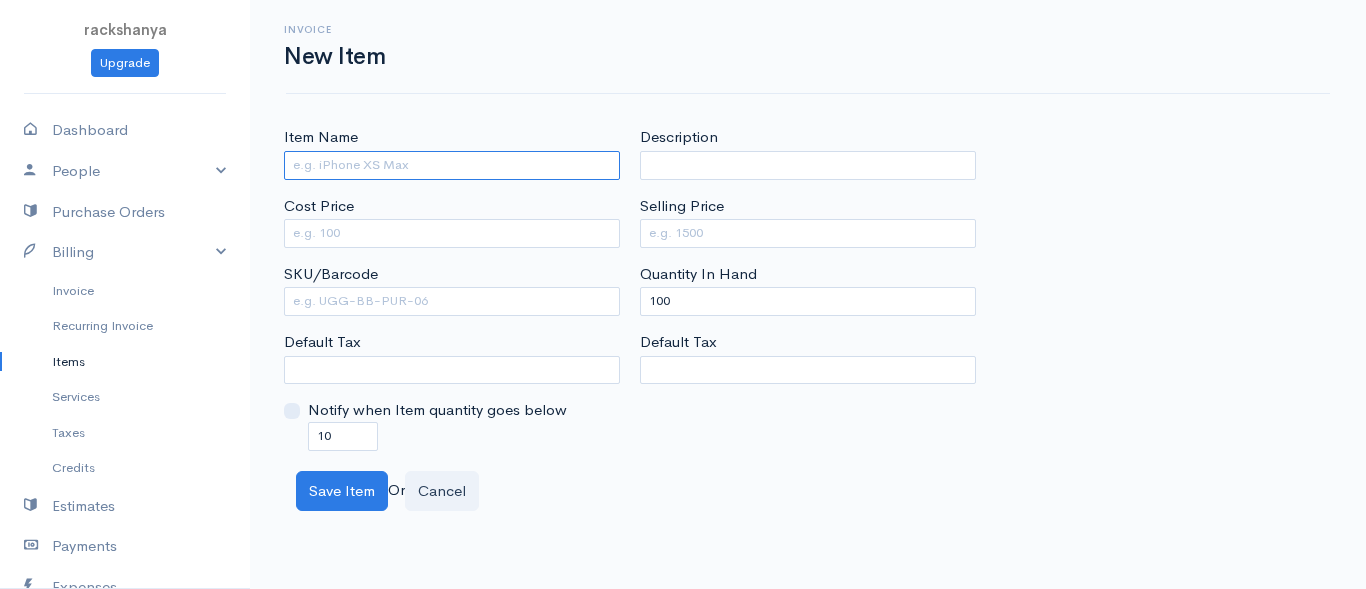 click on "Item Name" at bounding box center (452, 165) 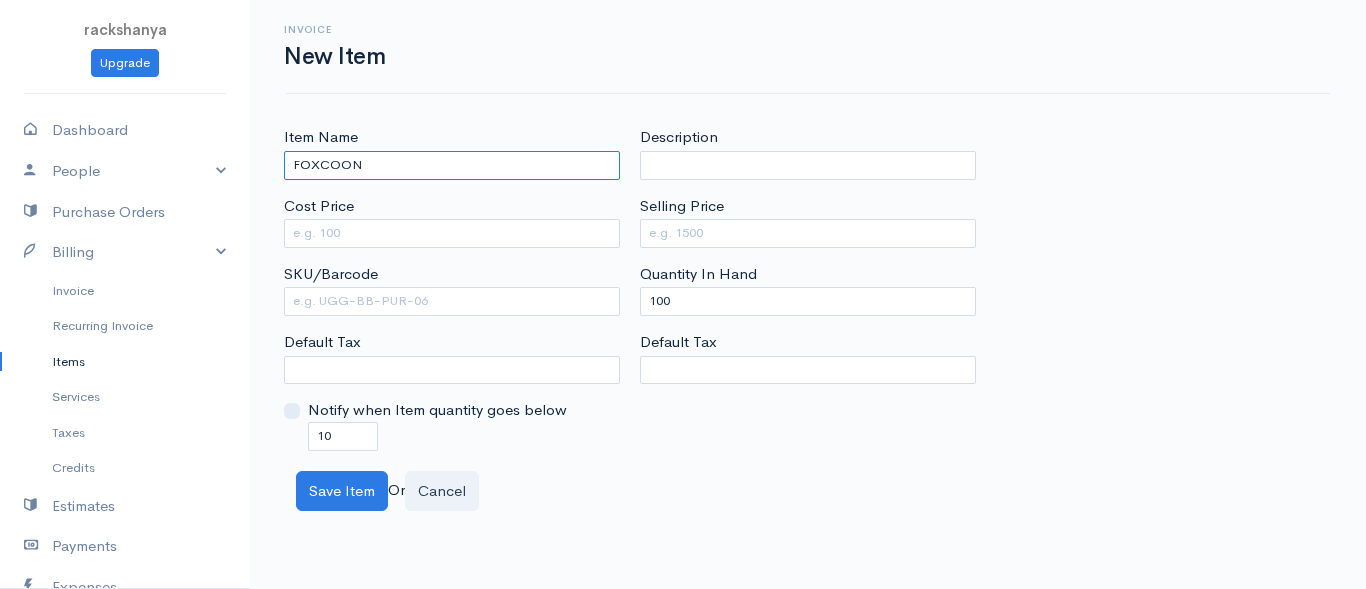 type on "FOXCOON" 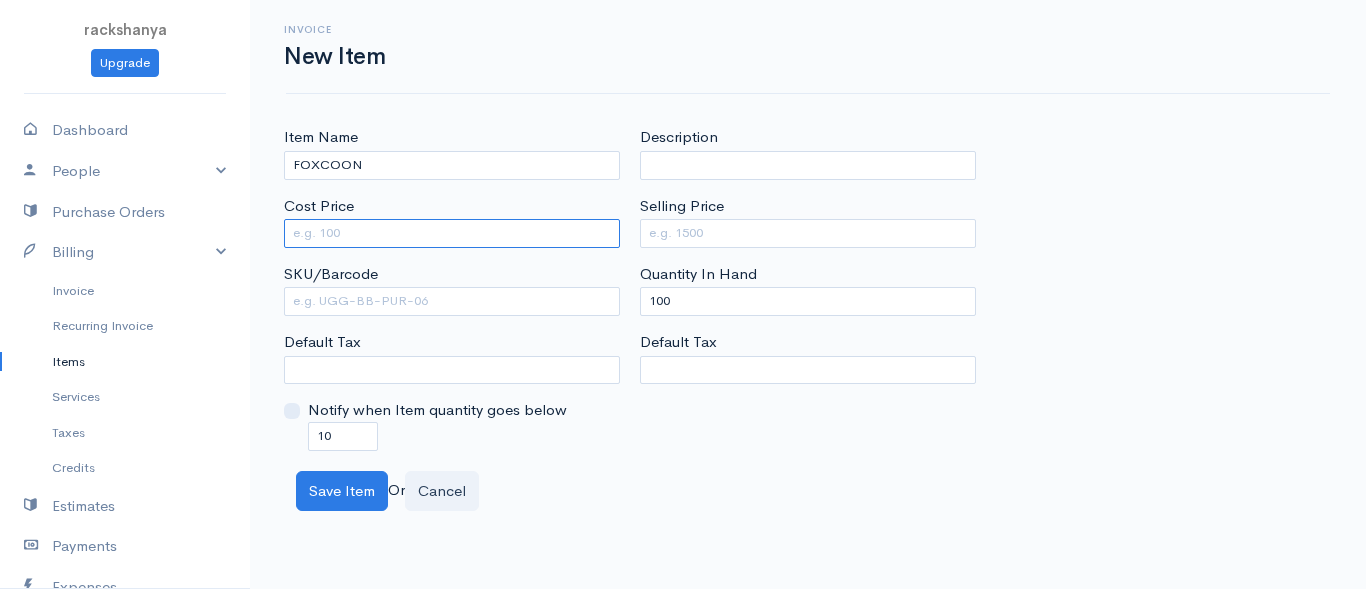 click on "Cost Price" at bounding box center [452, 233] 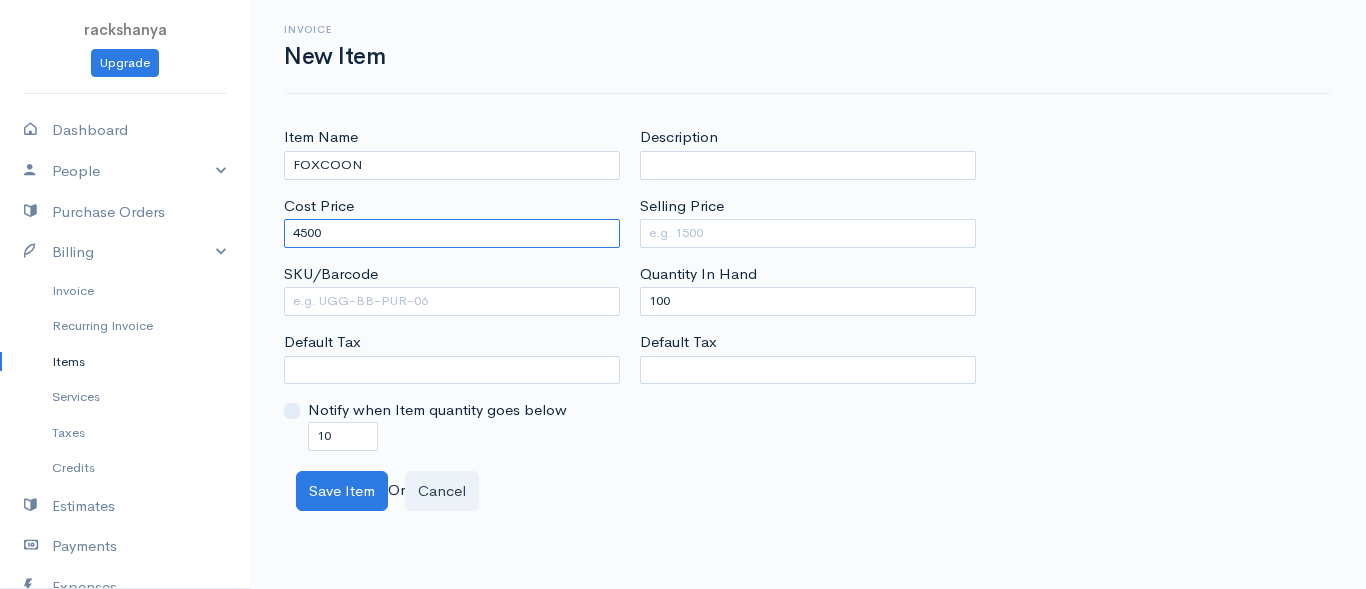 type on "4500" 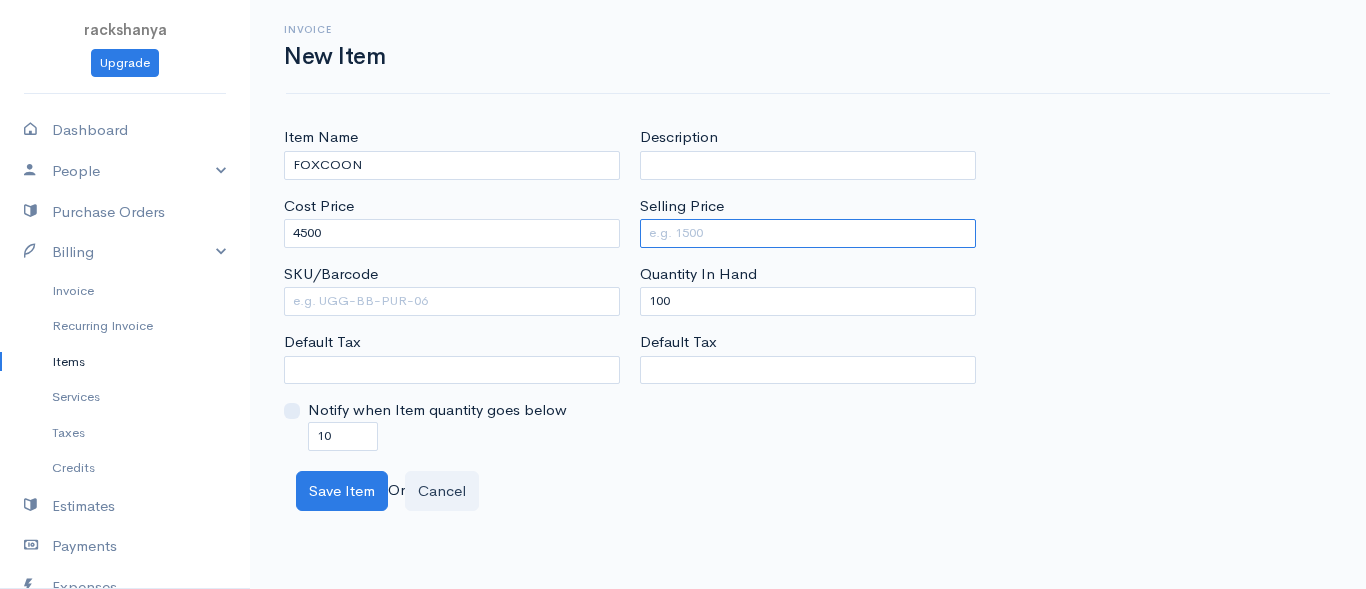 click on "Selling Price" at bounding box center [808, 233] 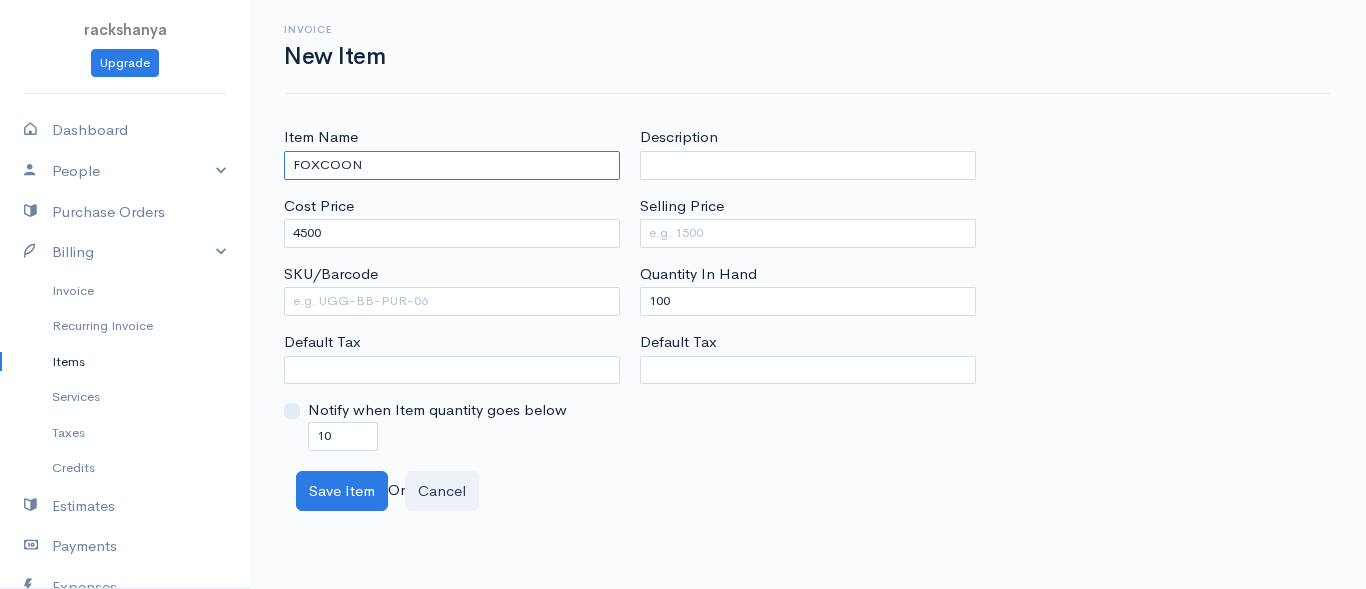 click on "FOXCOON" at bounding box center [452, 165] 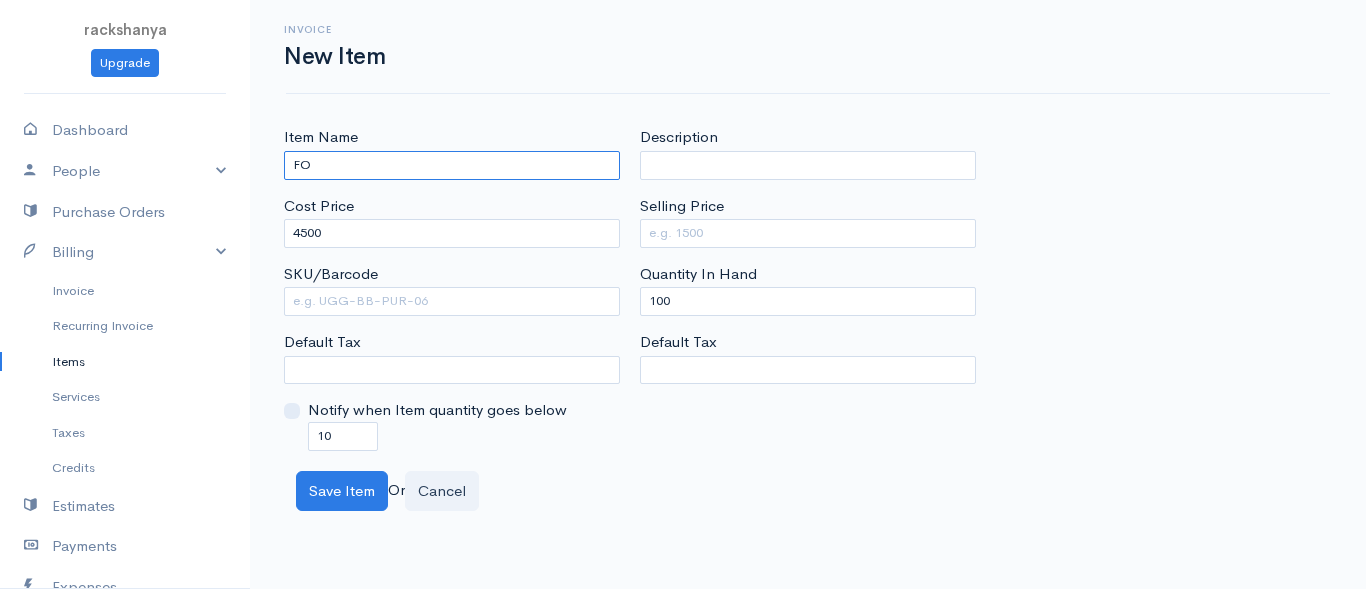 type on "F" 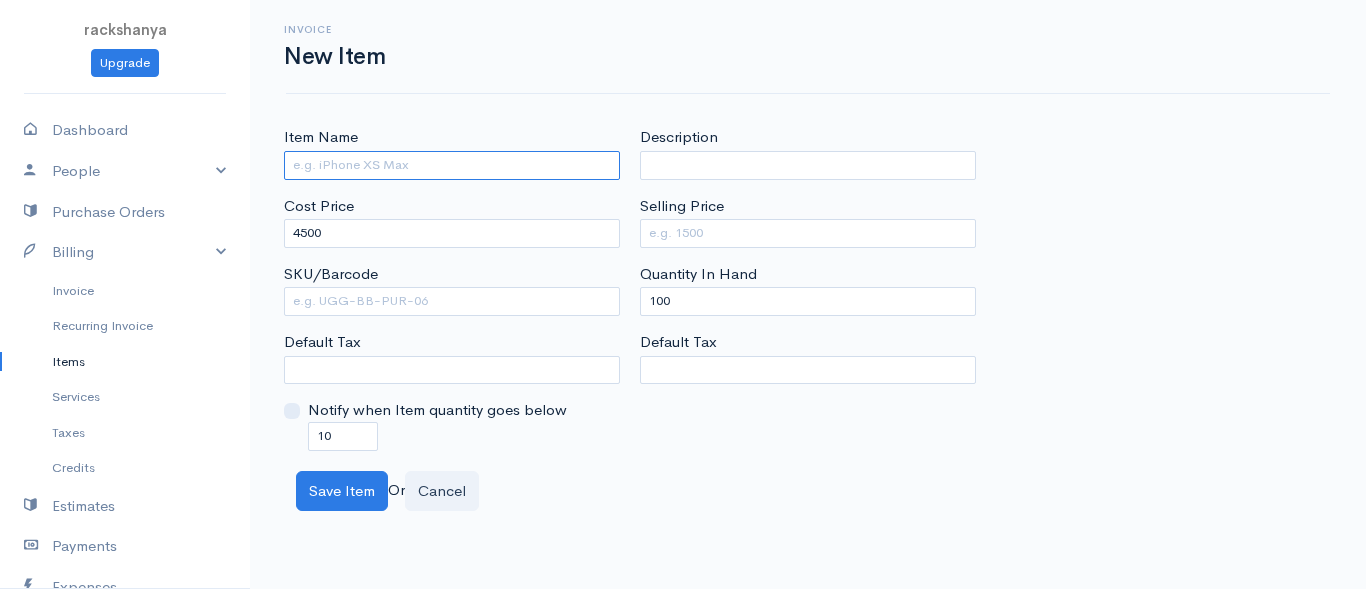 type 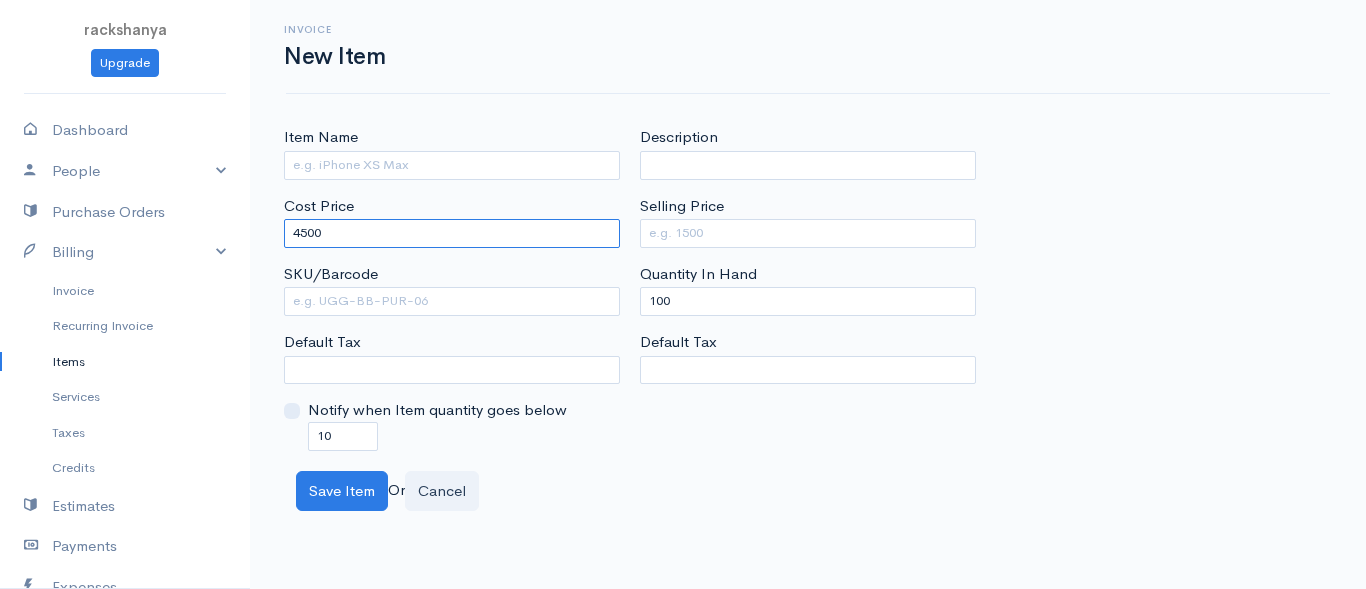 click on "4500" at bounding box center [452, 233] 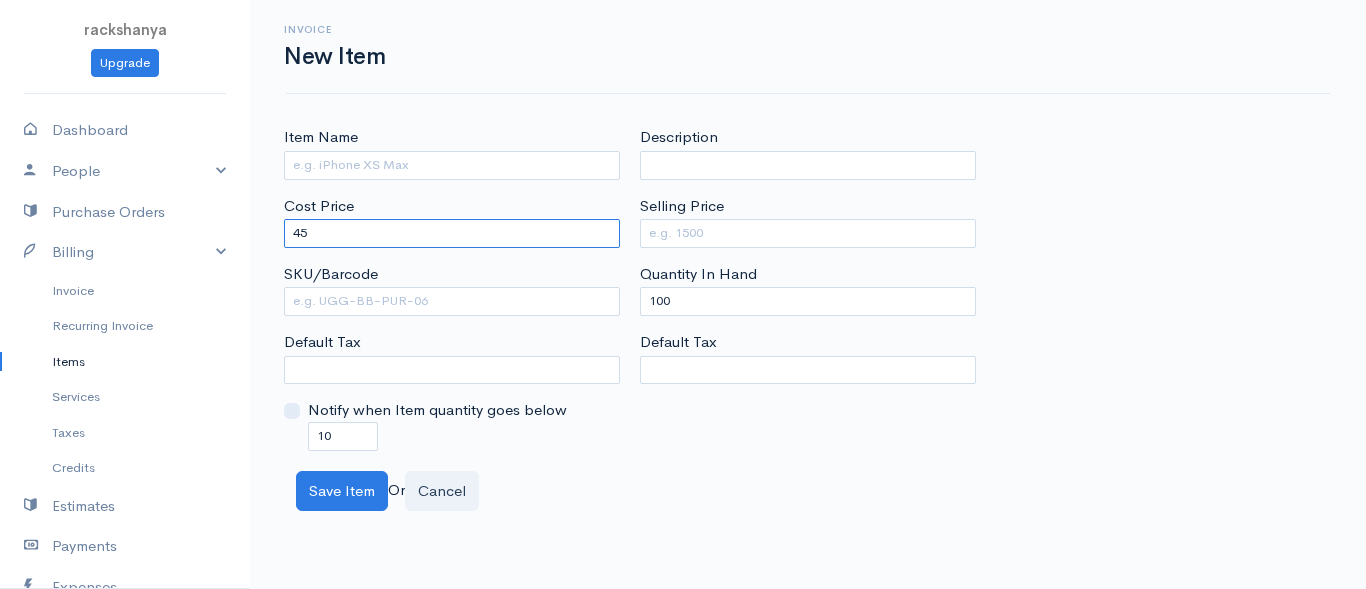 type on "4" 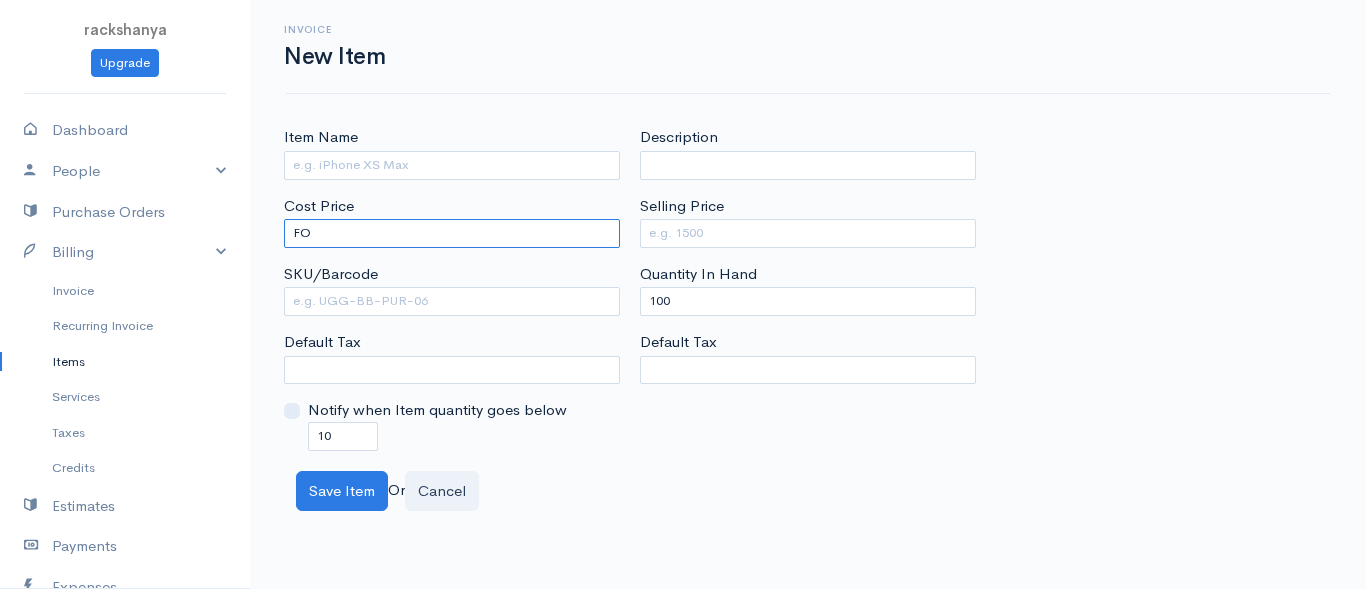 type on "F" 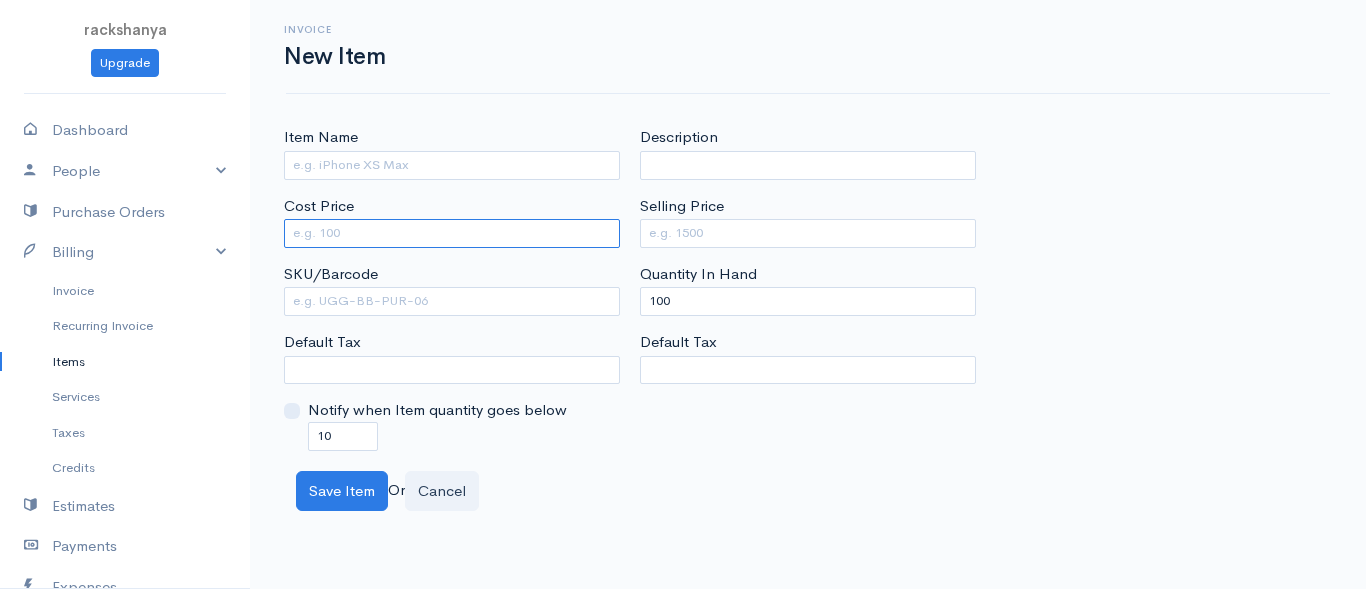 type 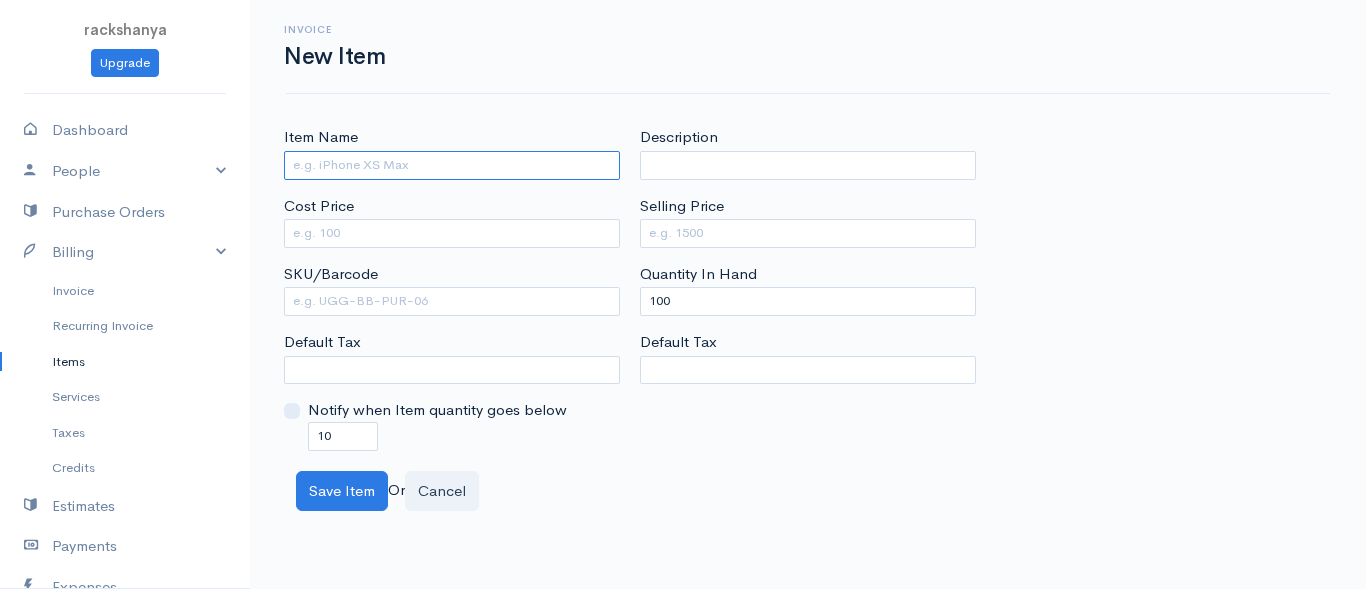 click on "Item Name" at bounding box center [452, 165] 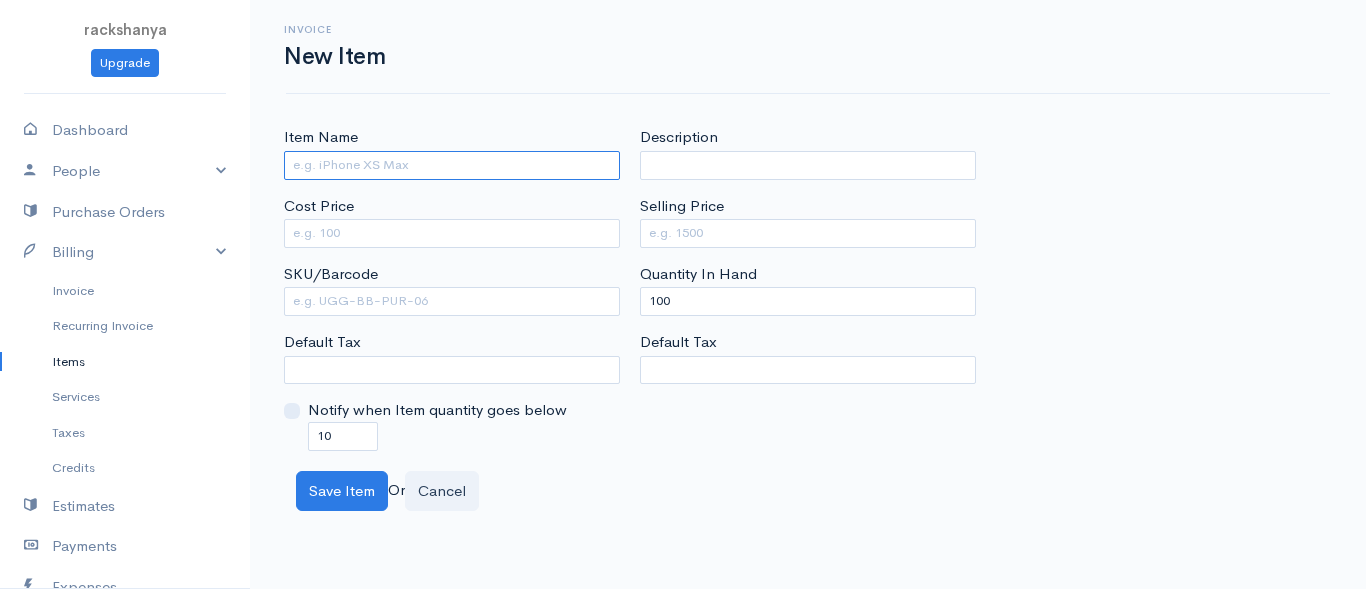 type on "D" 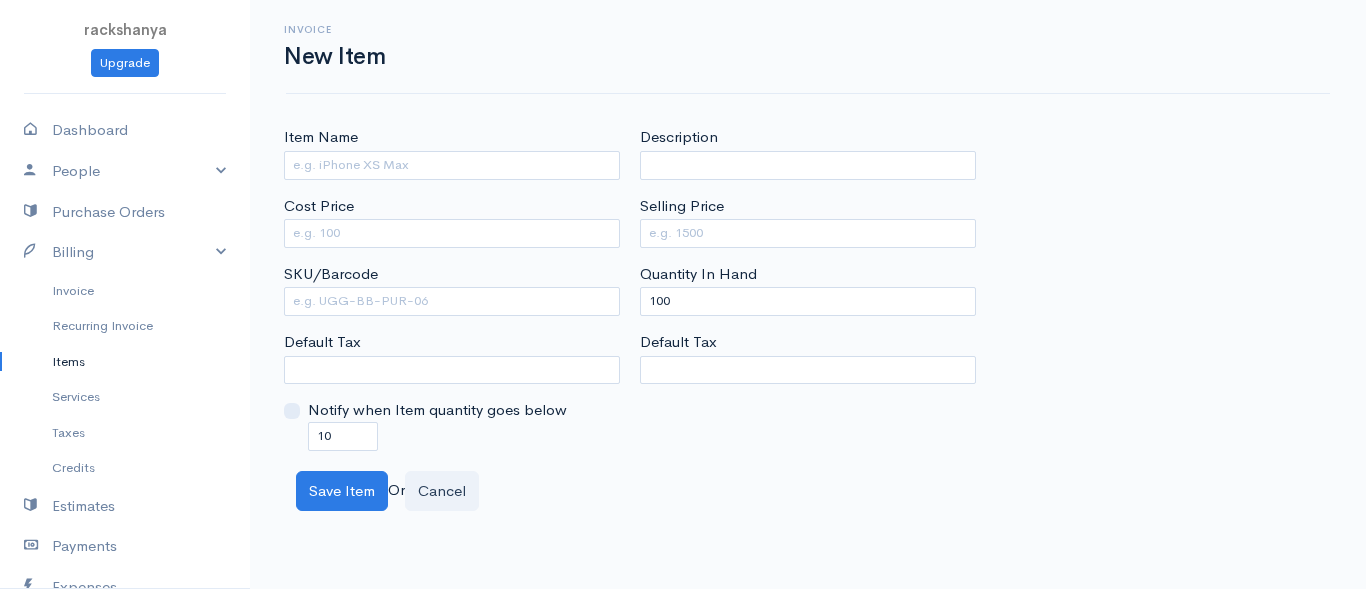 drag, startPoint x: 530, startPoint y: 252, endPoint x: 488, endPoint y: 194, distance: 71.610054 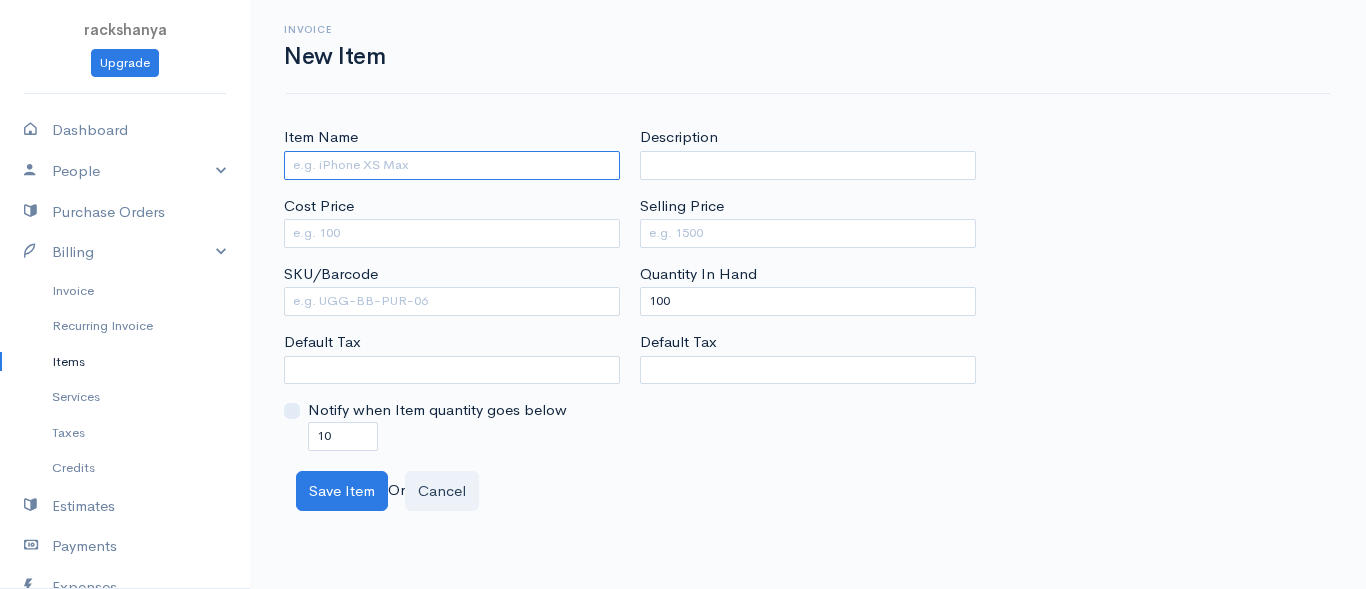 click on "Item Name" at bounding box center [452, 165] 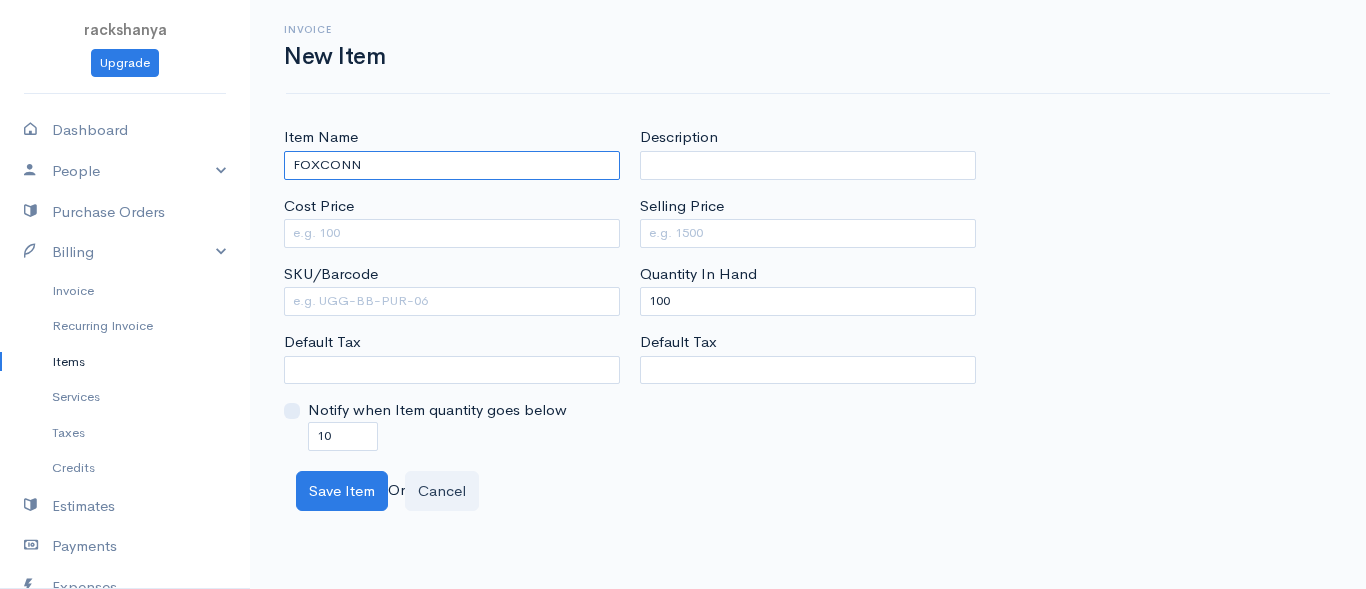 type on "FOXCONN" 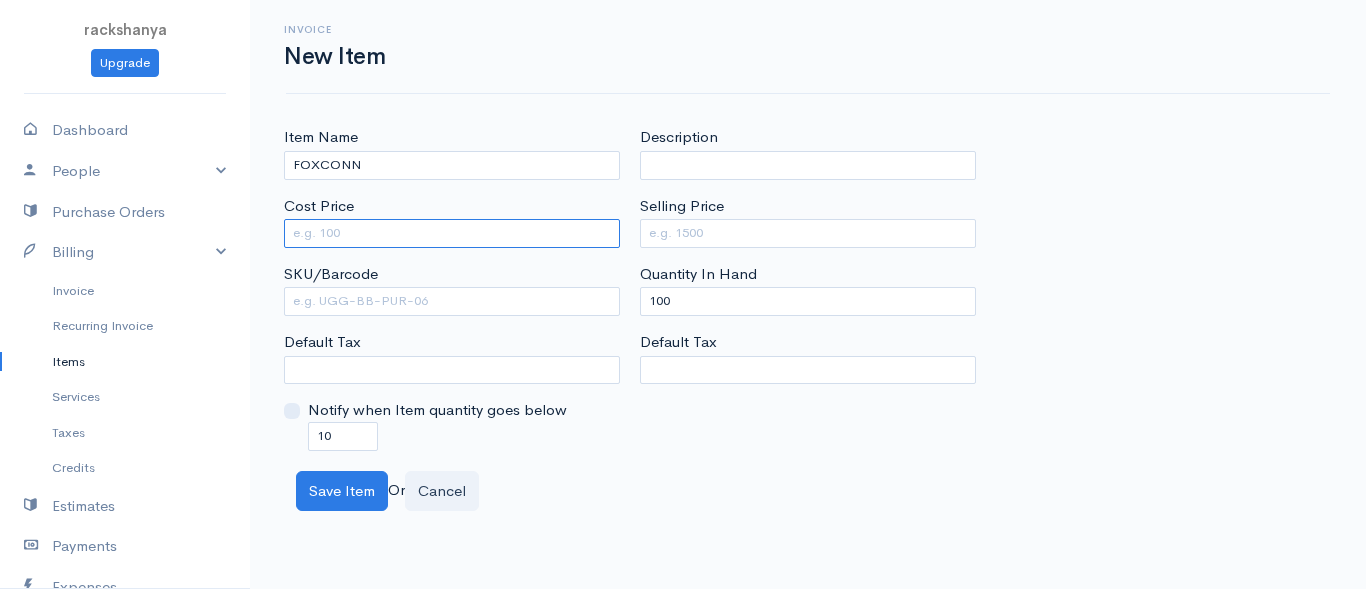 click on "Cost Price" at bounding box center (452, 233) 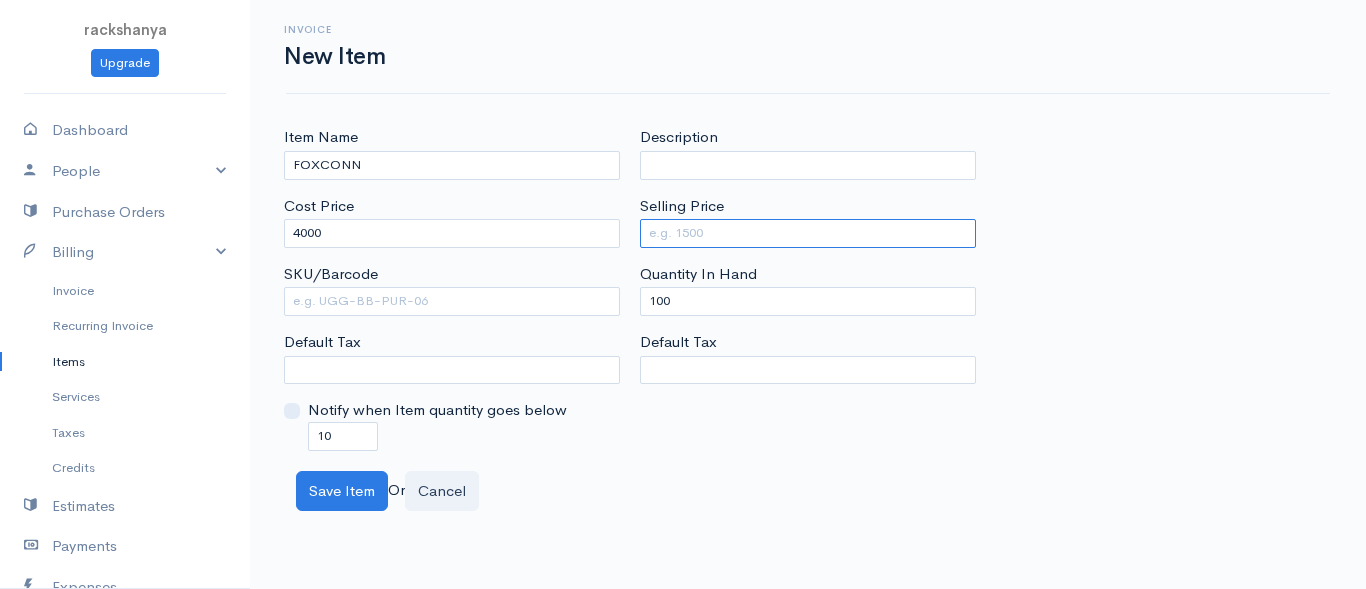 click on "Selling Price" at bounding box center [808, 233] 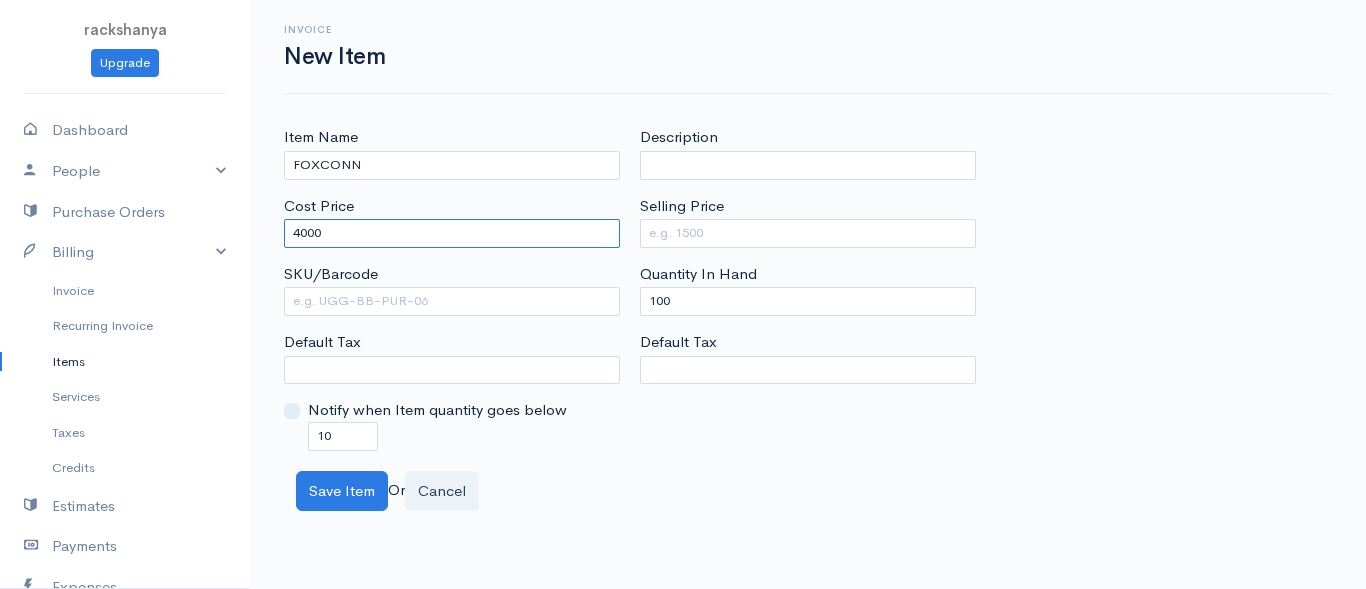 click on "4000" at bounding box center (452, 233) 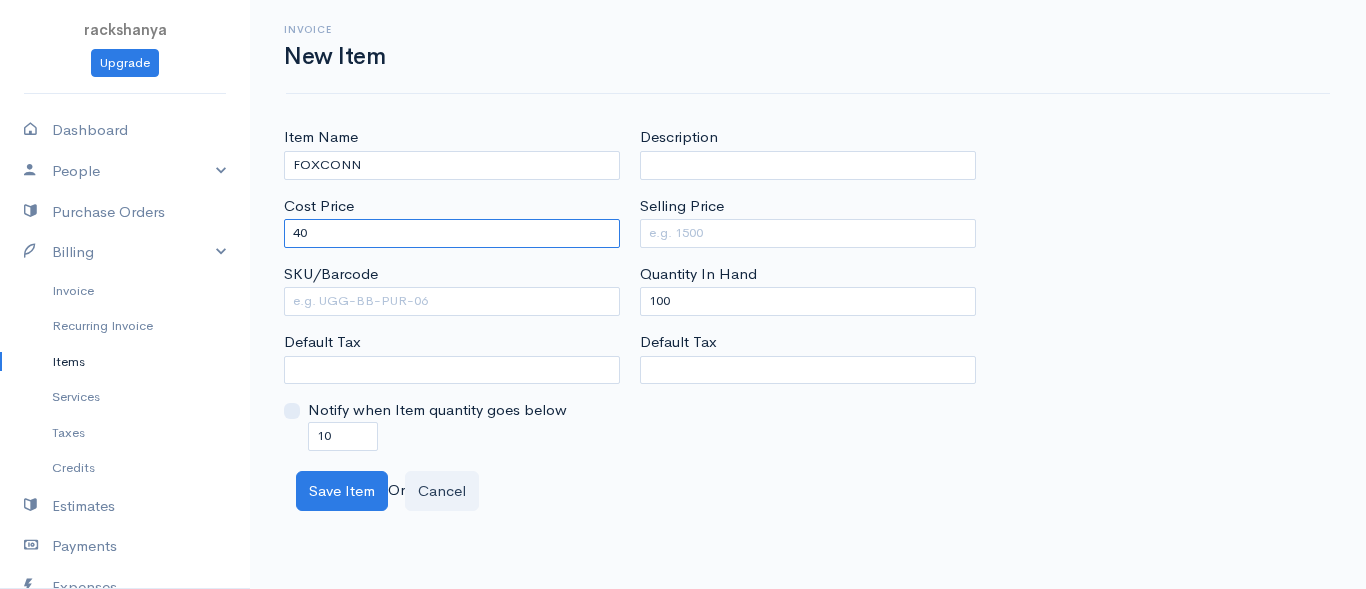 type on "4" 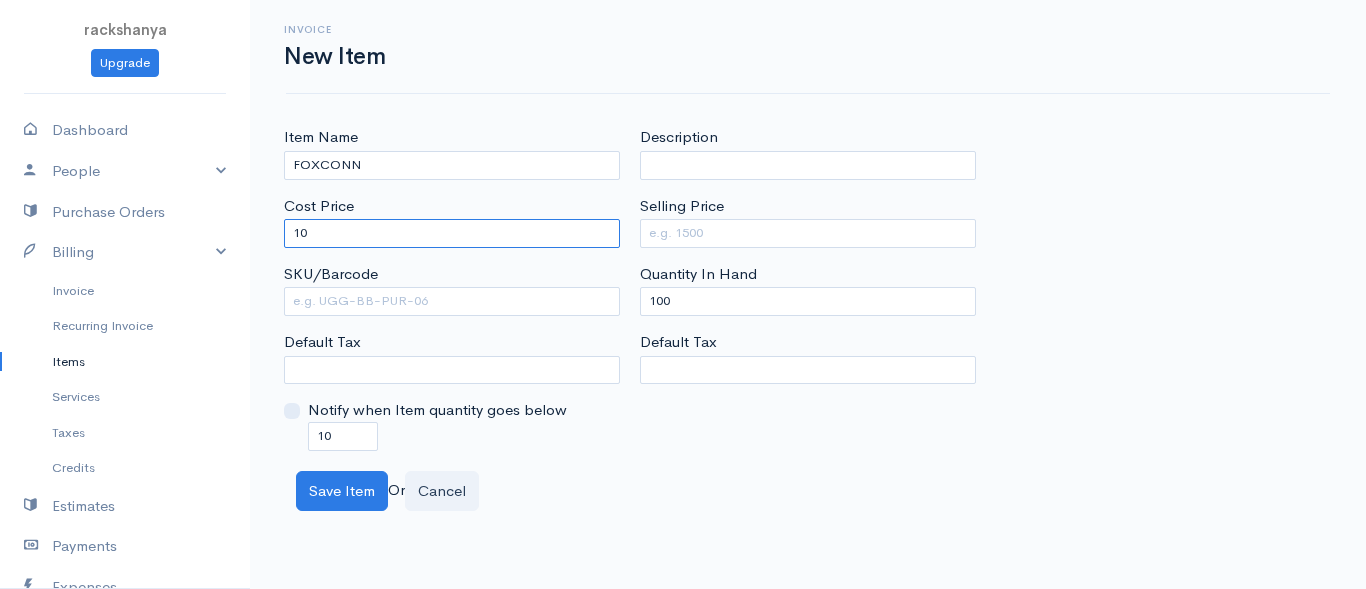 type on "1" 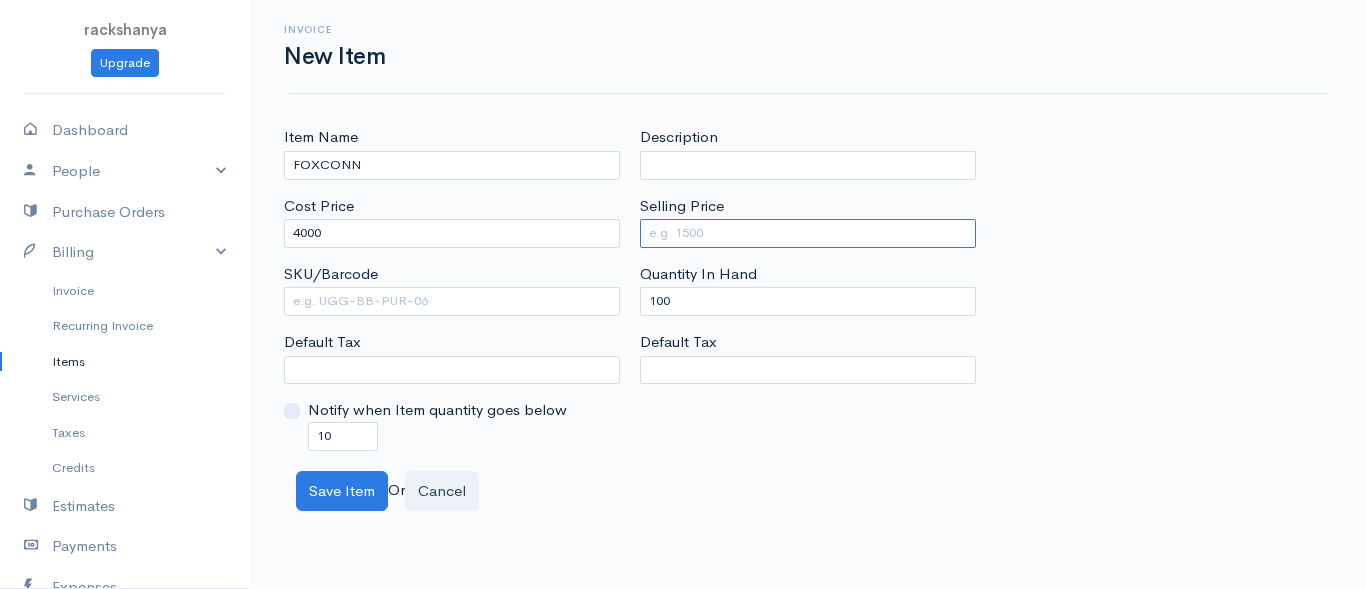 click on "Selling Price" at bounding box center (808, 233) 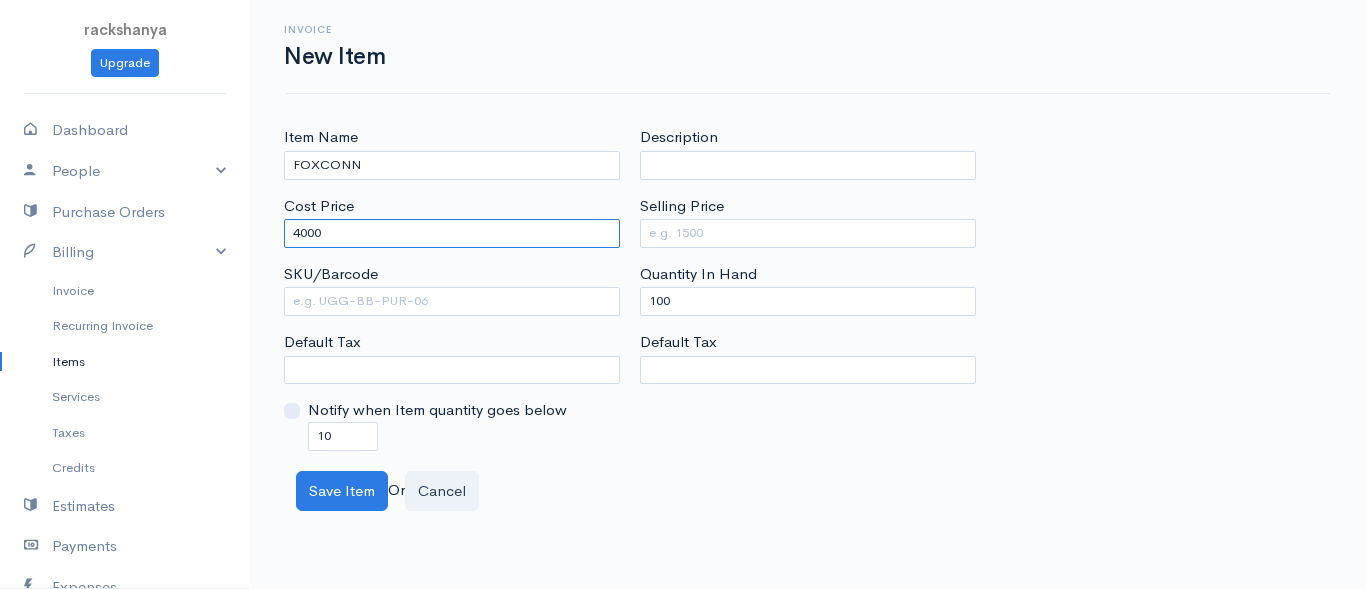 click on "4000" at bounding box center (452, 233) 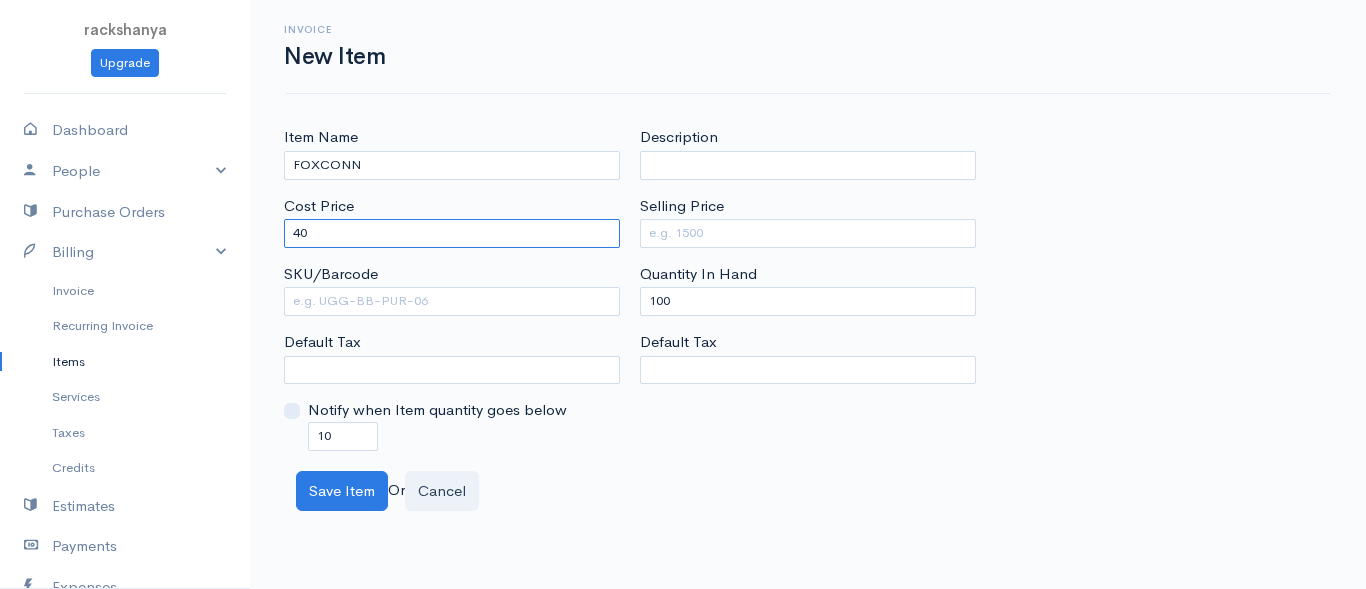 type on "4" 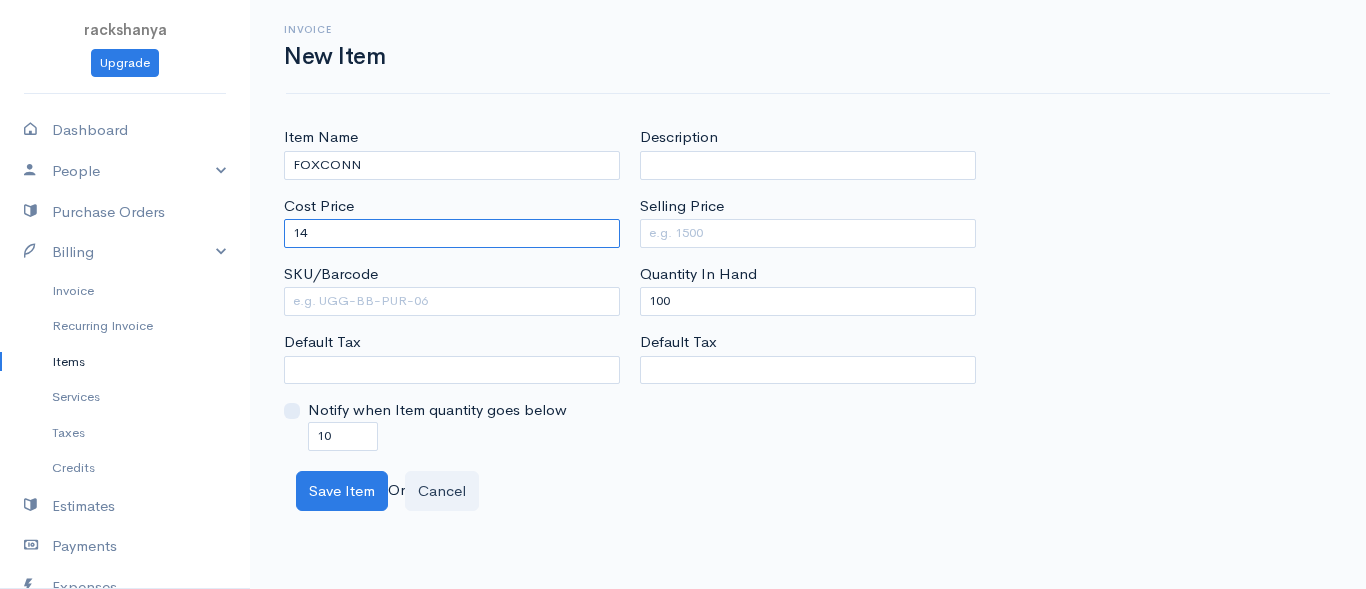 type on "1" 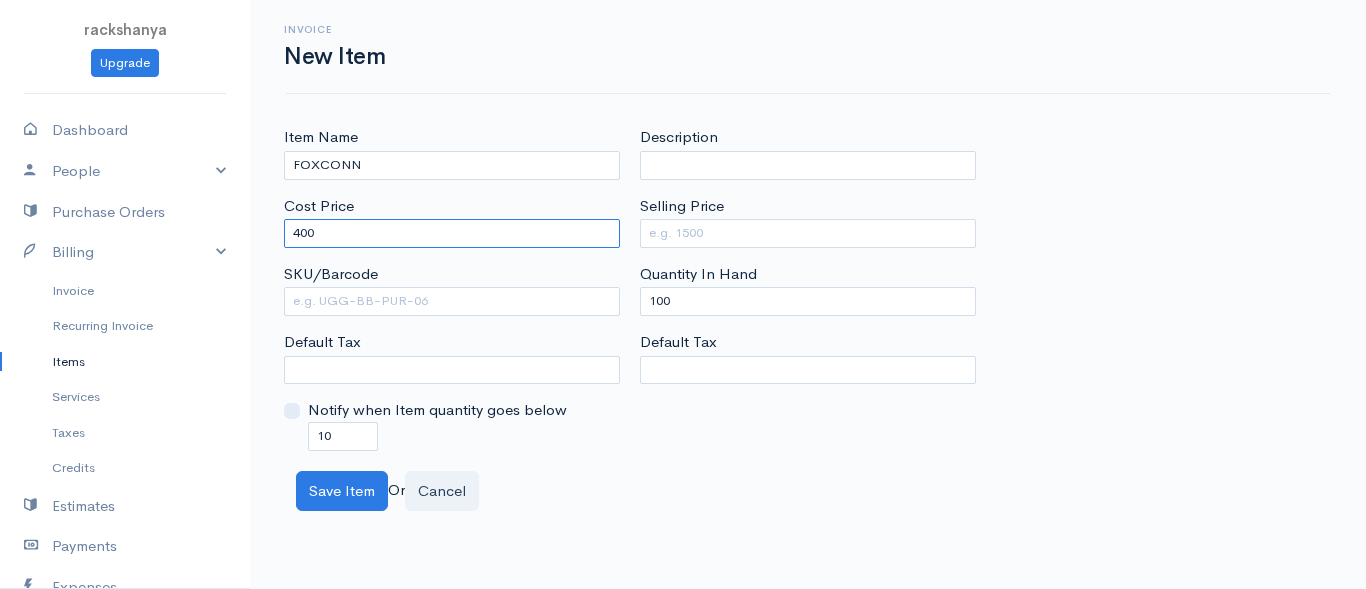 type on "4000" 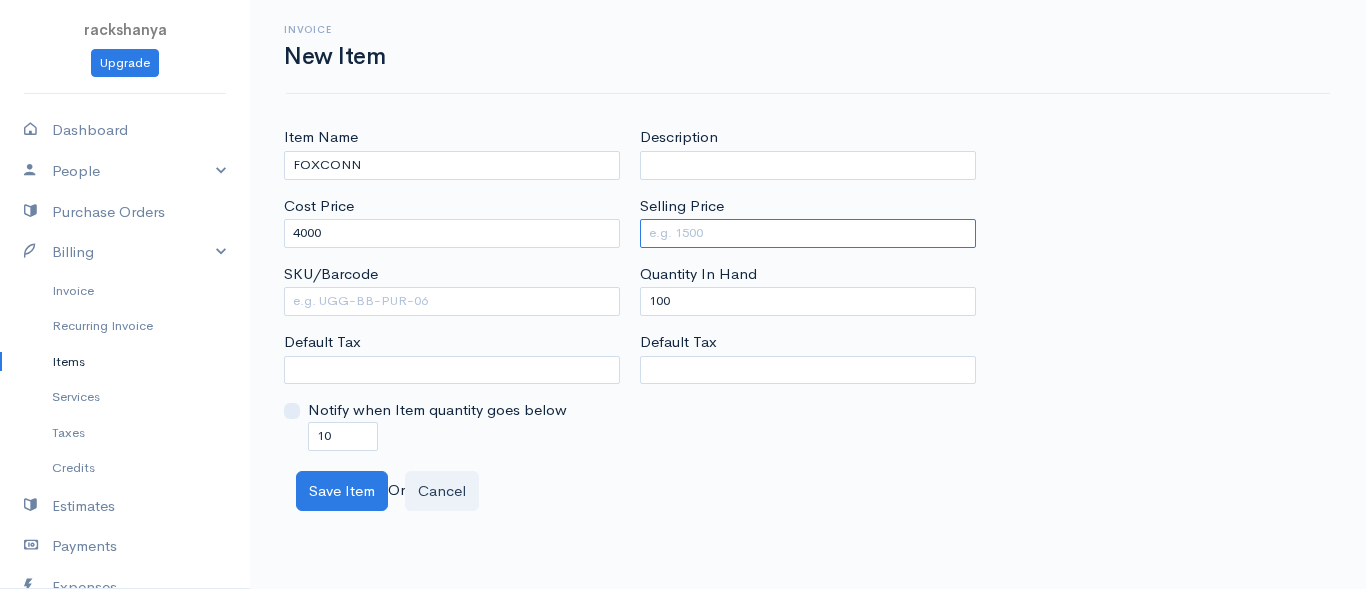 click on "Selling Price" at bounding box center (808, 233) 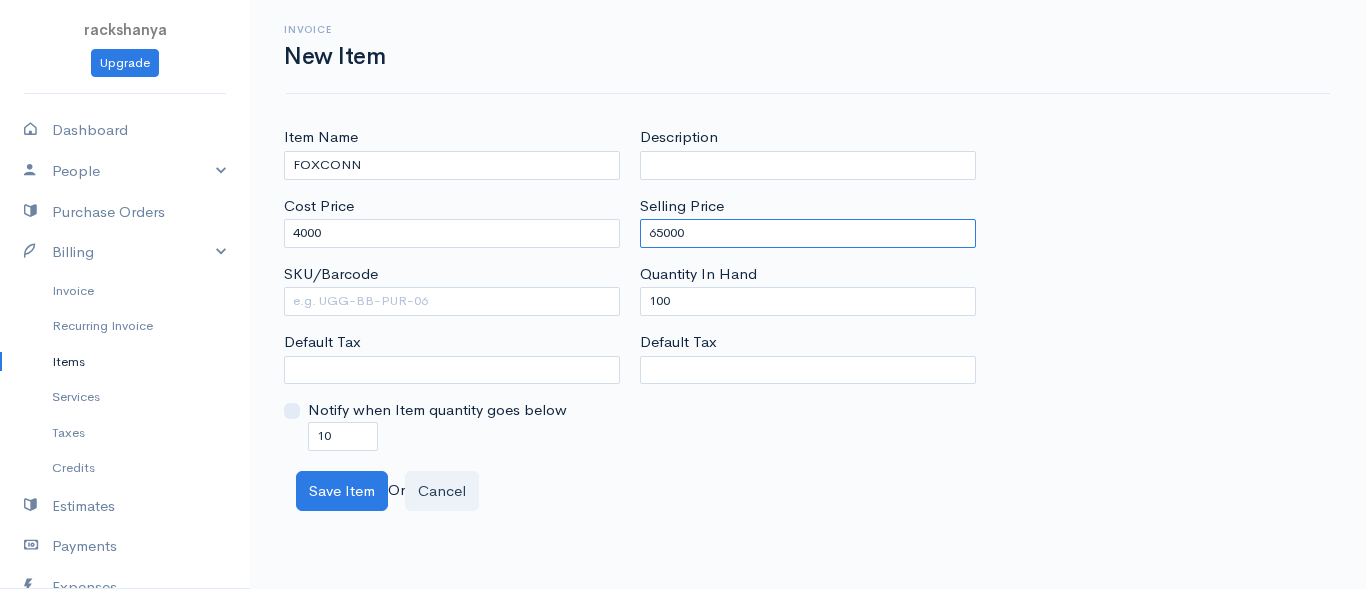 type on "65000" 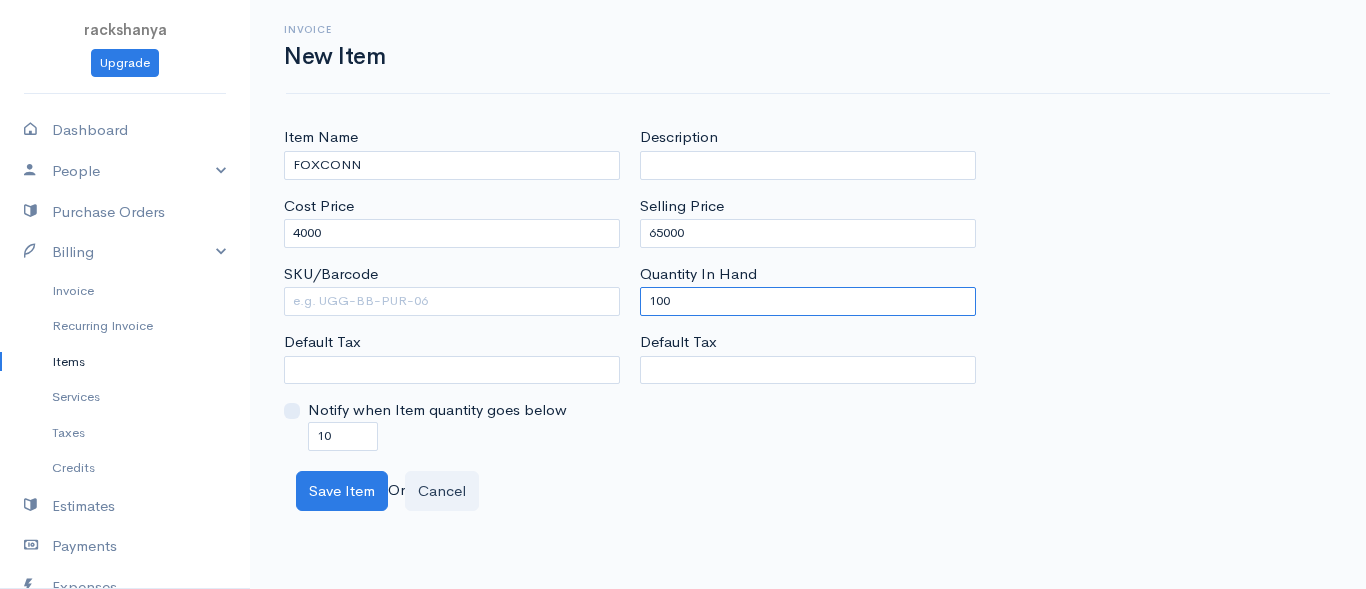 drag, startPoint x: 720, startPoint y: 302, endPoint x: 562, endPoint y: 319, distance: 158.91193 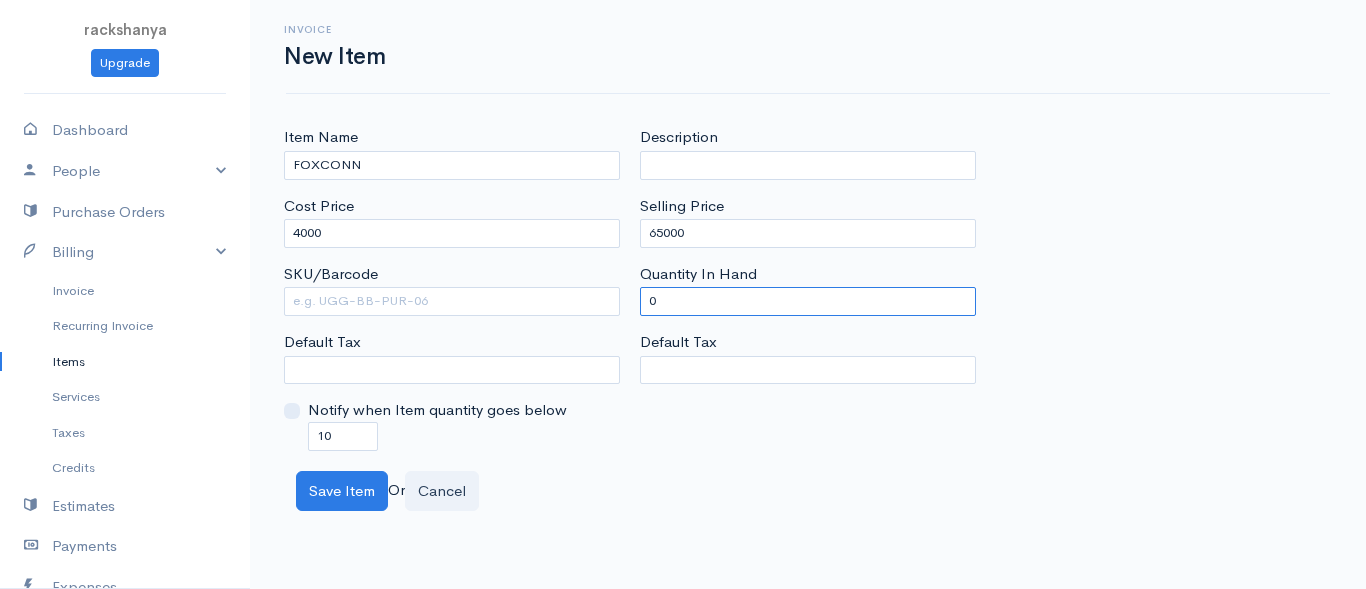 type on "0" 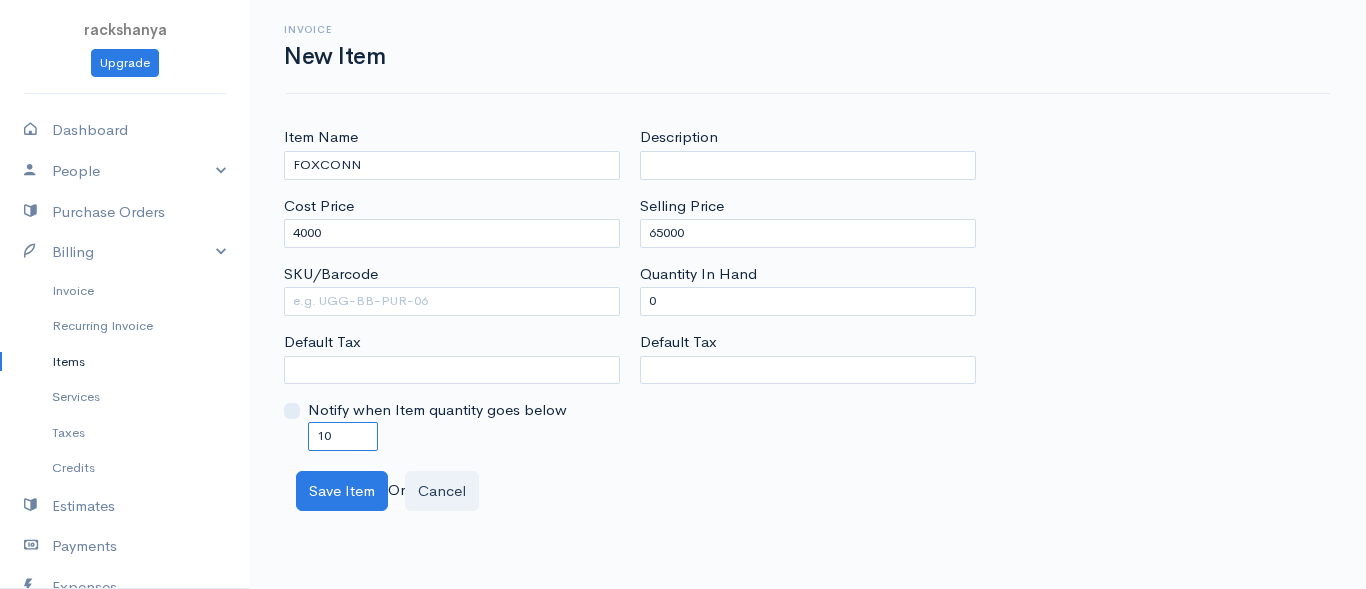 click on "Item Name FOXCONN Cost Price 4000 SKU/Barcode Default Tax Notify when Item quantity goes below 10" at bounding box center [452, 288] 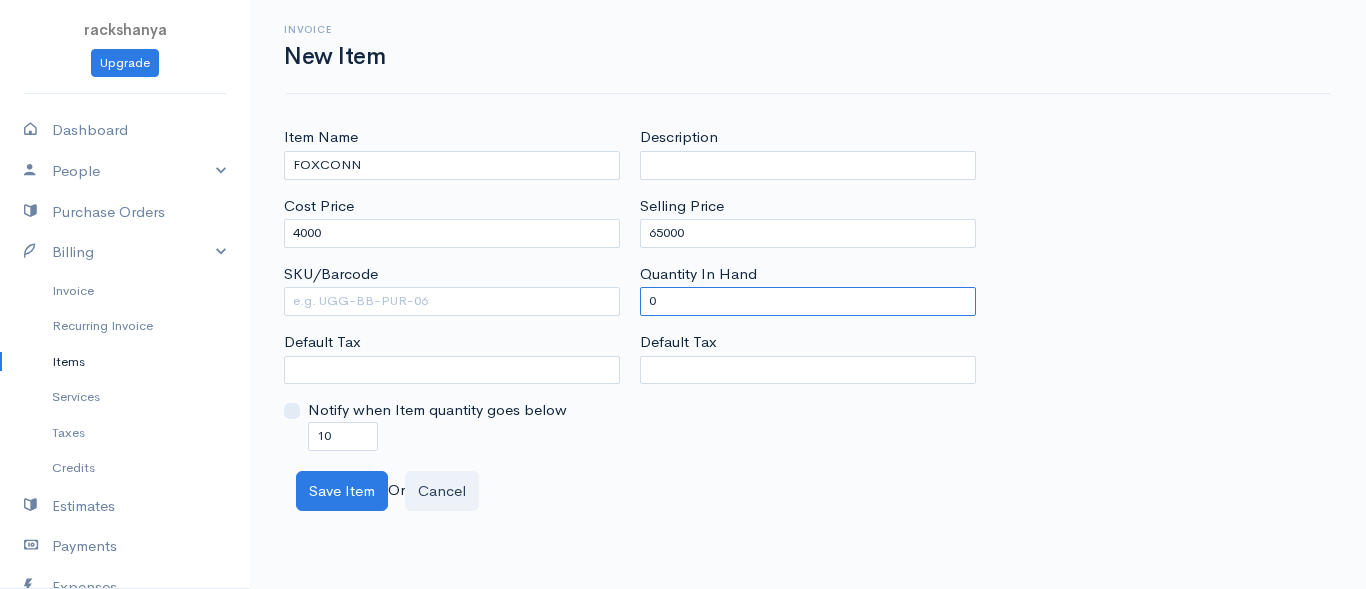 drag, startPoint x: 690, startPoint y: 294, endPoint x: 550, endPoint y: 399, distance: 175 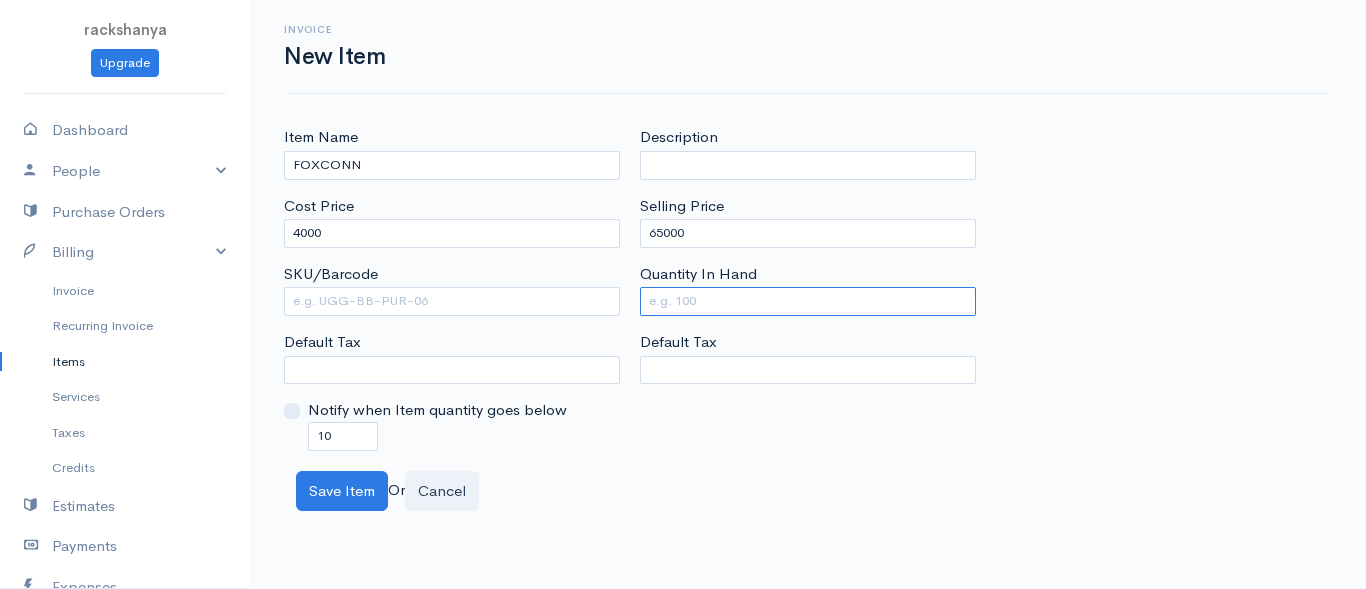 type on "0" 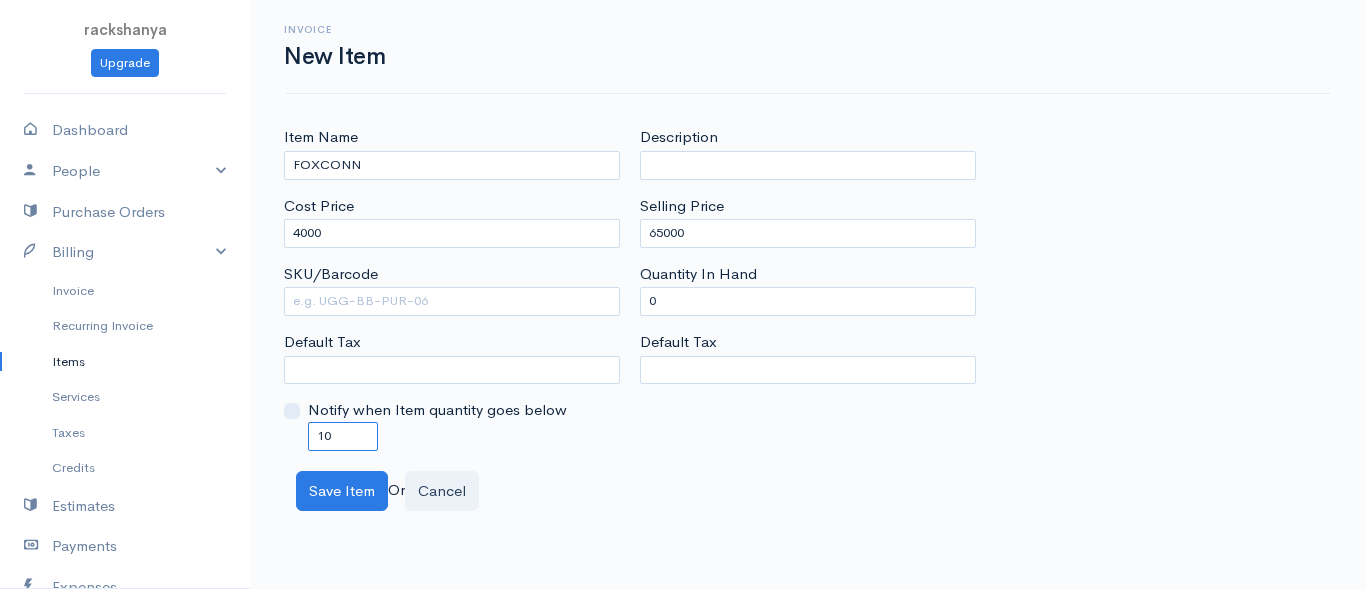 drag, startPoint x: 330, startPoint y: 429, endPoint x: 245, endPoint y: 428, distance: 85.00588 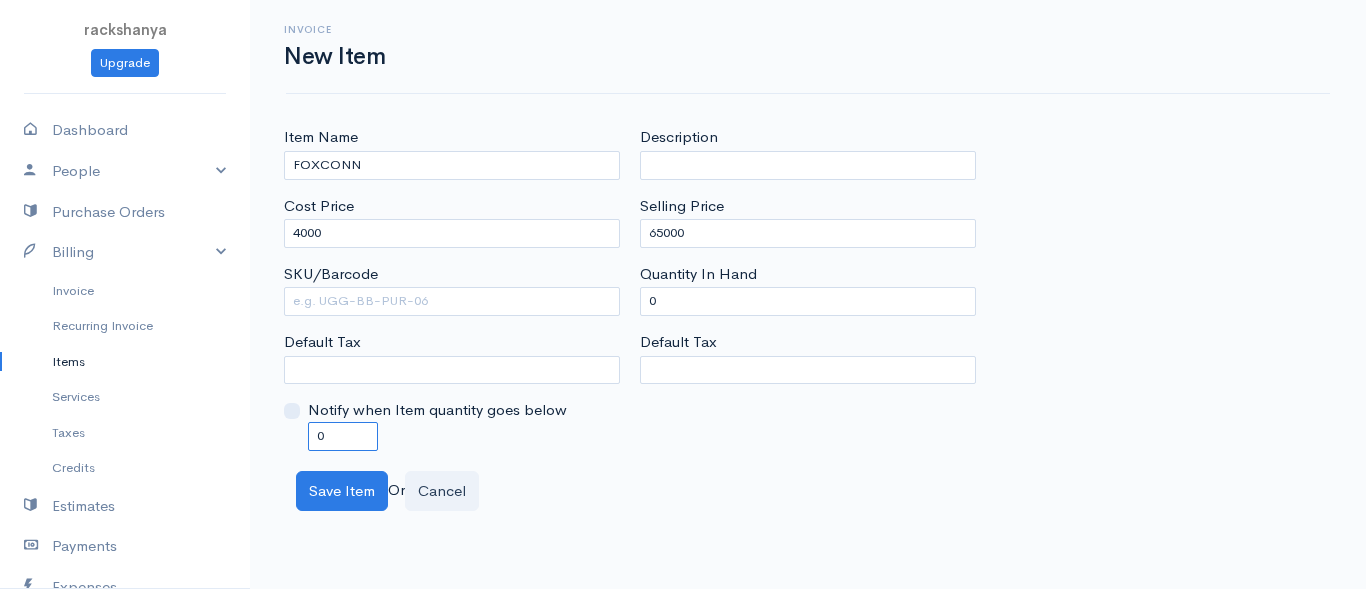 type on "0" 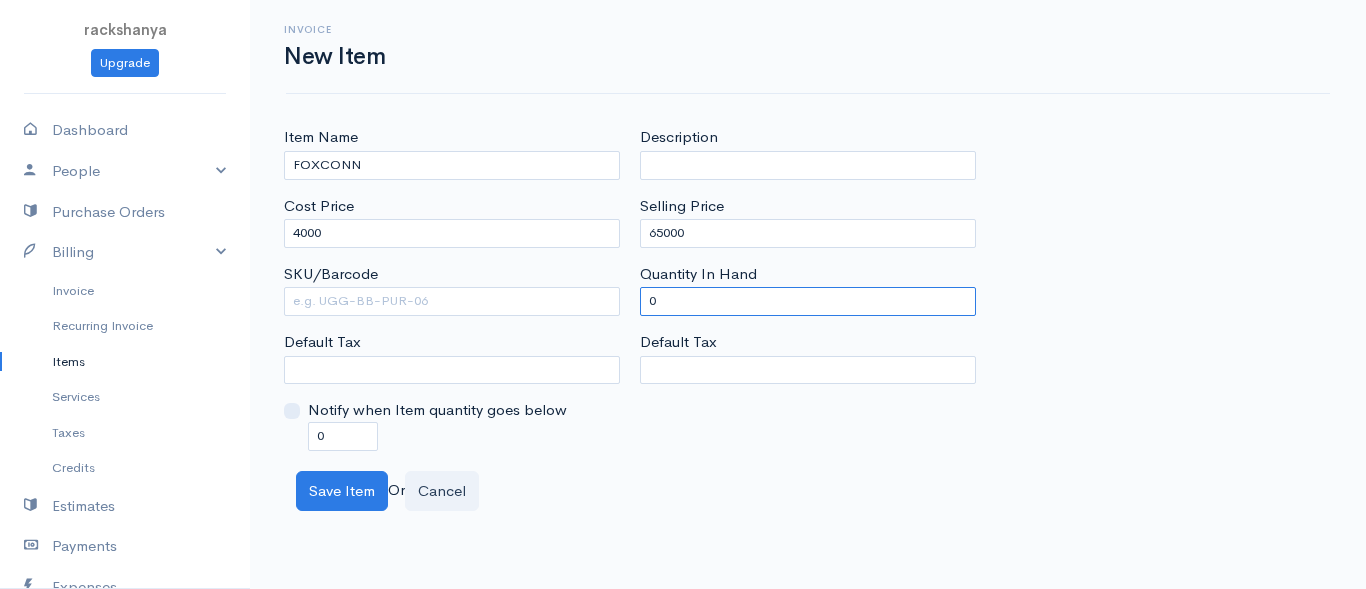 click on "0" at bounding box center (808, 301) 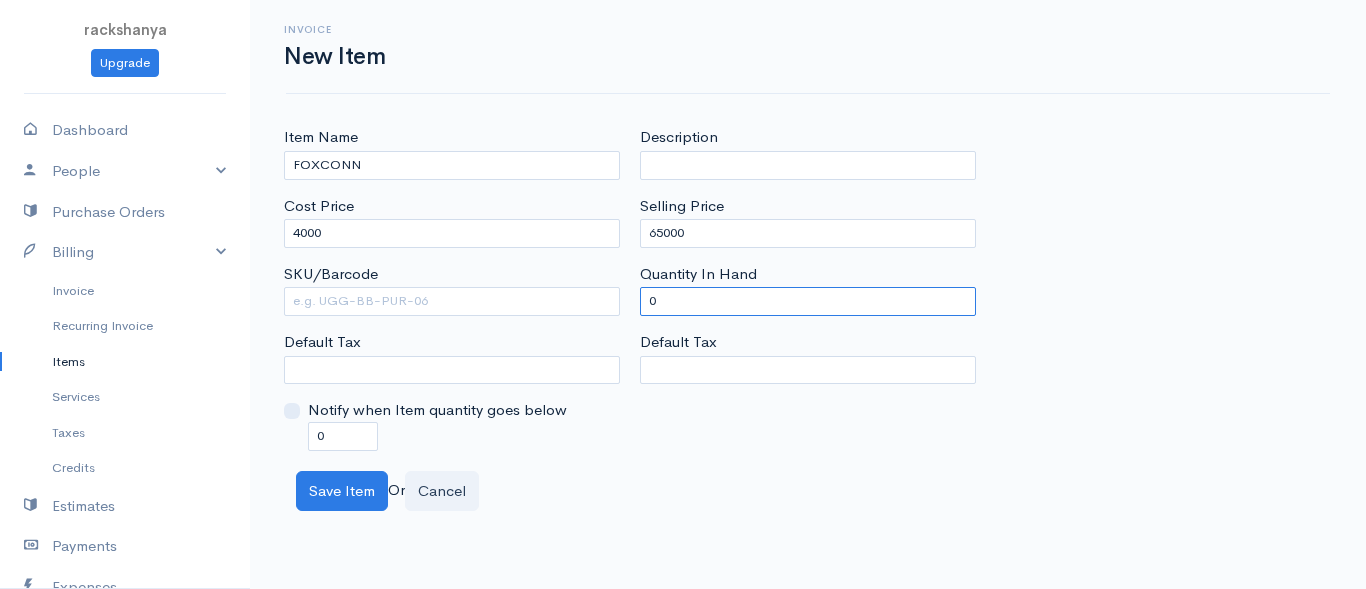 click on "0" at bounding box center (808, 301) 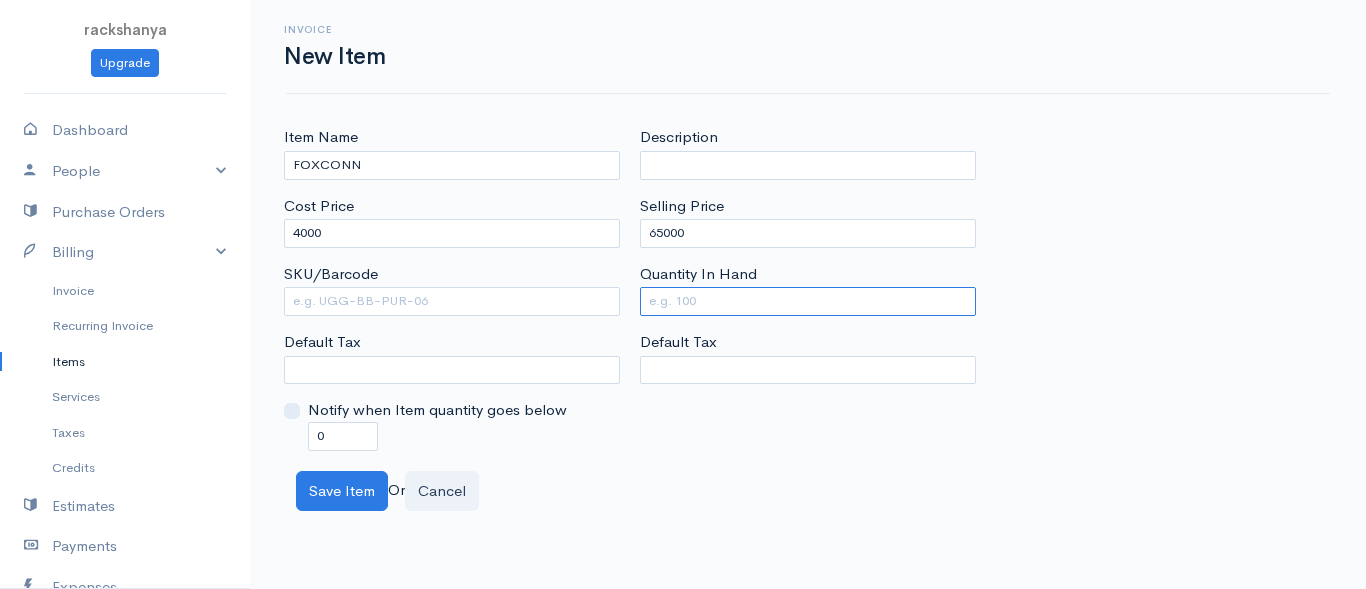 type on "0" 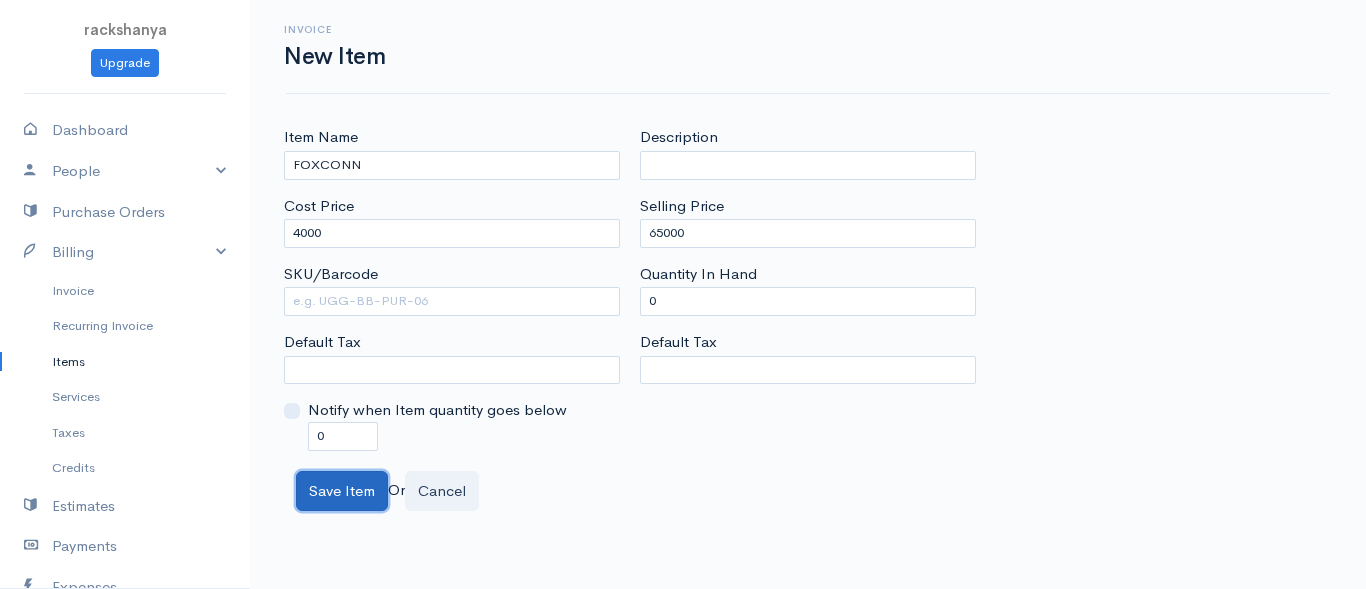 click on "Save Item" at bounding box center (342, 491) 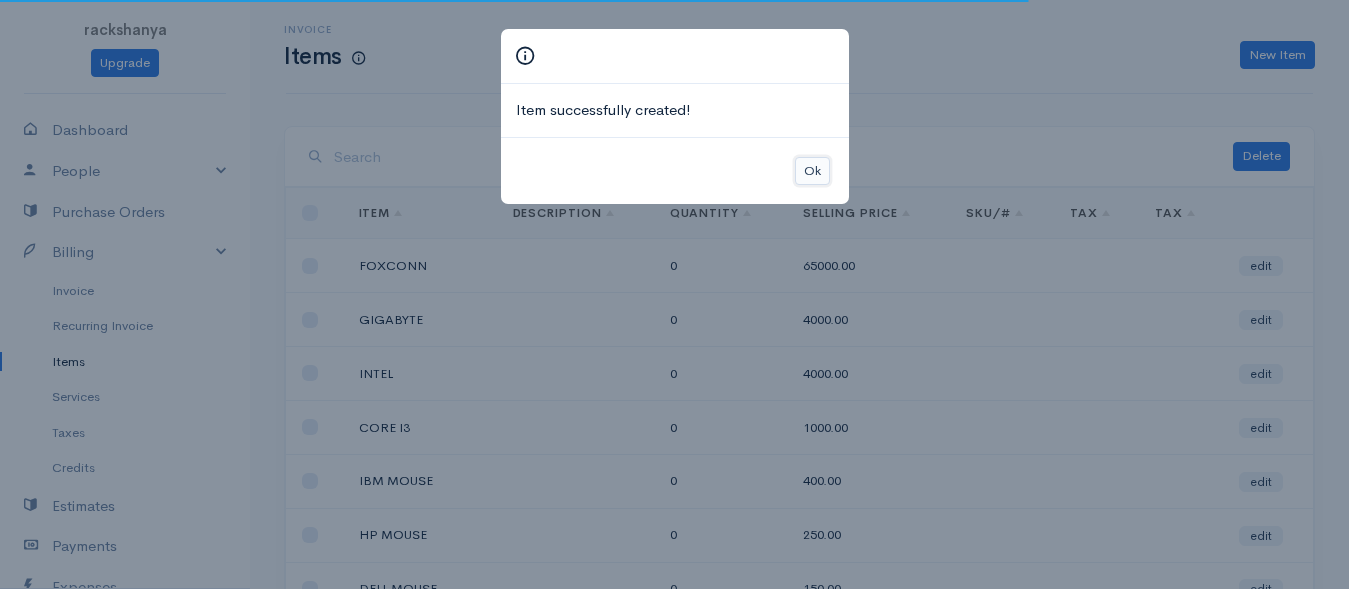 click on "Ok" at bounding box center [812, 171] 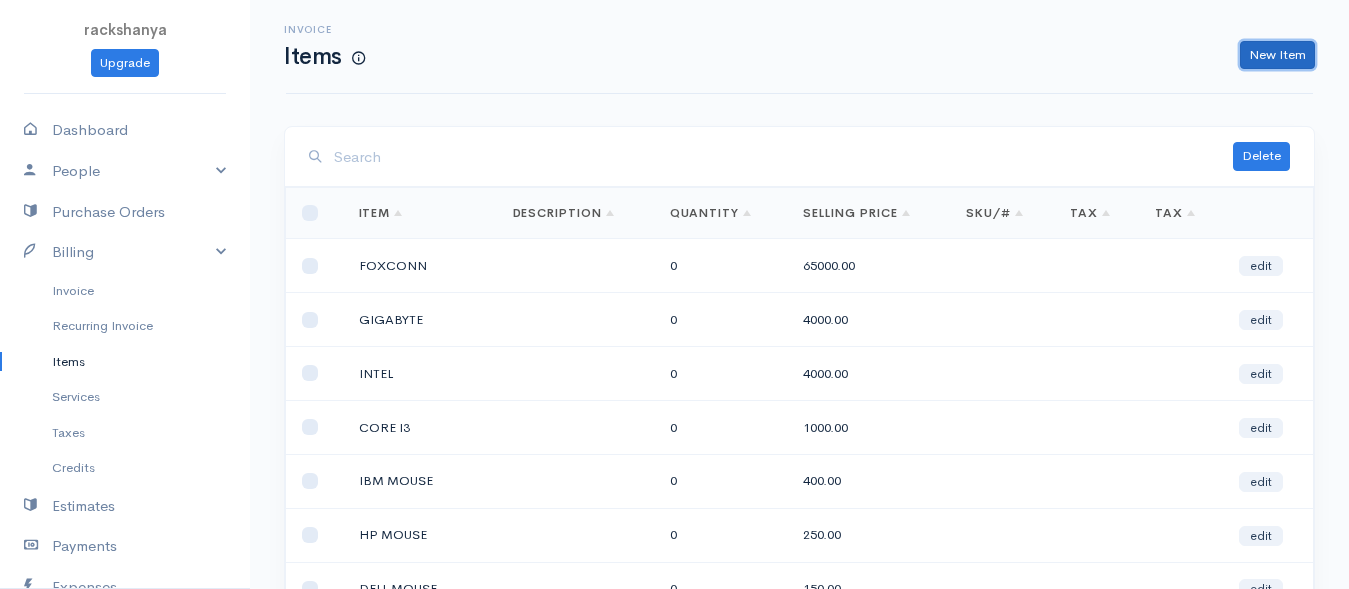 click on "New Item" at bounding box center (1277, 55) 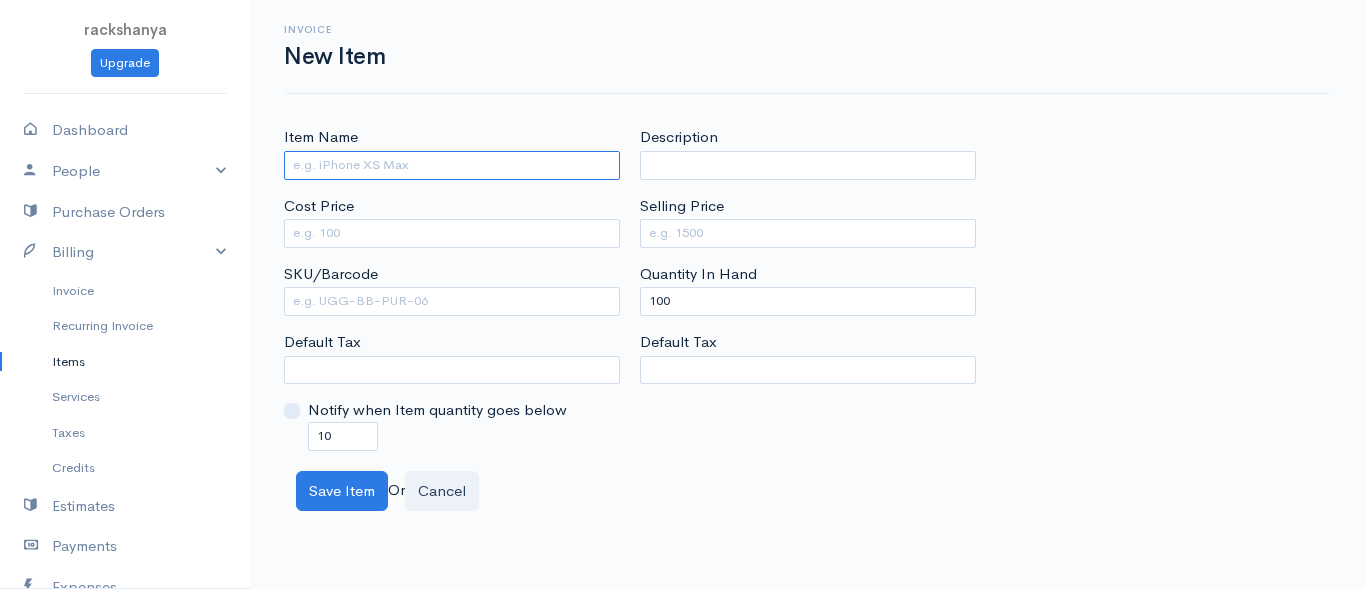 click on "Item Name" at bounding box center [452, 165] 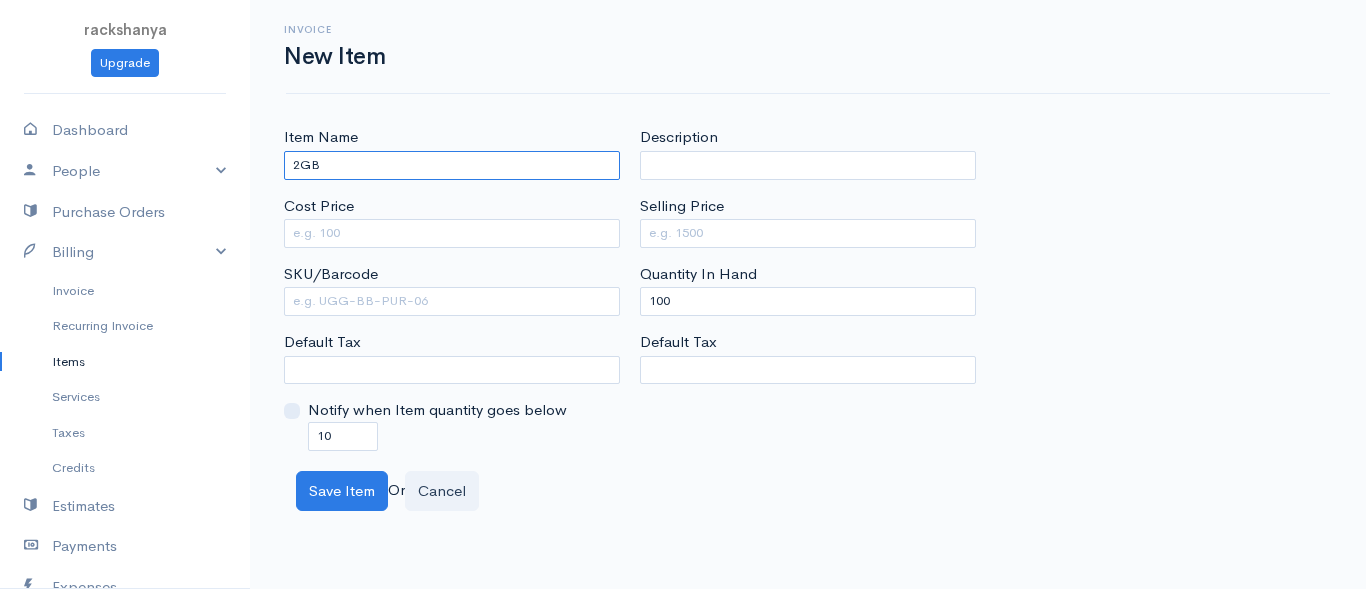 type on "2GB" 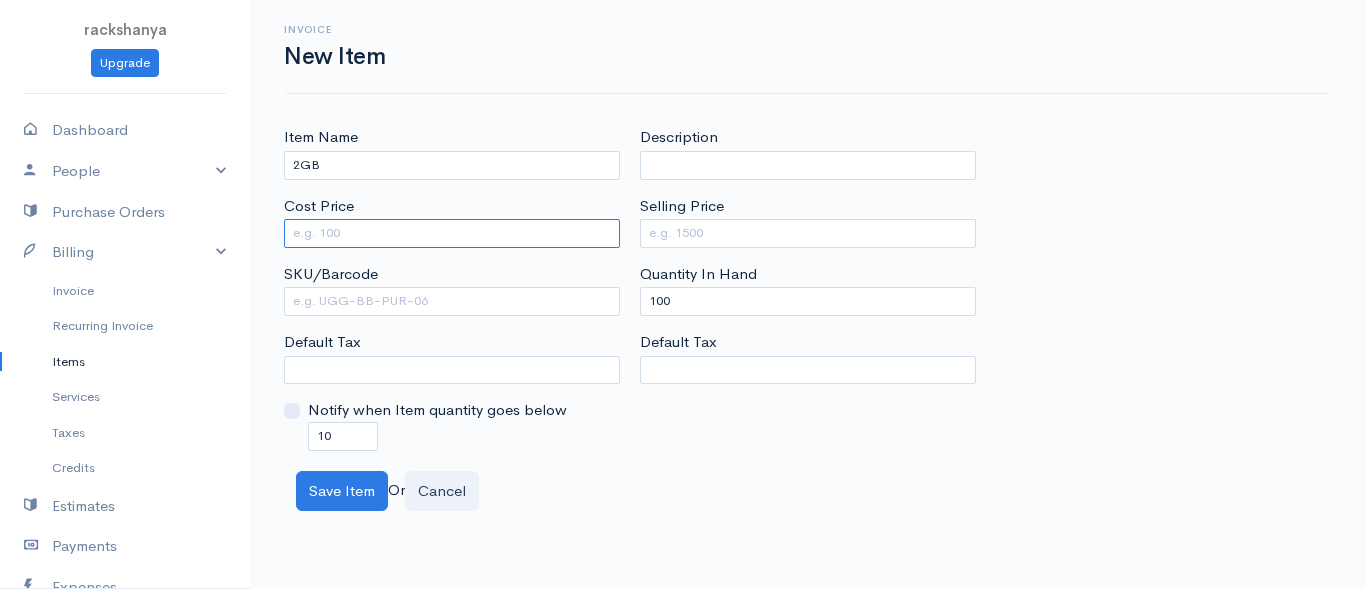 click on "Cost Price" at bounding box center (452, 233) 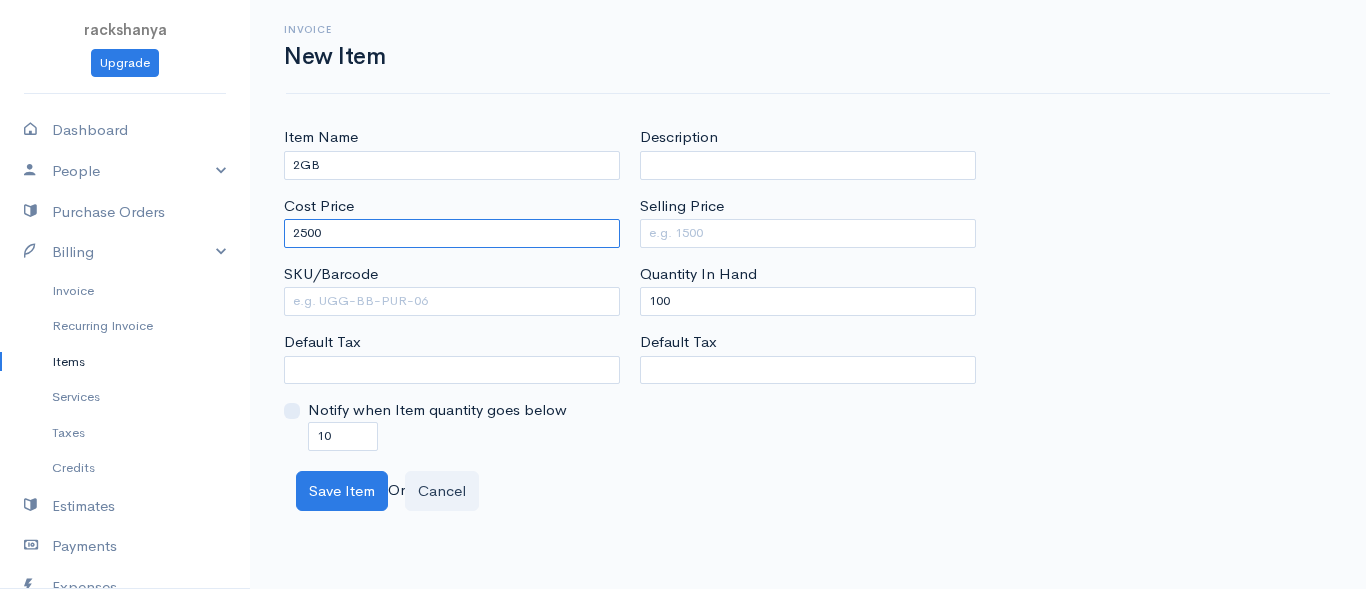 type on "2500" 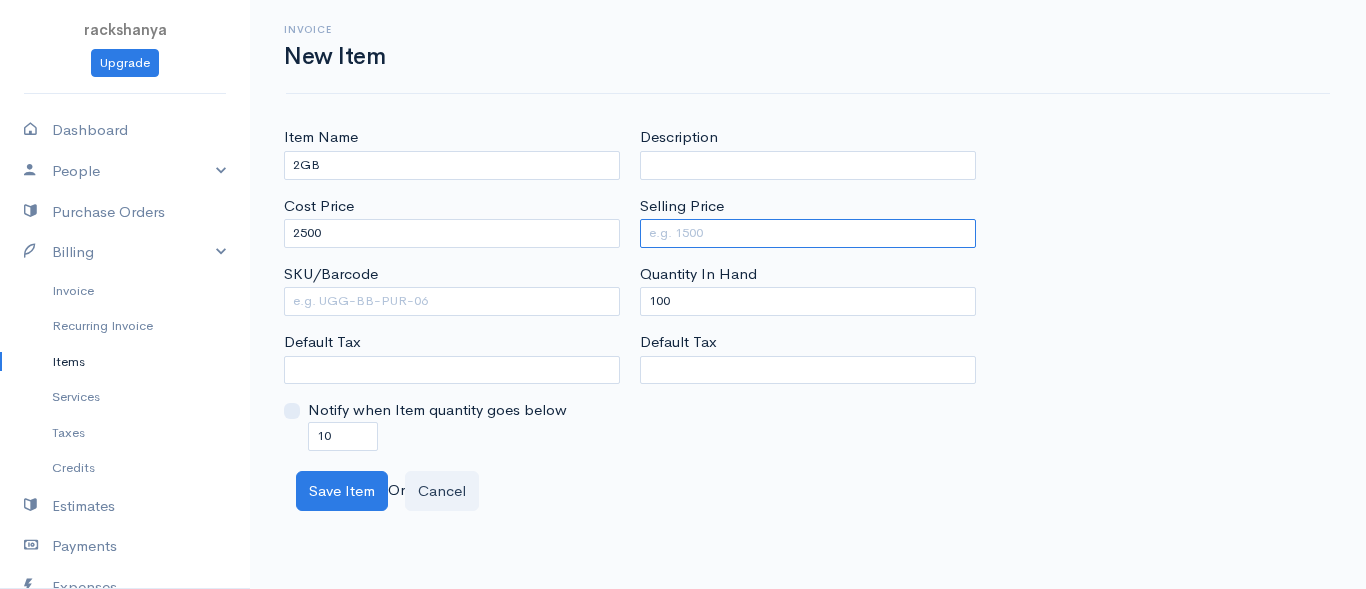 click on "Selling Price" at bounding box center [808, 233] 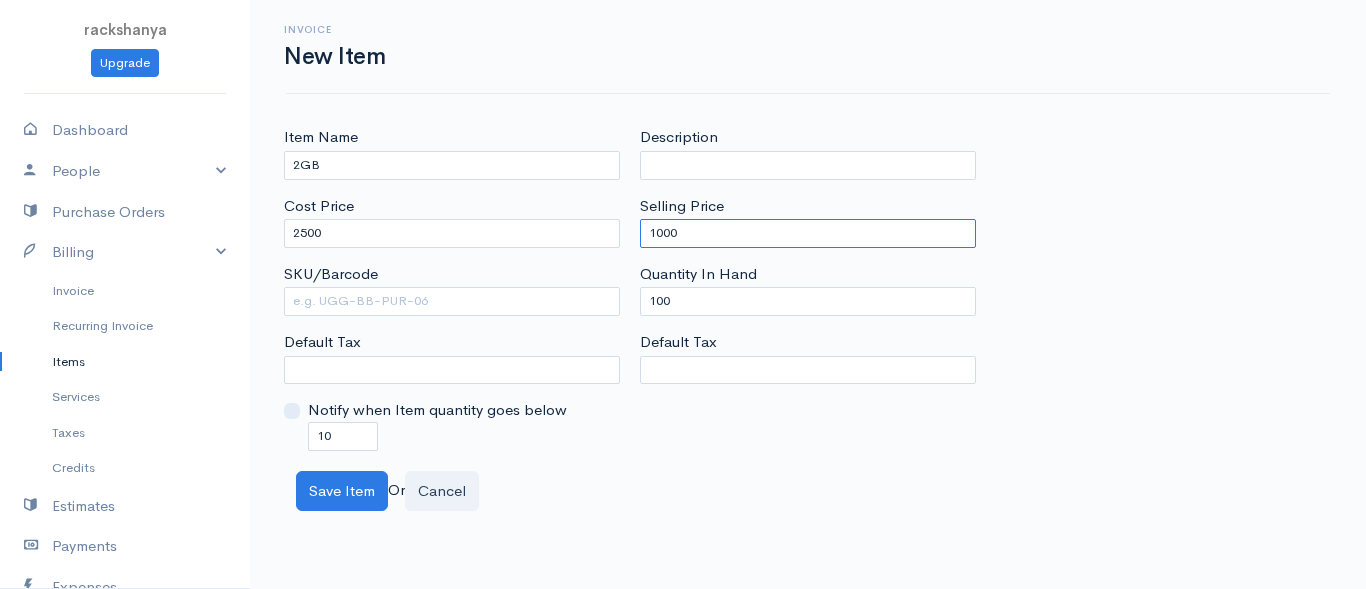 type on "1000" 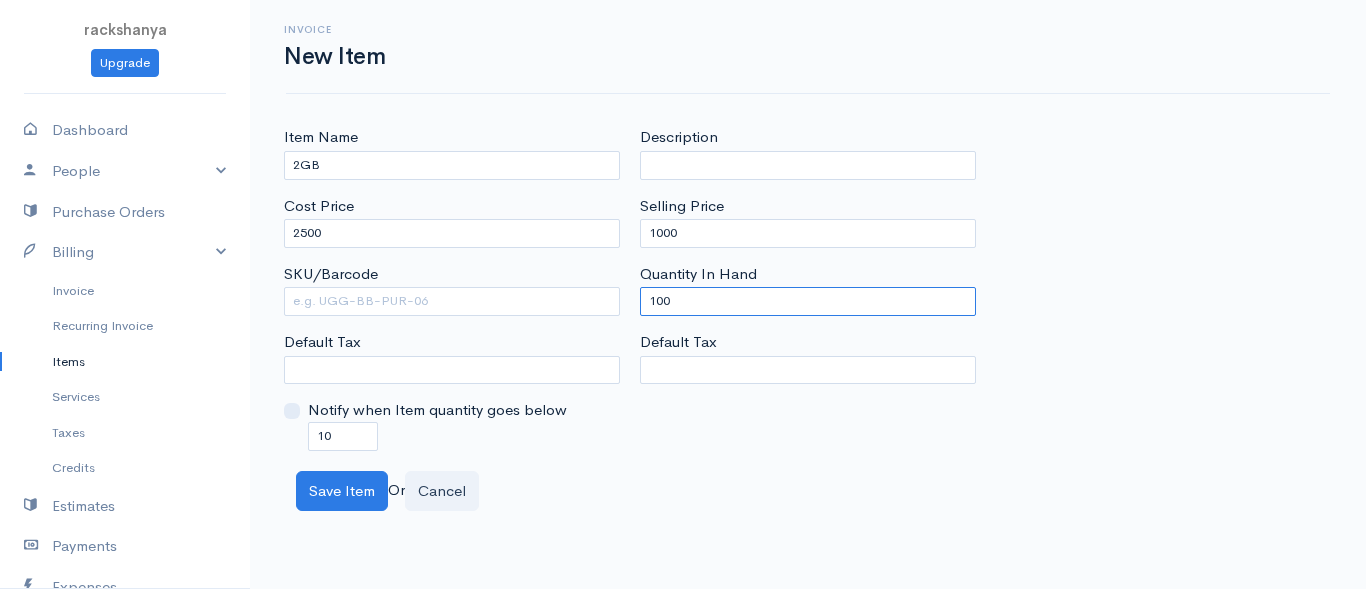 drag, startPoint x: 682, startPoint y: 299, endPoint x: 632, endPoint y: 297, distance: 50.039986 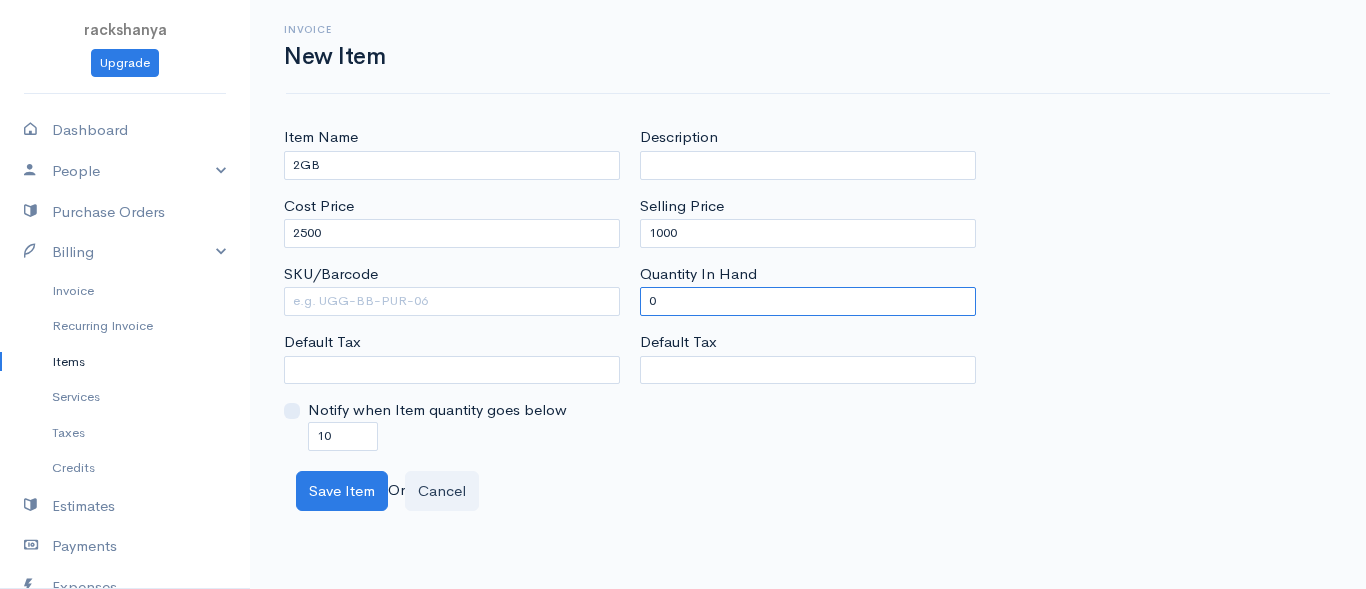 type on "0" 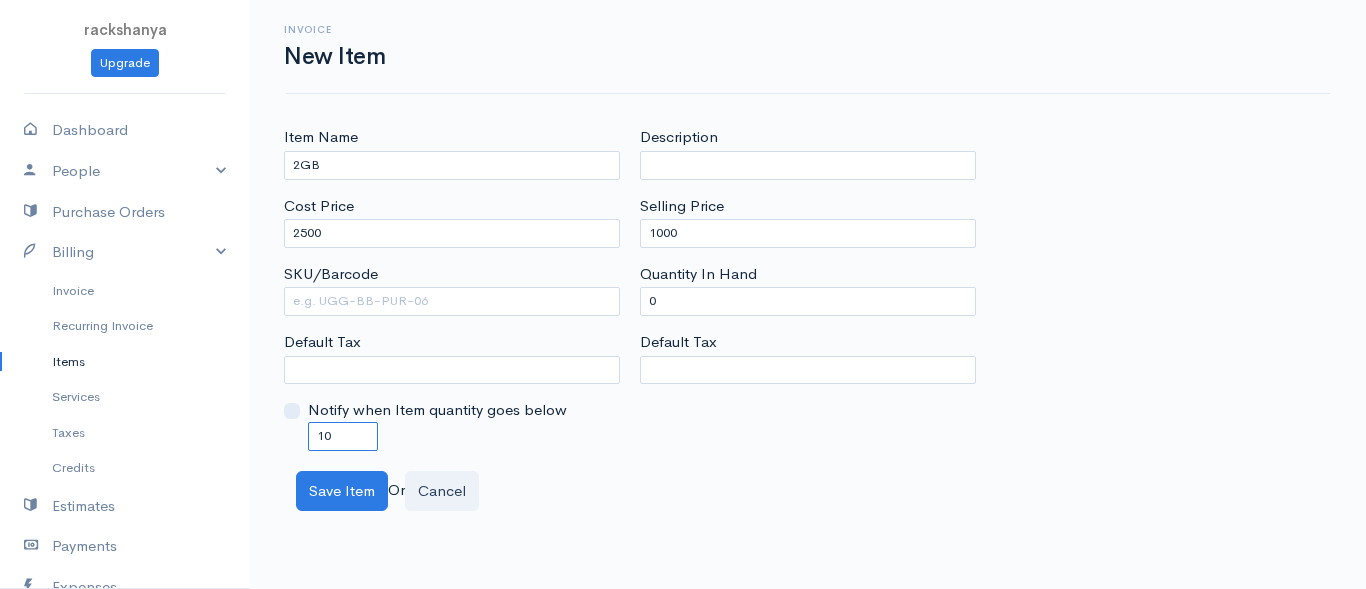 drag, startPoint x: 331, startPoint y: 433, endPoint x: 285, endPoint y: 420, distance: 47.801674 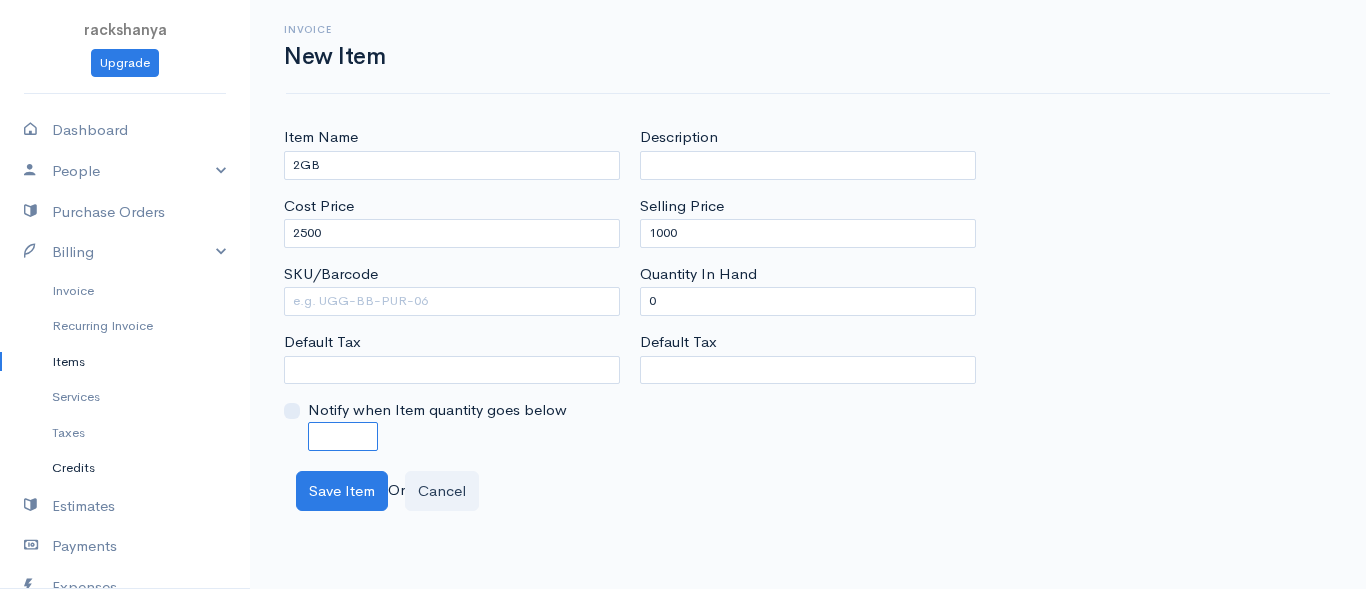 type on "0" 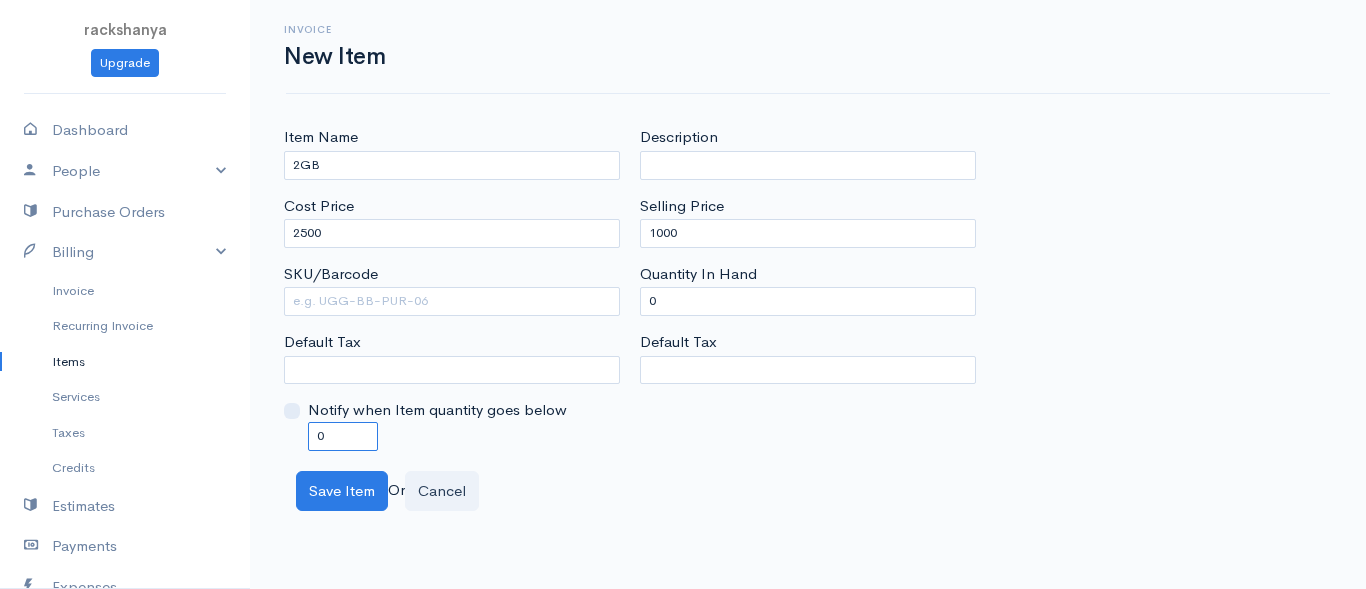 drag, startPoint x: 312, startPoint y: 424, endPoint x: 280, endPoint y: 422, distance: 32.06244 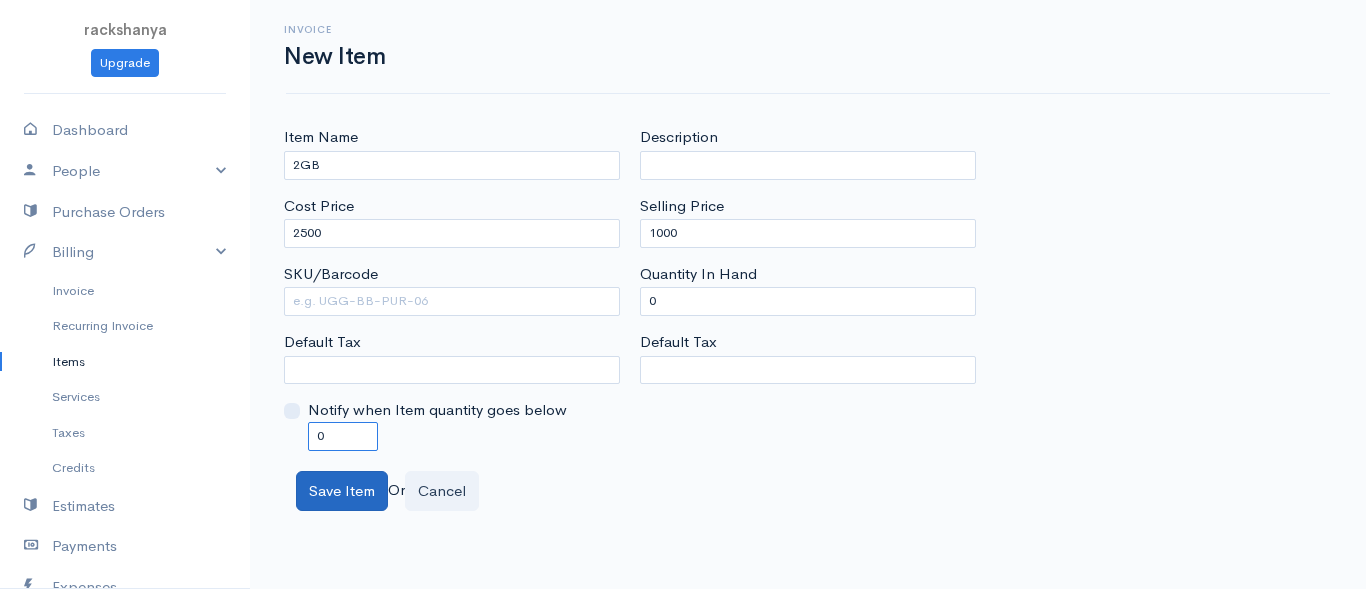 type on "0" 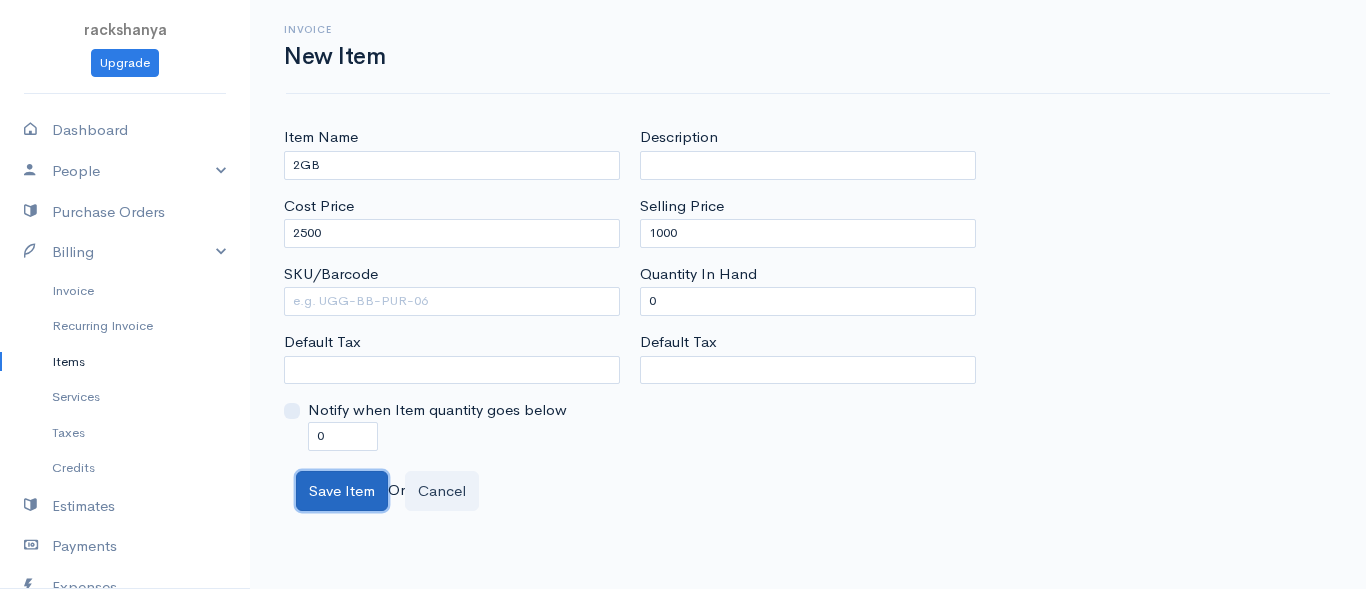 click on "Save Item" at bounding box center [342, 491] 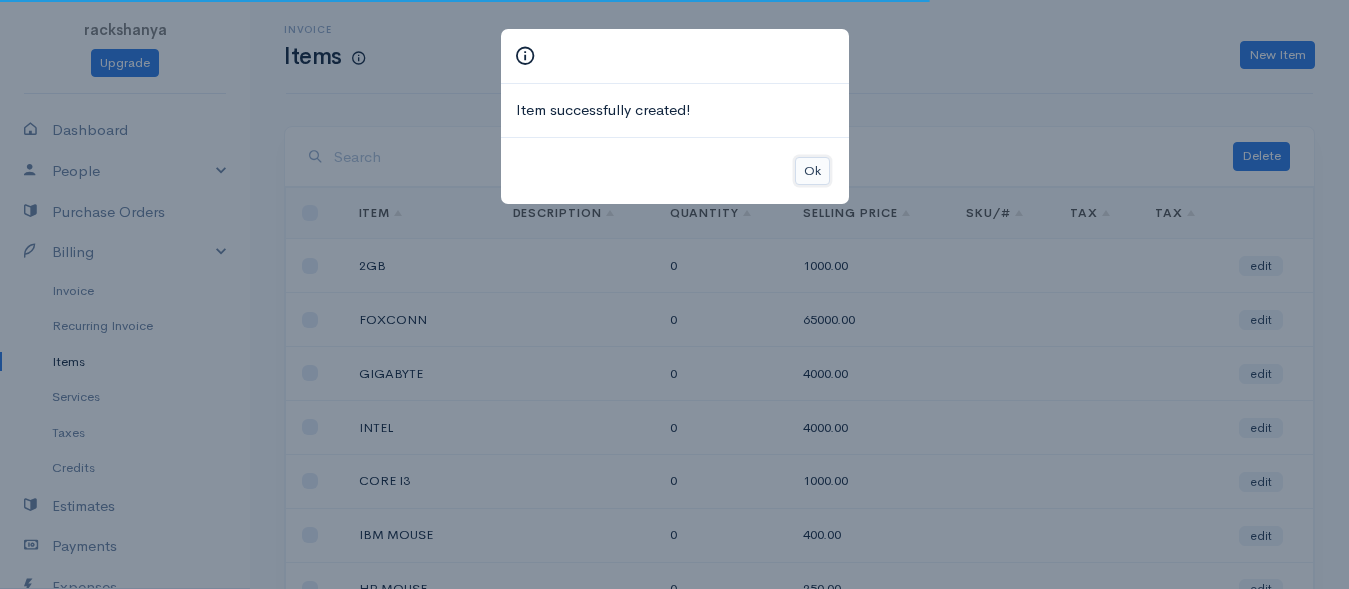drag, startPoint x: 805, startPoint y: 165, endPoint x: 986, endPoint y: 107, distance: 190.06578 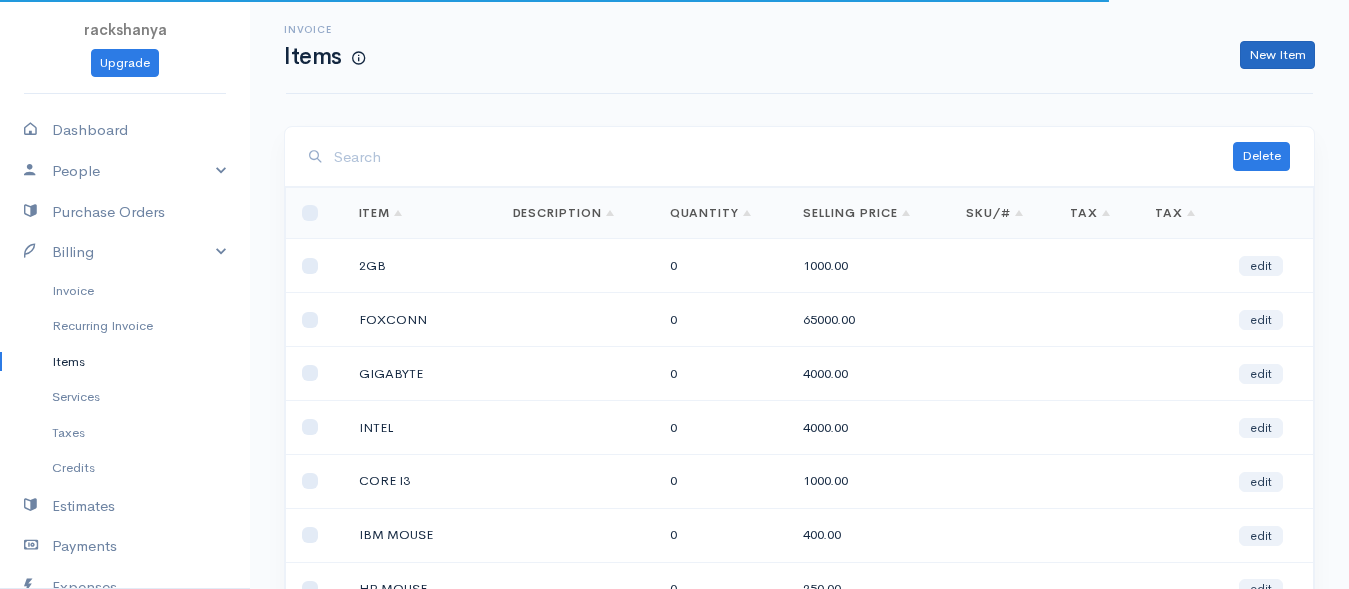 click on "New Item" at bounding box center [849, 55] 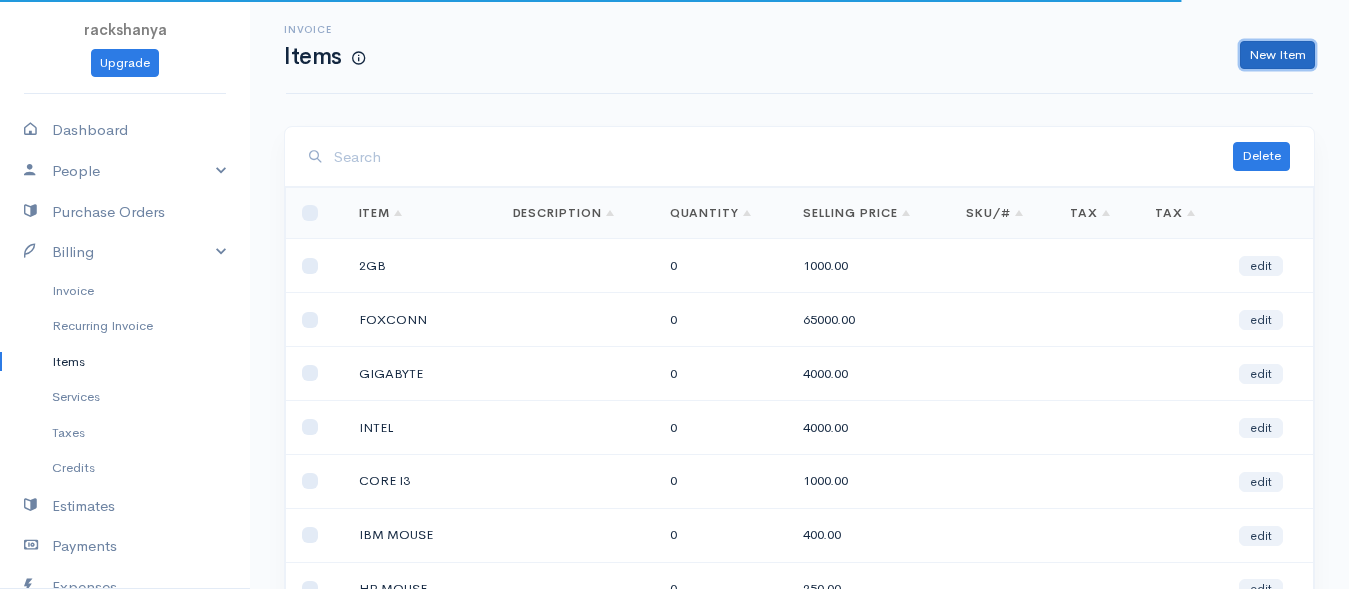click on "New Item" at bounding box center (1277, 55) 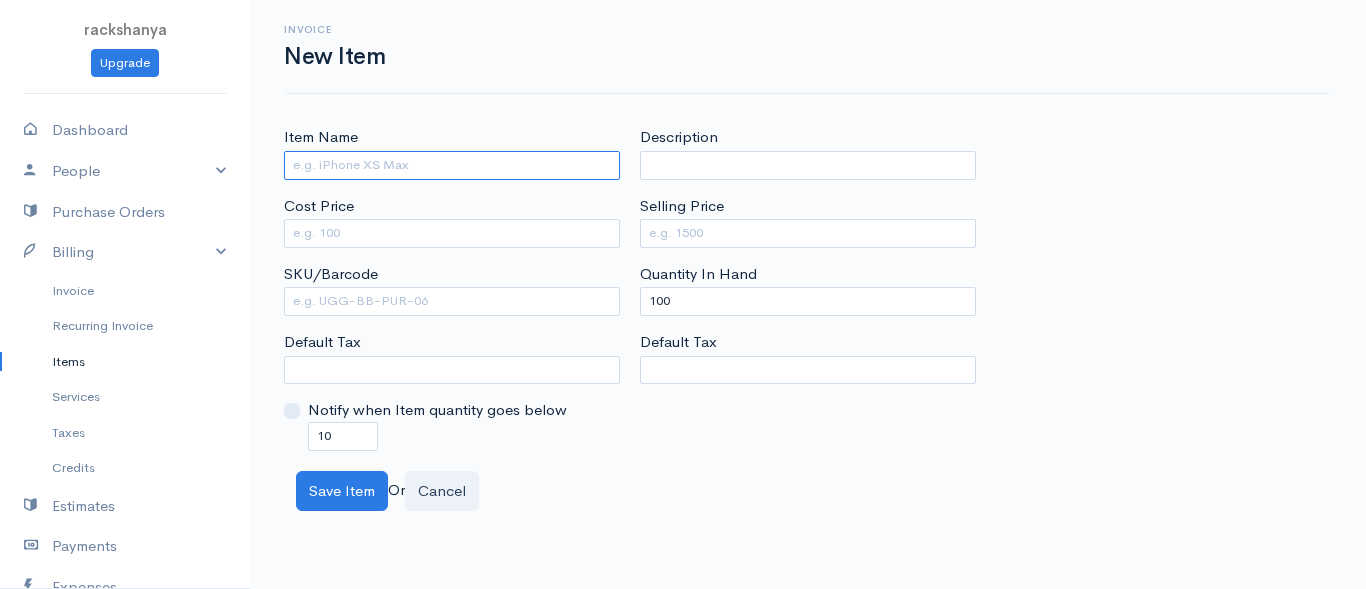 click on "Item Name" at bounding box center (452, 165) 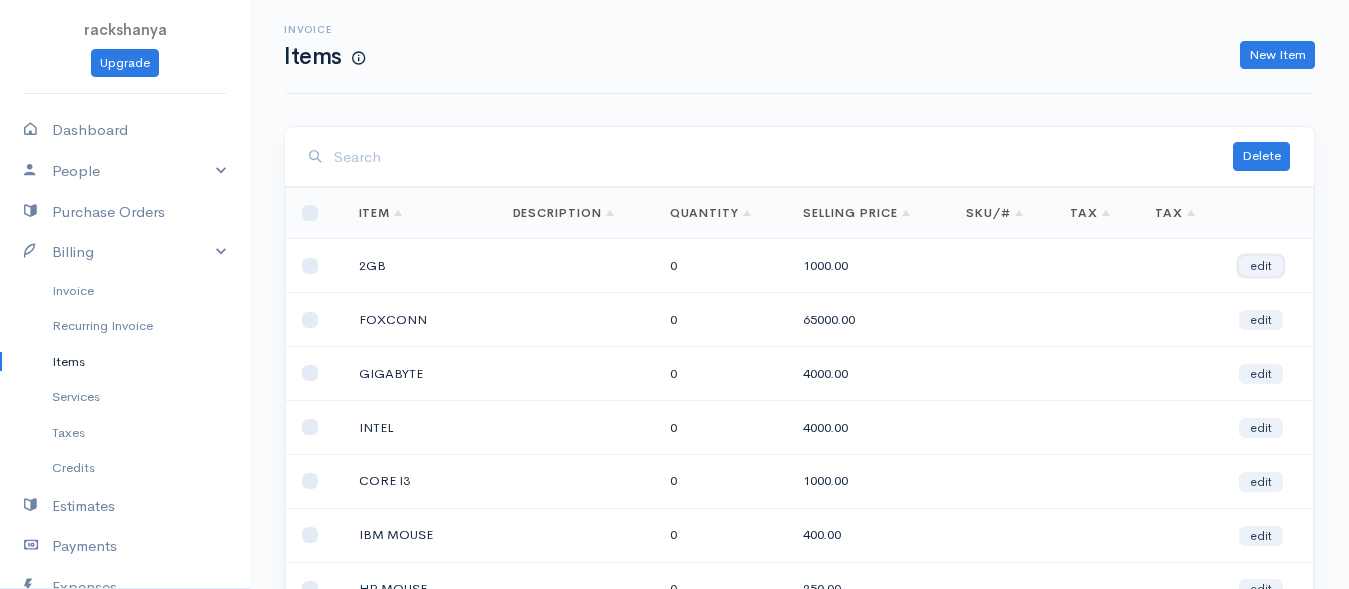 drag, startPoint x: 1269, startPoint y: 269, endPoint x: 1261, endPoint y: 253, distance: 17.888544 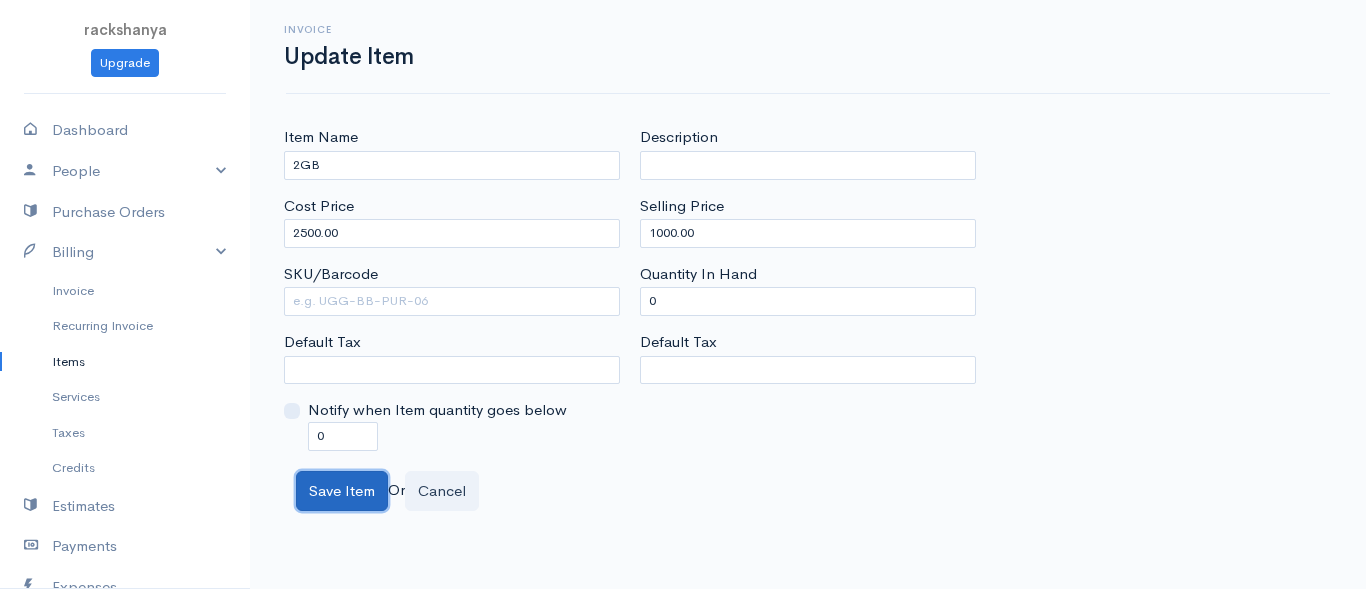 click on "Save Item" at bounding box center [342, 491] 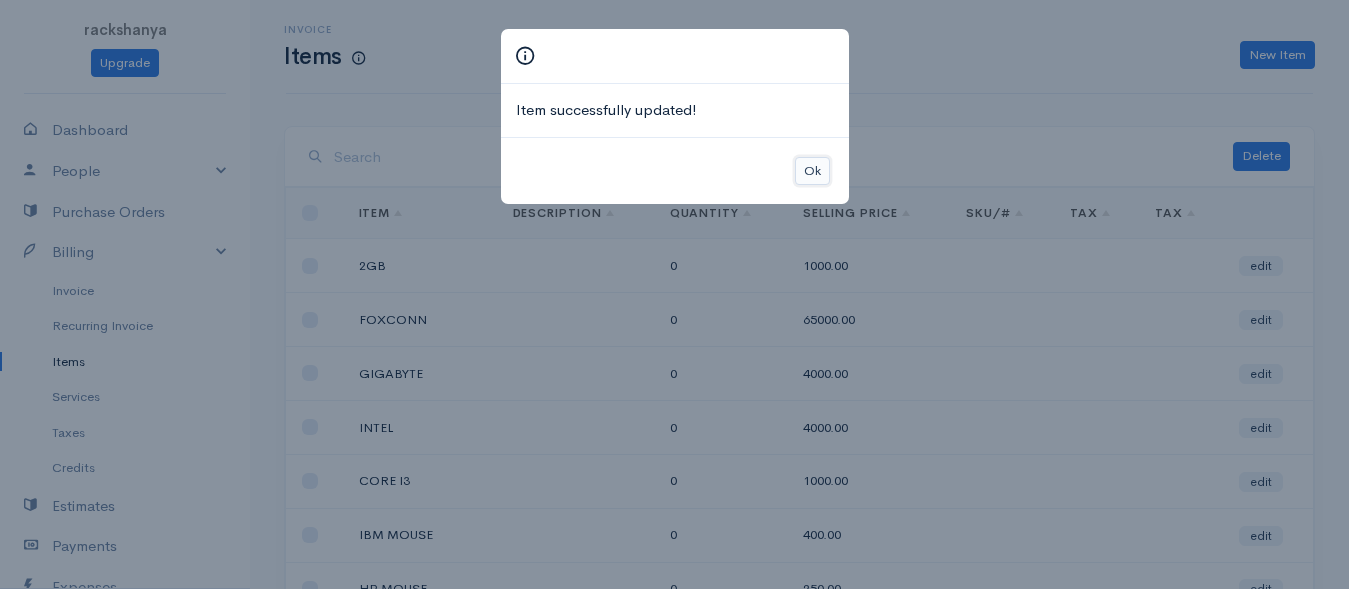 drag, startPoint x: 812, startPoint y: 167, endPoint x: 1006, endPoint y: 182, distance: 194.57903 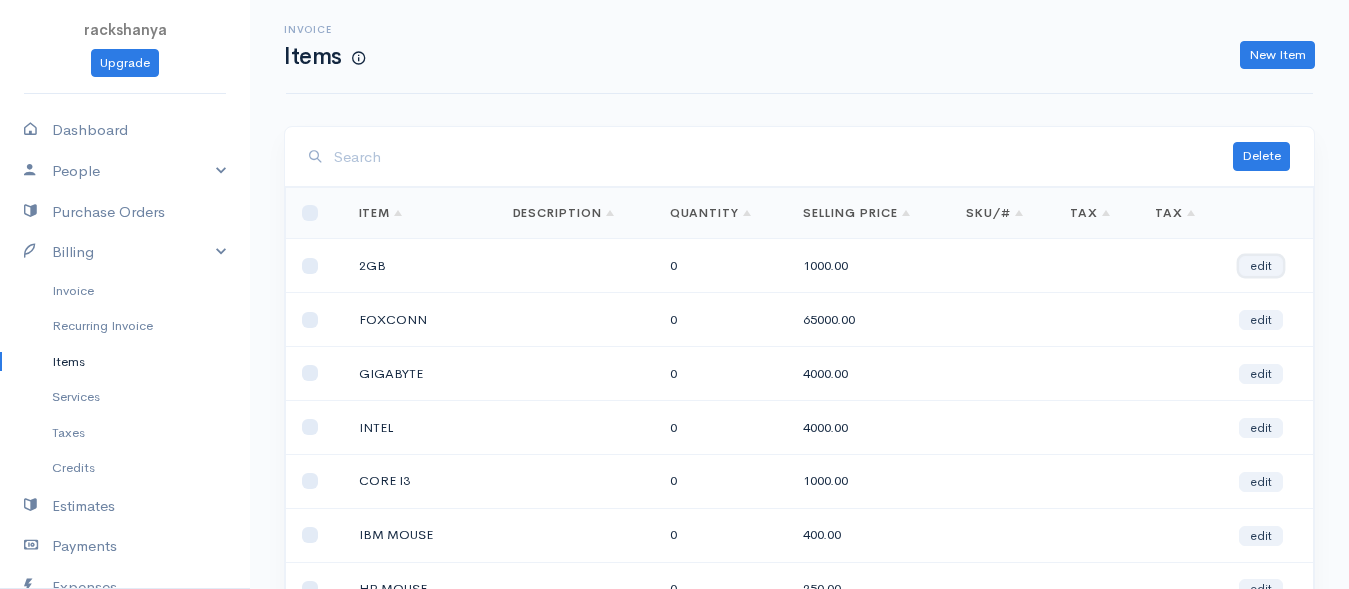 drag, startPoint x: 1248, startPoint y: 260, endPoint x: 1131, endPoint y: 296, distance: 122.41323 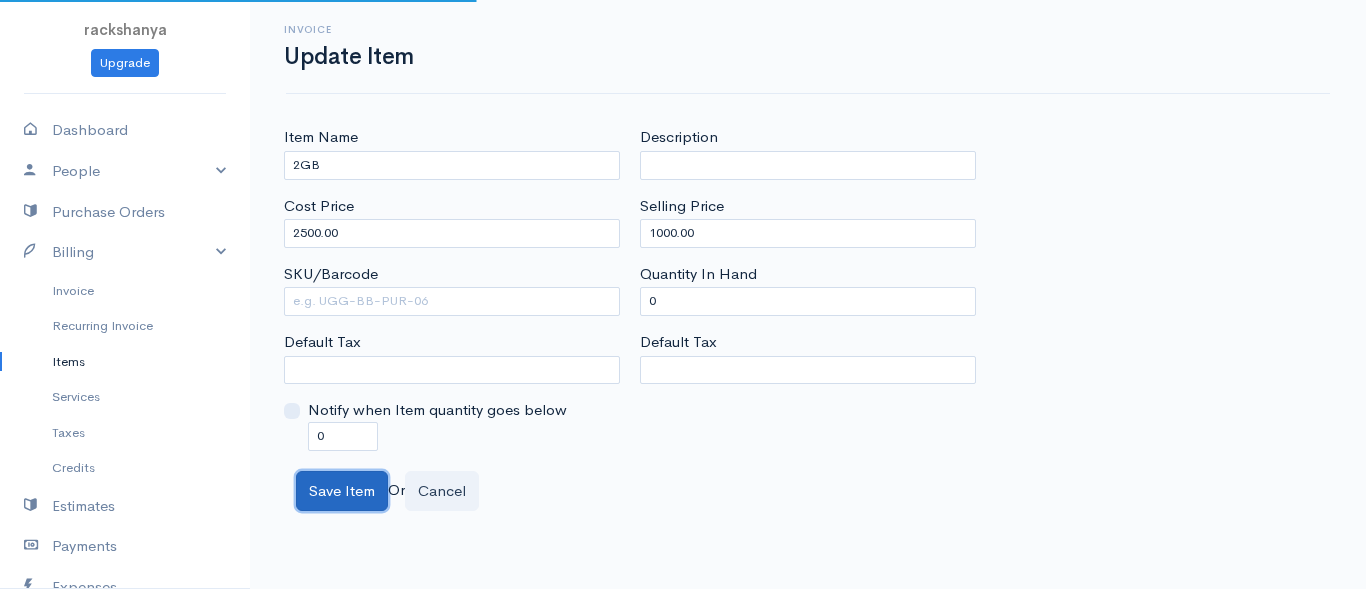 click on "Save Item" at bounding box center [342, 491] 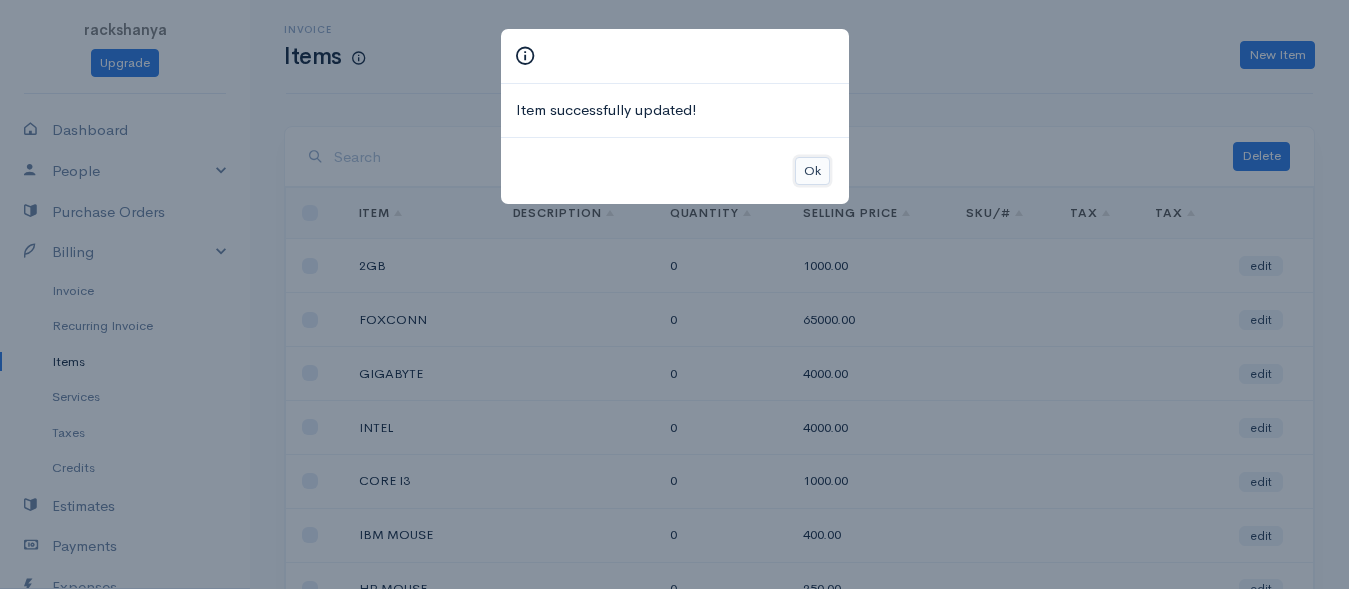 click on "Ok" at bounding box center (812, 171) 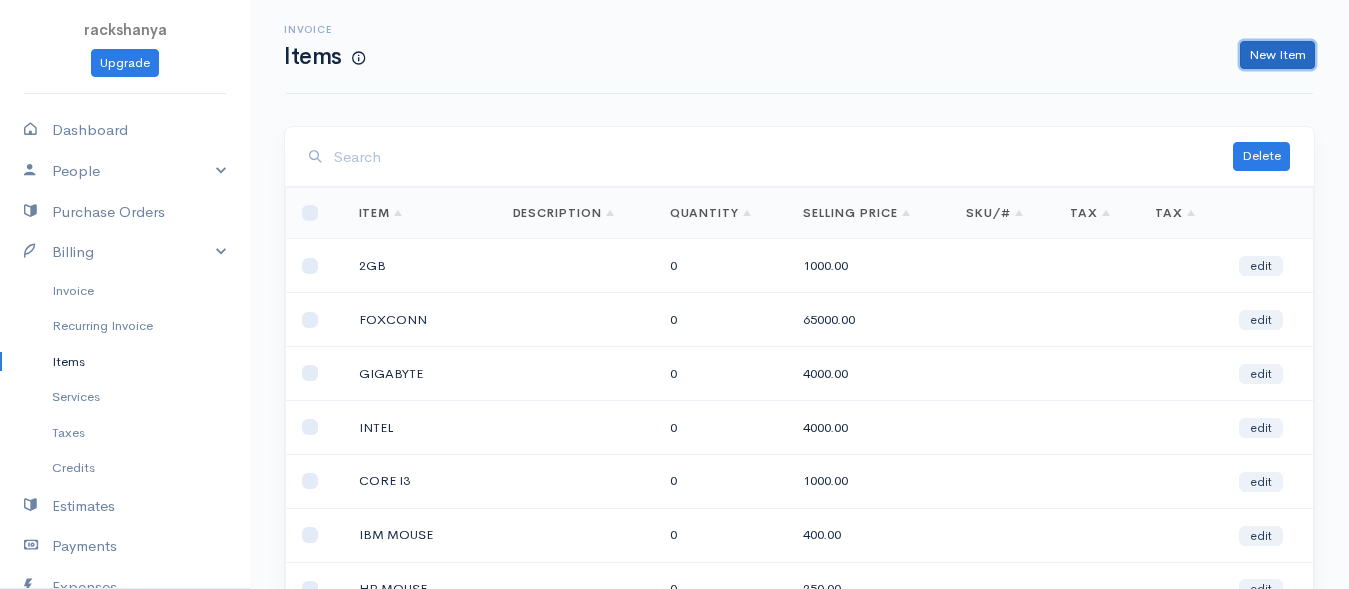 click on "New Item" at bounding box center (1277, 55) 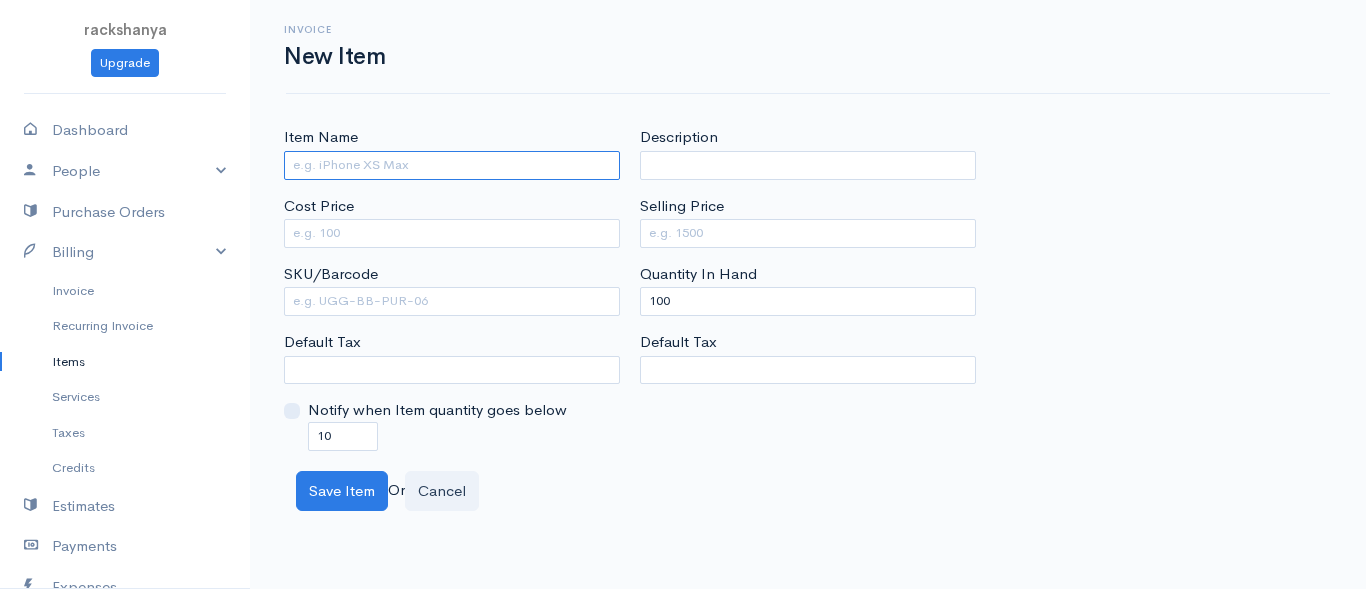 click on "Item Name" at bounding box center (452, 165) 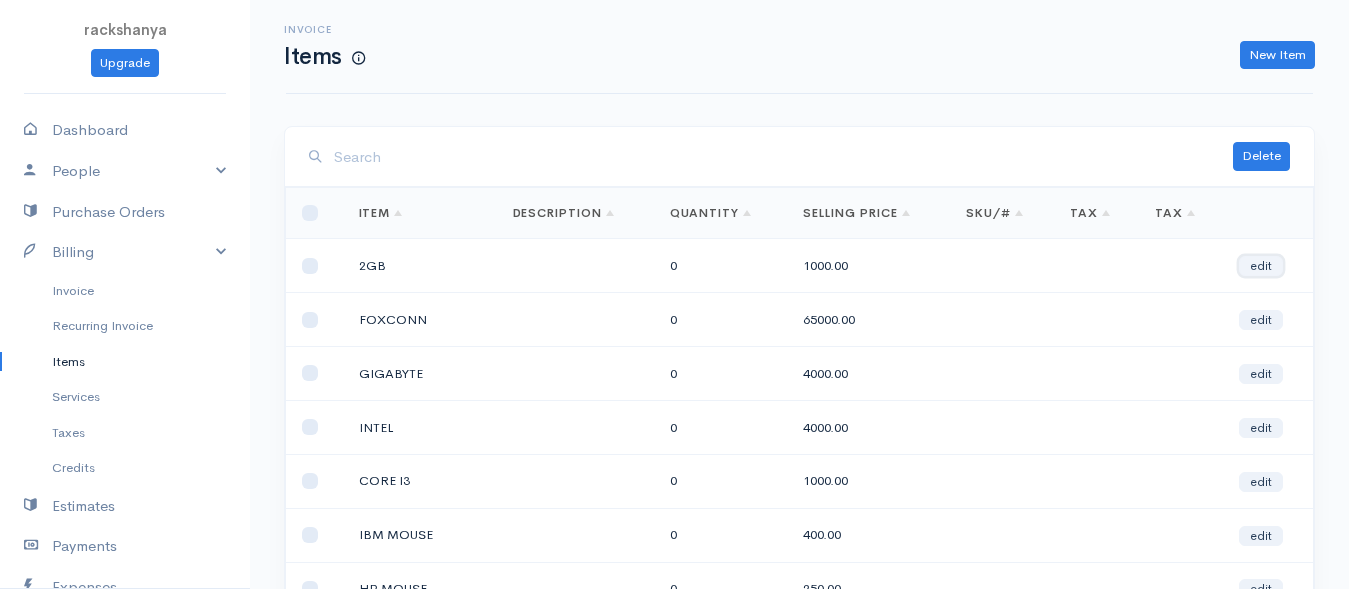 click on "edit" at bounding box center (1261, 266) 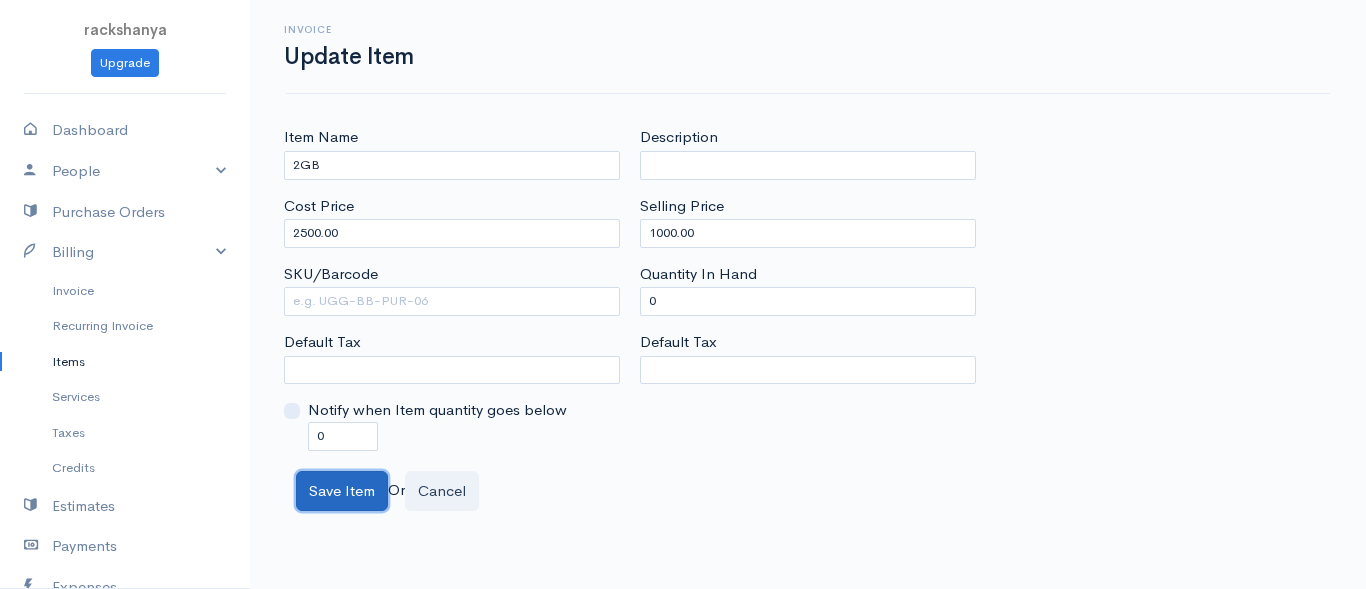 click on "Save Item" at bounding box center (342, 491) 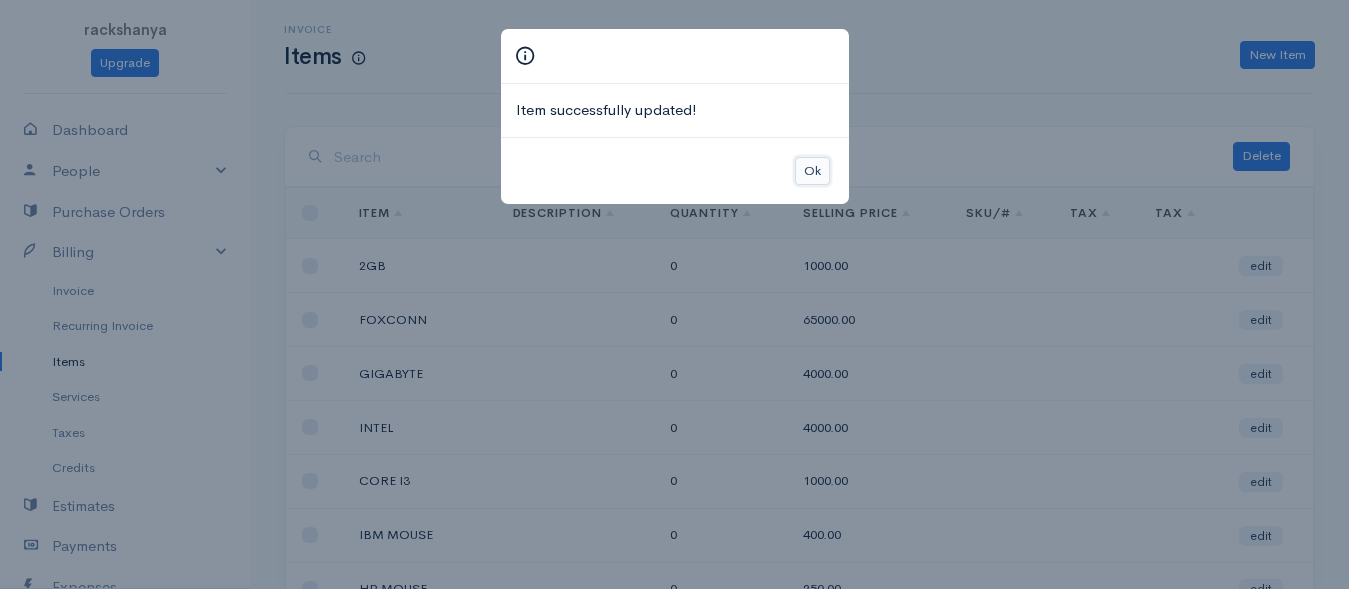 drag, startPoint x: 813, startPoint y: 166, endPoint x: 822, endPoint y: 172, distance: 10.816654 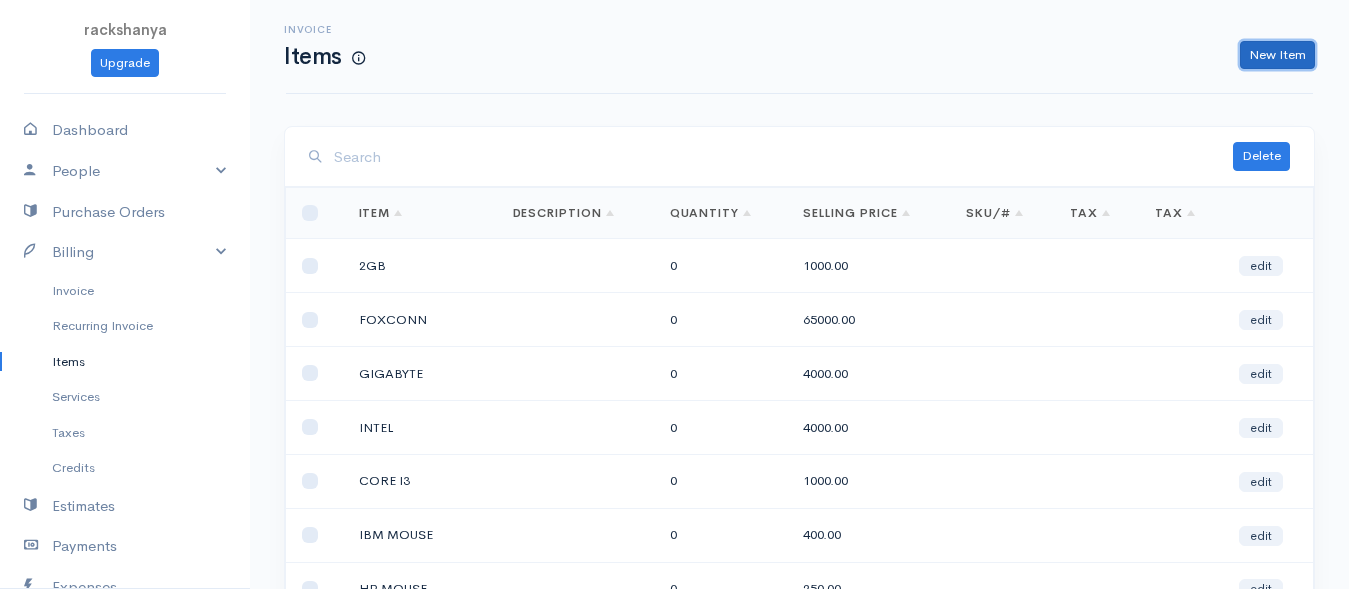 click on "New Item" at bounding box center (1277, 55) 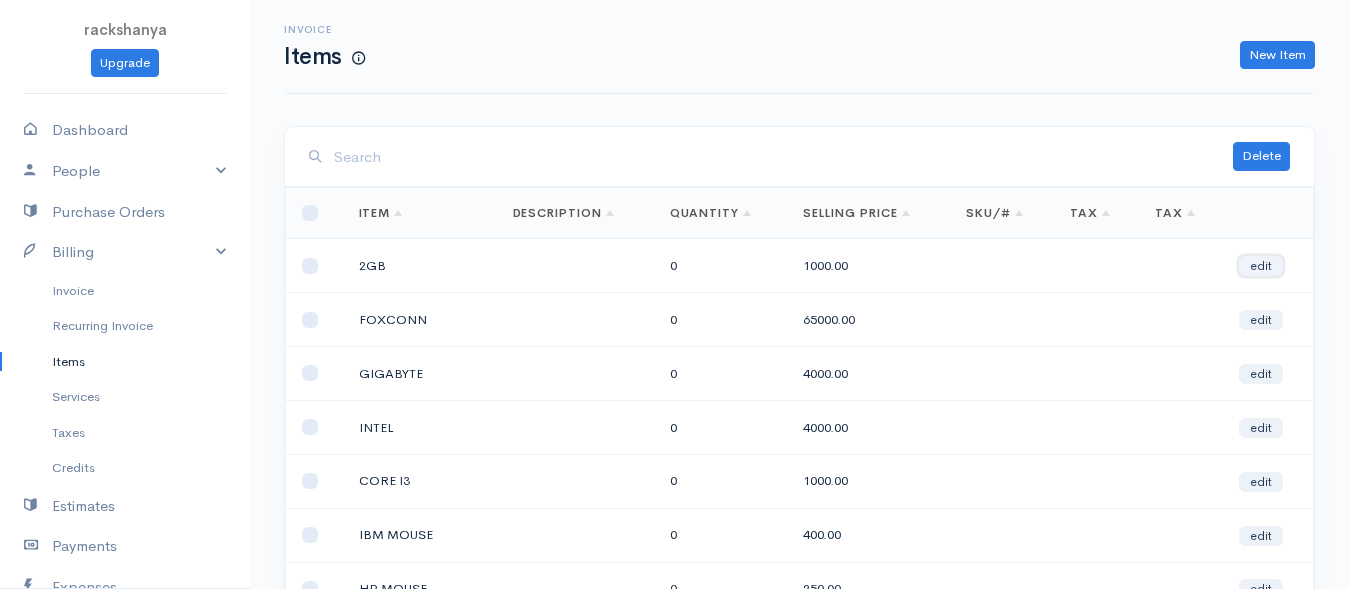 click on "edit" at bounding box center [1261, 266] 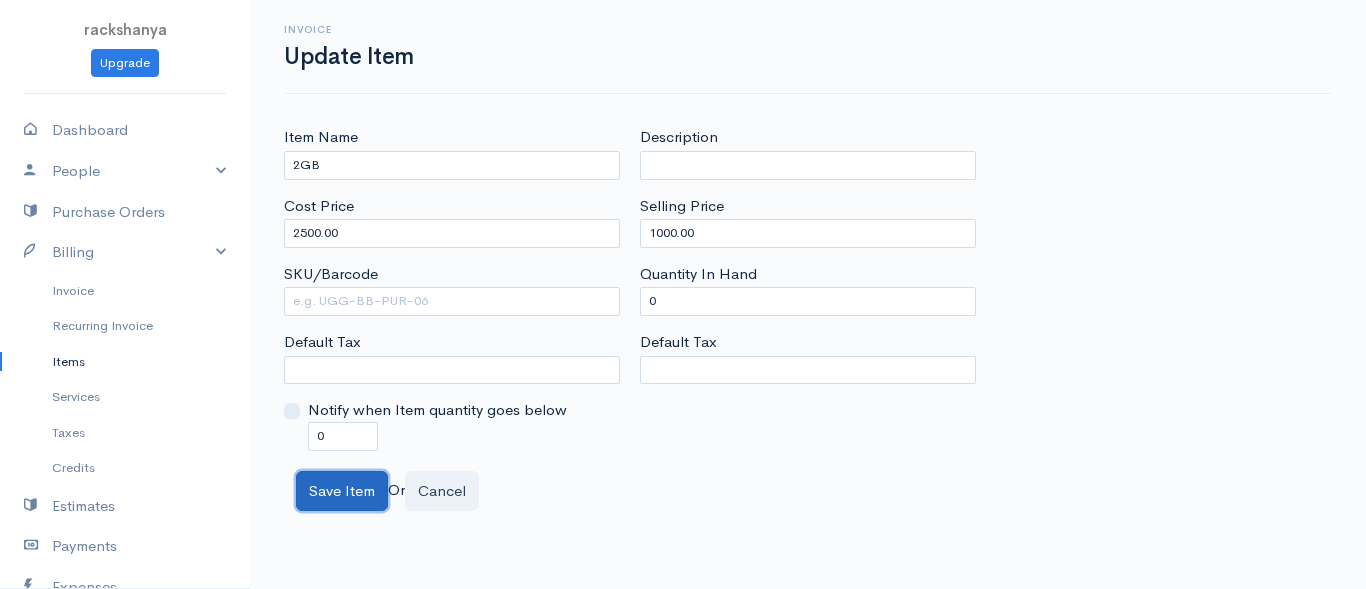 click on "Save Item" at bounding box center [342, 491] 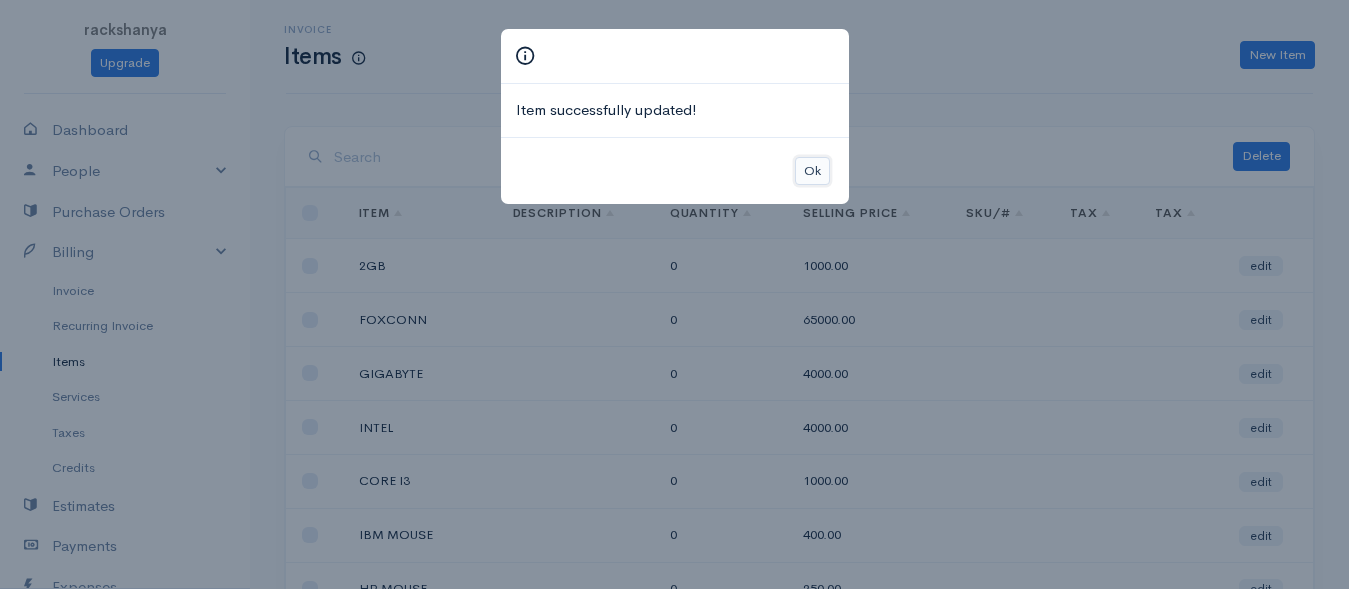 click on "Ok" at bounding box center (812, 171) 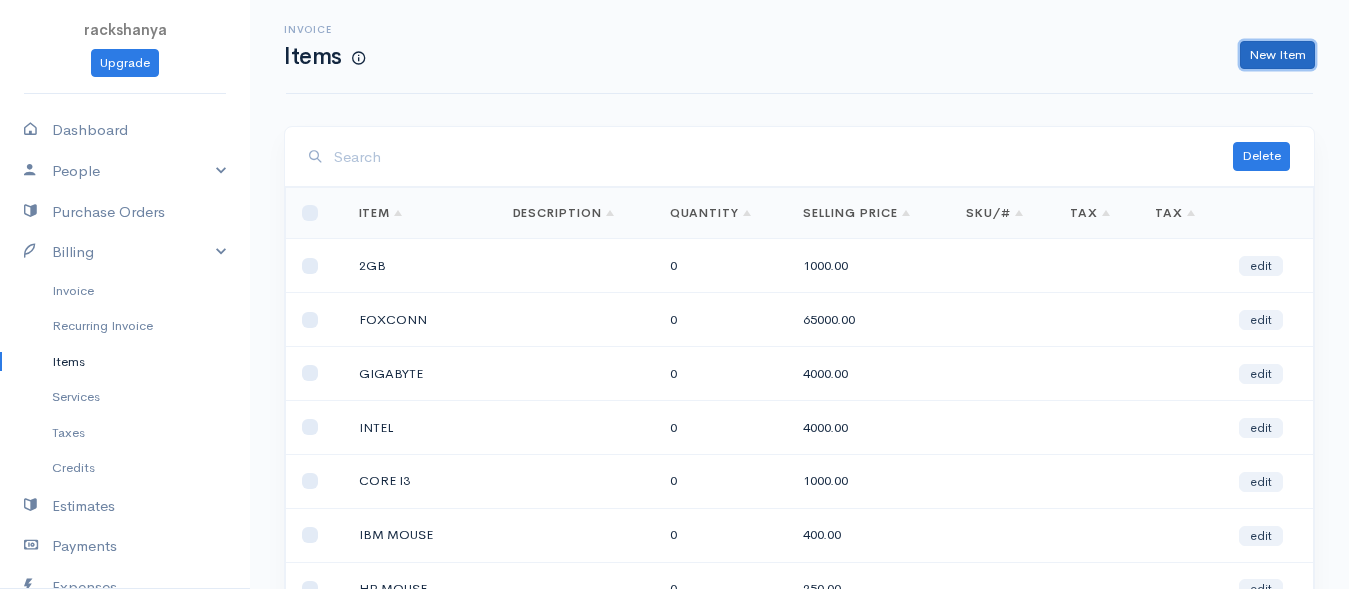 click on "New Item" at bounding box center [1277, 55] 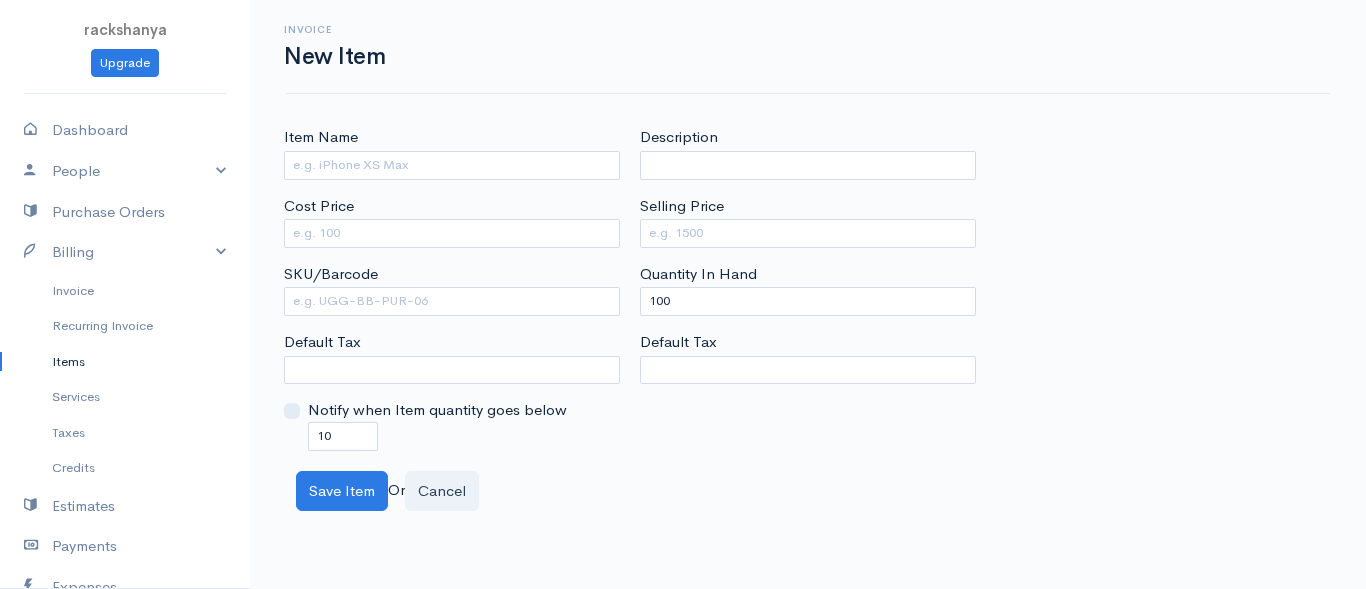 click on "Item Name Cost Price SKU/Barcode Default Tax Notify when Item quantity goes below 10" at bounding box center [452, 288] 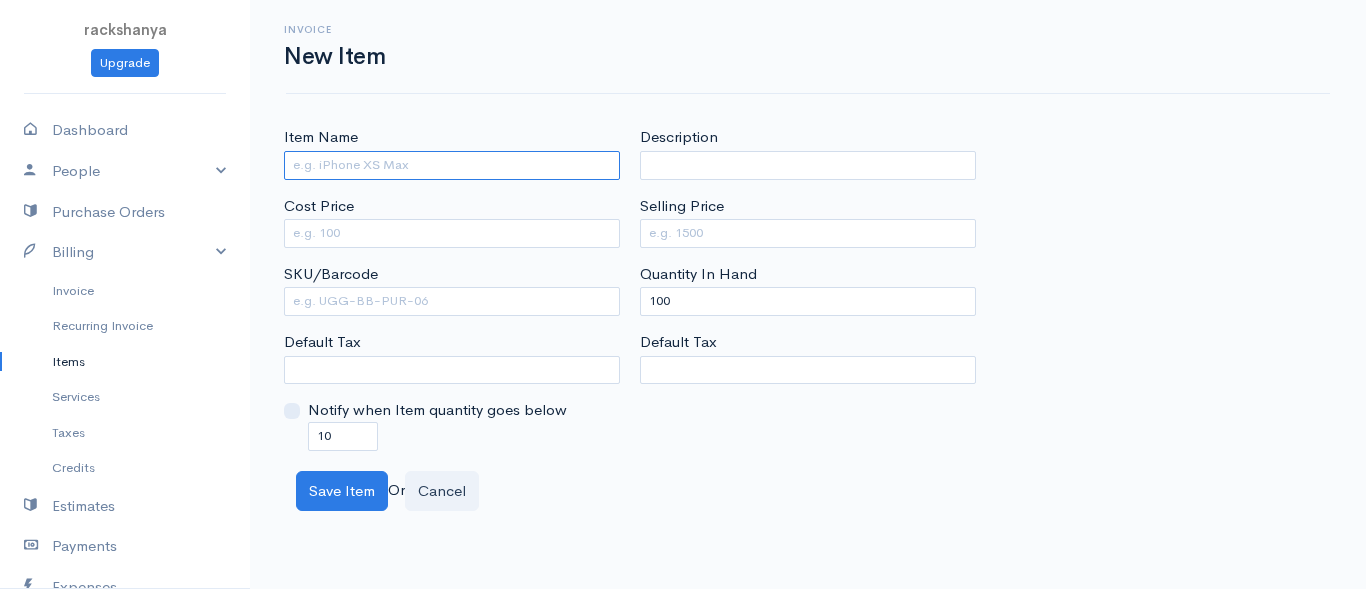 click on "Item Name" at bounding box center [452, 165] 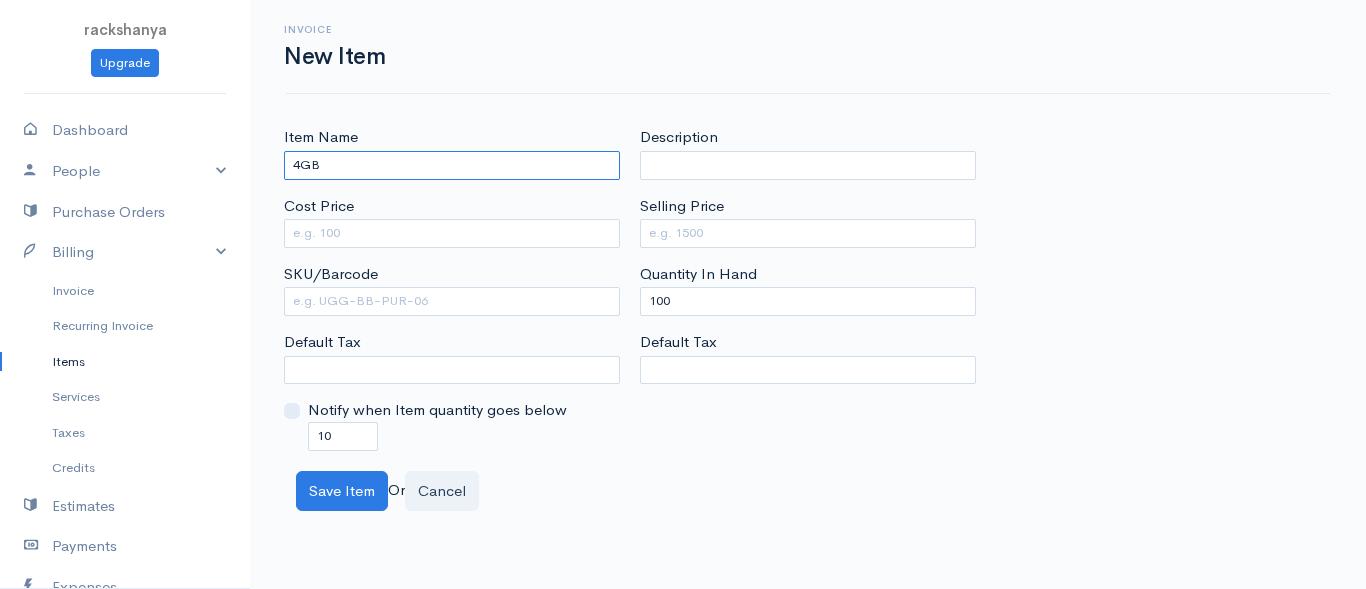 type on "4GB" 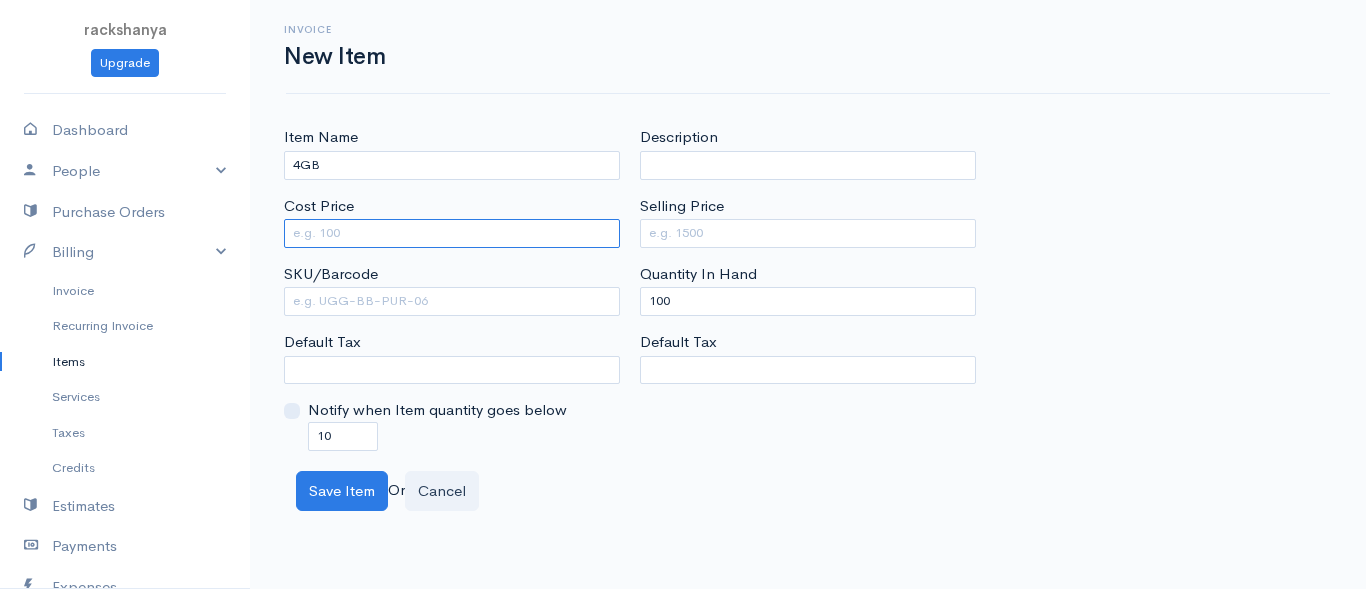 click on "Cost Price" at bounding box center [452, 233] 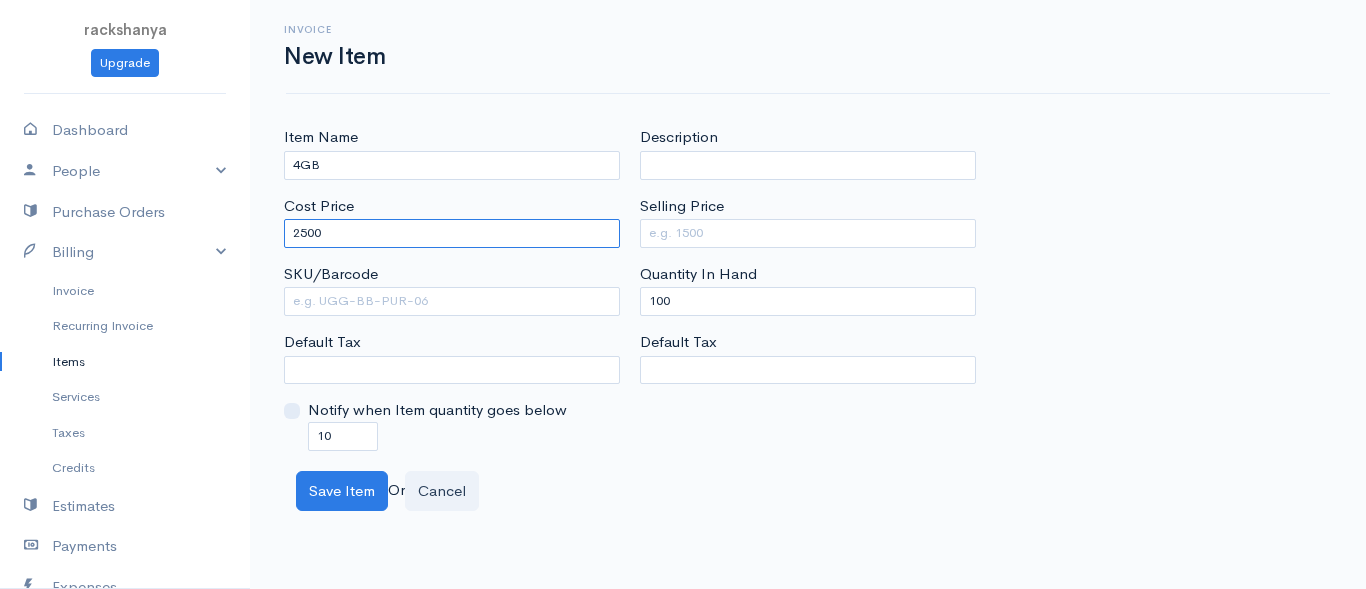 type on "2500" 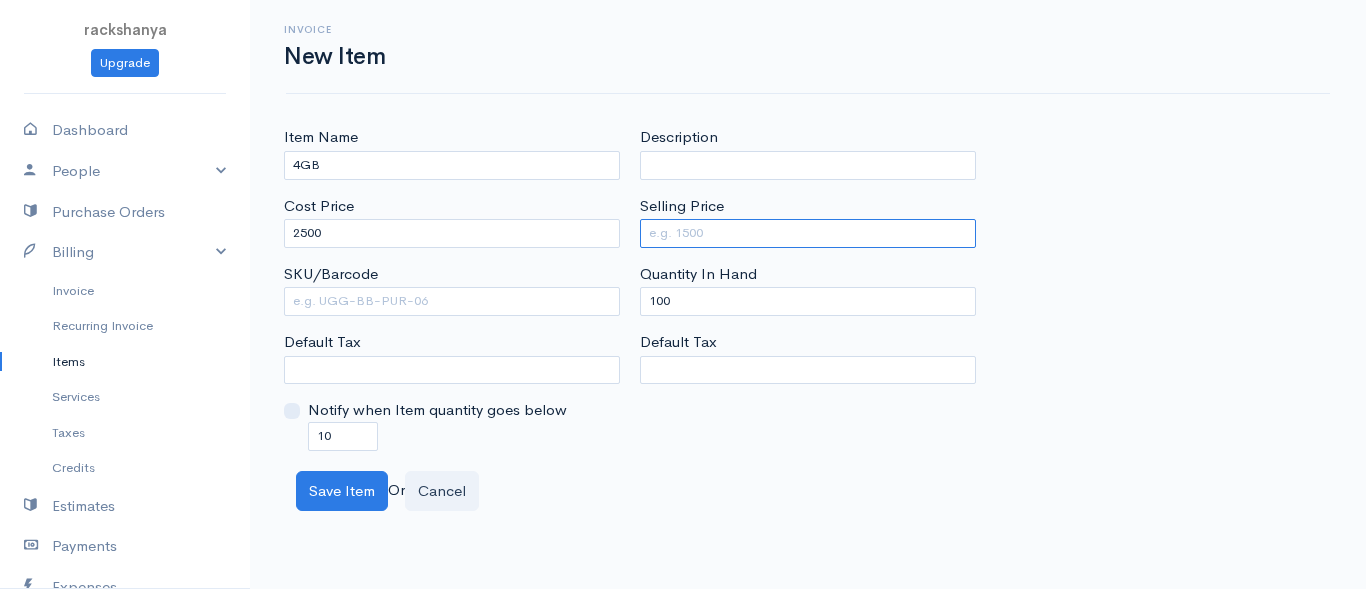 click on "Selling Price" at bounding box center [808, 233] 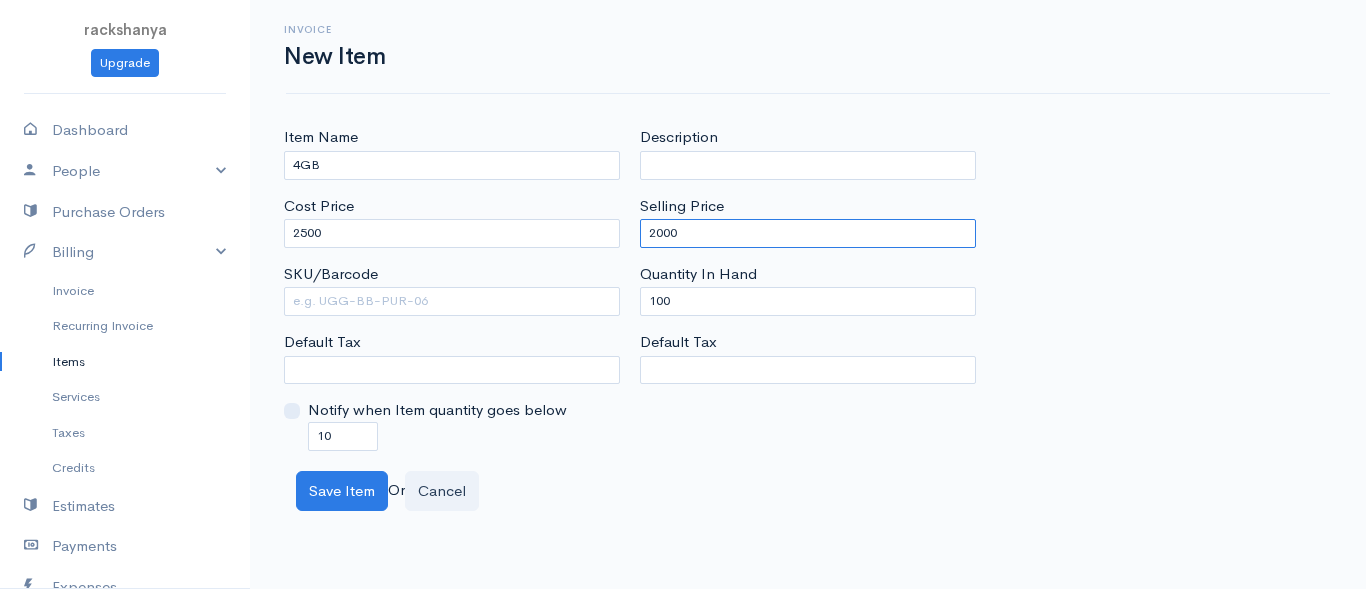 type on "2000" 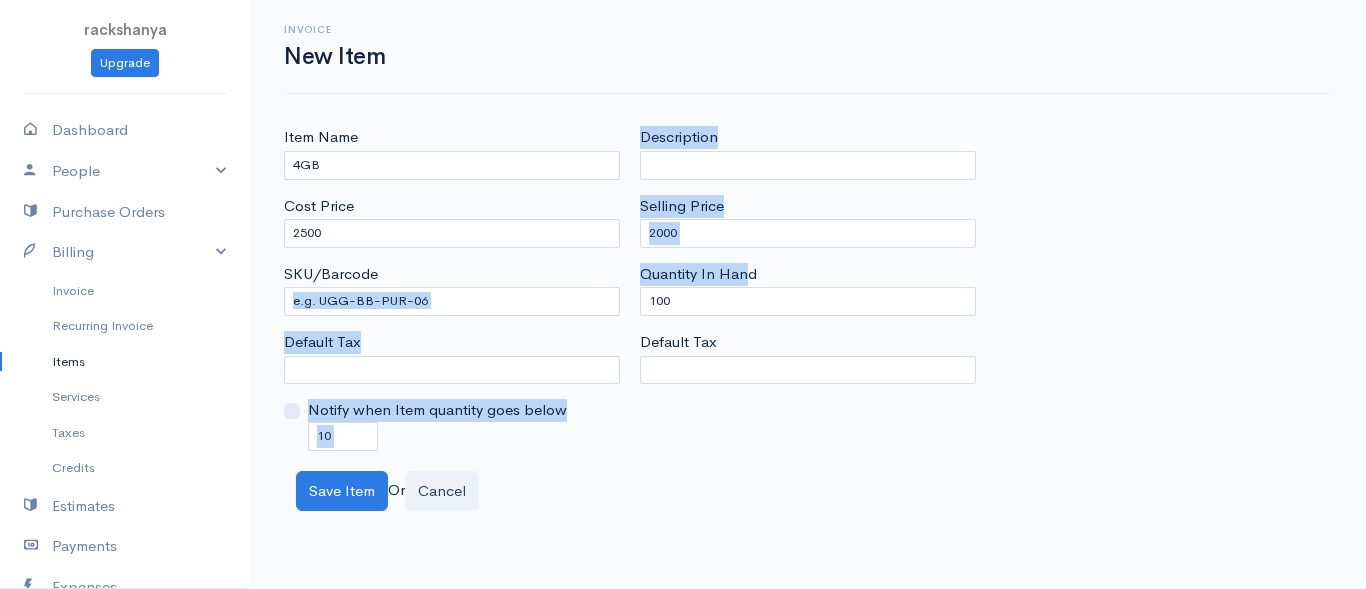 drag, startPoint x: 747, startPoint y: 281, endPoint x: 710, endPoint y: 346, distance: 74.793045 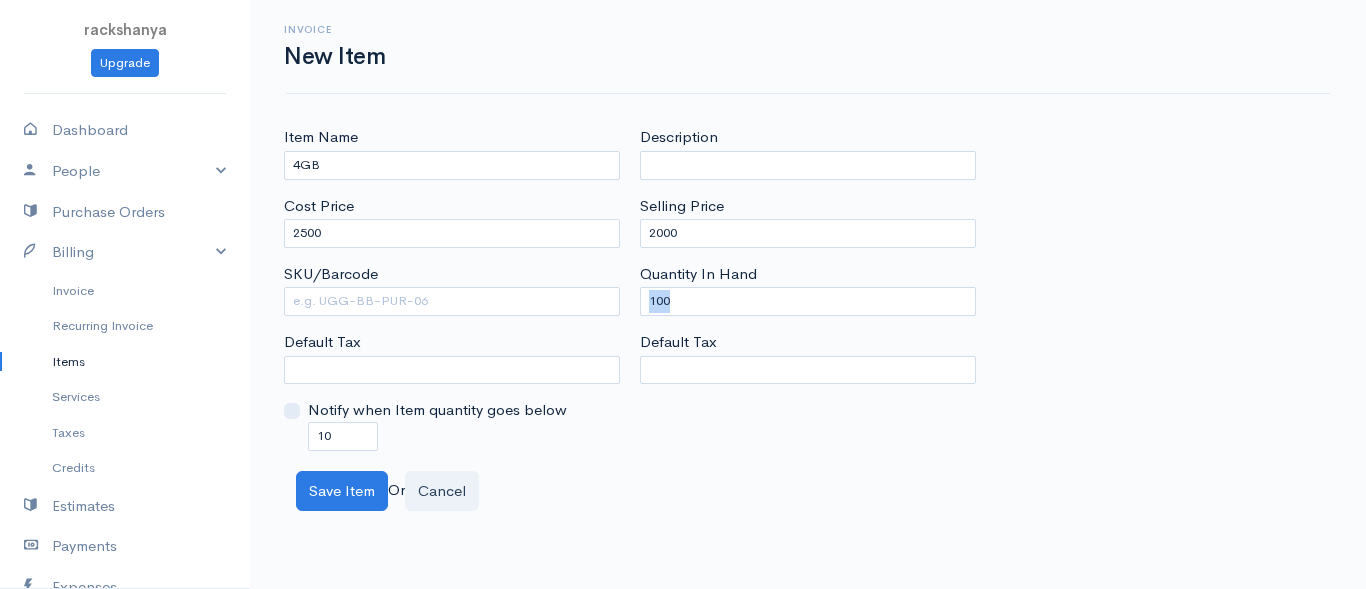 drag, startPoint x: 714, startPoint y: 318, endPoint x: 681, endPoint y: 305, distance: 35.468296 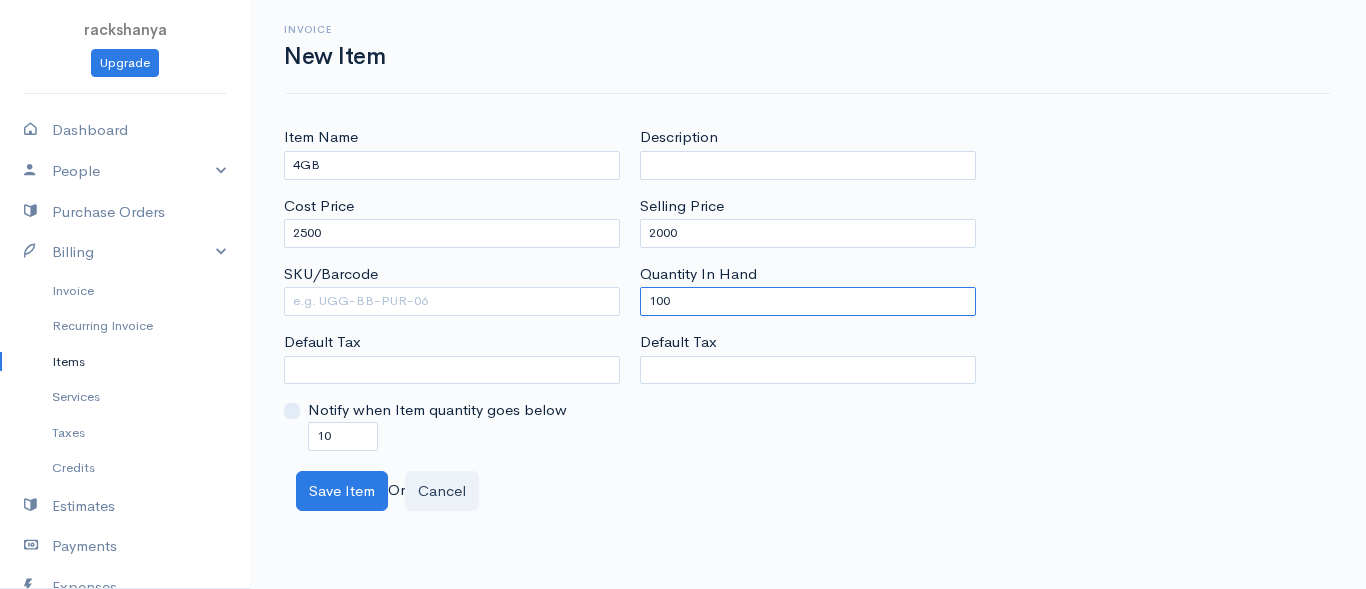 drag, startPoint x: 681, startPoint y: 305, endPoint x: 594, endPoint y: 298, distance: 87.28116 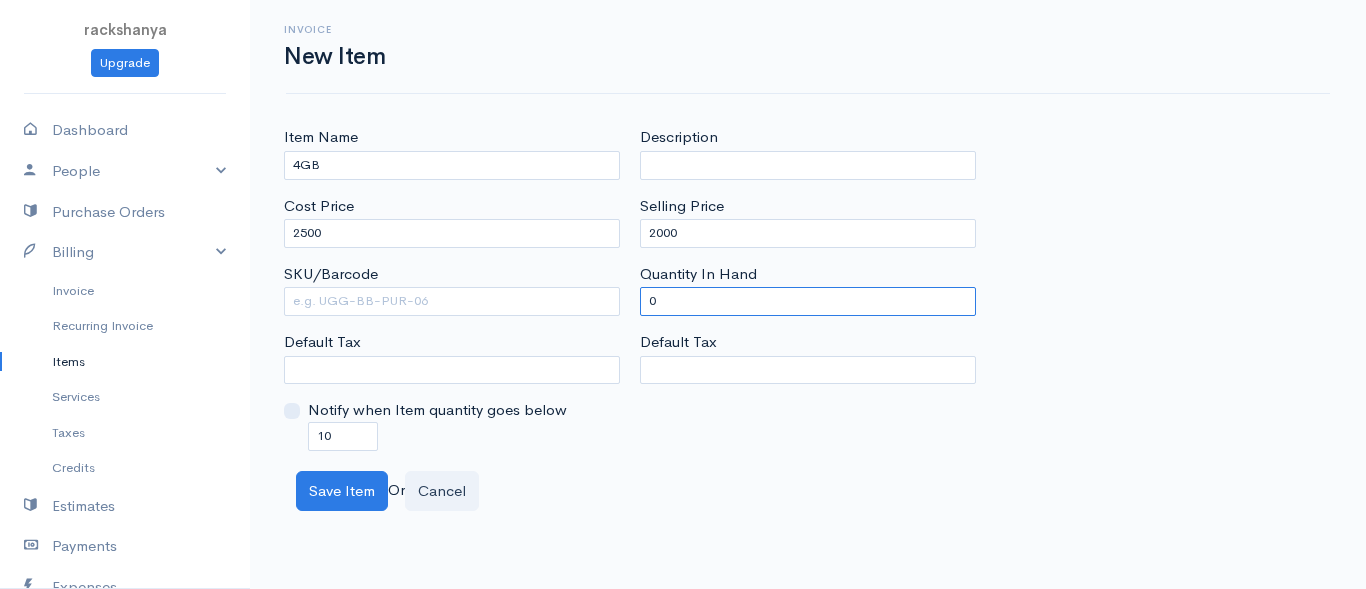 type on "0" 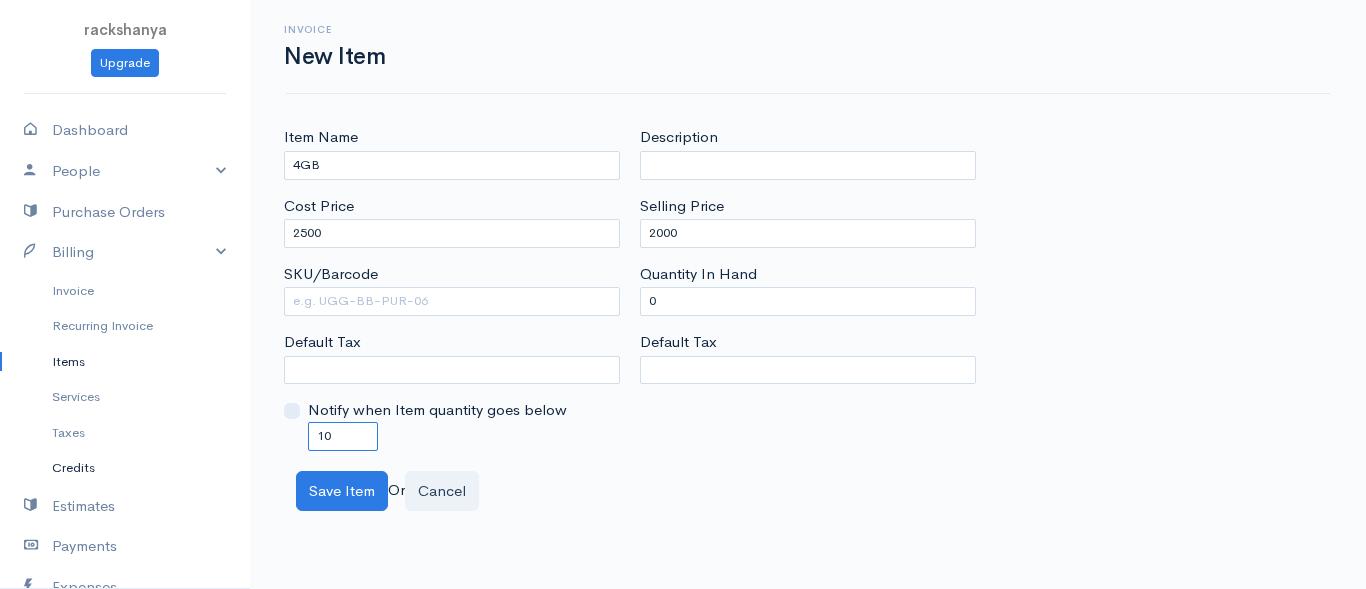 drag, startPoint x: 267, startPoint y: 444, endPoint x: 229, endPoint y: 451, distance: 38.63936 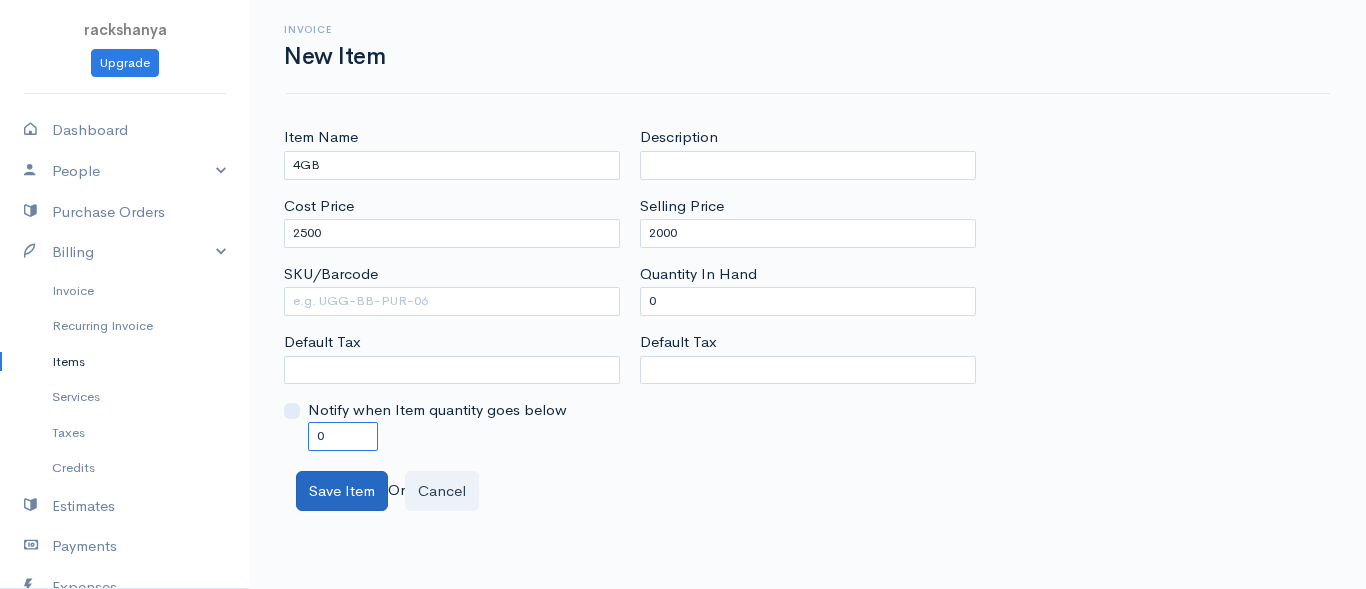 type on "0" 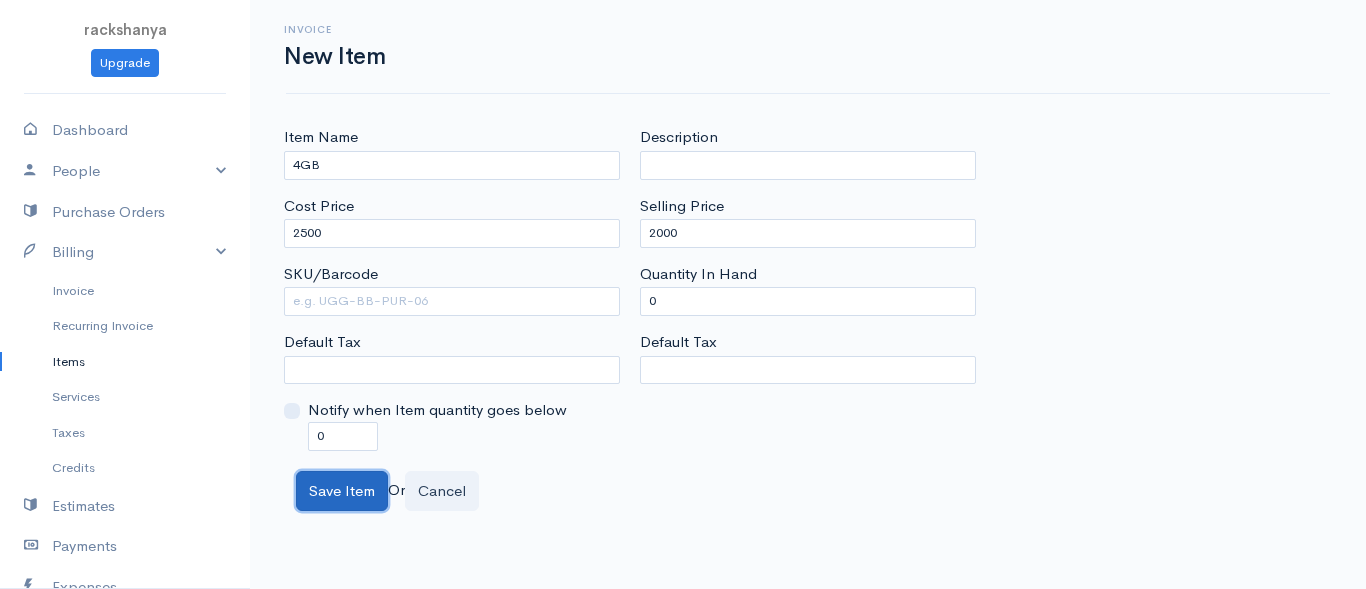 click on "Save Item" at bounding box center (342, 491) 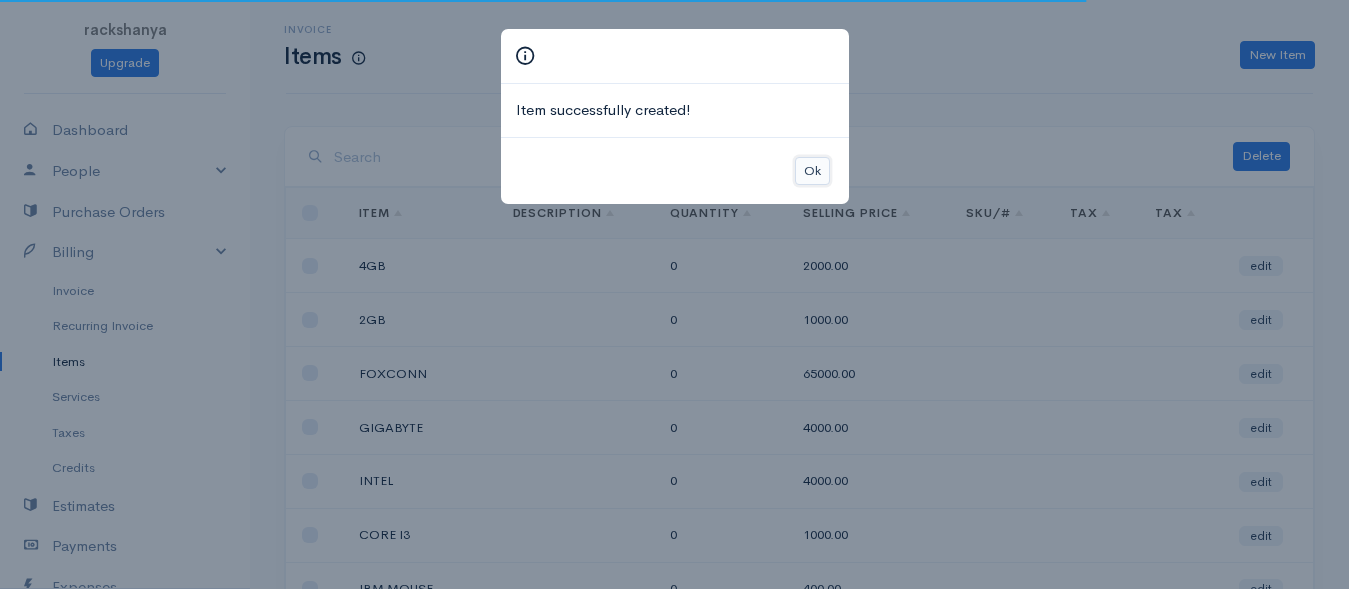 click on "Ok" at bounding box center (812, 171) 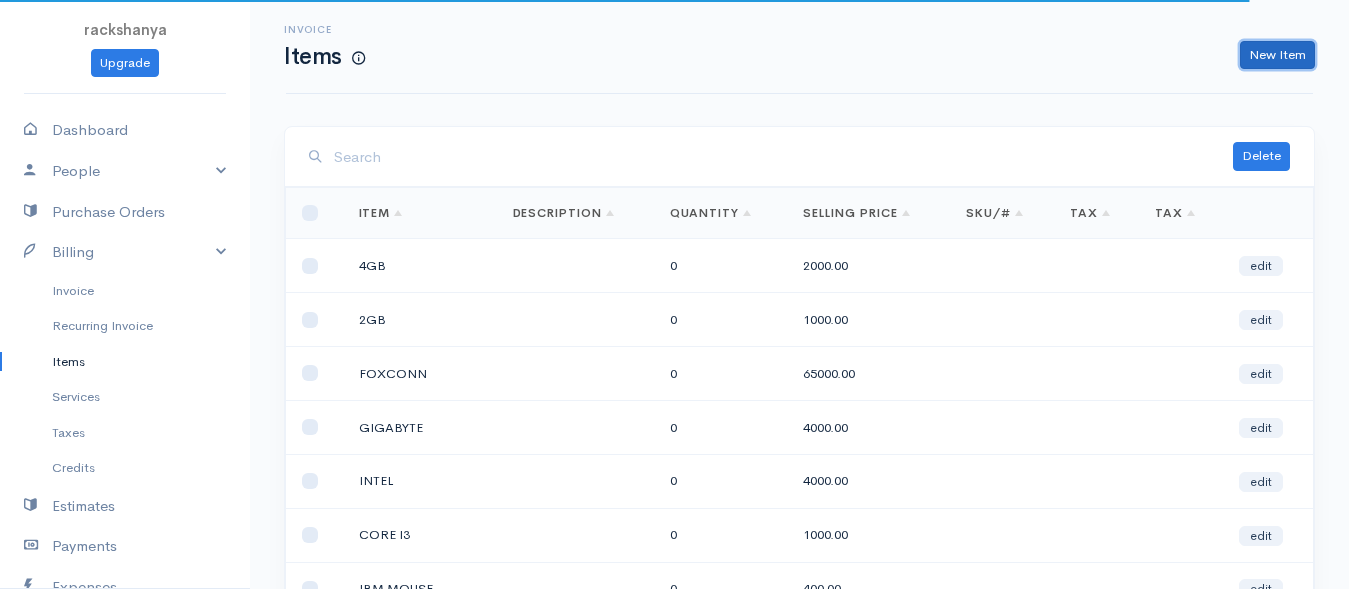 click on "New Item" at bounding box center (1277, 55) 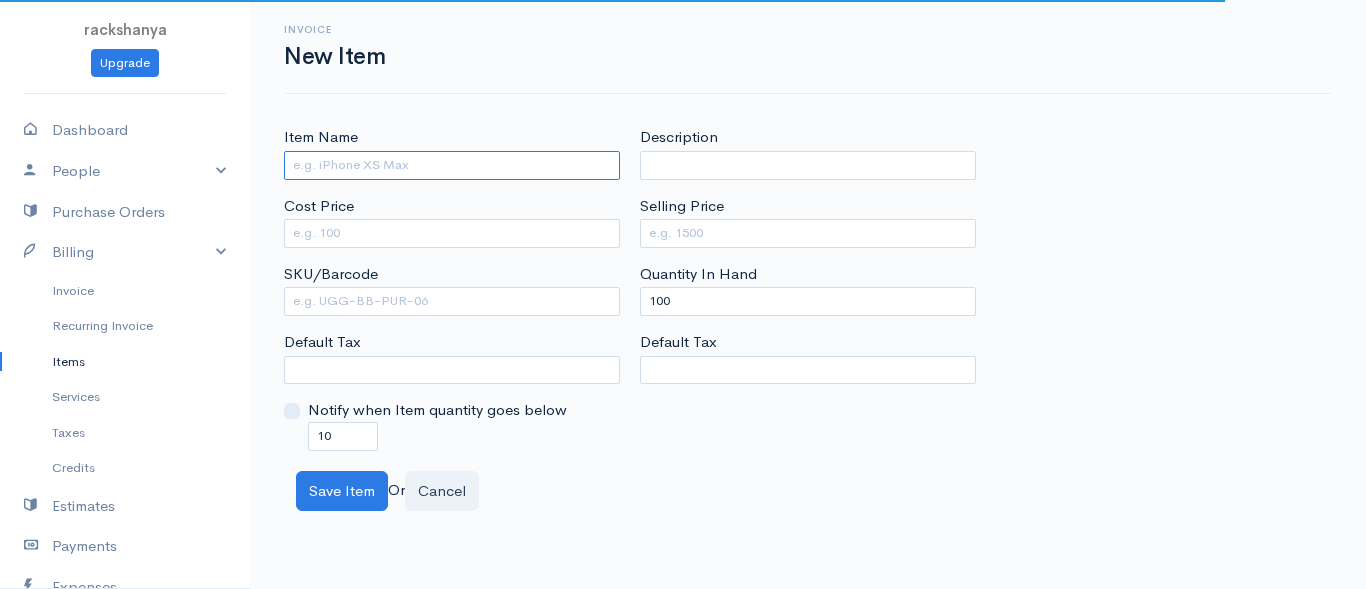 click on "Item Name" at bounding box center (452, 165) 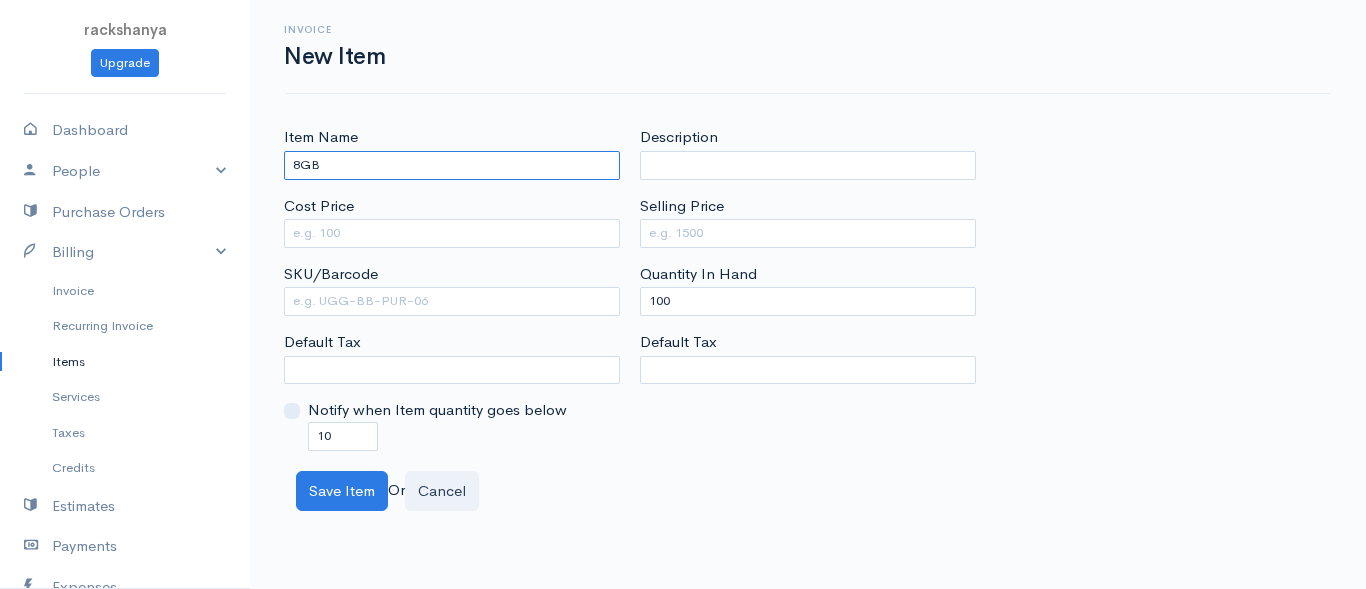 type on "8GB" 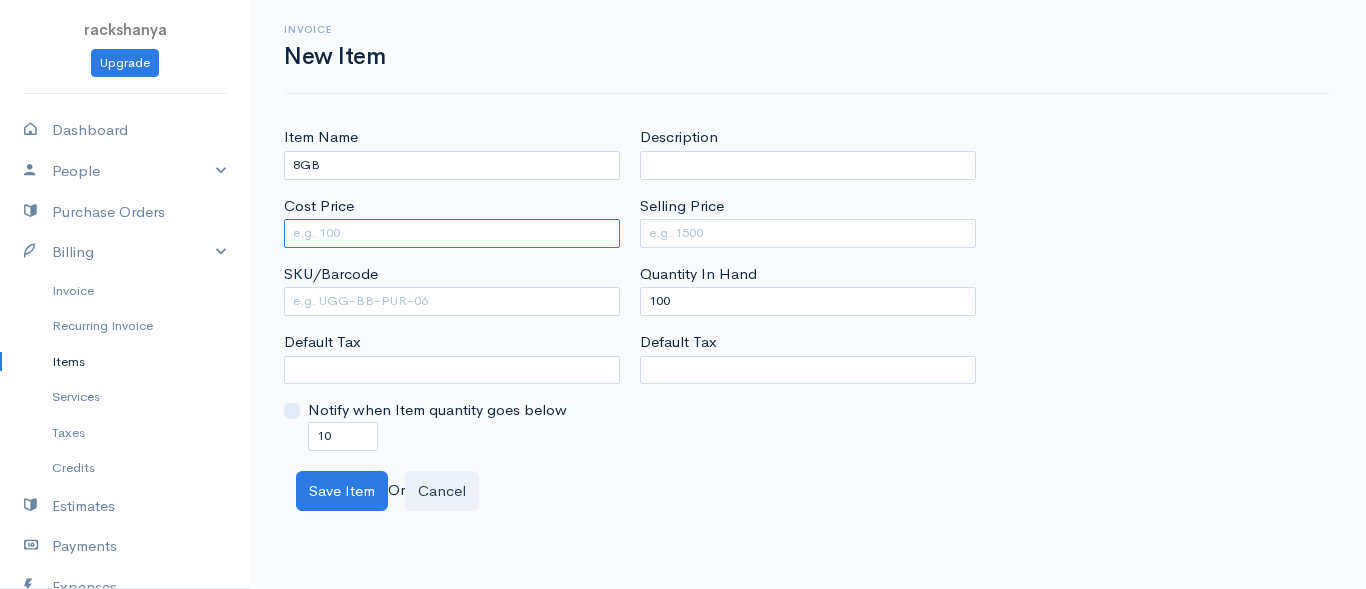 click on "Cost Price" at bounding box center (452, 233) 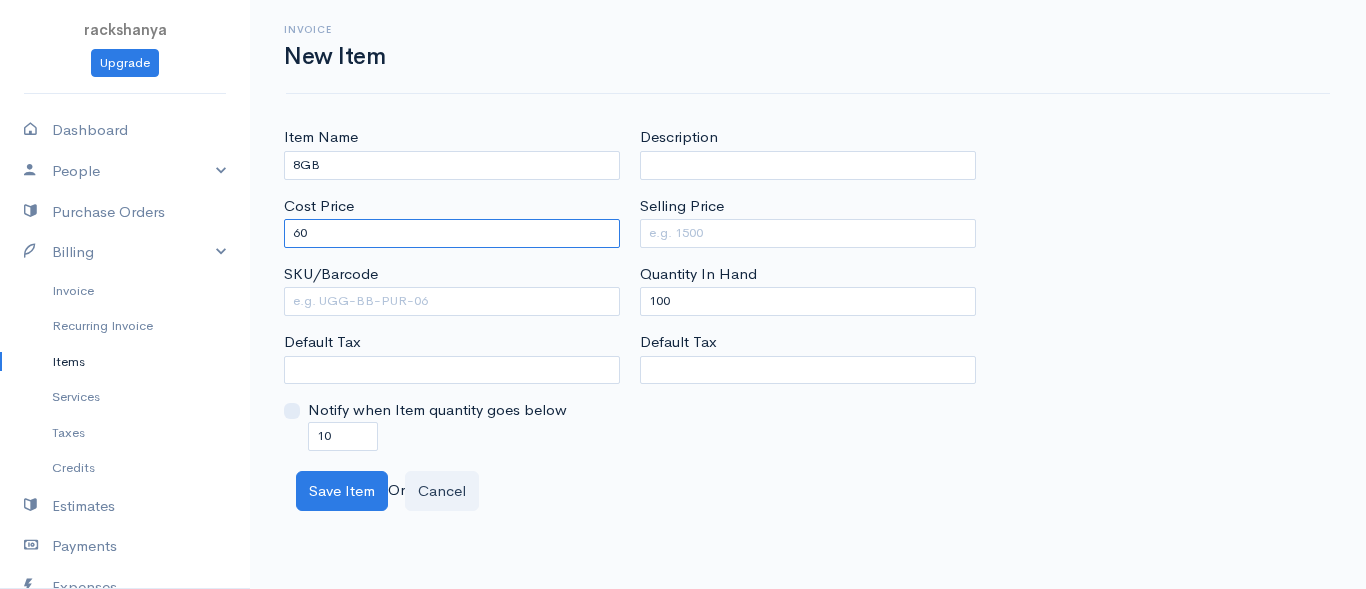 type on "6" 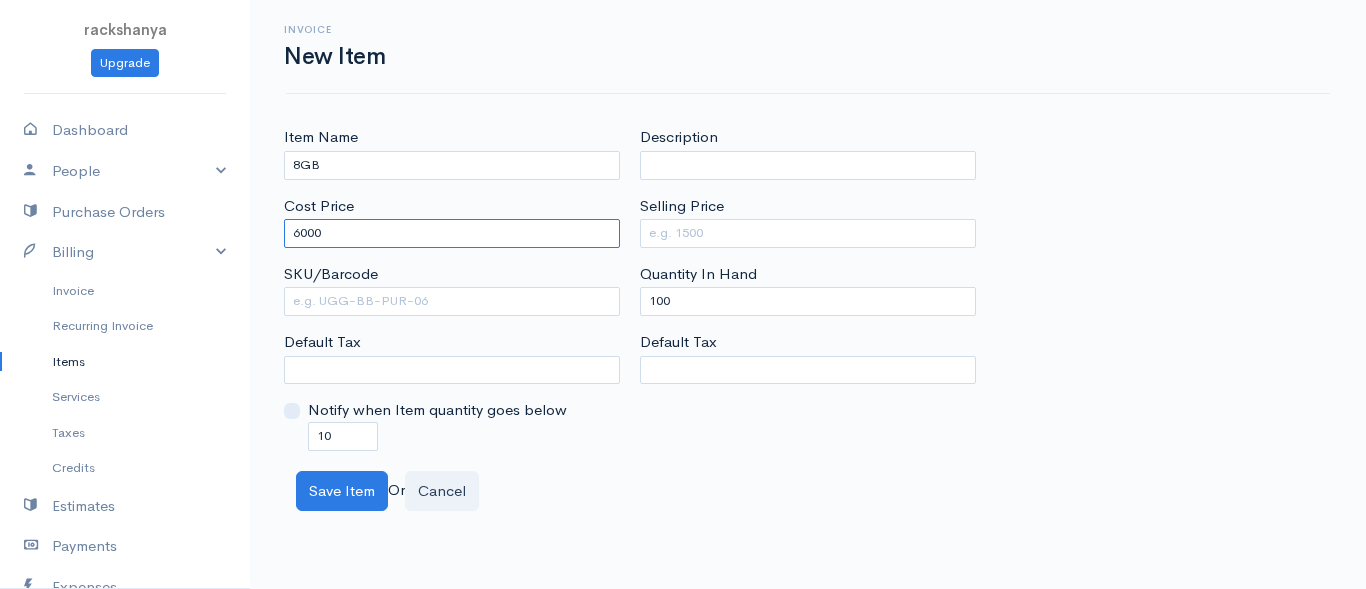 type on "6000" 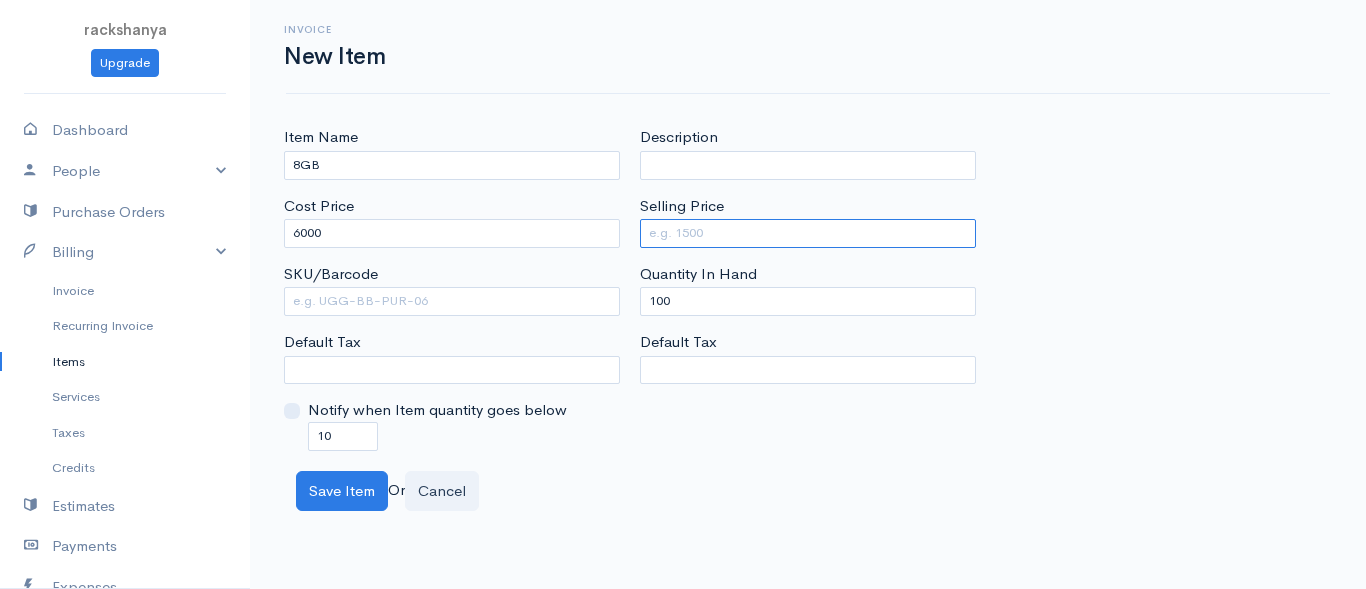 click on "Selling Price" at bounding box center (808, 233) 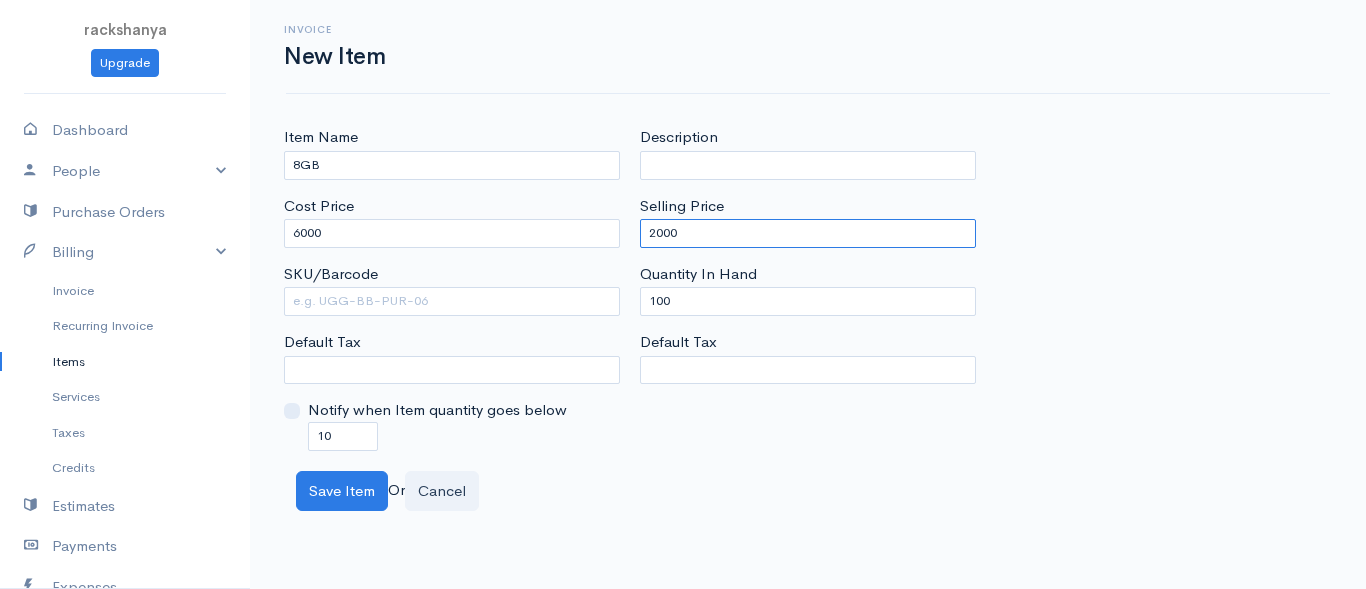 type on "2000" 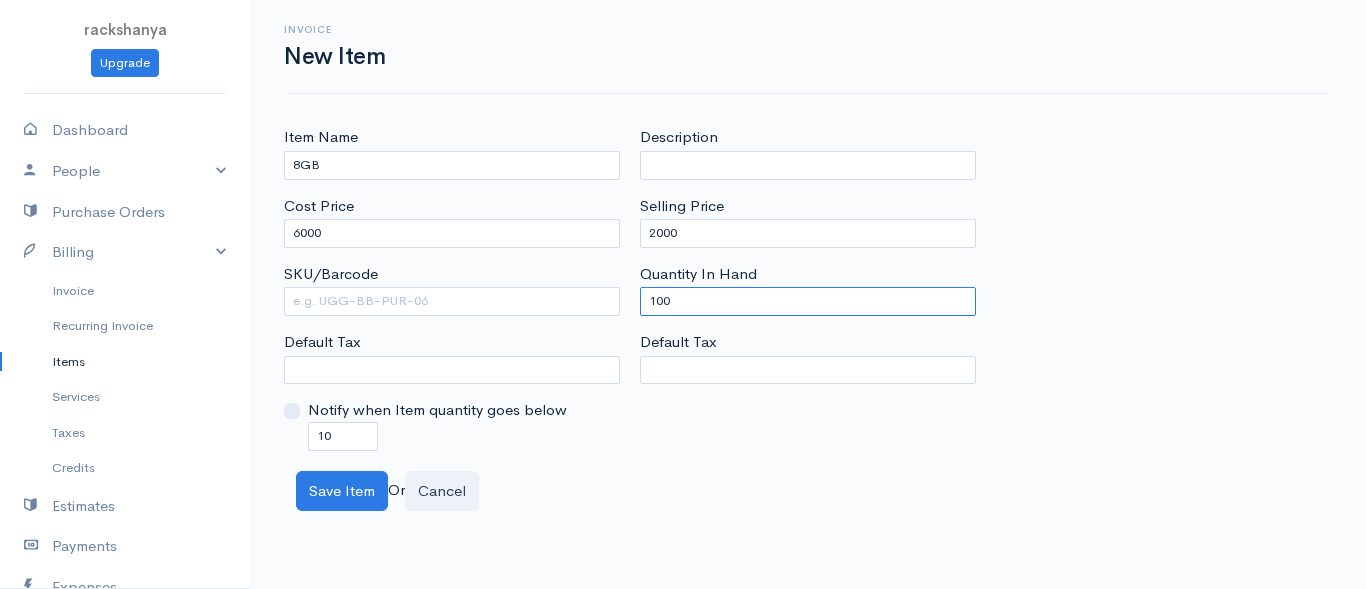 drag, startPoint x: 635, startPoint y: 278, endPoint x: 523, endPoint y: 247, distance: 116.21101 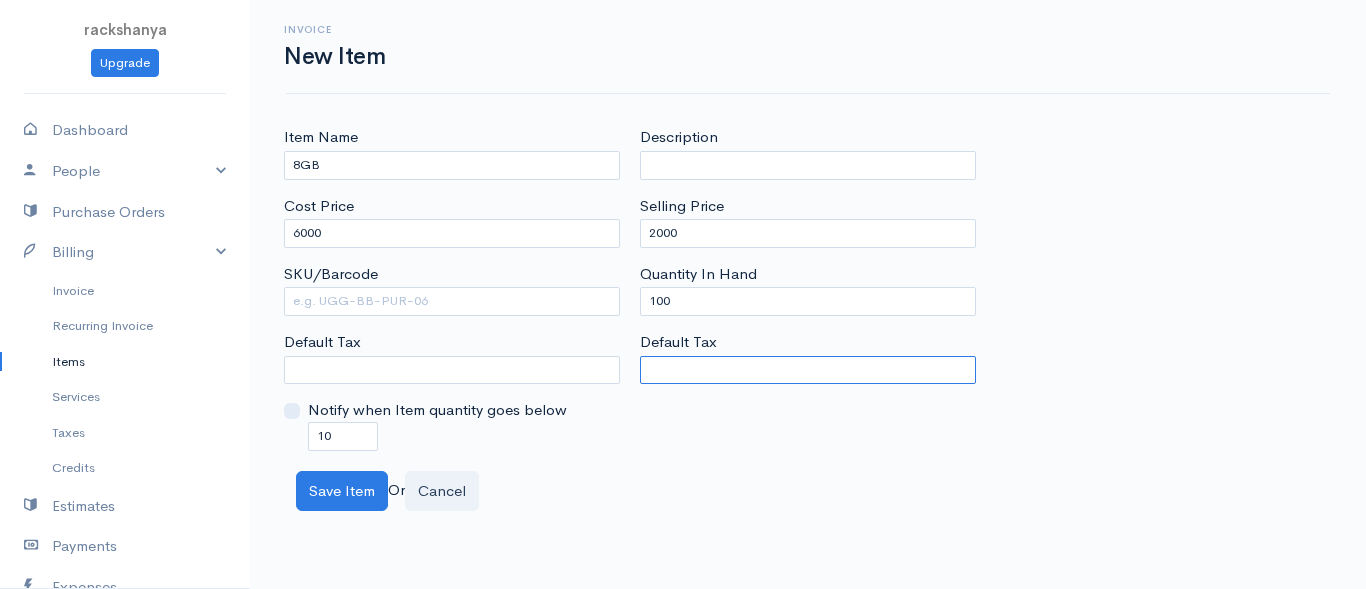 drag, startPoint x: 523, startPoint y: 247, endPoint x: 714, endPoint y: 340, distance: 212.43823 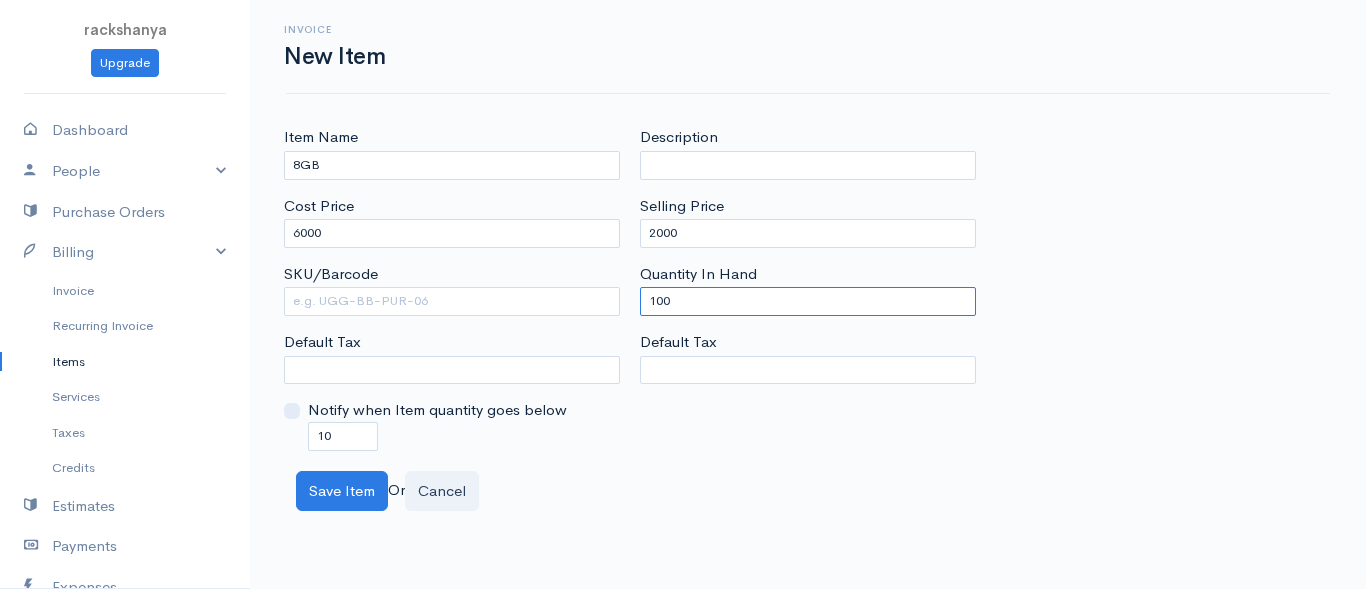 type 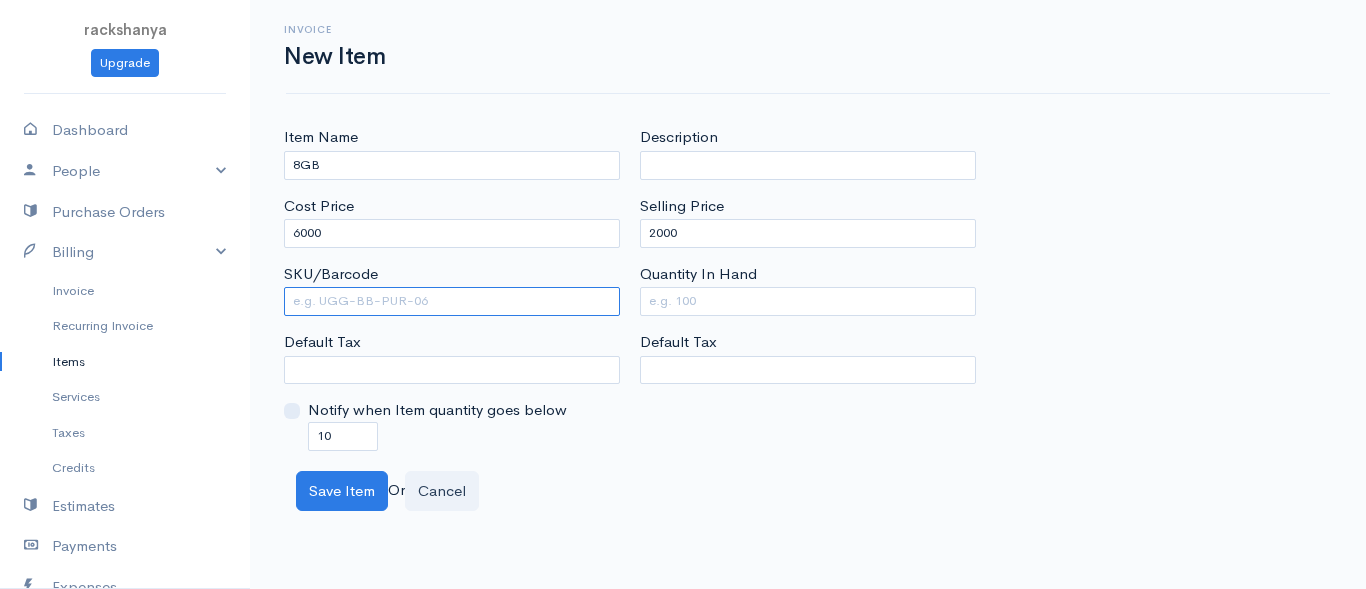 type on "100" 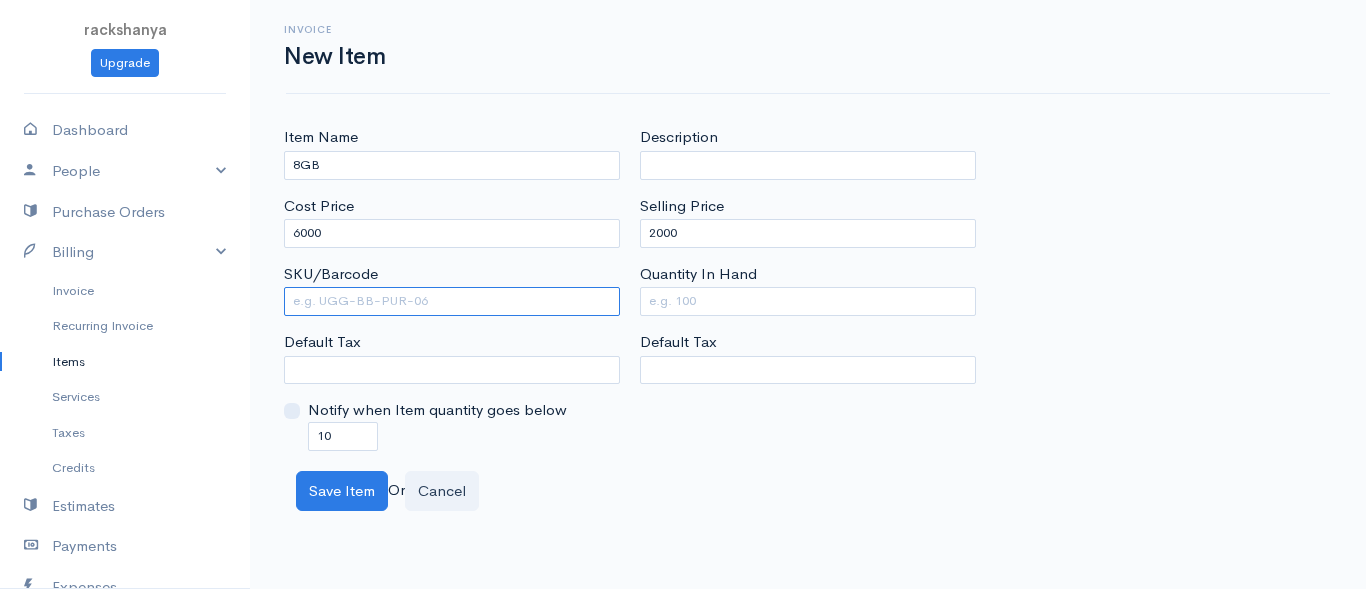 type on "0" 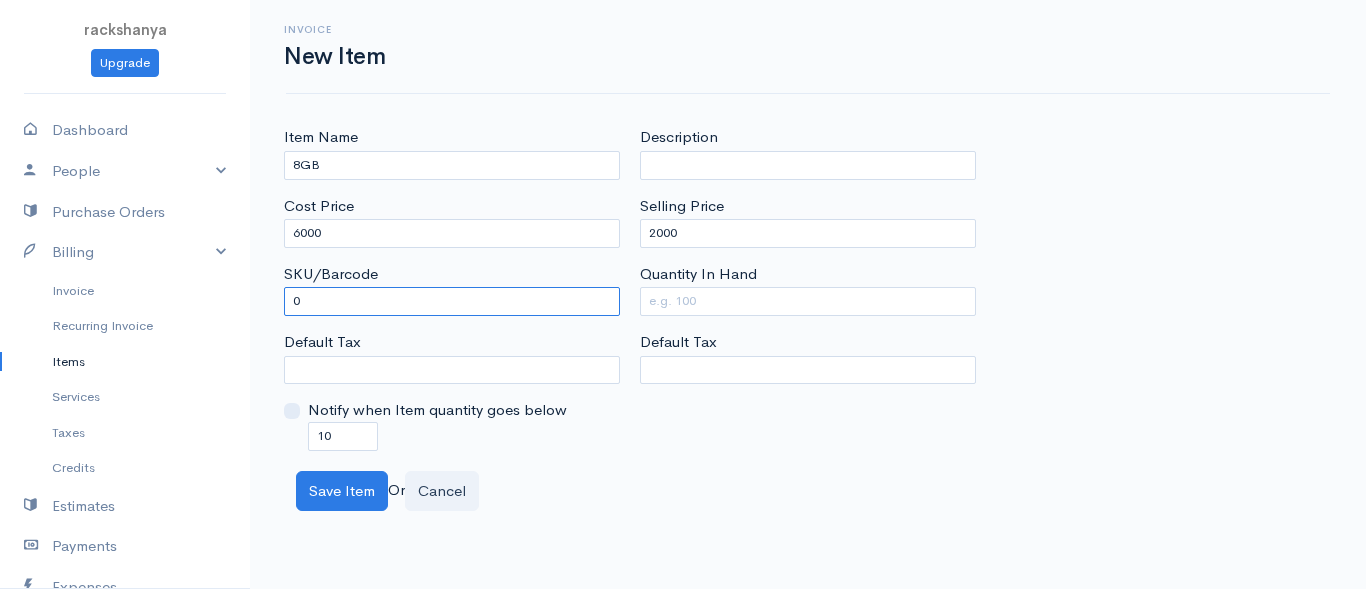 type 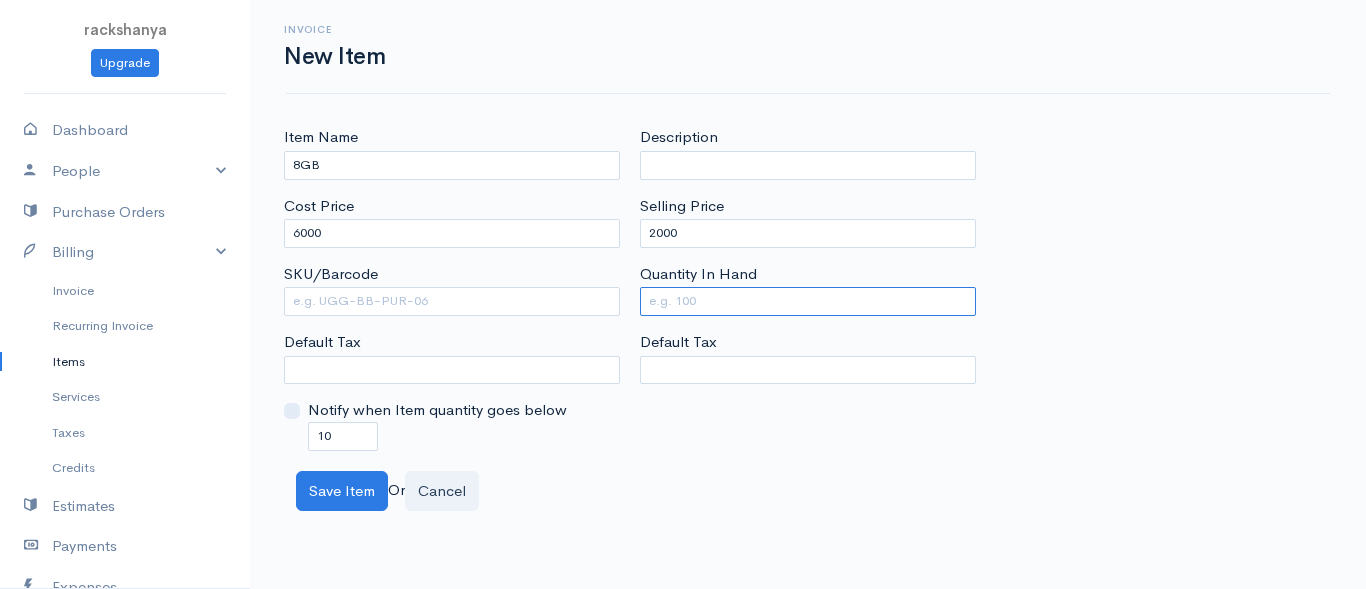 click on "Quantity In Hand" at bounding box center (808, 301) 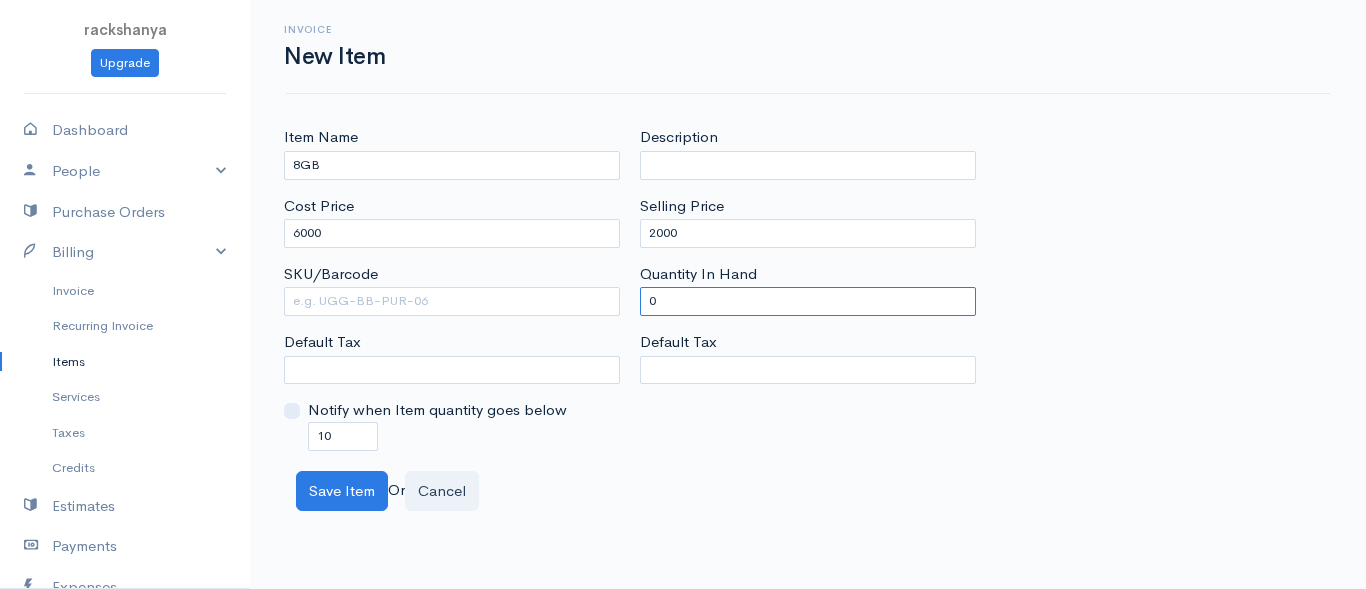 type on "0" 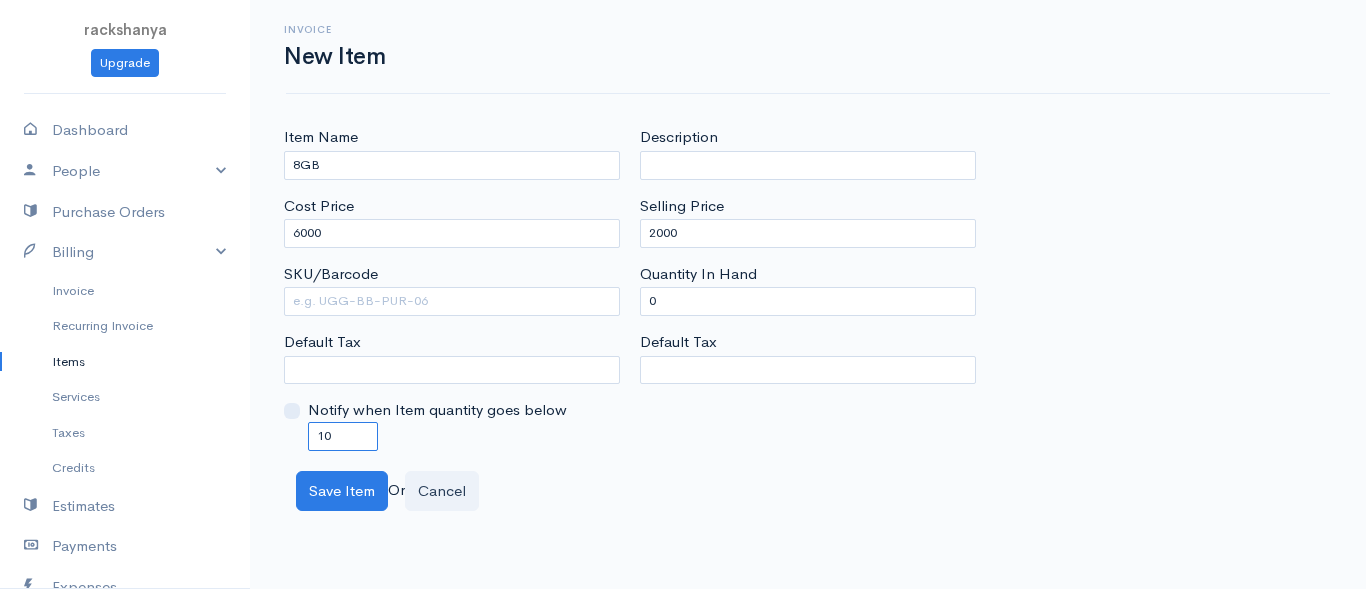 drag, startPoint x: 326, startPoint y: 430, endPoint x: 363, endPoint y: 423, distance: 37.65634 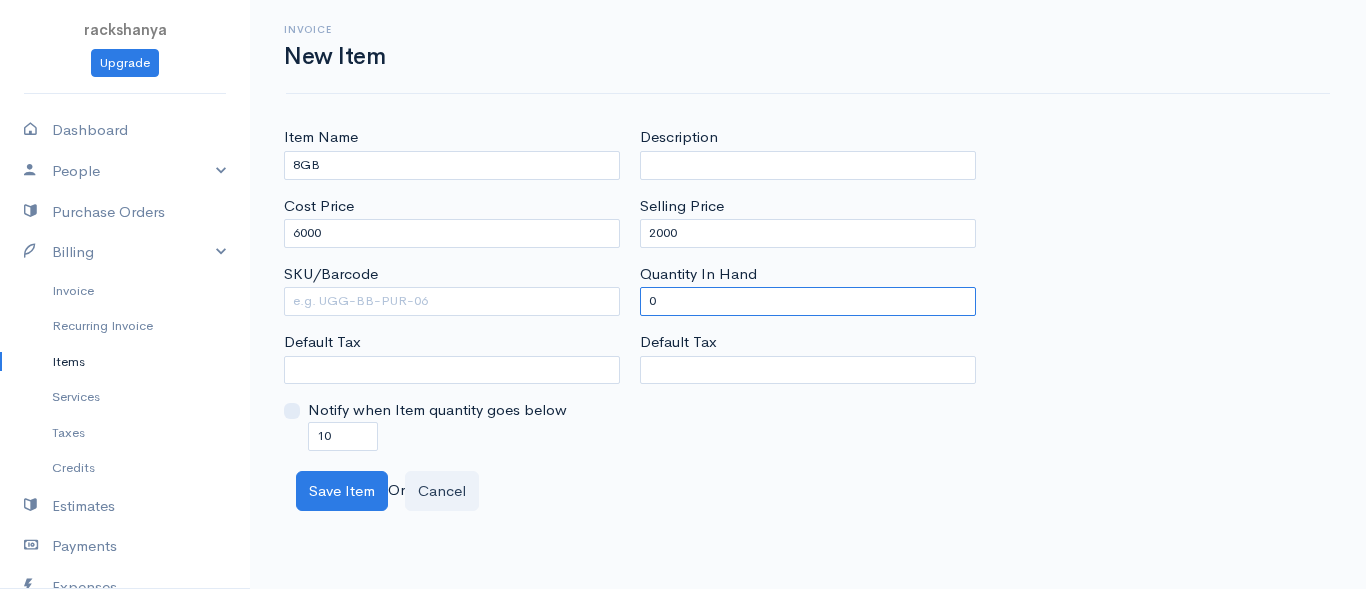 drag, startPoint x: 681, startPoint y: 309, endPoint x: 601, endPoint y: 297, distance: 80.895 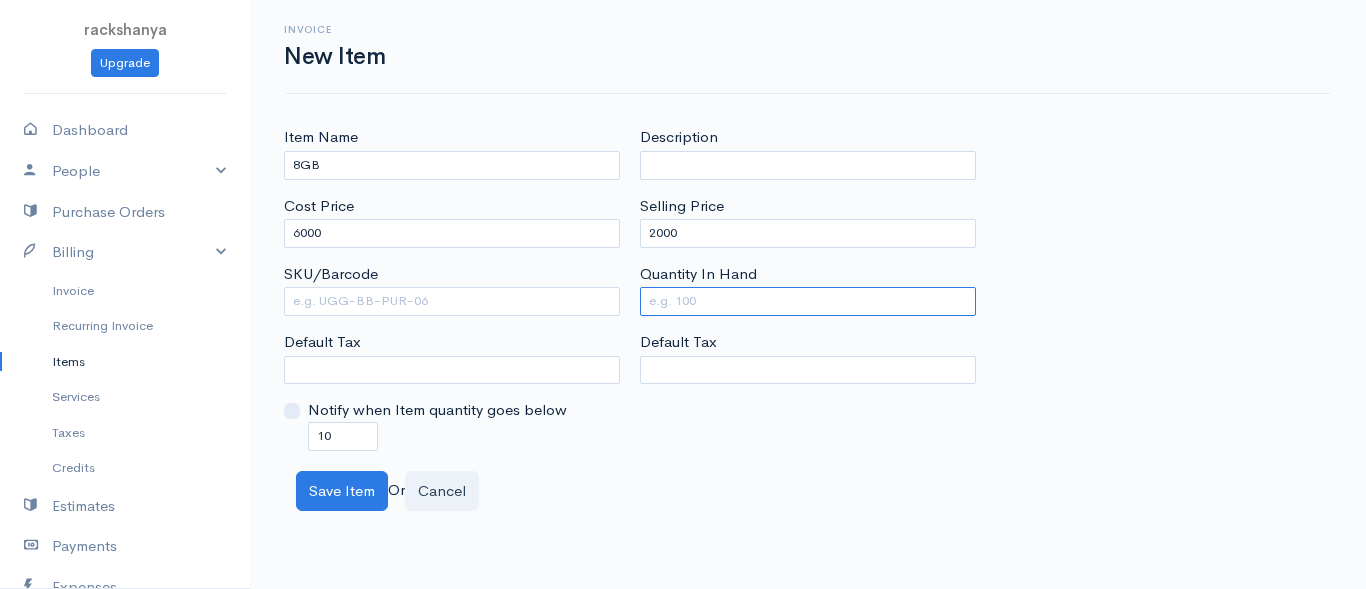 type on "0" 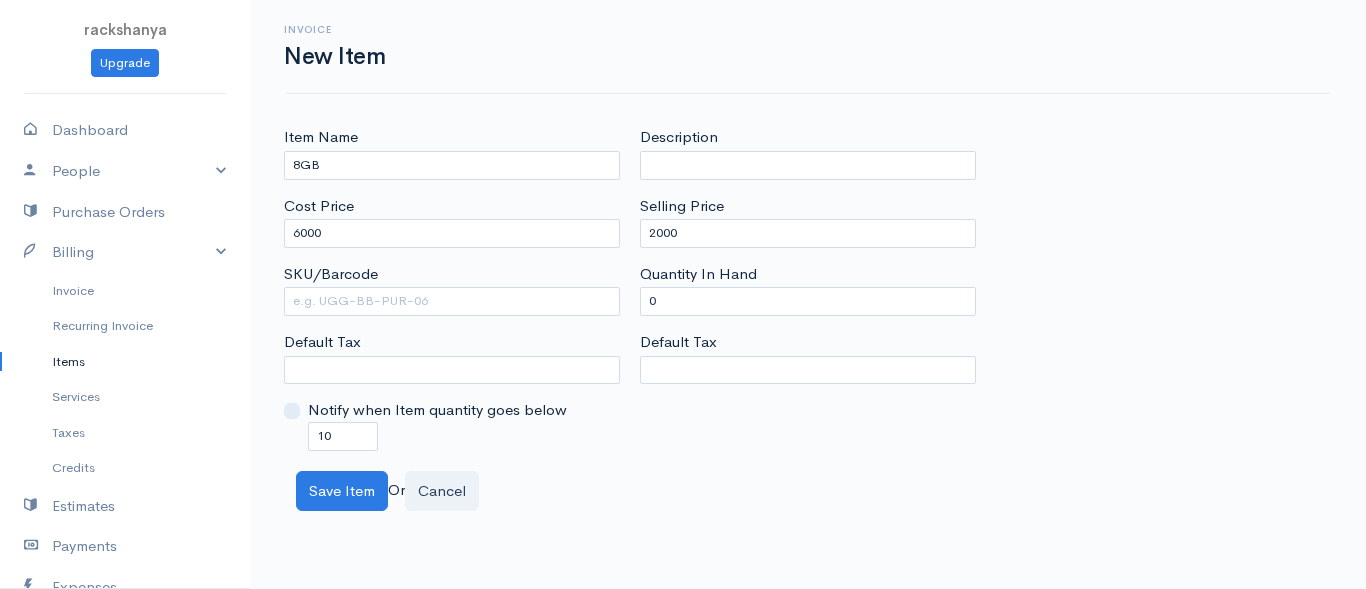 drag, startPoint x: 301, startPoint y: 440, endPoint x: 336, endPoint y: 435, distance: 35.35534 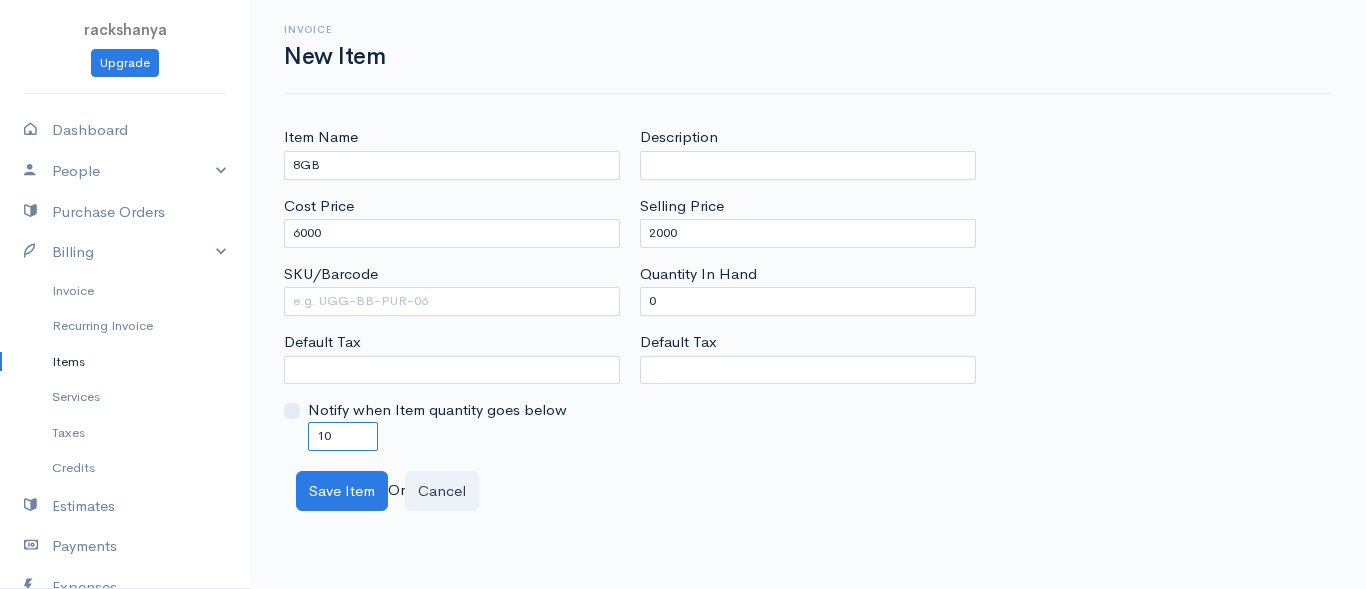 drag, startPoint x: 336, startPoint y: 435, endPoint x: 293, endPoint y: 433, distance: 43.046486 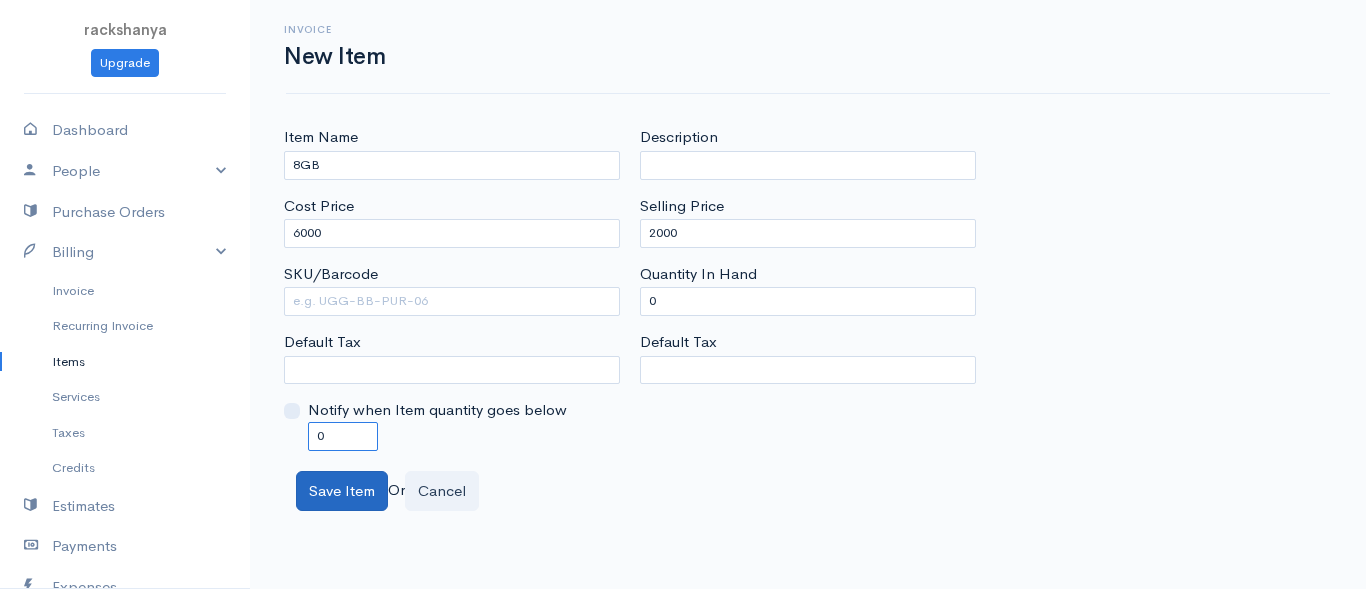 type on "0" 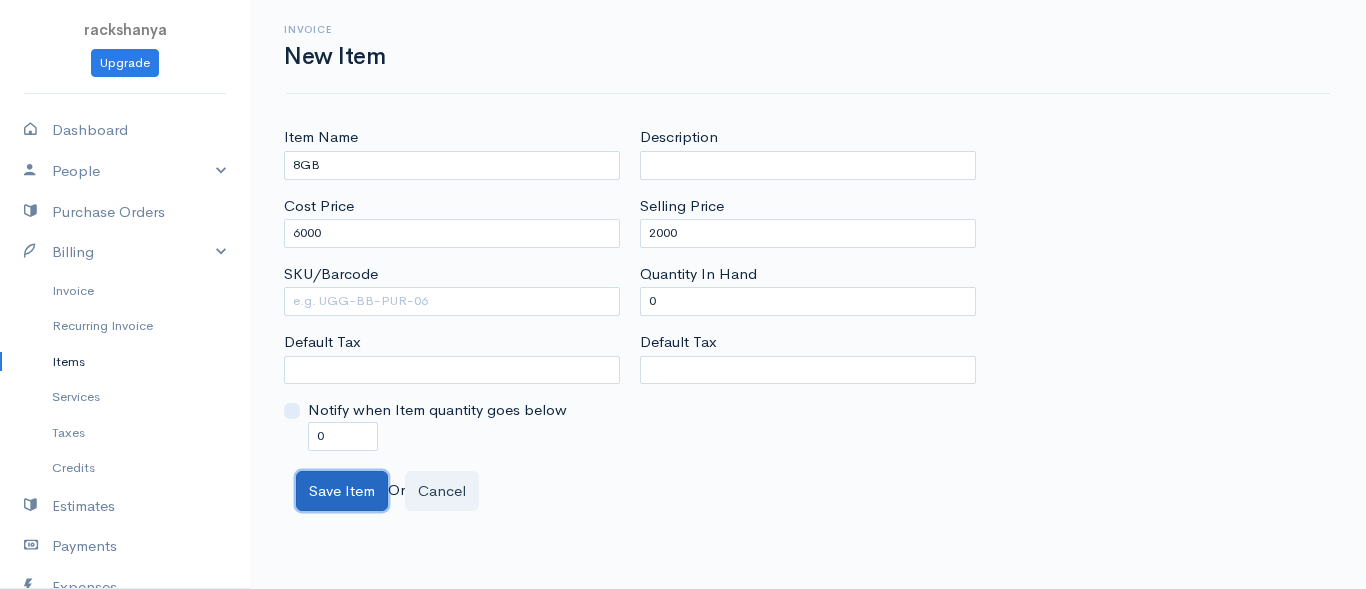 click on "Save Item" at bounding box center [342, 491] 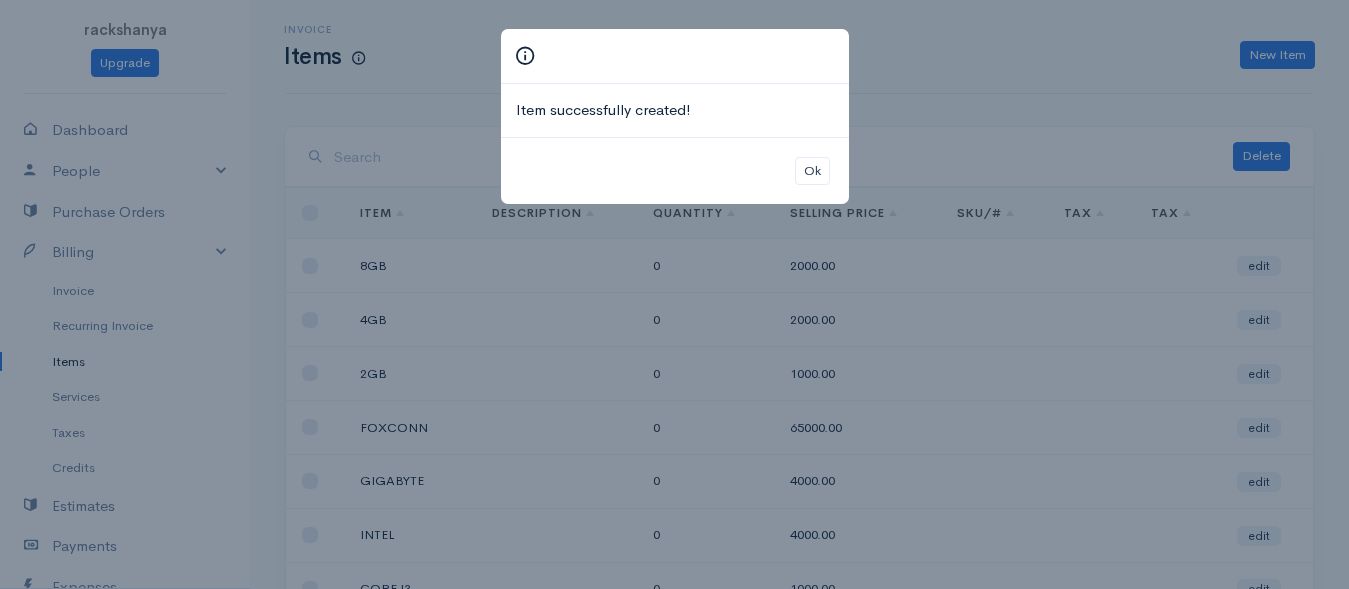 click on "Item successfully created!
Ok" at bounding box center [674, 294] 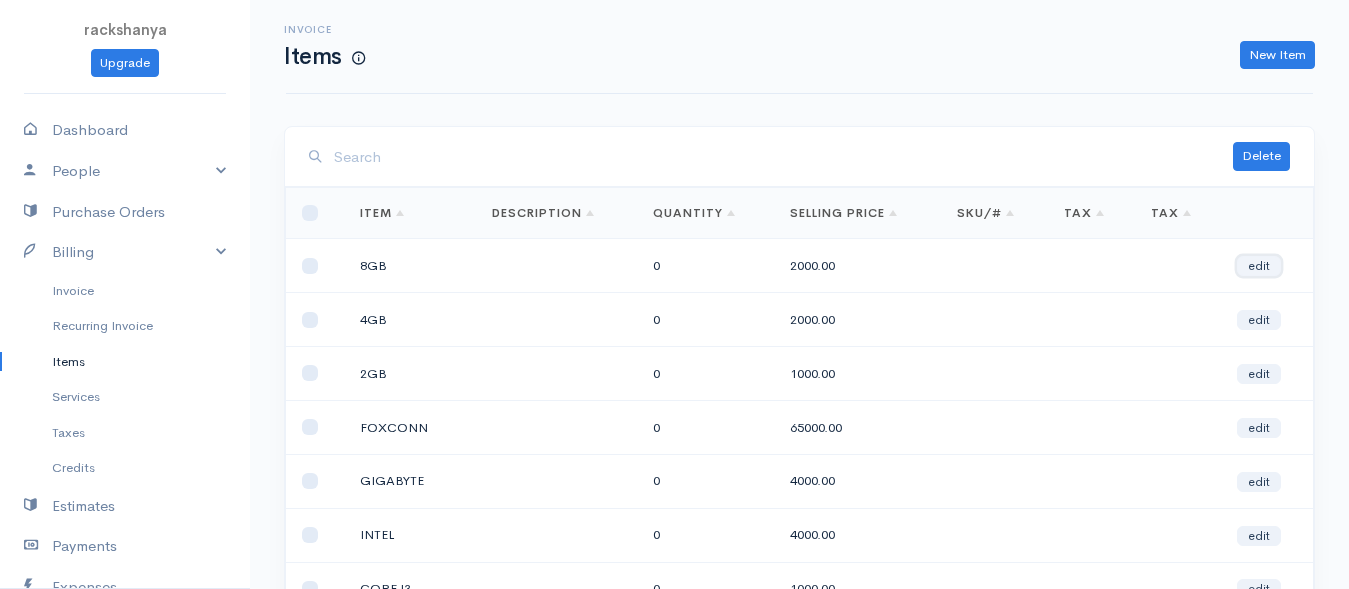 click on "edit" at bounding box center [1259, 266] 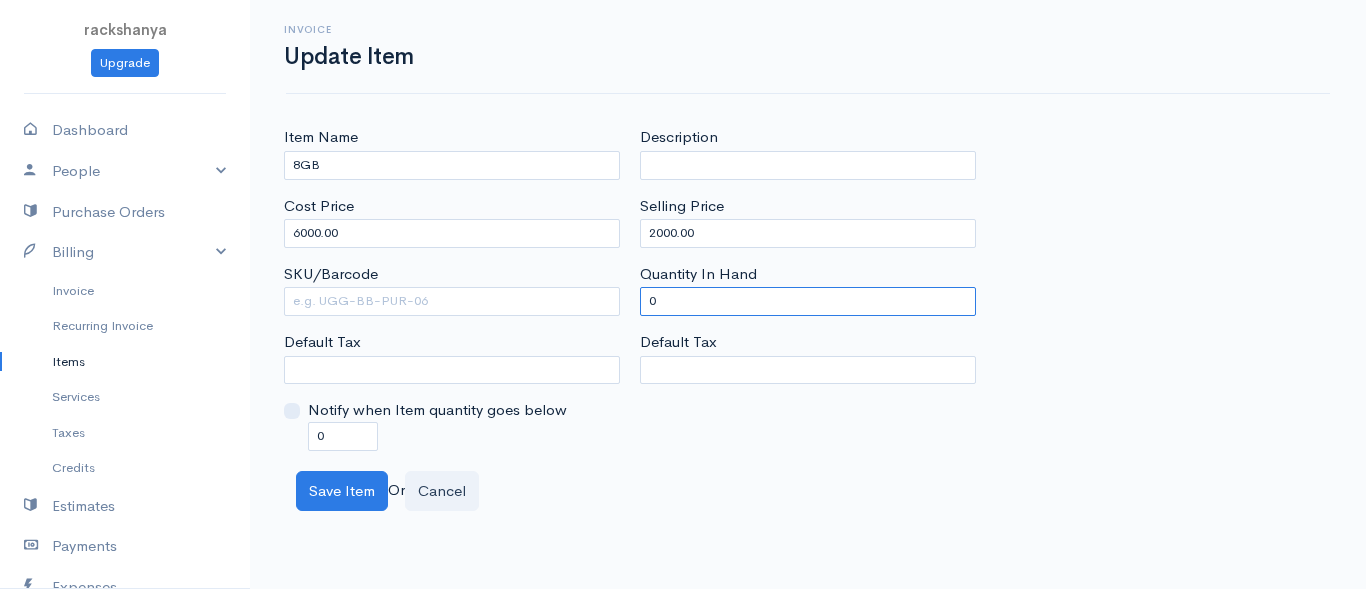 drag, startPoint x: 684, startPoint y: 306, endPoint x: 605, endPoint y: 306, distance: 79 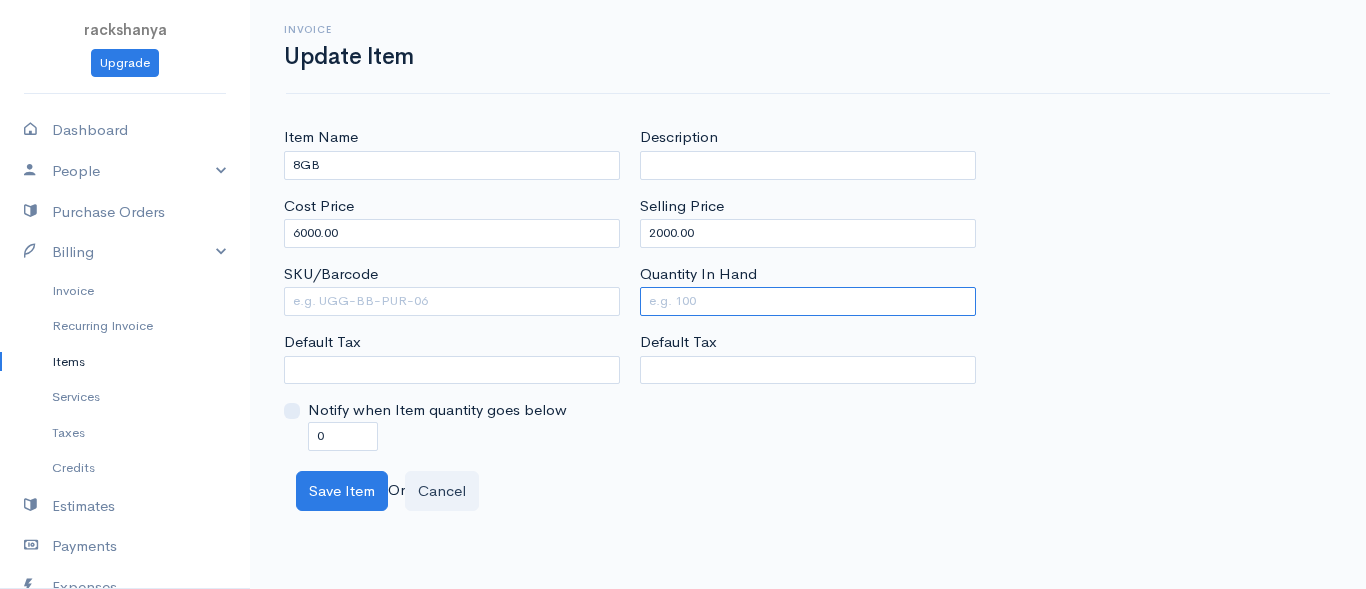 type 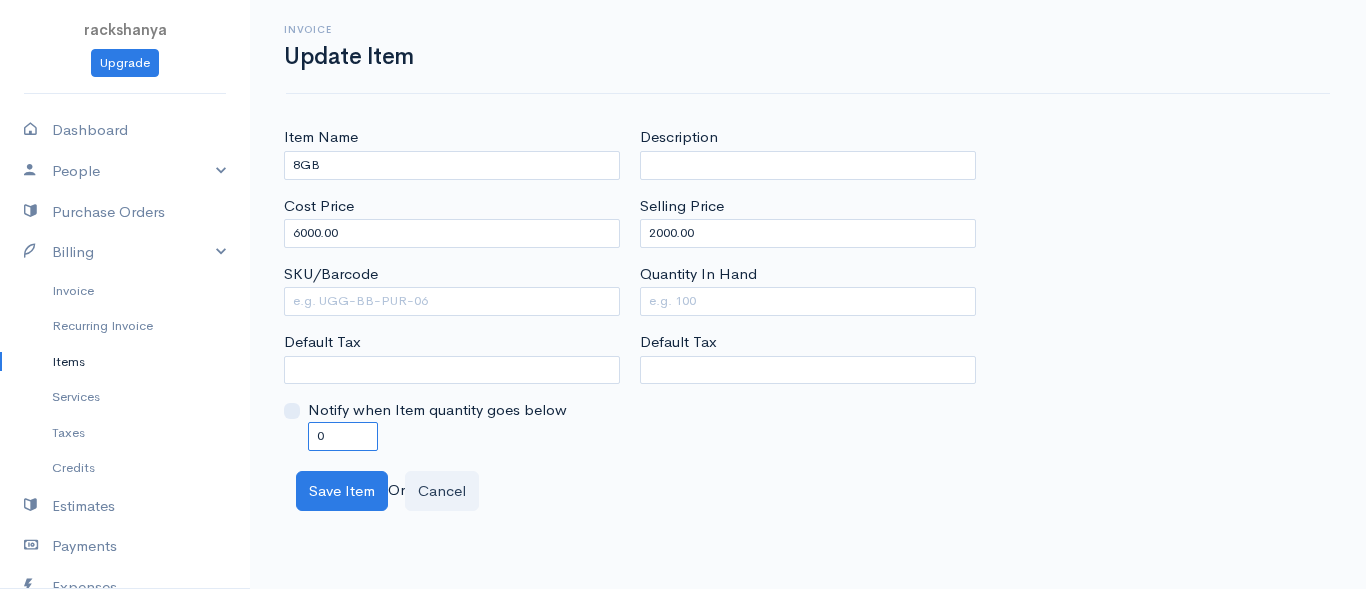 drag, startPoint x: 322, startPoint y: 434, endPoint x: 299, endPoint y: 435, distance: 23.021729 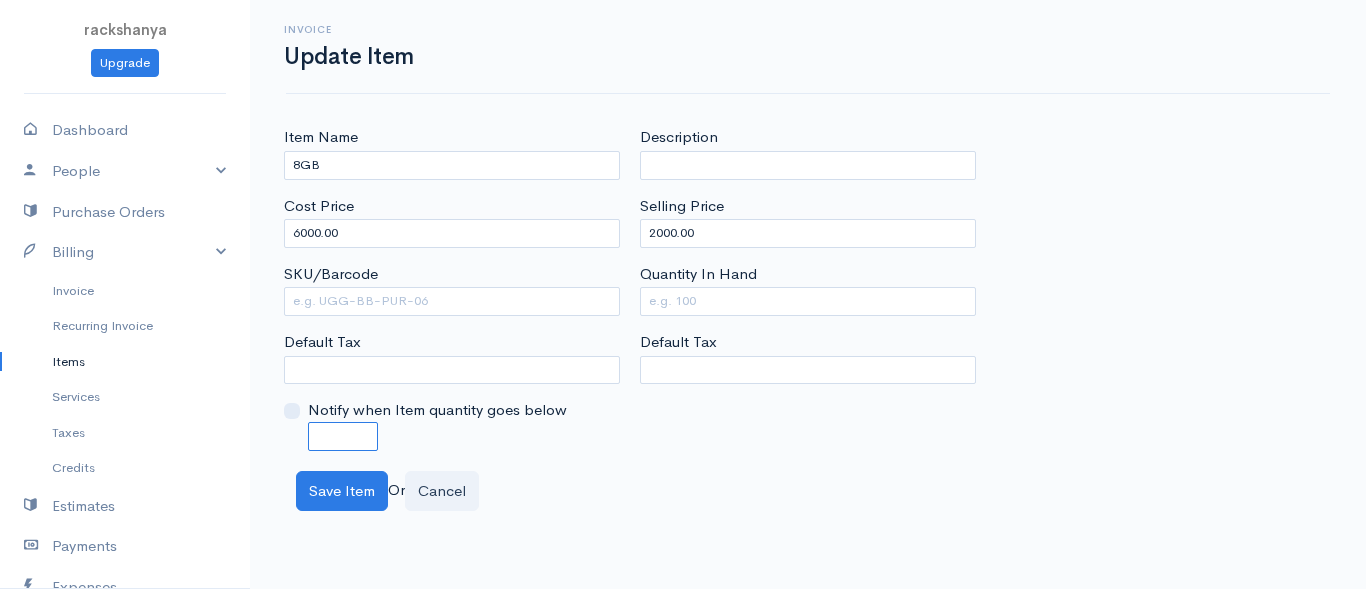 type 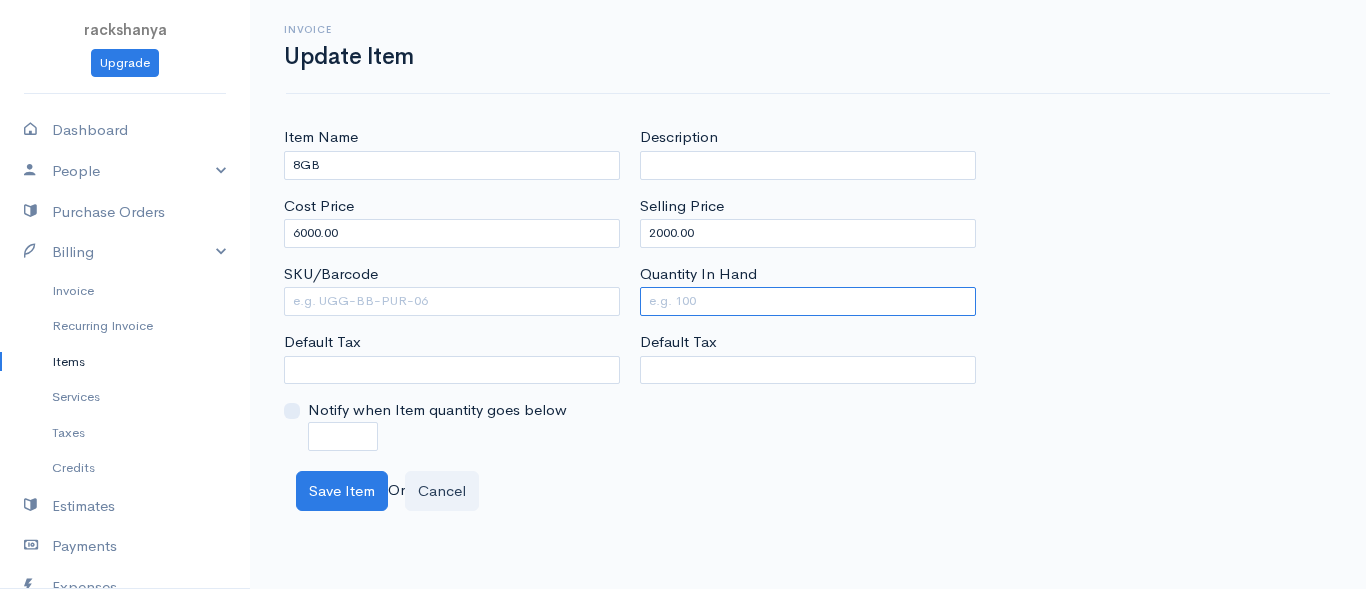 click on "Quantity In Hand" at bounding box center [808, 301] 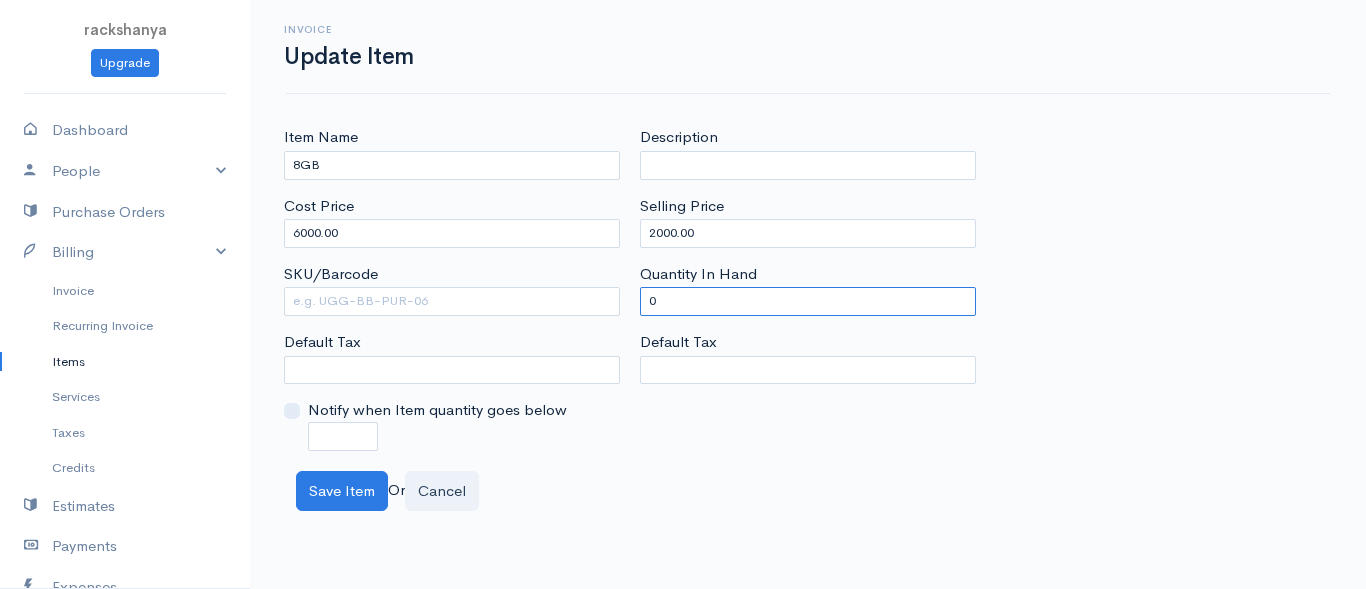 type on "0" 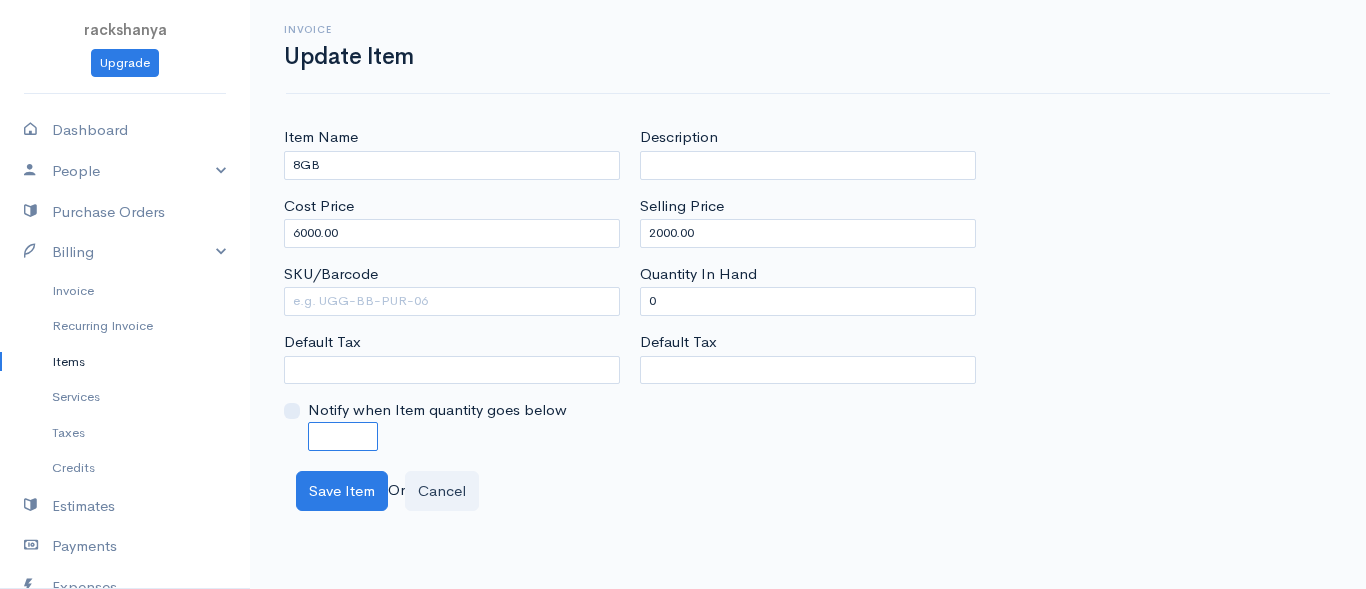 click at bounding box center (343, 436) 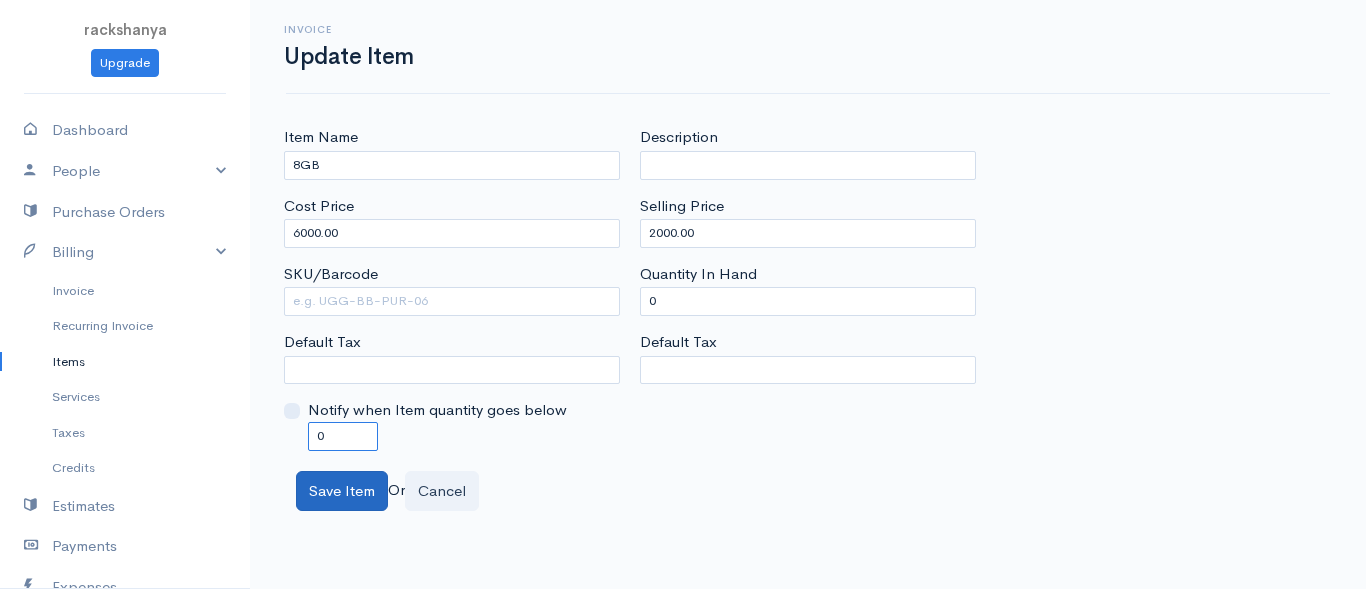 type on "0" 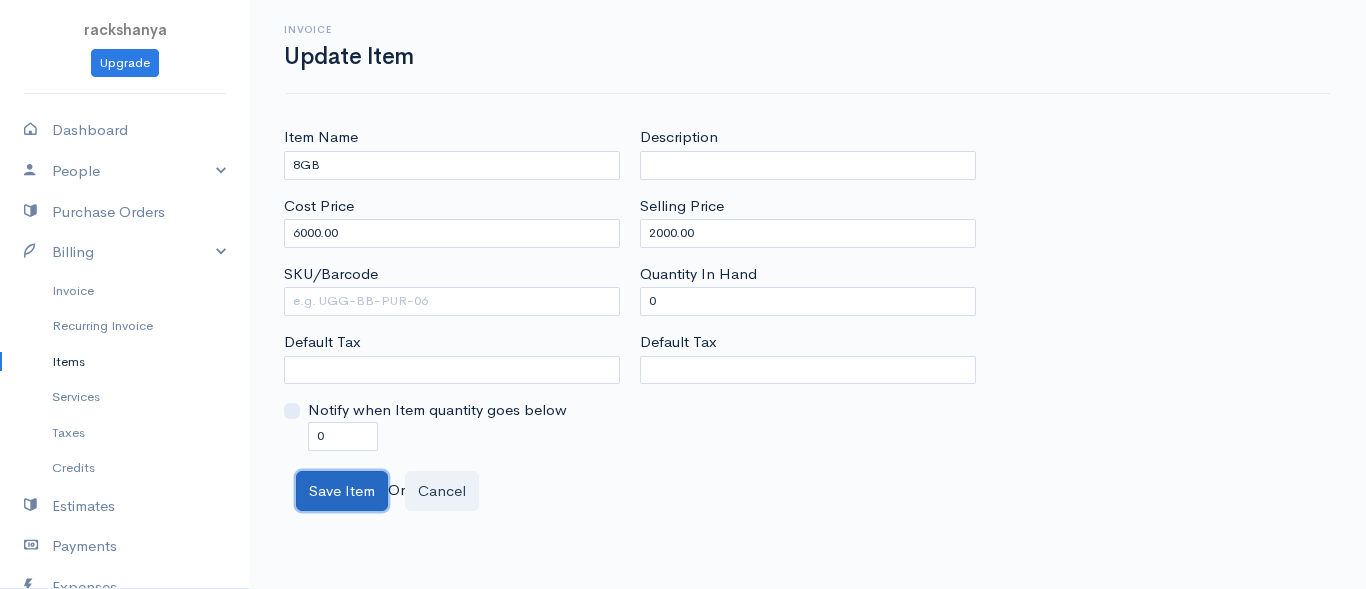 click on "Save Item" at bounding box center (342, 491) 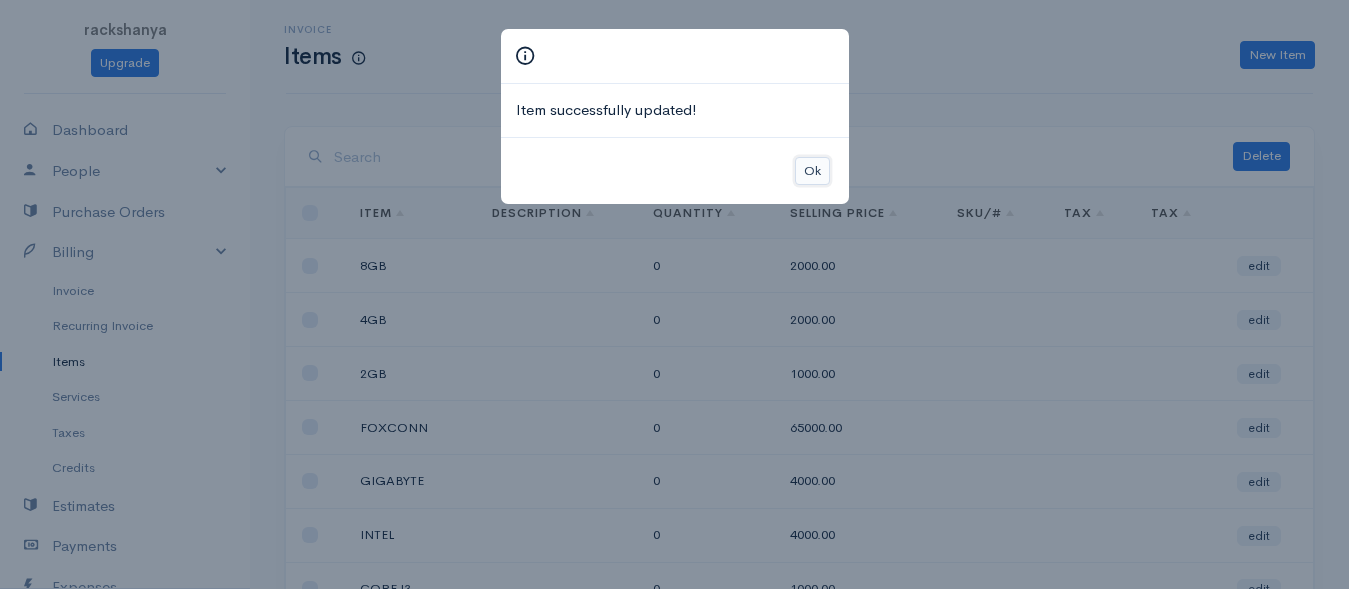 click on "Ok" at bounding box center (812, 171) 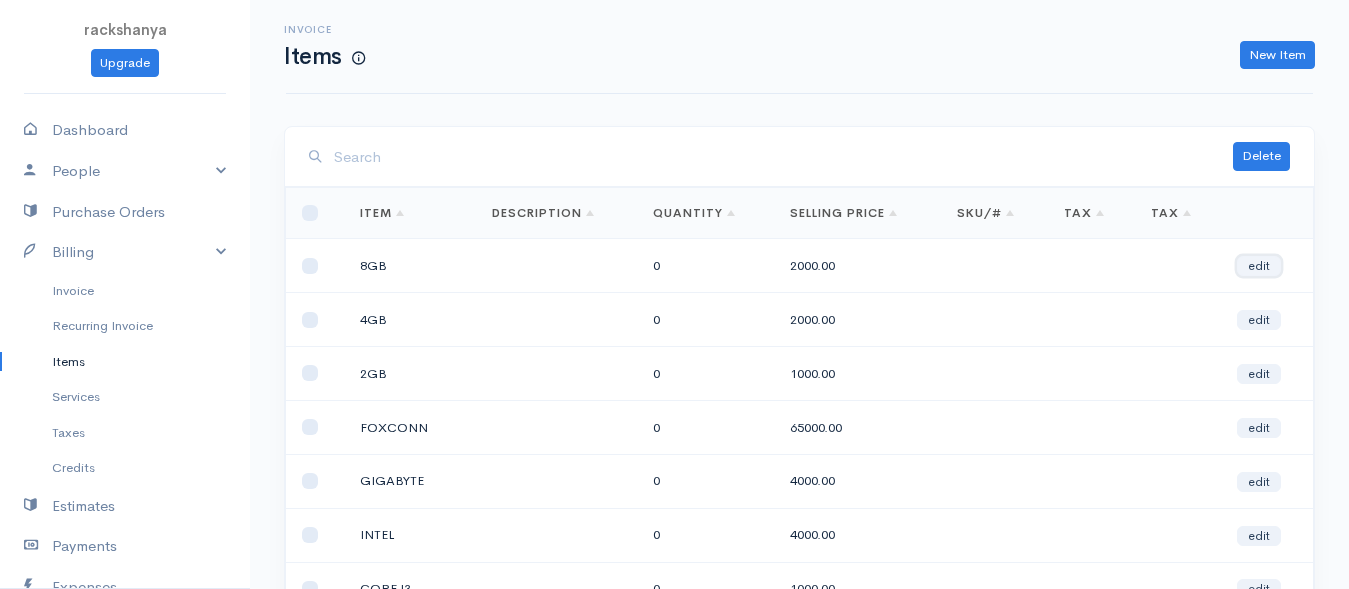 click on "edit" at bounding box center (1259, 266) 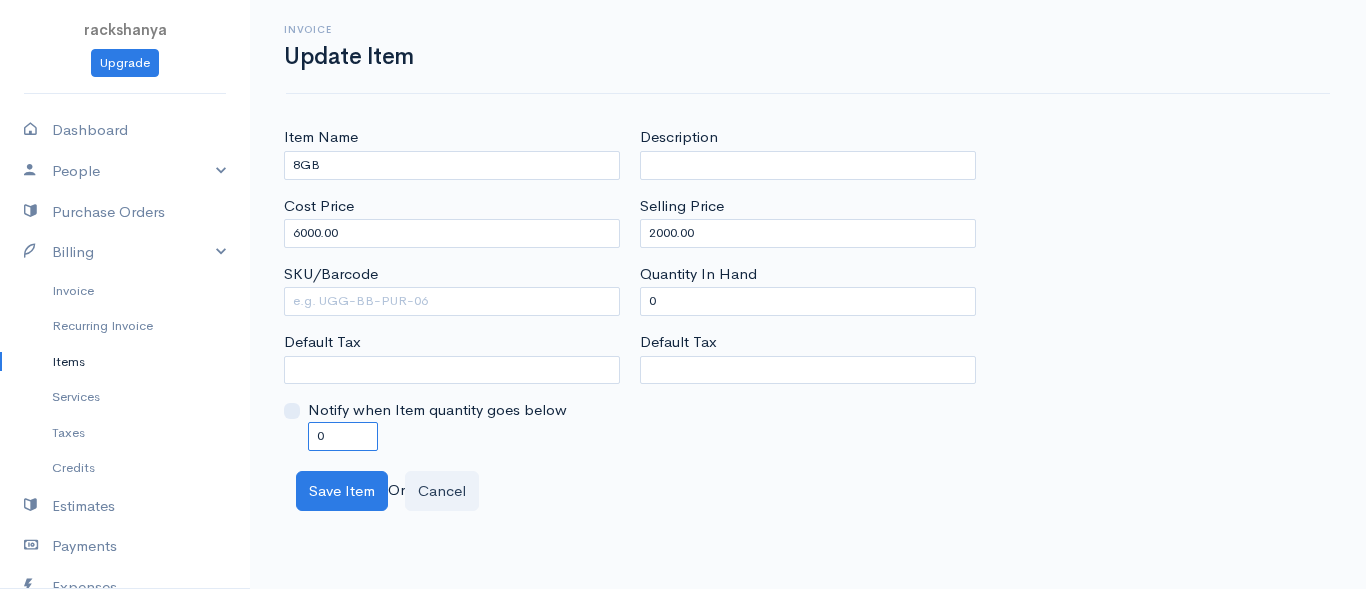 drag, startPoint x: 328, startPoint y: 427, endPoint x: 296, endPoint y: 427, distance: 32 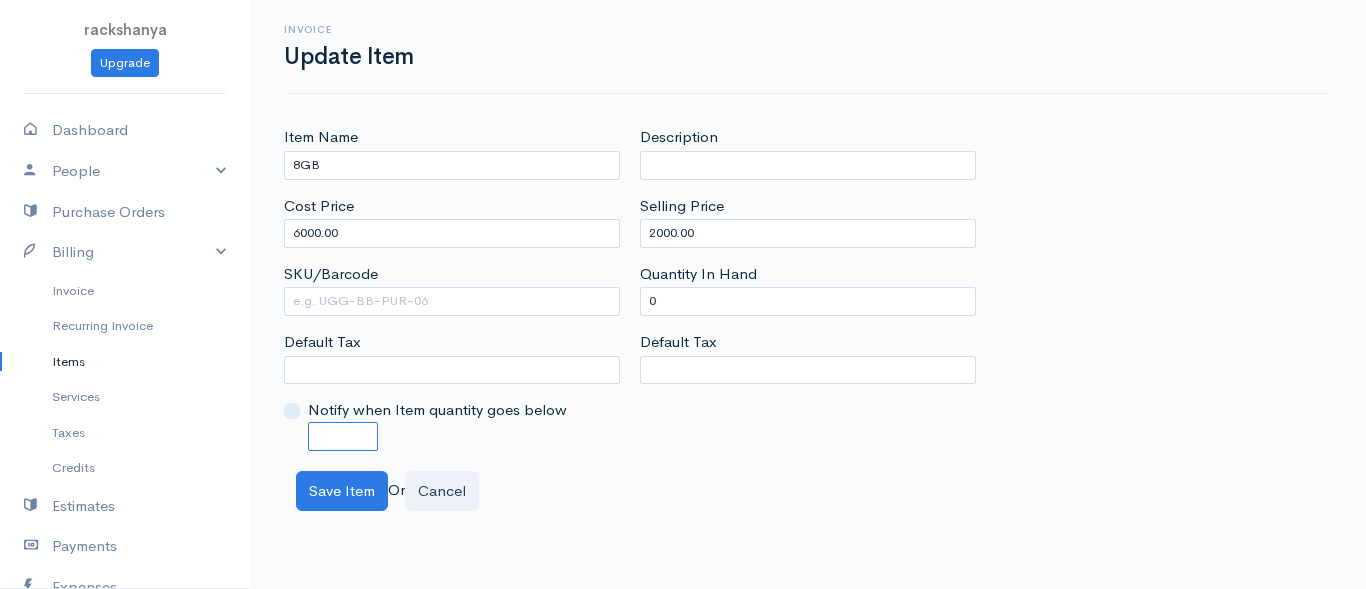 type on "0" 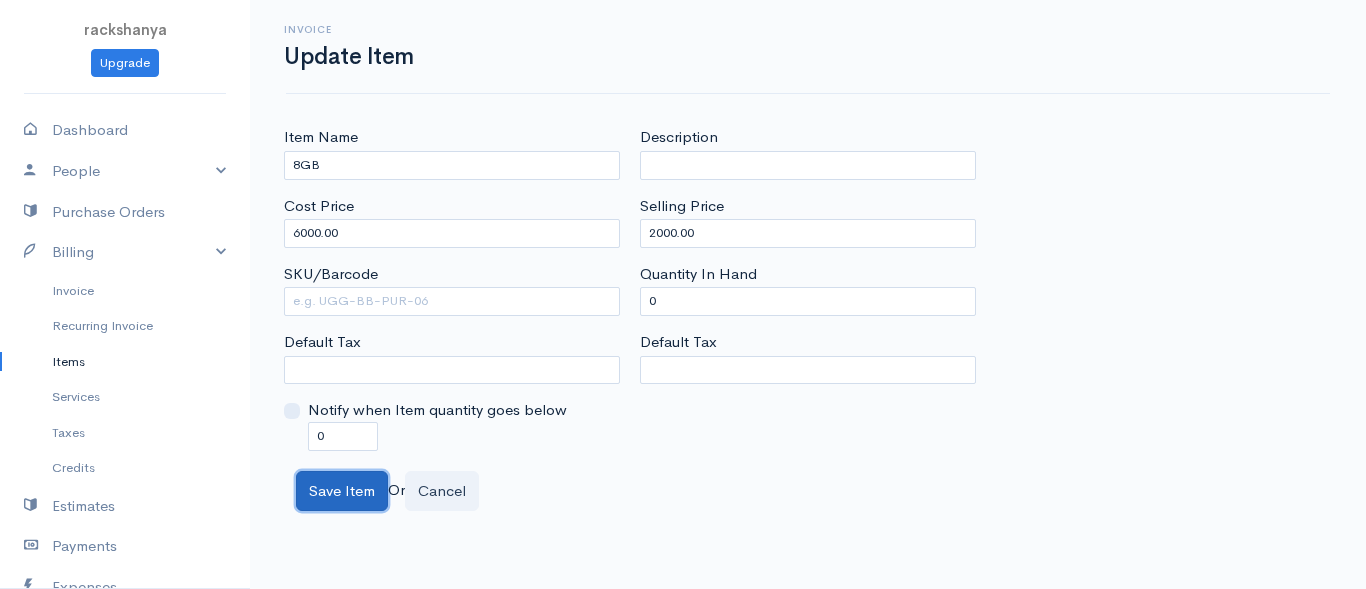 click on "Save Item" at bounding box center (342, 491) 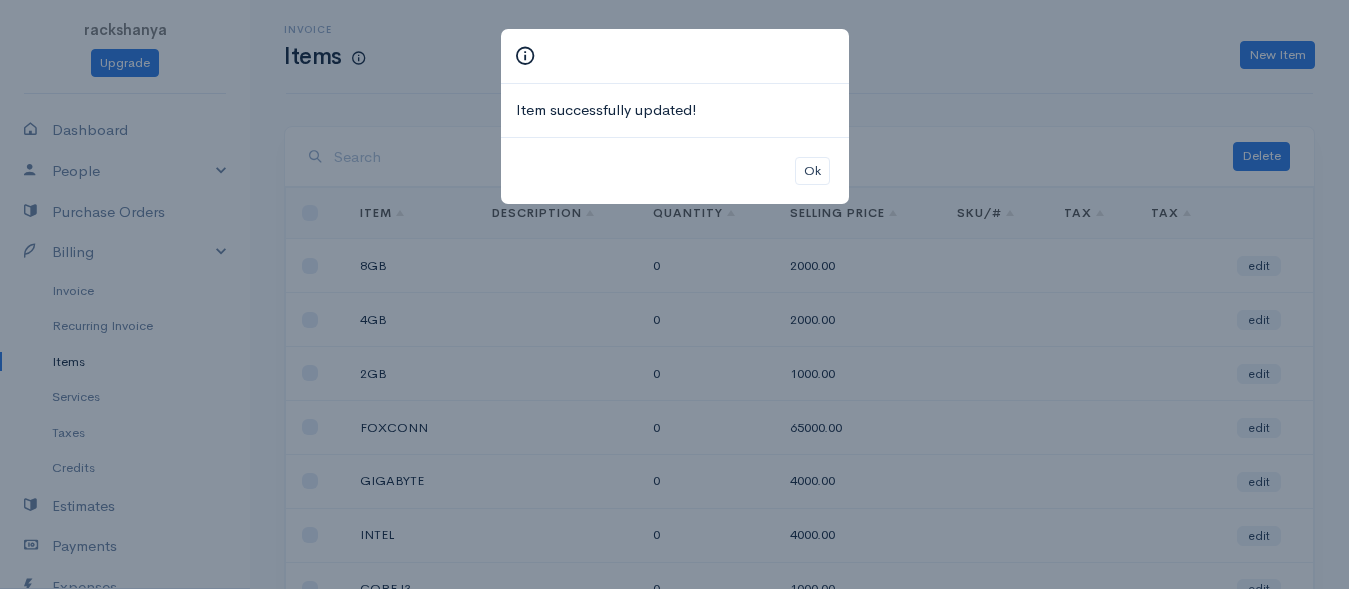 click on "Ok" at bounding box center [675, 171] 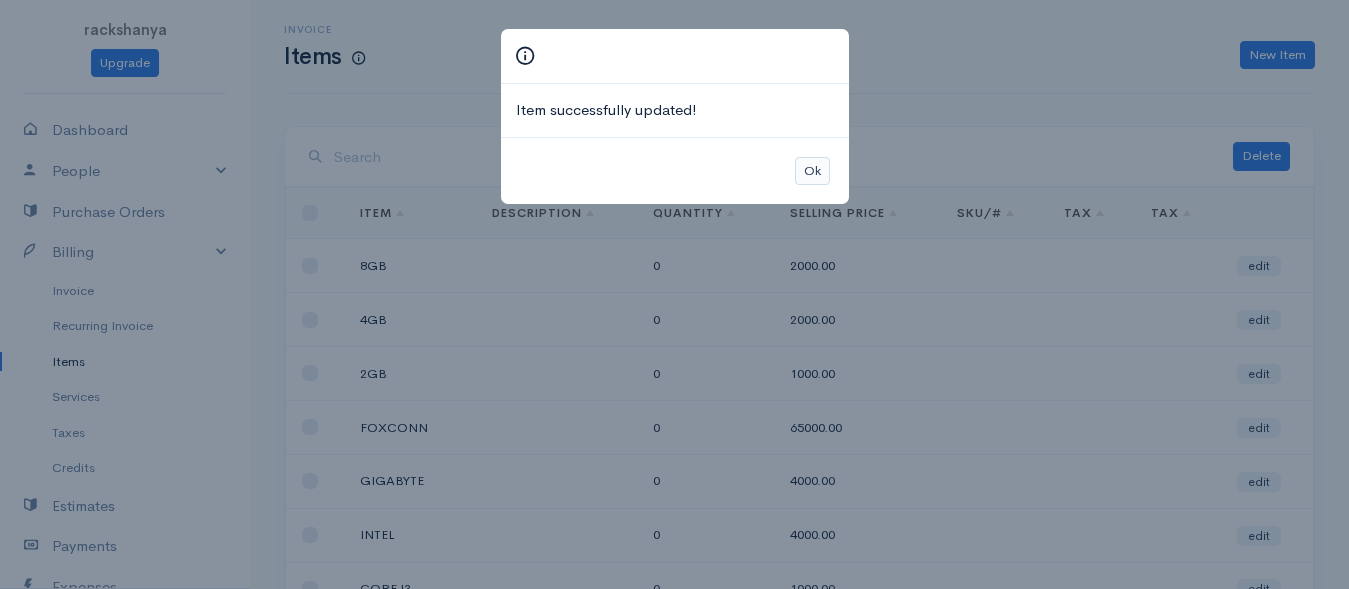 drag, startPoint x: 786, startPoint y: 163, endPoint x: 805, endPoint y: 170, distance: 20.248457 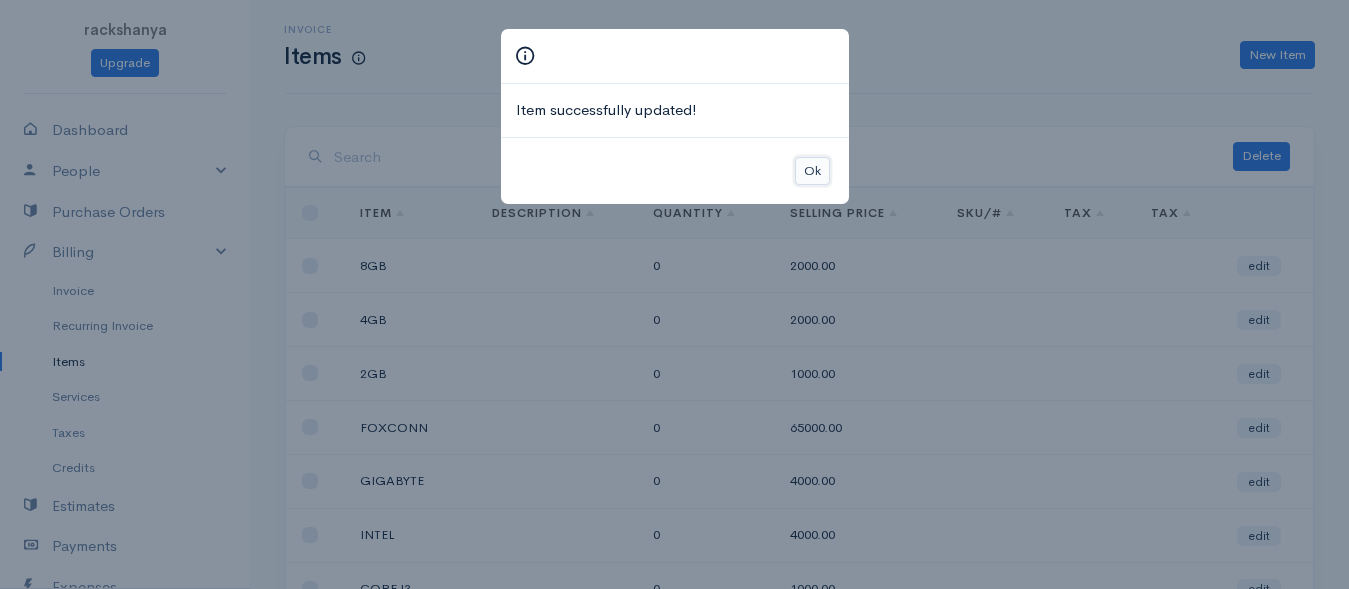 click on "Ok" at bounding box center [812, 171] 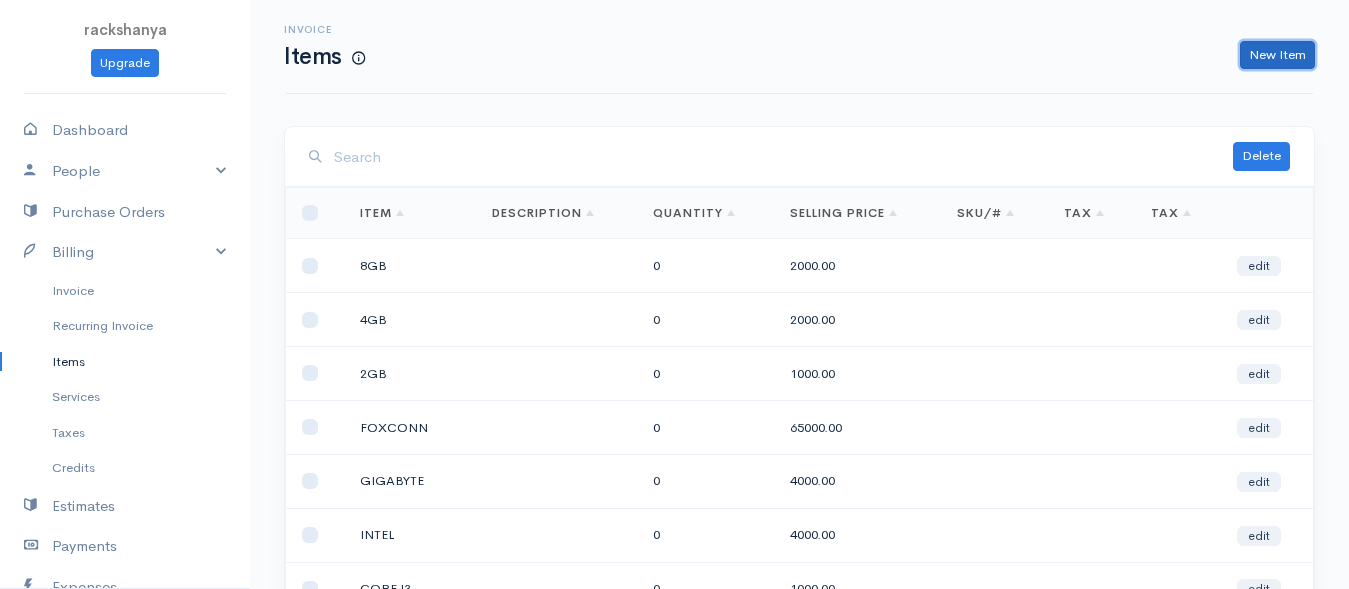 click on "New Item" at bounding box center (1277, 55) 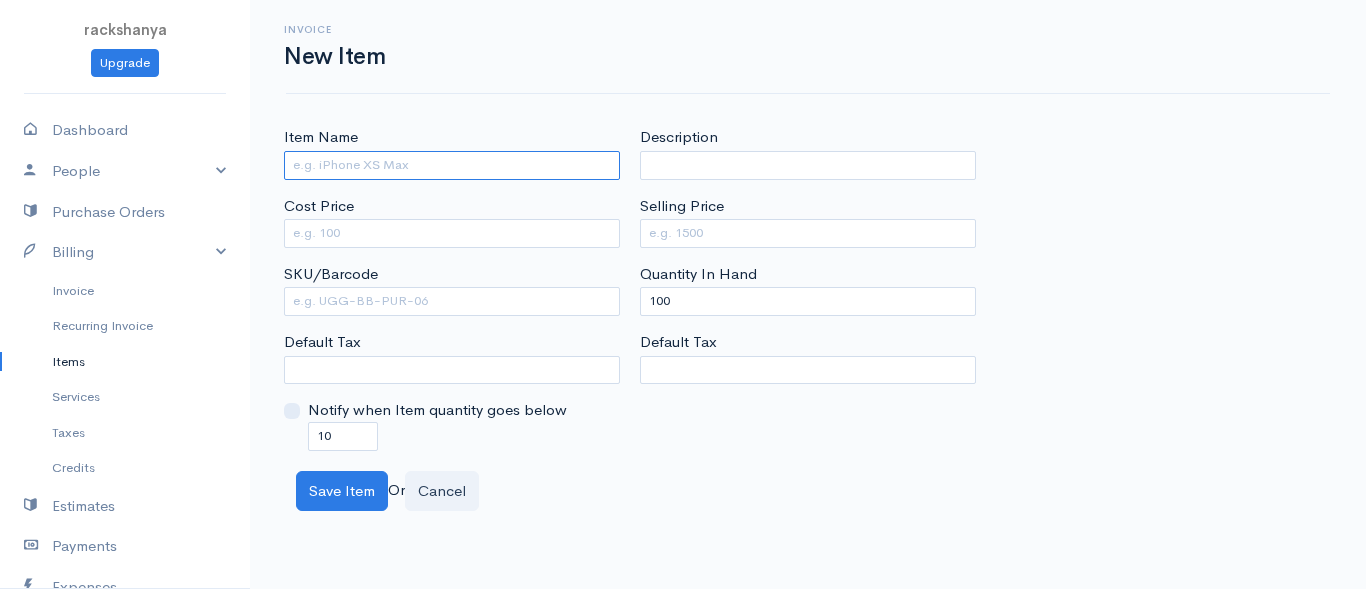 click on "Item Name" at bounding box center (452, 165) 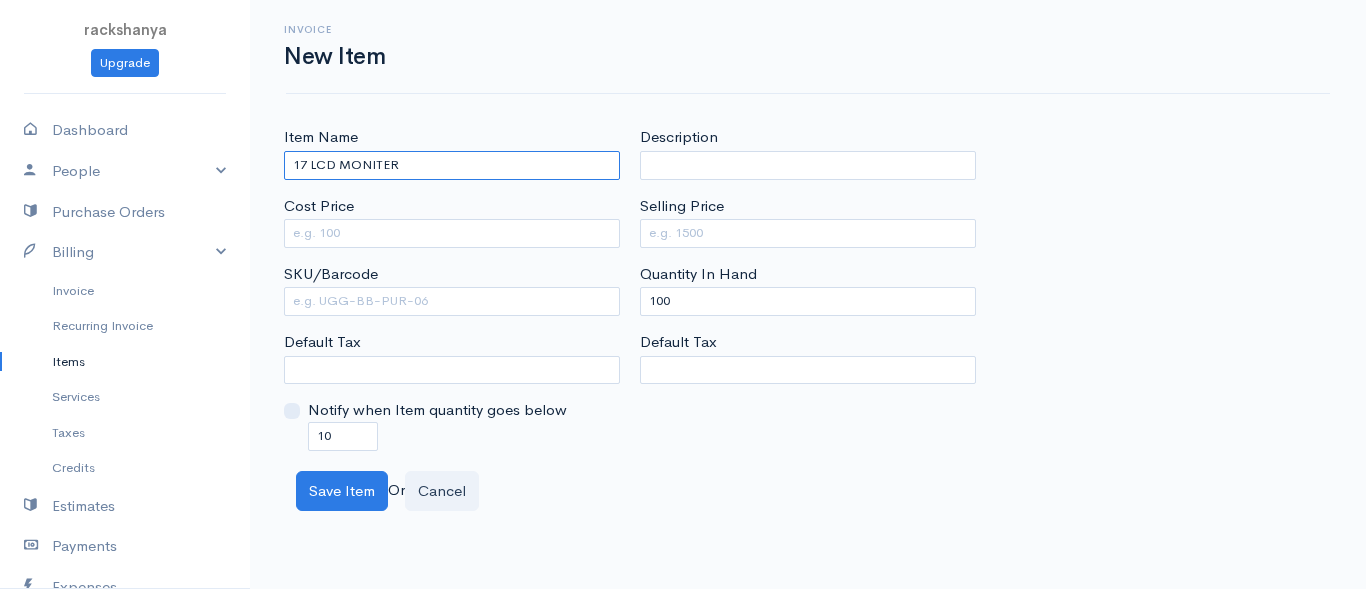 type on "17 LCD MONITER" 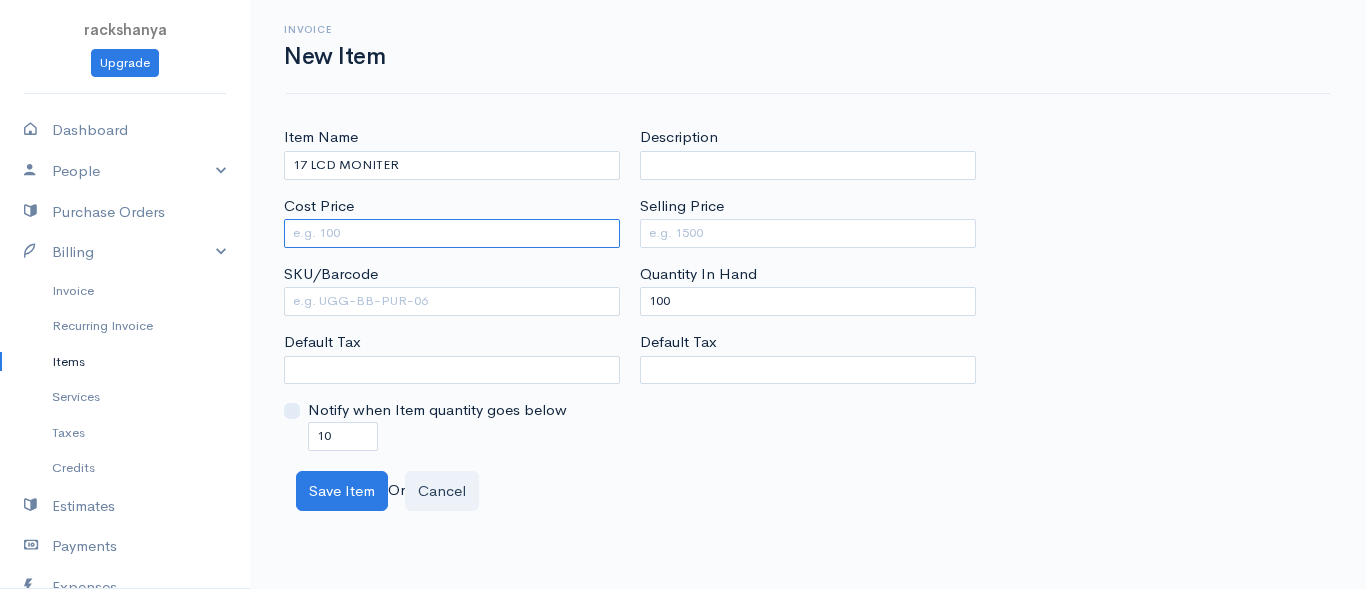 click on "Cost Price" at bounding box center (452, 233) 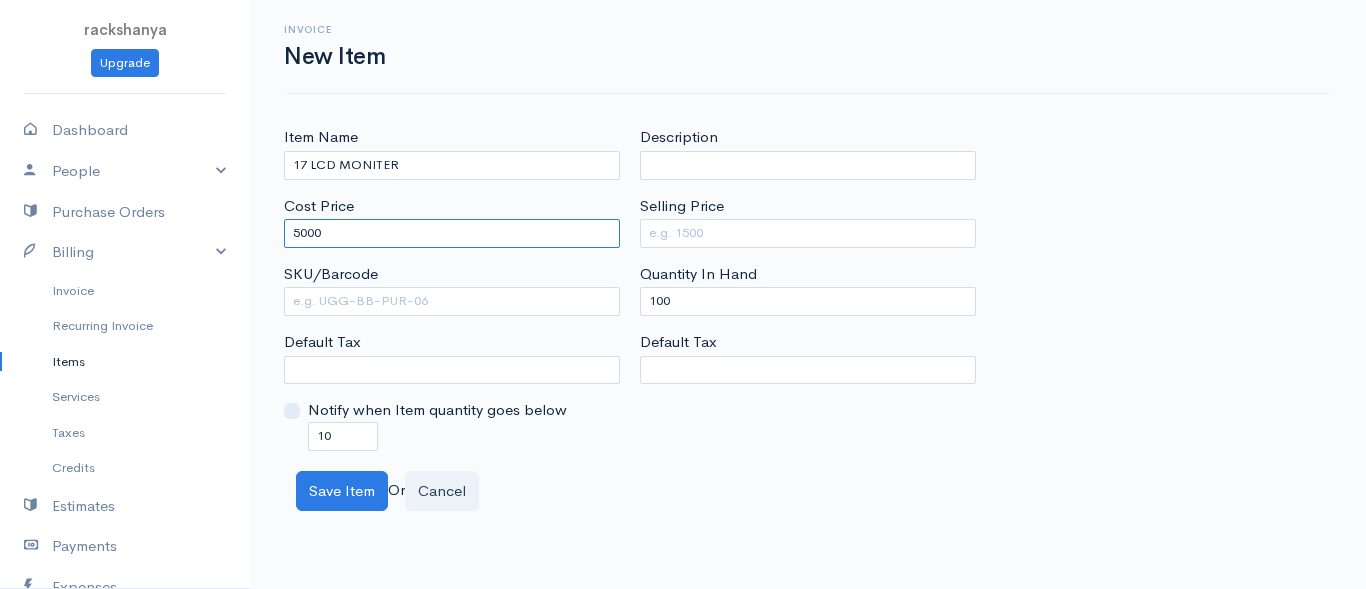 type on "5000" 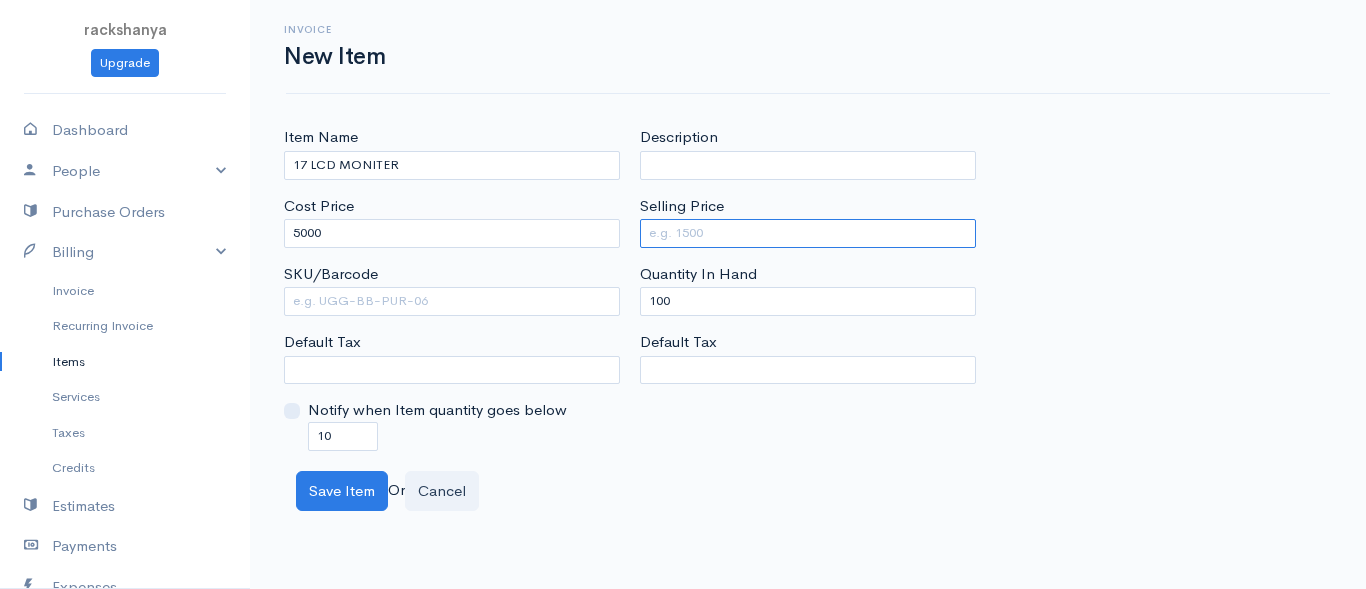 click on "Selling Price" at bounding box center [808, 233] 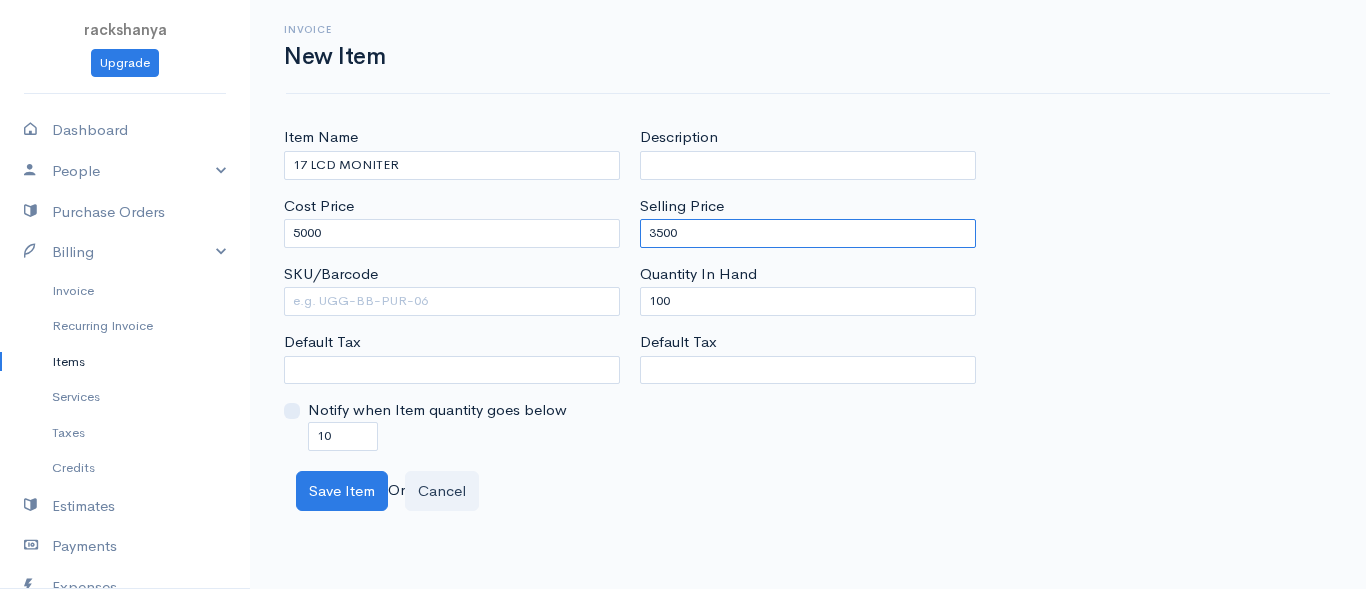type on "3500" 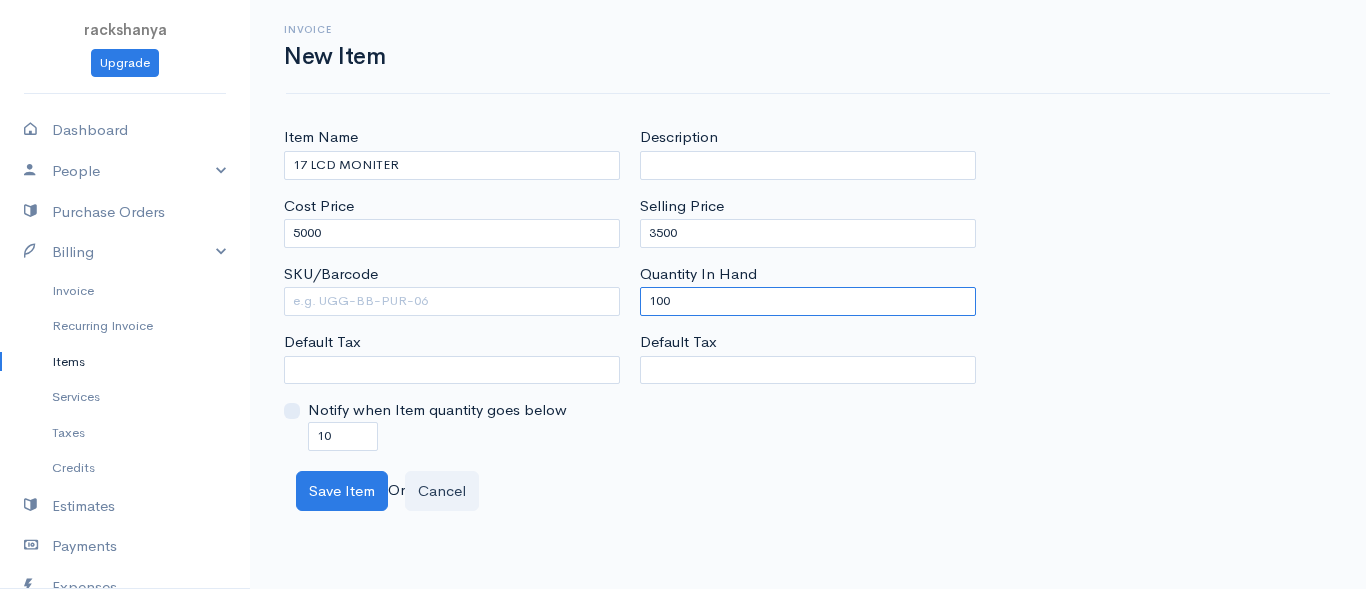 drag, startPoint x: 708, startPoint y: 302, endPoint x: 619, endPoint y: 284, distance: 90.80198 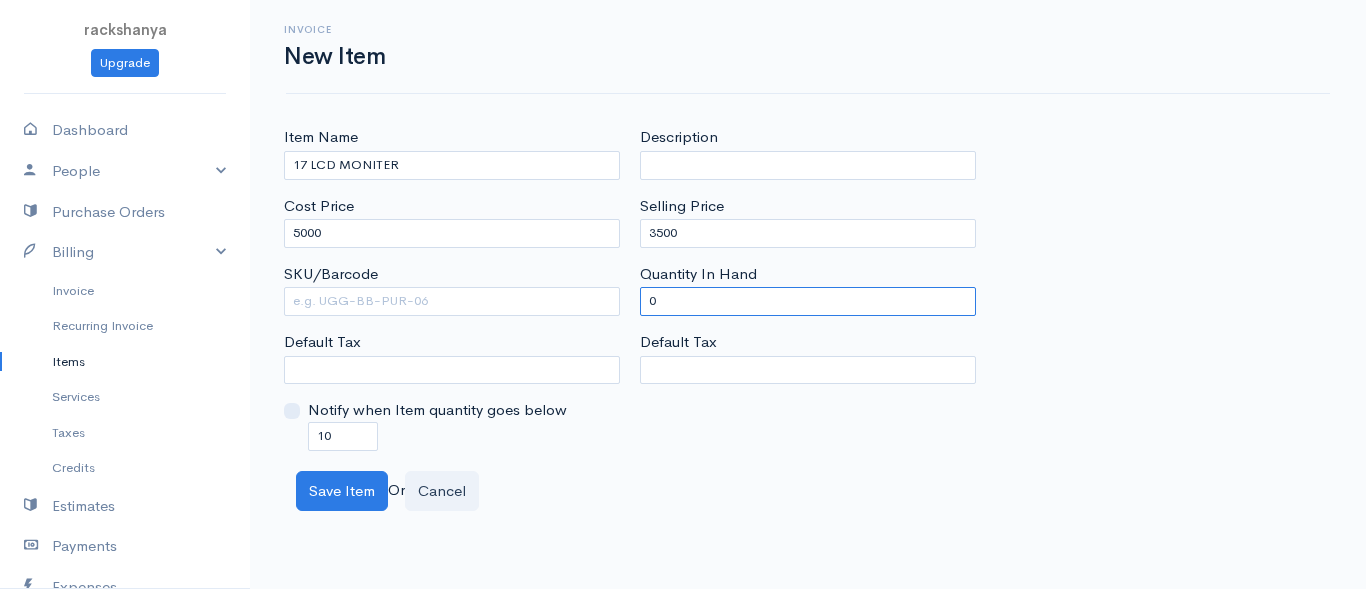 type on "0" 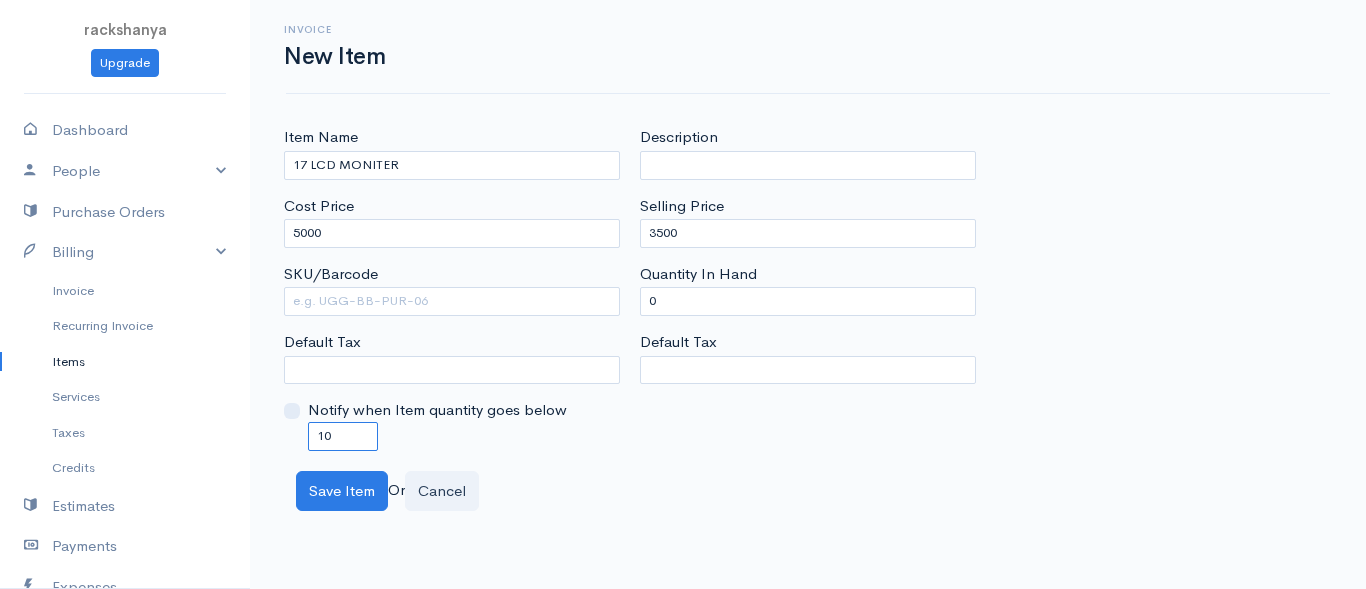 drag, startPoint x: 338, startPoint y: 430, endPoint x: 270, endPoint y: 436, distance: 68.26419 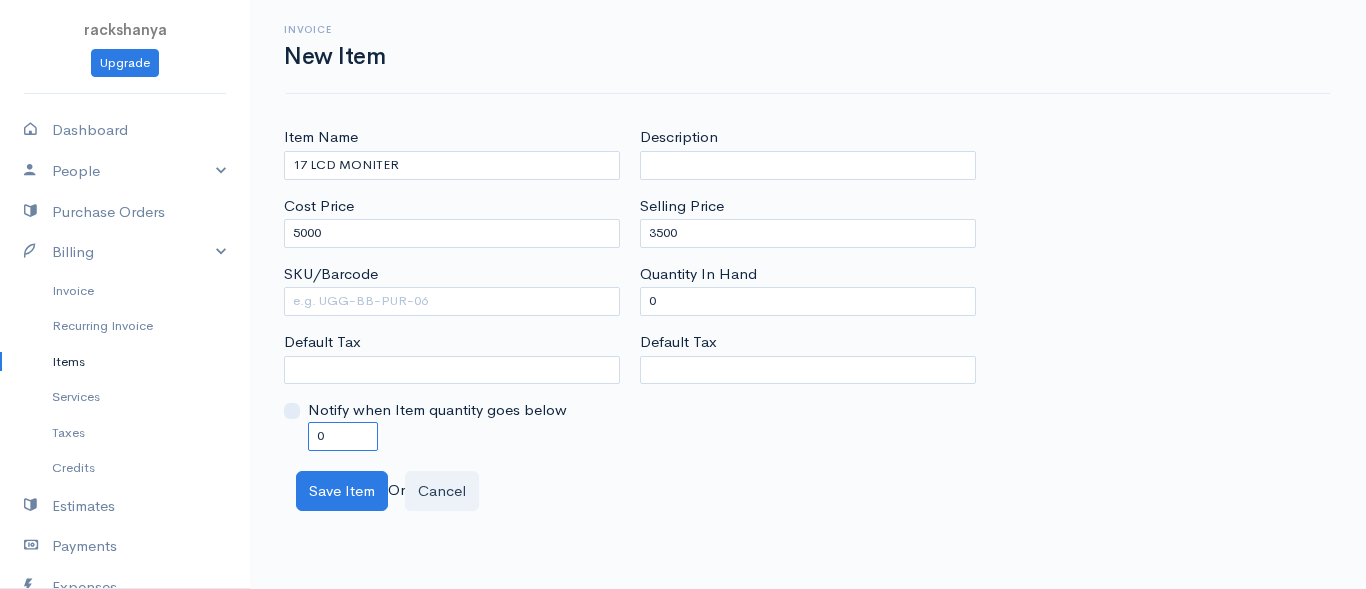 type on "0" 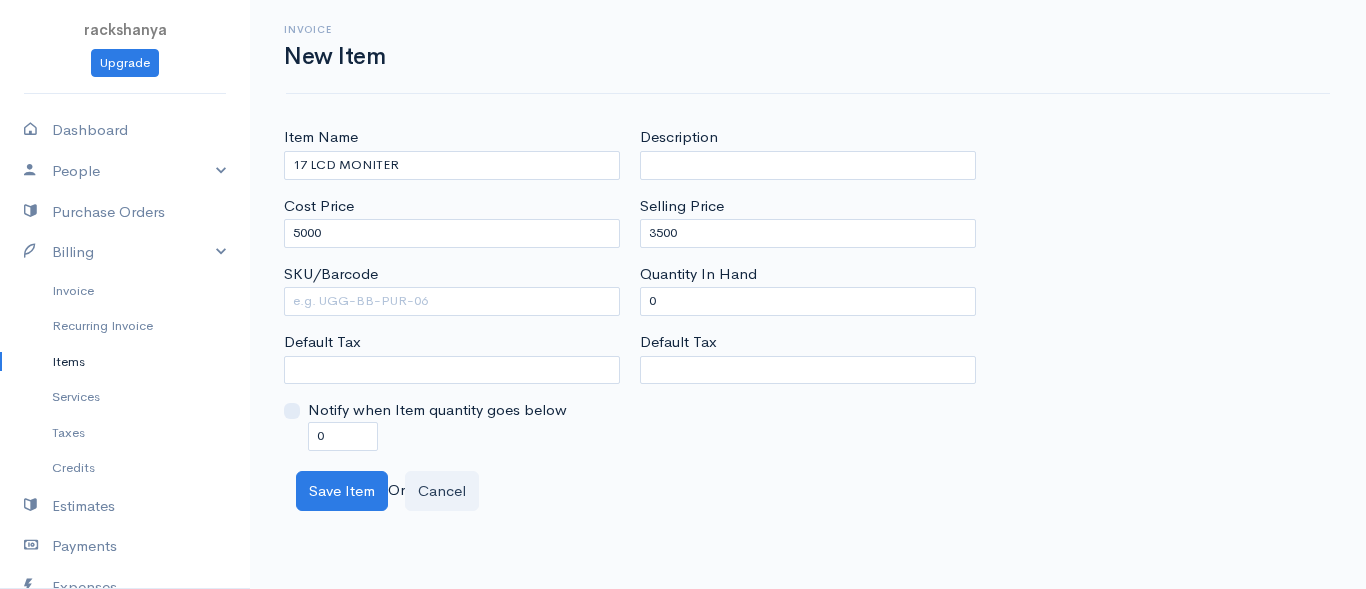click on "Notify when Item quantity goes below" at bounding box center (437, 410) 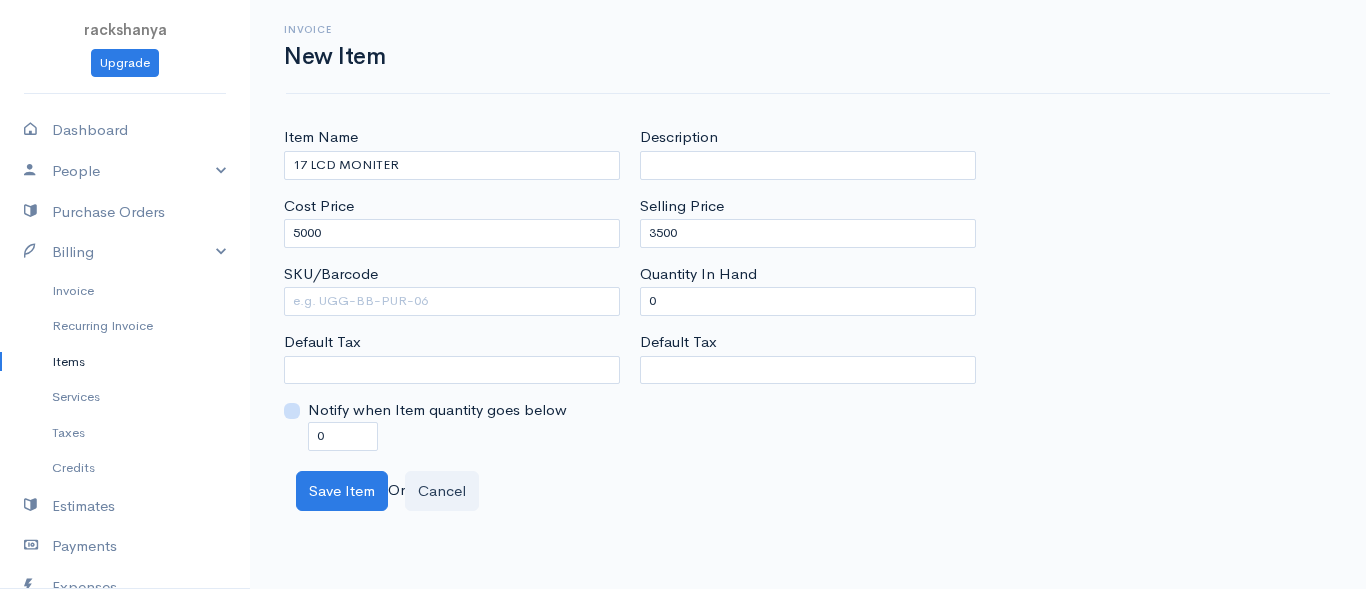 click on "Notify when Item quantity goes below" at bounding box center (292, 411) 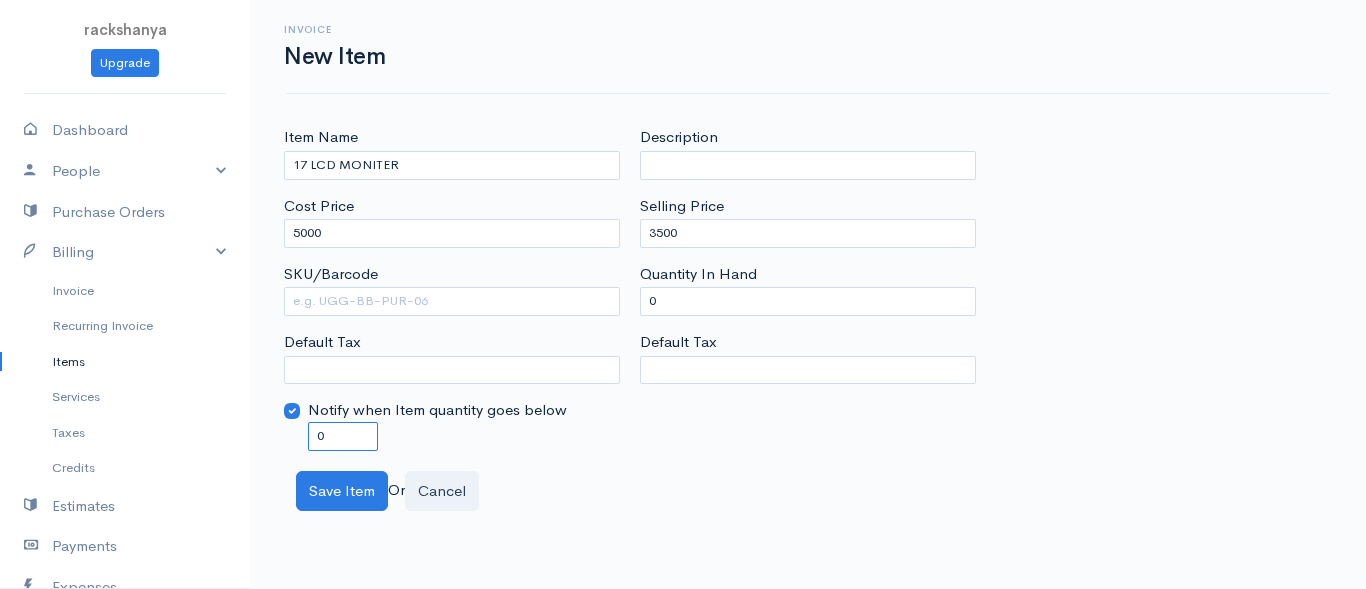 click on "0" at bounding box center (343, 436) 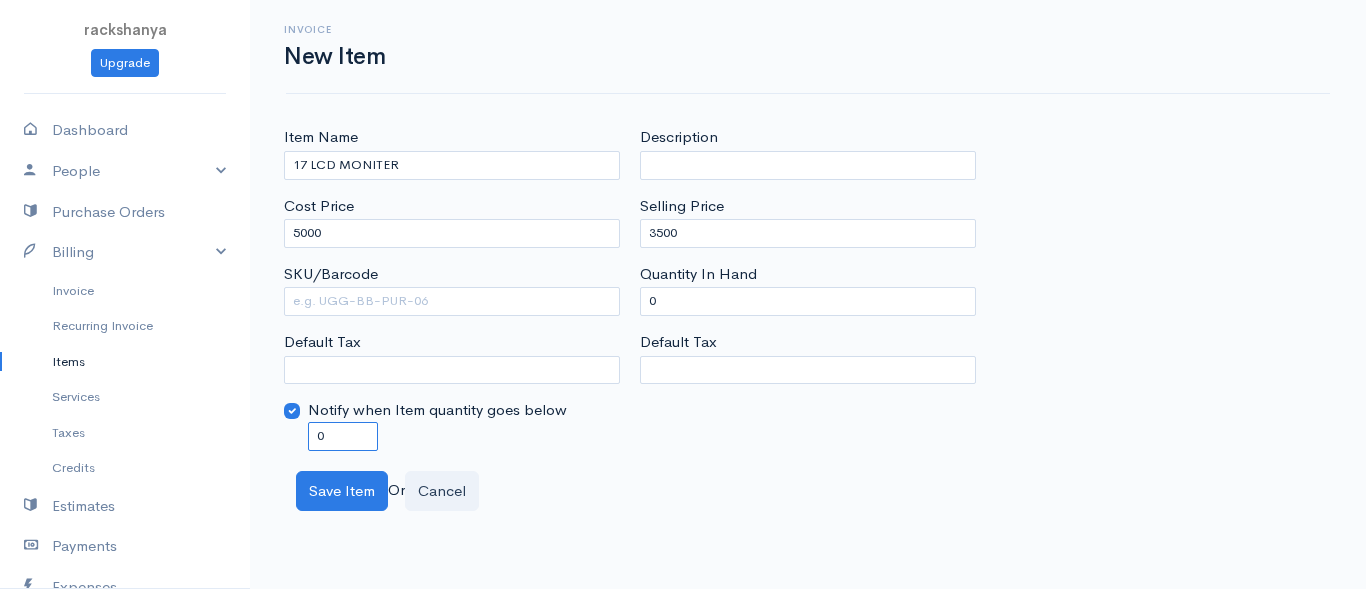 drag, startPoint x: 289, startPoint y: 440, endPoint x: 266, endPoint y: 435, distance: 23.537205 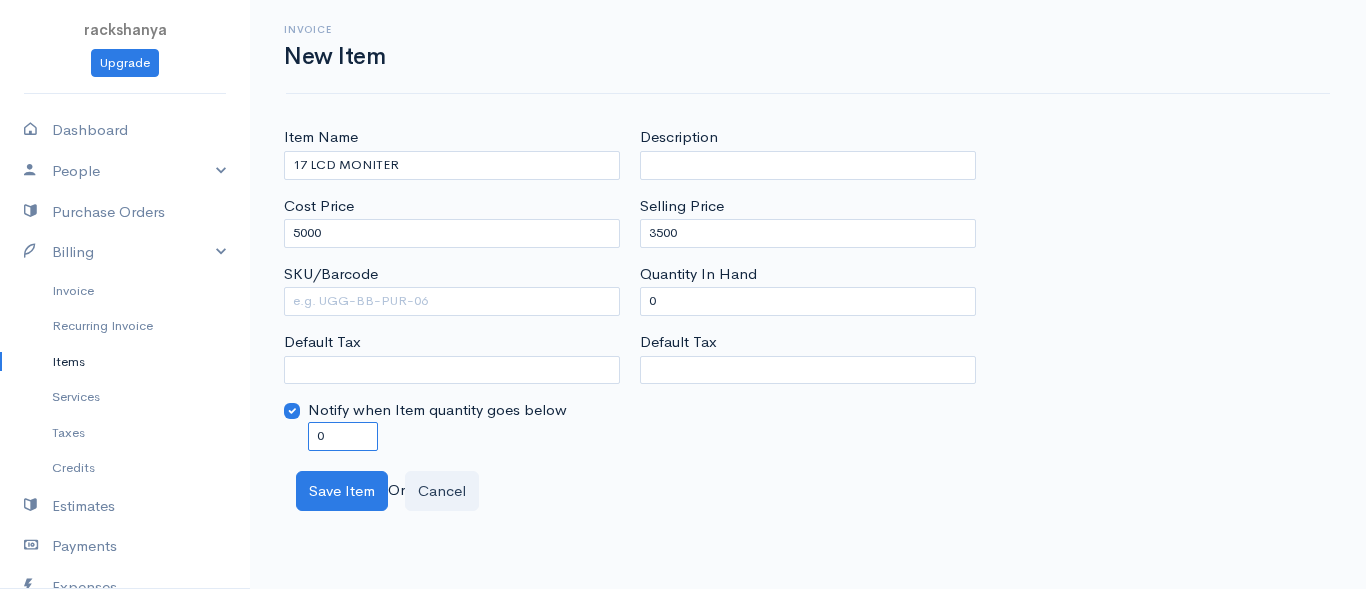 click on "Item Name 17 LCD MONITER Cost Price 5000 SKU/Barcode Default Tax Notify when Item quantity goes below 0 Description Selling Price 3500 Quantity In Hand 0 Default Tax Save Item   Or   Cancel" at bounding box center [808, 318] 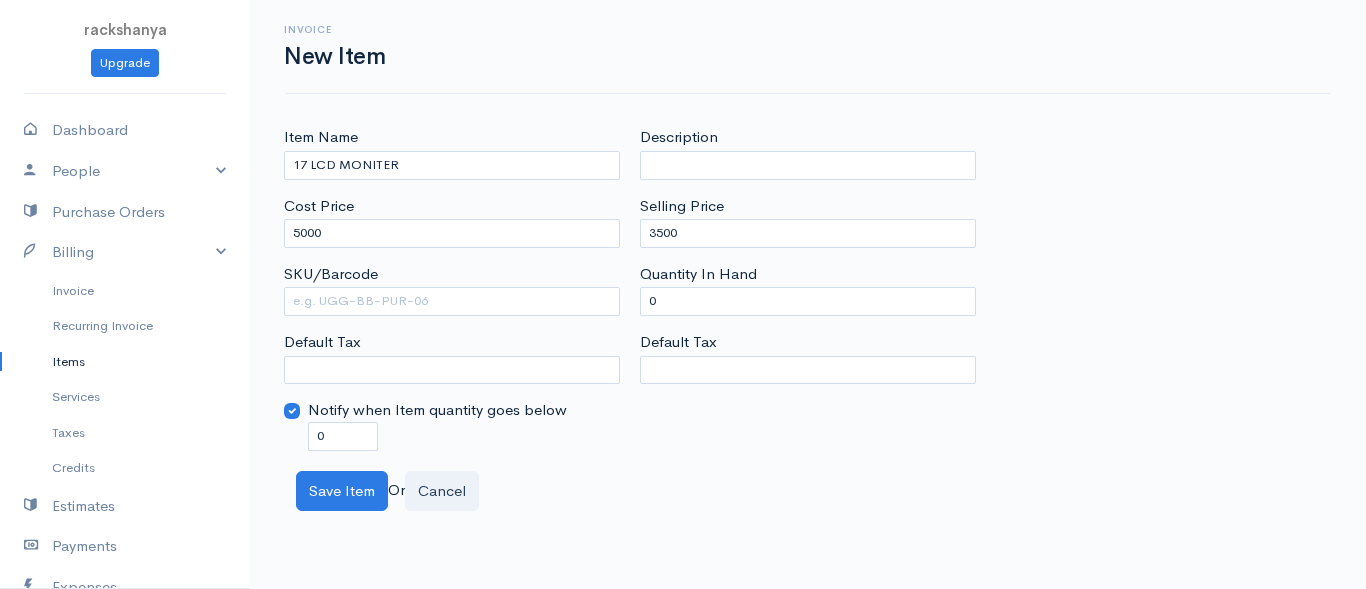click on "Item Name 17 LCD MONITER Cost Price 5000 SKU/Barcode Default Tax Notify when Item quantity goes below 0" at bounding box center [452, 288] 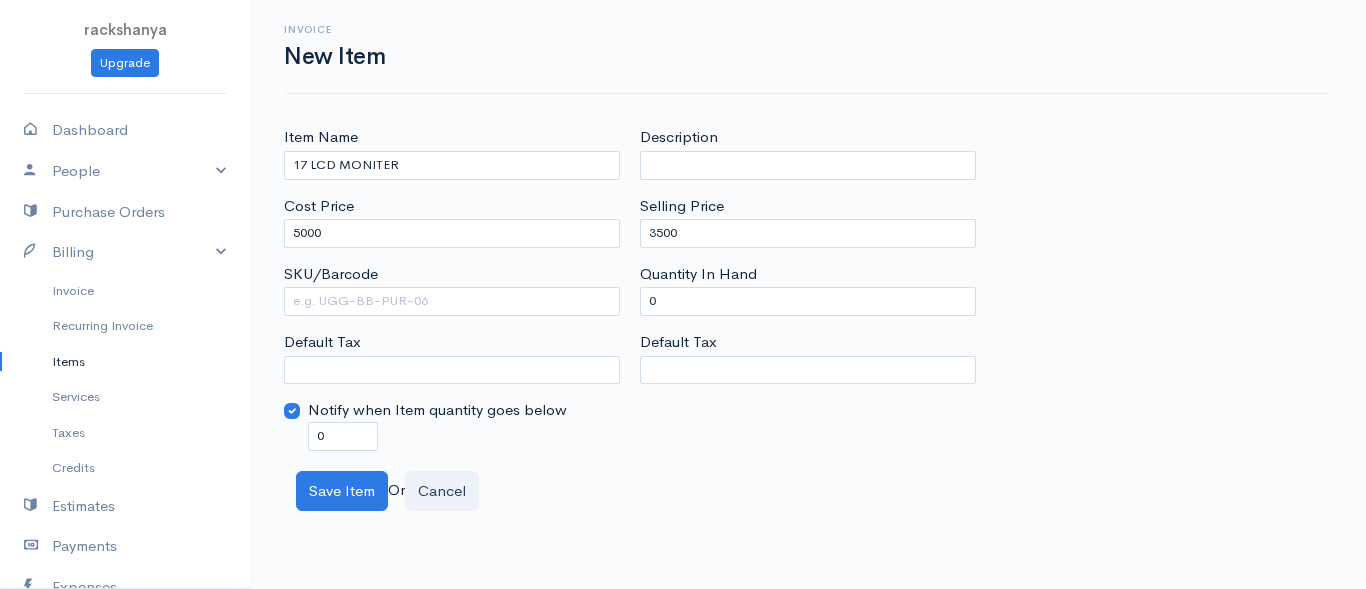 click on "Notify when Item quantity goes below 0" at bounding box center [452, 424] 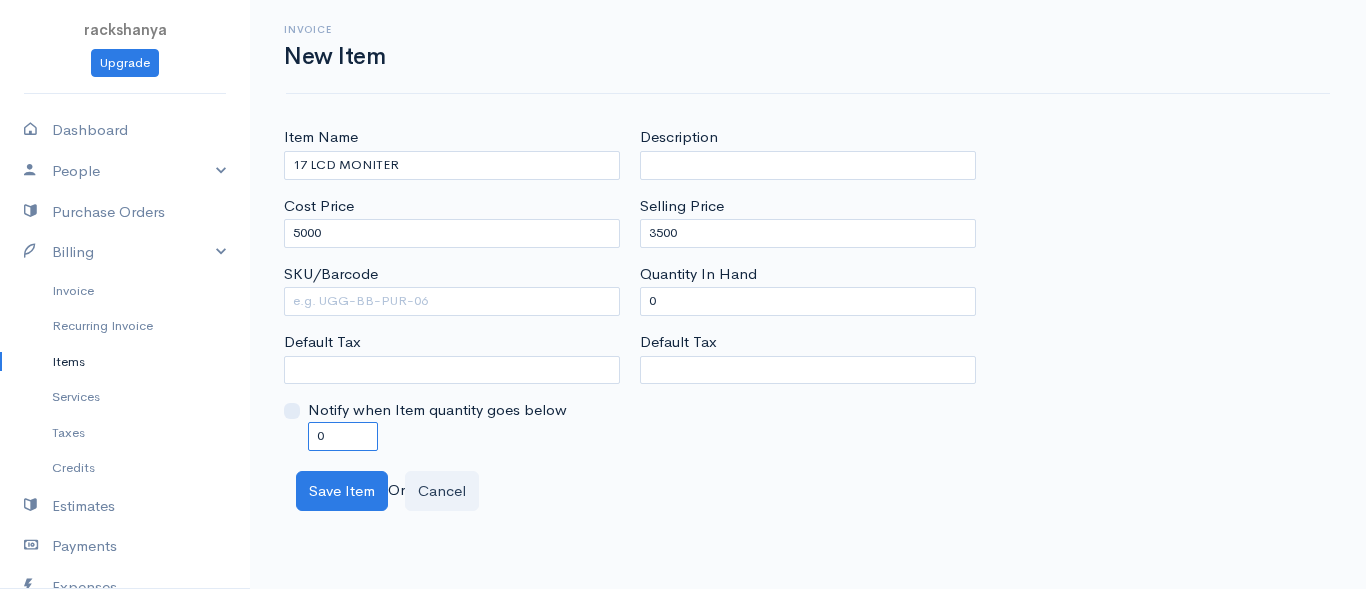 drag, startPoint x: 322, startPoint y: 429, endPoint x: 293, endPoint y: 440, distance: 31.016125 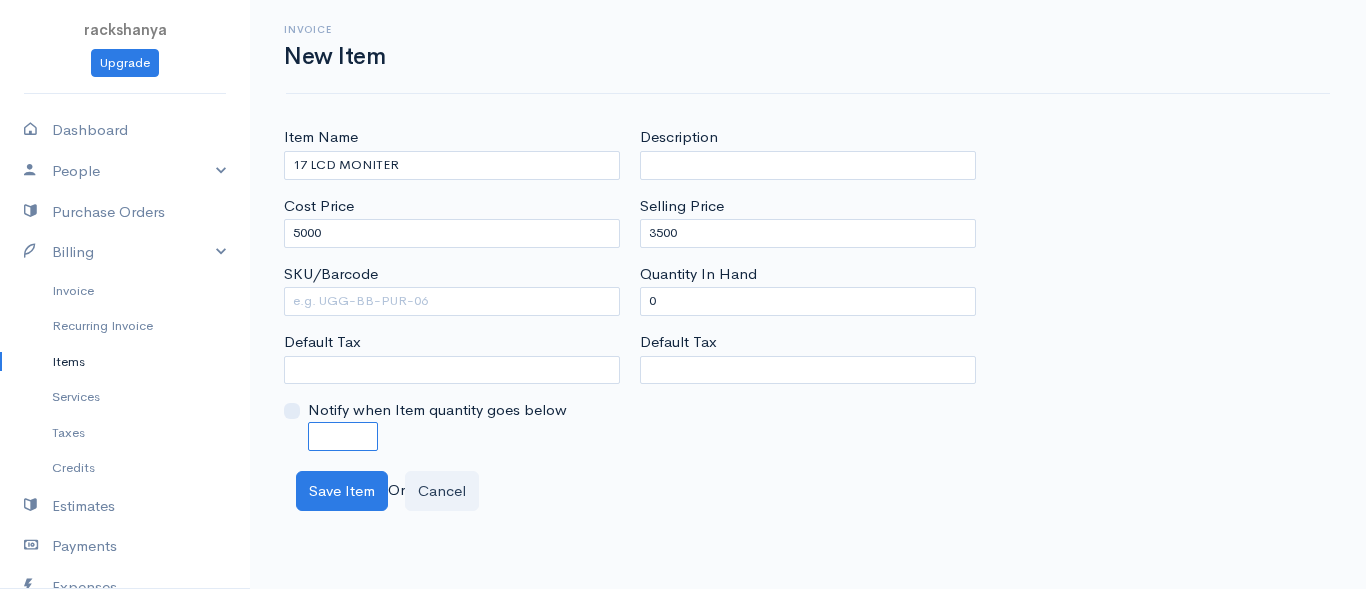 type on "0" 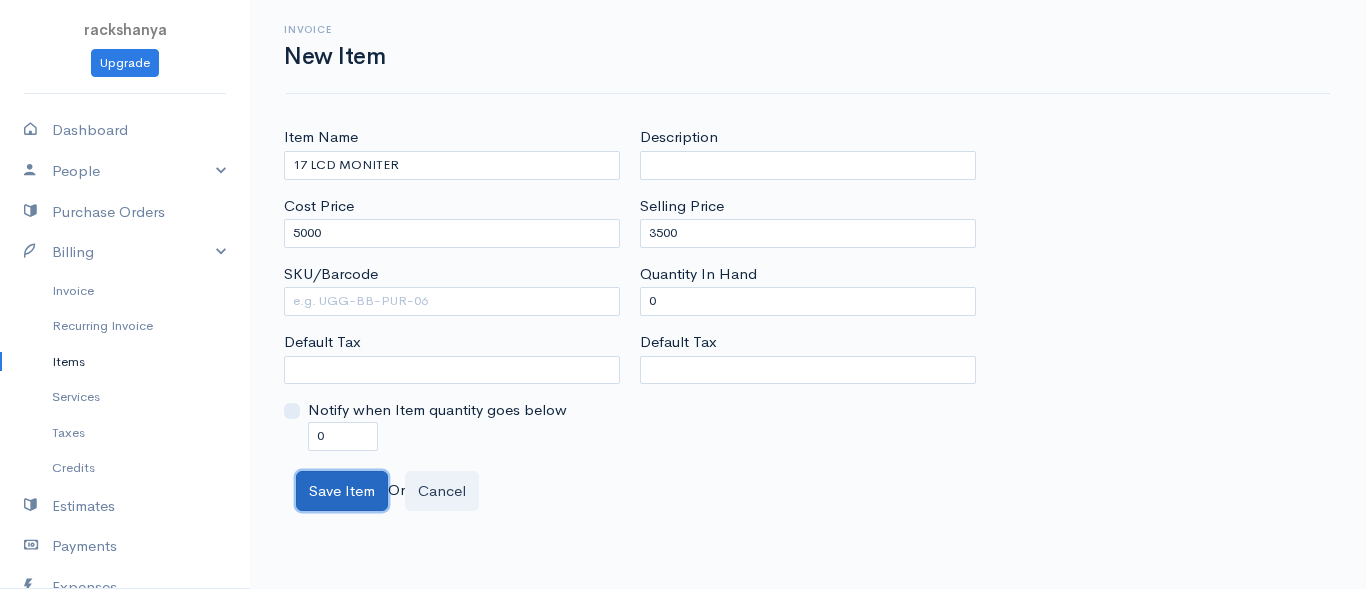 click on "Save Item" at bounding box center (342, 491) 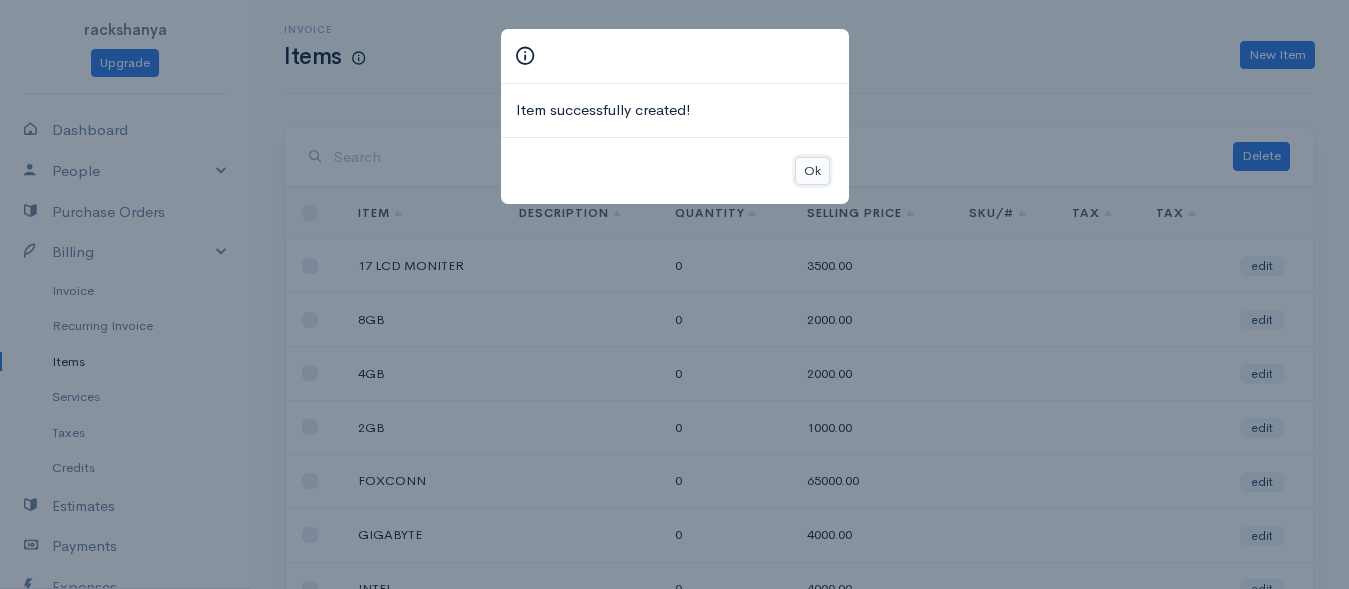 click on "Ok" at bounding box center [812, 171] 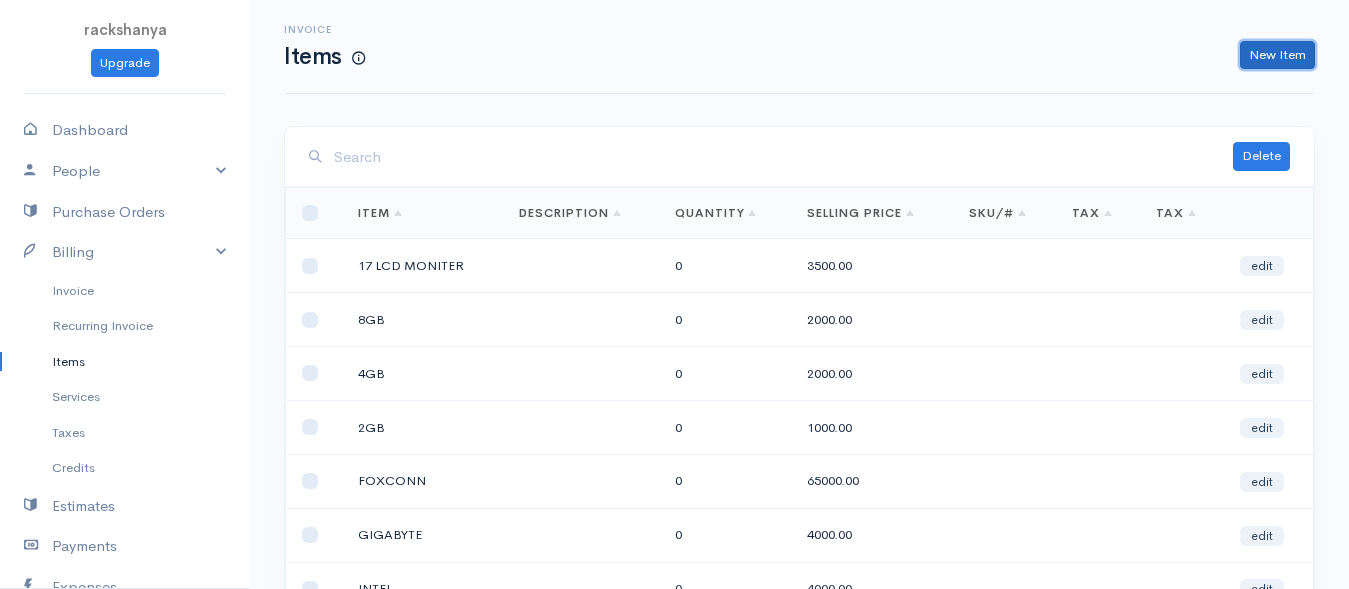 click on "New Item" at bounding box center (1277, 55) 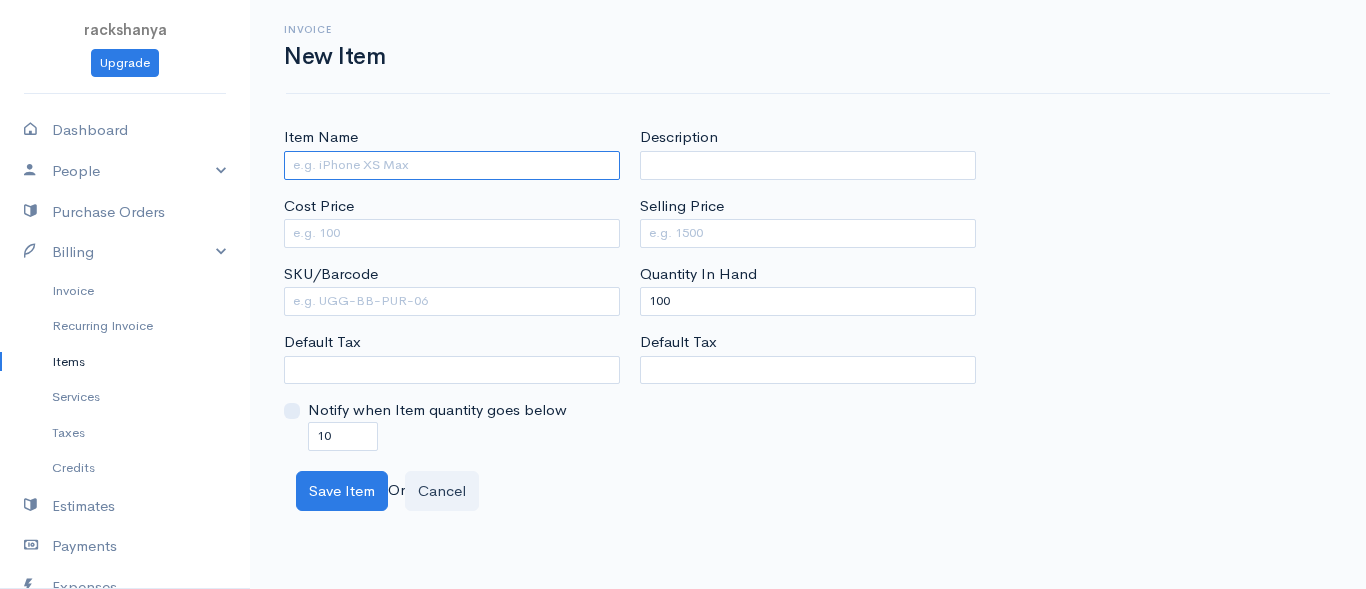 click on "Item Name" at bounding box center [452, 165] 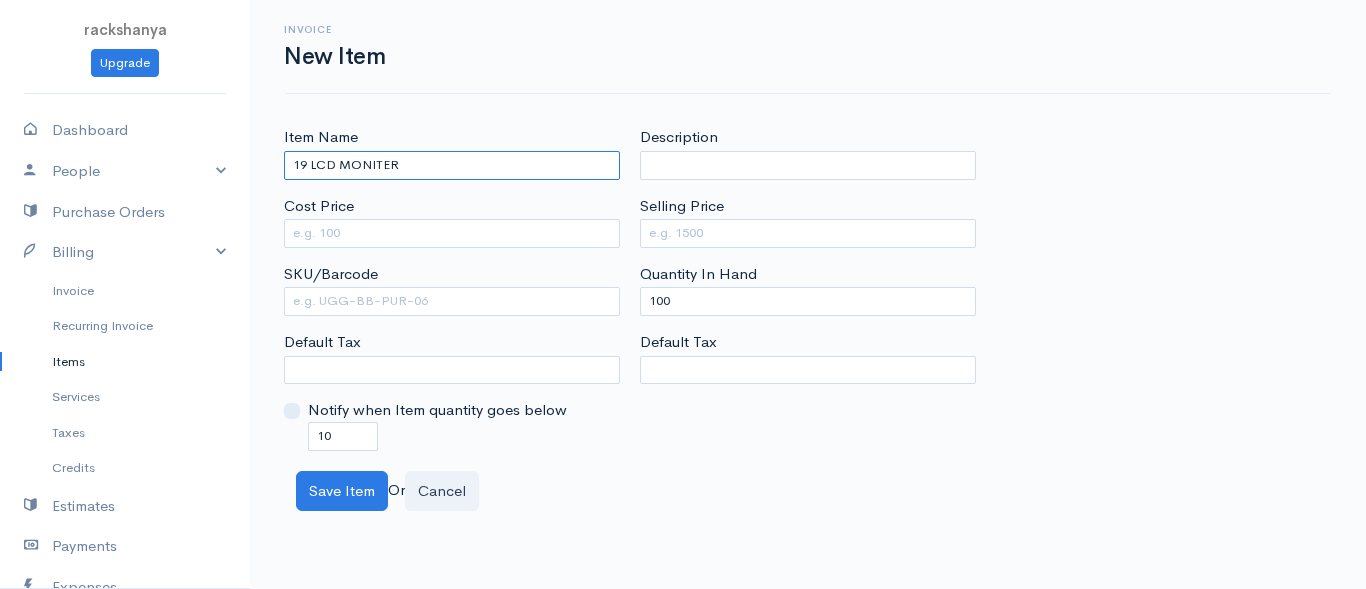 type on "19 LCD MONITER" 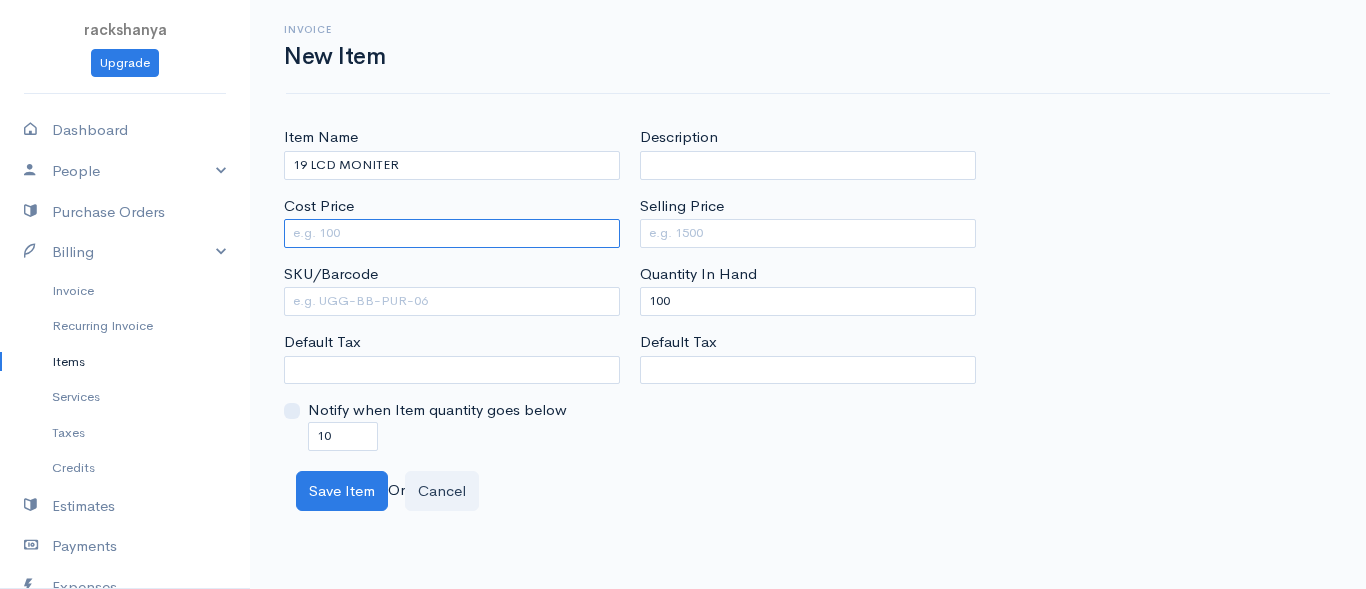 click on "Cost Price" at bounding box center (452, 233) 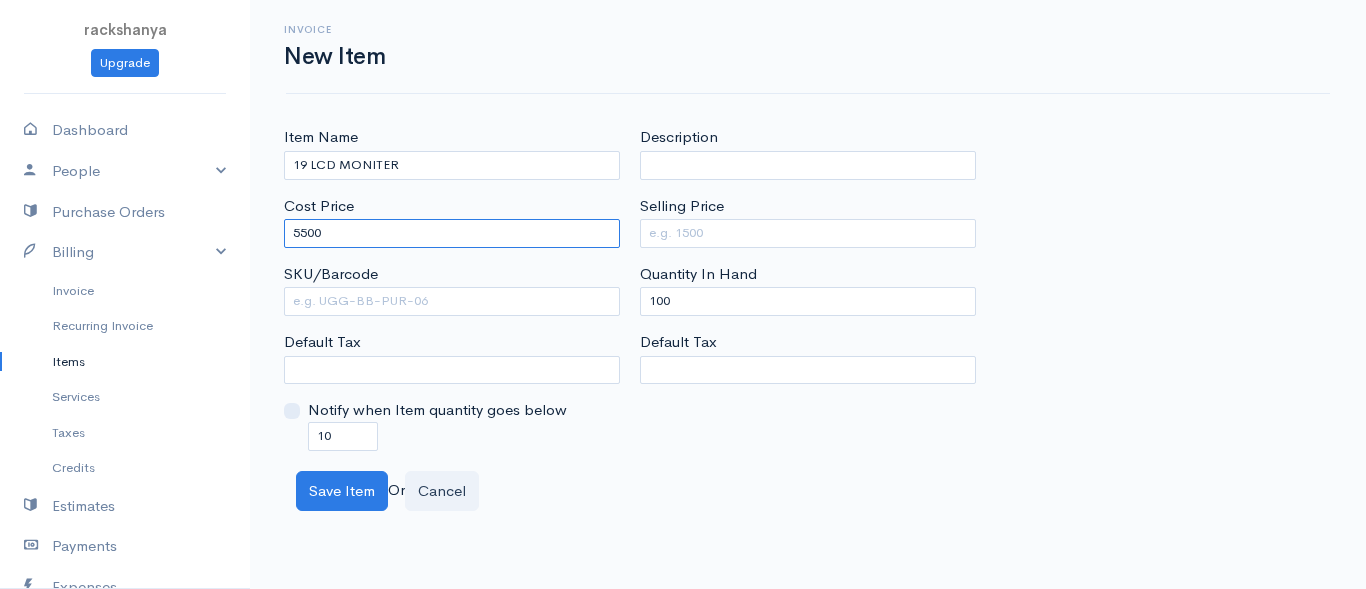 type on "5500" 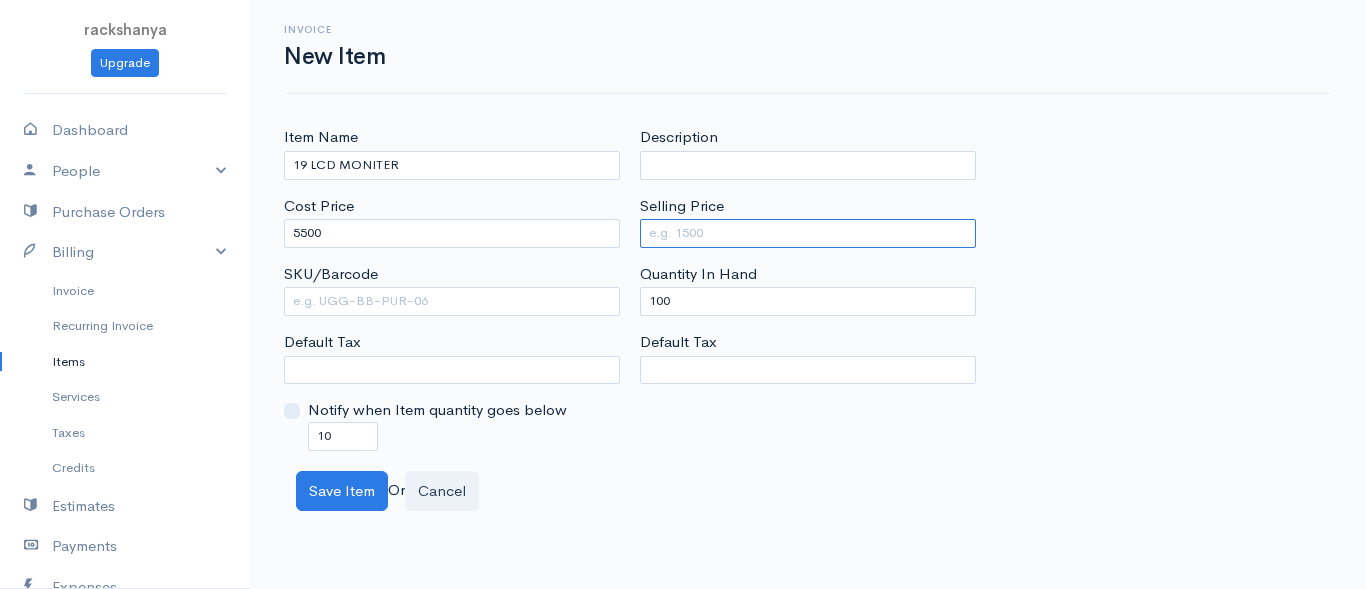 click on "Selling Price" at bounding box center (808, 233) 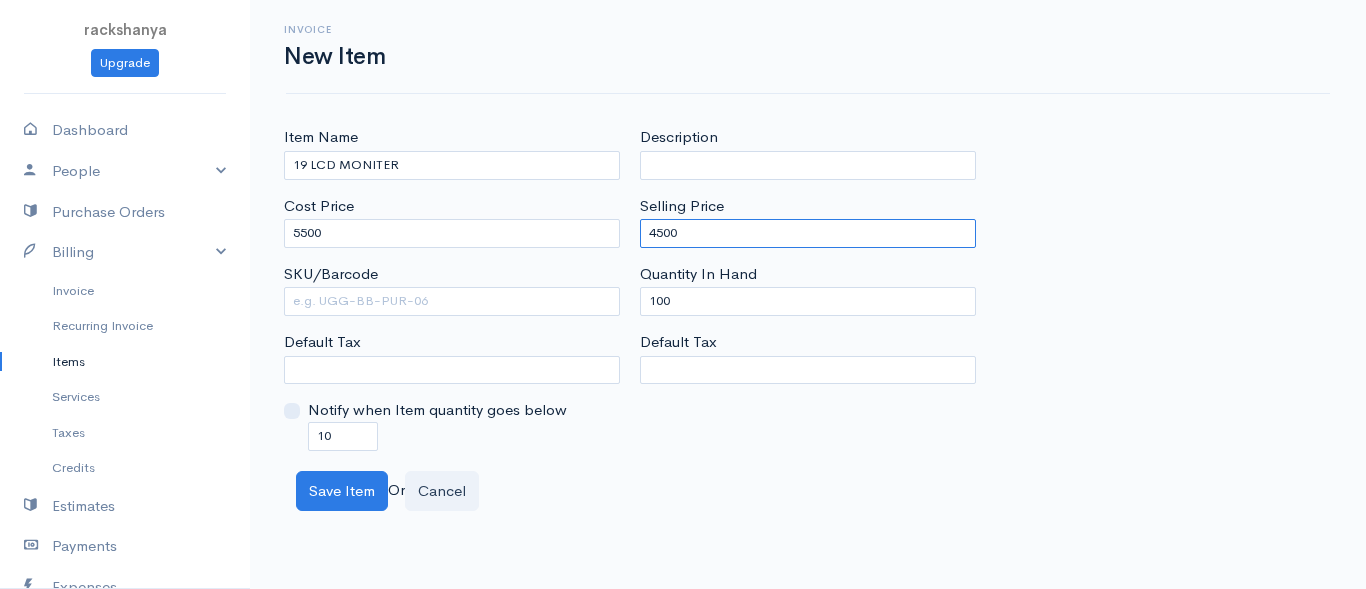 type on "4500" 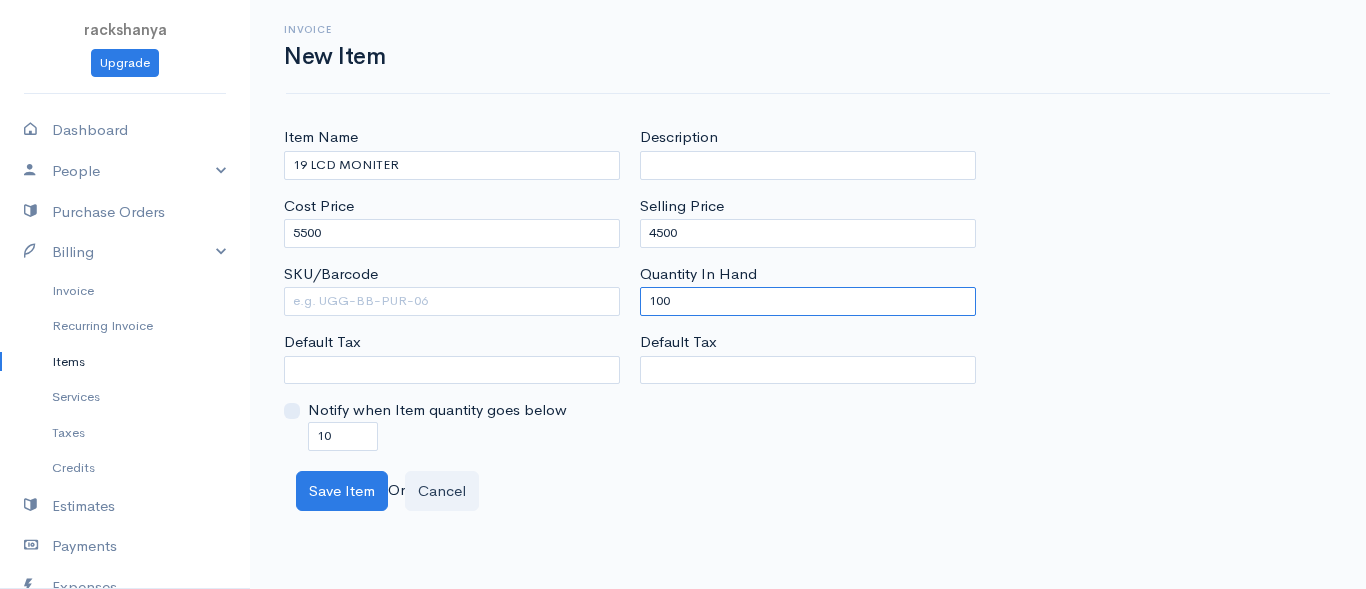 drag, startPoint x: 702, startPoint y: 307, endPoint x: 553, endPoint y: 302, distance: 149.08386 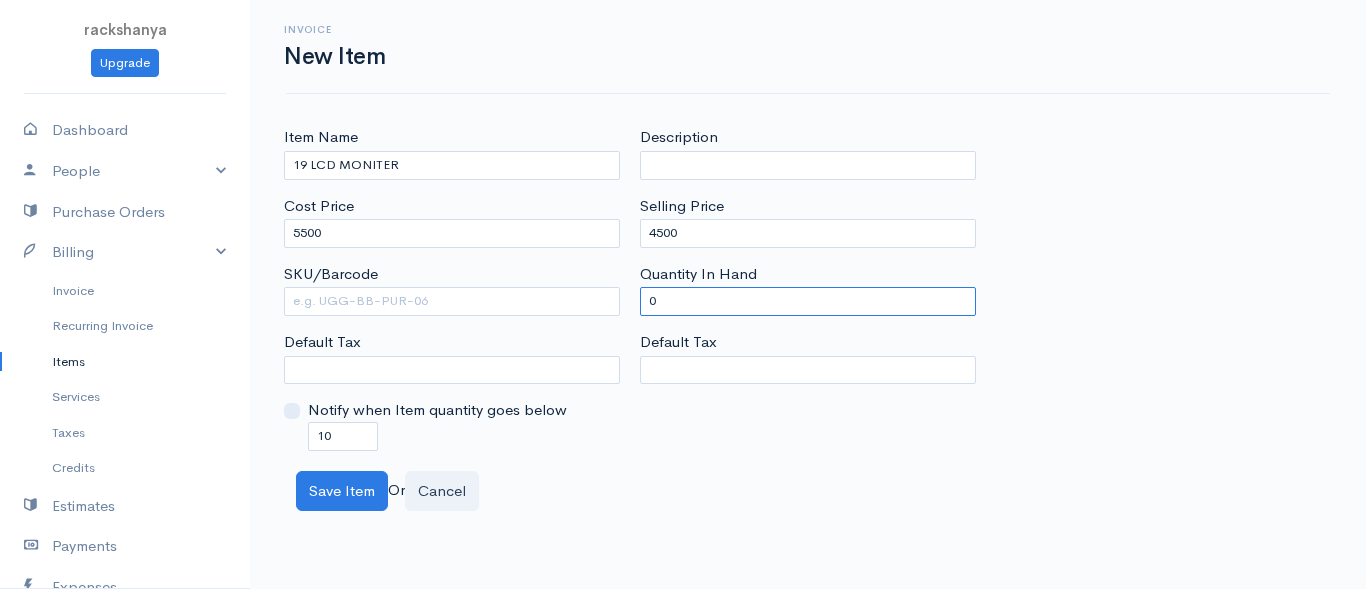 type on "0" 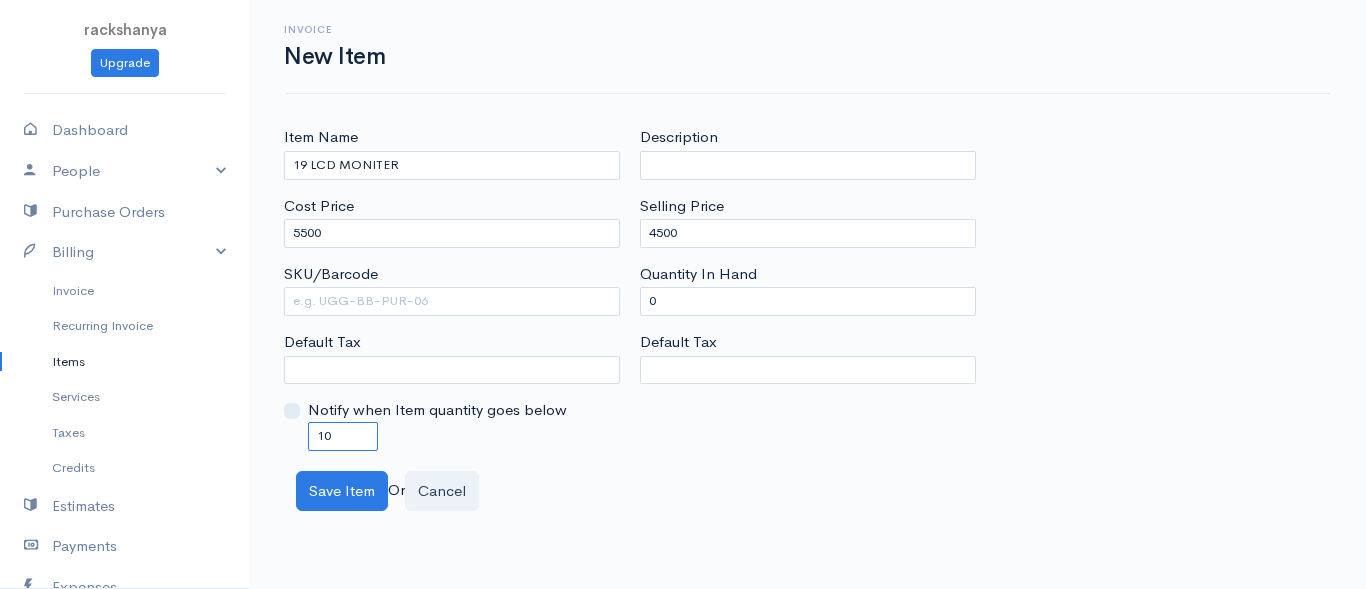drag, startPoint x: 338, startPoint y: 441, endPoint x: 288, endPoint y: 438, distance: 50.08992 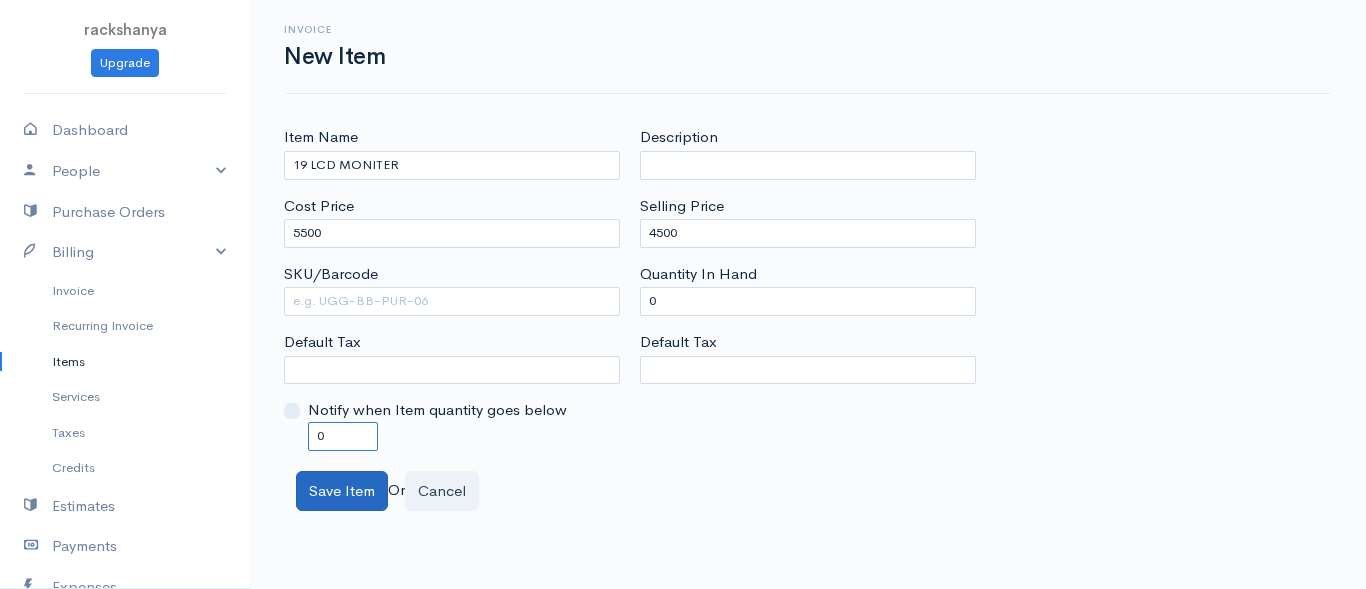 type on "0" 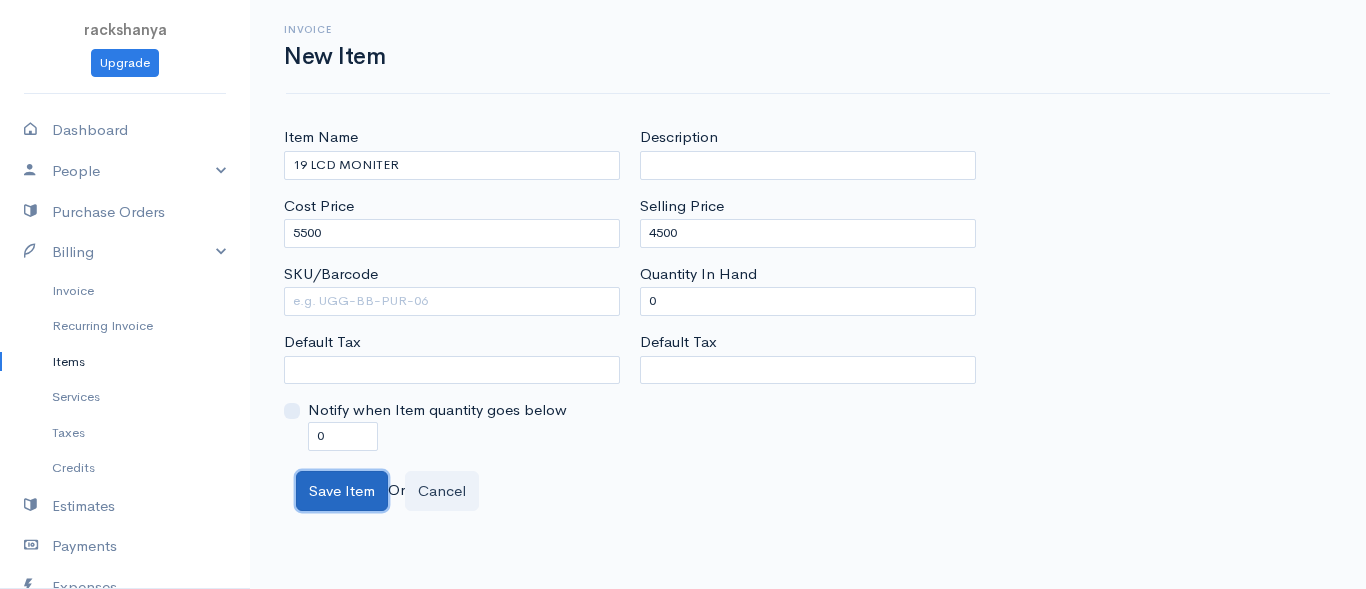 click on "Save Item" at bounding box center [342, 491] 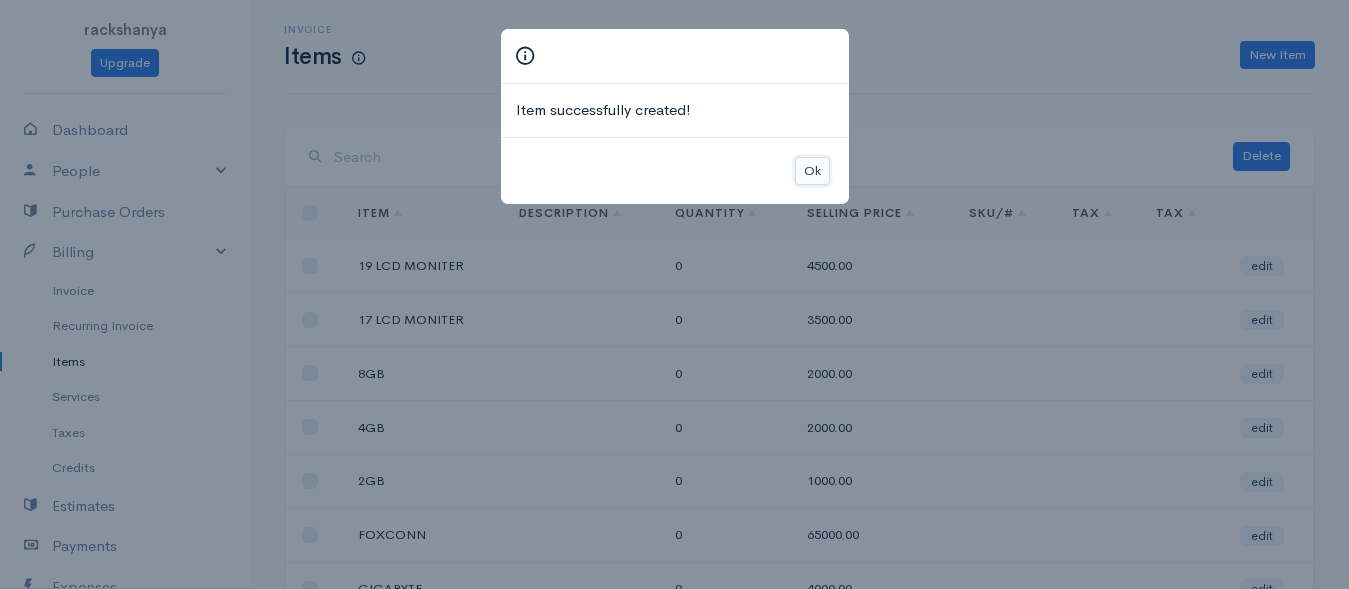 click on "Ok" at bounding box center [812, 171] 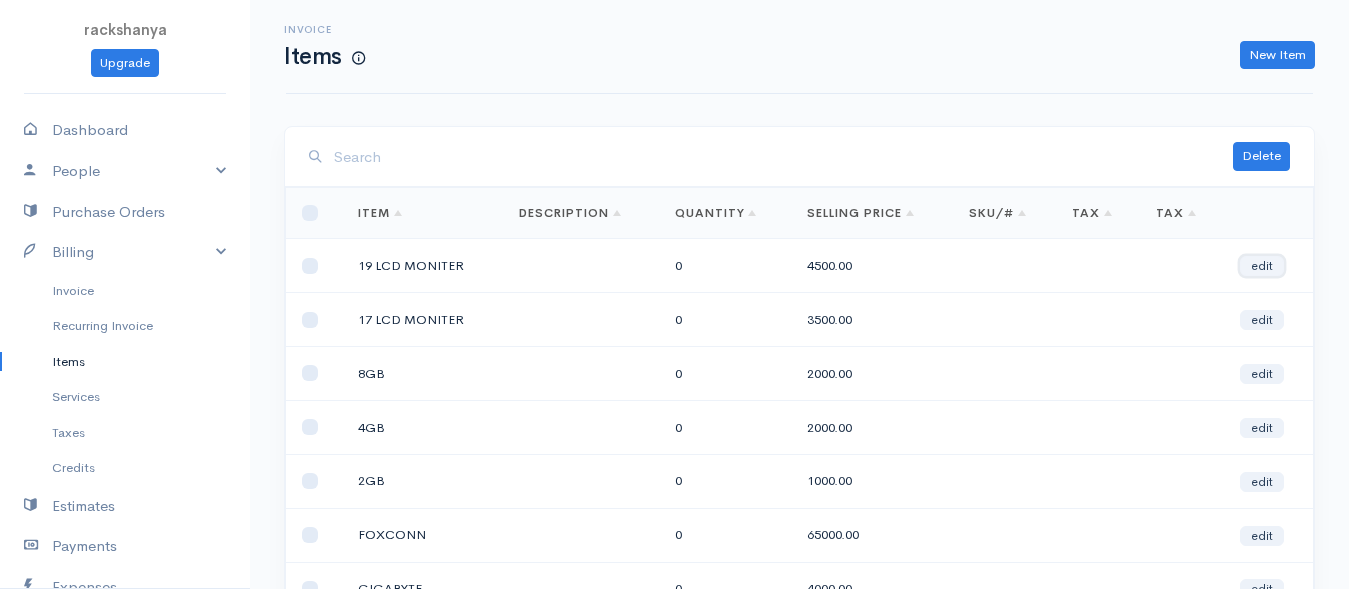 click on "edit" at bounding box center [1262, 266] 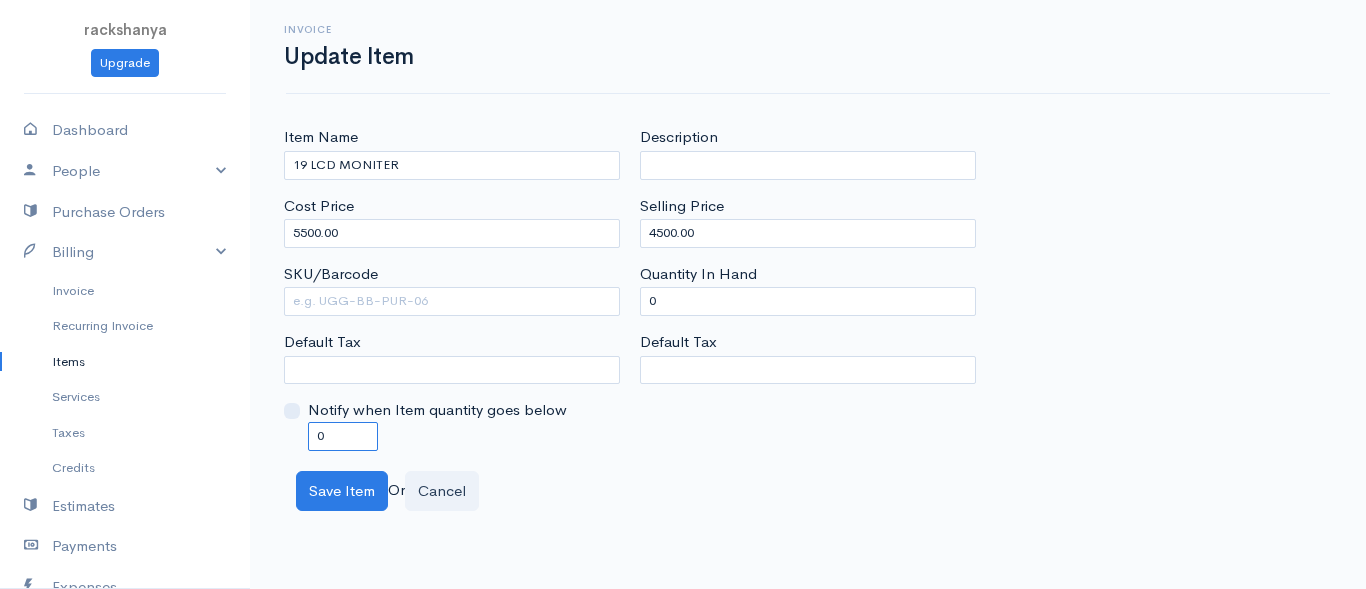 drag, startPoint x: 340, startPoint y: 424, endPoint x: 262, endPoint y: 437, distance: 79.07591 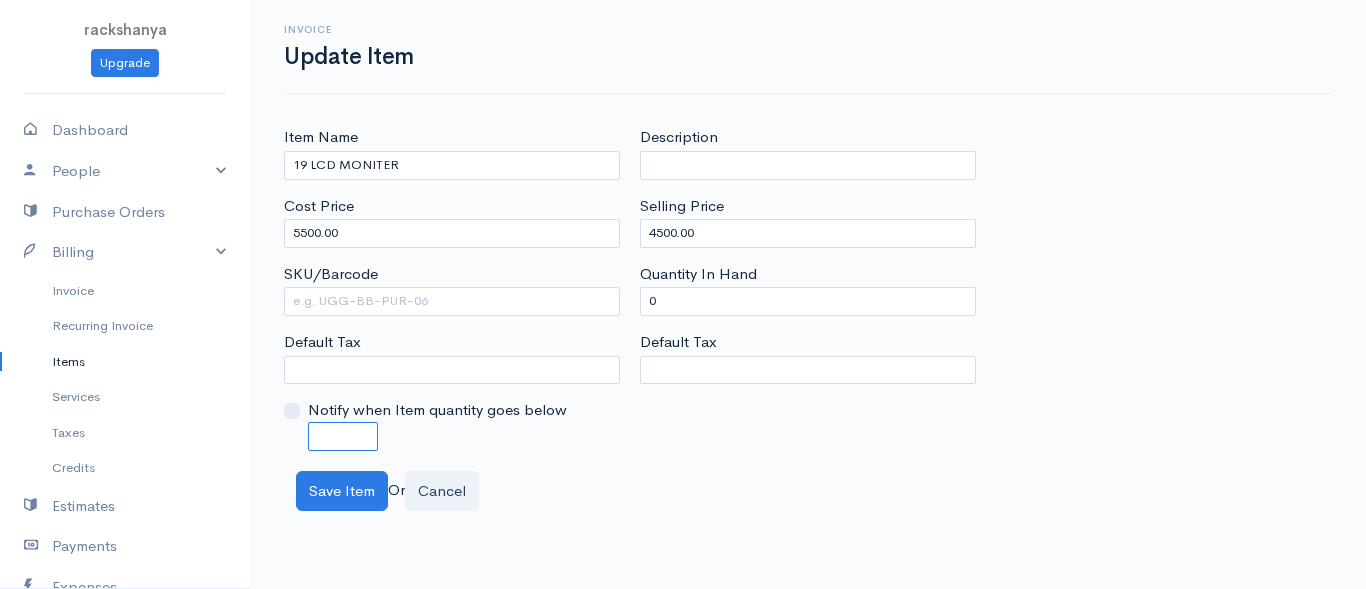 type on "0" 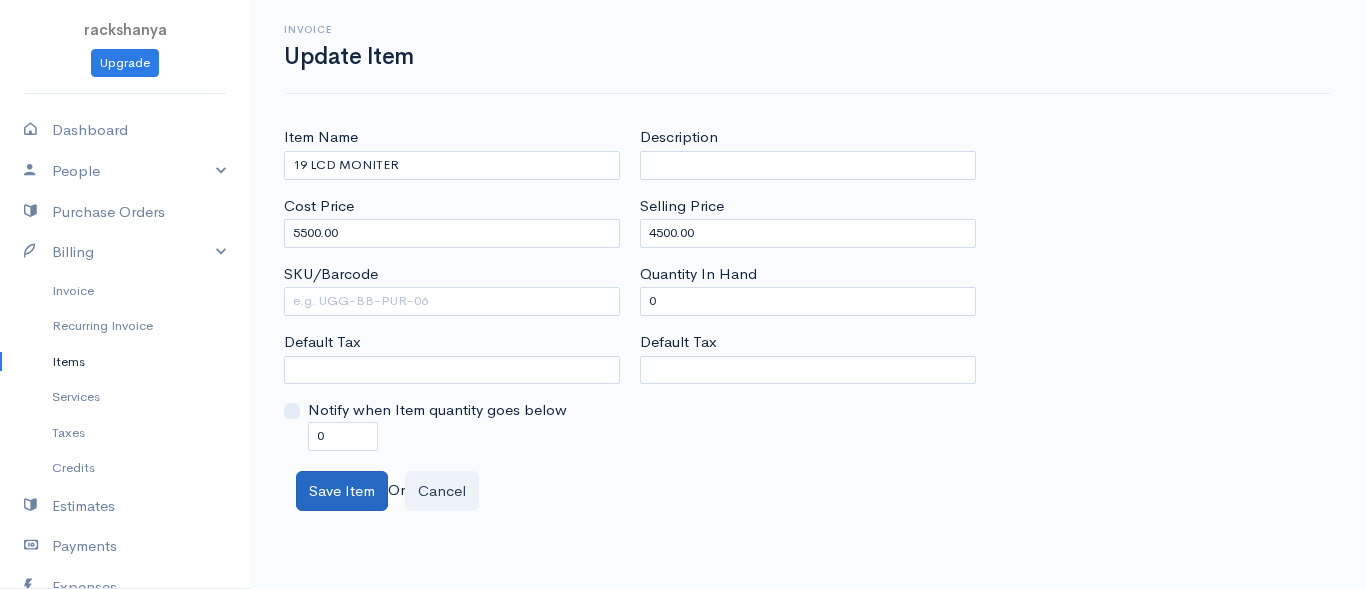 click on "rackshanya
Upgrade
Dashboard
People
Clients
Vendors
Staff Users
Purchase Orders
Billing
Invoice
Recurring Invoice
Items
Services
Taxes
Credits
Estimates
Payments
Expenses
Track Time
Projects
Reports
Settings
My Organizations
Logout
Help
@CloudBooksApp 2022
Invoice
Update Item
Item Name 19 LCD MONITER Cost Price 5500.00 SKU/Barcode Default Tax Notify when Item quantity goes below 0 Description Selling Price 4500.00 Quantity In Hand 0 Default Tax Save Item   Or   Cancel" at bounding box center (683, 294) 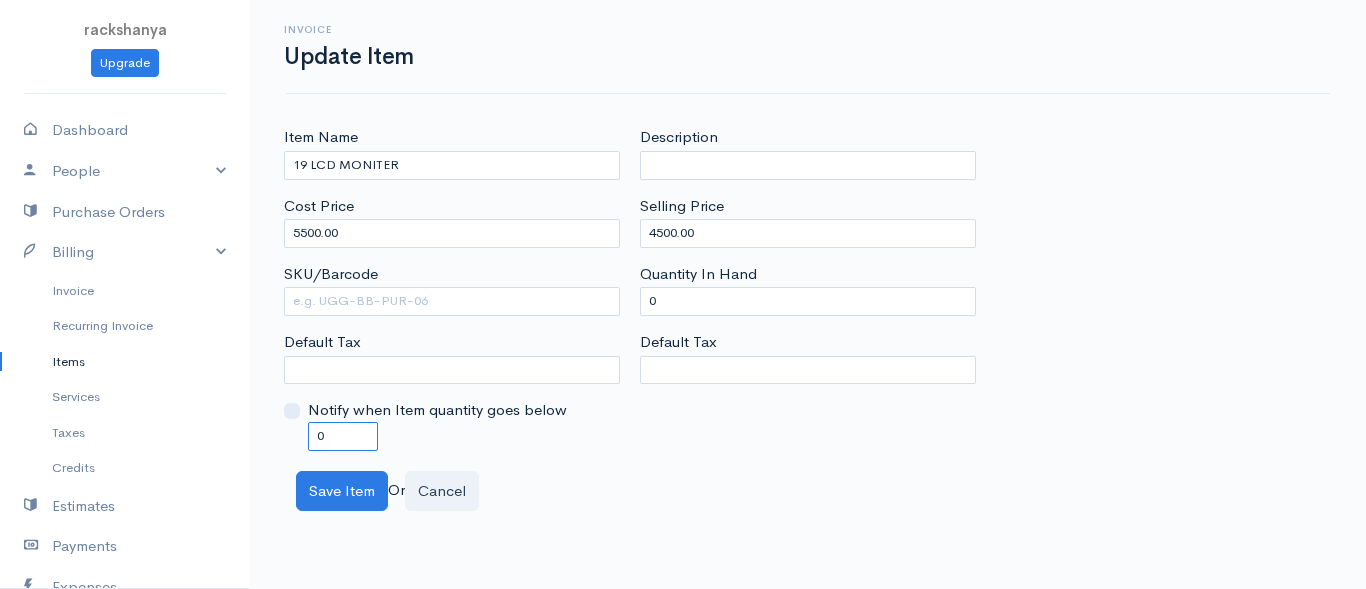 drag, startPoint x: 337, startPoint y: 440, endPoint x: 294, endPoint y: 419, distance: 47.853943 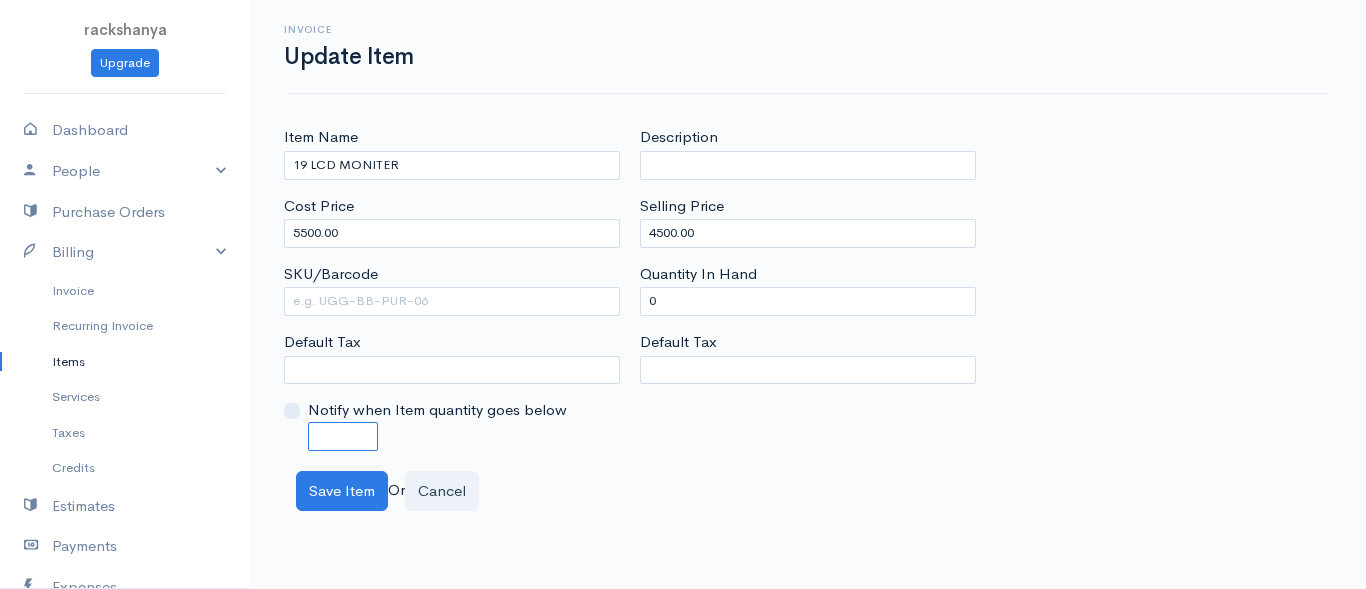 type on "0" 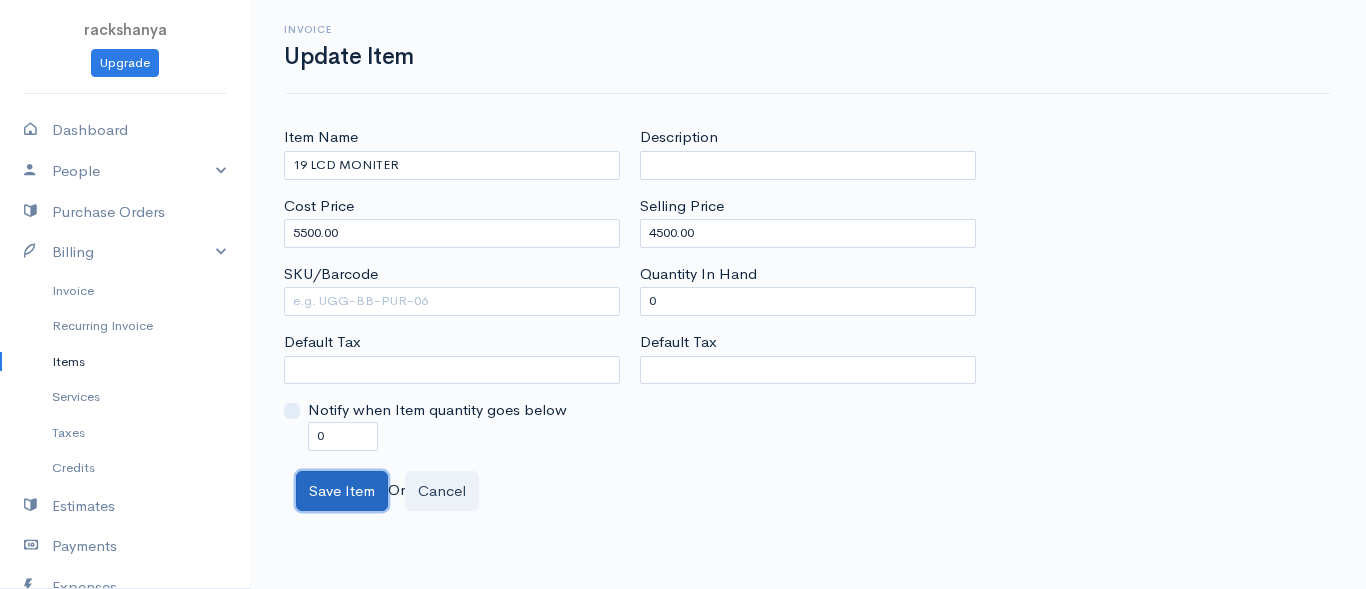 click on "Save Item" at bounding box center [342, 491] 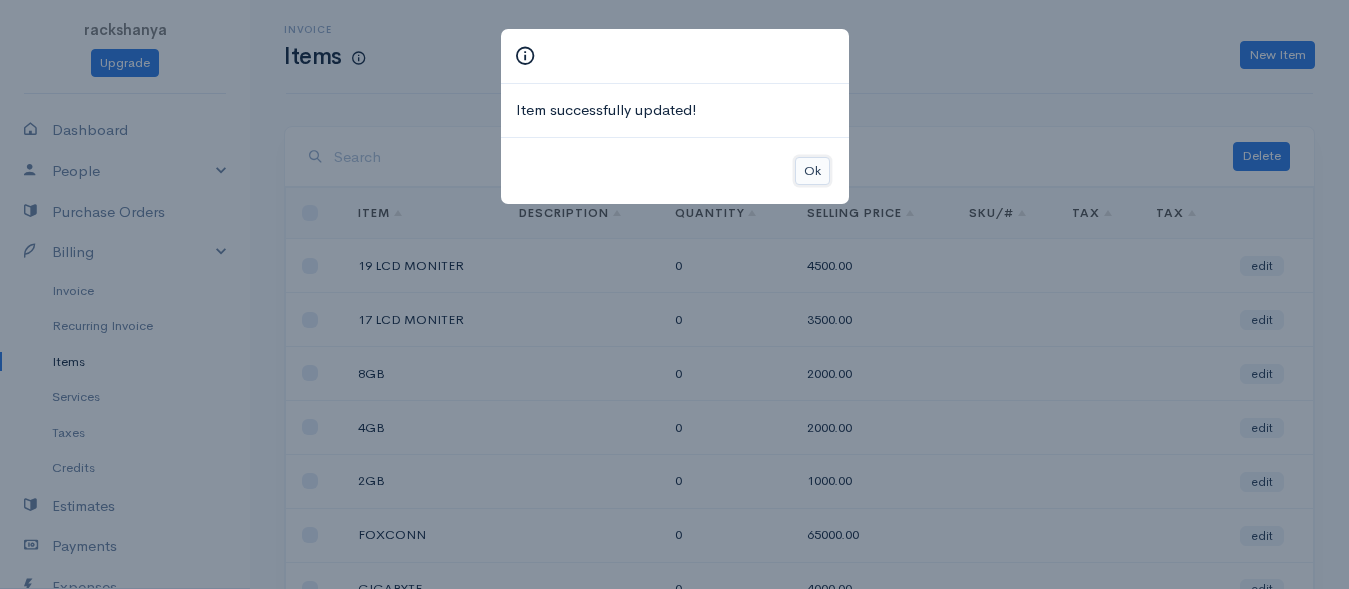 click on "Ok" at bounding box center (812, 171) 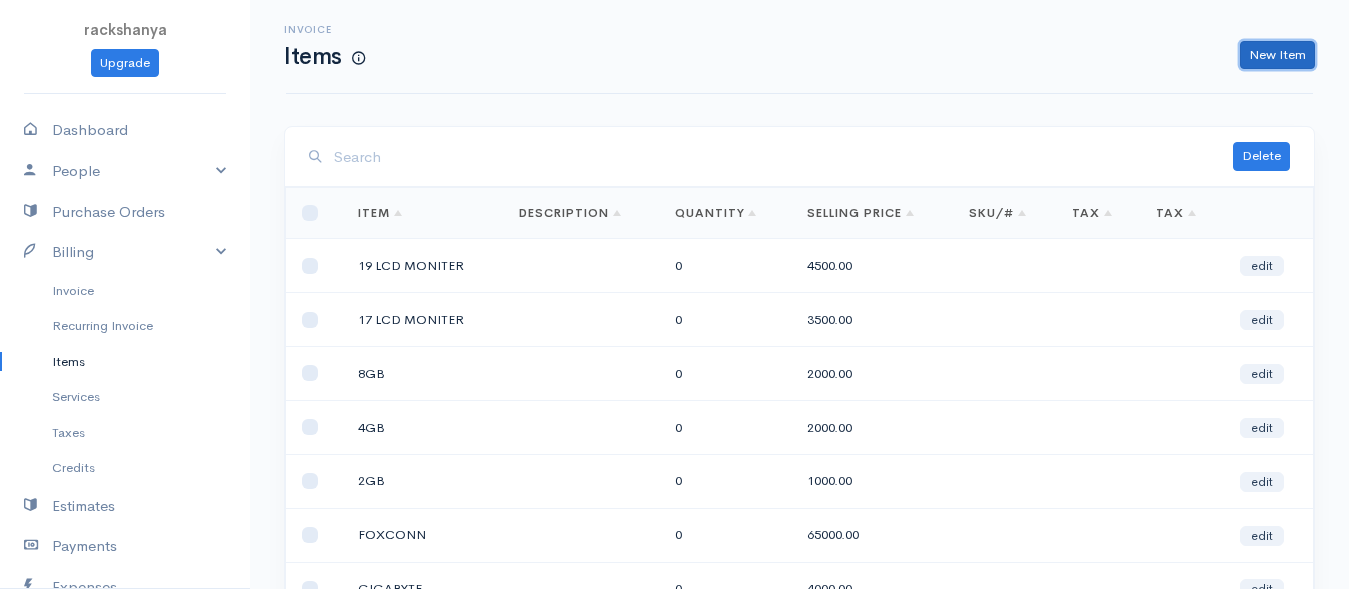 click on "New Item" at bounding box center (1277, 55) 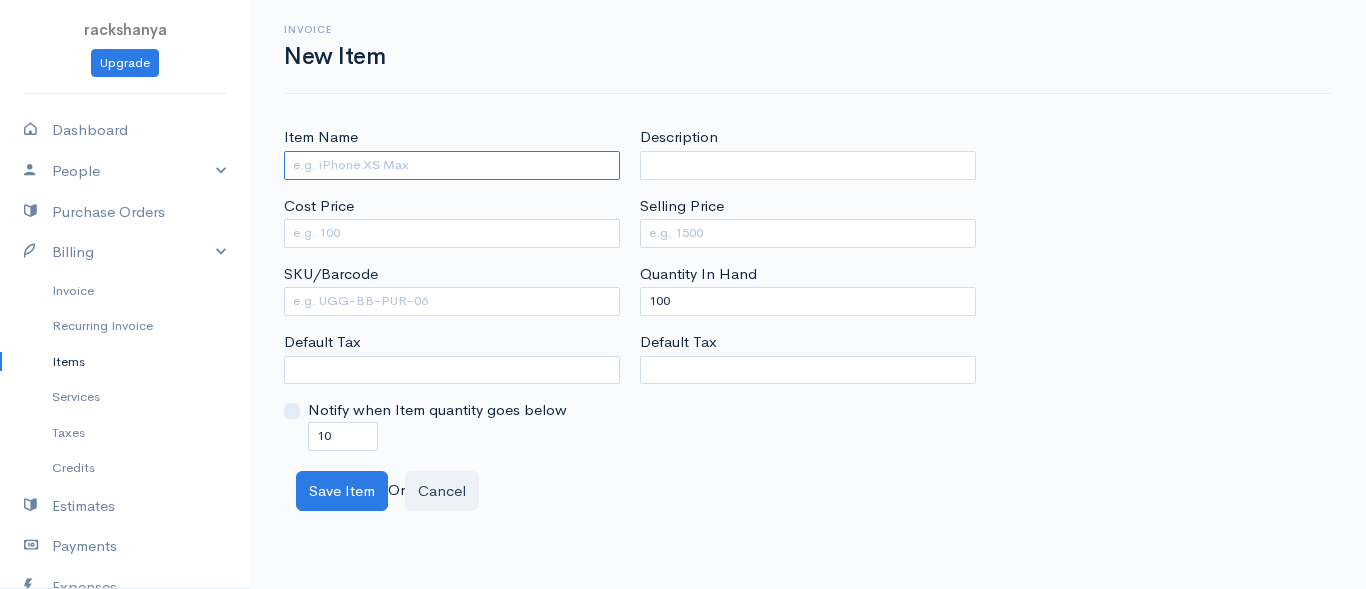 click on "Item Name" at bounding box center [452, 165] 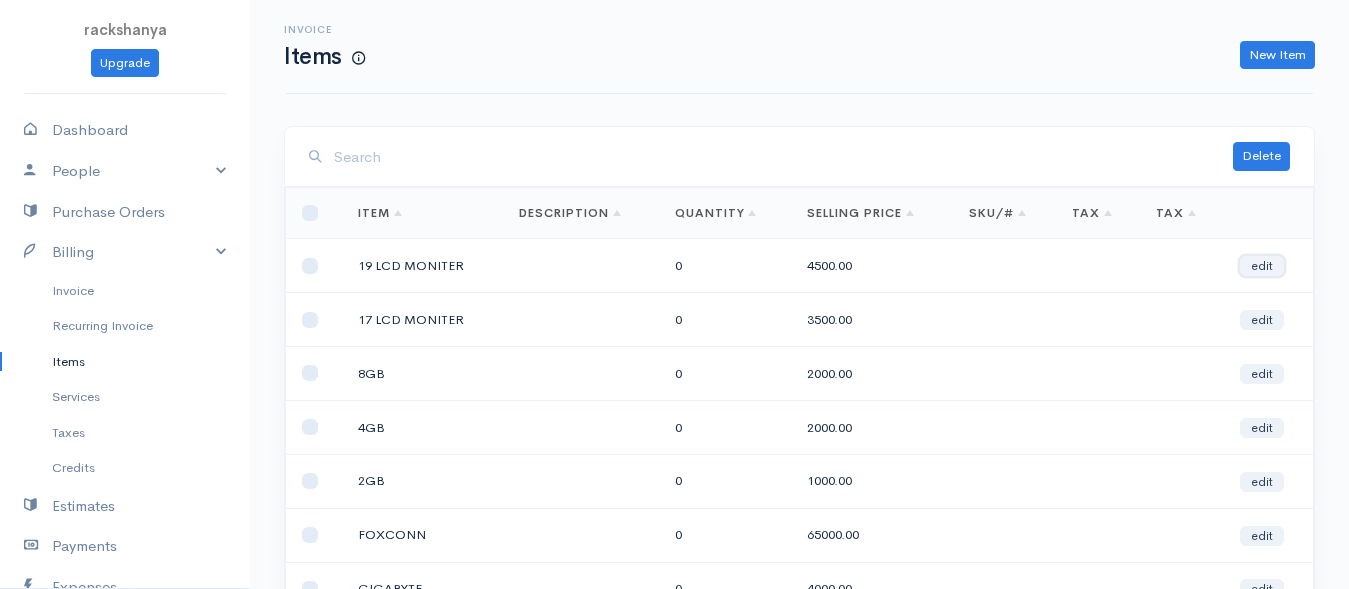 click on "edit" at bounding box center (1262, 266) 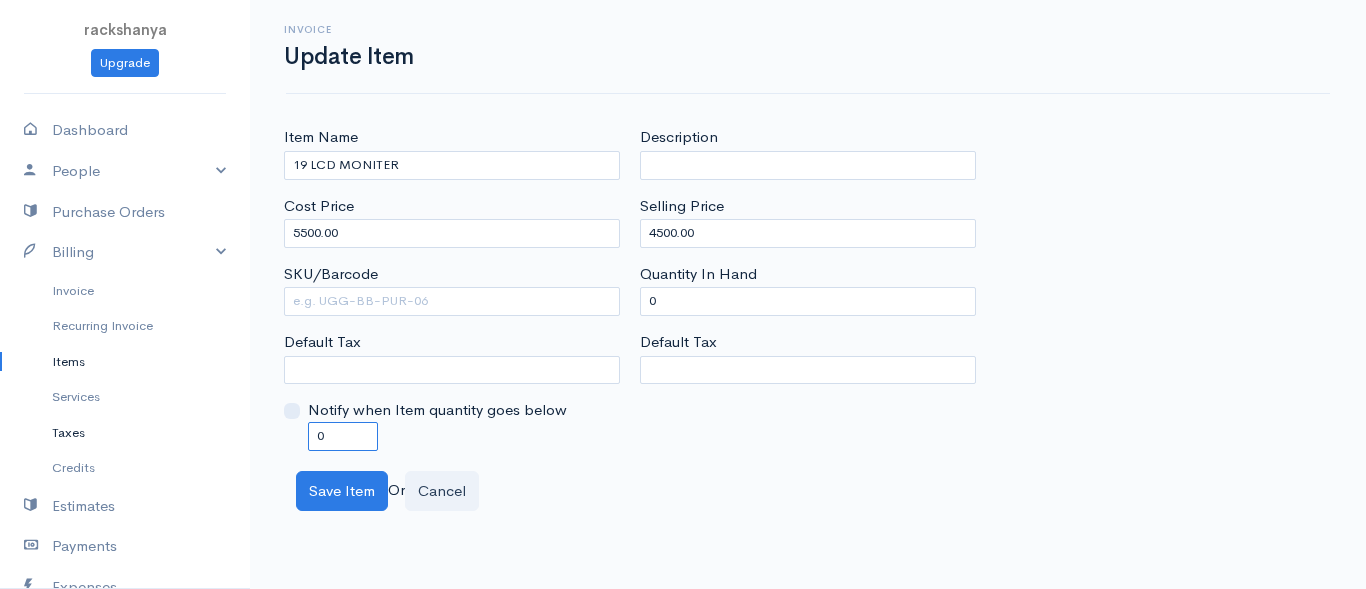 drag, startPoint x: 344, startPoint y: 436, endPoint x: 217, endPoint y: 442, distance: 127.141655 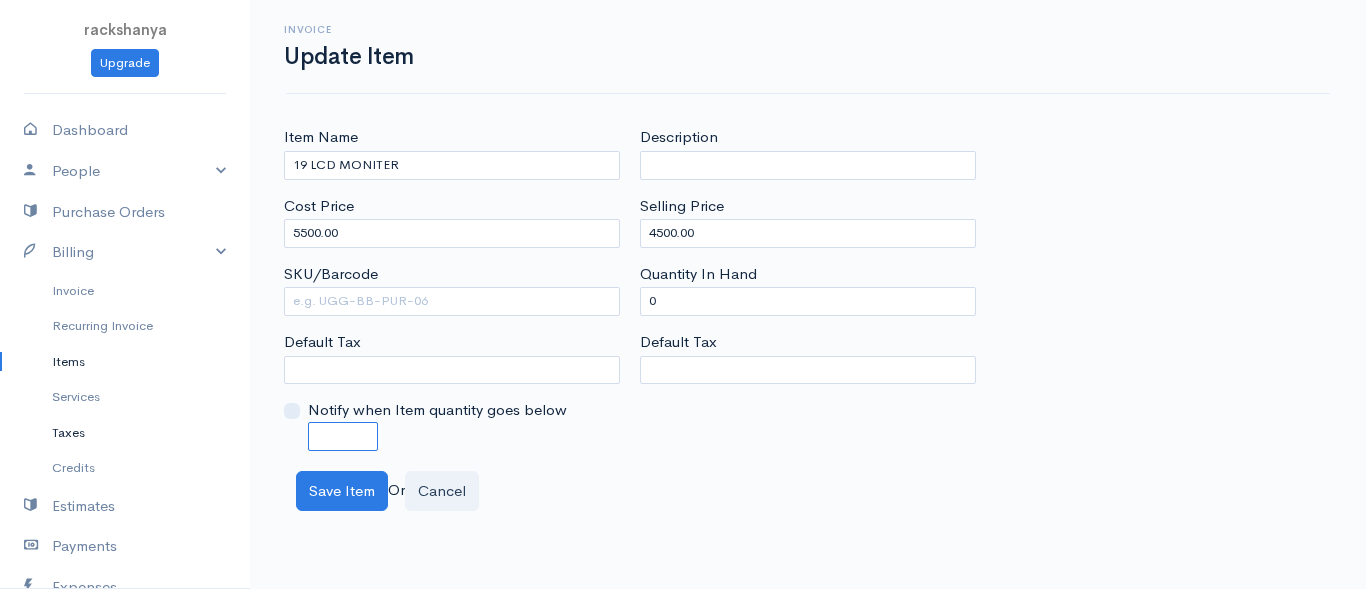 type on "0" 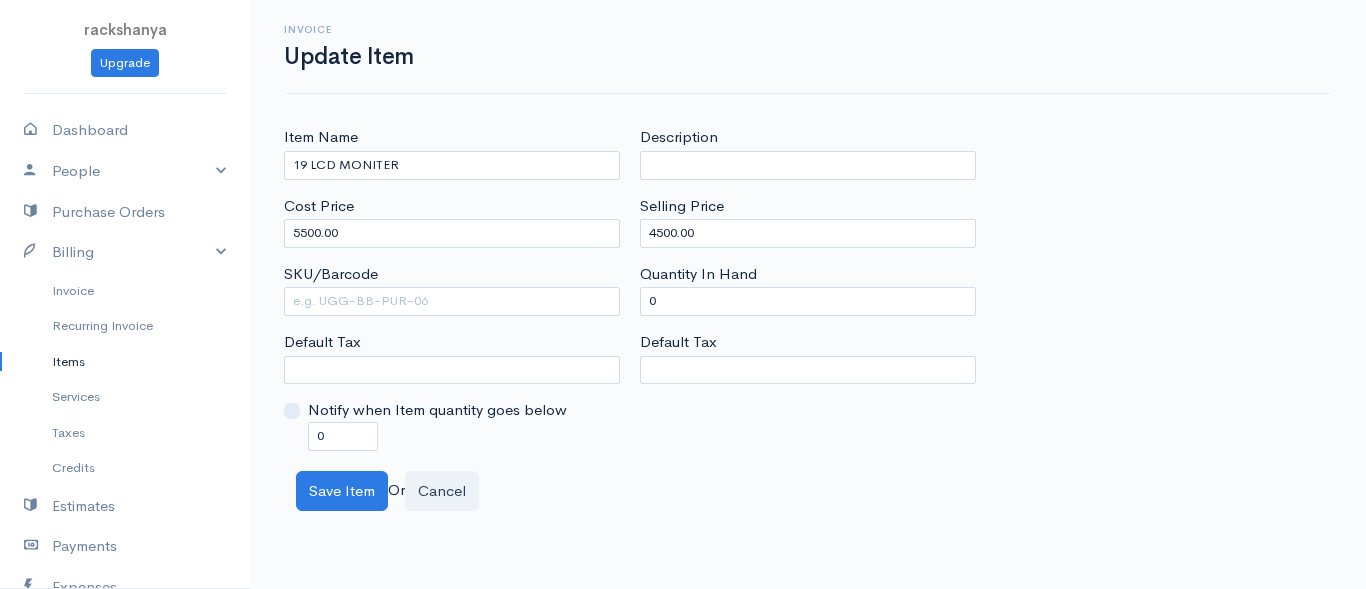 click on "Save Item   Or   Cancel" at bounding box center [808, 491] 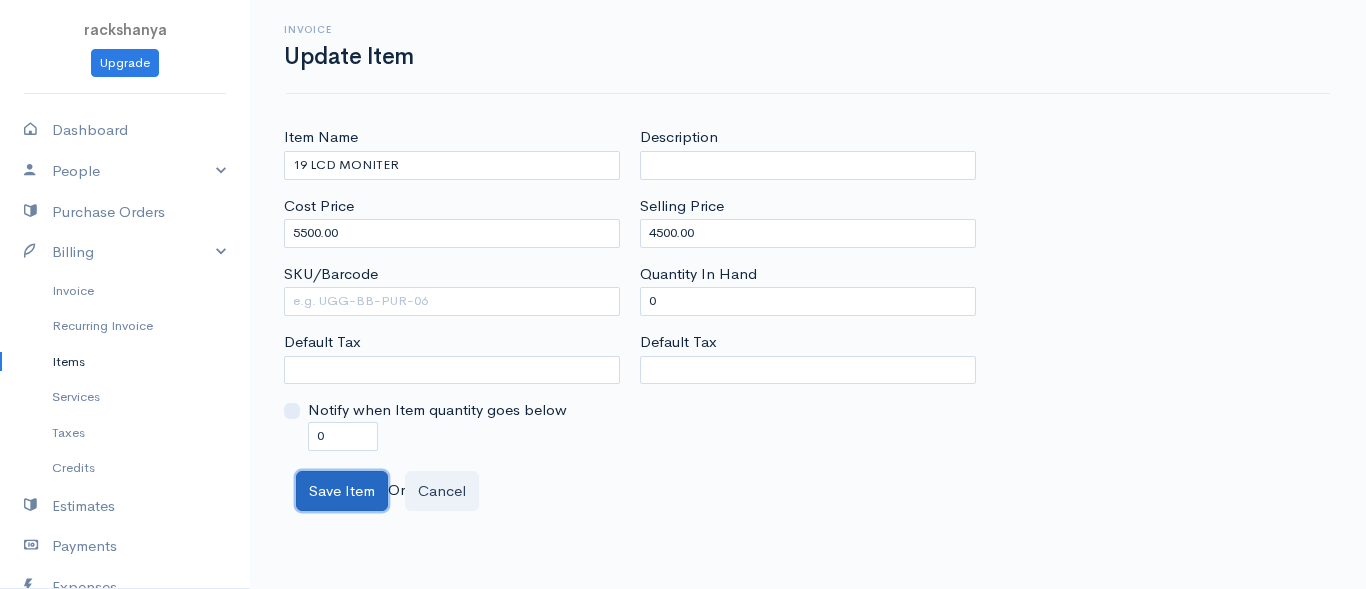 click on "Save Item" at bounding box center [342, 491] 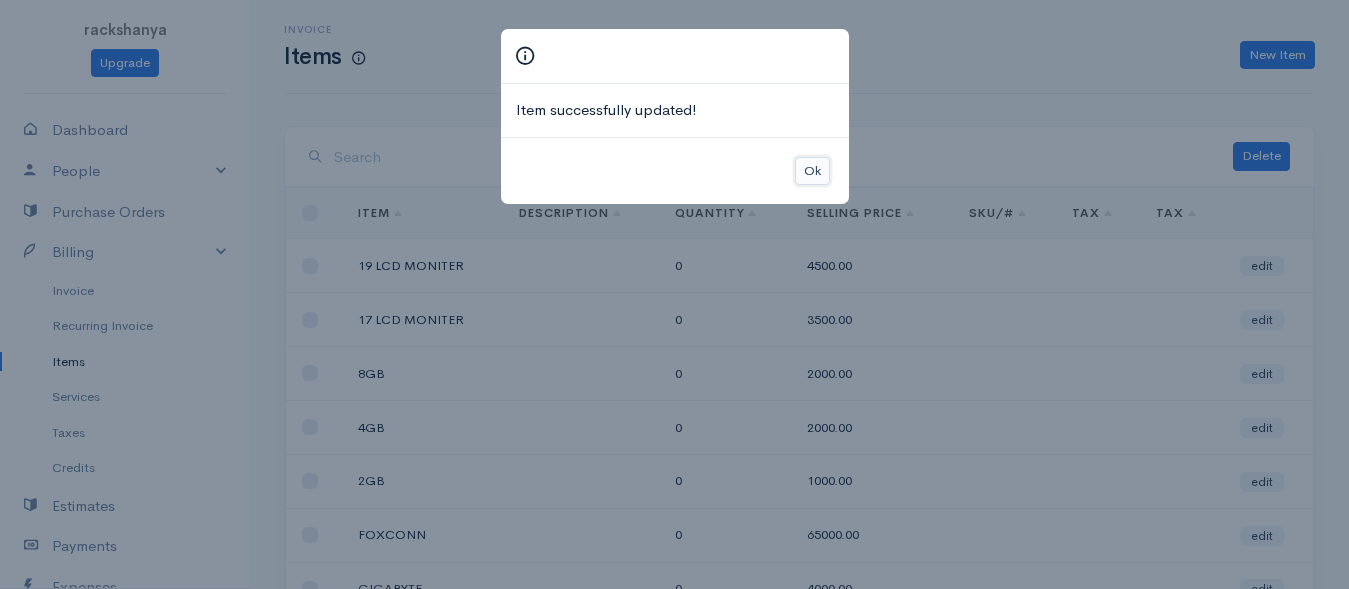 click on "Ok" at bounding box center (812, 171) 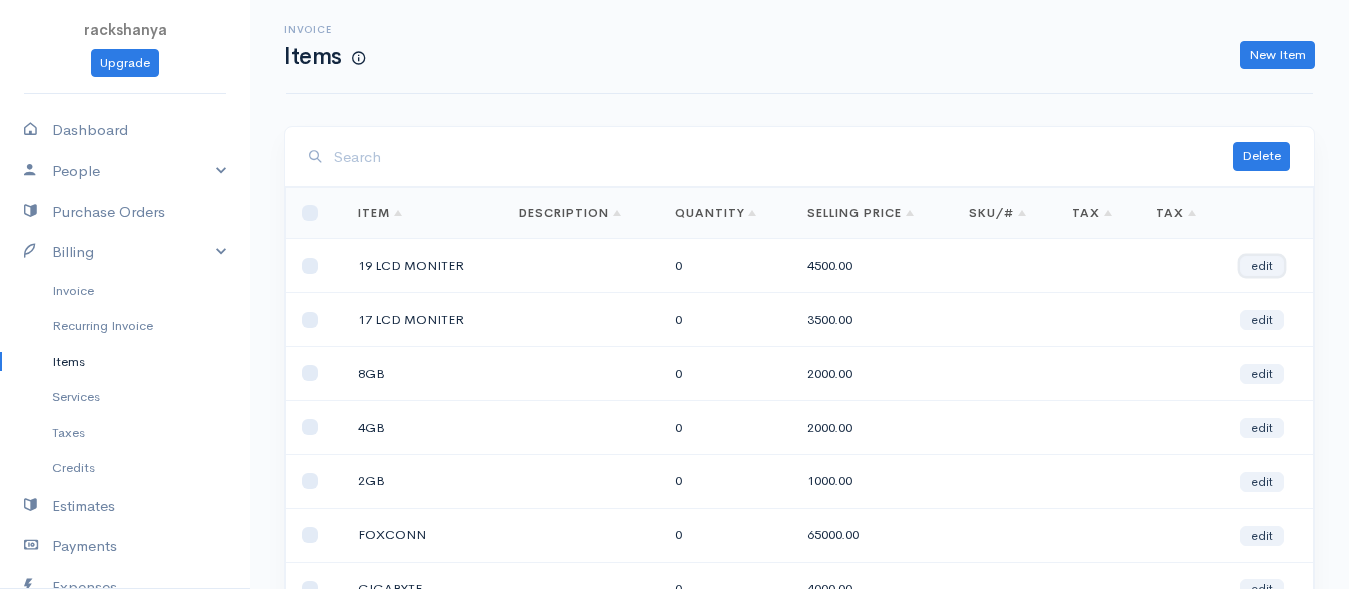 click on "edit" at bounding box center [1262, 266] 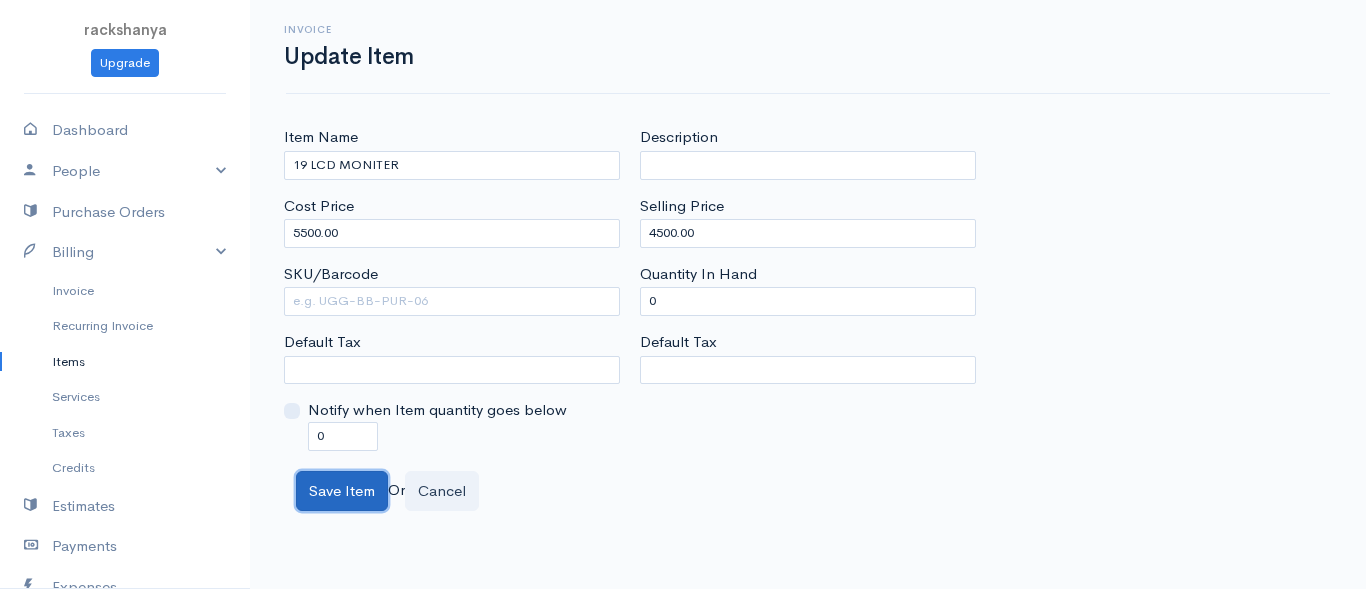 click on "Save Item" at bounding box center (342, 491) 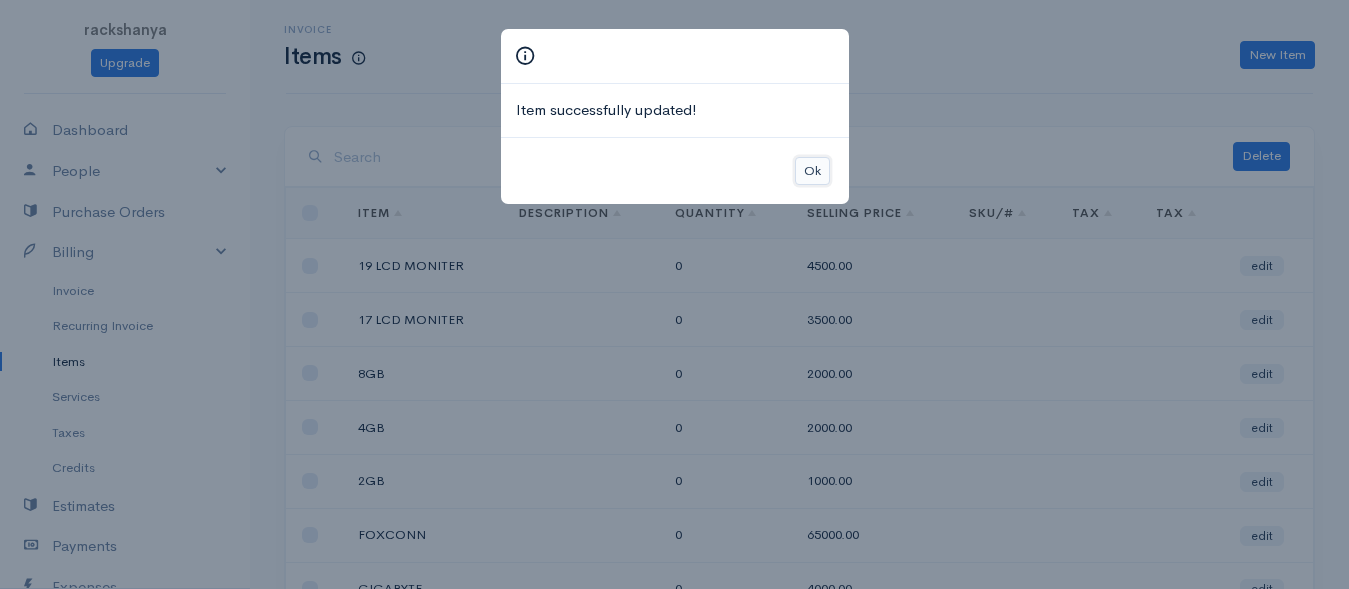 click on "Ok" at bounding box center [812, 171] 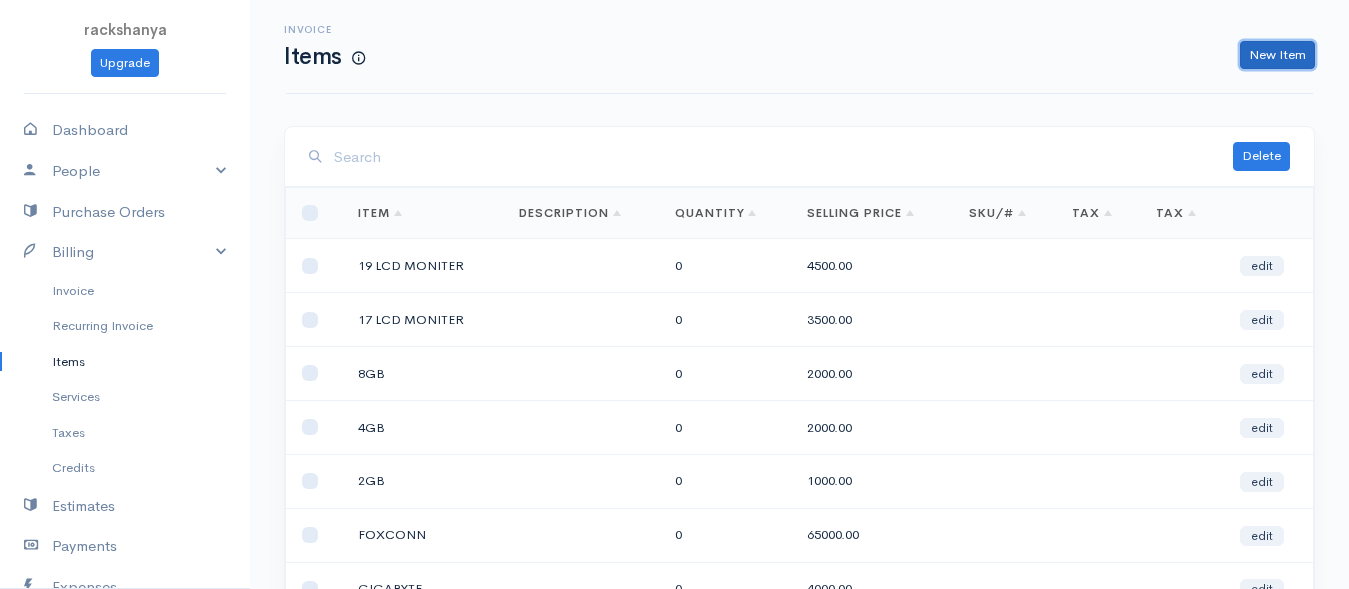 click on "New Item" at bounding box center [1277, 55] 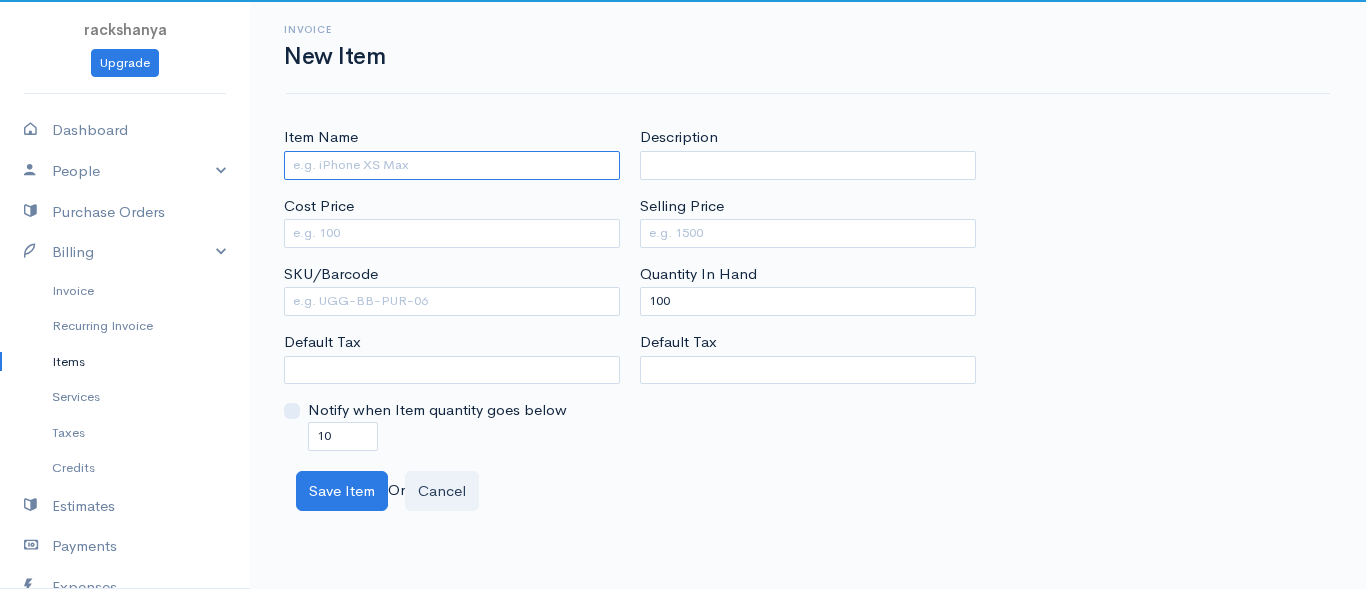 click on "Item Name" at bounding box center [452, 165] 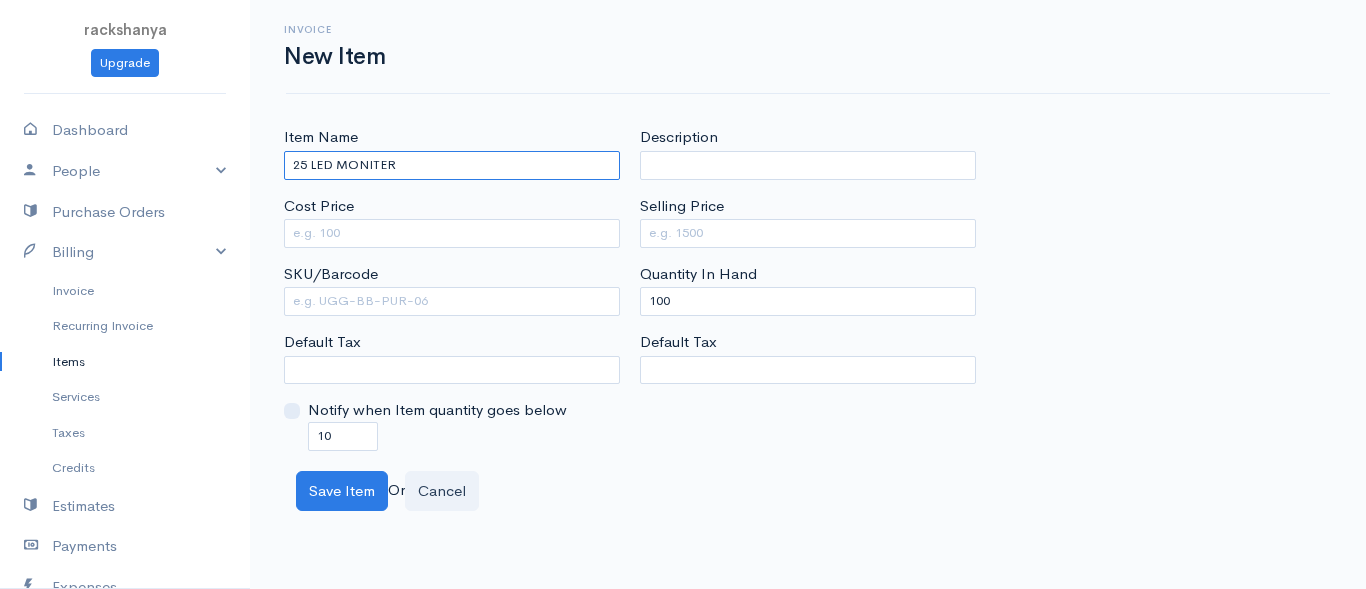 type on "25 LED MONITER" 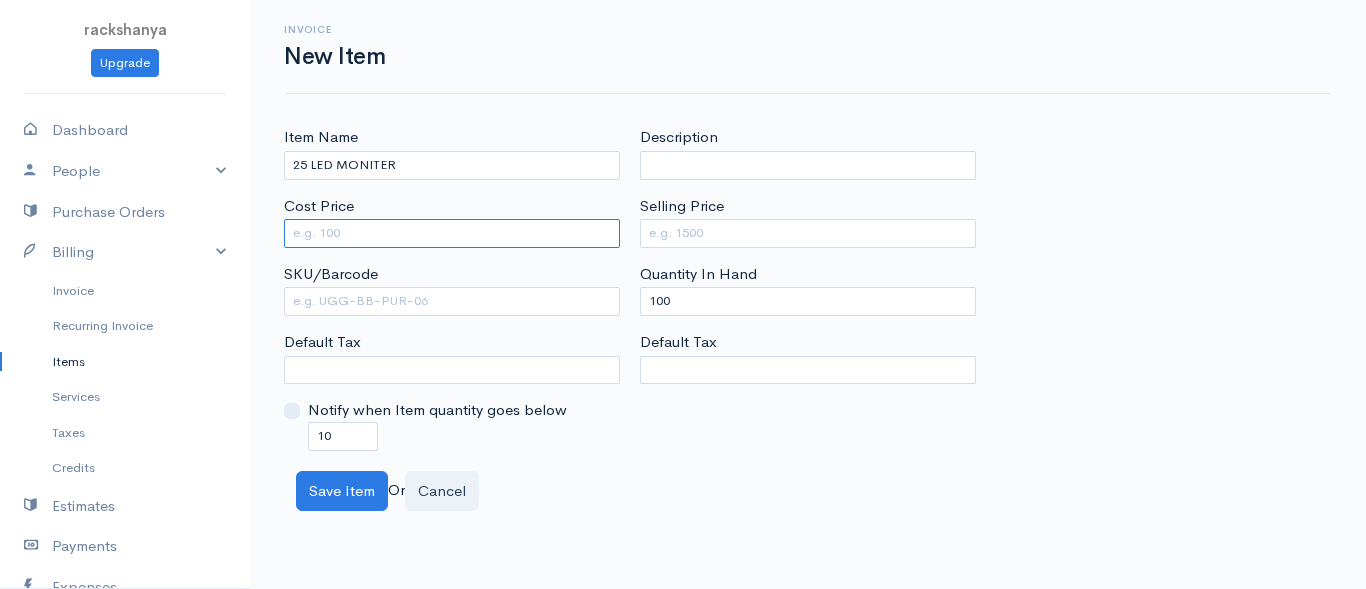 click on "Cost Price" at bounding box center (452, 233) 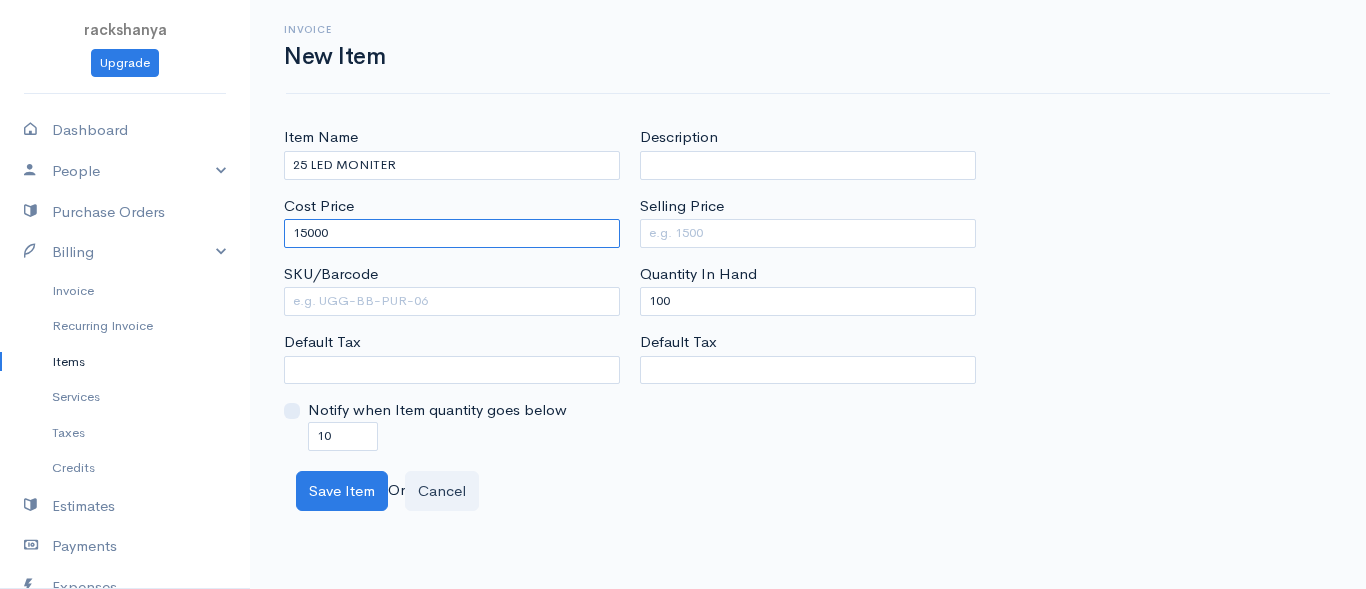 type on "15000" 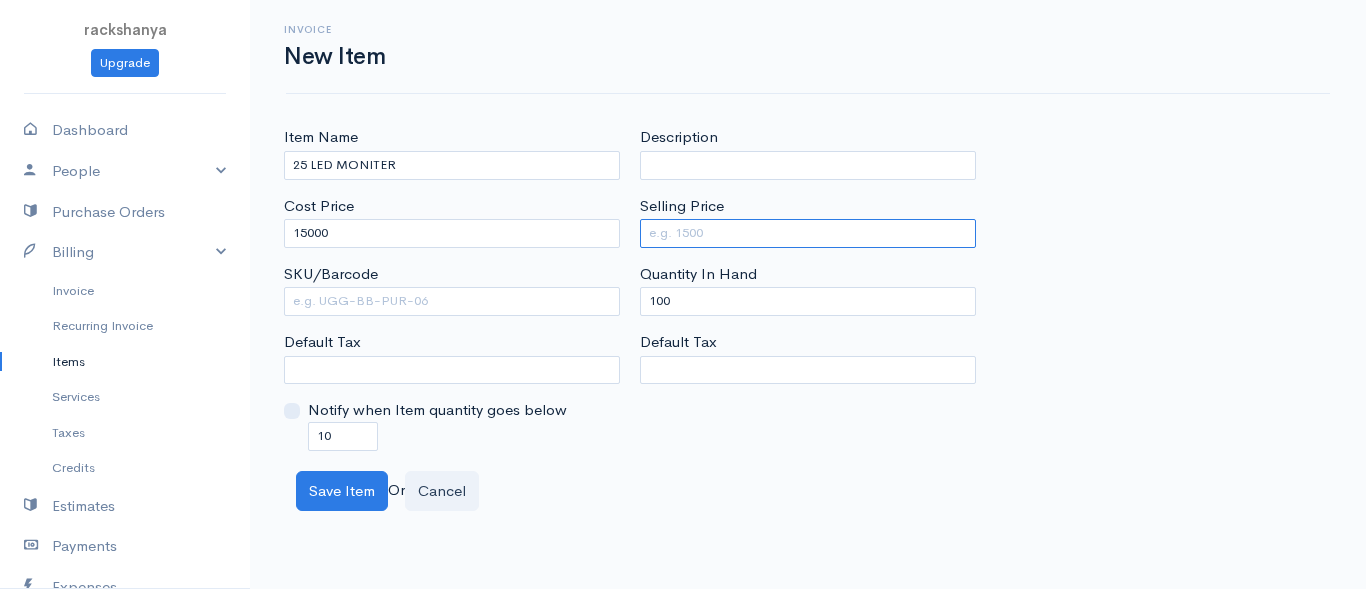 click on "Selling Price" at bounding box center [808, 233] 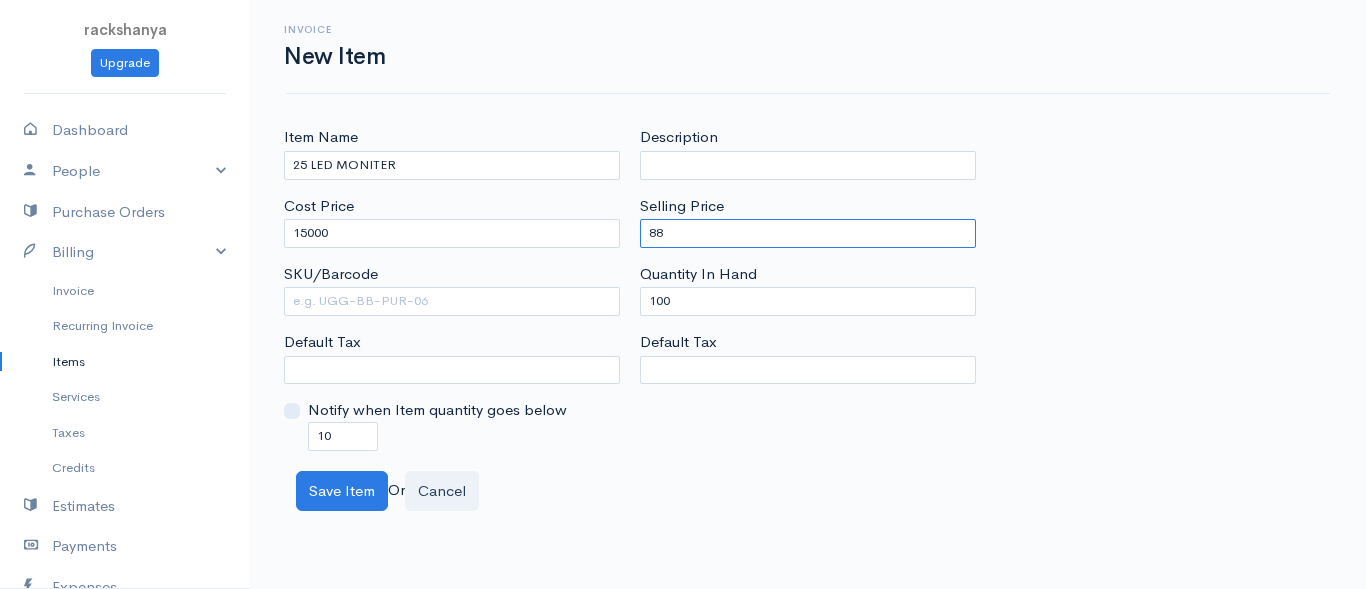 type on "8" 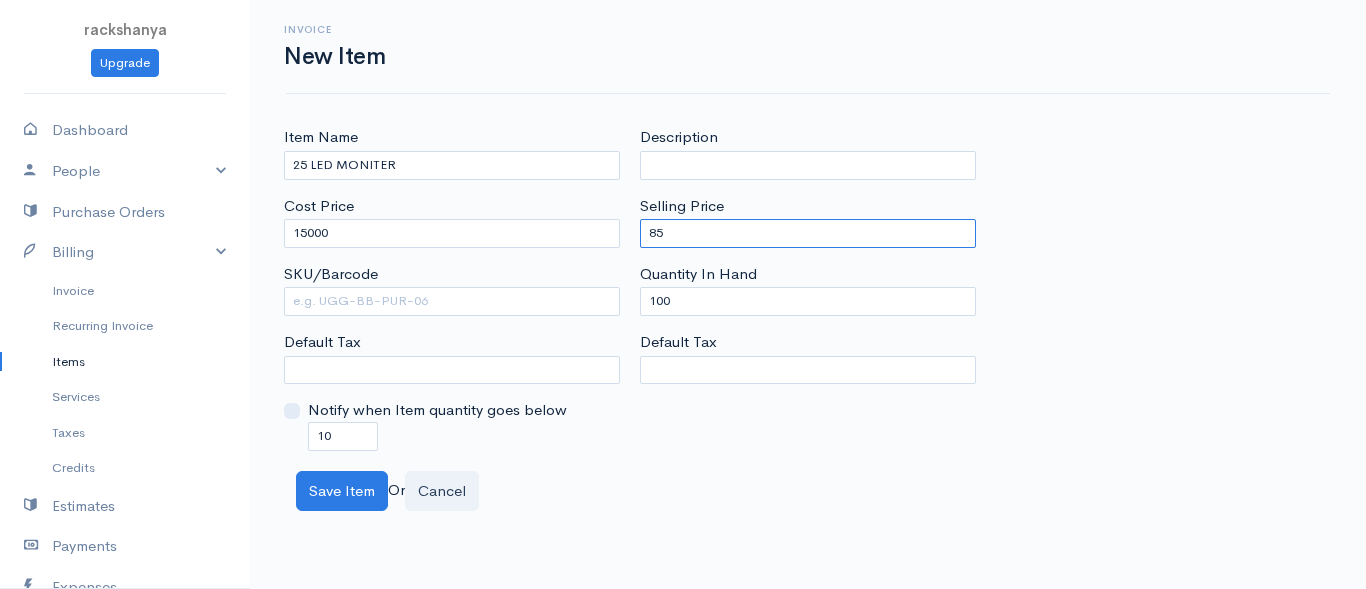 type on "8" 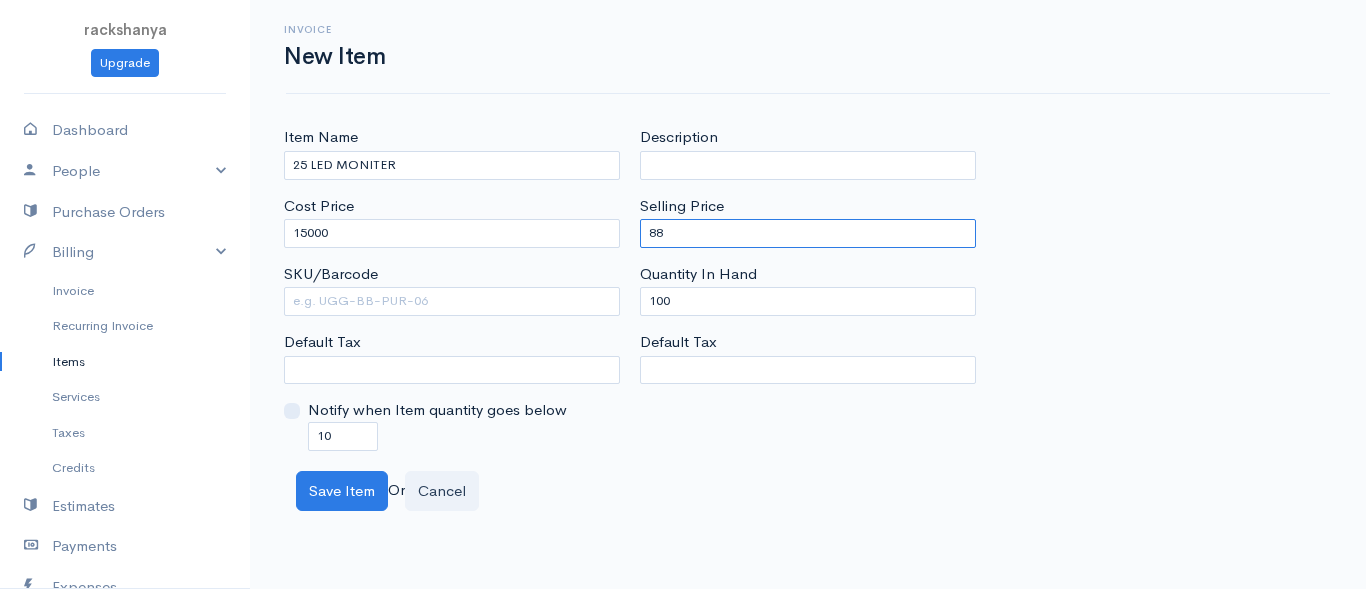 type on "8" 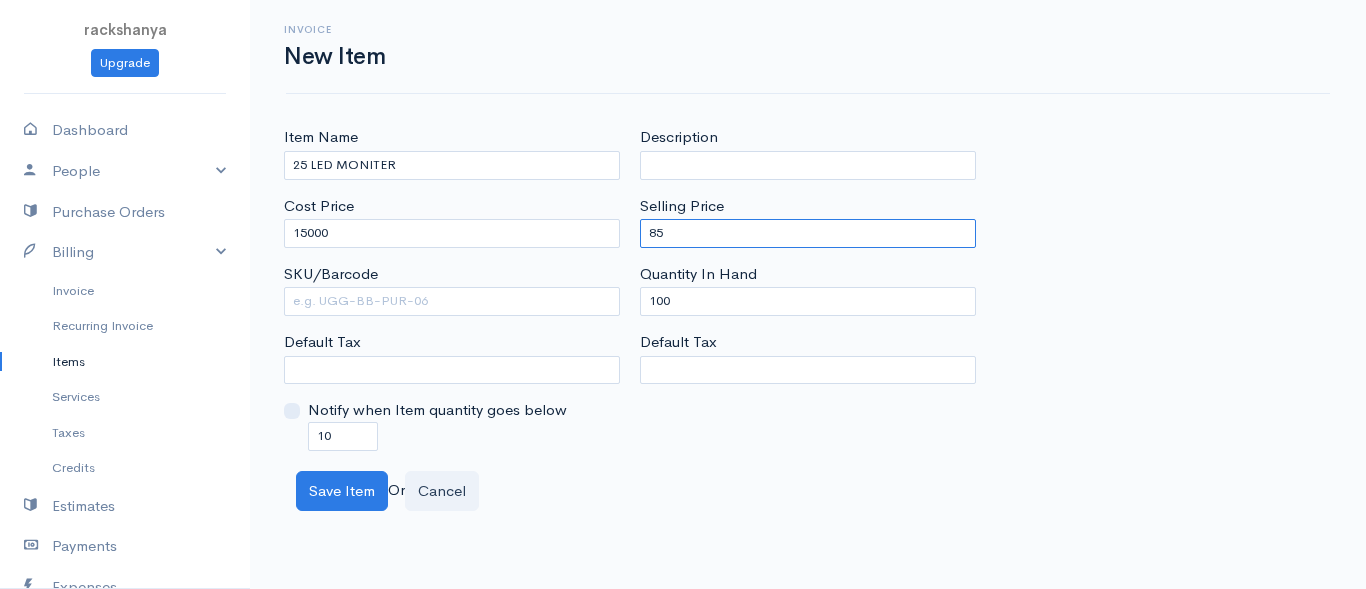 type on "8" 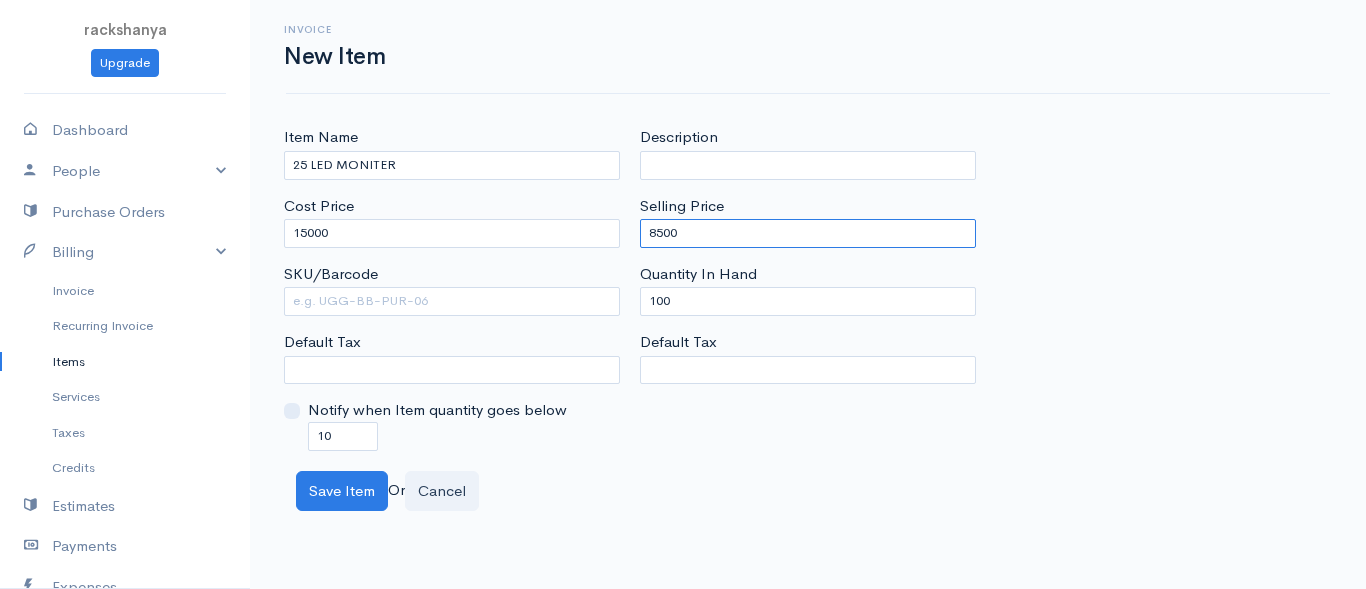 type on "8500" 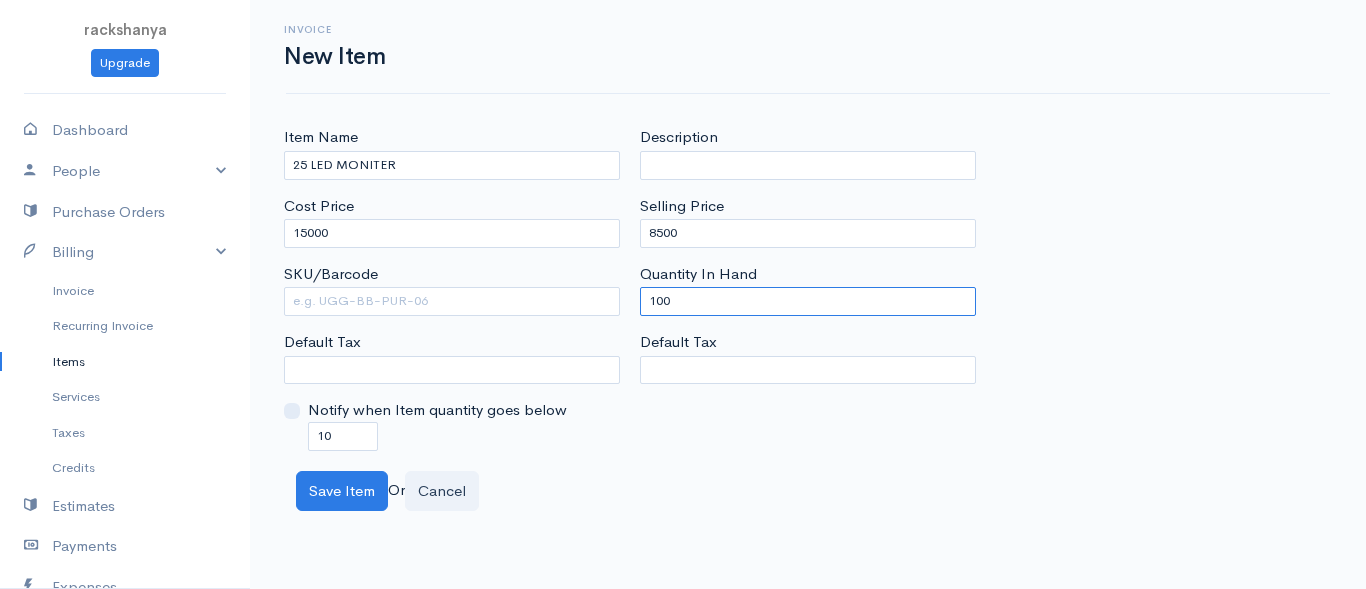 drag, startPoint x: 757, startPoint y: 303, endPoint x: 491, endPoint y: 257, distance: 269.94815 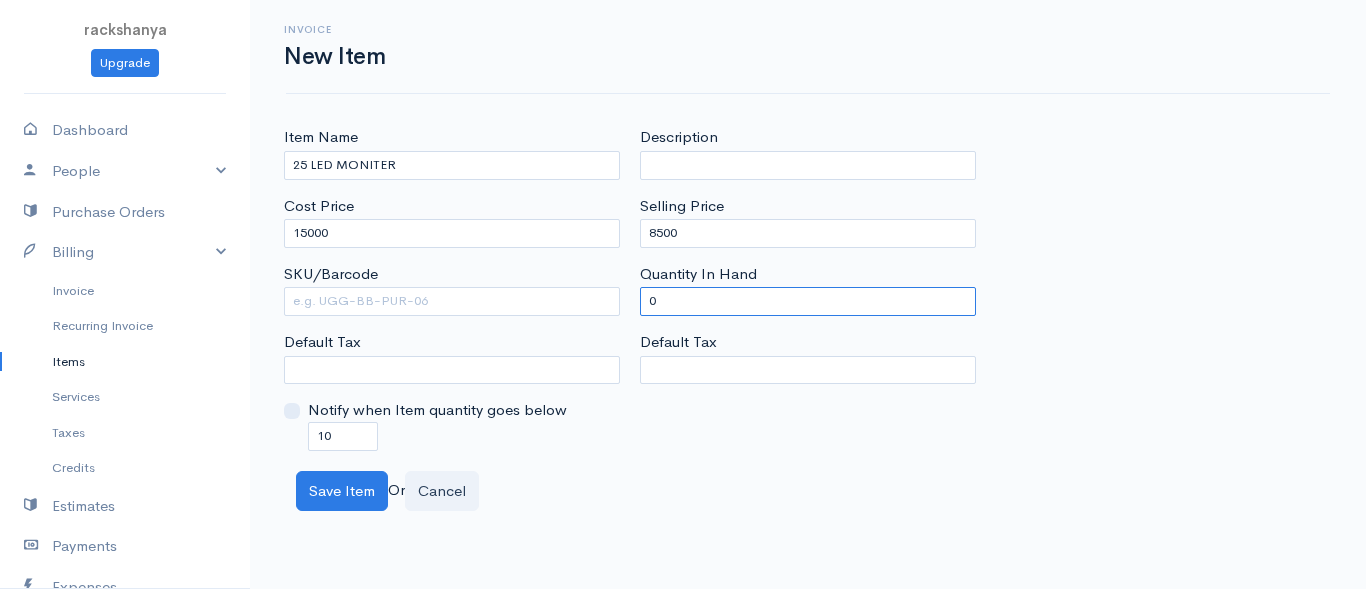 type on "0" 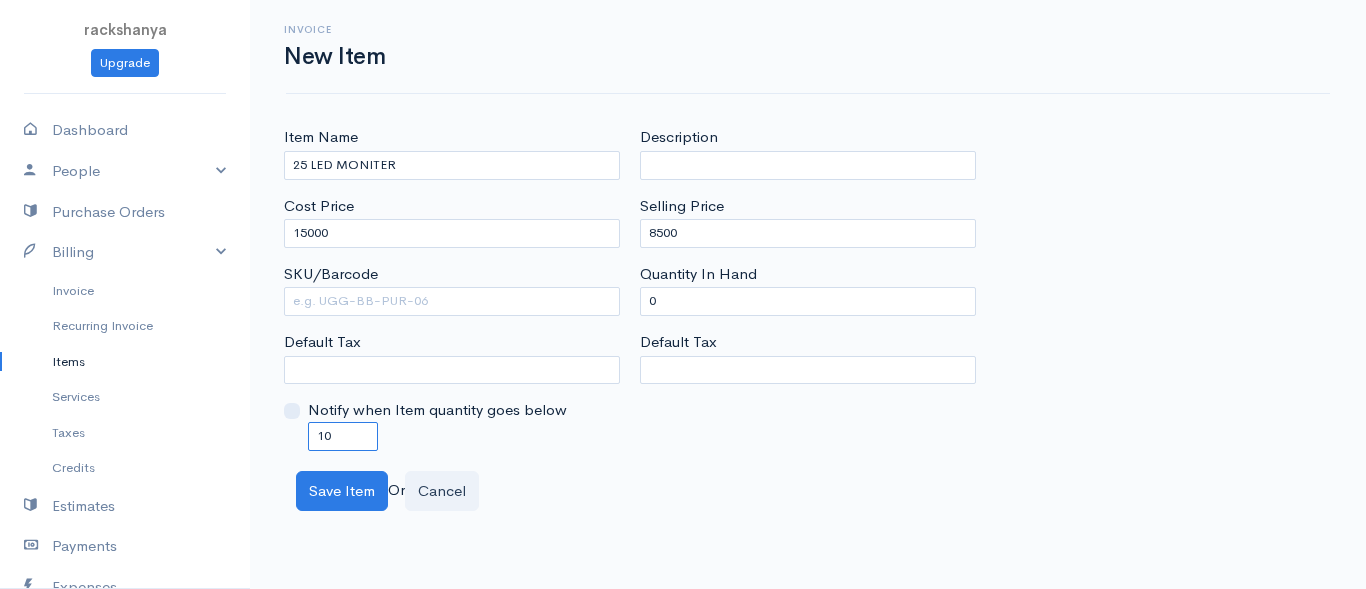 drag, startPoint x: 307, startPoint y: 445, endPoint x: 274, endPoint y: 449, distance: 33.24154 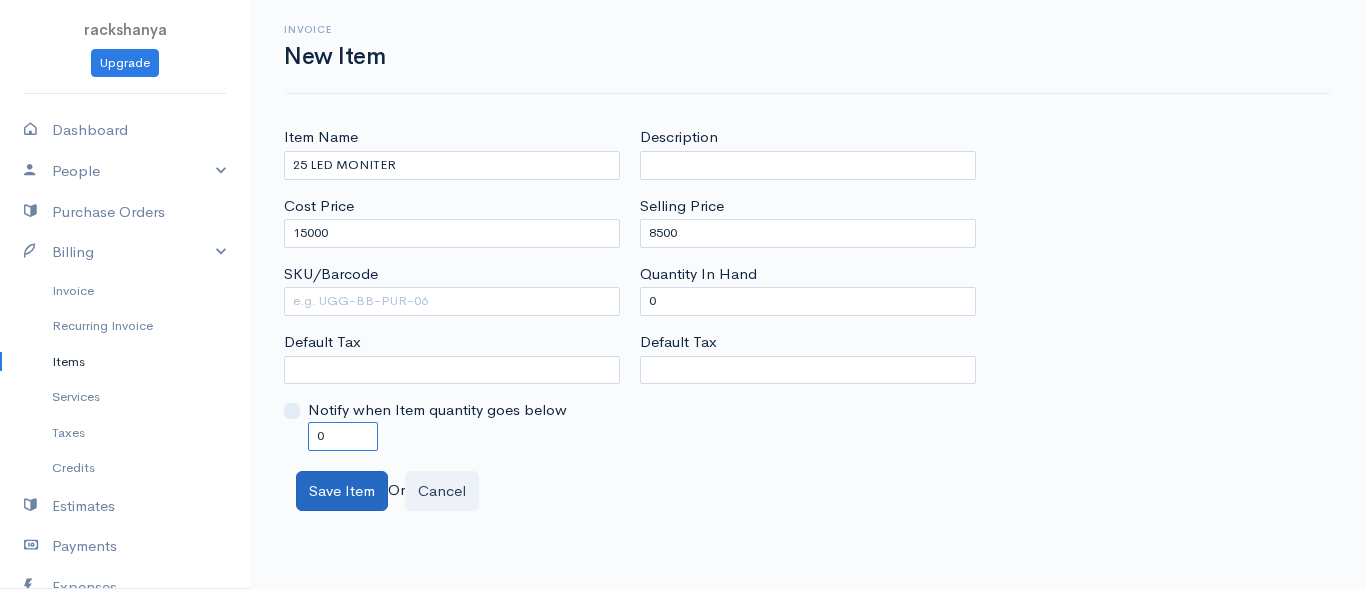 type on "0" 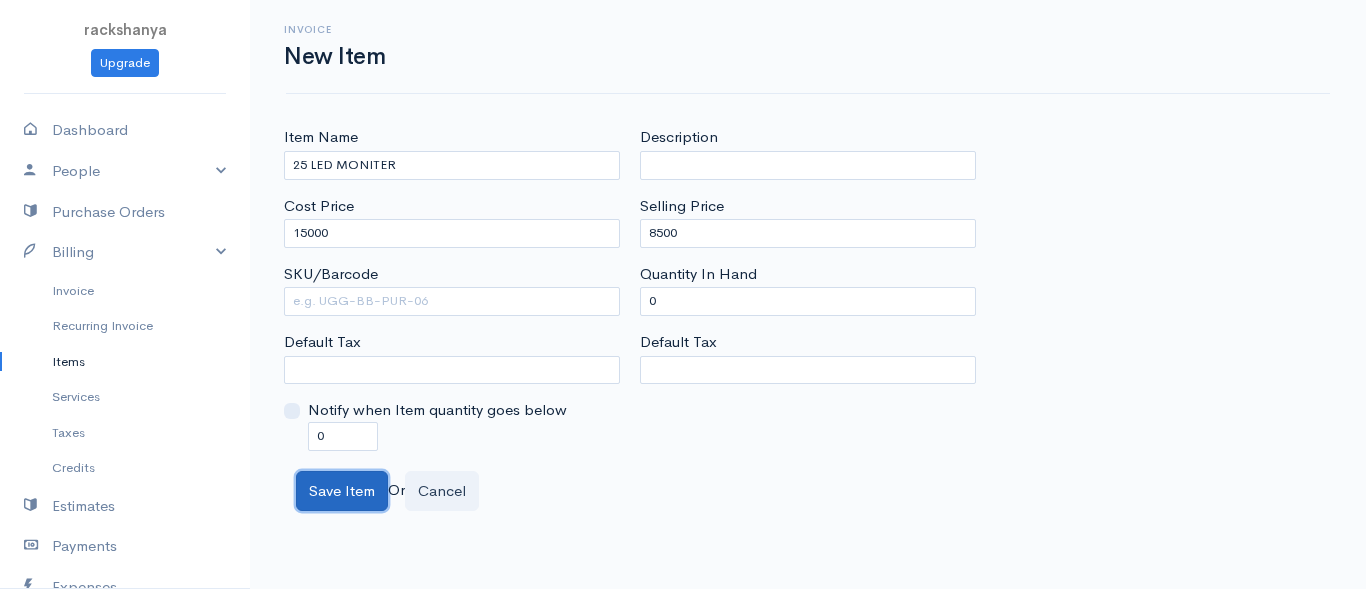 click on "Save Item" at bounding box center (342, 491) 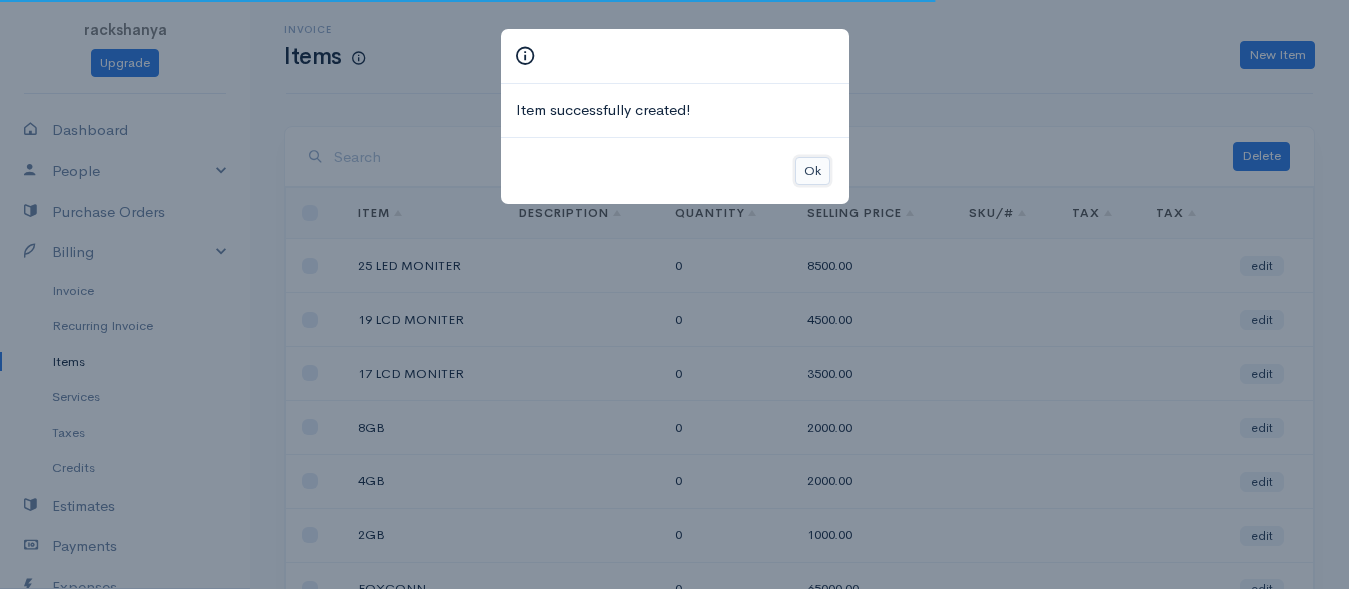 click on "Ok" at bounding box center (812, 171) 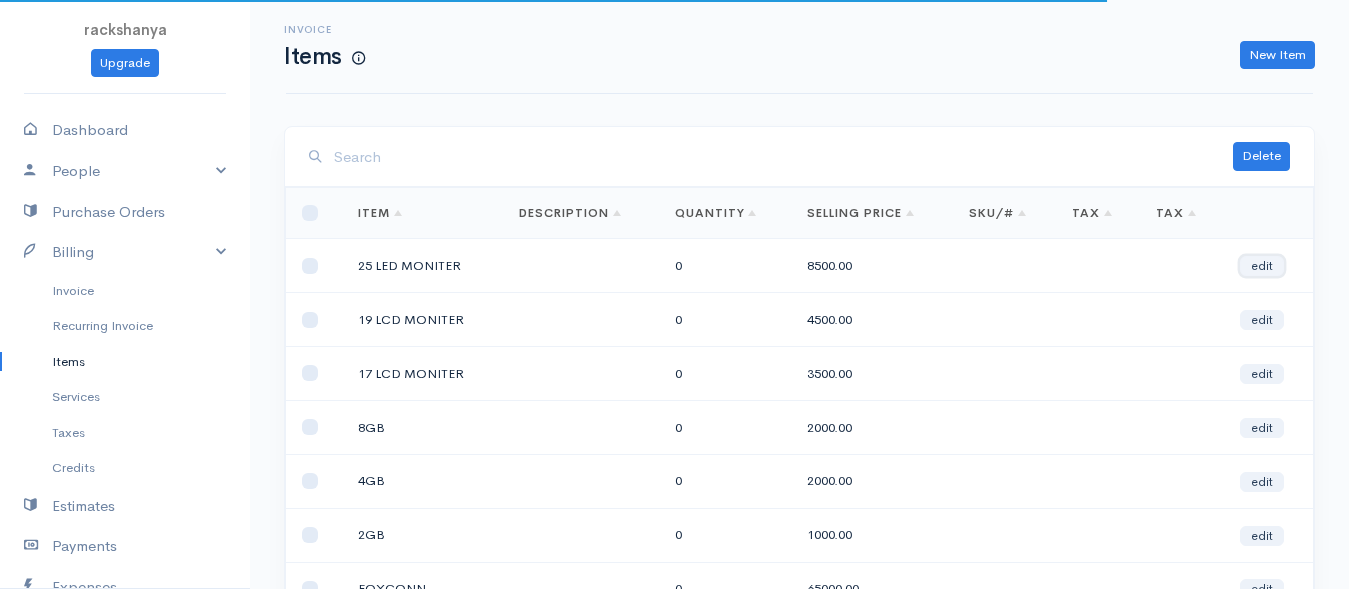 click on "edit" at bounding box center (1262, 266) 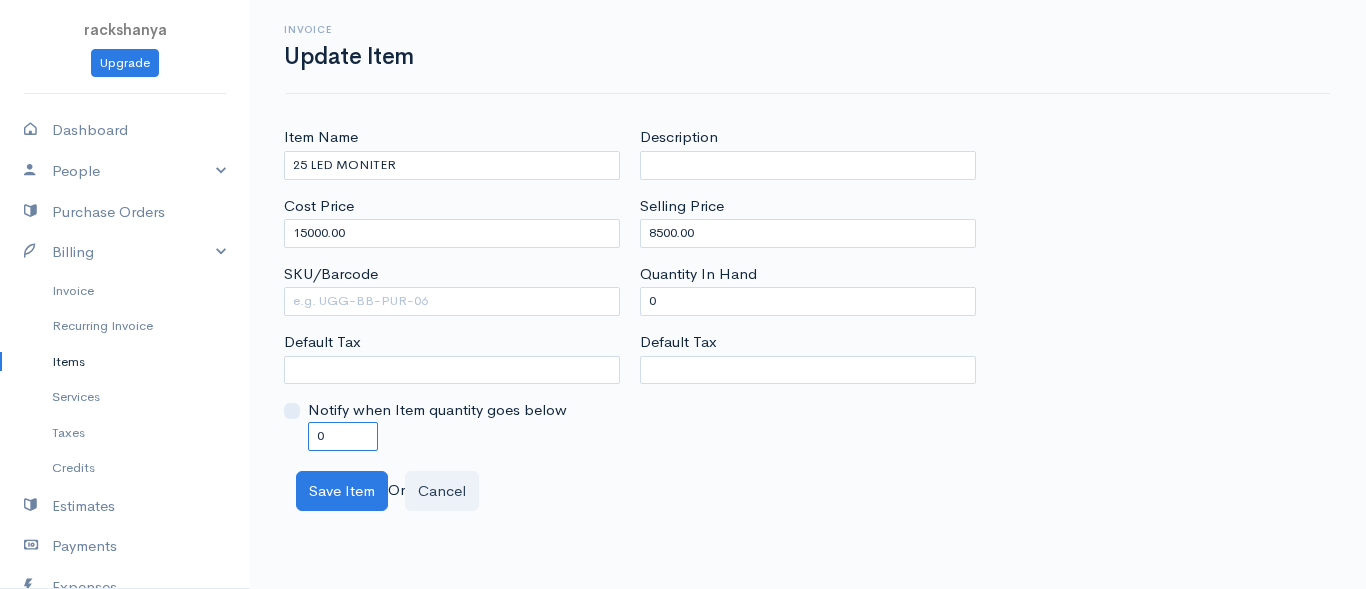 drag, startPoint x: 345, startPoint y: 442, endPoint x: 316, endPoint y: 448, distance: 29.614185 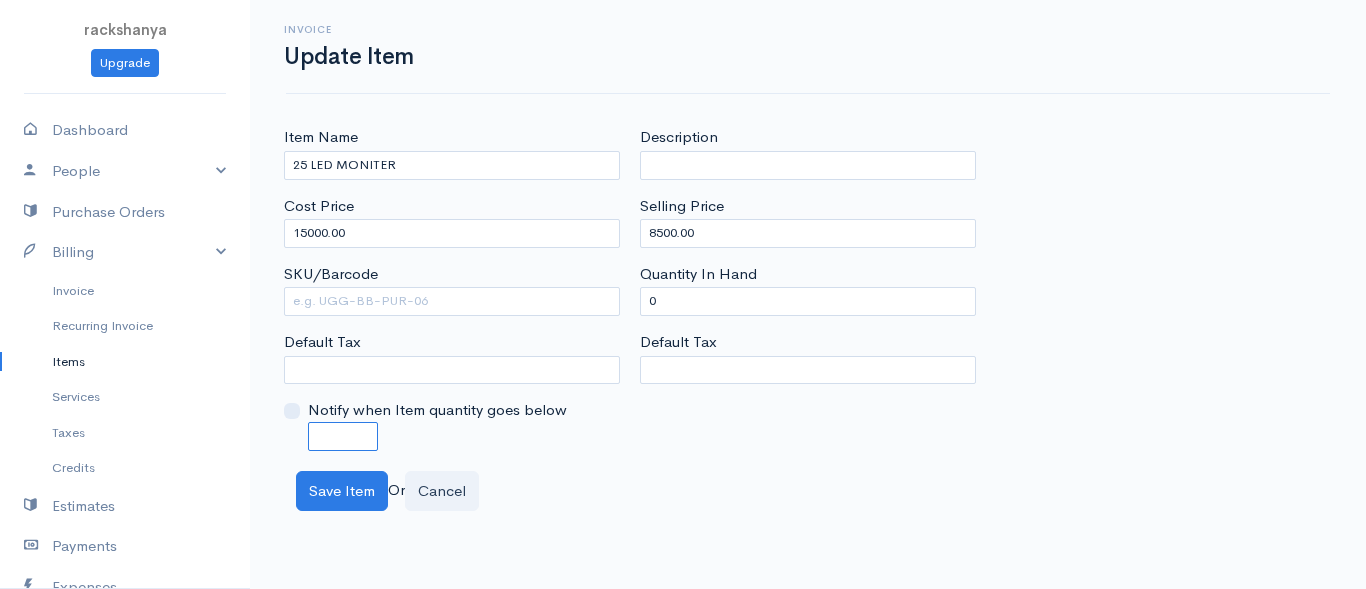 type on "0" 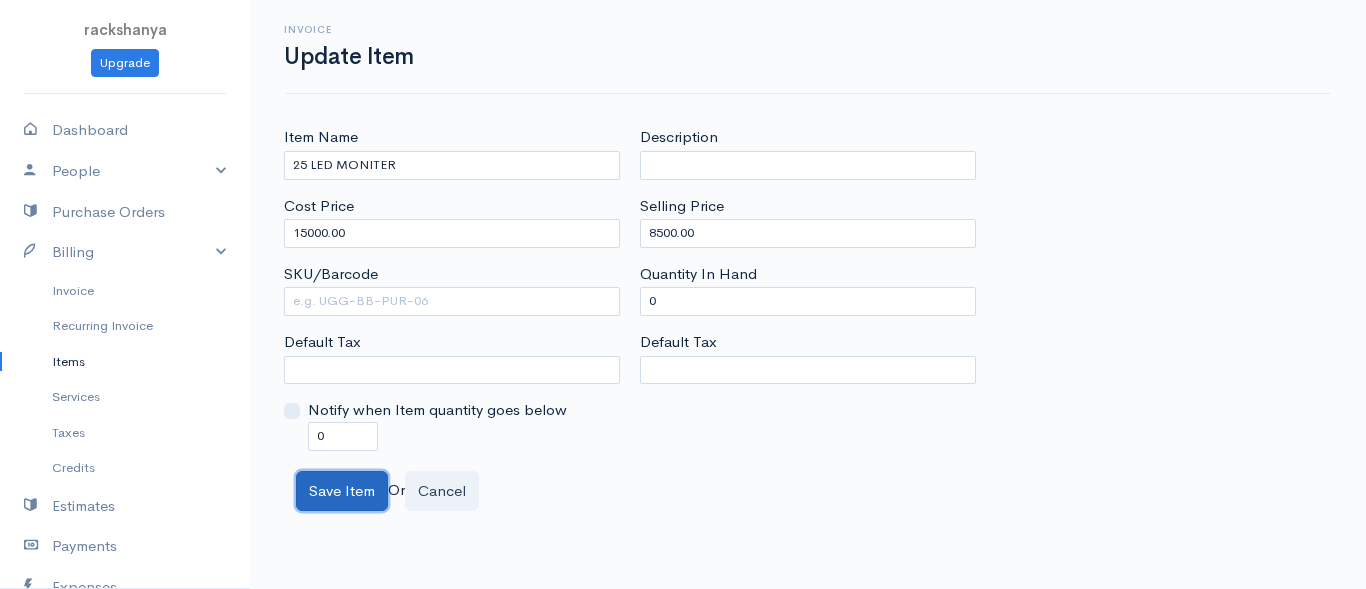 click on "Save Item" at bounding box center [342, 491] 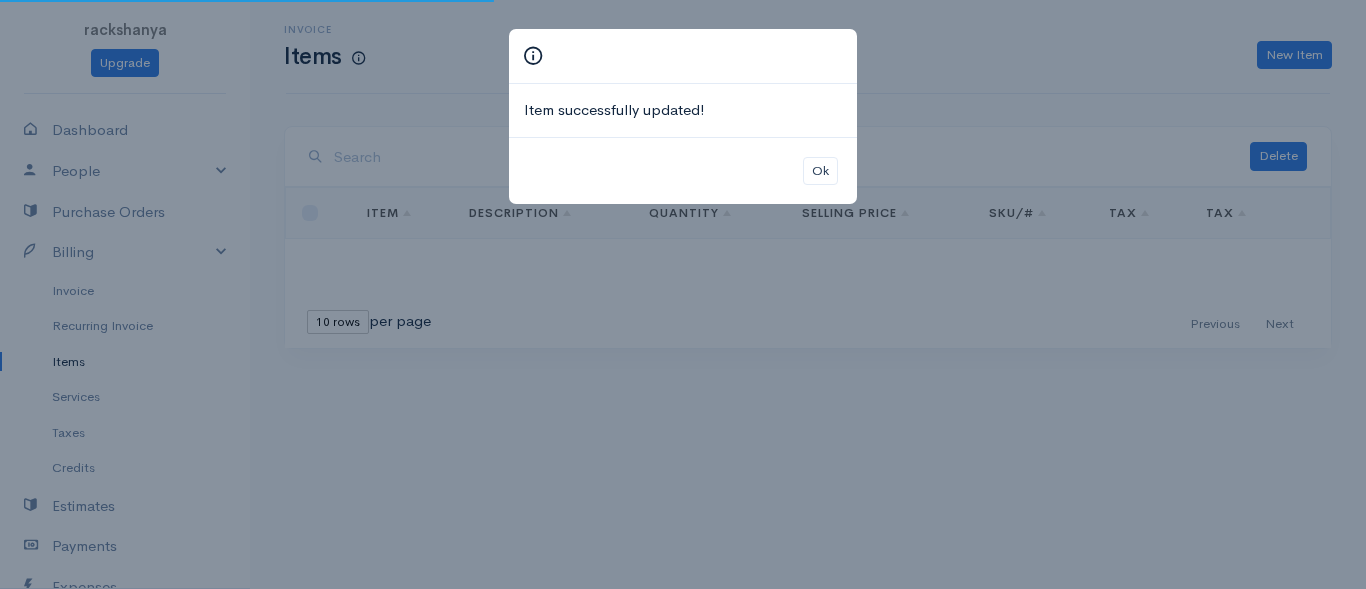 click on "Item successfully updated!
Ok" at bounding box center [683, 294] 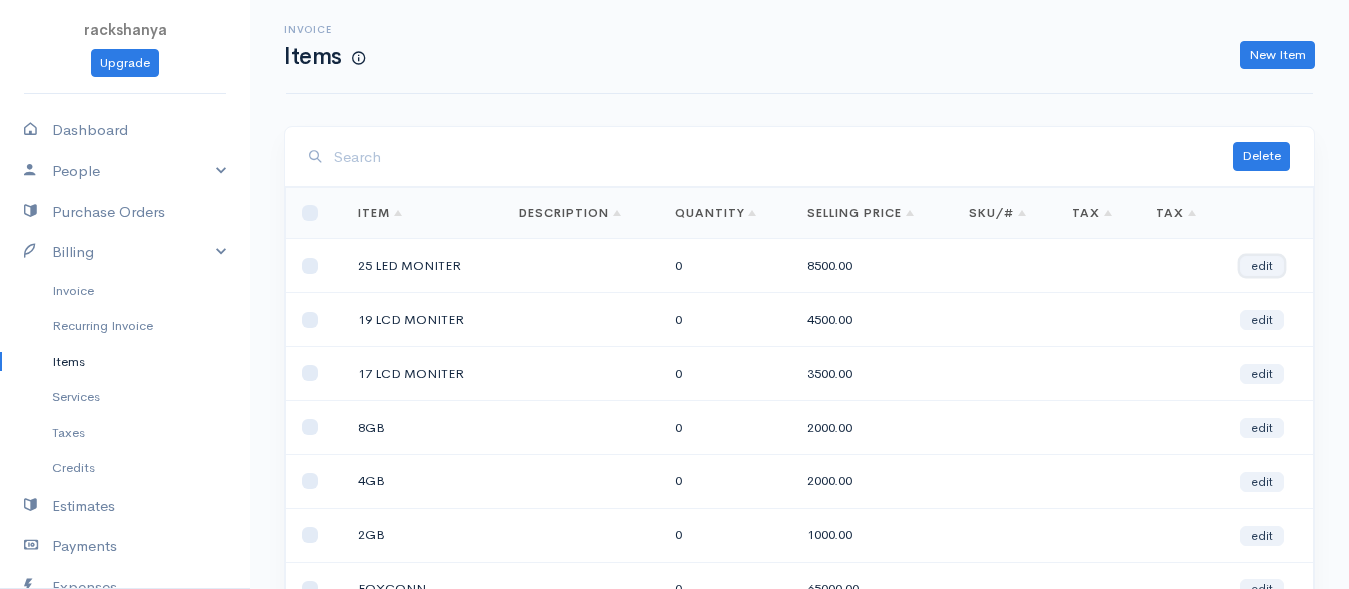 click on "edit" at bounding box center [1262, 266] 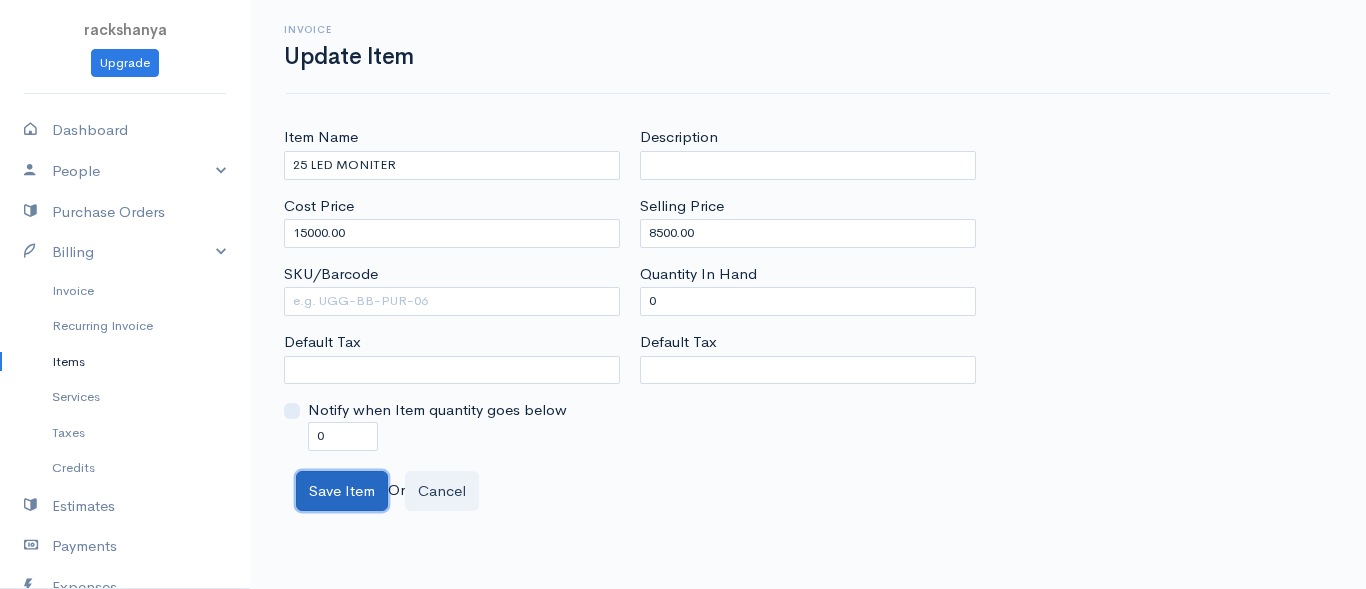 click on "Save Item" at bounding box center [342, 491] 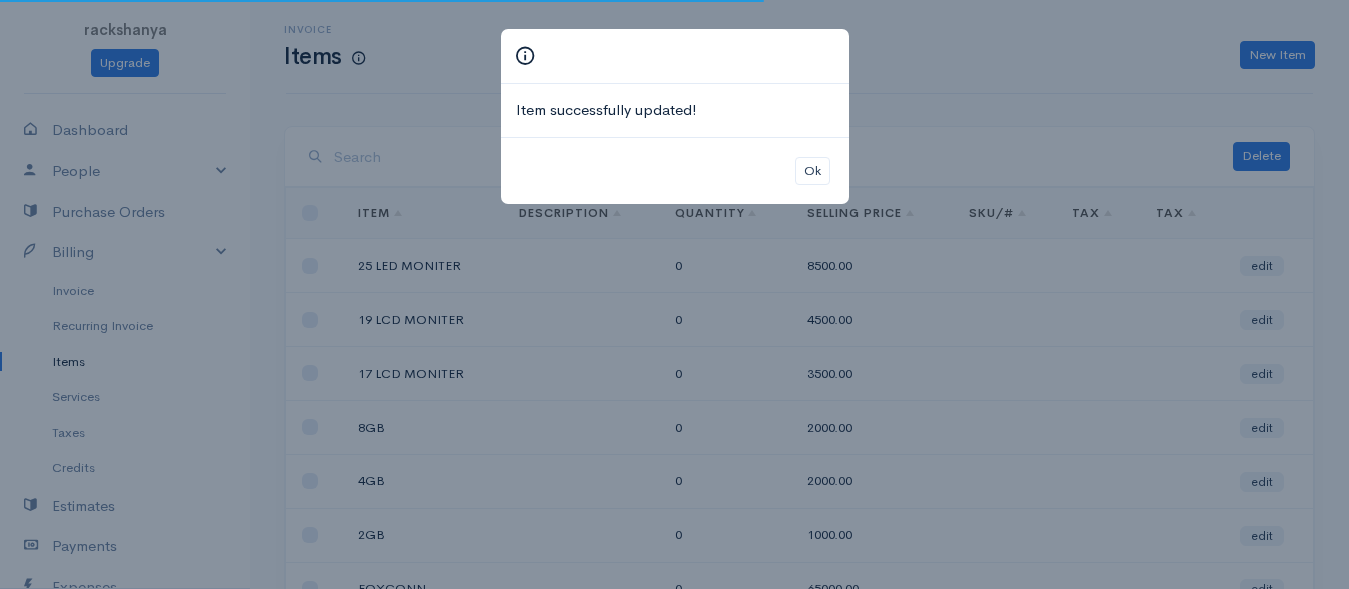 click on "Ok" at bounding box center (675, 171) 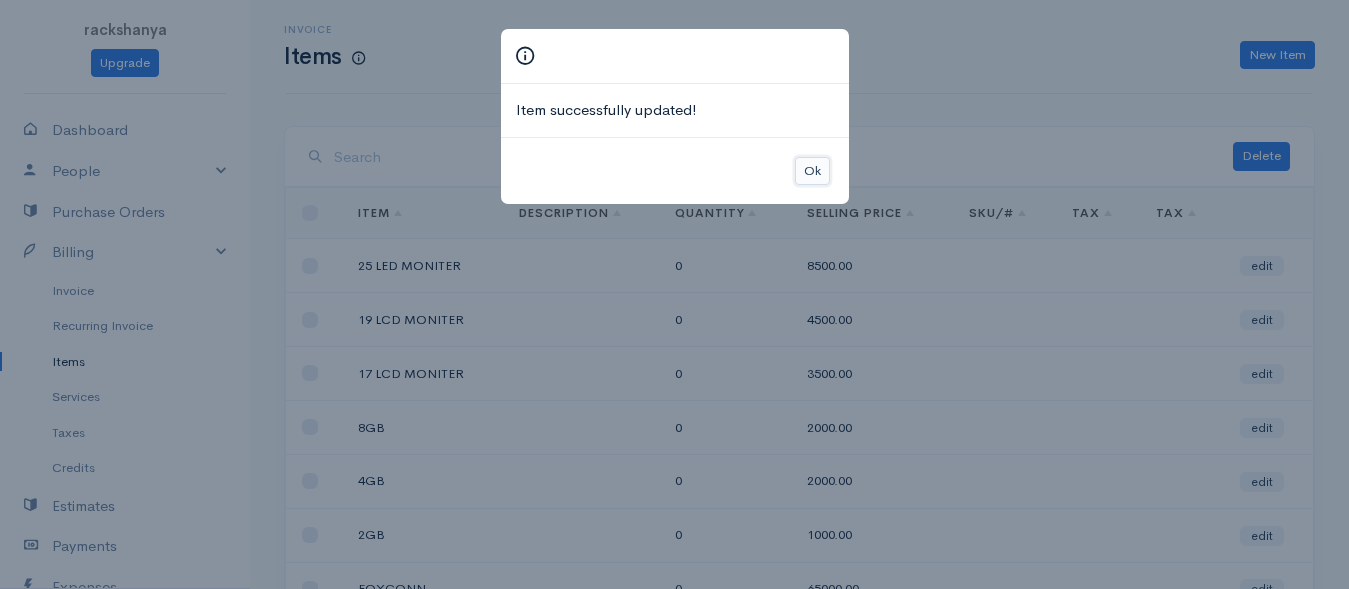 click on "Ok" at bounding box center [812, 171] 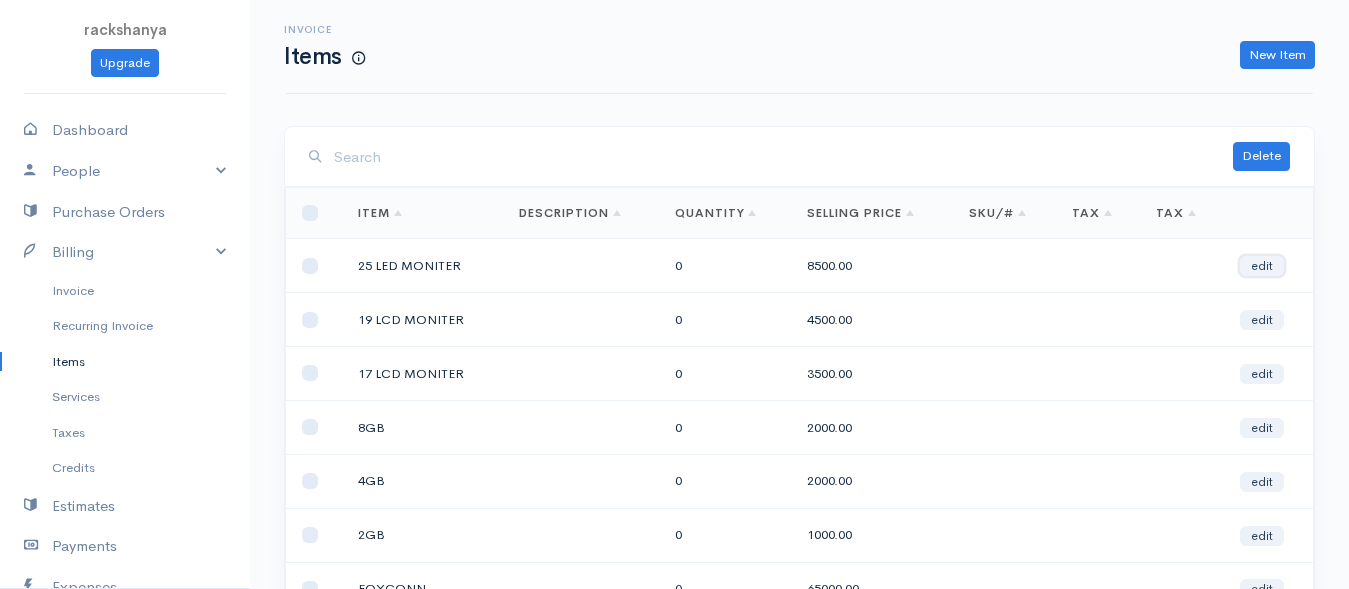 click on "edit" at bounding box center (1262, 266) 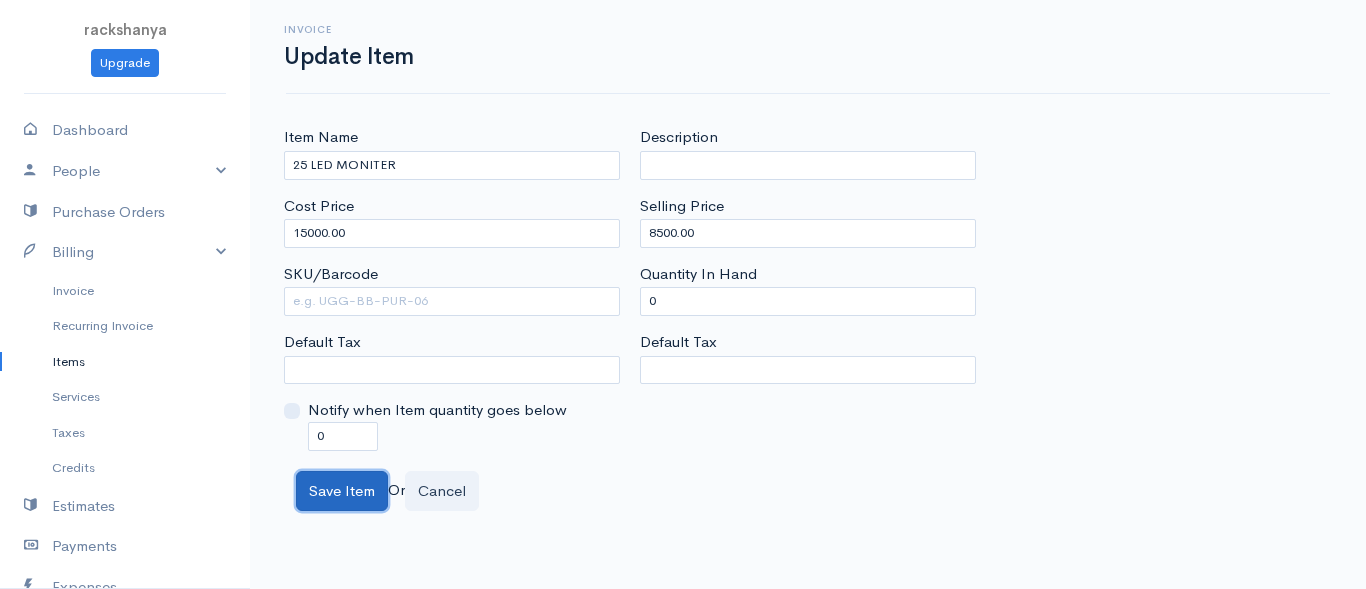 click on "Save Item" at bounding box center (342, 491) 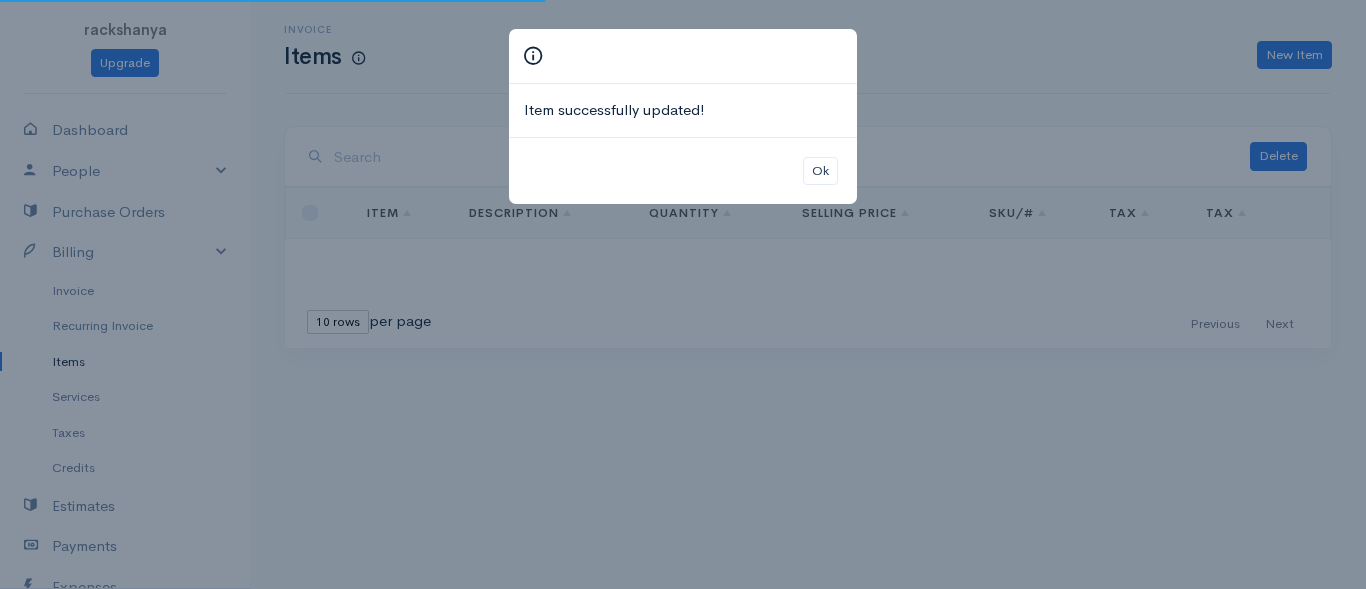 click on "Item successfully updated!
Ok" at bounding box center [683, 294] 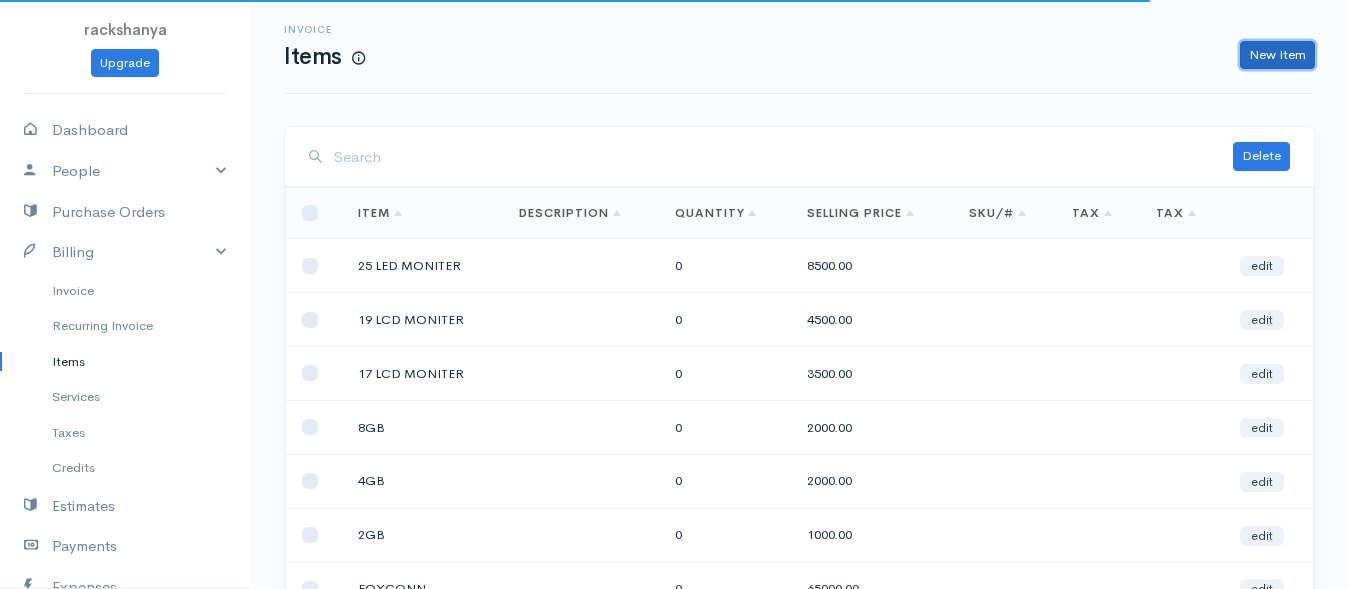 click on "New Item" at bounding box center [1277, 55] 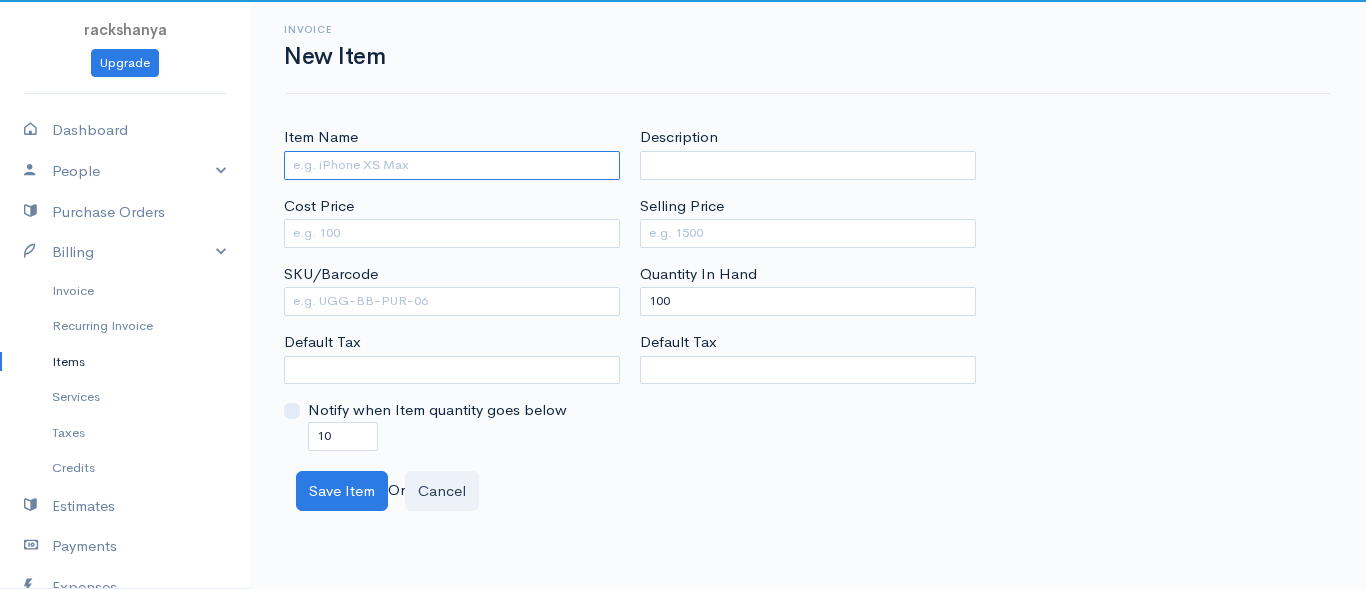 click on "Item Name" at bounding box center (452, 165) 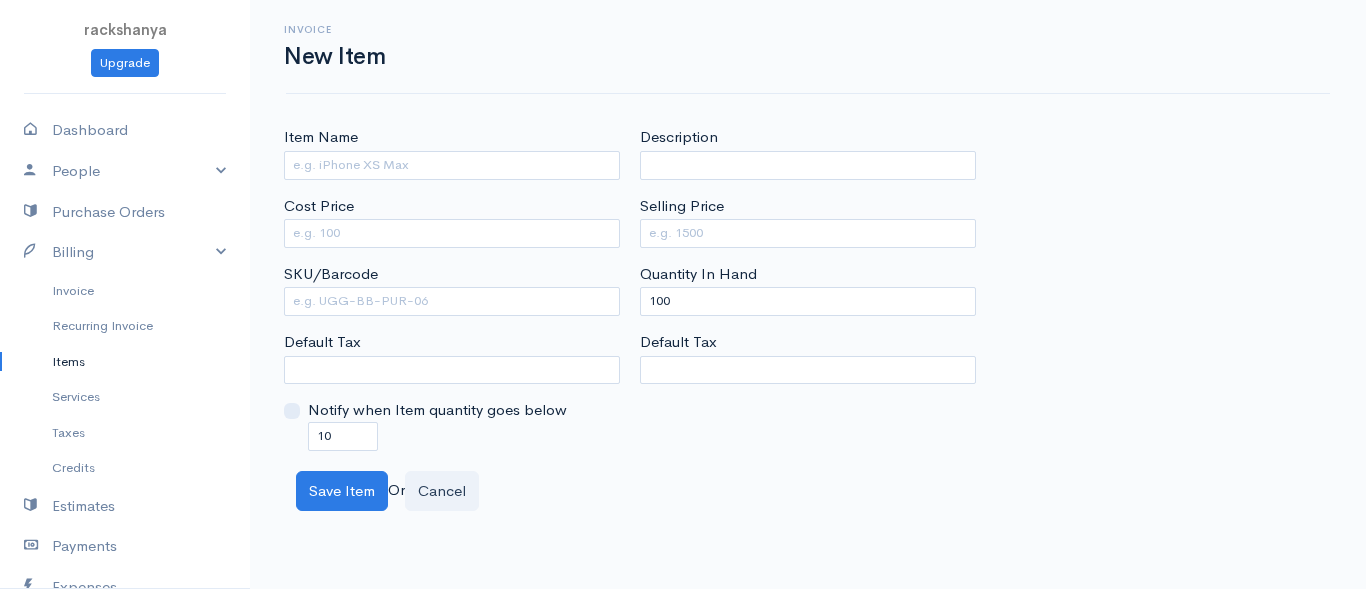 click on "Invoice
New Item
Item Name Cost Price SKU/Barcode Default Tax Notify when Item quantity goes below 10 Description Selling Price Quantity In Hand 100 Default Tax Save Item   Or   Cancel" at bounding box center (808, 255) 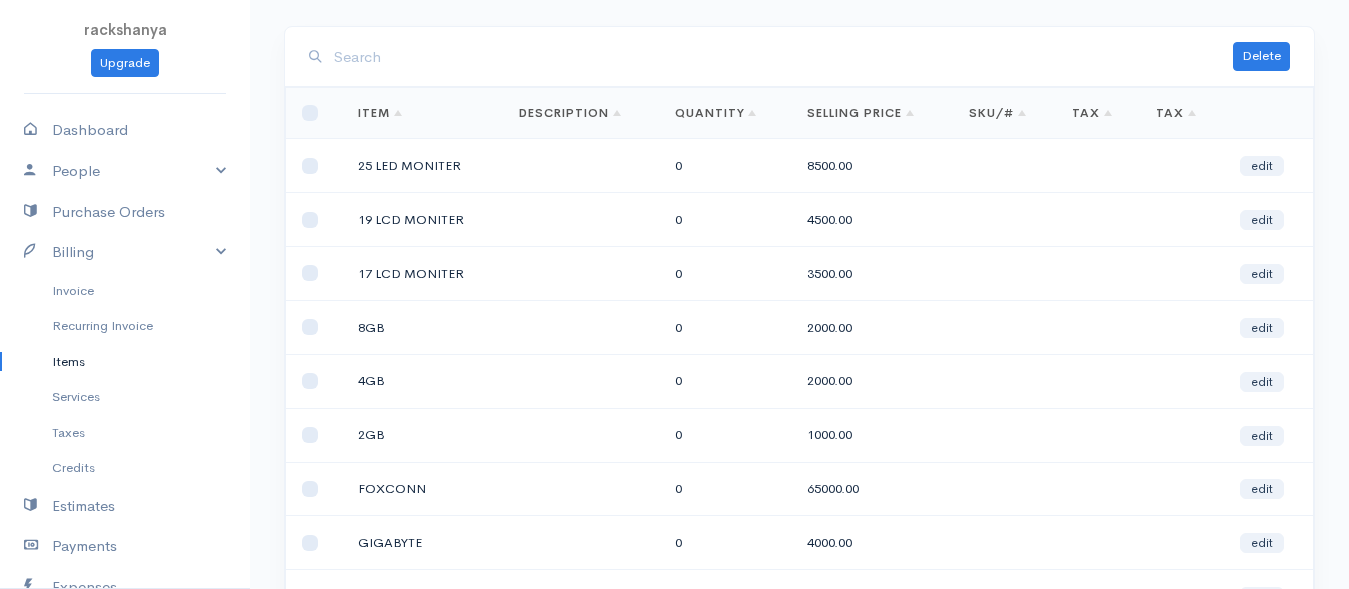 scroll, scrollTop: 0, scrollLeft: 0, axis: both 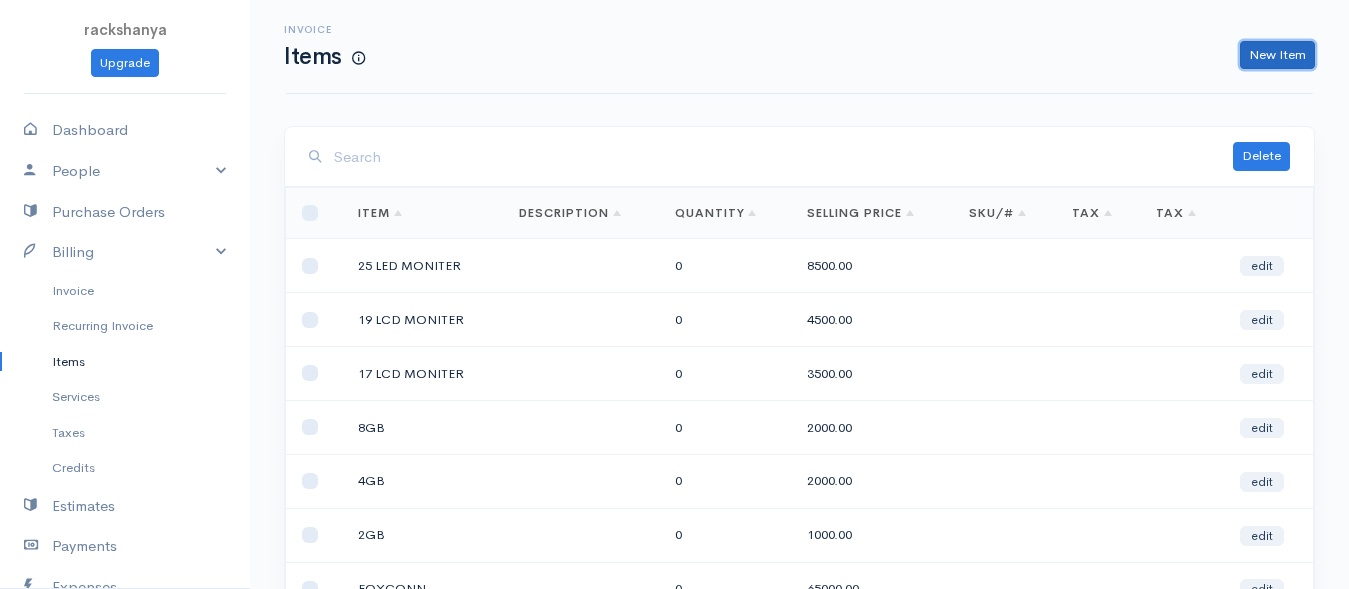 click on "New Item" at bounding box center (1277, 55) 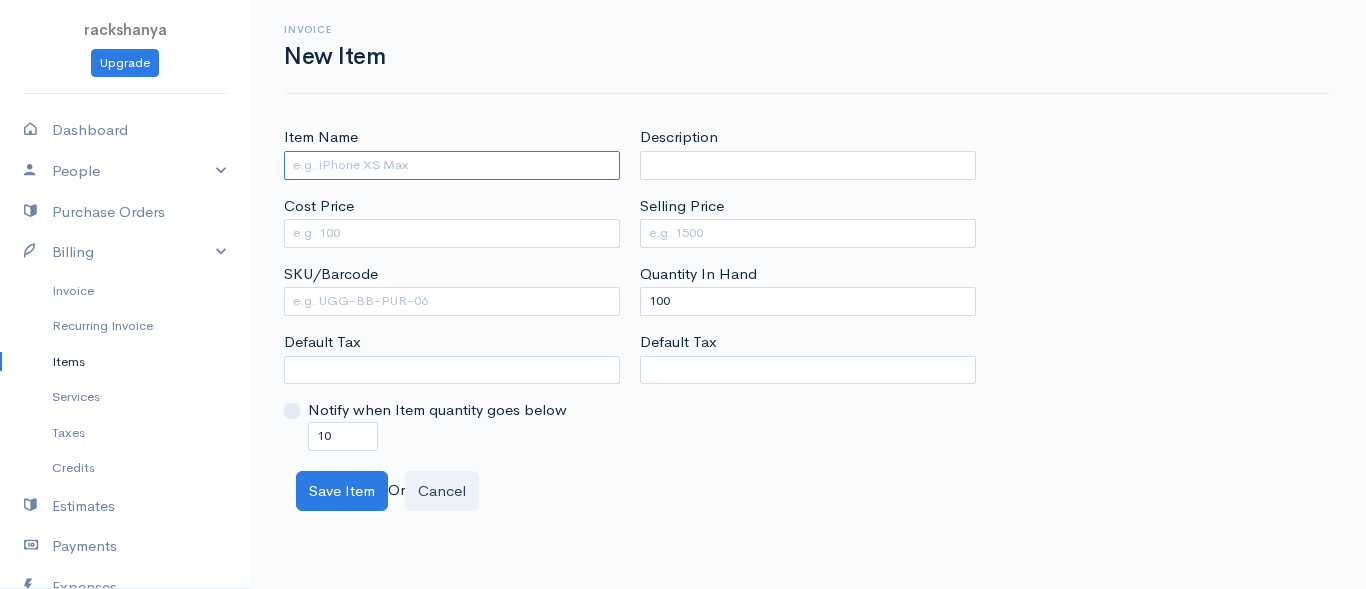 click on "Item Name" at bounding box center [452, 165] 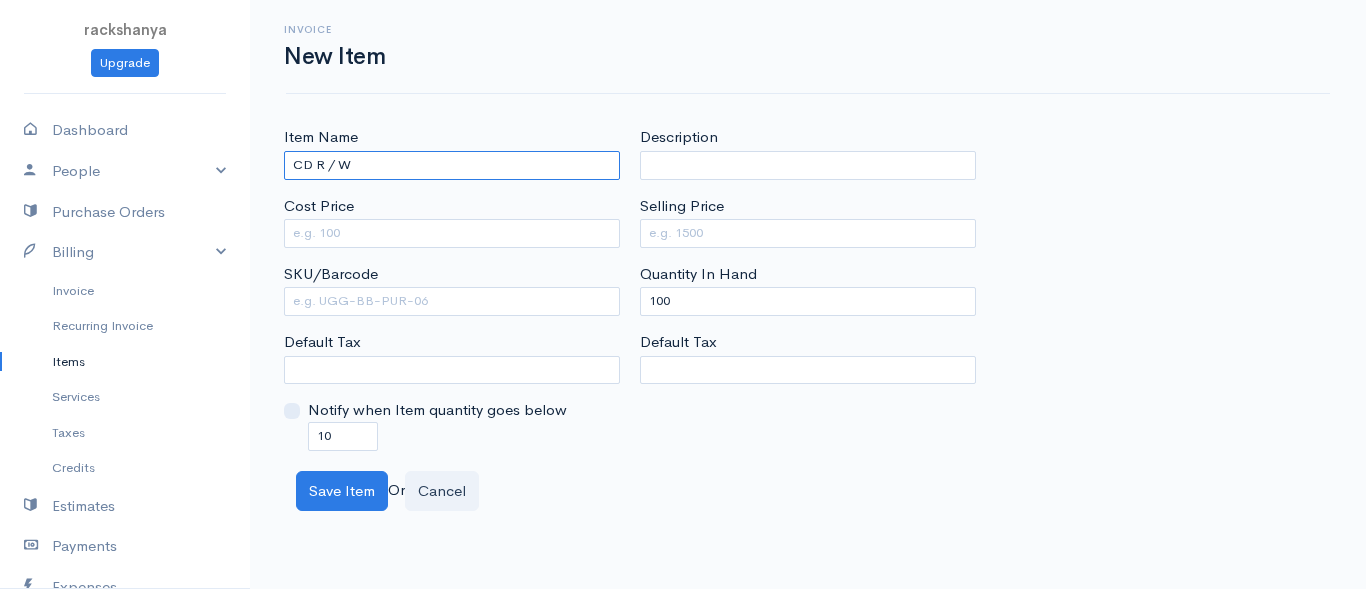 type on "CD R / W" 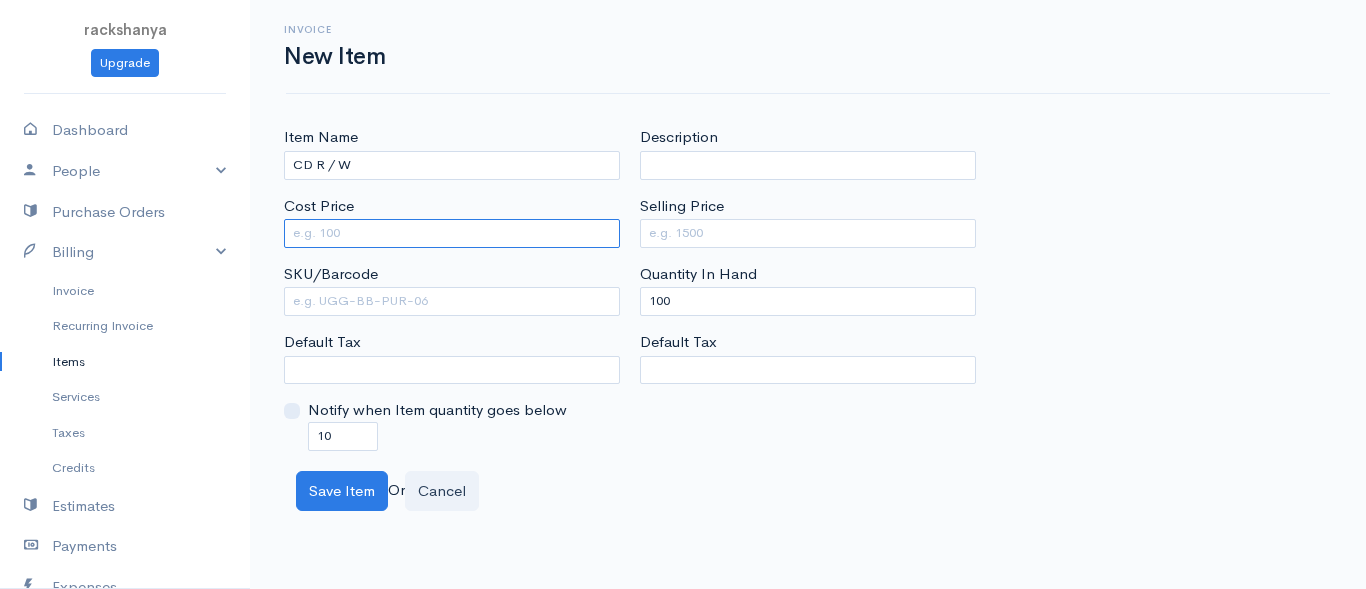 click on "Cost Price" at bounding box center (452, 233) 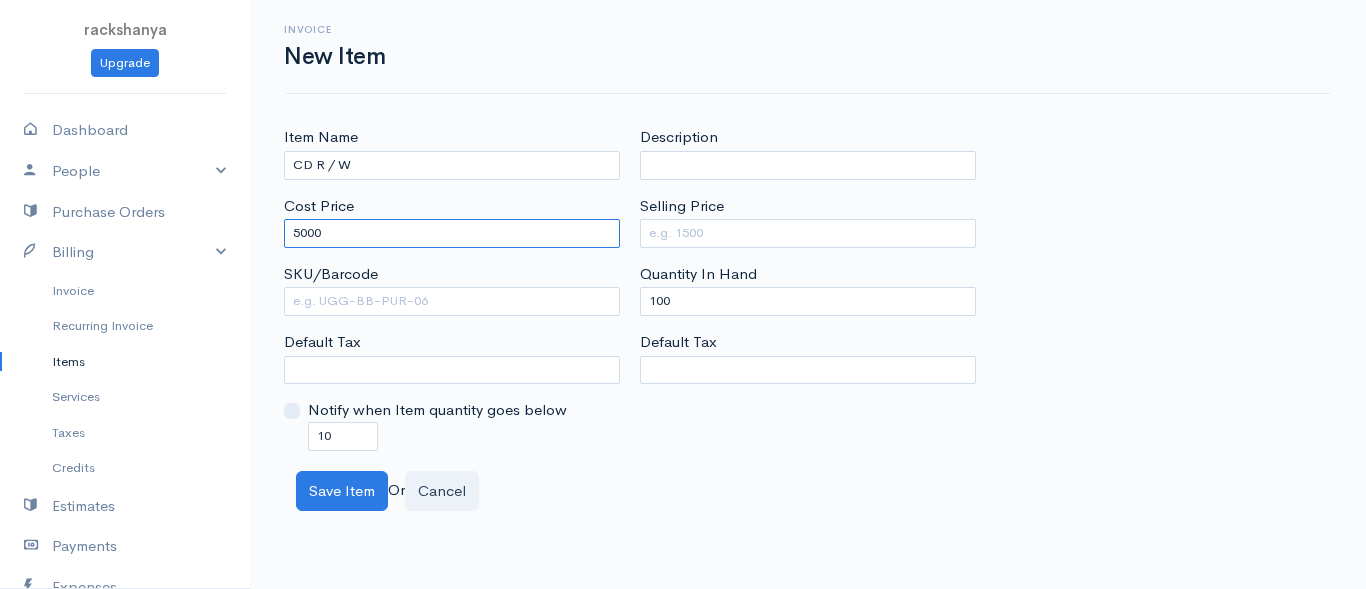 type on "5000" 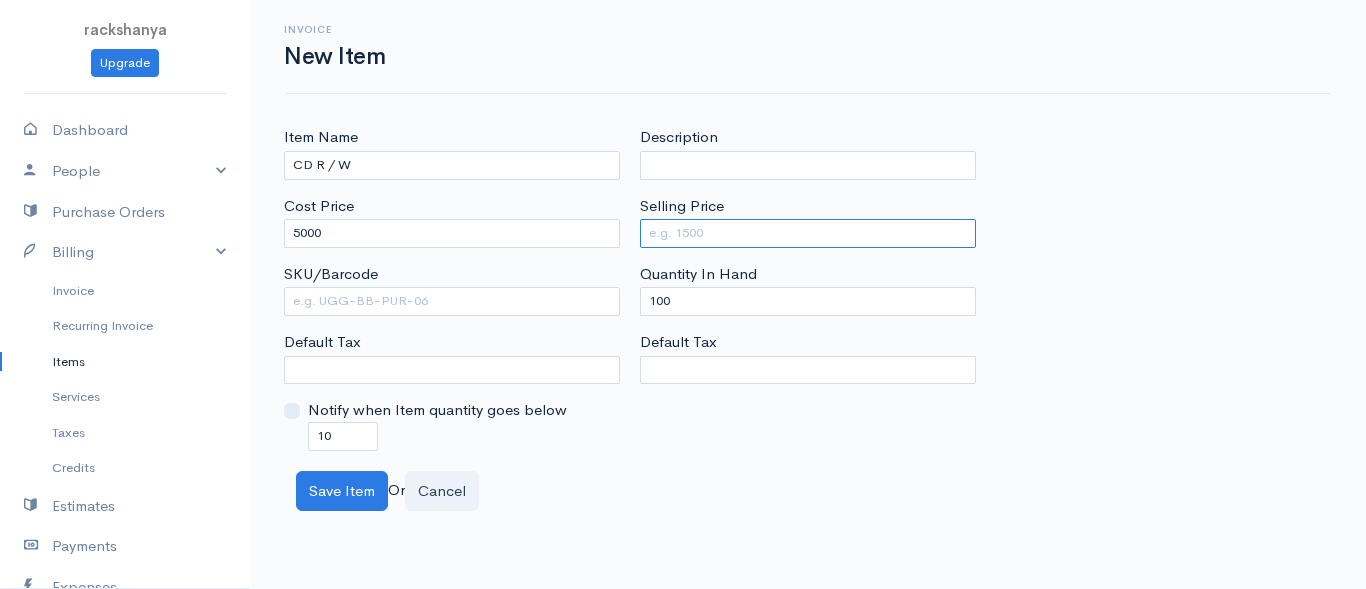 click on "Selling Price" at bounding box center (808, 233) 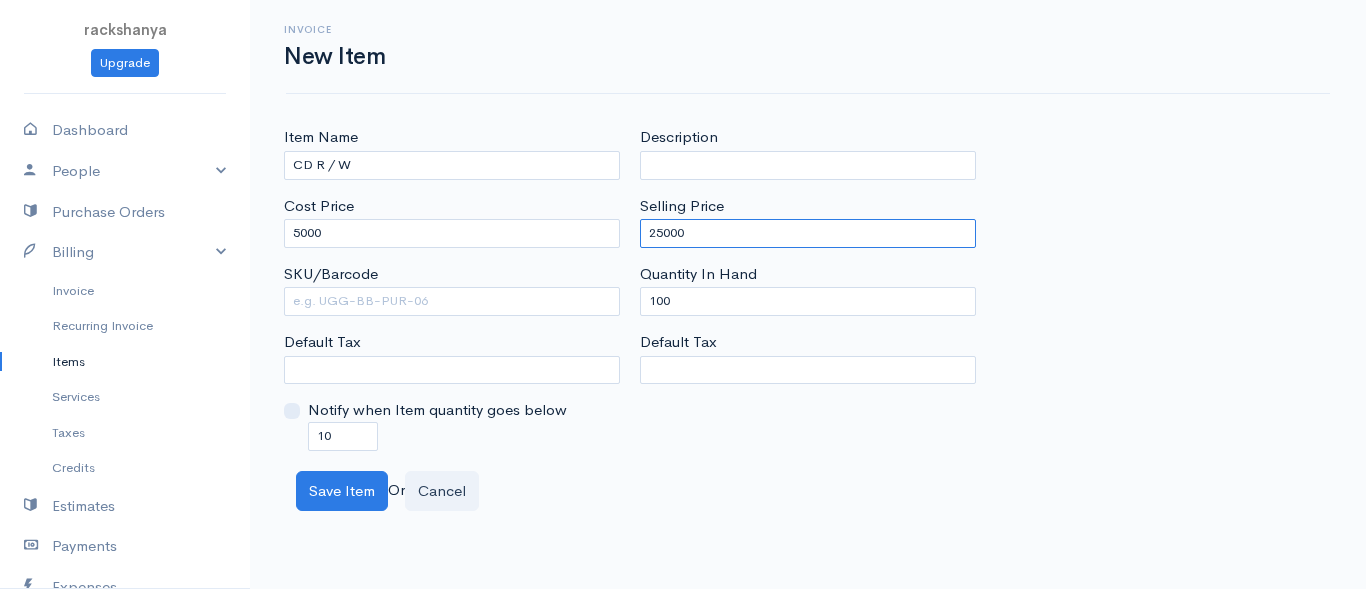 type on "25000" 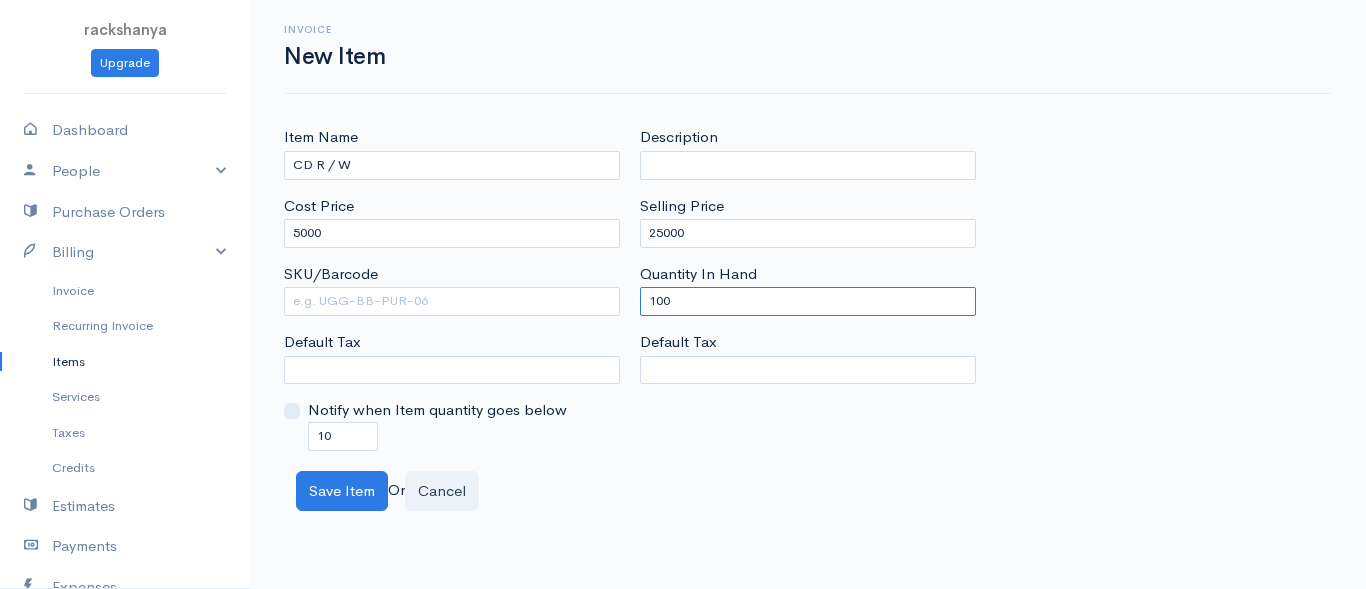 drag, startPoint x: 689, startPoint y: 310, endPoint x: 542, endPoint y: 313, distance: 147.03061 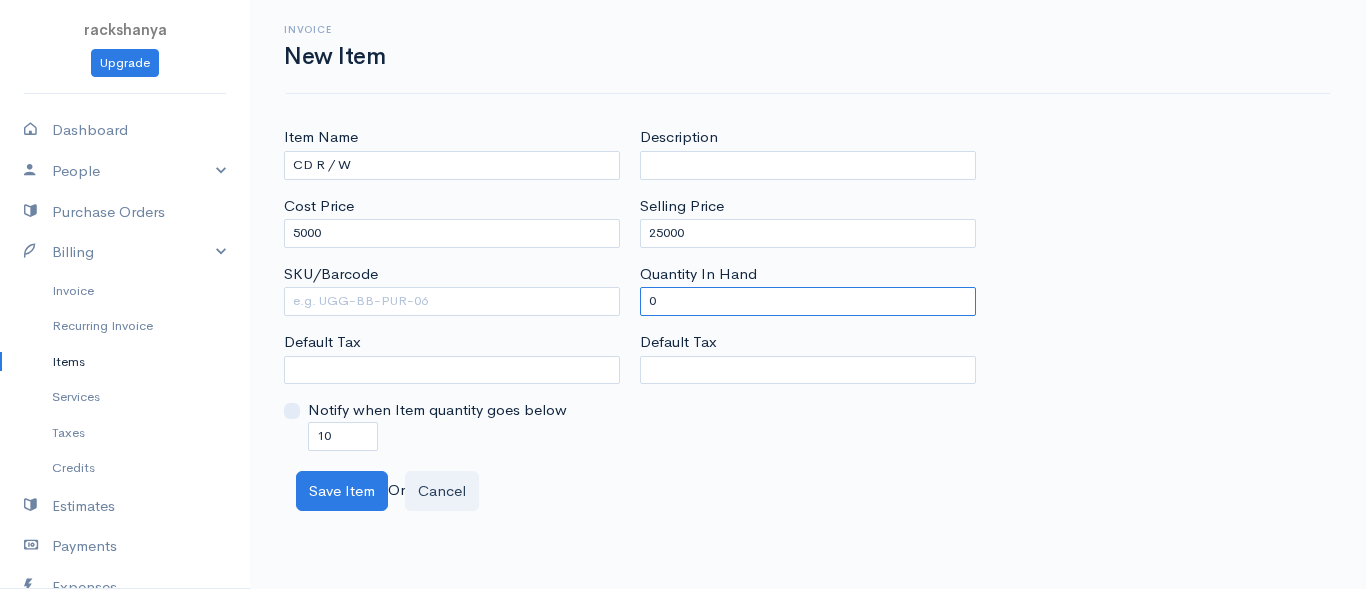 type on "0" 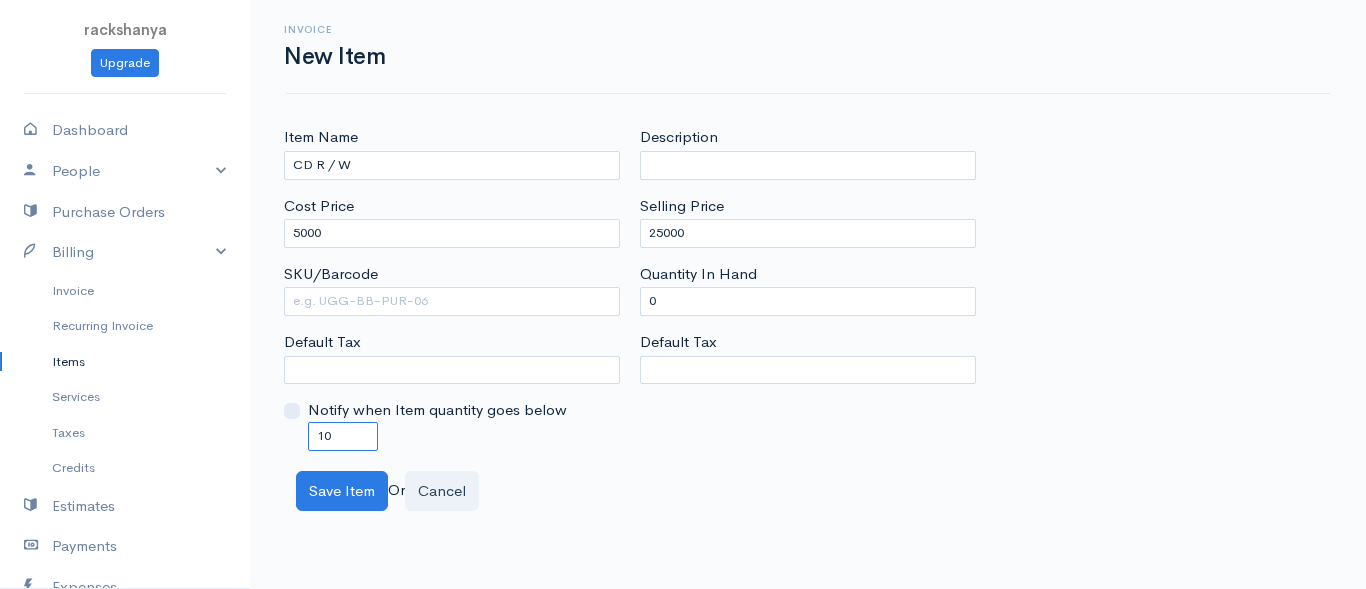 drag, startPoint x: 327, startPoint y: 448, endPoint x: 290, endPoint y: 430, distance: 41.14608 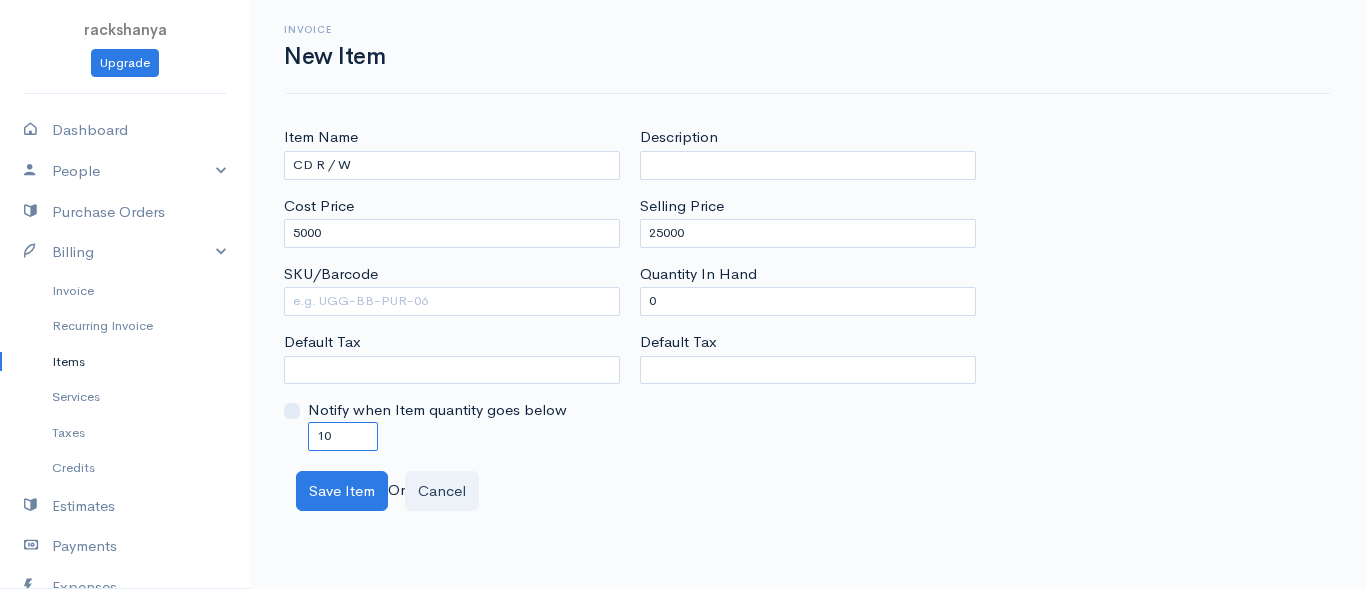 drag, startPoint x: 342, startPoint y: 432, endPoint x: 275, endPoint y: 453, distance: 70.21396 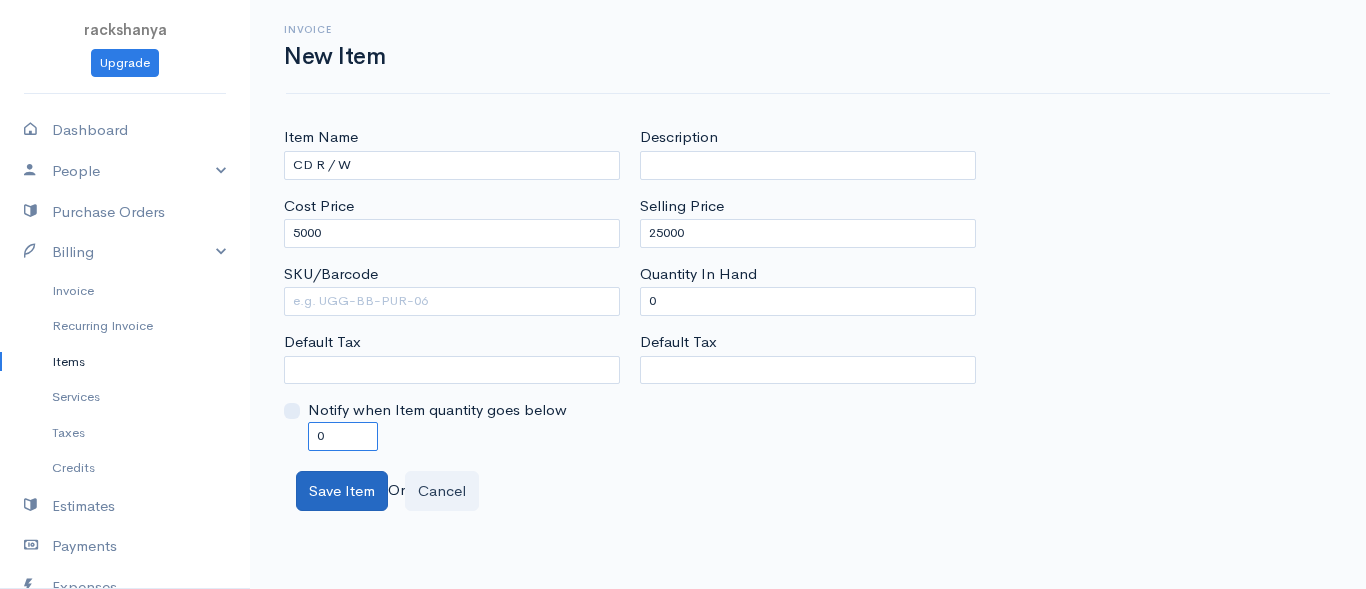 type on "0" 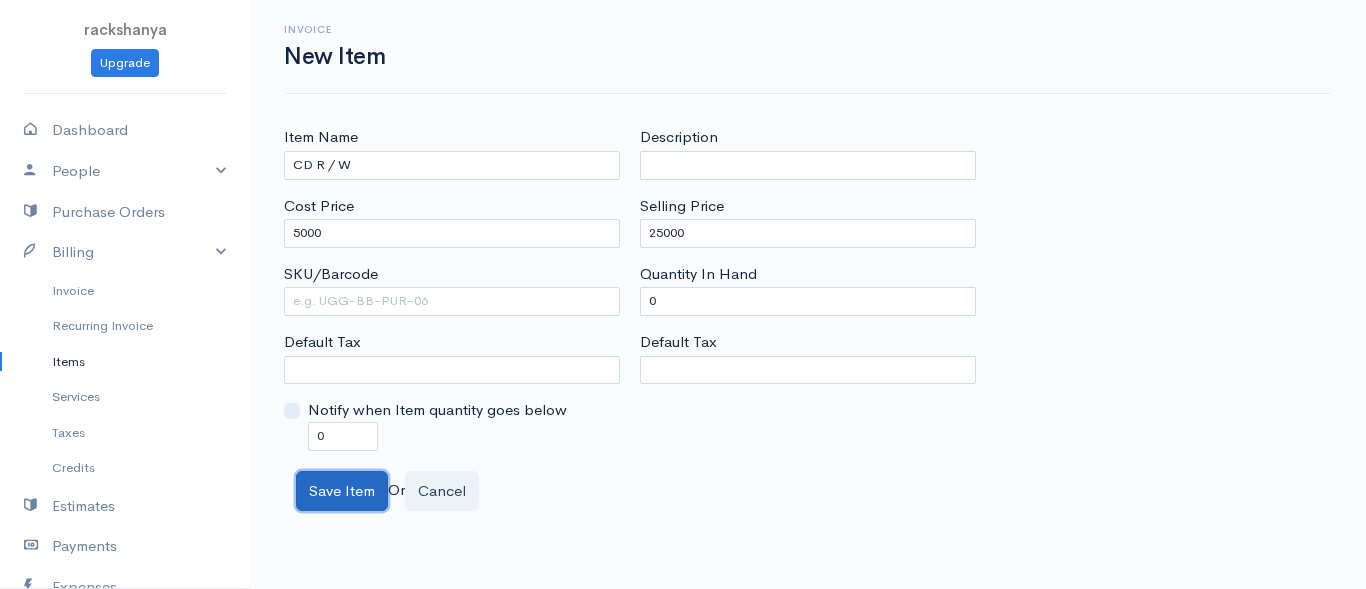 click on "Save Item" at bounding box center (342, 491) 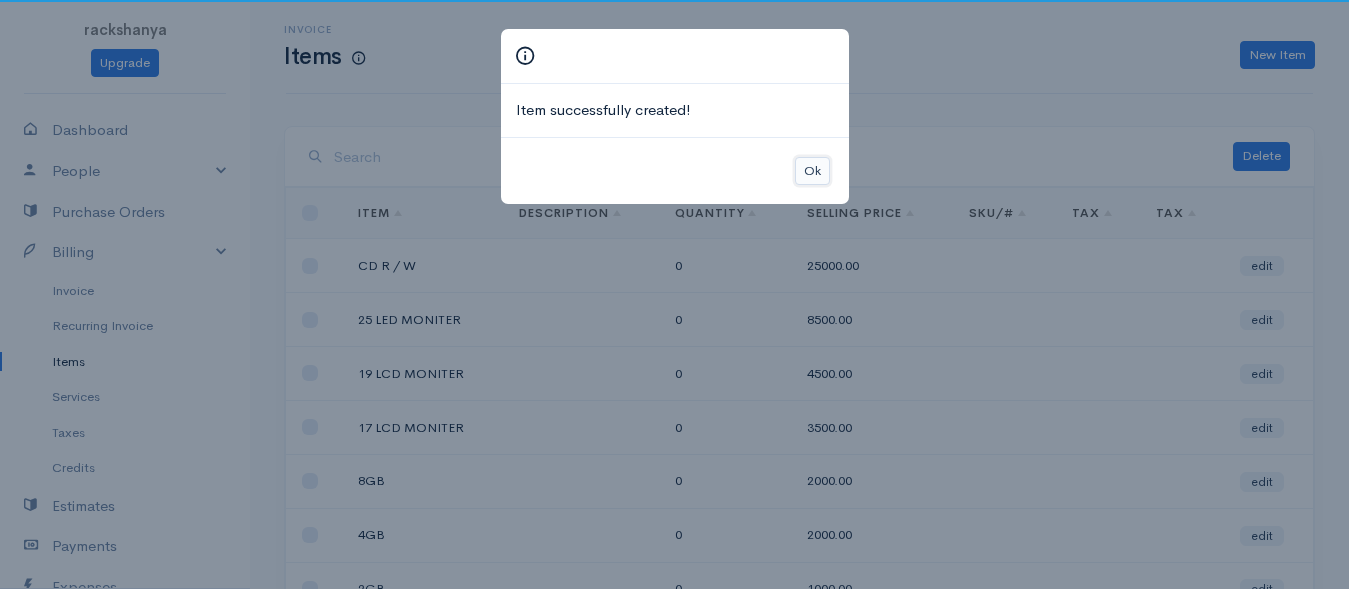 click on "Ok" at bounding box center [812, 171] 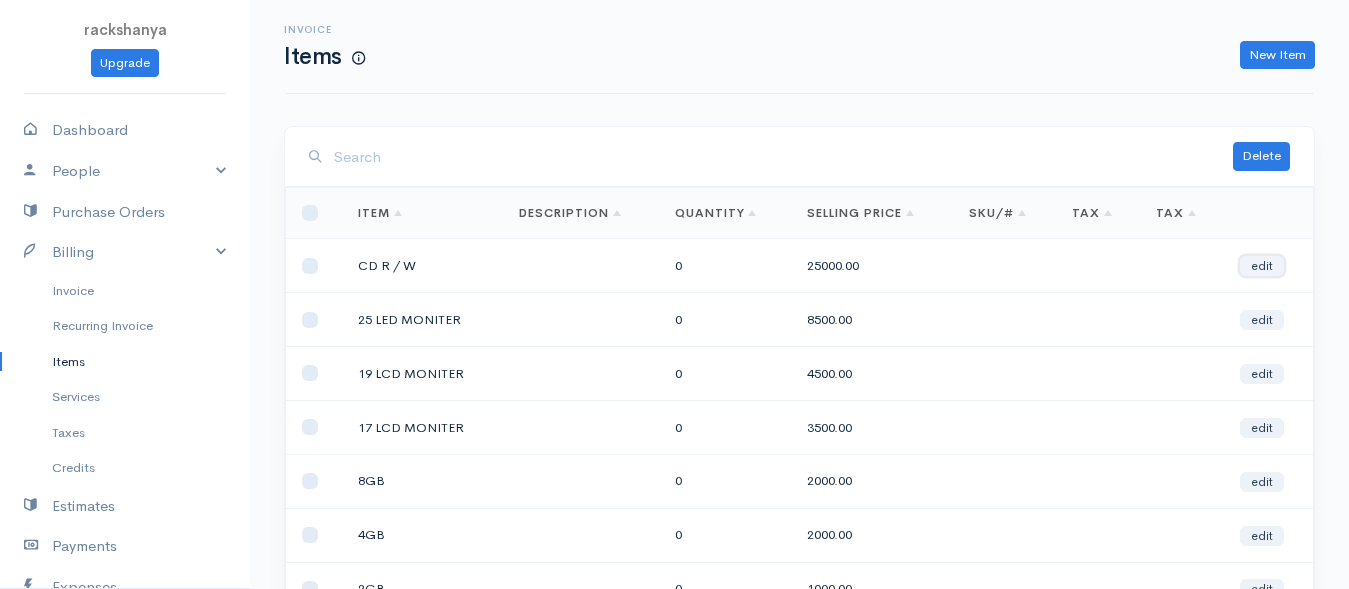 click on "edit" at bounding box center (1262, 266) 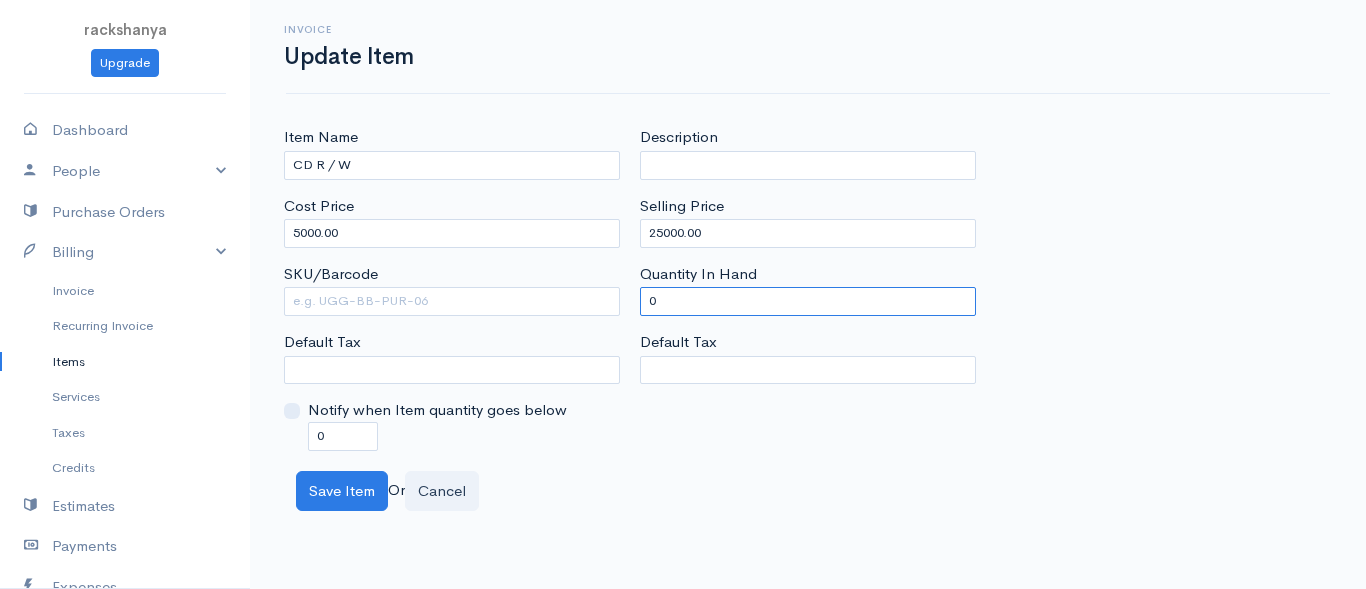 drag, startPoint x: 708, startPoint y: 300, endPoint x: 602, endPoint y: 308, distance: 106.30146 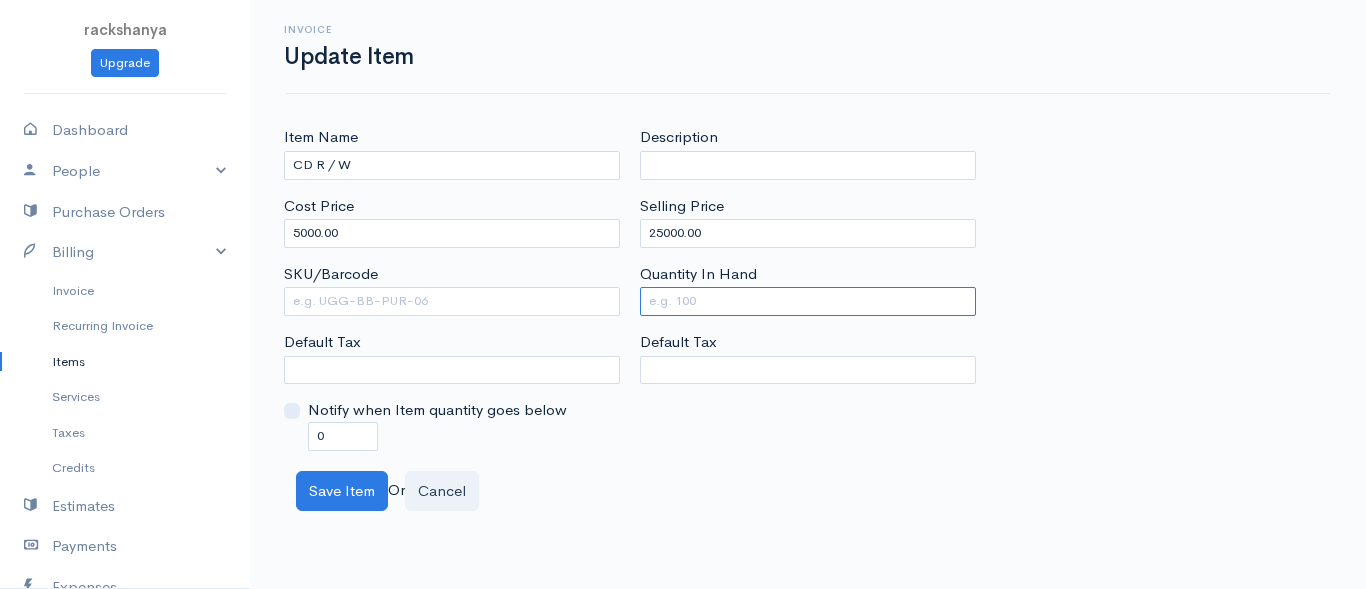 type on "0" 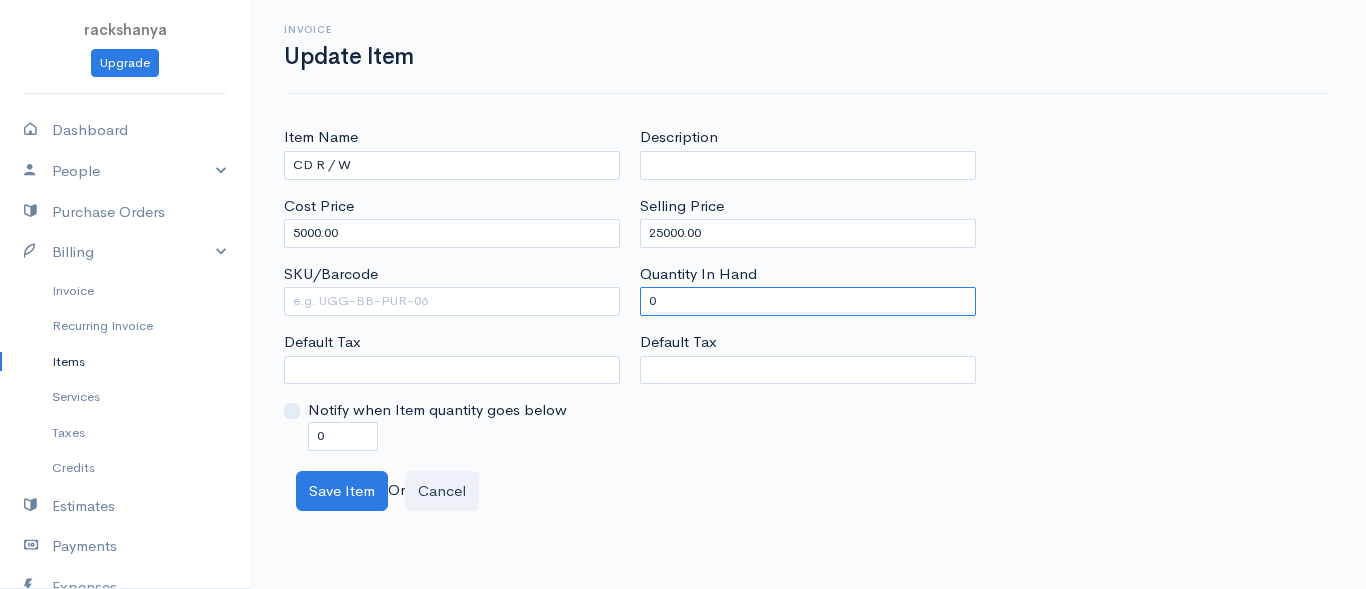 drag, startPoint x: 662, startPoint y: 305, endPoint x: 636, endPoint y: 306, distance: 26.019224 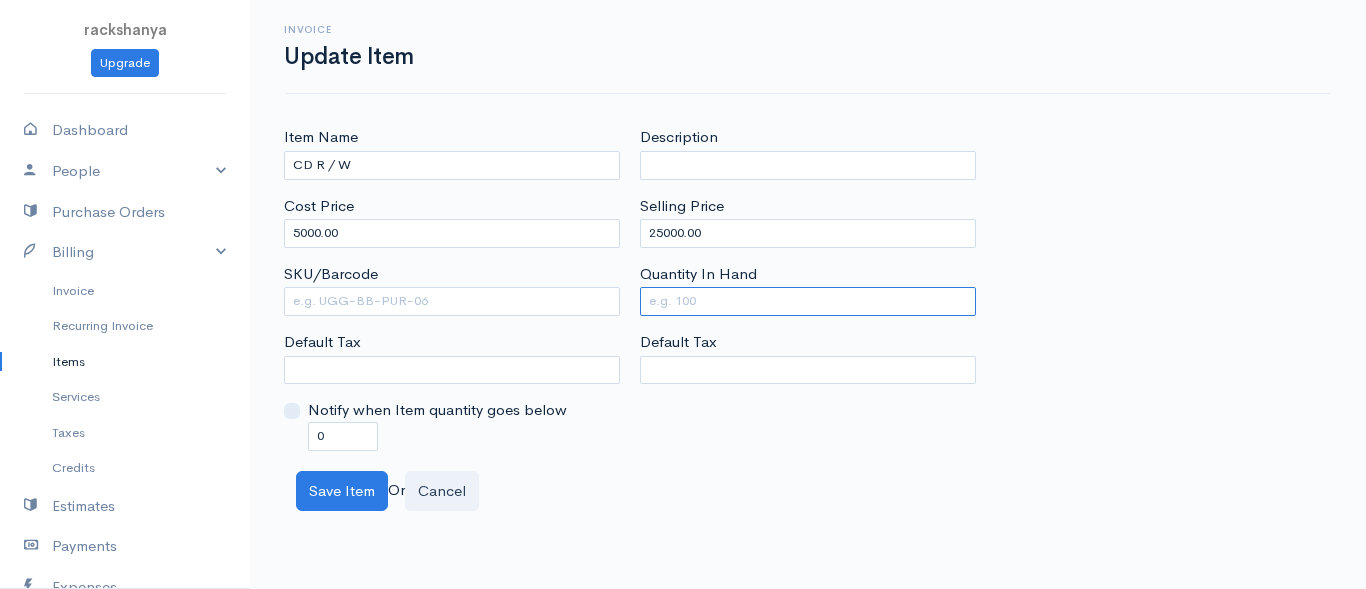 type on "0" 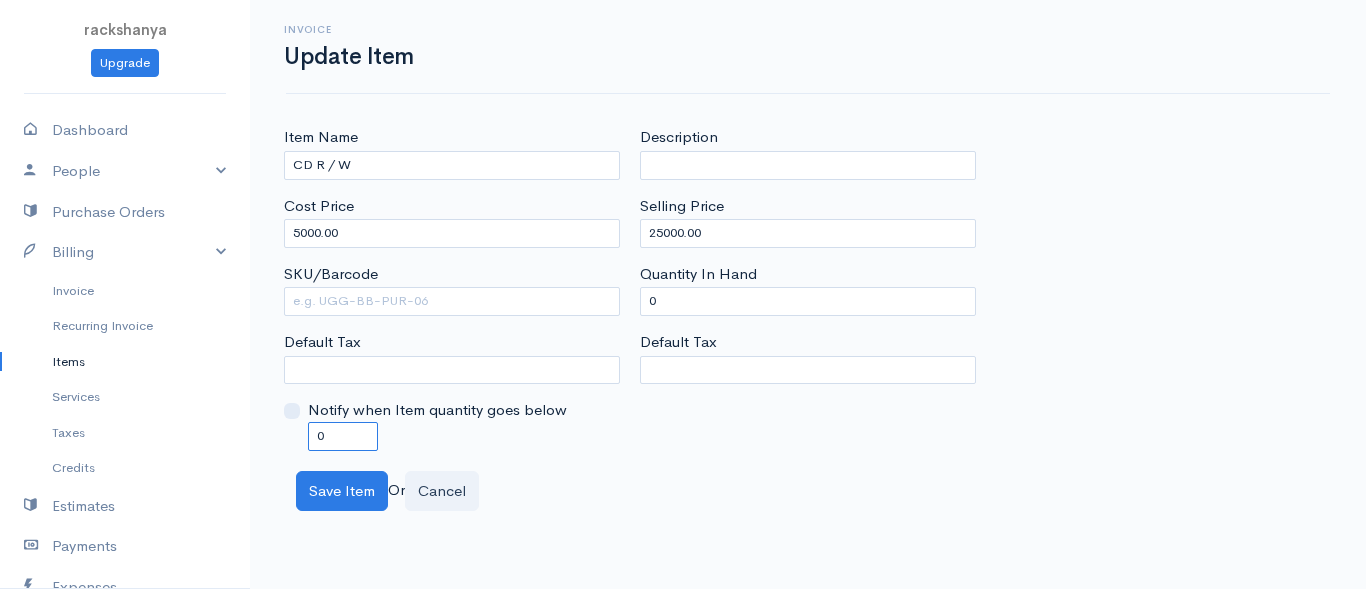 drag, startPoint x: 324, startPoint y: 433, endPoint x: 308, endPoint y: 454, distance: 26.400757 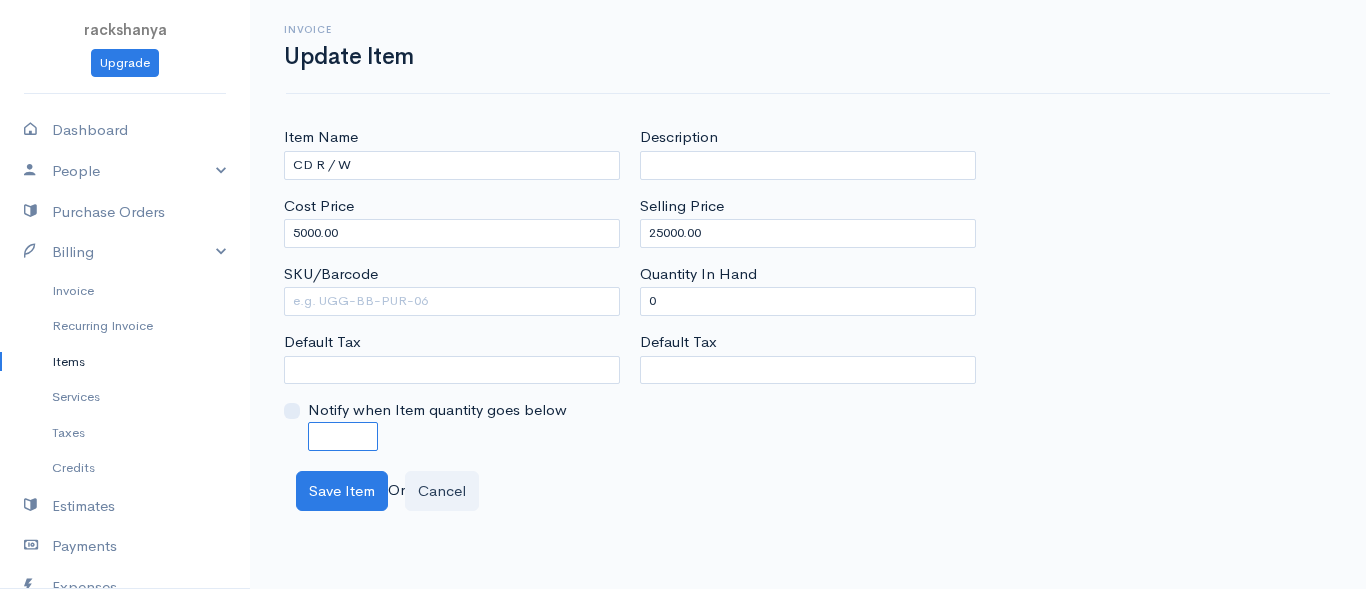 type on "0" 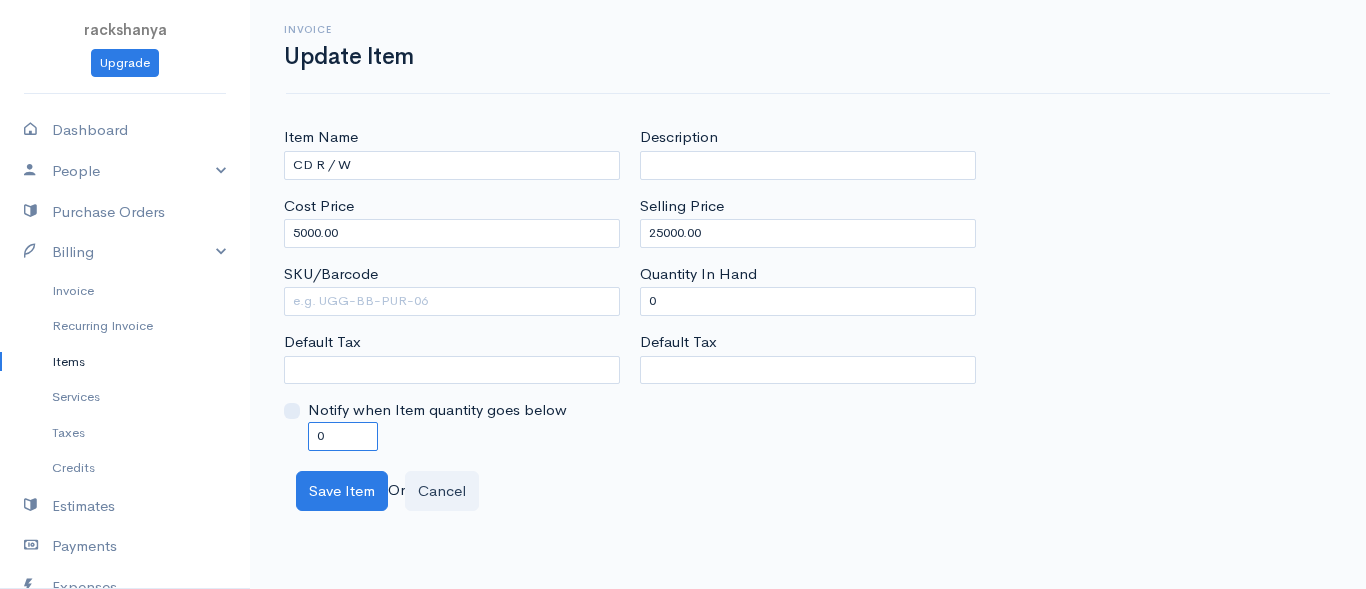 drag, startPoint x: 338, startPoint y: 429, endPoint x: 294, endPoint y: 437, distance: 44.72136 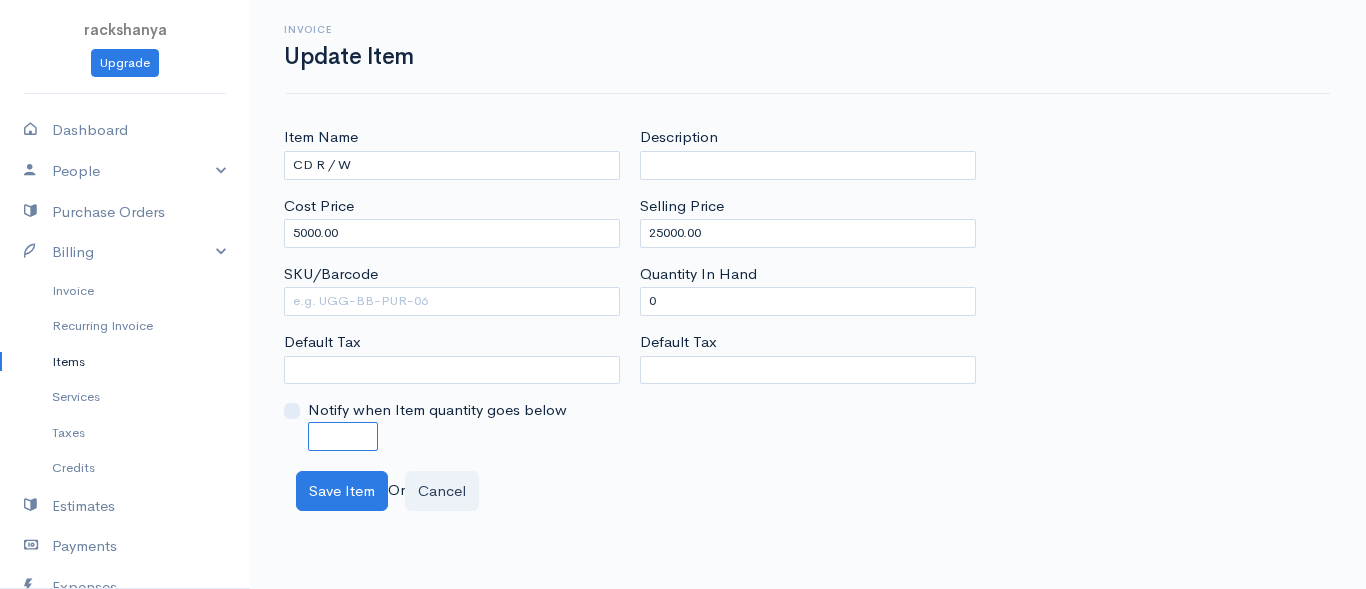 type on "0" 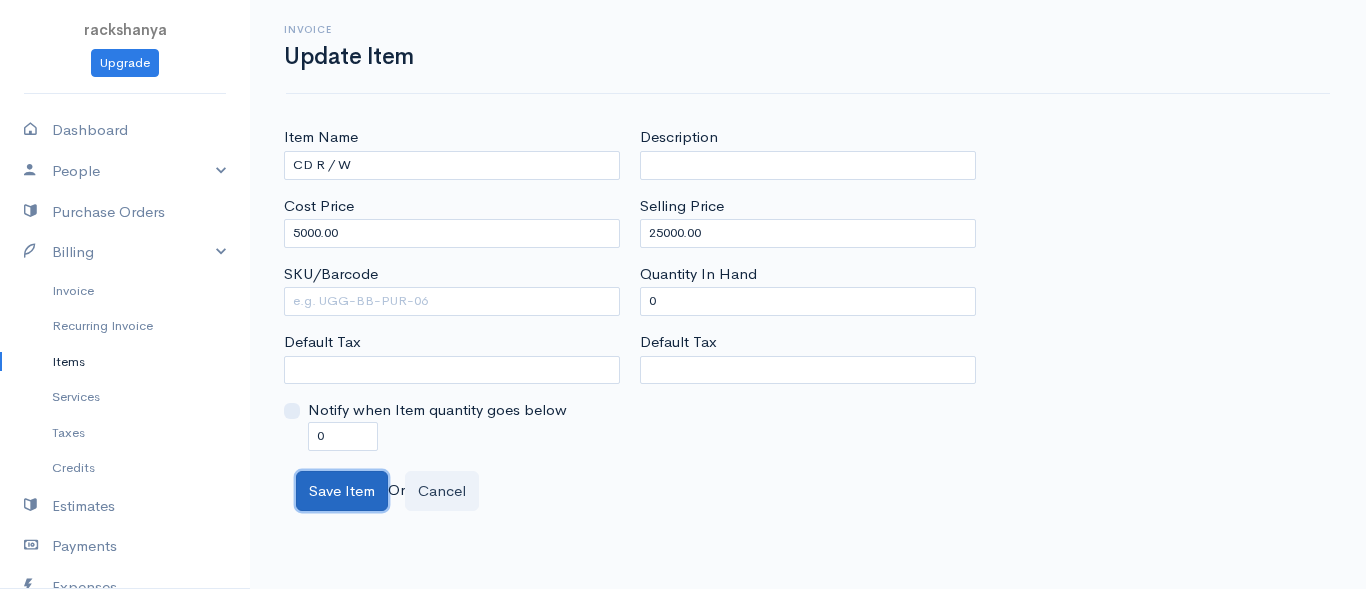 click on "Save Item" at bounding box center (342, 491) 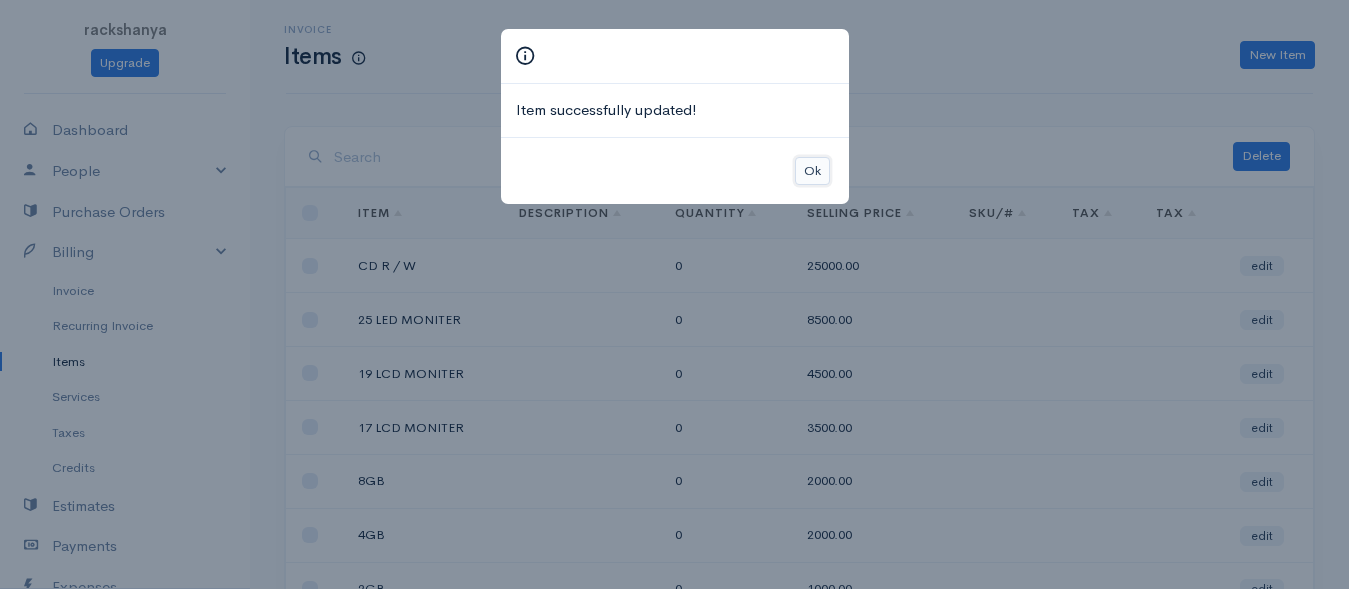 click on "Ok" at bounding box center (812, 171) 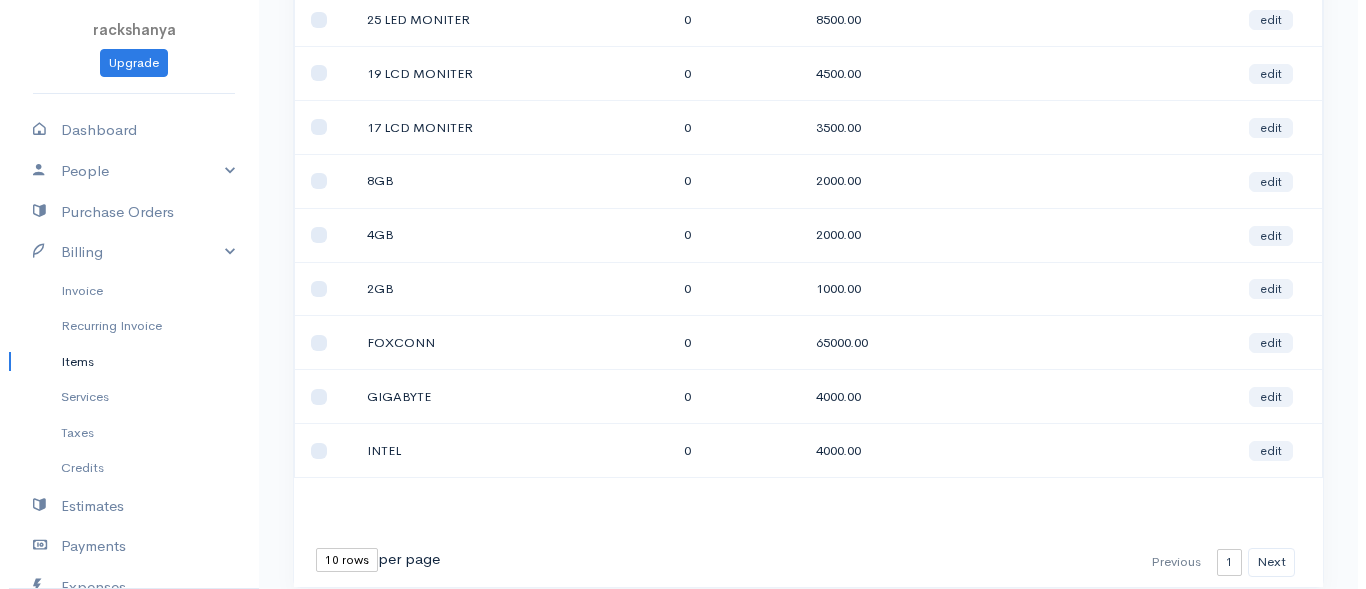 scroll, scrollTop: 0, scrollLeft: 0, axis: both 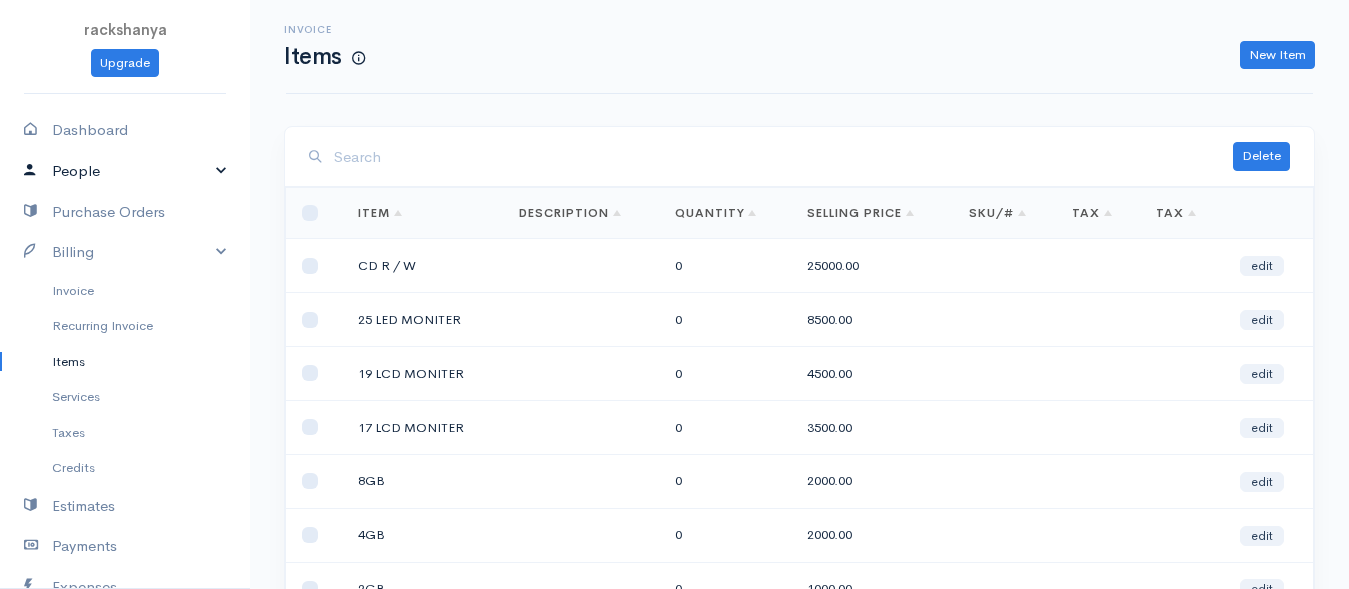 drag, startPoint x: 166, startPoint y: 185, endPoint x: 162, endPoint y: 200, distance: 15.524175 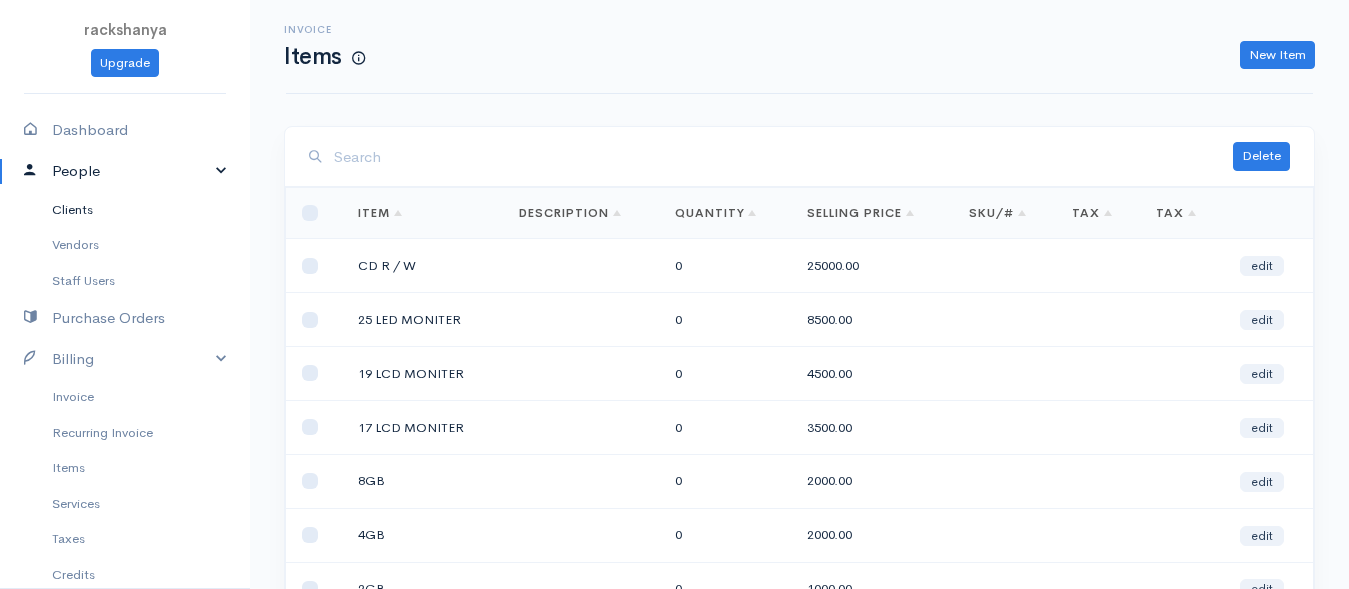 click on "Clients" at bounding box center (125, 210) 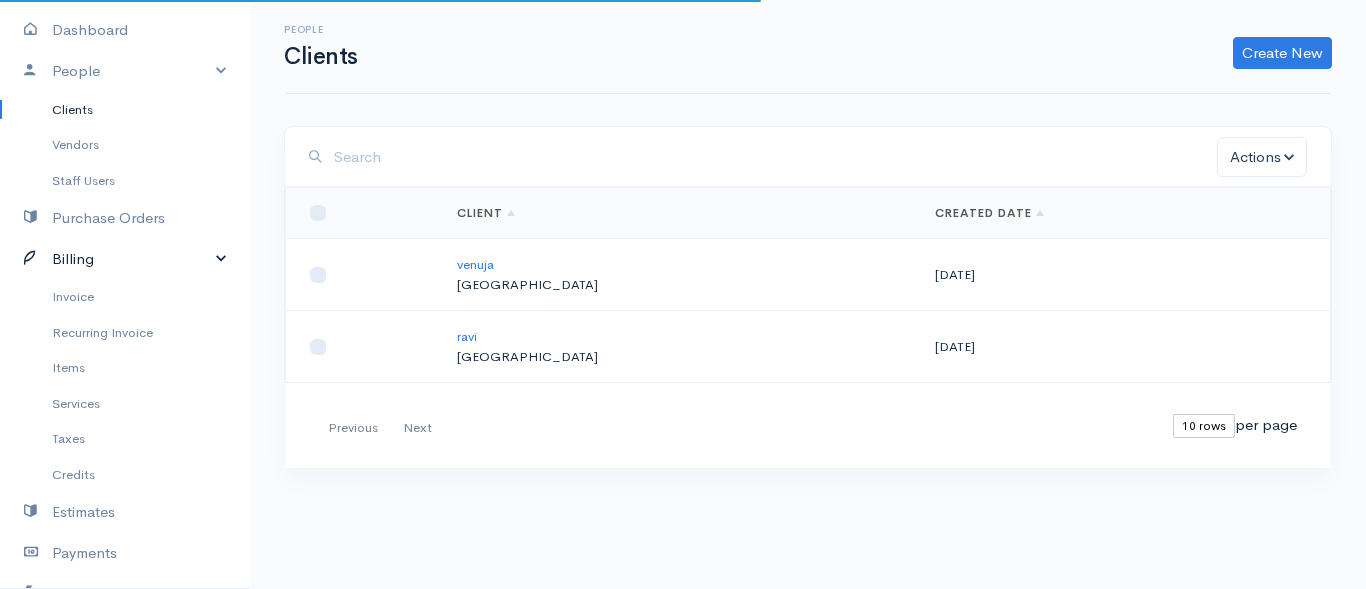 scroll, scrollTop: 200, scrollLeft: 0, axis: vertical 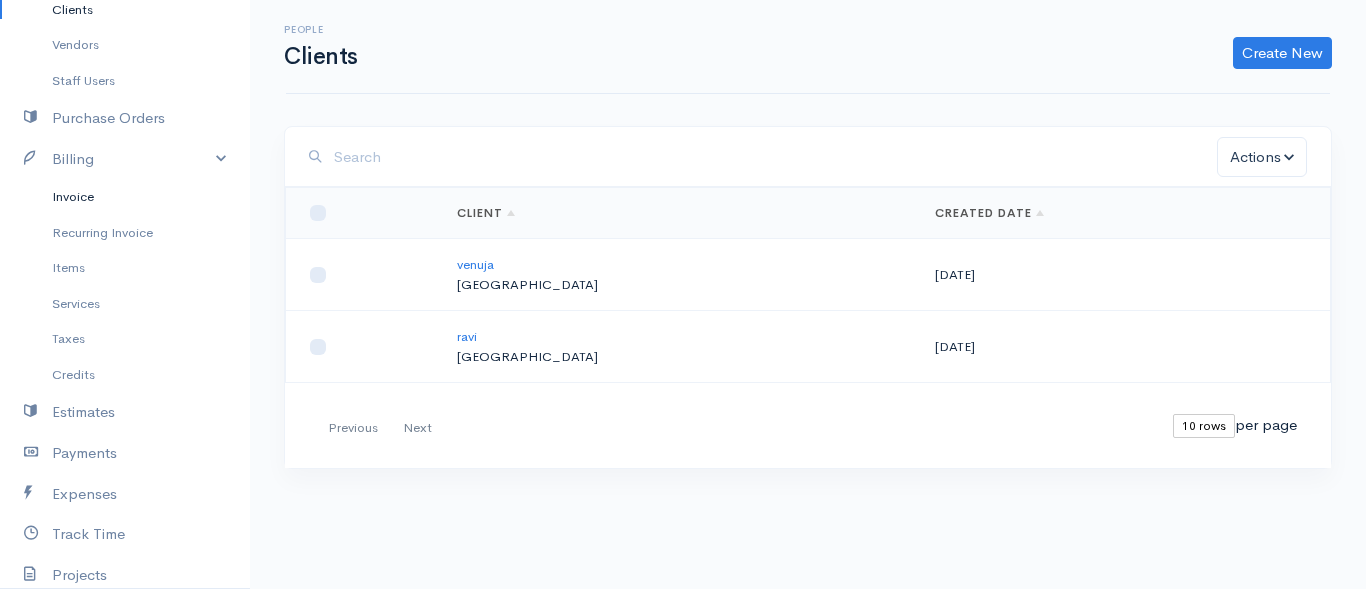 click on "Invoice" at bounding box center [125, 197] 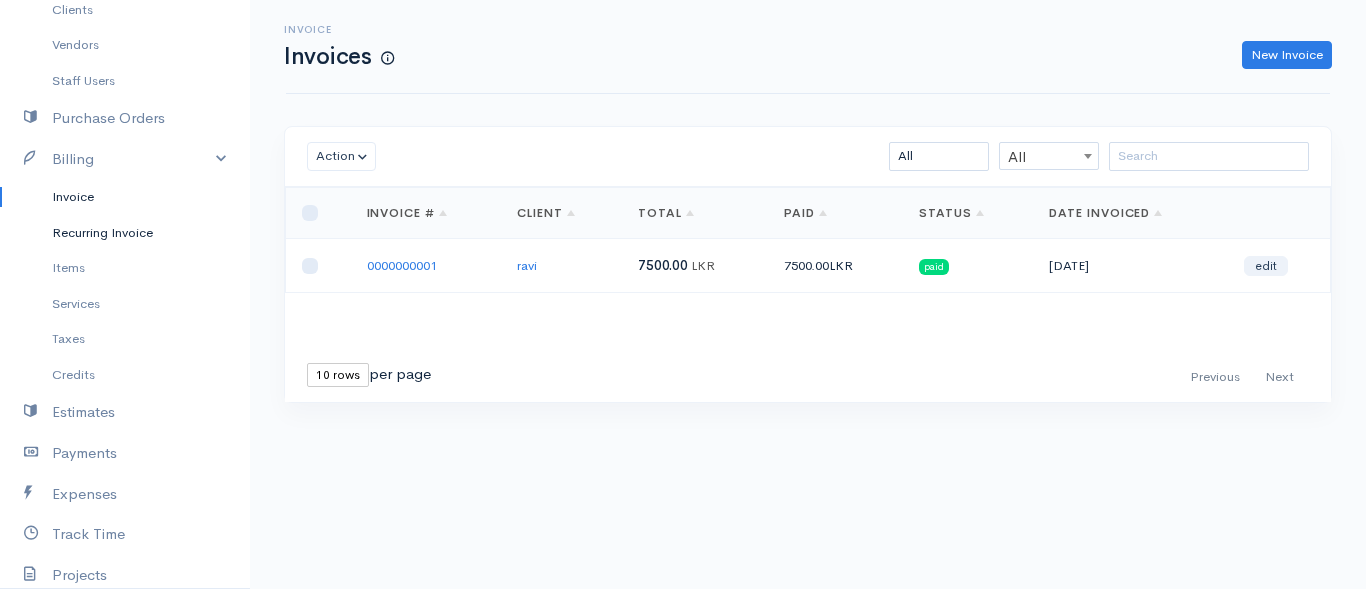 click on "Recurring Invoice" at bounding box center [125, 233] 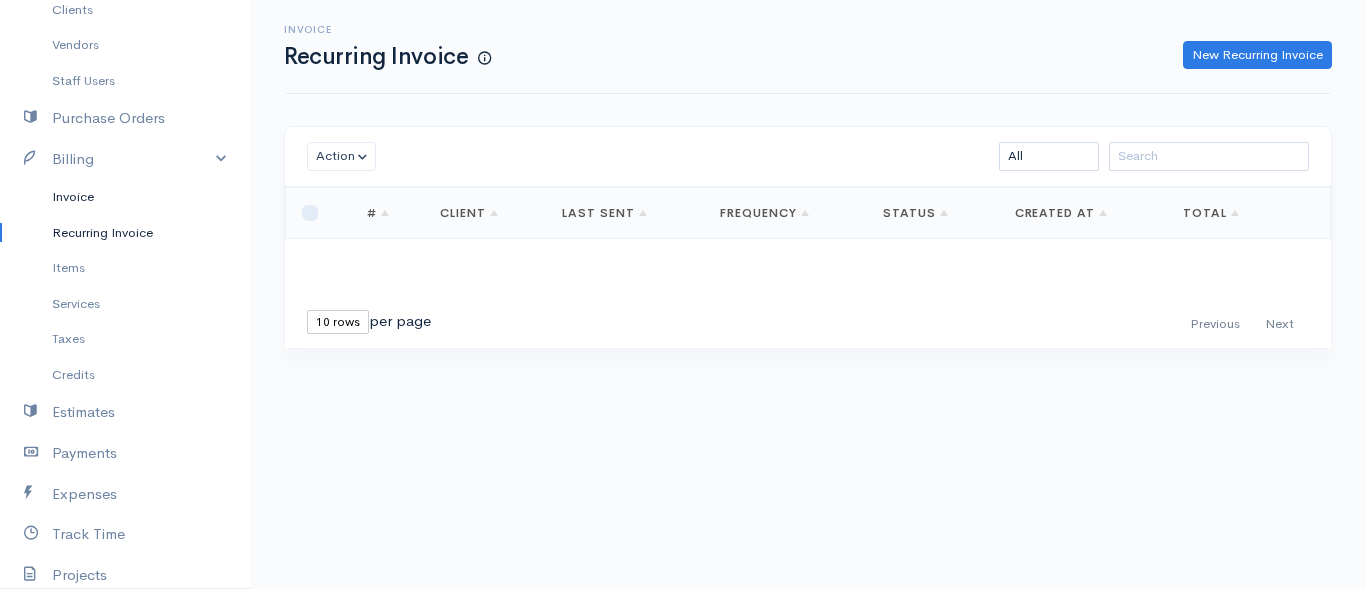 click on "Invoice" at bounding box center (125, 197) 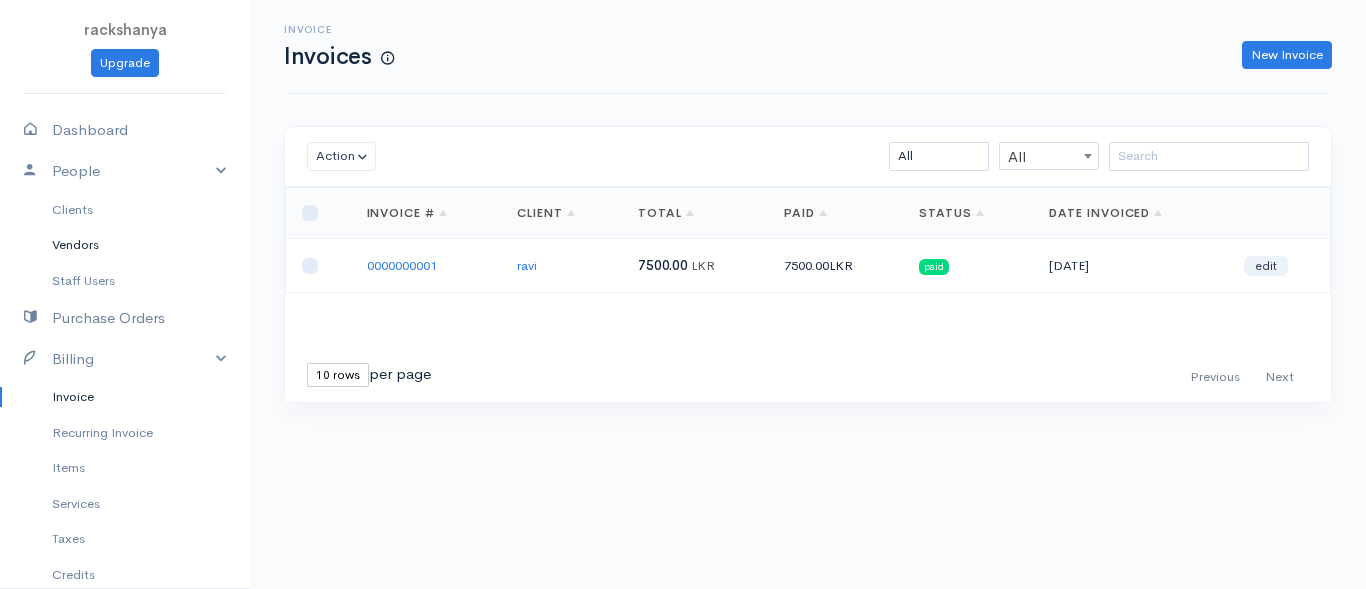 scroll, scrollTop: 200, scrollLeft: 0, axis: vertical 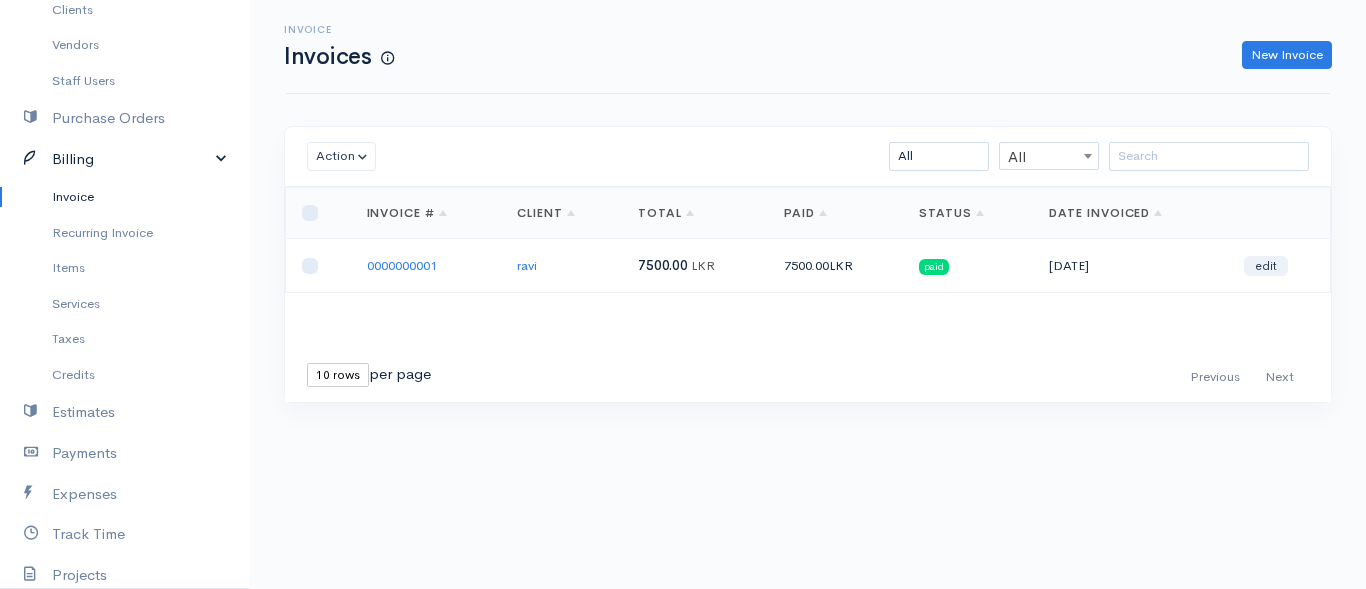 click on "Billing" at bounding box center [125, 159] 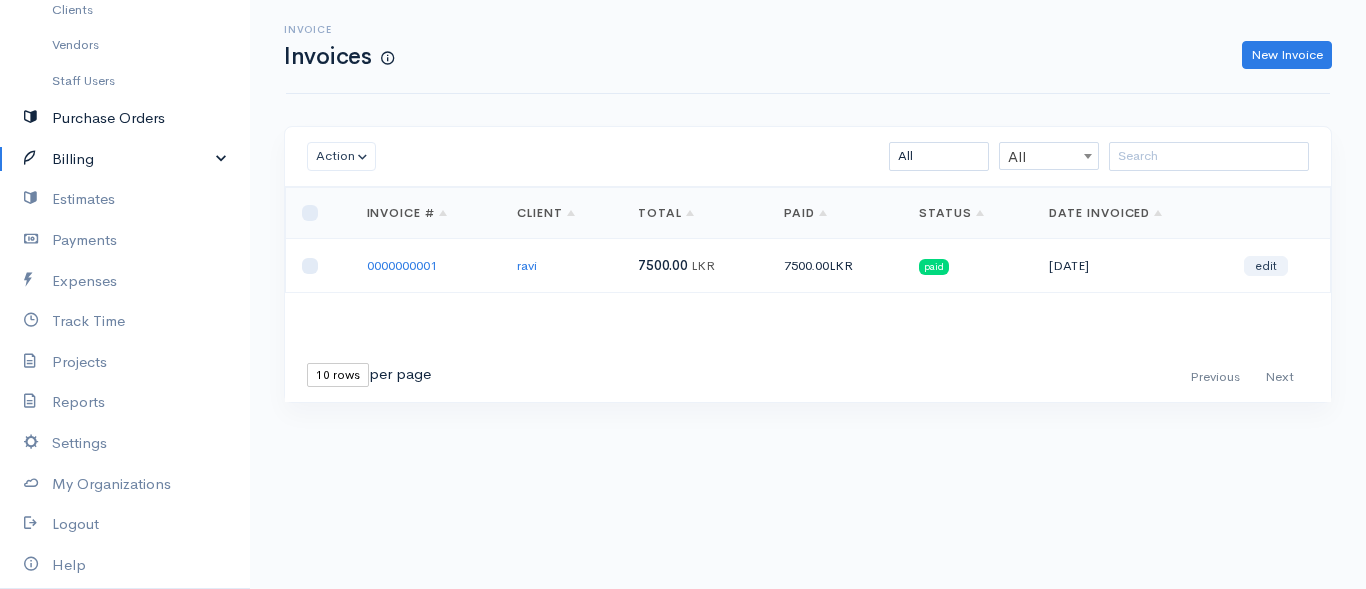 click on "Purchase Orders" at bounding box center [125, 118] 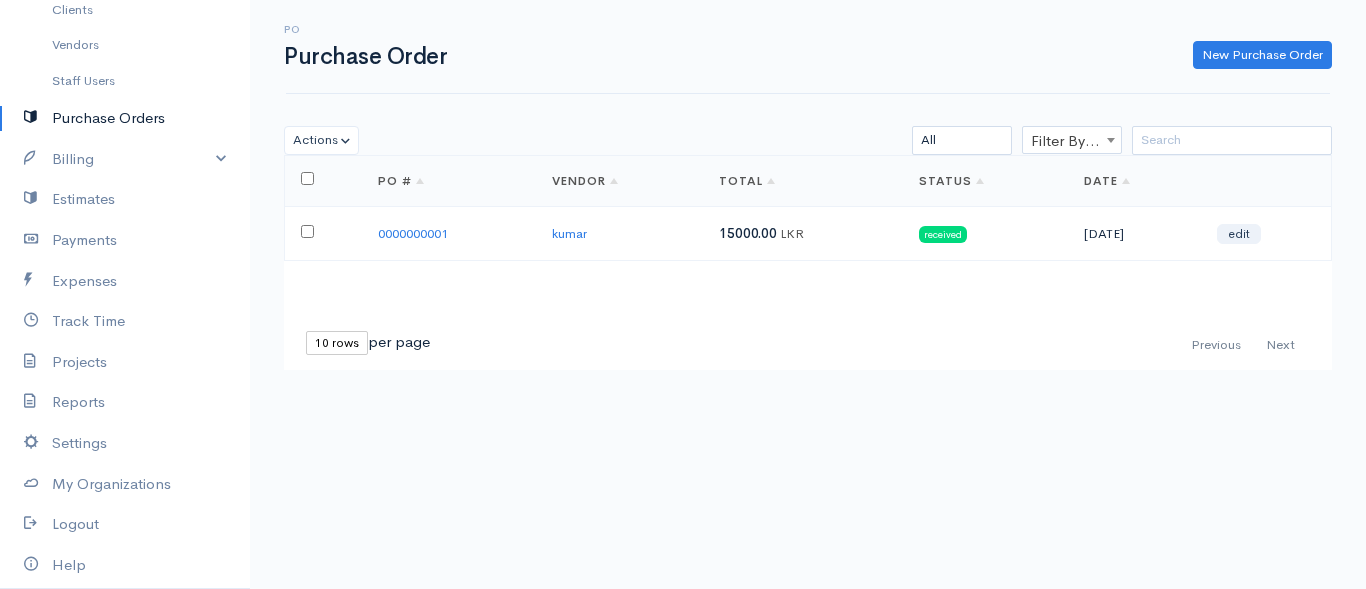 click on "Purchase Orders" at bounding box center [125, 118] 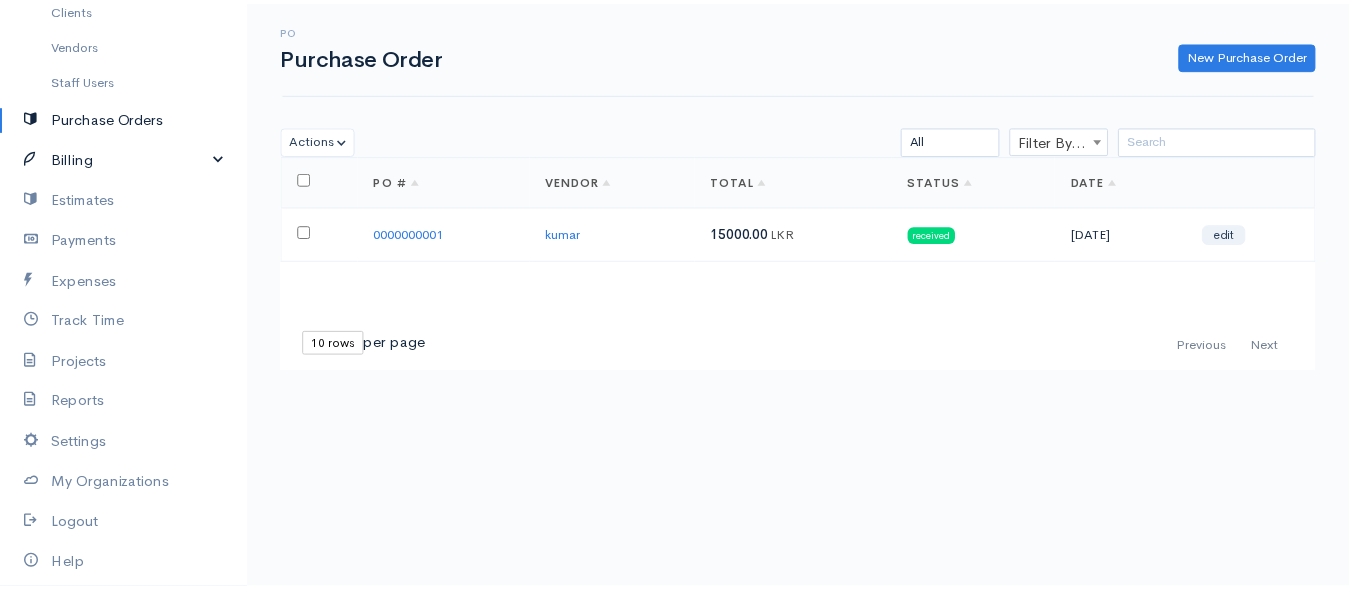 scroll, scrollTop: 265, scrollLeft: 0, axis: vertical 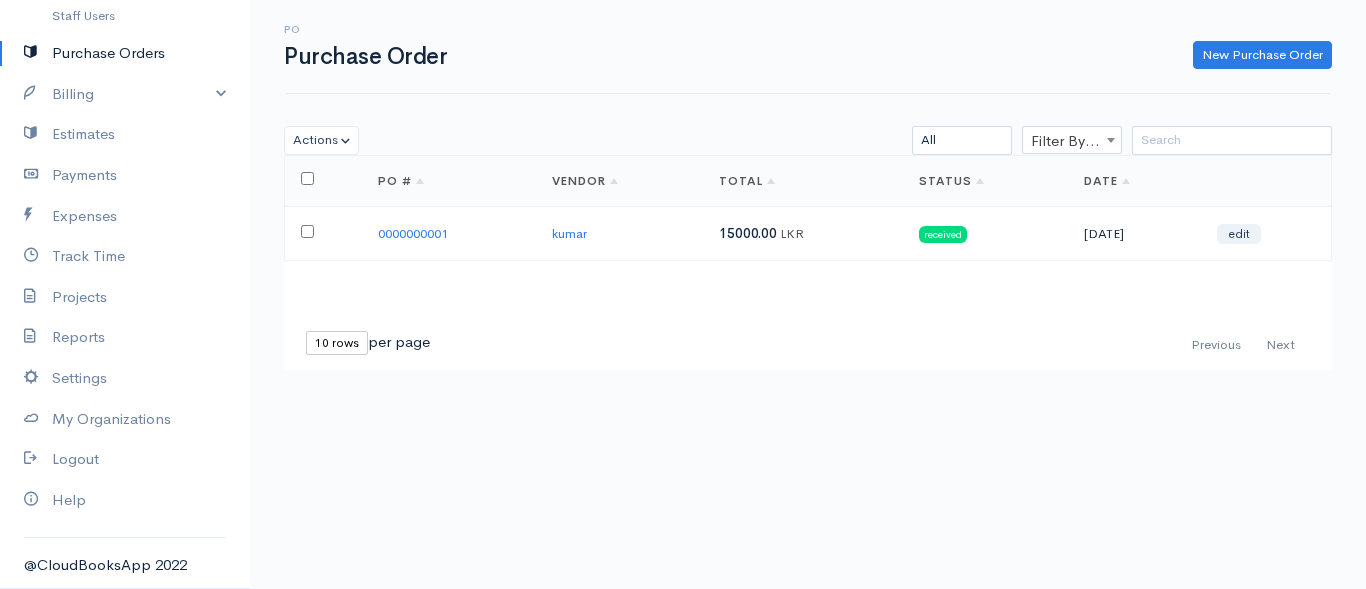click on "Purchase Orders" at bounding box center (125, 53) 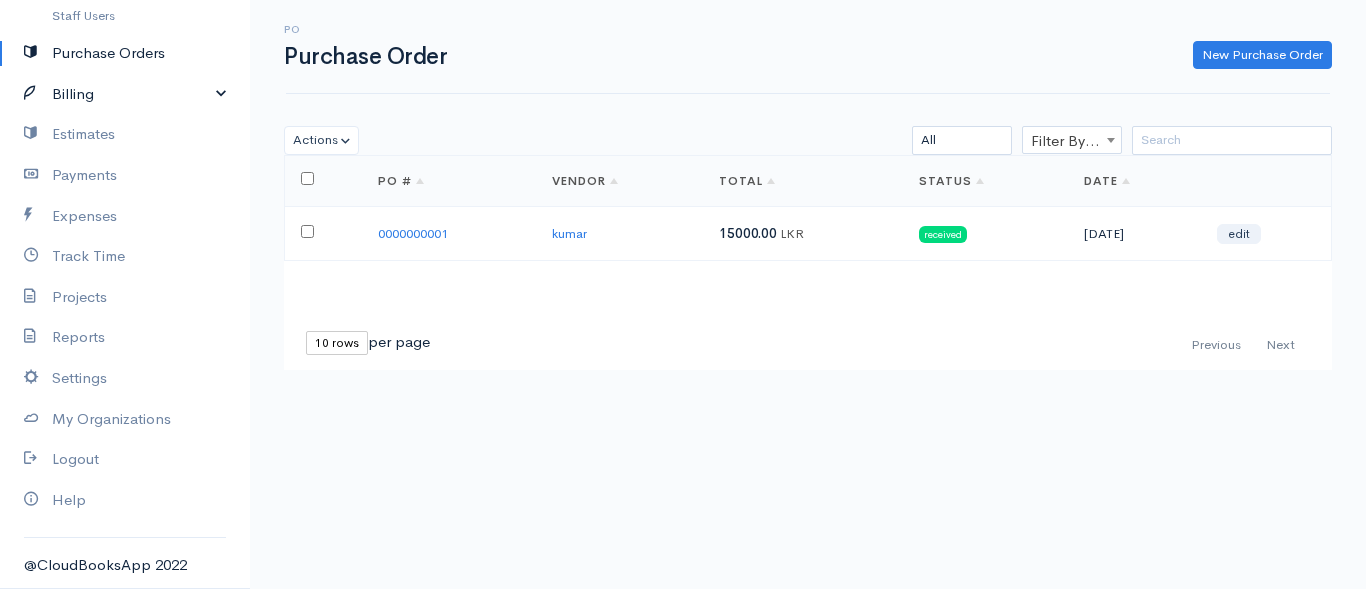 click on "Billing" at bounding box center [125, 94] 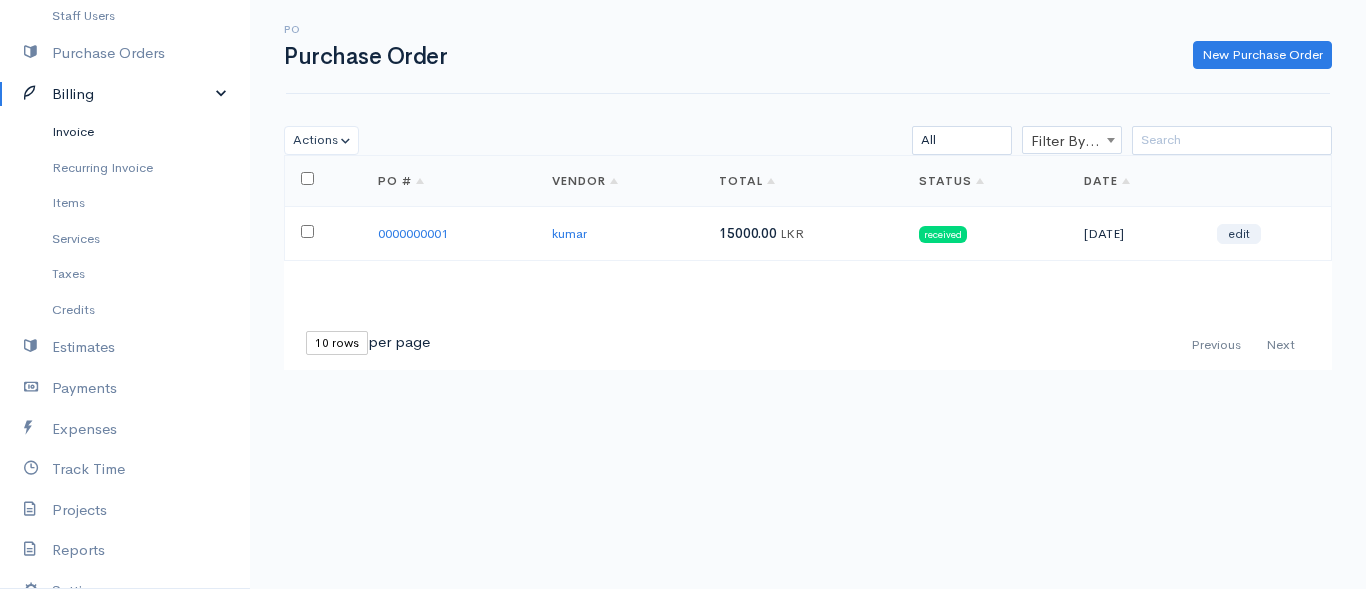 click on "Invoice" at bounding box center [125, 132] 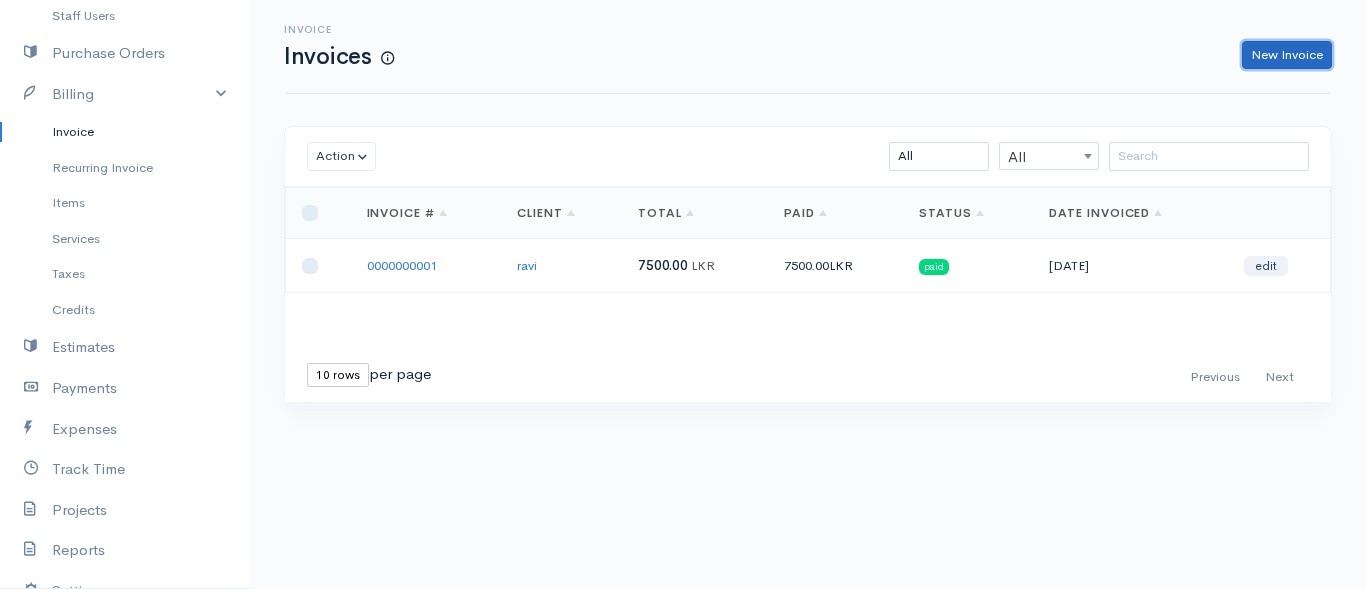 click on "New Invoice" at bounding box center (1287, 55) 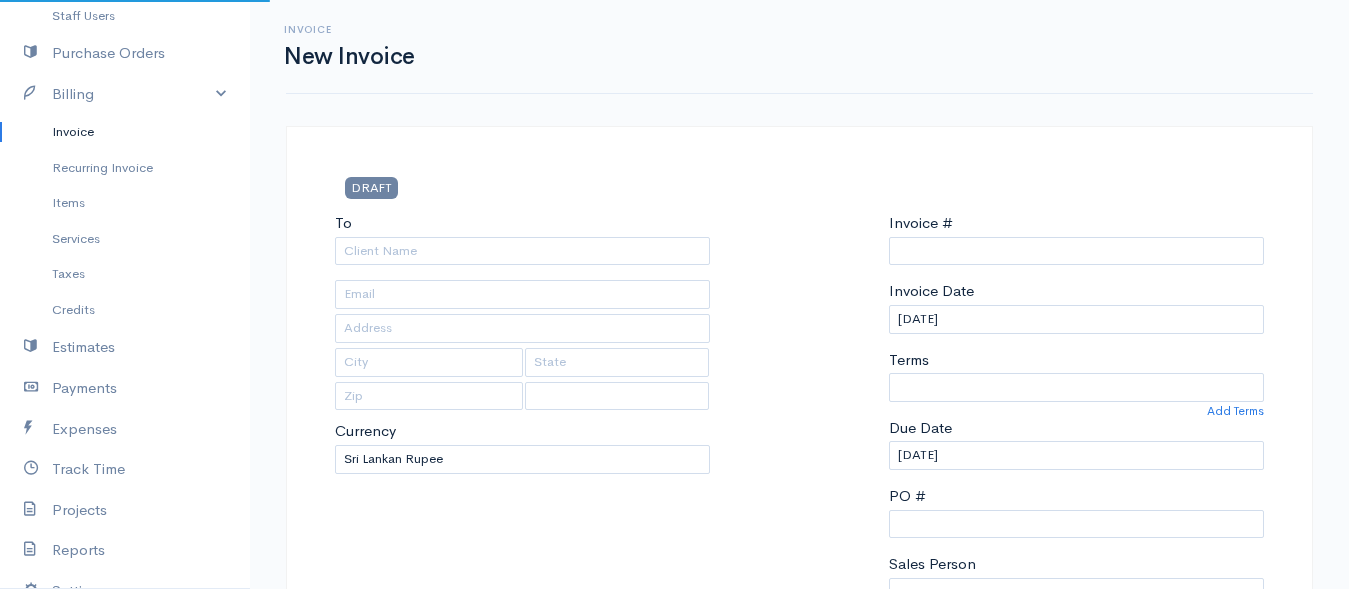 select on "[GEOGRAPHIC_DATA]" 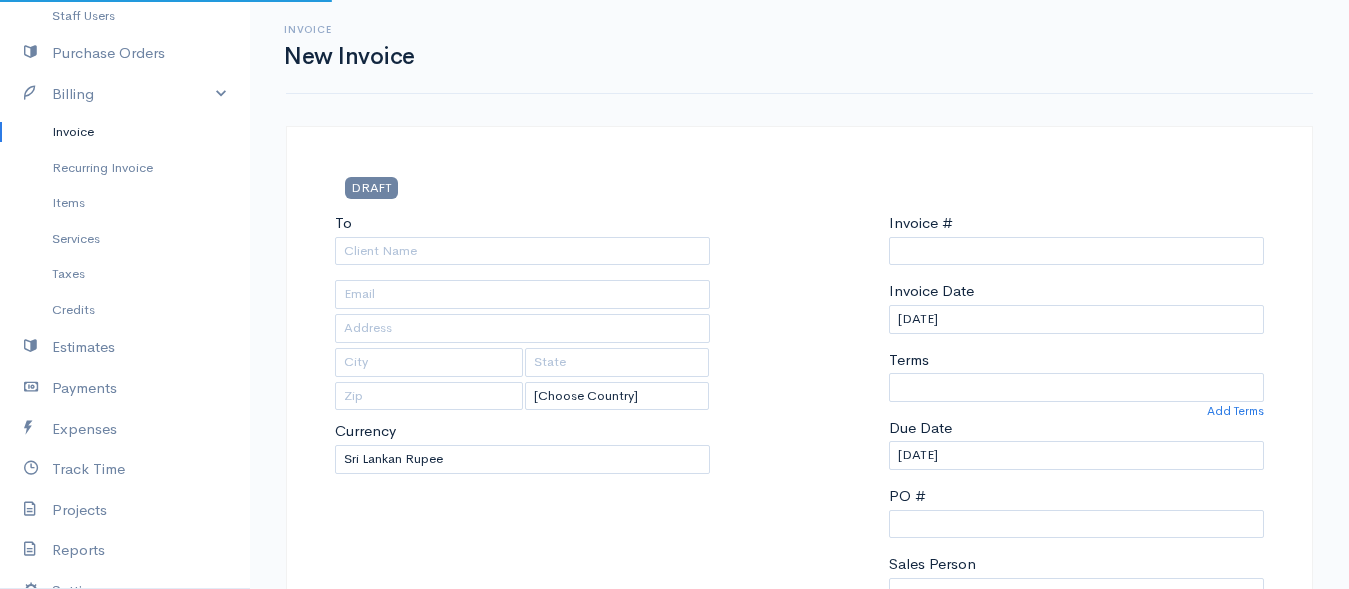 type on "0000000002" 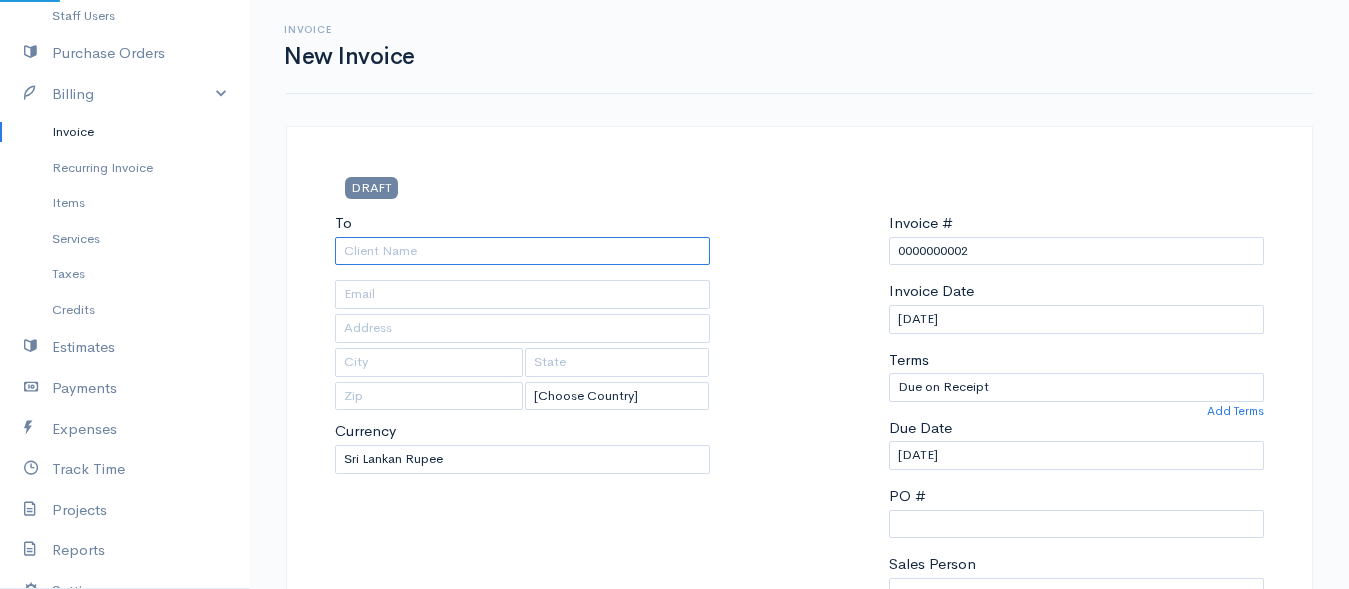 click on "To" at bounding box center (522, 251) 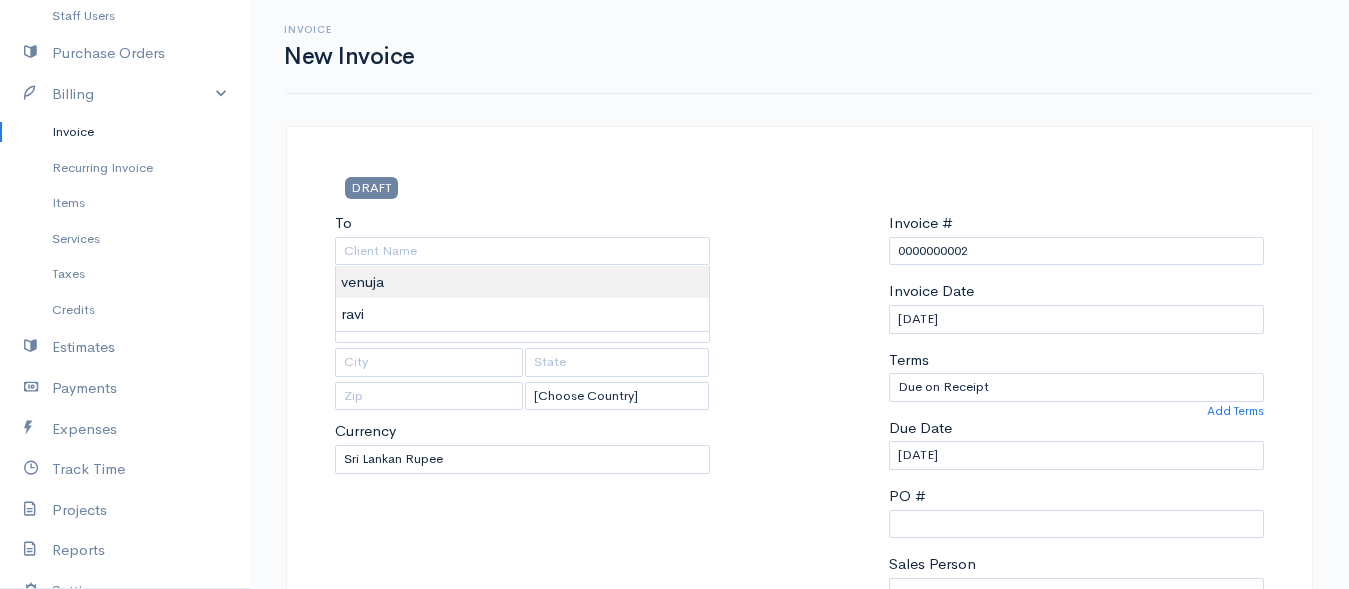 type on "venuja" 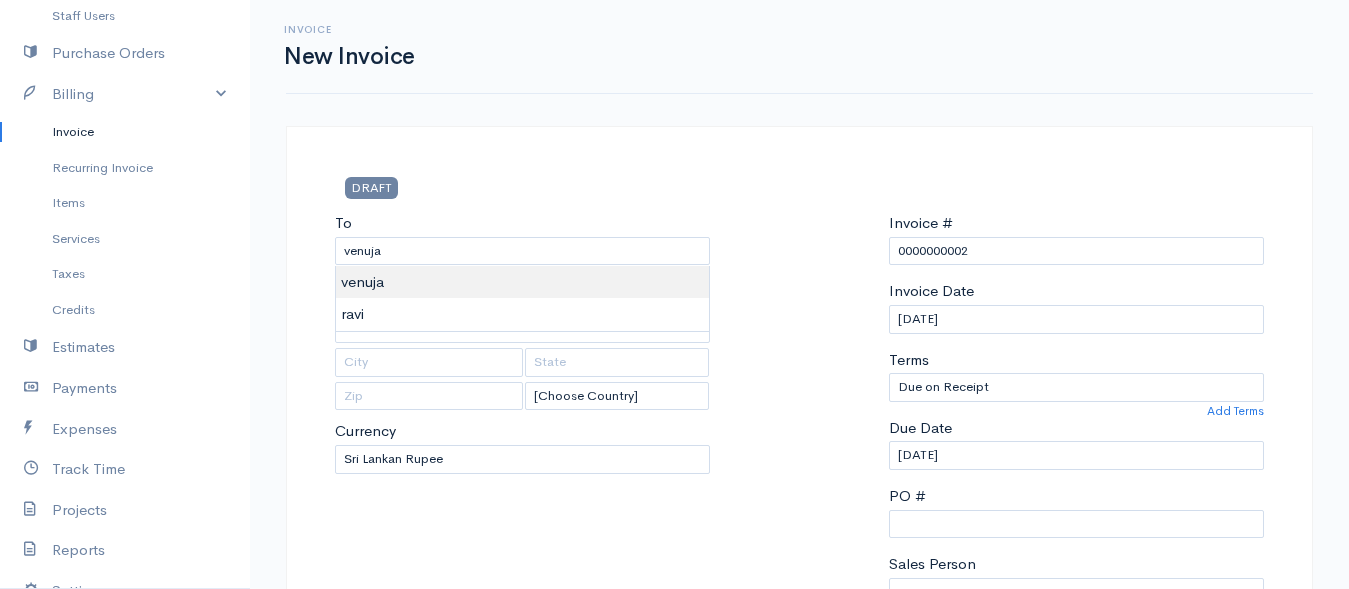 click on "rackshanya
Upgrade
Dashboard
People
Clients
Vendors
Staff Users
Purchase Orders
Billing
Invoice
Recurring Invoice
Items
Services
Taxes
Credits
Estimates
Payments
Expenses
Track Time
Projects
Reports
Settings
My Organizations
Logout
Help
@CloudBooksApp 2022
Invoice
New Invoice
DRAFT To venuja [Choose Country] United States Canada United Kingdom Afghanistan Albania Algeria American Samoa Andorra Anguilla Angola Antarctica Antigua and Barbuda Argentina Armenia Aruba Austria" at bounding box center (674, 864) 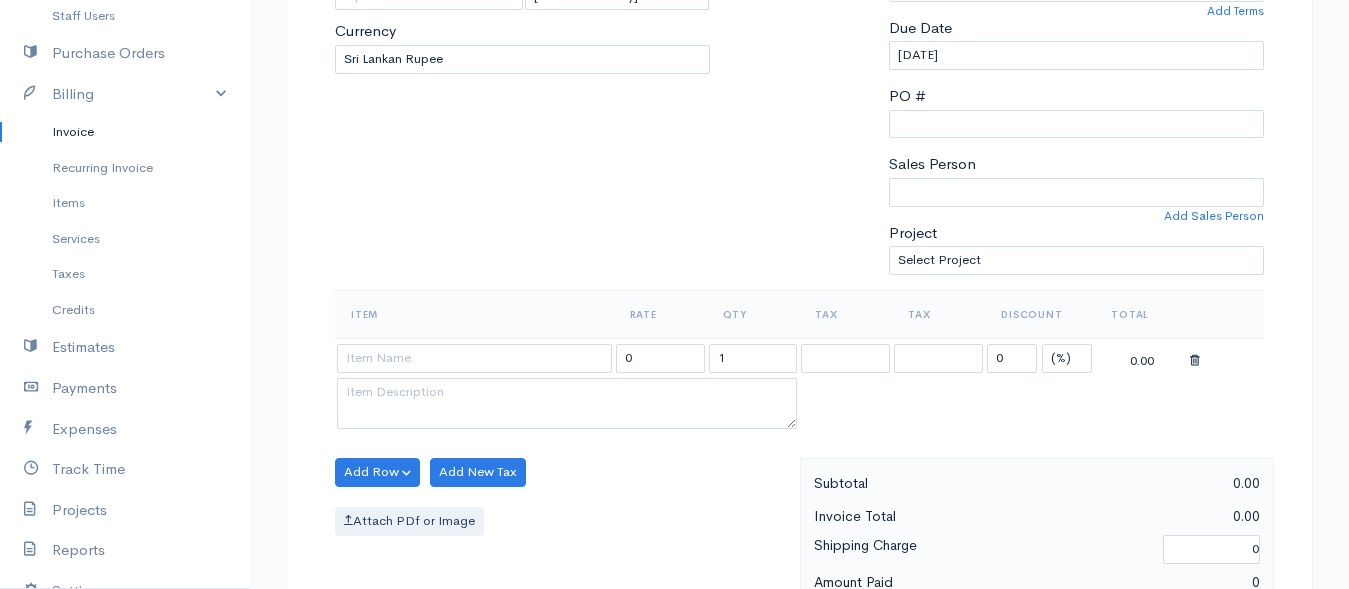 scroll, scrollTop: 600, scrollLeft: 0, axis: vertical 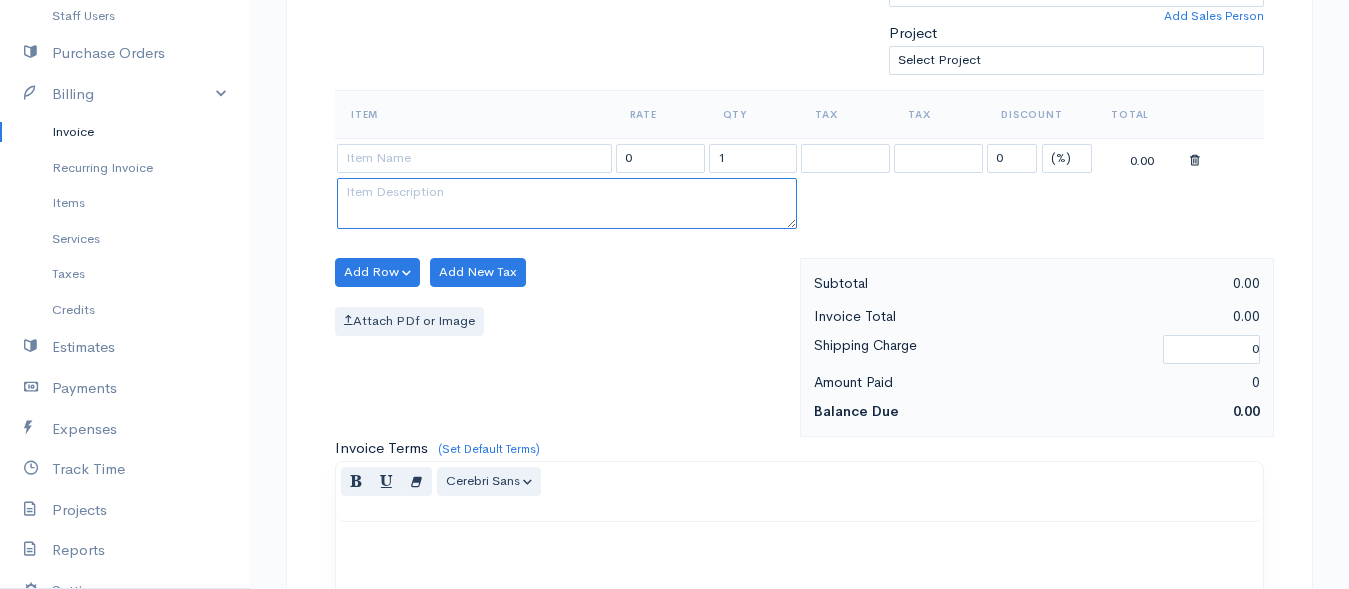 click at bounding box center [567, 204] 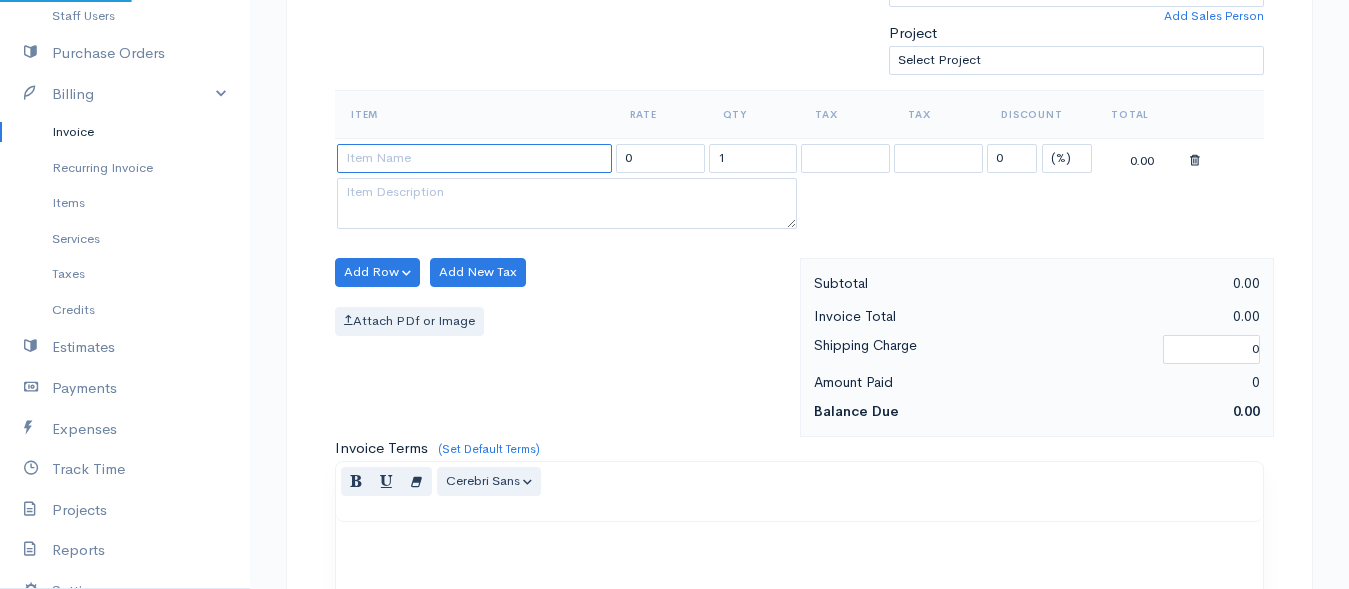 click at bounding box center [474, 158] 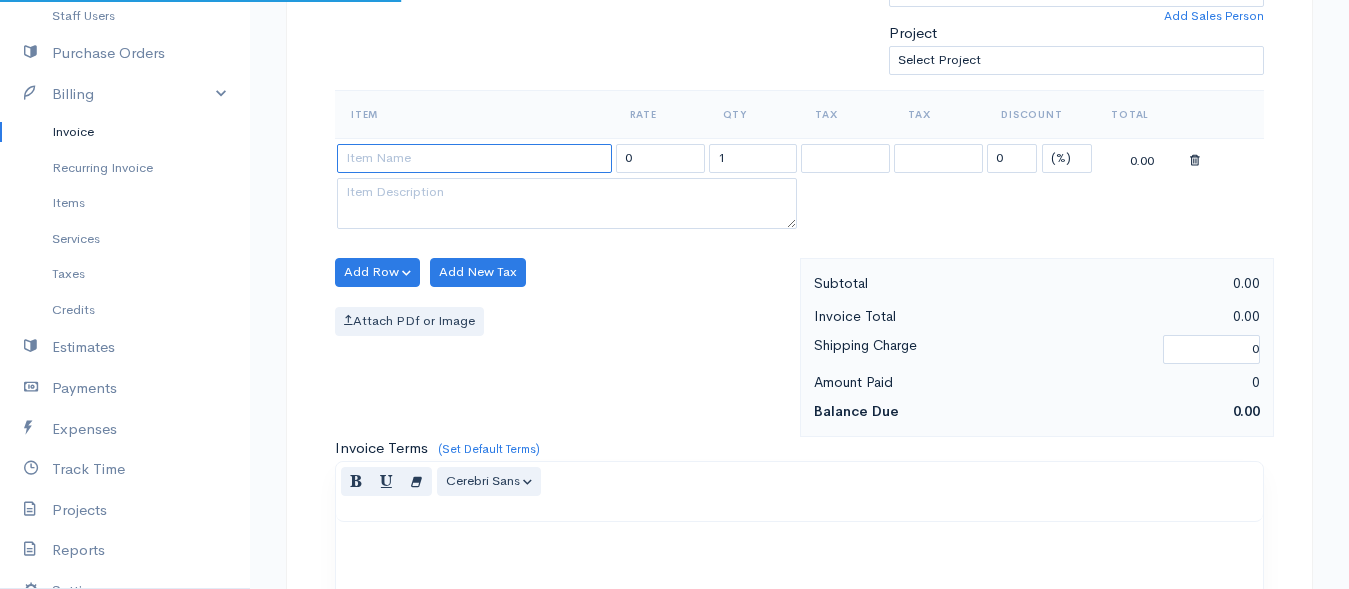 click at bounding box center (474, 158) 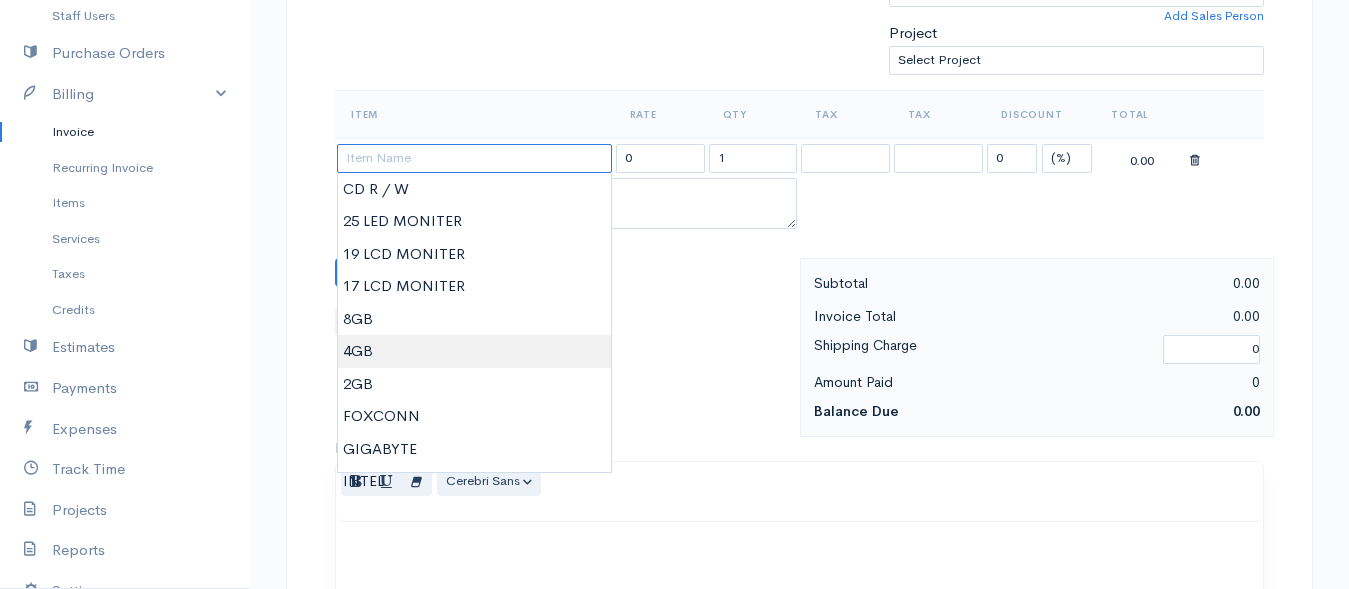 scroll, scrollTop: 700, scrollLeft: 0, axis: vertical 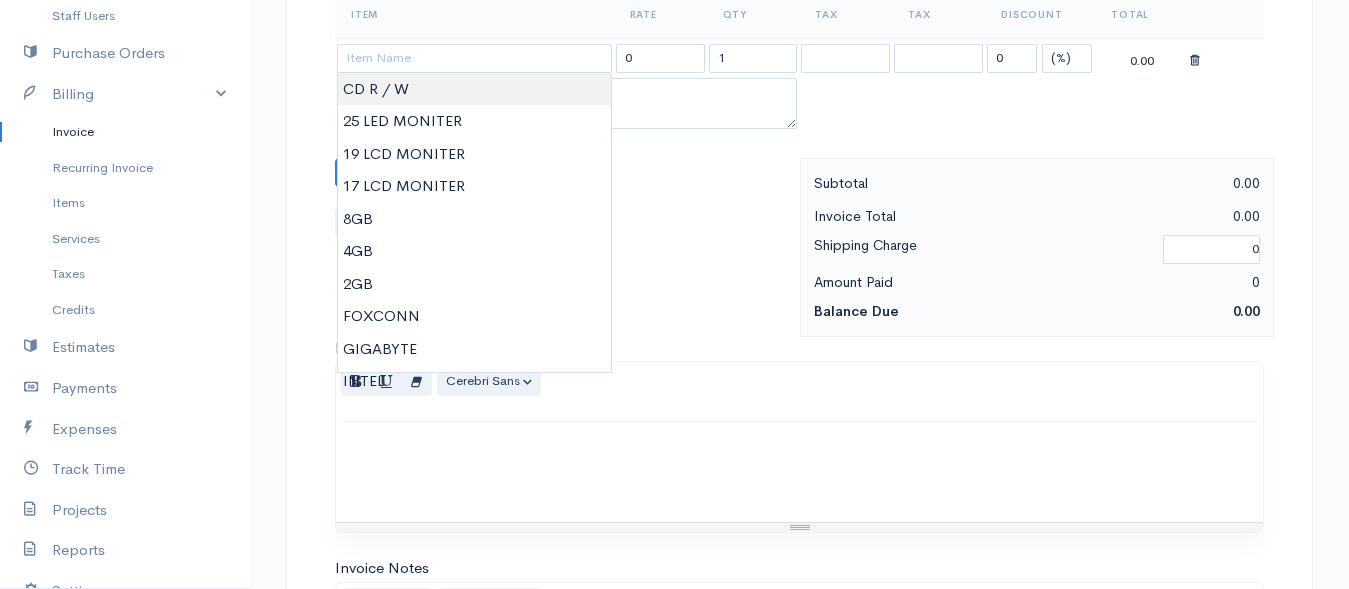 type on "CD R / W" 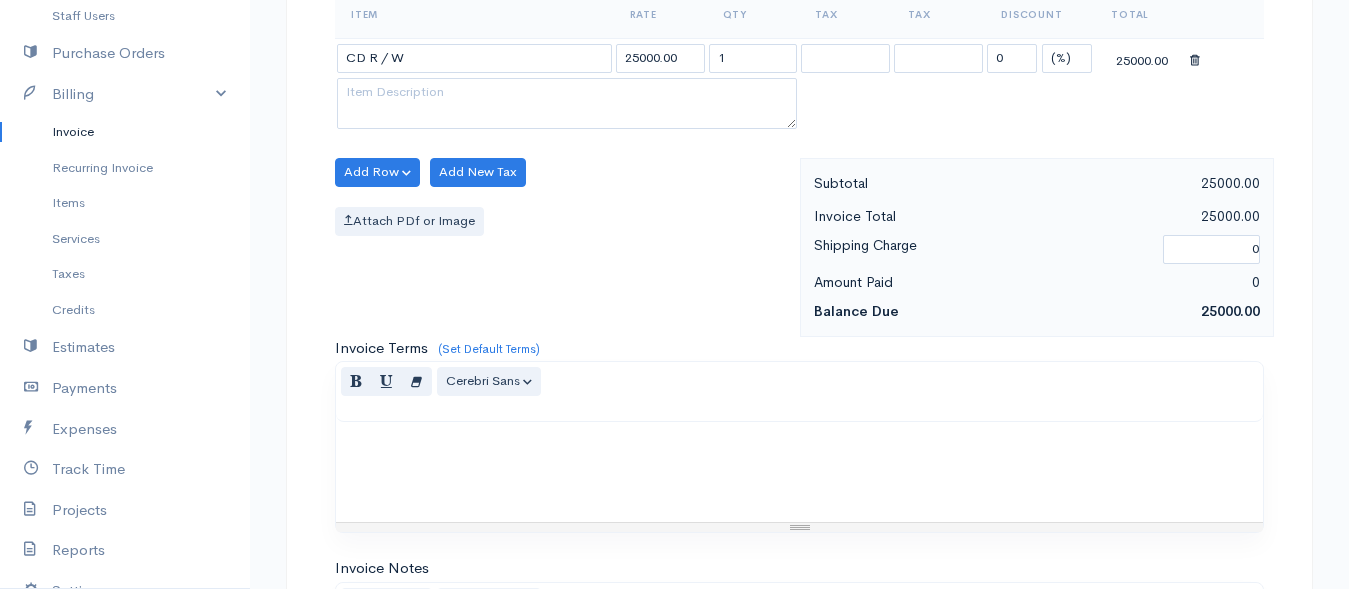click on "rackshanya
Upgrade
Dashboard
People
Clients
Vendors
Staff Users
Purchase Orders
Billing
Invoice
Recurring Invoice
Items
Services
Taxes
Credits
Estimates
Payments
Expenses
Track Time
Projects
Reports
Settings
My Organizations
Logout
Help
@CloudBooksApp 2022
Invoice
New Invoice
DRAFT To venuja [Choose Country] United States Canada United Kingdom Afghanistan Albania Algeria American Samoa Andorra Anguilla Angola Antarctica Antigua and Barbuda Argentina Armenia Aruba Austria" at bounding box center (674, 164) 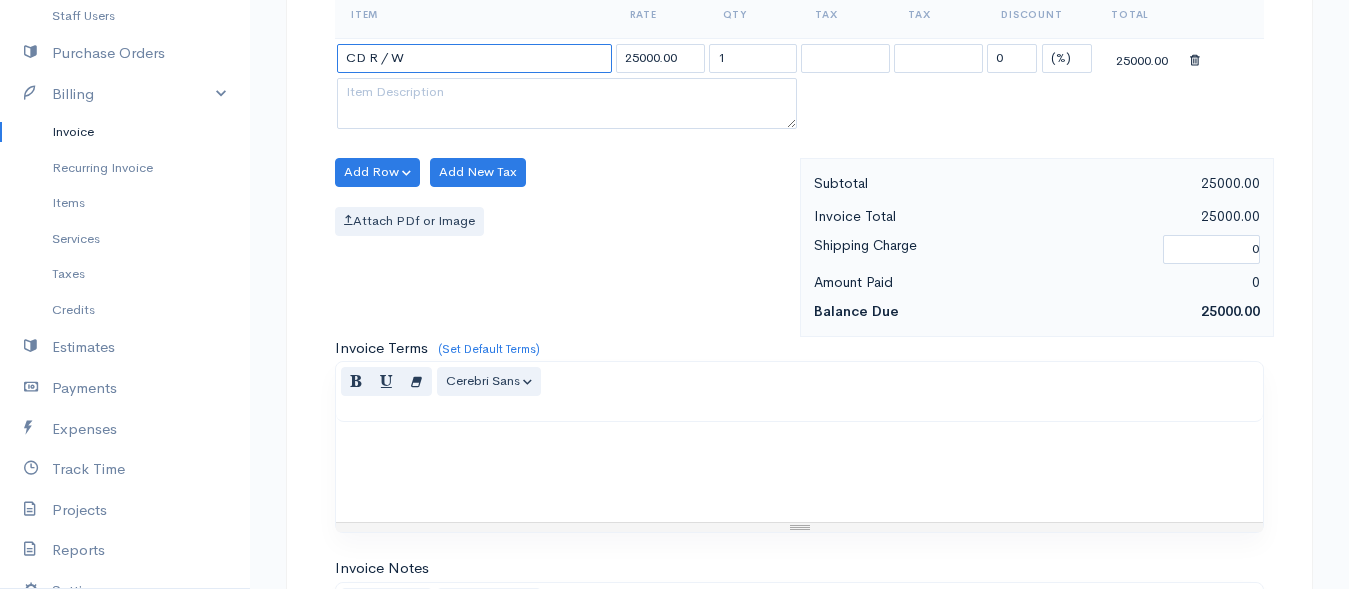click on "CD R / W" at bounding box center (474, 58) 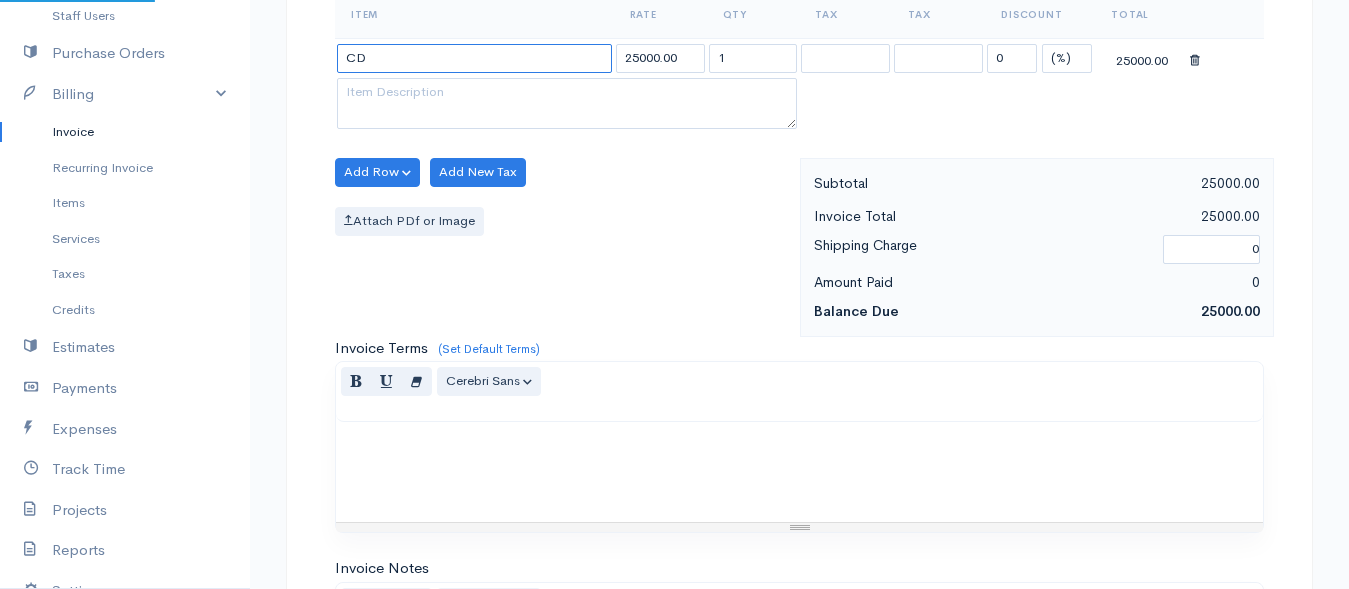 type on "C" 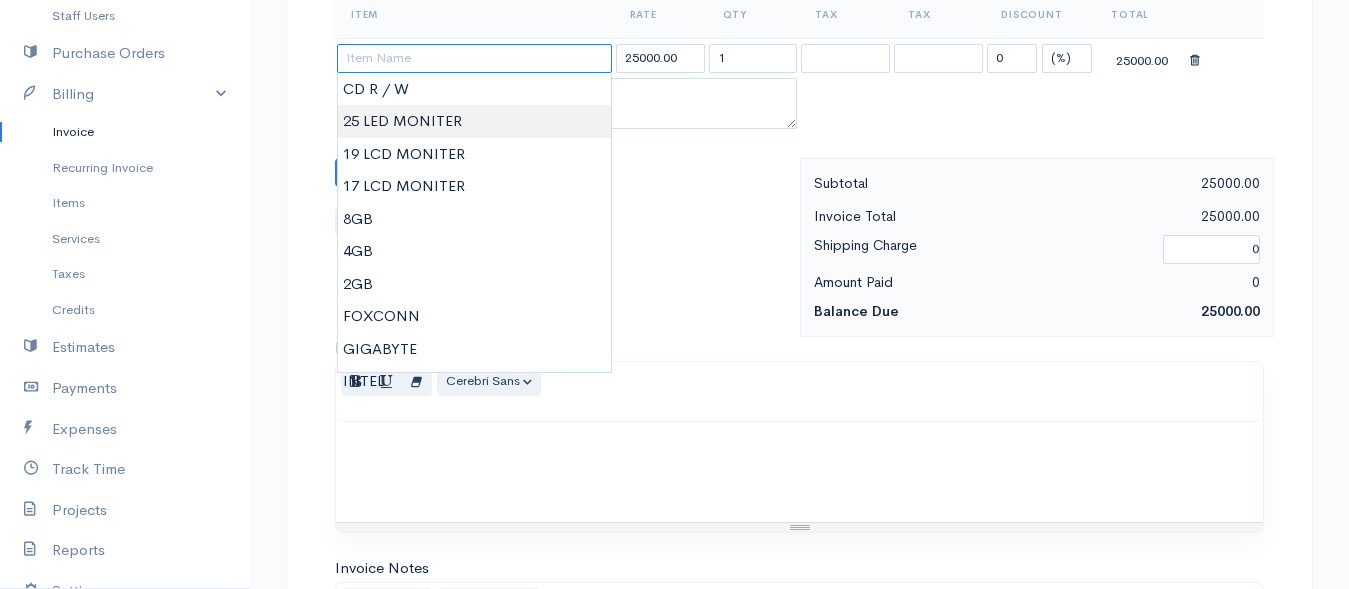 type on "25 LED MONITER" 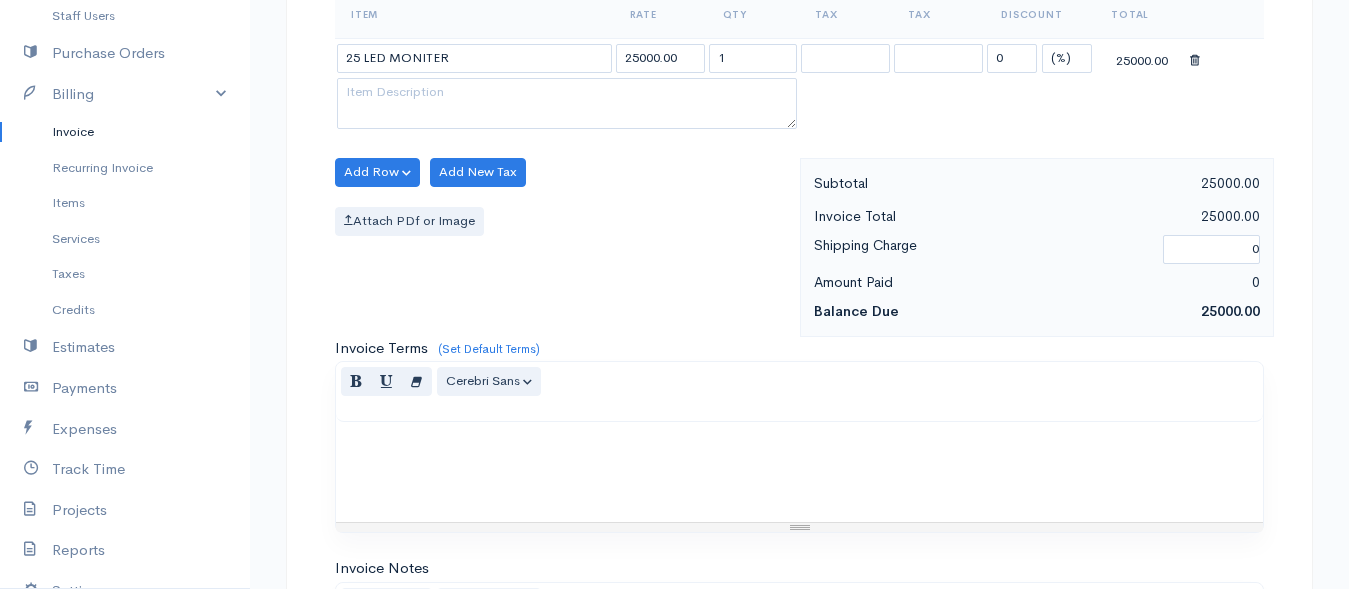 click on "rackshanya
Upgrade
Dashboard
People
Clients
Vendors
Staff Users
Purchase Orders
Billing
Invoice
Recurring Invoice
Items
Services
Taxes
Credits
Estimates
Payments
Expenses
Track Time
Projects
Reports
Settings
My Organizations
Logout
Help
@CloudBooksApp 2022
Invoice
New Invoice
DRAFT To venuja [Choose Country] United States Canada United Kingdom Afghanistan Albania Algeria American Samoa Andorra Anguilla Angola Antarctica Antigua and Barbuda Argentina Armenia Aruba Austria" at bounding box center [674, 164] 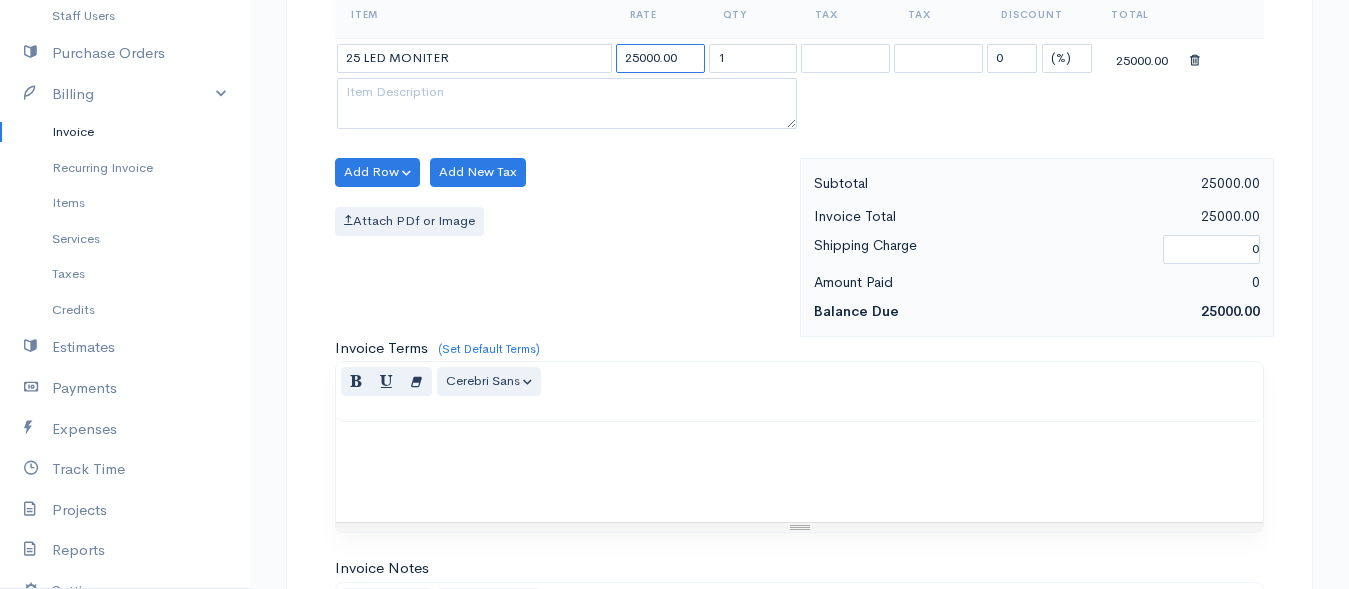drag, startPoint x: 648, startPoint y: 50, endPoint x: 697, endPoint y: 60, distance: 50.01 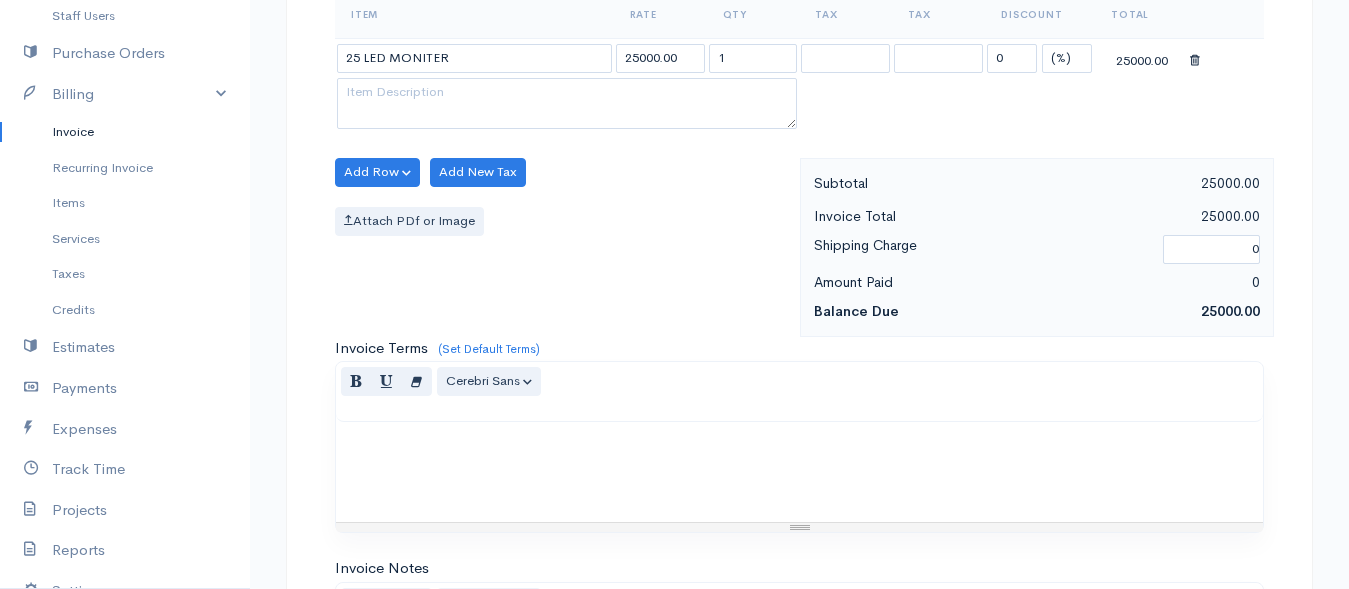 click at bounding box center (1226, 58) 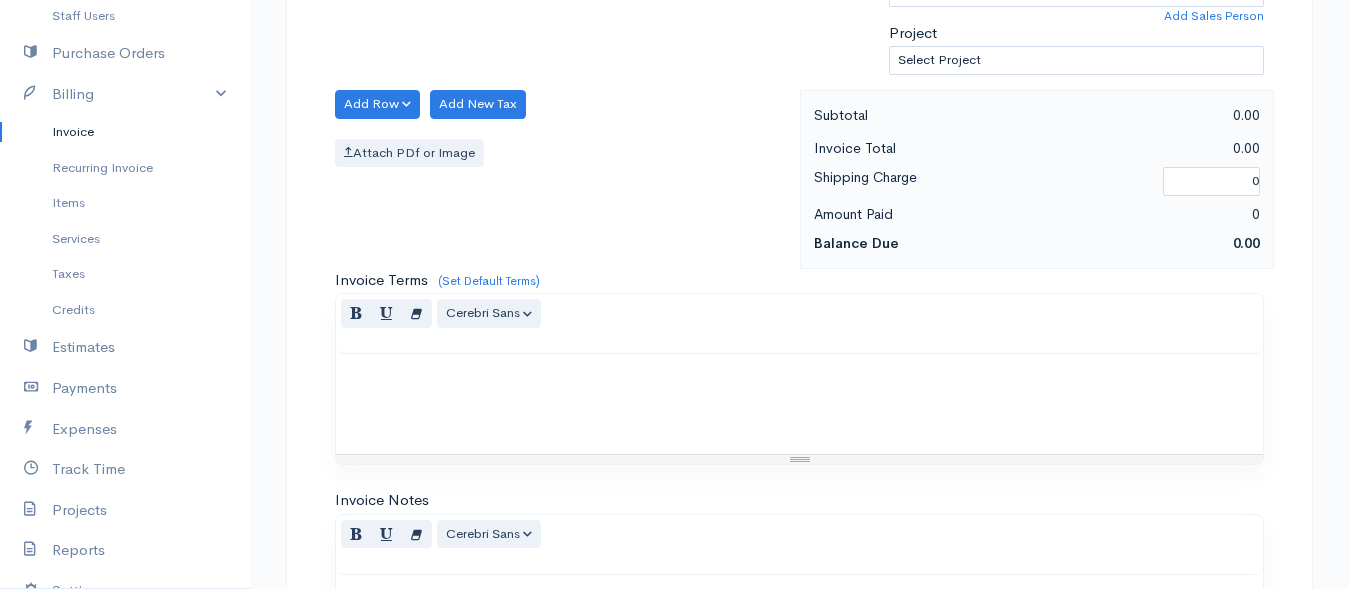 scroll, scrollTop: 400, scrollLeft: 0, axis: vertical 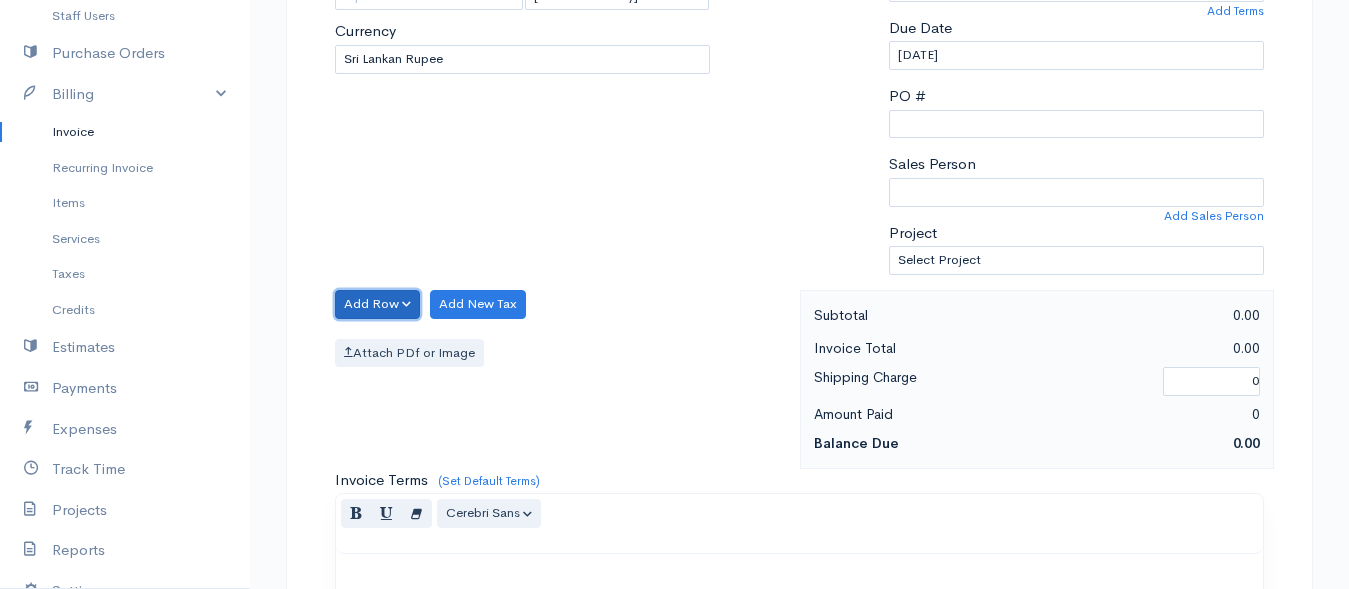 click on "Add Row" at bounding box center (377, 304) 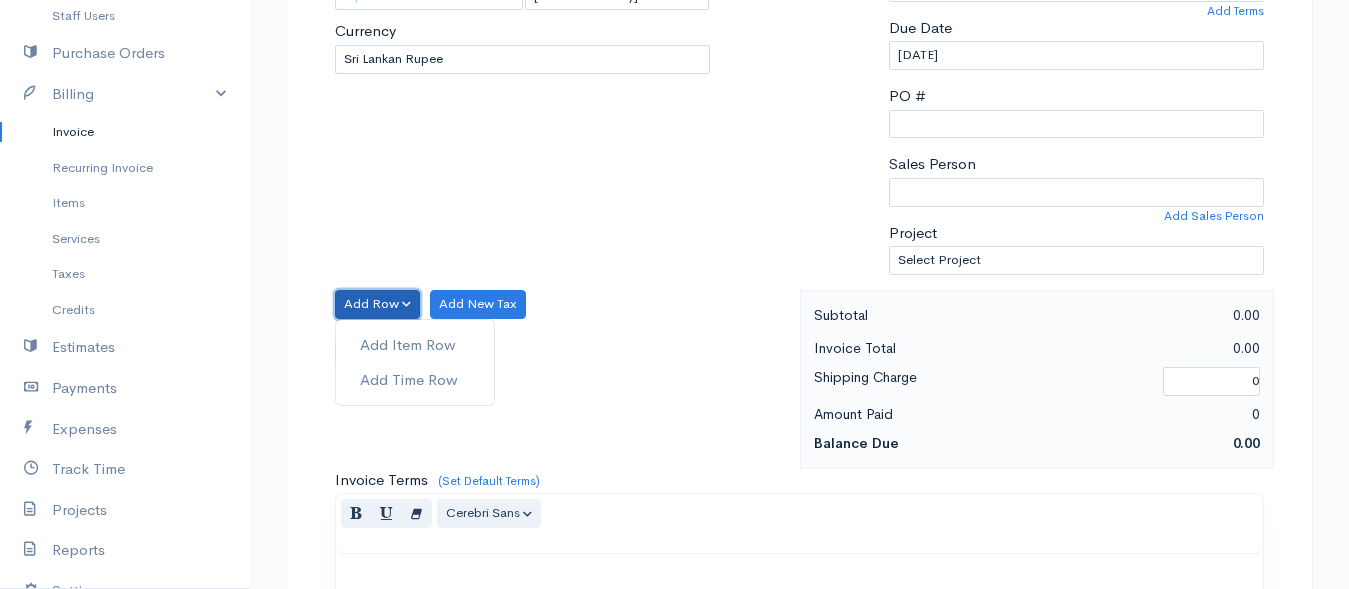 click on "Add Row" at bounding box center (377, 304) 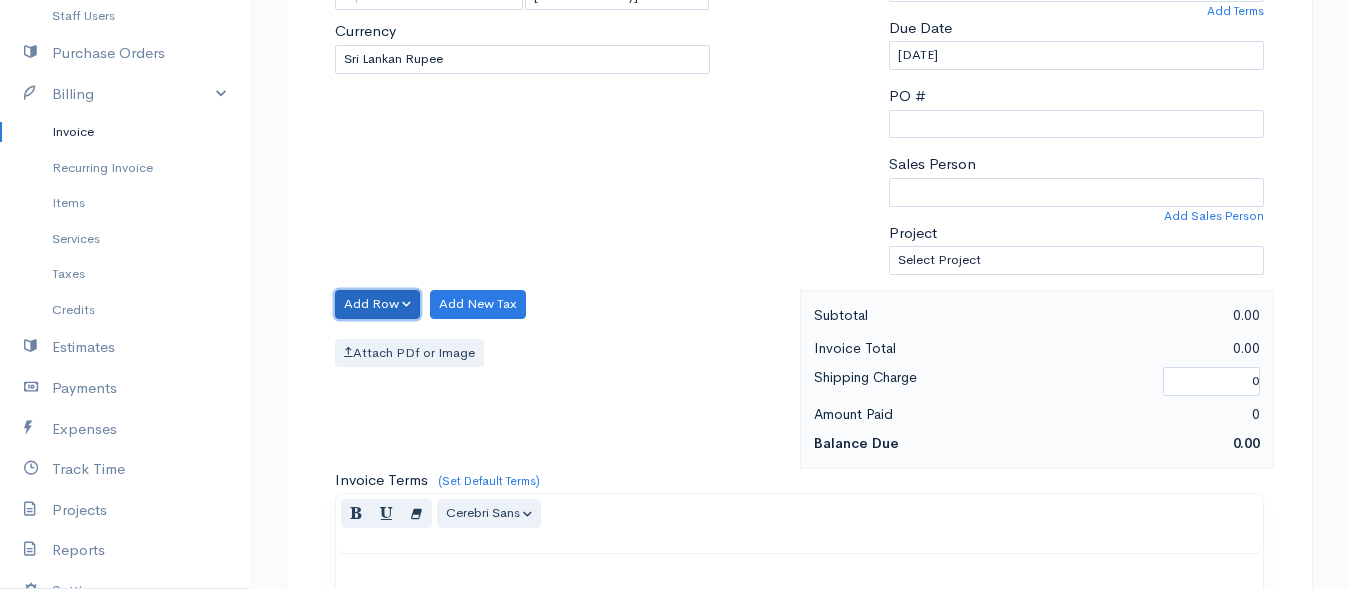 click on "Add Row" at bounding box center (377, 304) 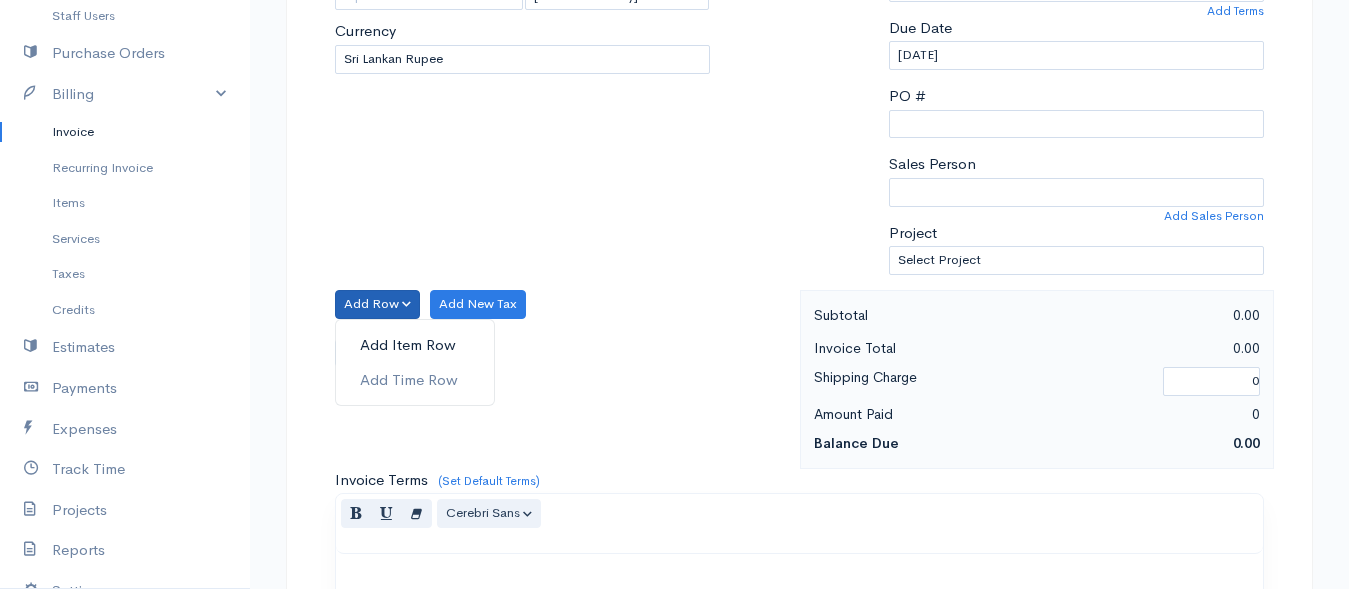 click on "Add Item Row" at bounding box center [415, 345] 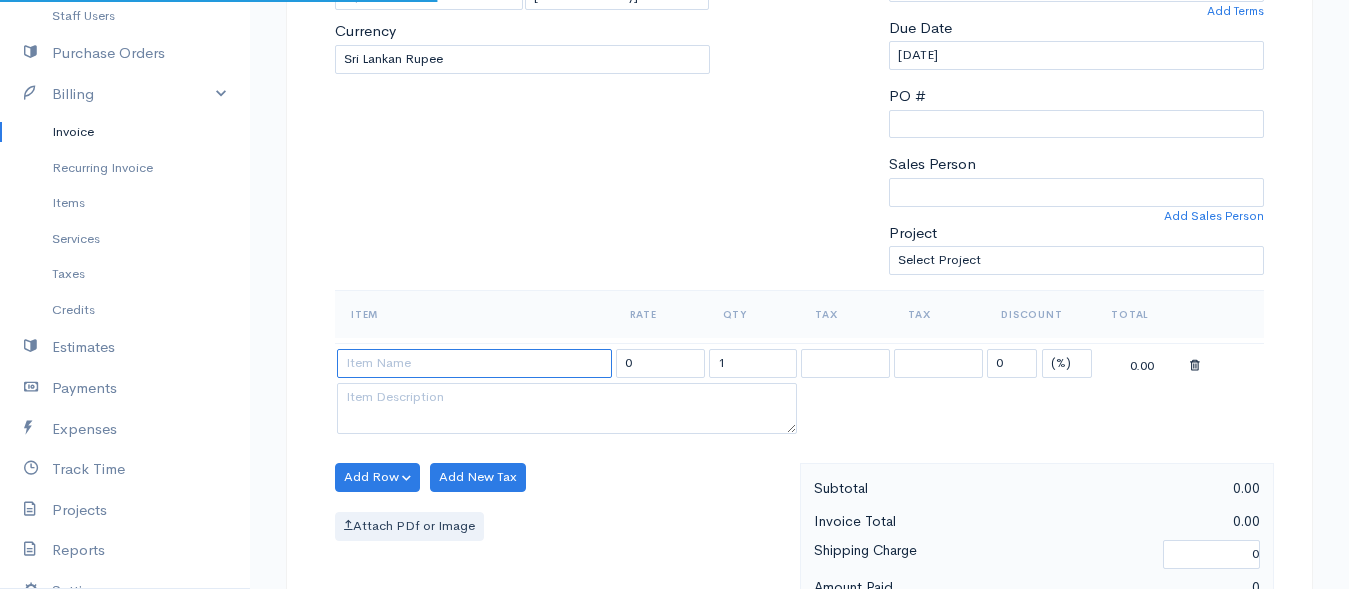 click at bounding box center (474, 363) 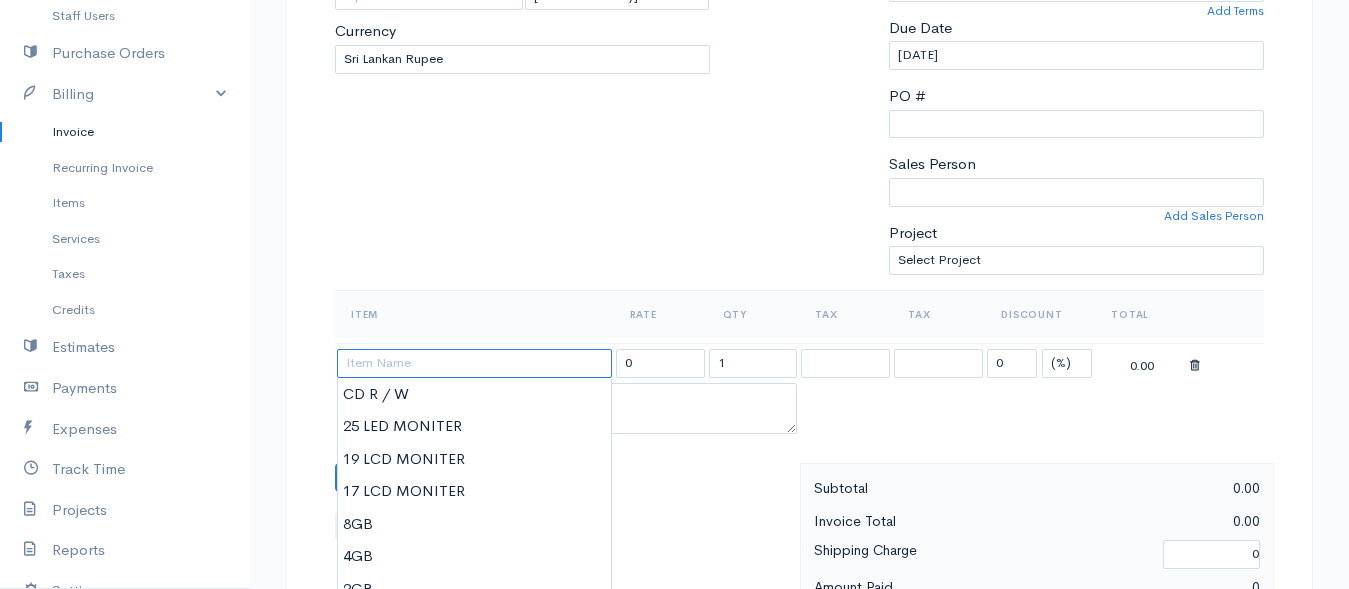 click at bounding box center [474, 363] 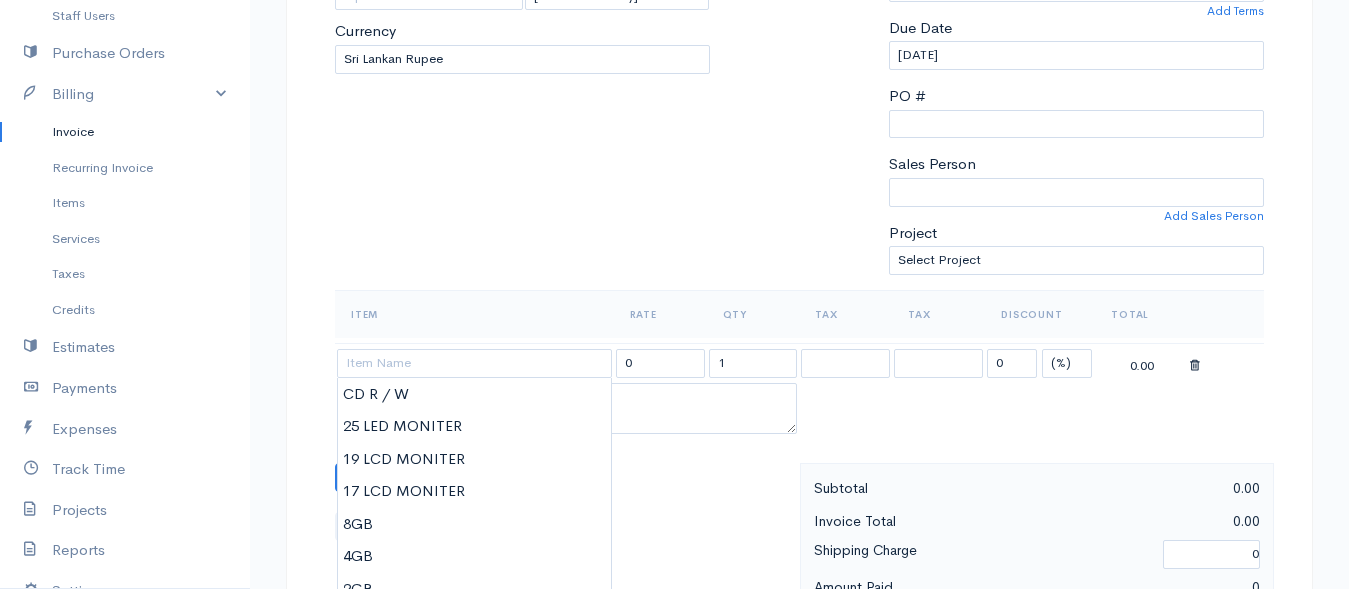 click at bounding box center (1195, 366) 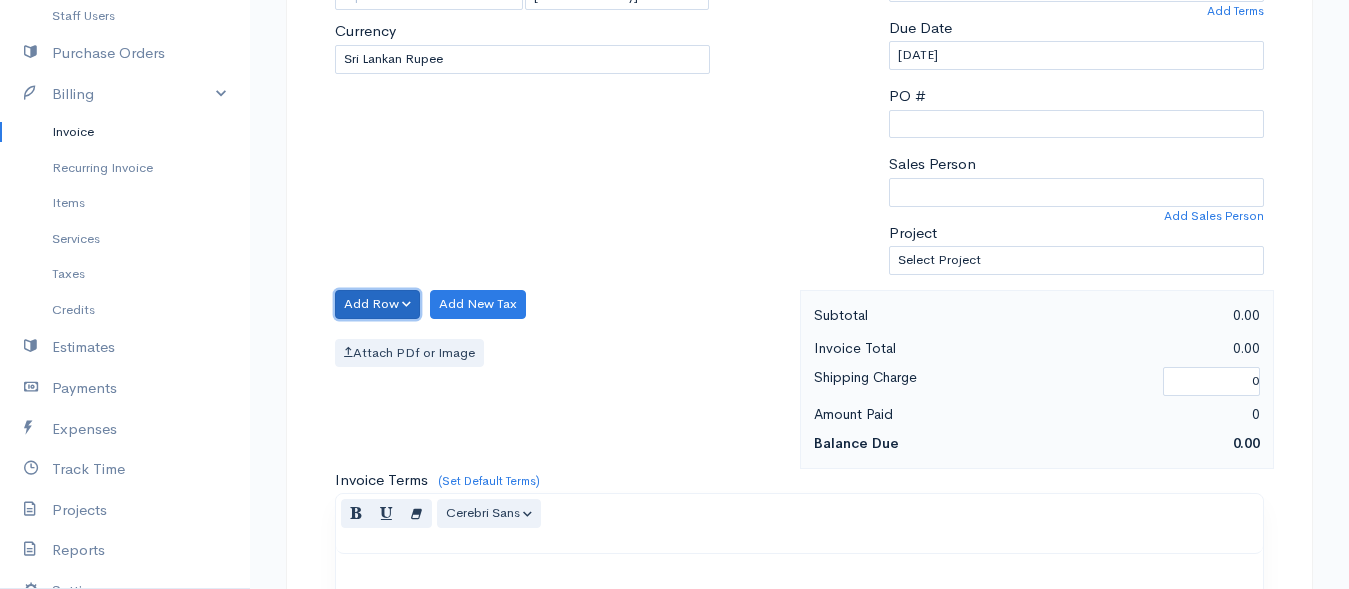 click on "Add Row" at bounding box center (377, 304) 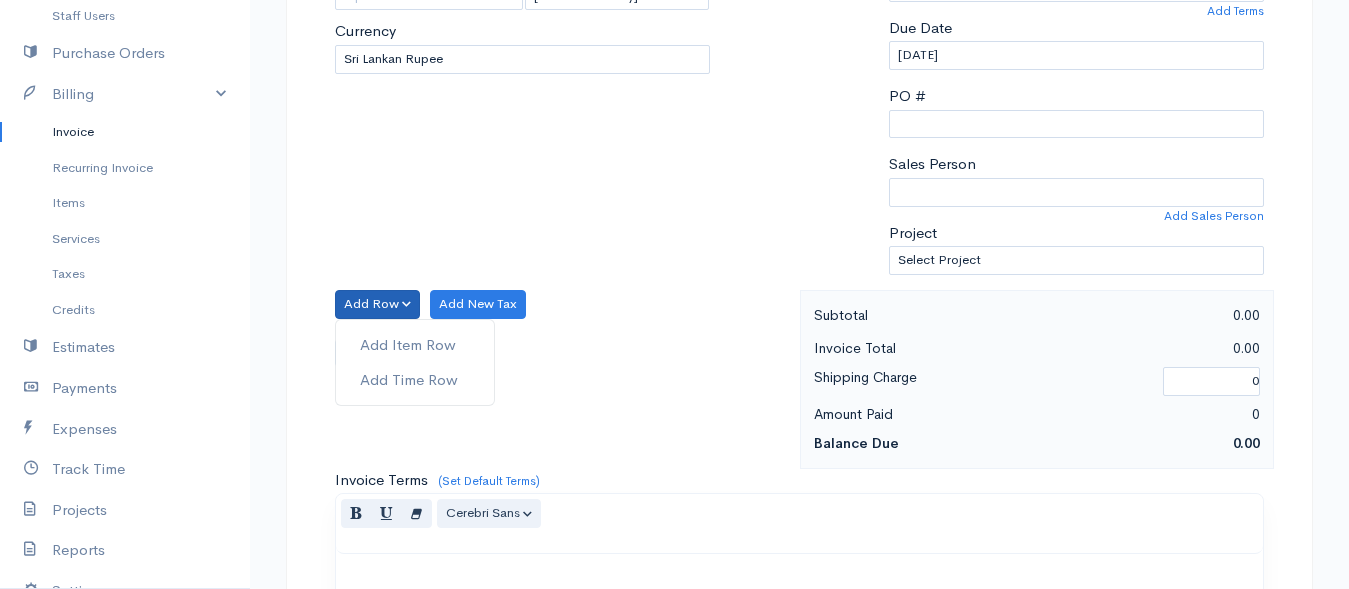 click on "To venuja [Choose Country] United States Canada United Kingdom Afghanistan Albania Algeria American Samoa Andorra Anguilla Angola Antarctica Antigua and Barbuda Argentina Armenia Aruba Australia Austria Azerbaijan Bahamas Bahrain Bangladesh Barbados Belgium Belize Benin Bermuda Bhutan Bolivia Bosnia and Herzegovina Botswana Bouvet Island Brazil British Indian Ocean Territory Brunei Darussalam Bulgaria Burkina Faso Burundi Cambodia Cameroon Canada Cape Verde Cayman Islands Central African Republic Chad Chile China Christmas Island Cocos (Keeling Islands) Colombia Comoros Congo Cook Islands Costa Rica Cote D'Ivoire (Ivory Coast) Croatia (Hrvatska) Cuba Curacao Cyprus Czech Republic Democratic Republic of the Congo Denmark Djibouti Dominica Dominican Republic East Timor Egypt El Salvador Ecuador Equatorial Guinea Eritrea Estonia Ethiopia Falkland Islands (Malvinas) Faroe Islands Federated States of Micronesia Fiji Finland France France, Metropolitan French Guiana French Polynesia French Southern Territories Guam" at bounding box center (522, 51) 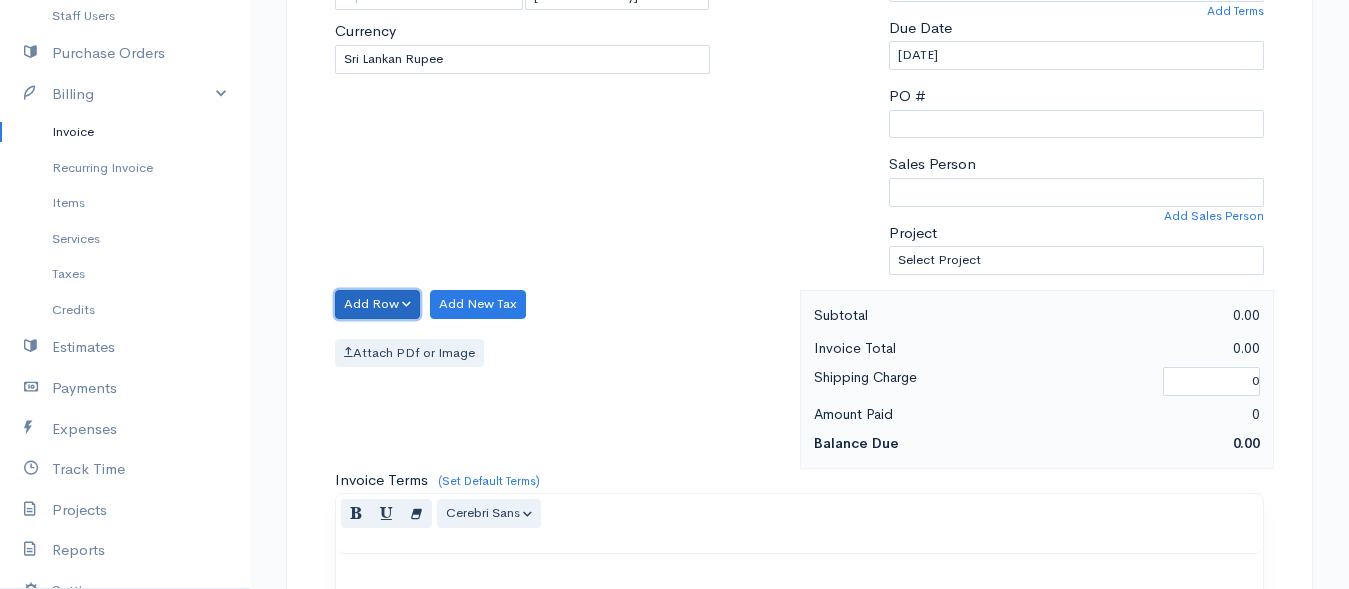 click on "Add Row" at bounding box center [377, 304] 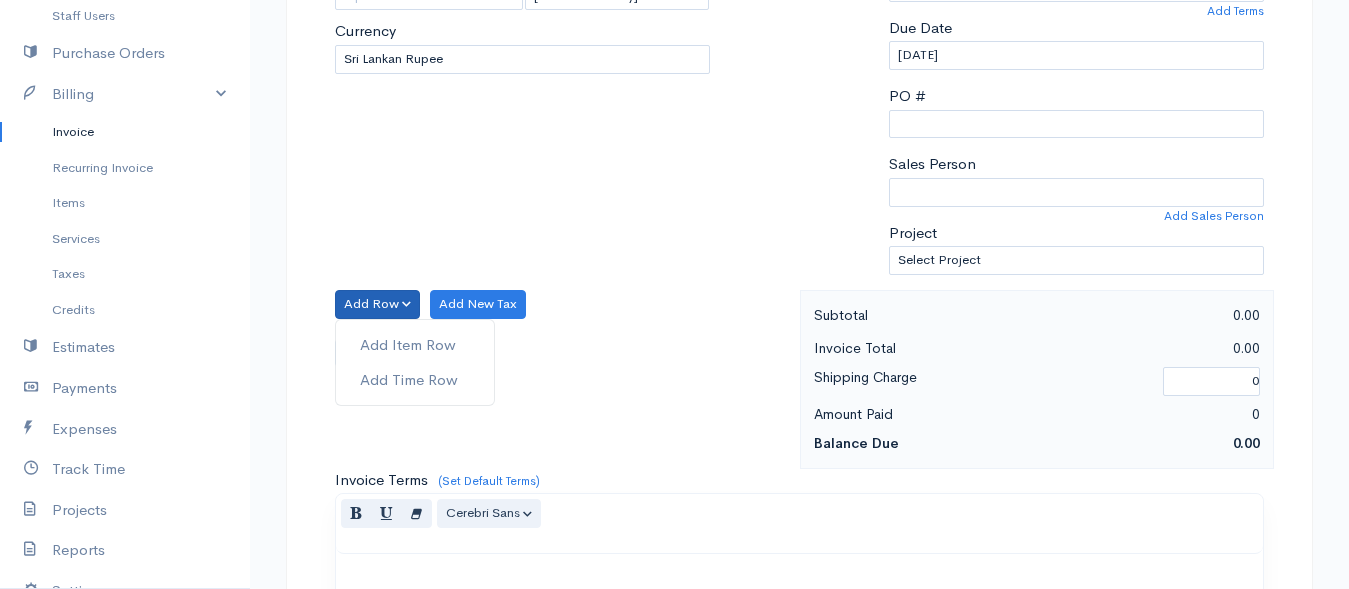 click on "To venuja [Choose Country] United States Canada United Kingdom Afghanistan Albania Algeria American Samoa Andorra Anguilla Angola Antarctica Antigua and Barbuda Argentina Armenia Aruba Australia Austria Azerbaijan Bahamas Bahrain Bangladesh Barbados Belgium Belize Benin Bermuda Bhutan Bolivia Bosnia and Herzegovina Botswana Bouvet Island Brazil British Indian Ocean Territory Brunei Darussalam Bulgaria Burkina Faso Burundi Cambodia Cameroon Canada Cape Verde Cayman Islands Central African Republic Chad Chile China Christmas Island Cocos (Keeling Islands) Colombia Comoros Congo Cook Islands Costa Rica Cote D'Ivoire (Ivory Coast) Croatia (Hrvatska) Cuba Curacao Cyprus Czech Republic Democratic Republic of the Congo Denmark Djibouti Dominica Dominican Republic East Timor Egypt El Salvador Ecuador Equatorial Guinea Eritrea Estonia Ethiopia Falkland Islands (Malvinas) Faroe Islands Federated States of Micronesia Fiji Finland France France, Metropolitan French Guiana French Polynesia French Southern Territories Guam" at bounding box center (522, 51) 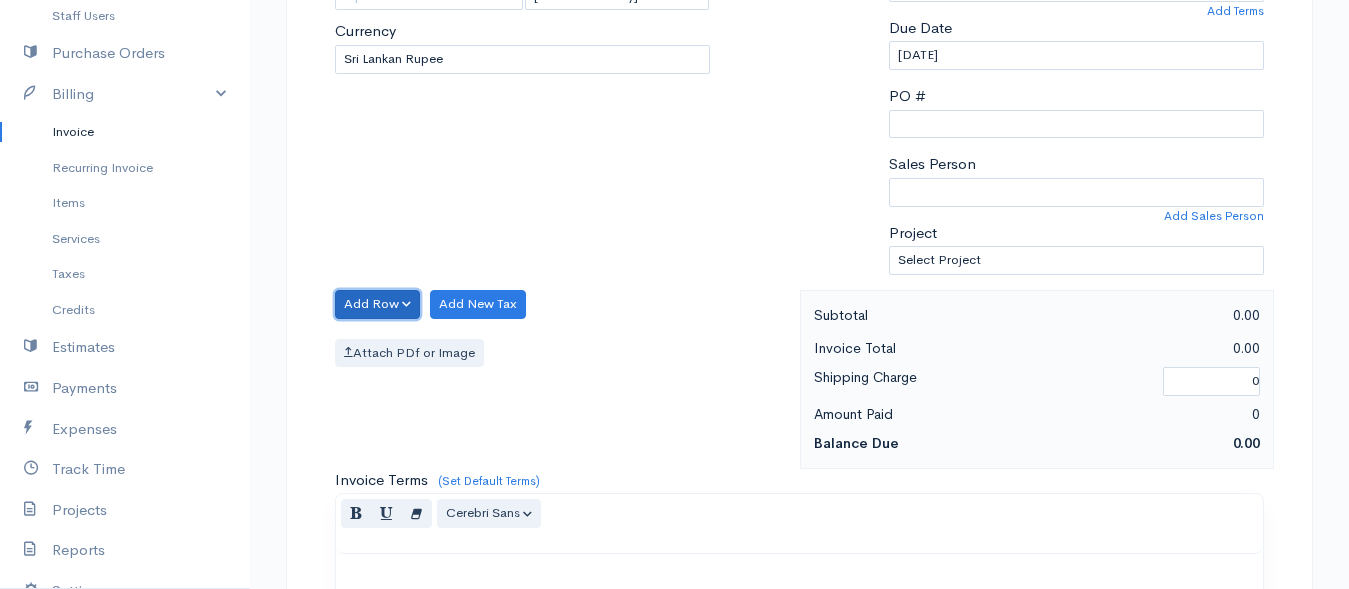 click on "Add Row" at bounding box center (377, 304) 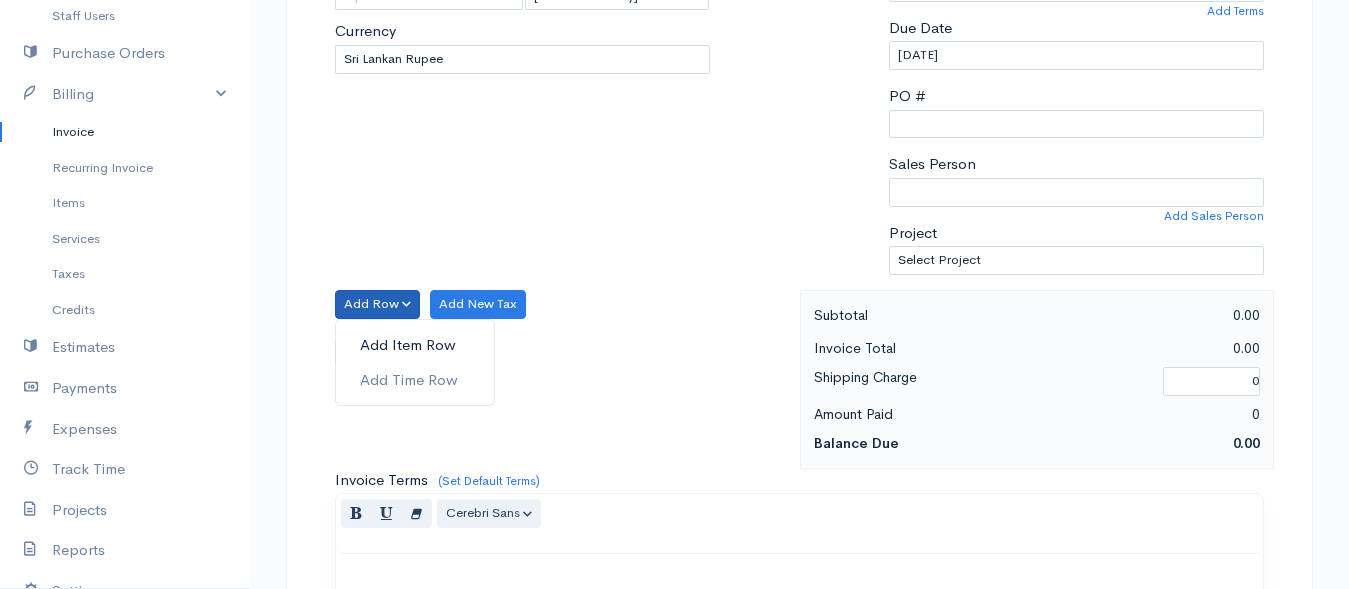 click on "Add Item Row" at bounding box center [415, 345] 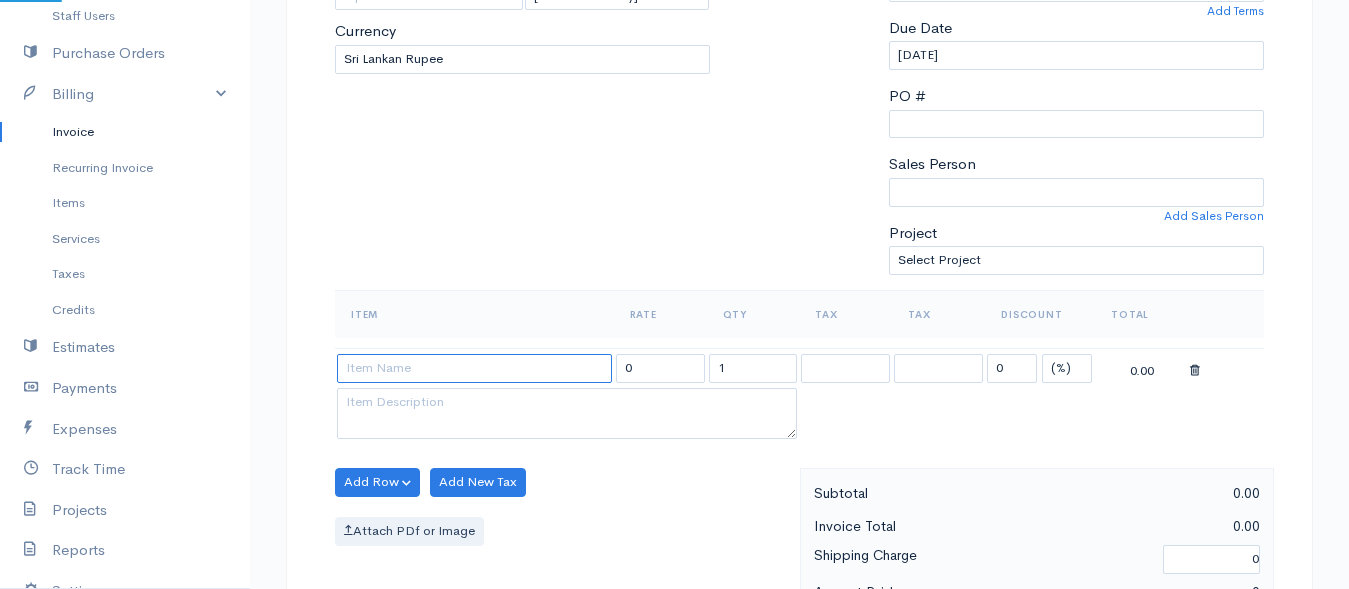 click at bounding box center [474, 368] 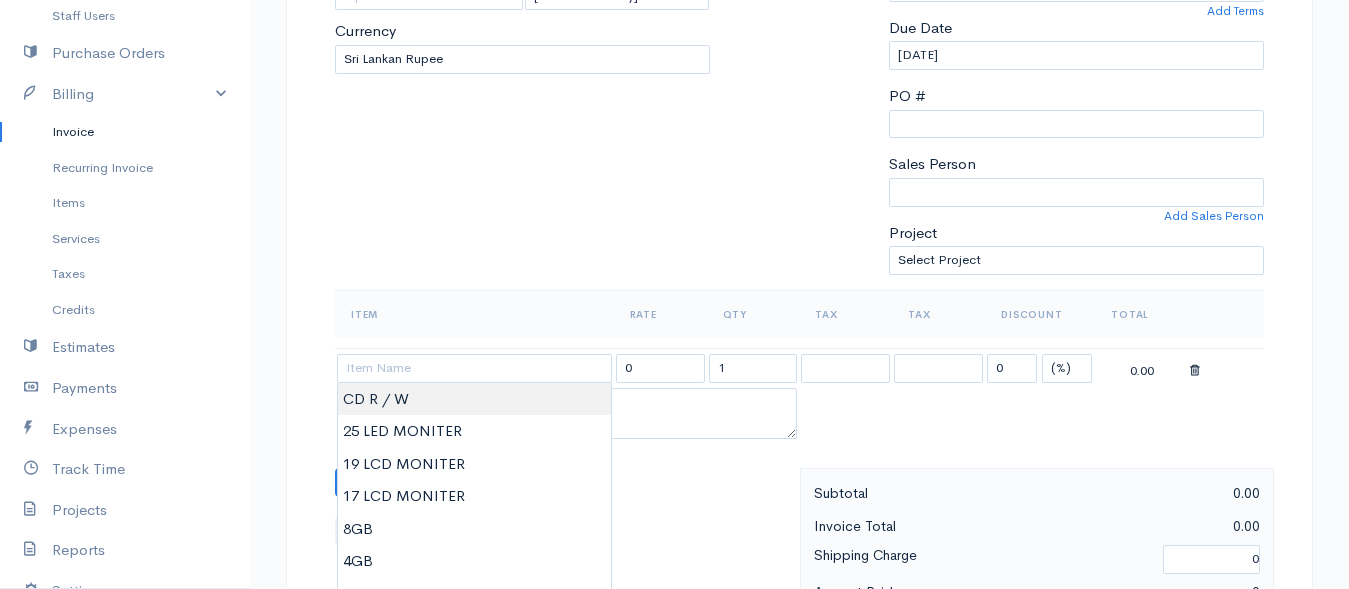 type on "CD R / W" 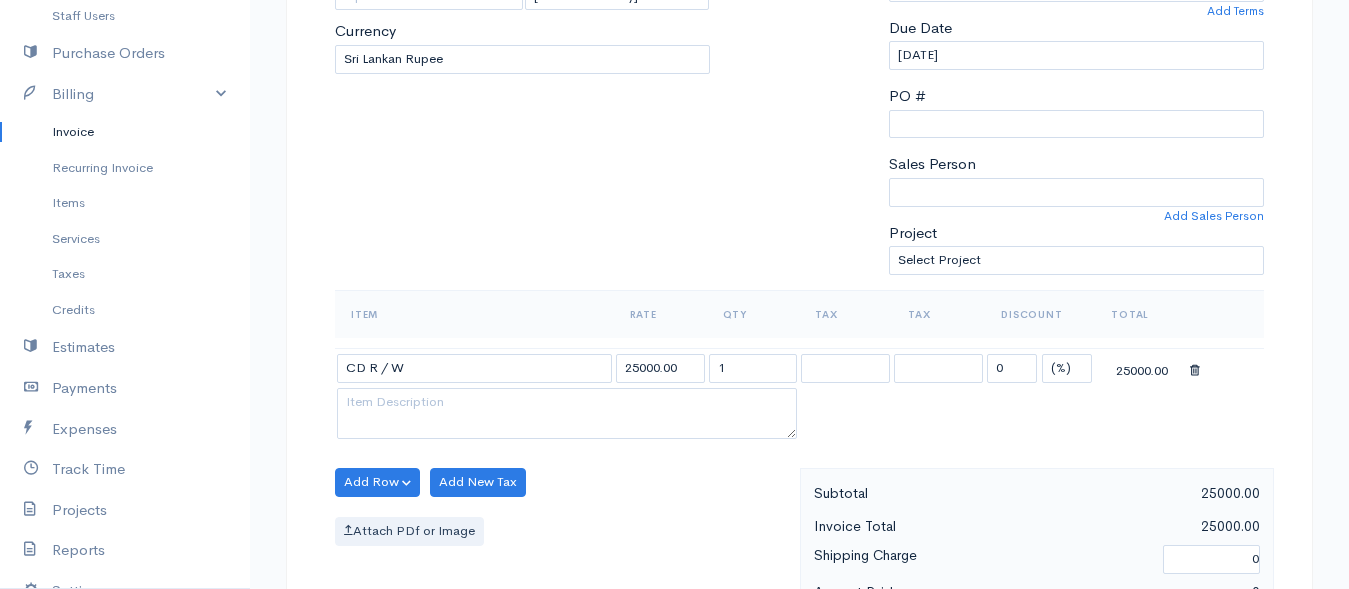 click on "rackshanya
Upgrade
Dashboard
People
Clients
Vendors
Staff Users
Purchase Orders
Billing
Invoice
Recurring Invoice
Items
Services
Taxes
Credits
Estimates
Payments
Expenses
Track Time
Projects
Reports
Settings
My Organizations
Logout
Help
@CloudBooksApp 2022
Invoice
New Invoice
DRAFT To venuja [Choose Country] United States Canada United Kingdom Afghanistan Albania Algeria American Samoa Andorra Anguilla Angola Antarctica Antigua and Barbuda Argentina Armenia Aruba Austria" at bounding box center (674, 469) 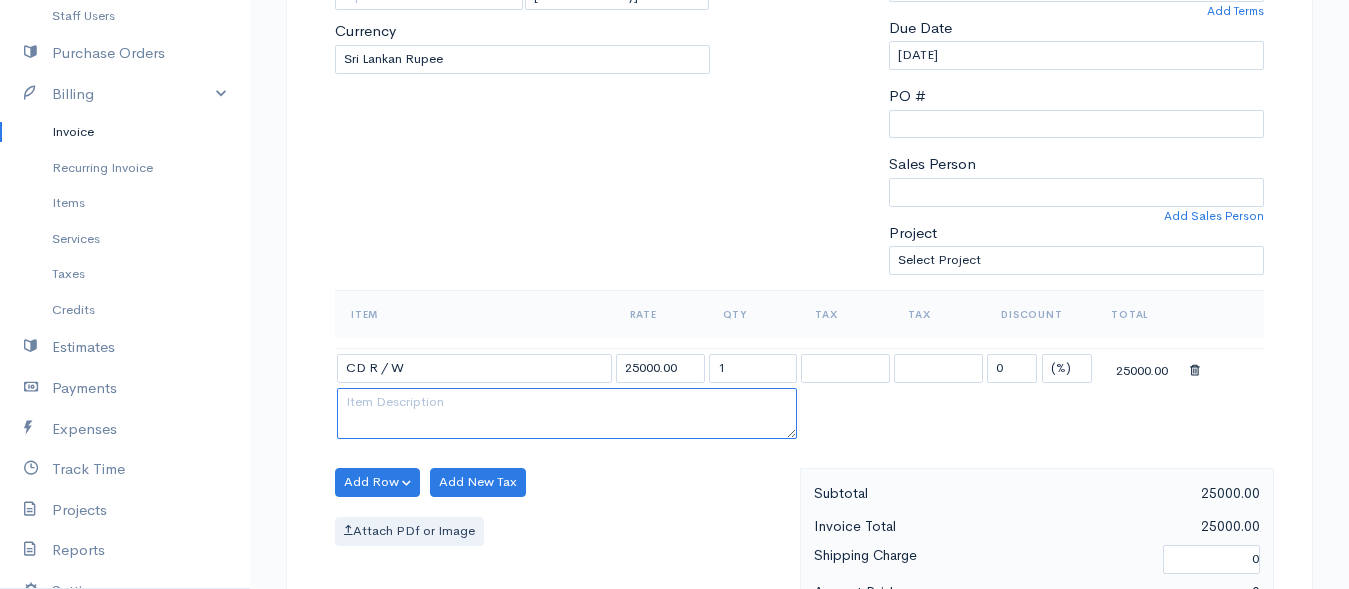 click at bounding box center [567, 414] 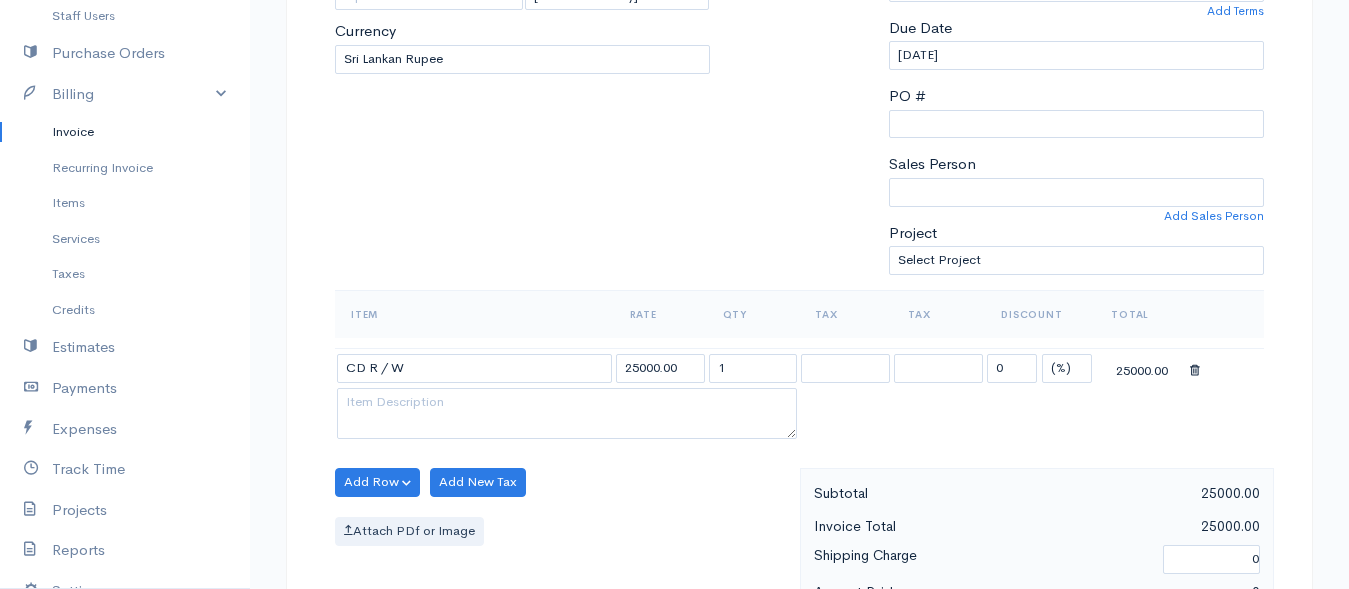 click on "Add Row Add Item Row Add Time Row Add New Tax                          Attach PDf or Image" at bounding box center [562, 557] 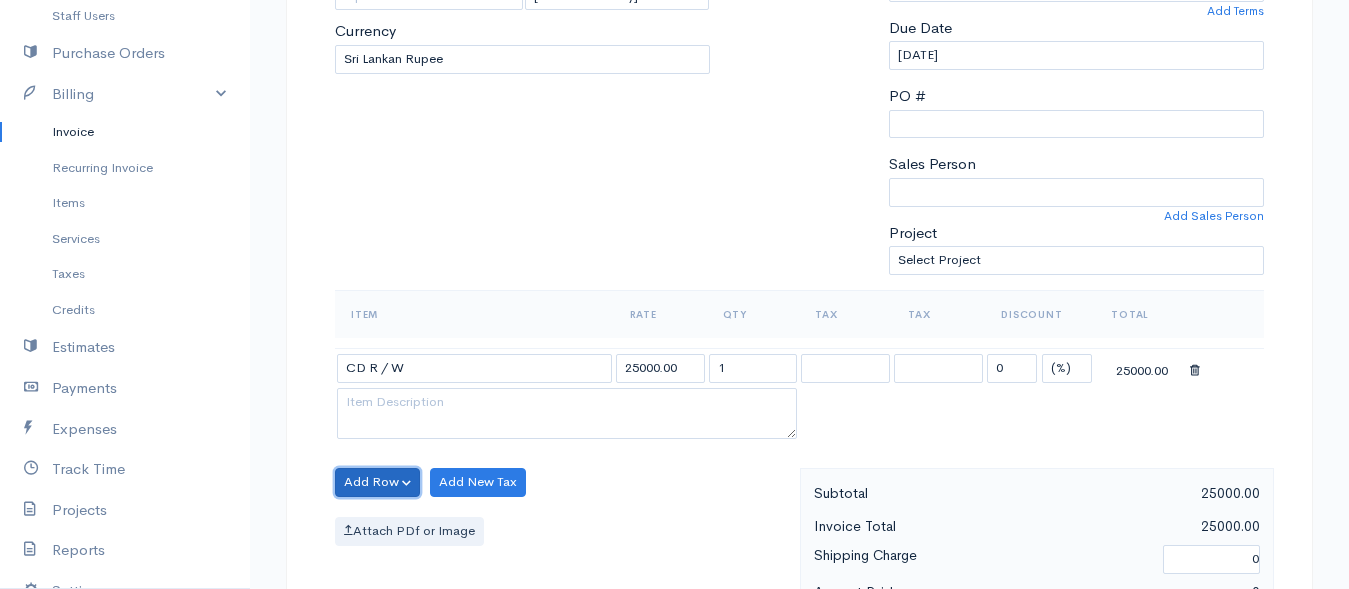 click on "Add Row" at bounding box center [377, 482] 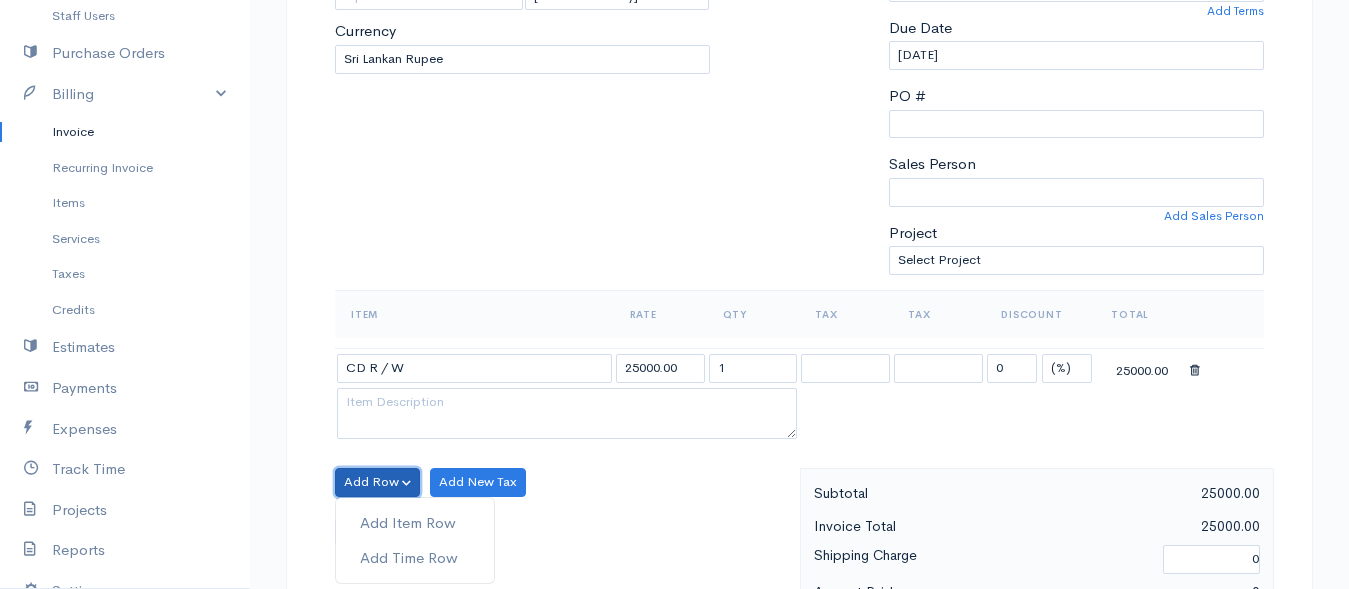 scroll, scrollTop: 500, scrollLeft: 0, axis: vertical 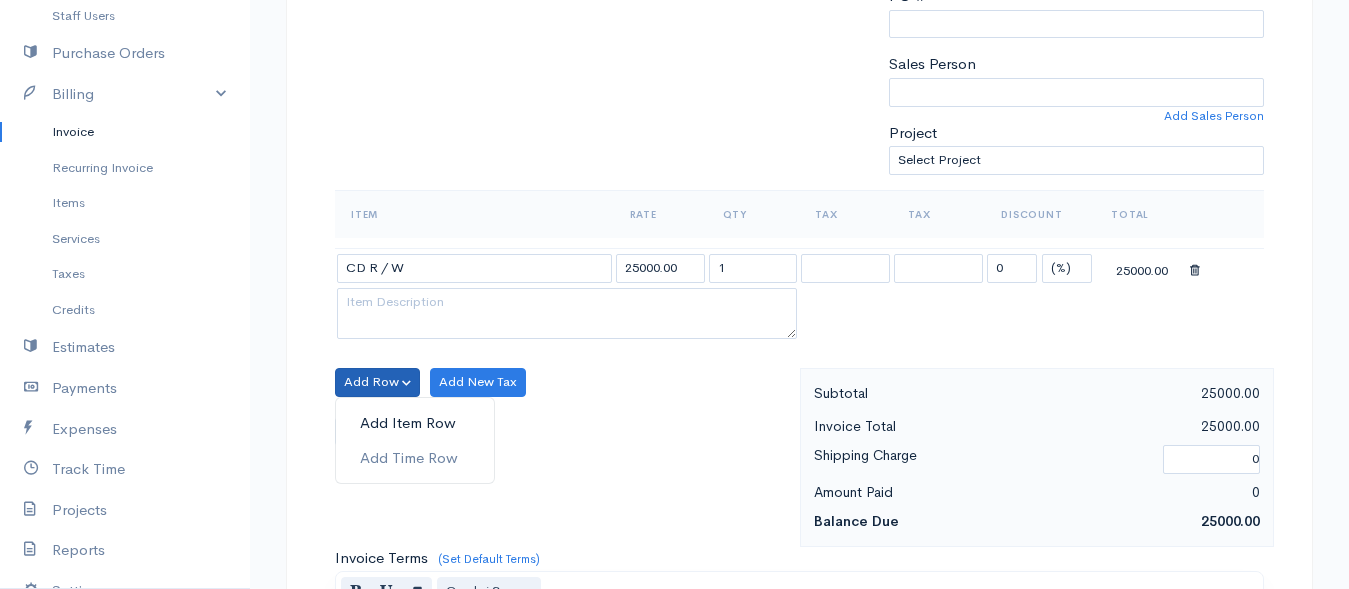 click on "Add Item Row" at bounding box center (415, 423) 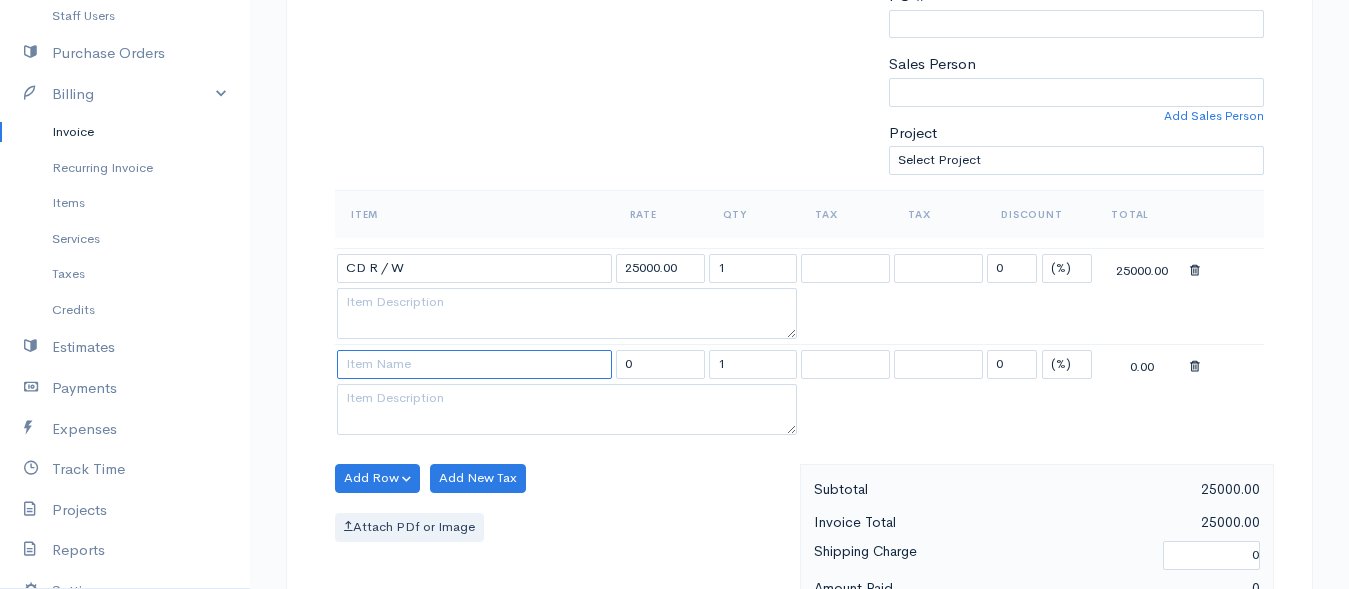 click at bounding box center [474, 364] 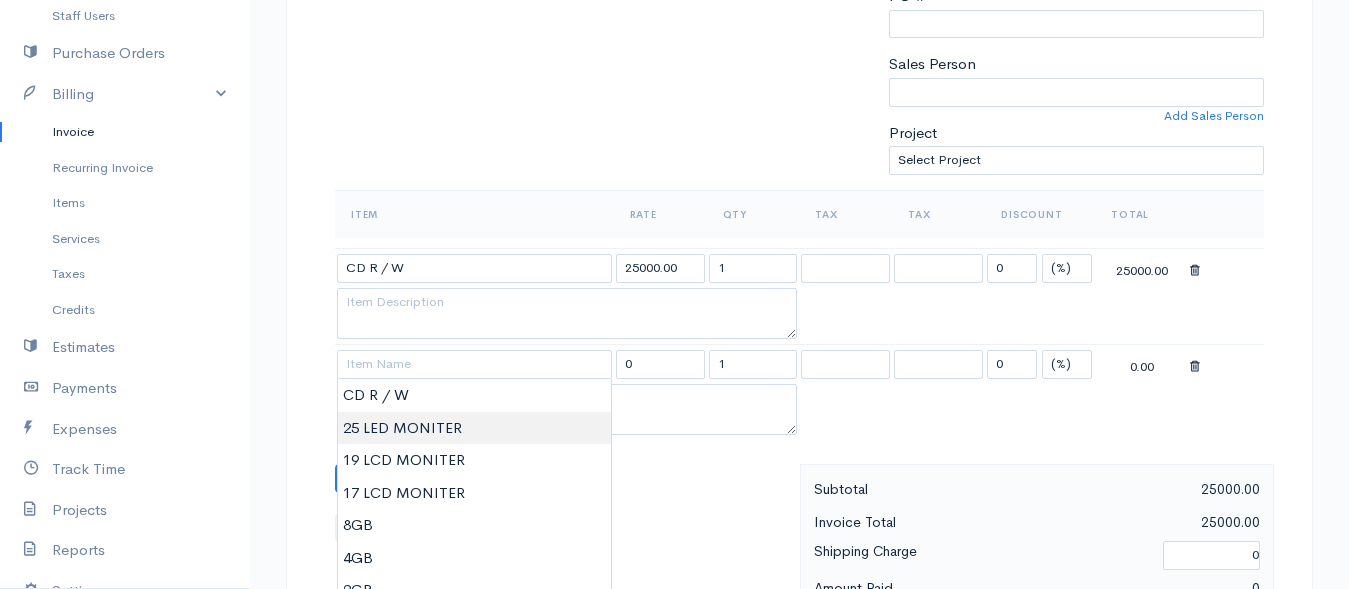 type on "25 LED MONITER" 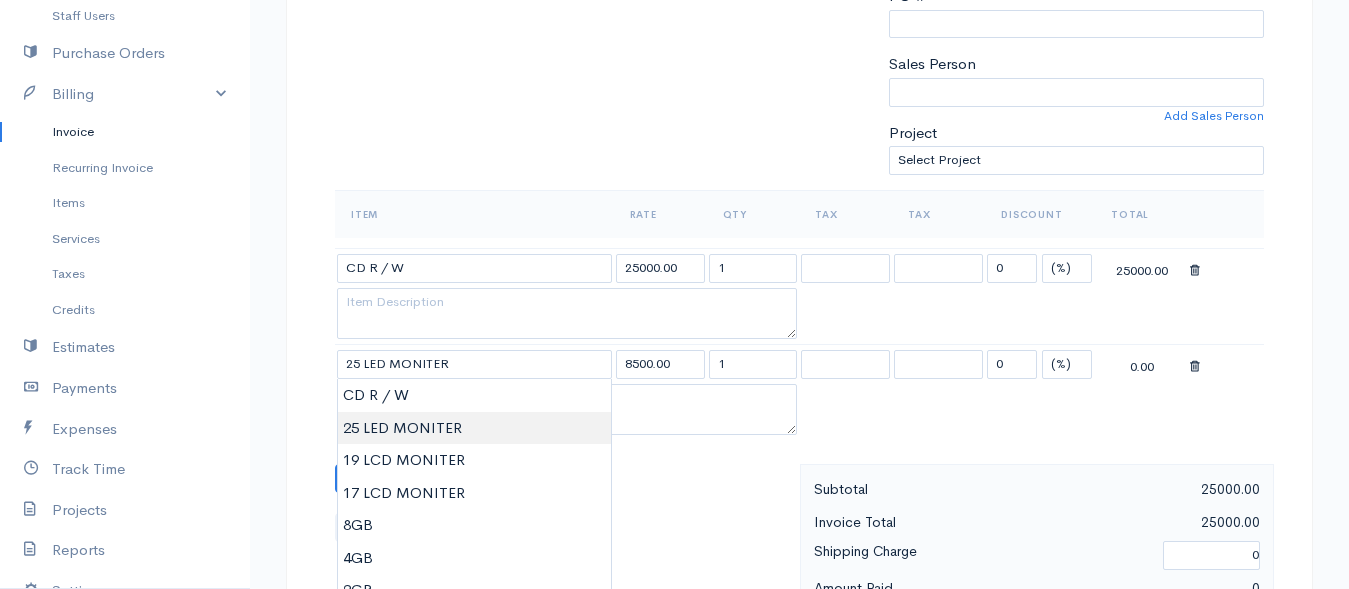click on "rackshanya
Upgrade
Dashboard
People
Clients
Vendors
Staff Users
Purchase Orders
Billing
Invoice
Recurring Invoice
Items
Services
Taxes
Credits
Estimates
Payments
Expenses
Track Time
Projects
Reports
Settings
My Organizations
Logout
Help
@CloudBooksApp 2022
Invoice
New Invoice
DRAFT To venuja [Choose Country] United States Canada United Kingdom Afghanistan Albania Algeria American Samoa Andorra Anguilla Angola Antarctica Antigua and Barbuda Argentina Armenia Aruba Austria" at bounding box center (674, 417) 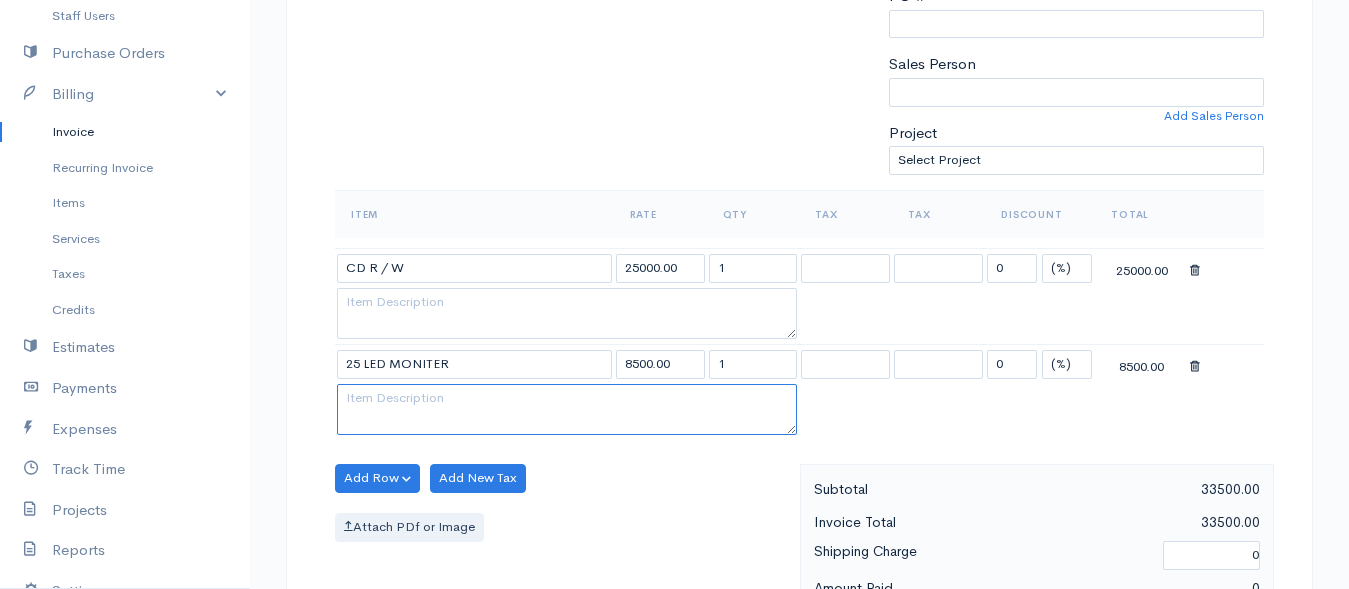 click at bounding box center [567, 410] 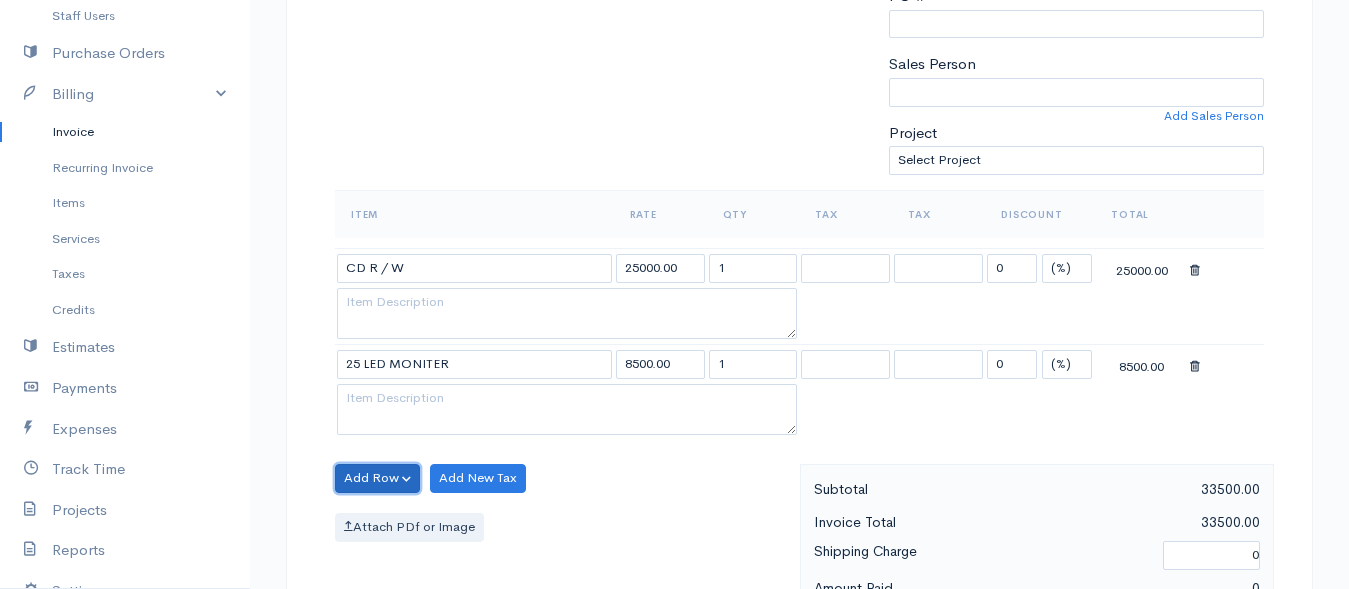 click on "Add Row" at bounding box center [377, 478] 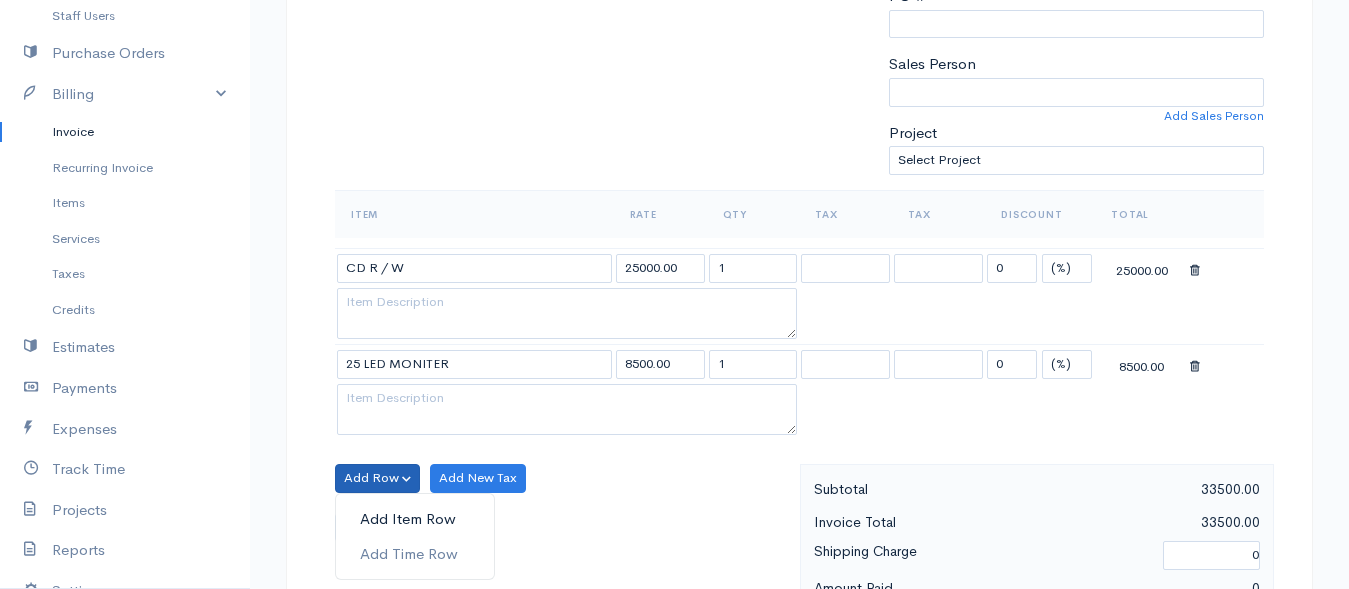 click on "Add Item Row" at bounding box center [415, 519] 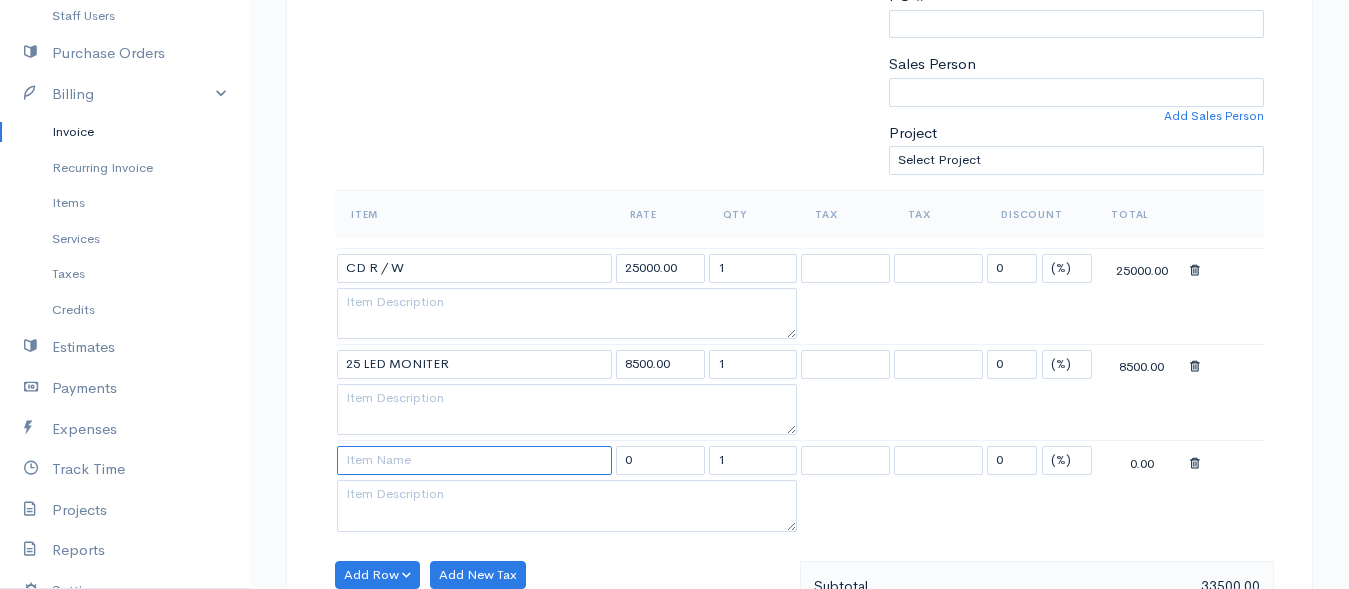 click at bounding box center [474, 460] 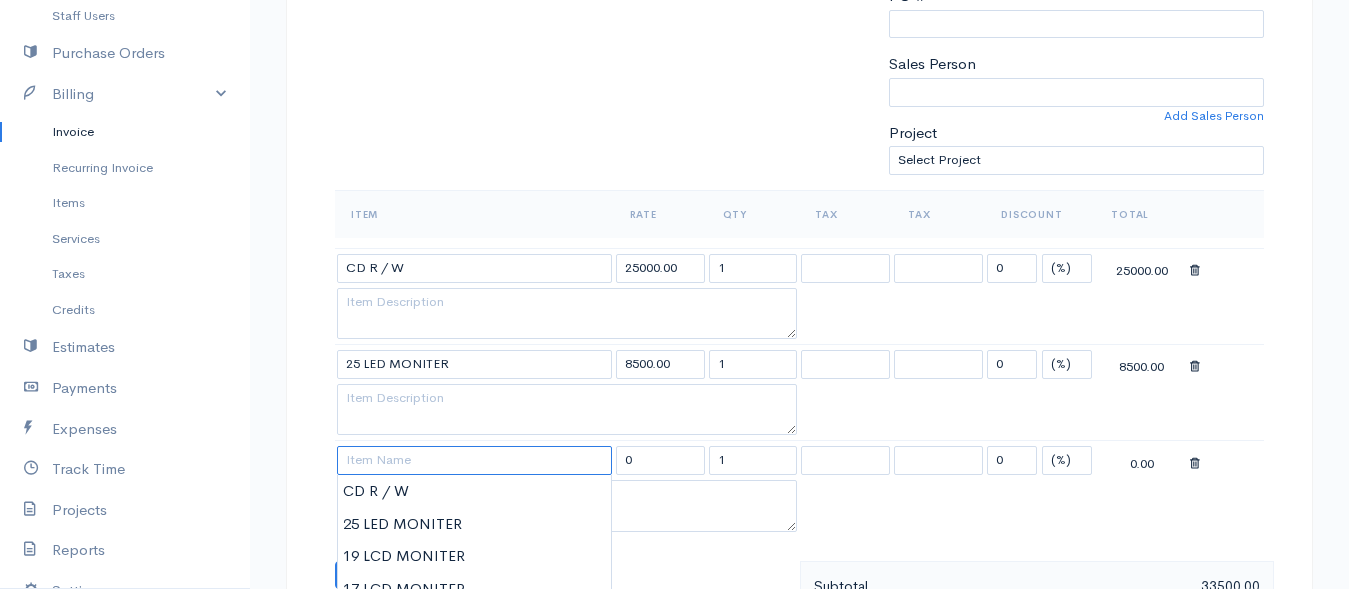 scroll, scrollTop: 600, scrollLeft: 0, axis: vertical 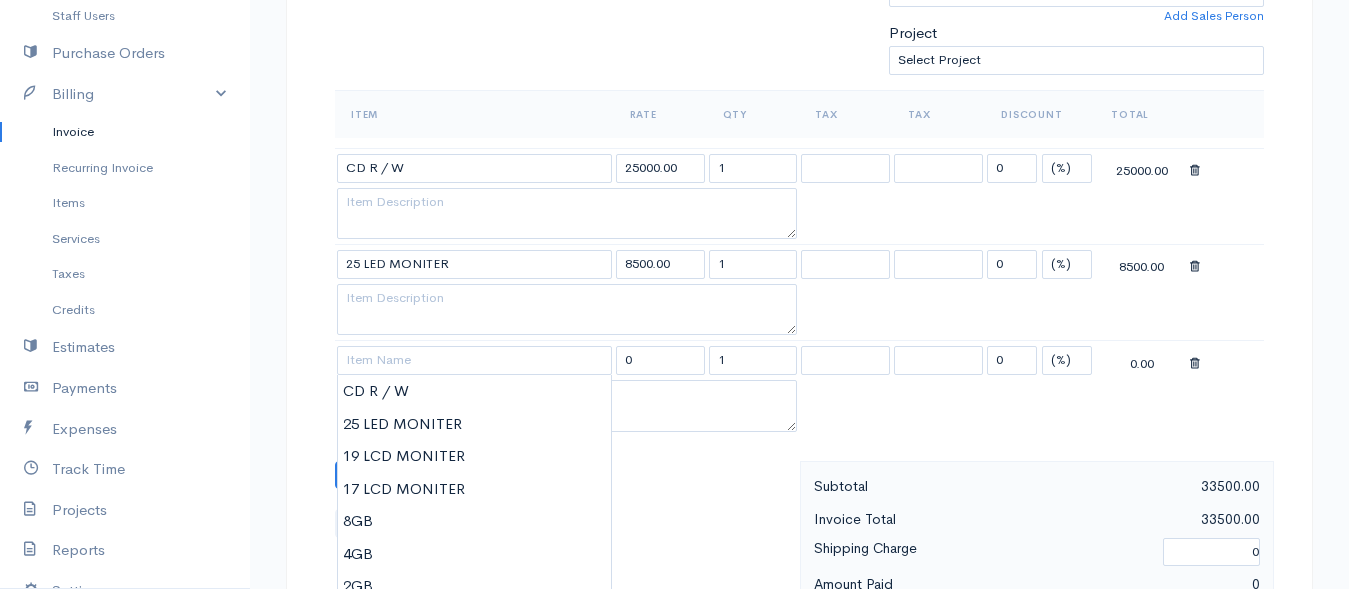 type on "19 LCD MONITER" 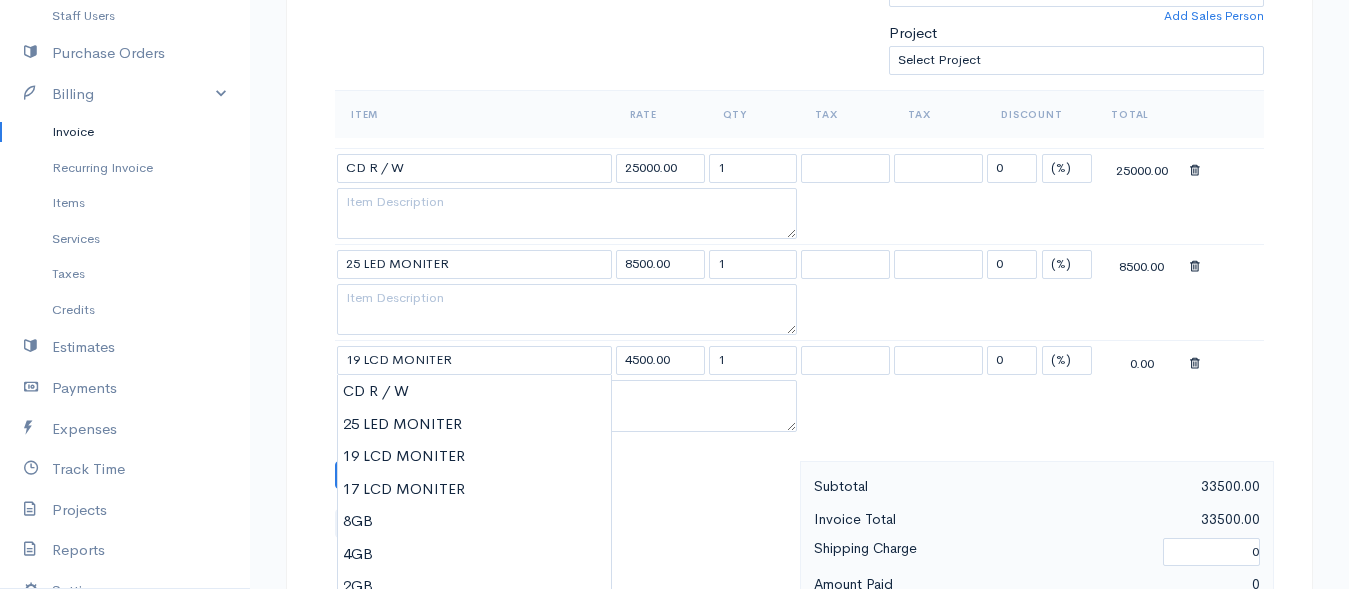 click on "rackshanya
Upgrade
Dashboard
People
Clients
Vendors
Staff Users
Purchase Orders
Billing
Invoice
Recurring Invoice
Items
Services
Taxes
Credits
Estimates
Payments
Expenses
Track Time
Projects
Reports
Settings
My Organizations
Logout
Help
@CloudBooksApp 2022
Invoice
New Invoice
DRAFT To venuja [Choose Country] United States Canada United Kingdom Afghanistan Albania Algeria American Samoa Andorra Anguilla Angola Antarctica Antigua and Barbuda Argentina Armenia Aruba Austria" at bounding box center (674, 365) 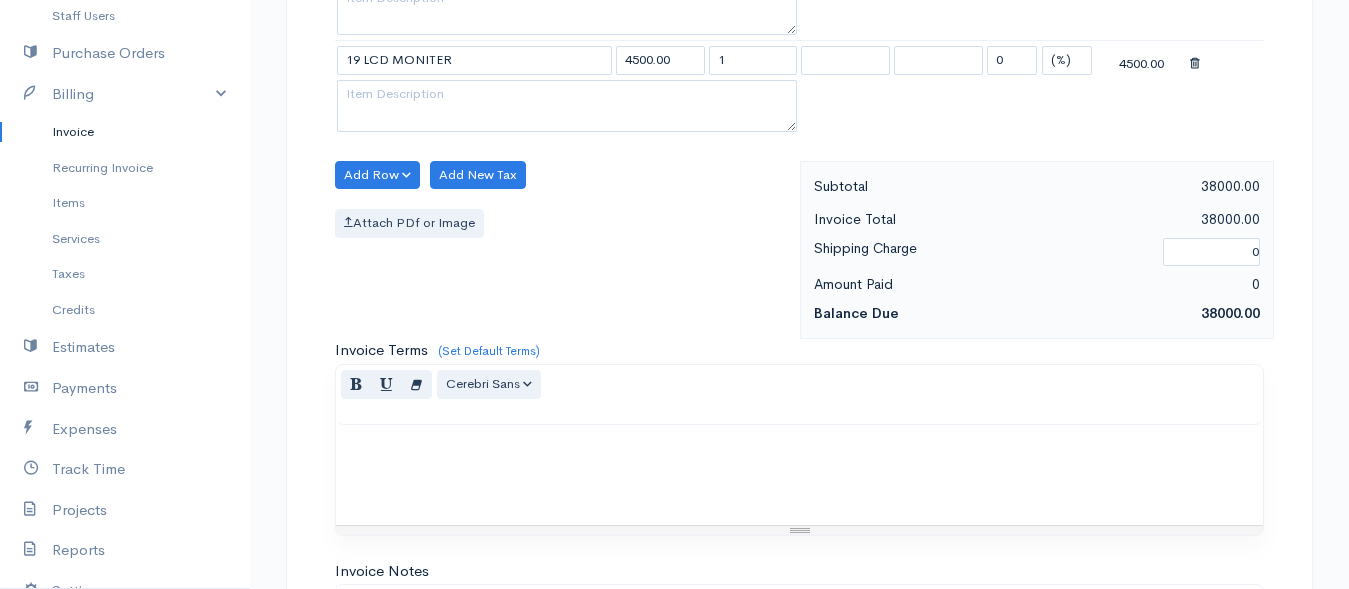 scroll, scrollTop: 1000, scrollLeft: 0, axis: vertical 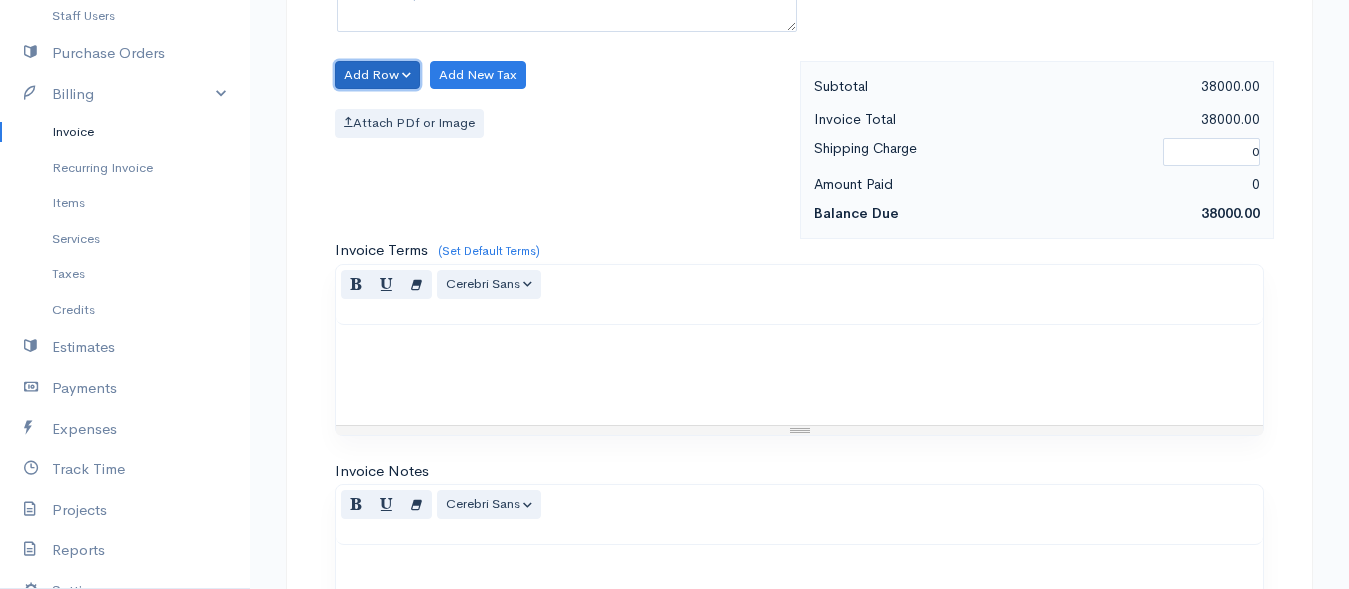 click on "Add Row" at bounding box center (377, 75) 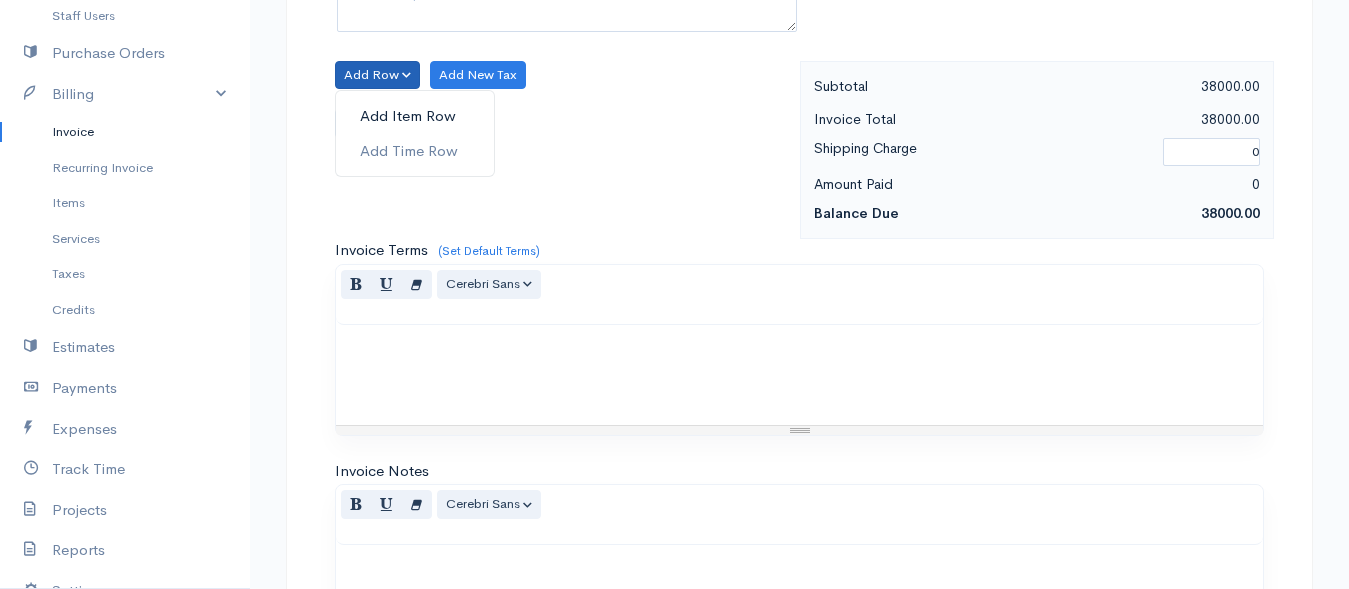 click on "Add Item Row" at bounding box center (415, 116) 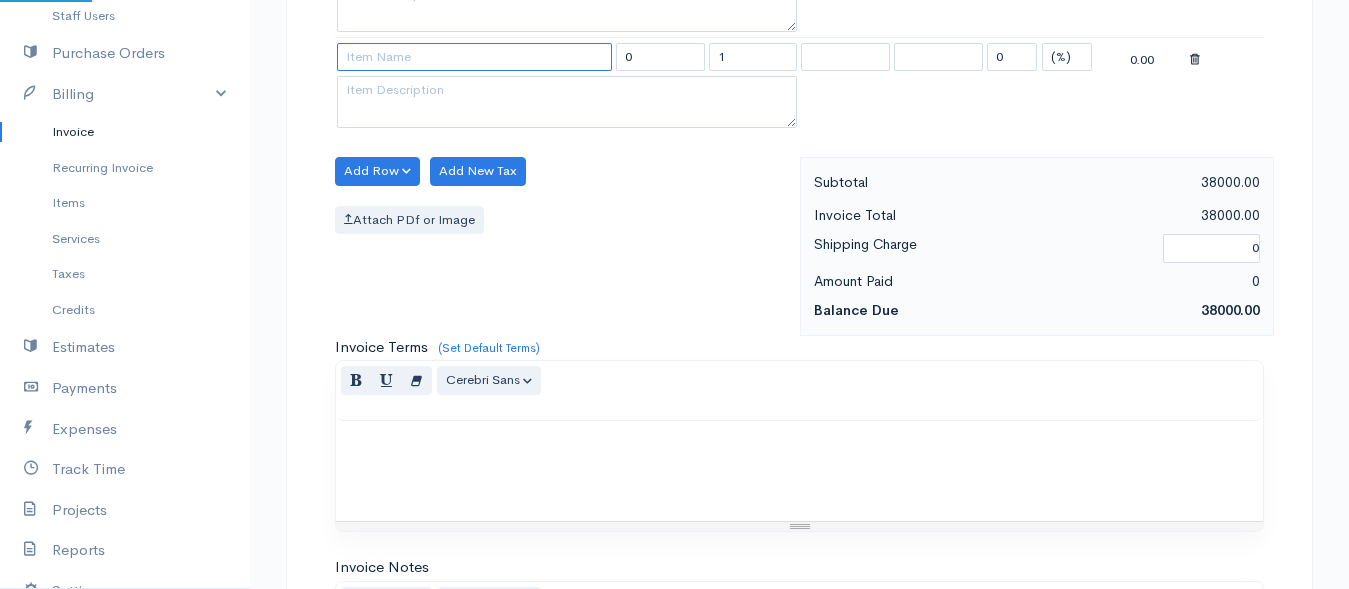 click at bounding box center (474, 57) 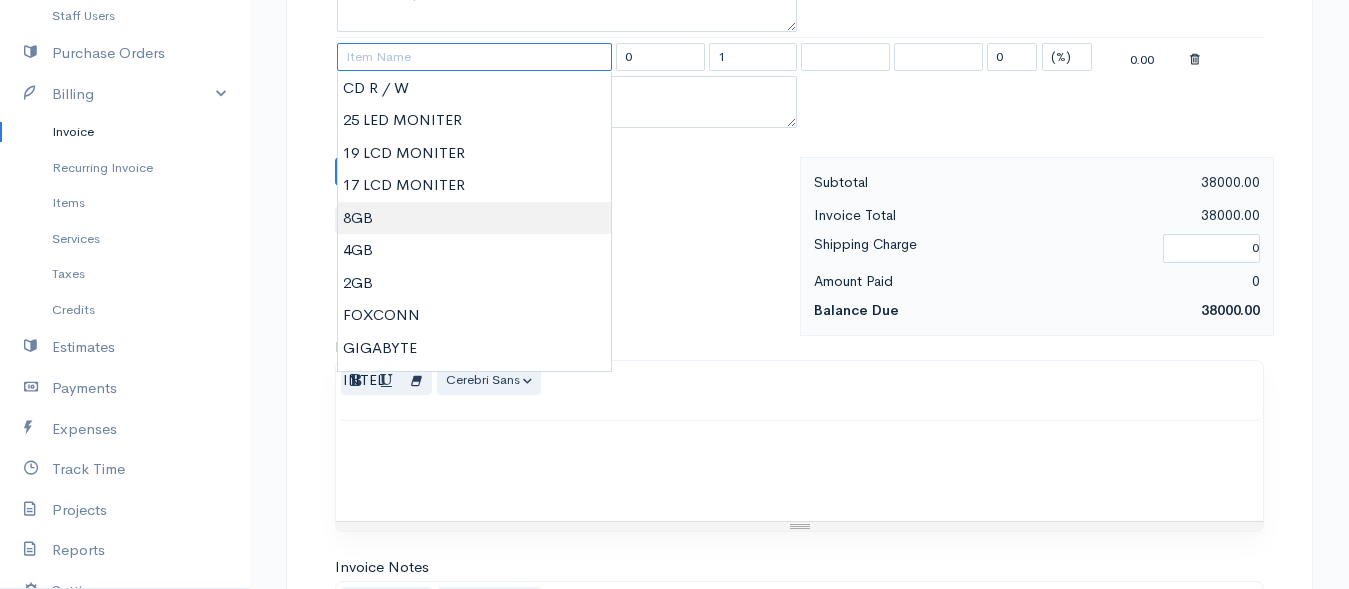 scroll, scrollTop: 1100, scrollLeft: 0, axis: vertical 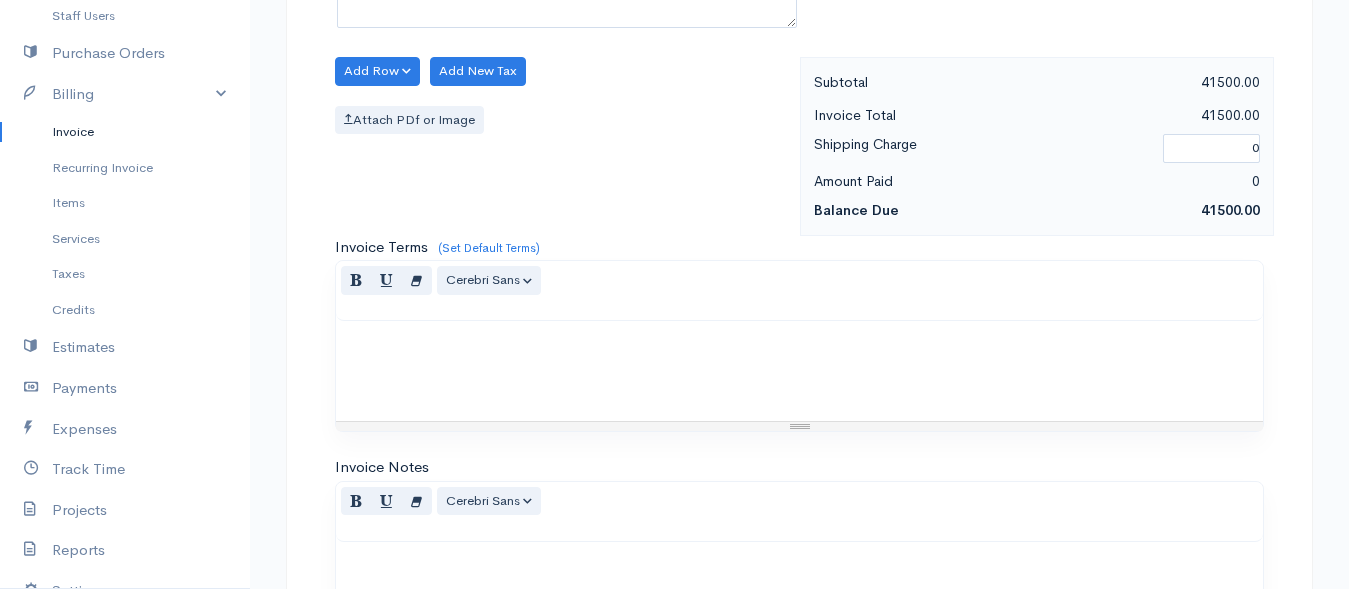 click on "rackshanya
Upgrade
Dashboard
People
Clients
Vendors
Staff Users
Purchase Orders
Billing
Invoice
Recurring Invoice
Items
Services
Taxes
Credits
Estimates
Payments
Expenses
Track Time
Projects
Reports
Settings
My Organizations
Logout
Help
@CloudBooksApp 2022
Invoice
New Invoice
DRAFT To venuja [Choose Country] United States Canada United Kingdom Afghanistan Albania Algeria American Samoa Andorra Anguilla Angola Antarctica Antigua and Barbuda Argentina Armenia Aruba Austria" at bounding box center [674, -87] 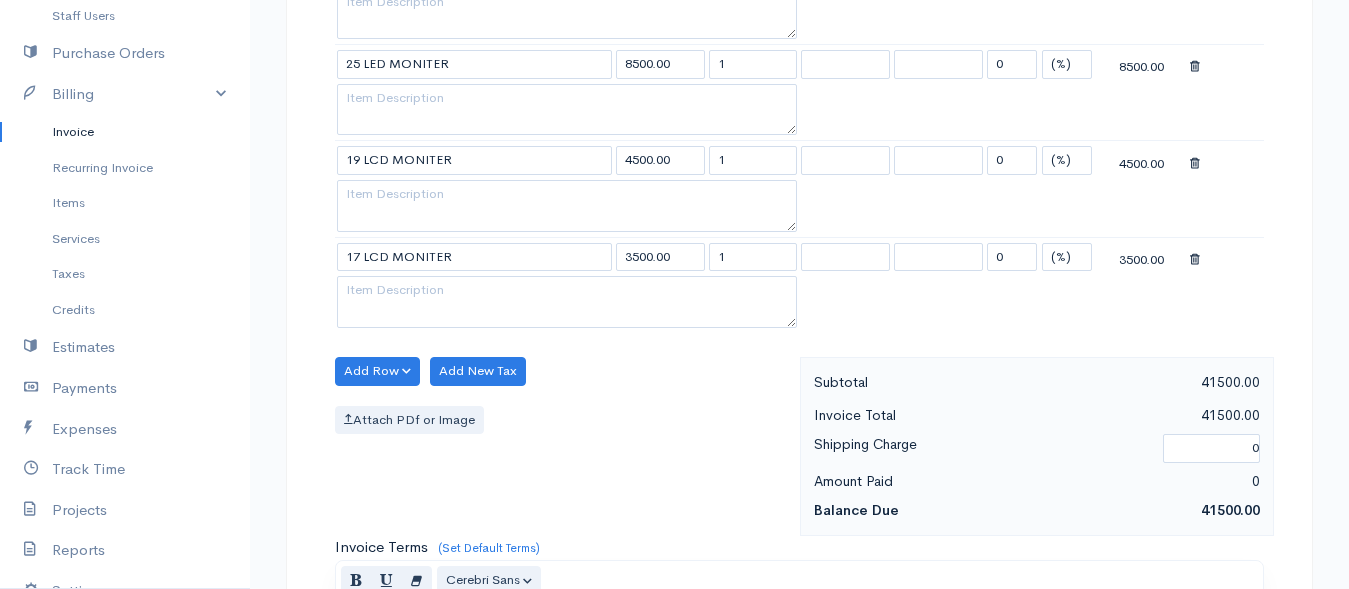 scroll, scrollTop: 1000, scrollLeft: 0, axis: vertical 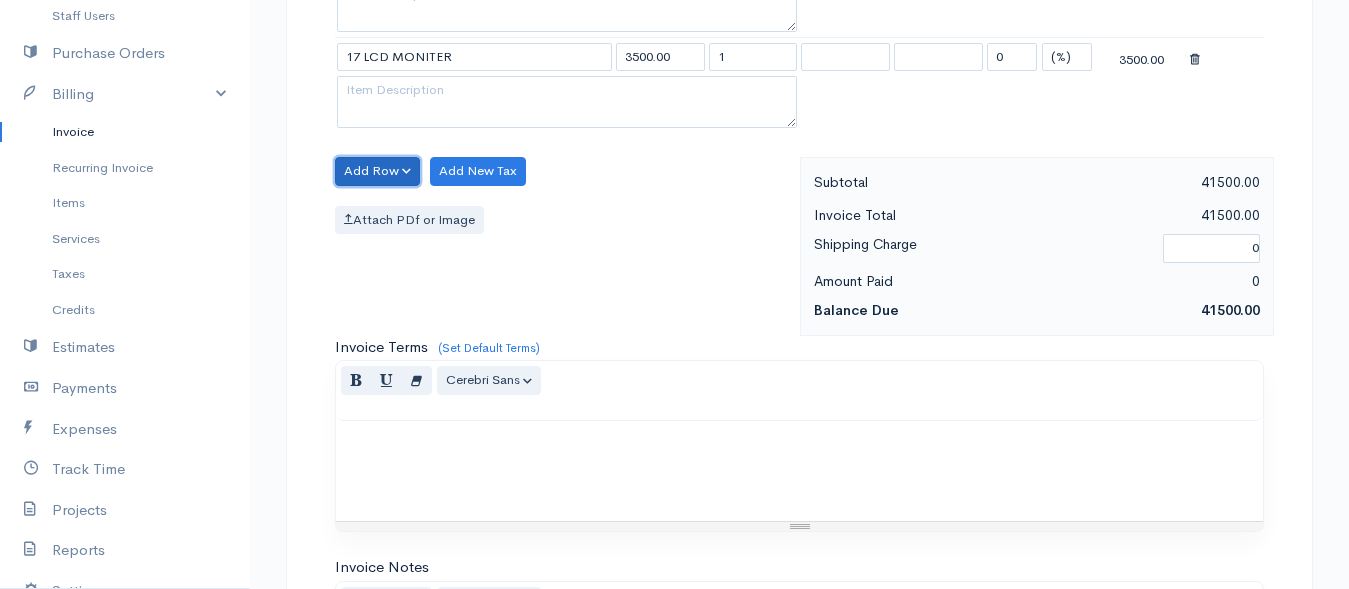 click on "Add Row" at bounding box center (377, 171) 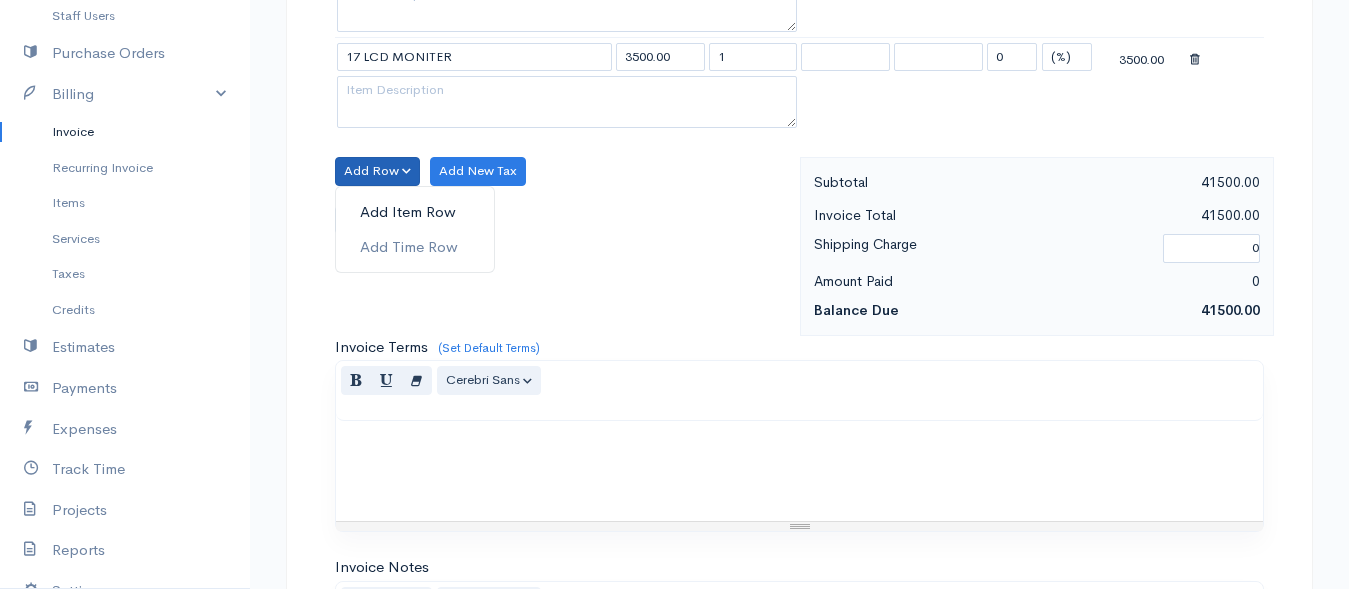 click on "Add Item Row" at bounding box center [415, 212] 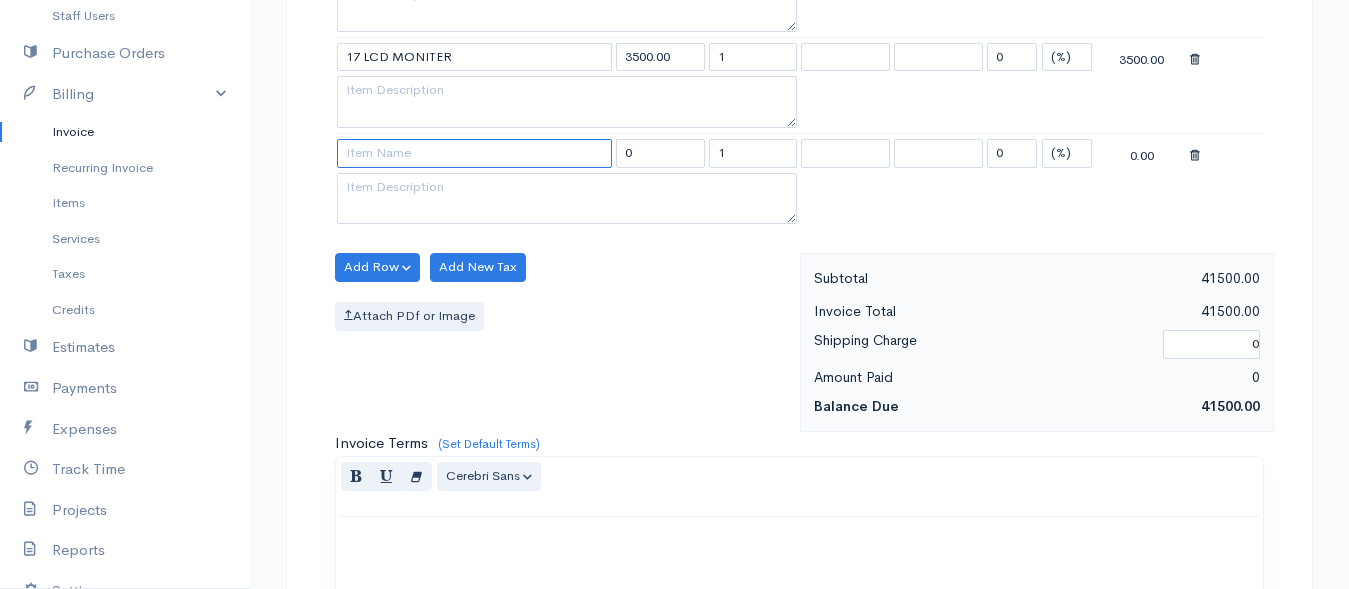 click at bounding box center [474, 153] 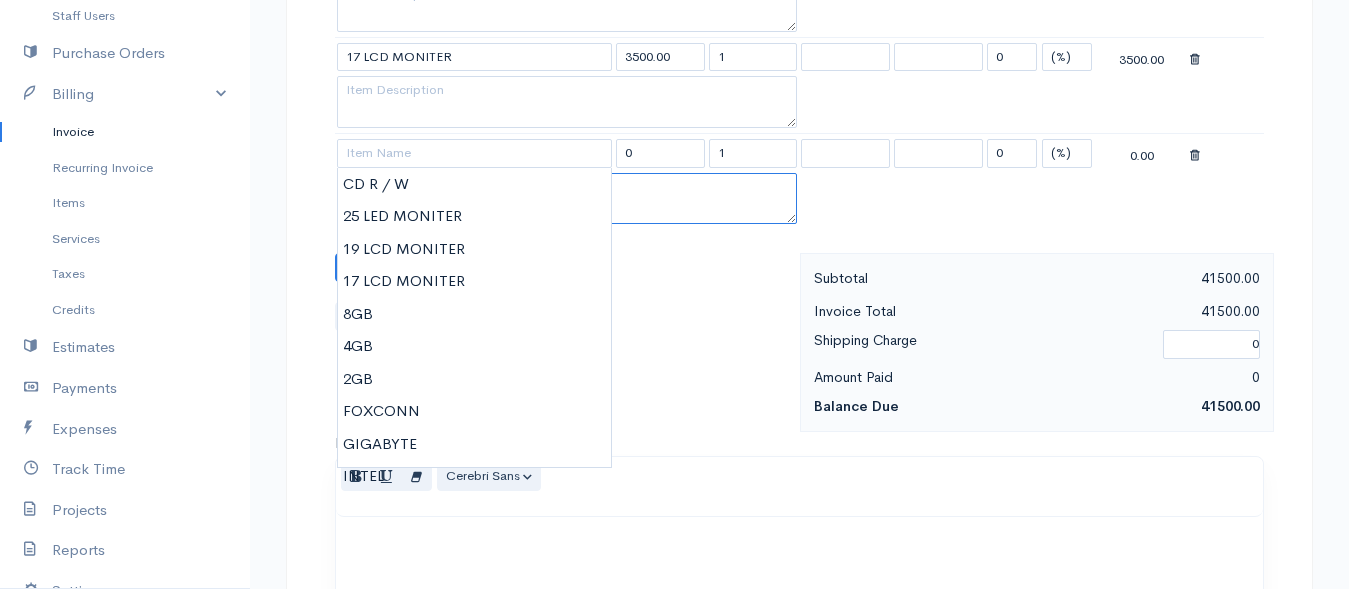 click at bounding box center (567, 199) 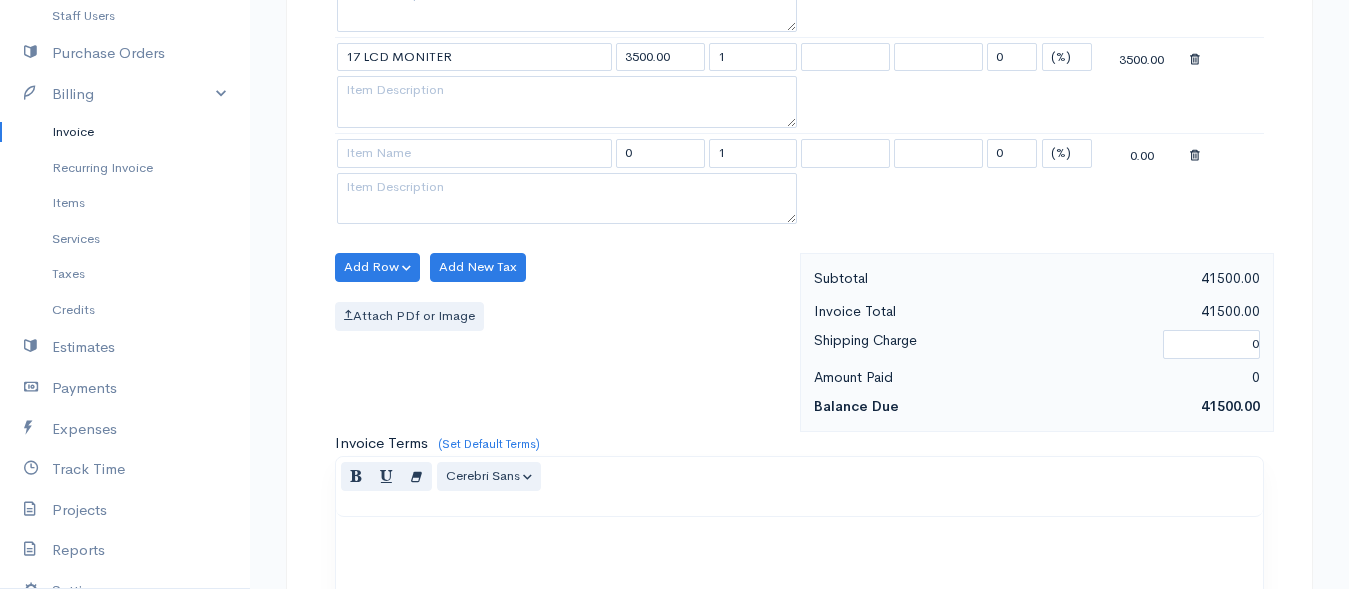 click at bounding box center [1195, 155] 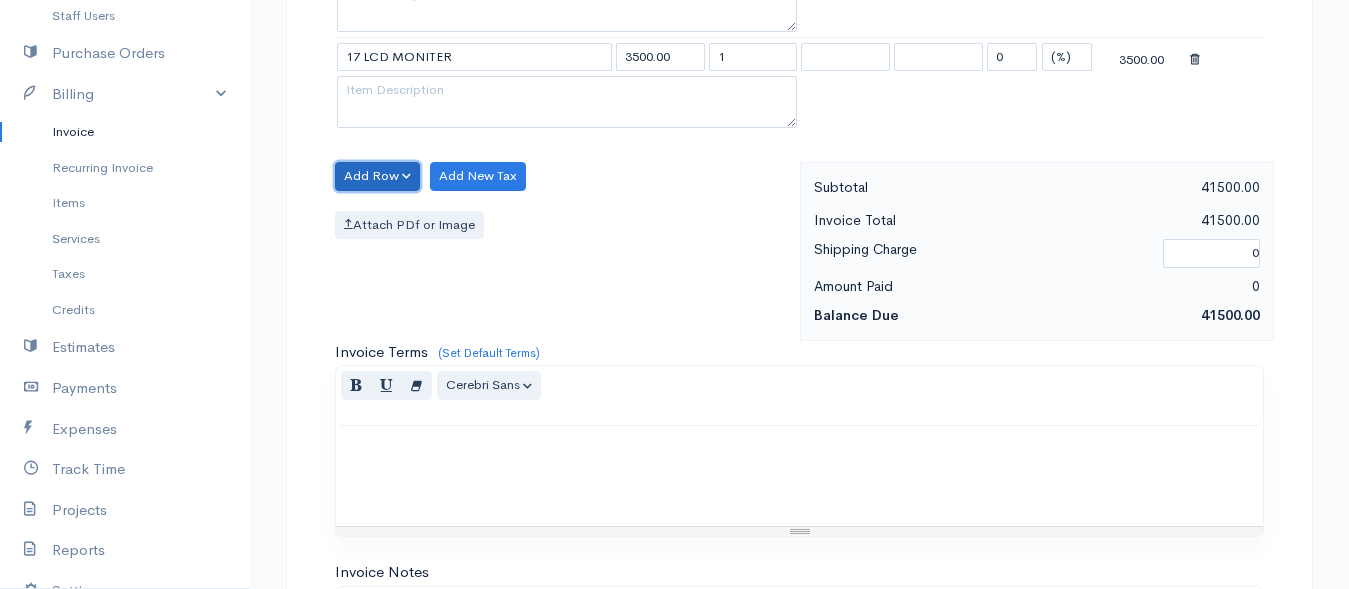 click on "Add Row" at bounding box center (377, 176) 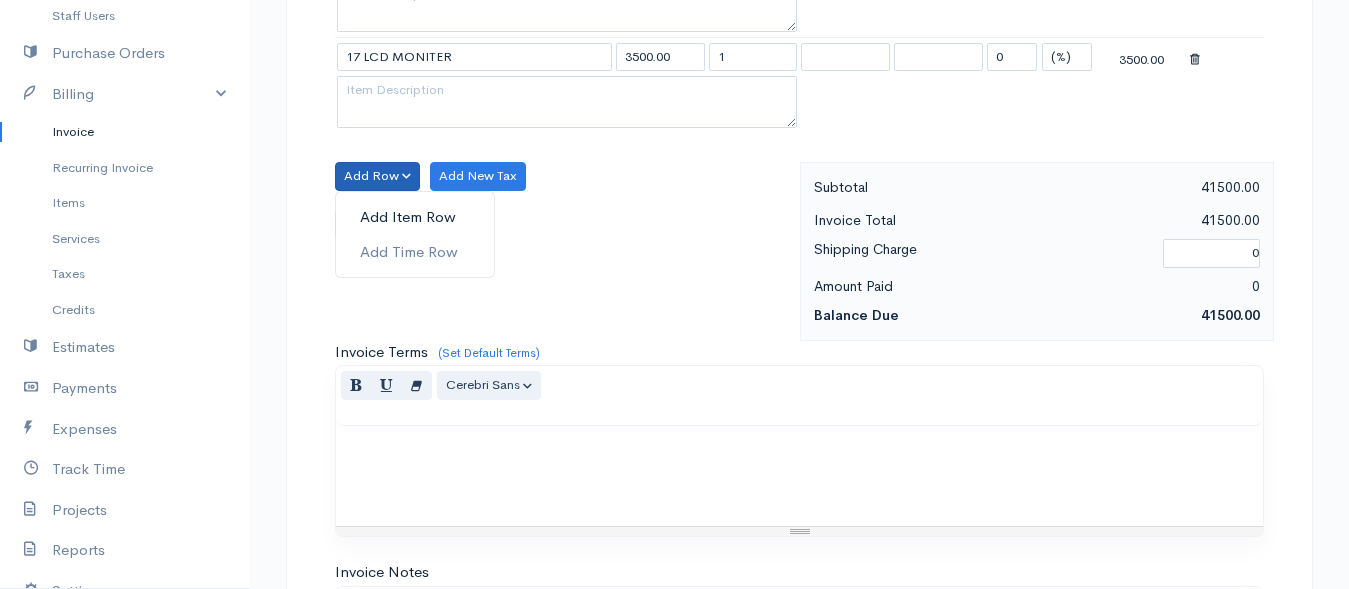 click on "Add Item Row" at bounding box center (415, 217) 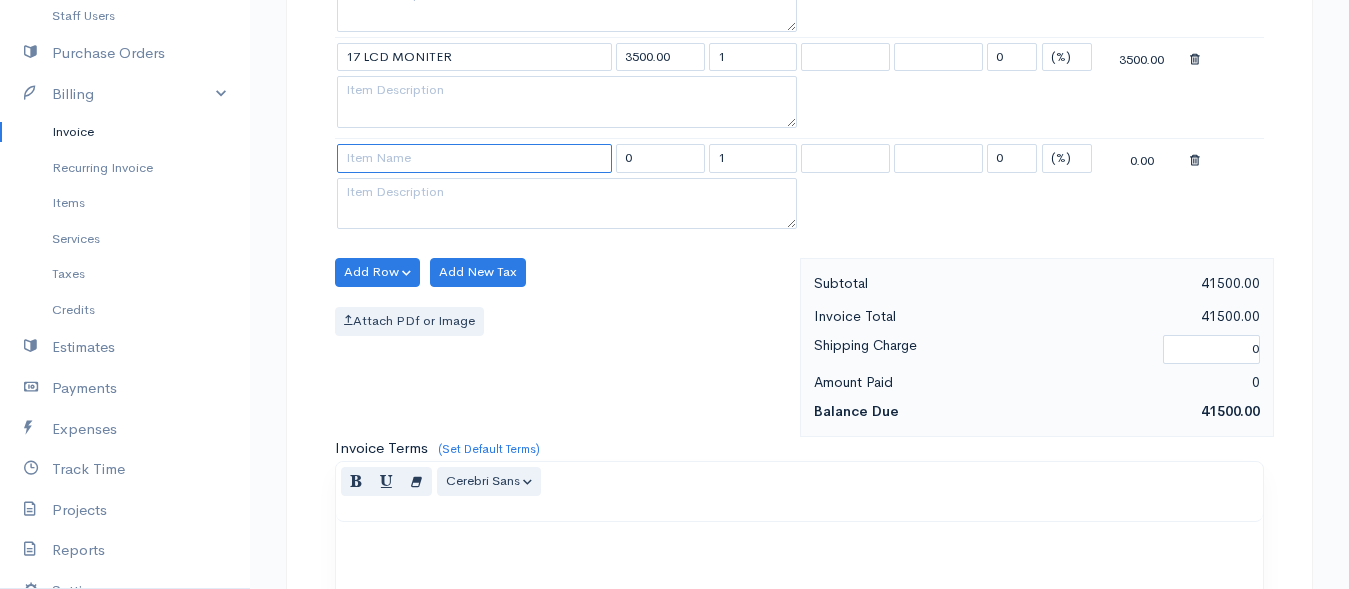 click at bounding box center (474, 158) 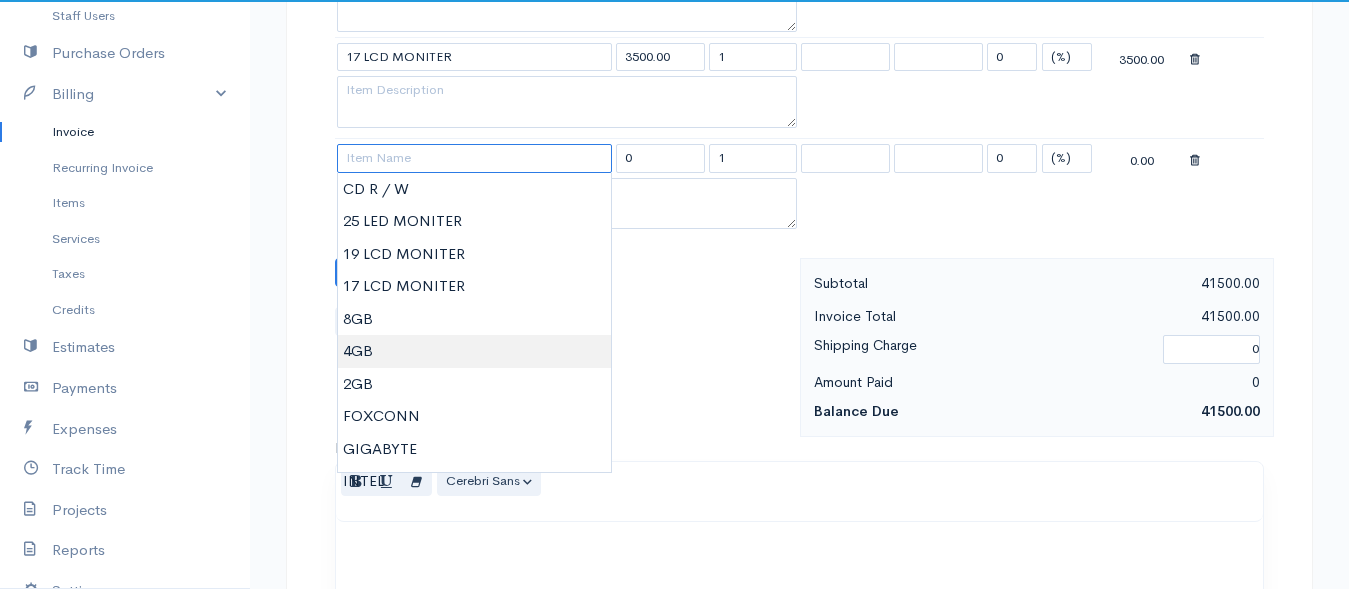 scroll, scrollTop: 1100, scrollLeft: 0, axis: vertical 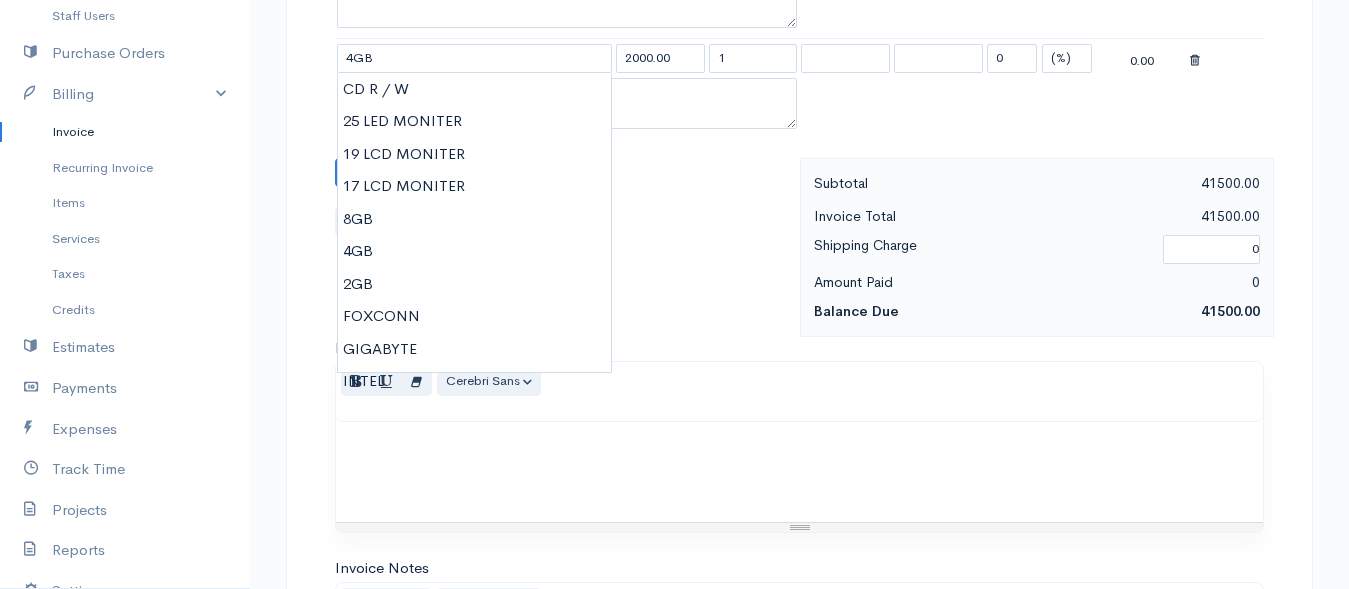 click on "rackshanya
Upgrade
Dashboard
People
Clients
Vendors
Staff Users
Purchase Orders
Billing
Invoice
Recurring Invoice
Items
Services
Taxes
Credits
Estimates
Payments
Expenses
Track Time
Projects
Reports
Settings
My Organizations
Logout
Help
@CloudBooksApp 2022
Invoice
New Invoice
DRAFT To venuja [Choose Country] United States Canada United Kingdom Afghanistan Albania Algeria American Samoa Andorra Anguilla Angola Antarctica Antigua and Barbuda Argentina Armenia Aruba Austria" at bounding box center [674, -36] 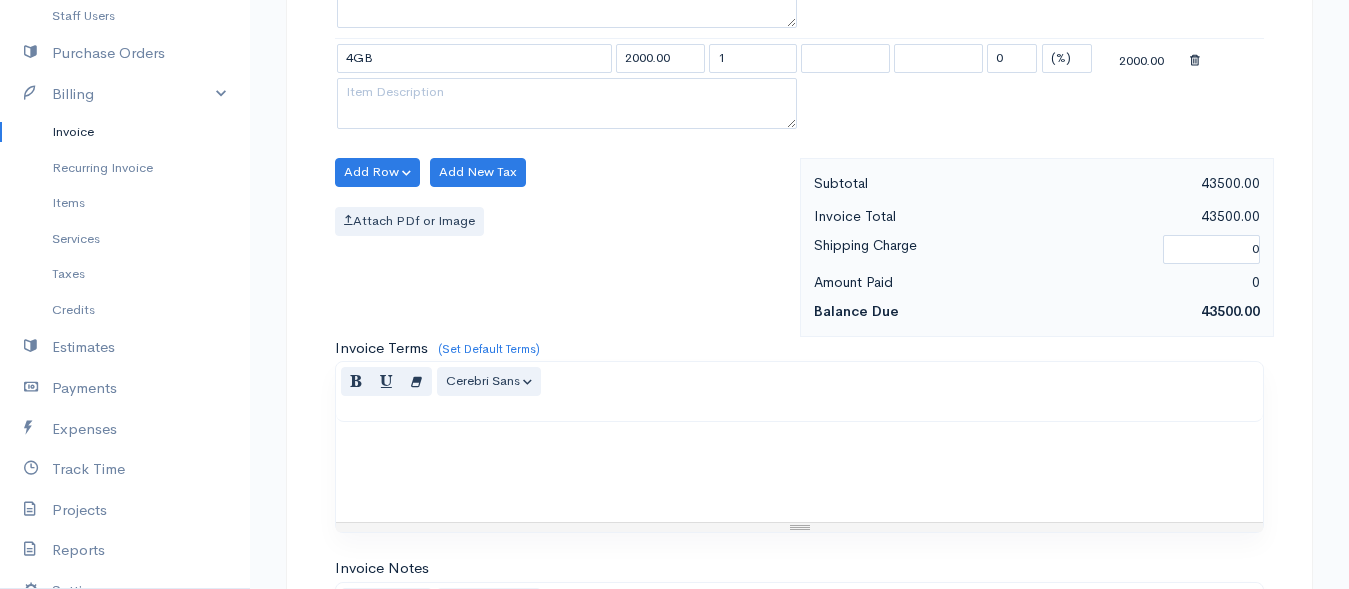 click at bounding box center [1195, 61] 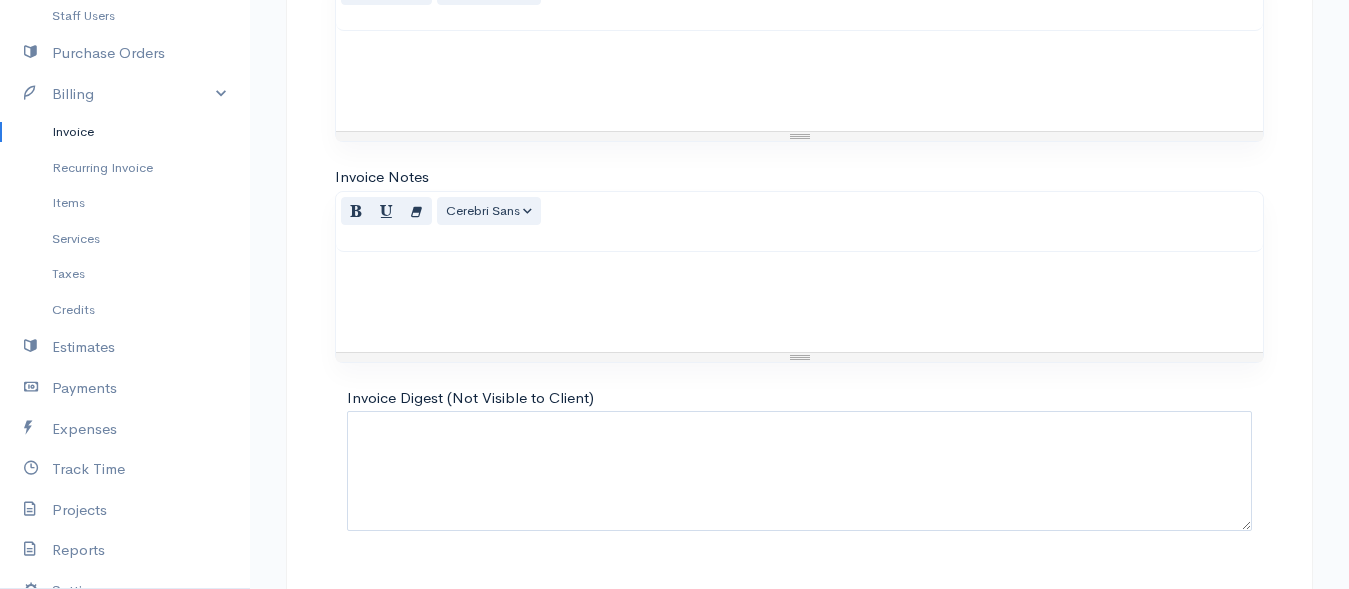 scroll, scrollTop: 1448, scrollLeft: 0, axis: vertical 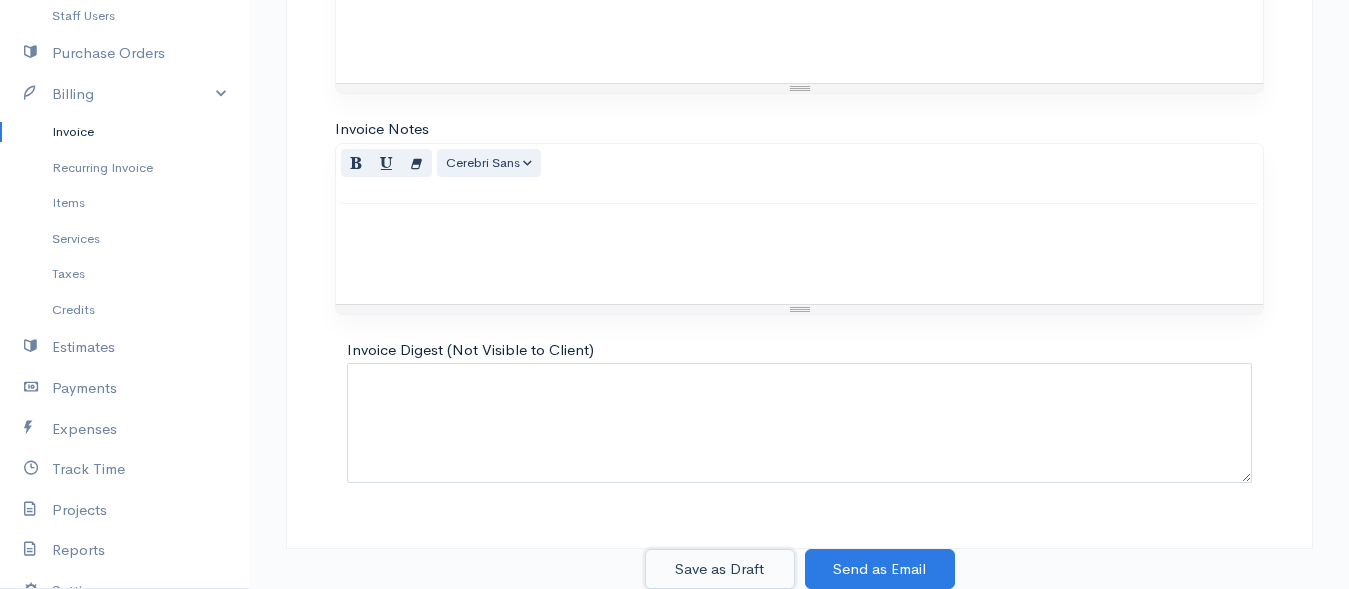 click on "Save as Draft" at bounding box center [720, 569] 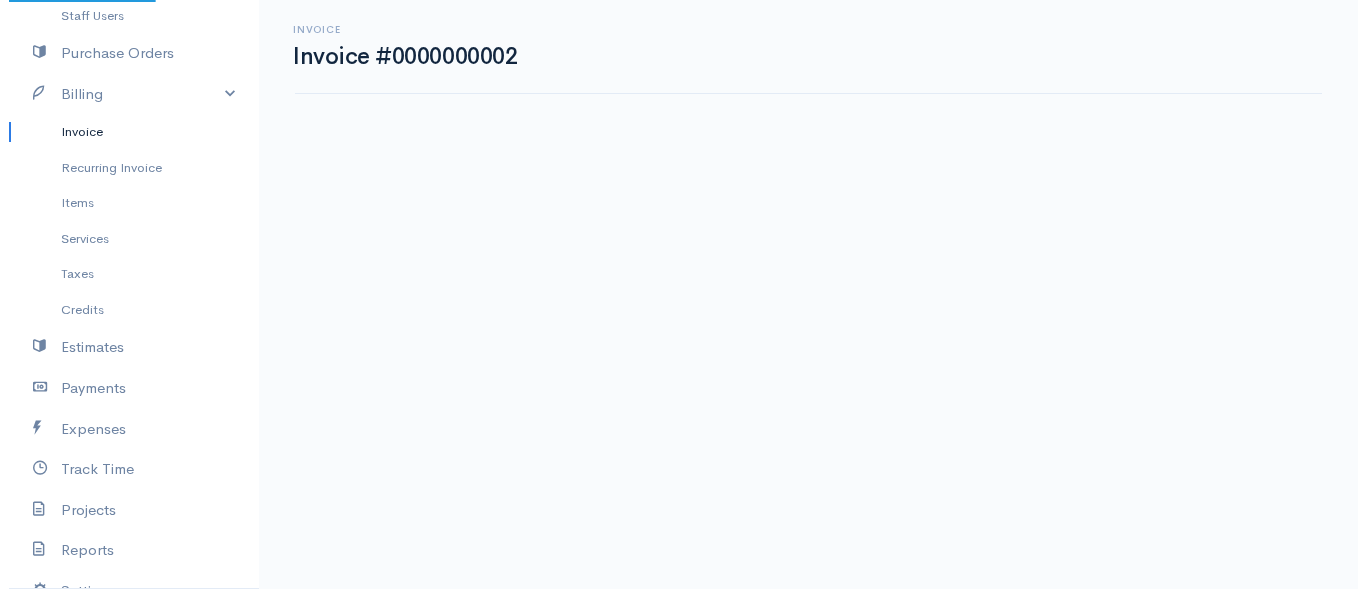 scroll, scrollTop: 0, scrollLeft: 0, axis: both 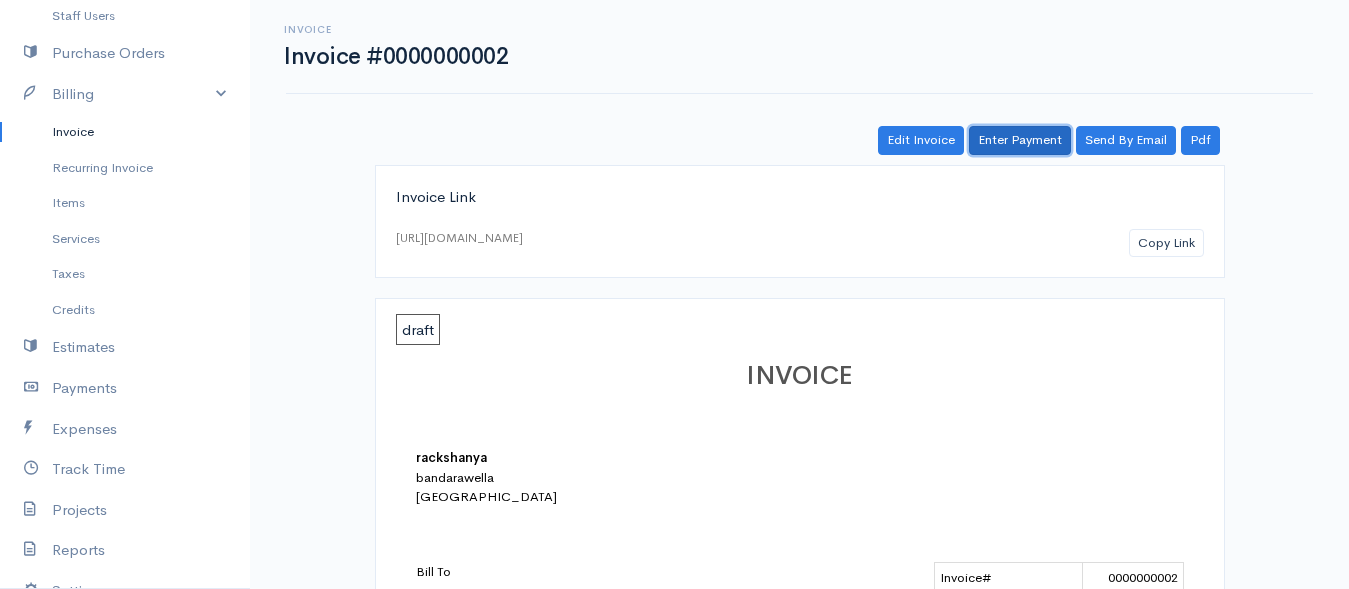 click on "Enter Payment" at bounding box center (1020, 140) 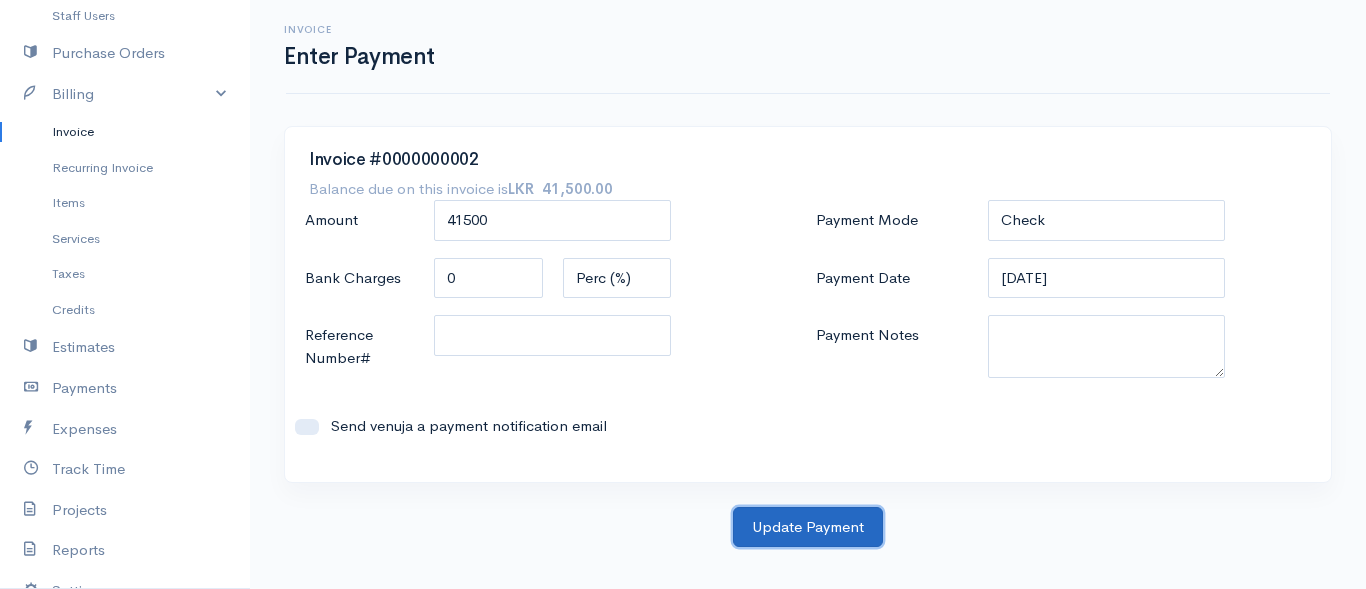 click on "Update Payment" at bounding box center [808, 527] 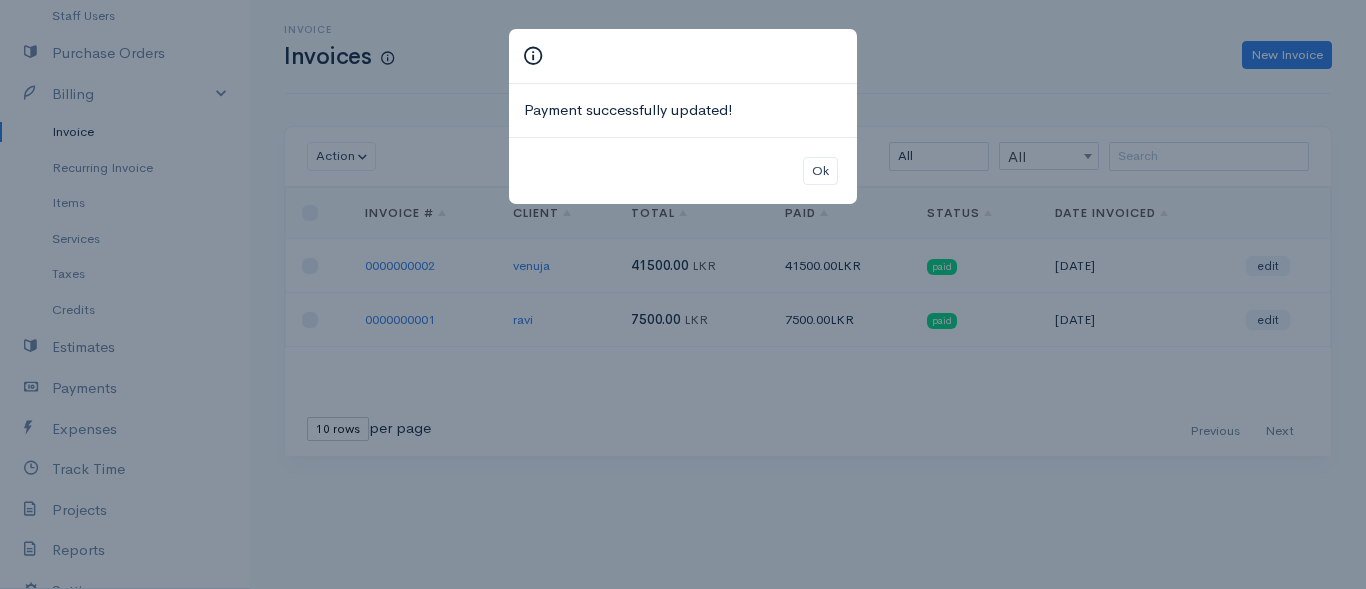 click on "Ok" at bounding box center [683, 171] 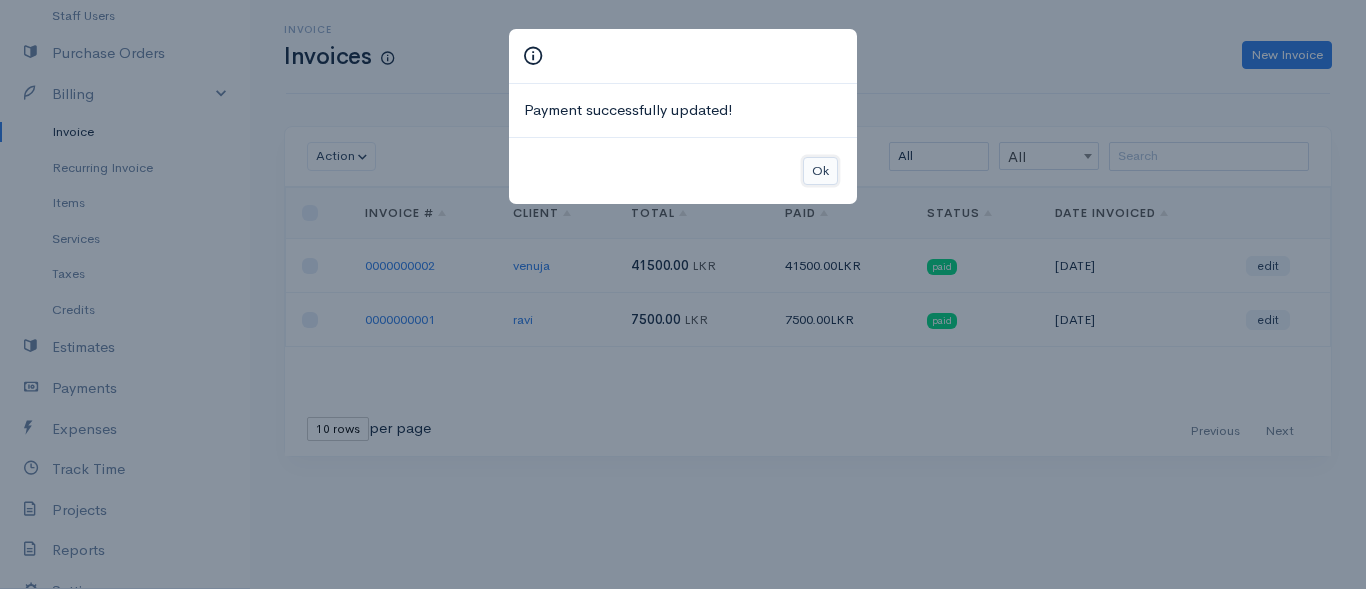 click on "Ok" at bounding box center (820, 171) 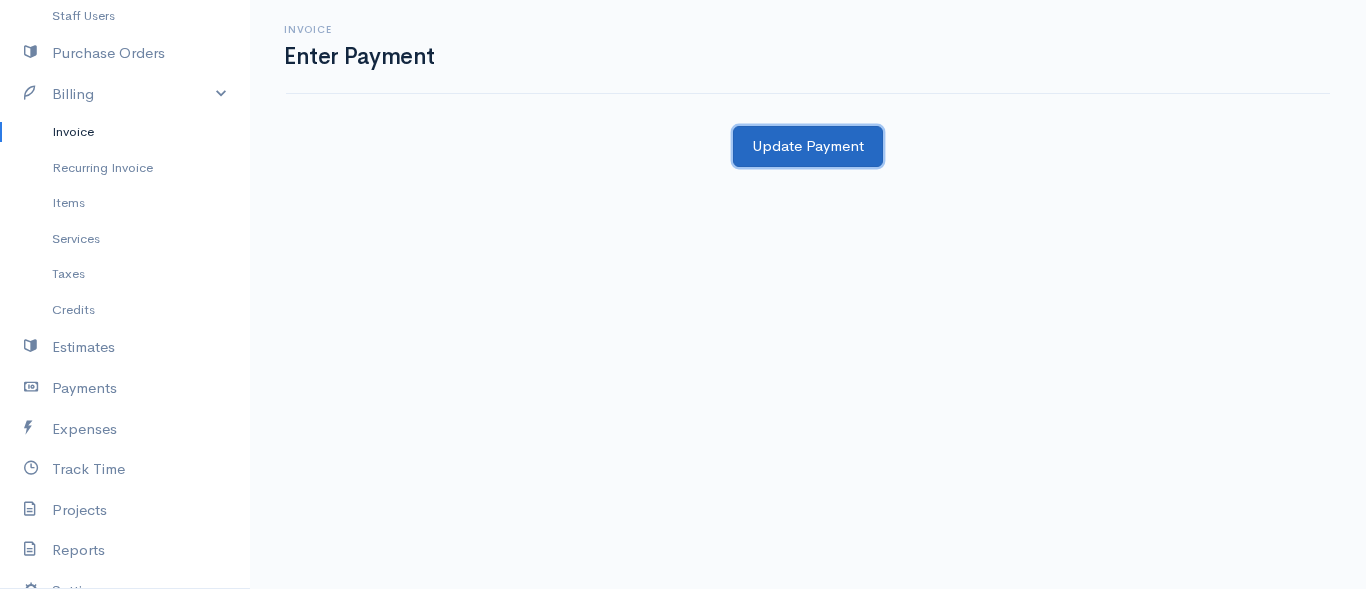 click on "Update Payment" at bounding box center [808, 146] 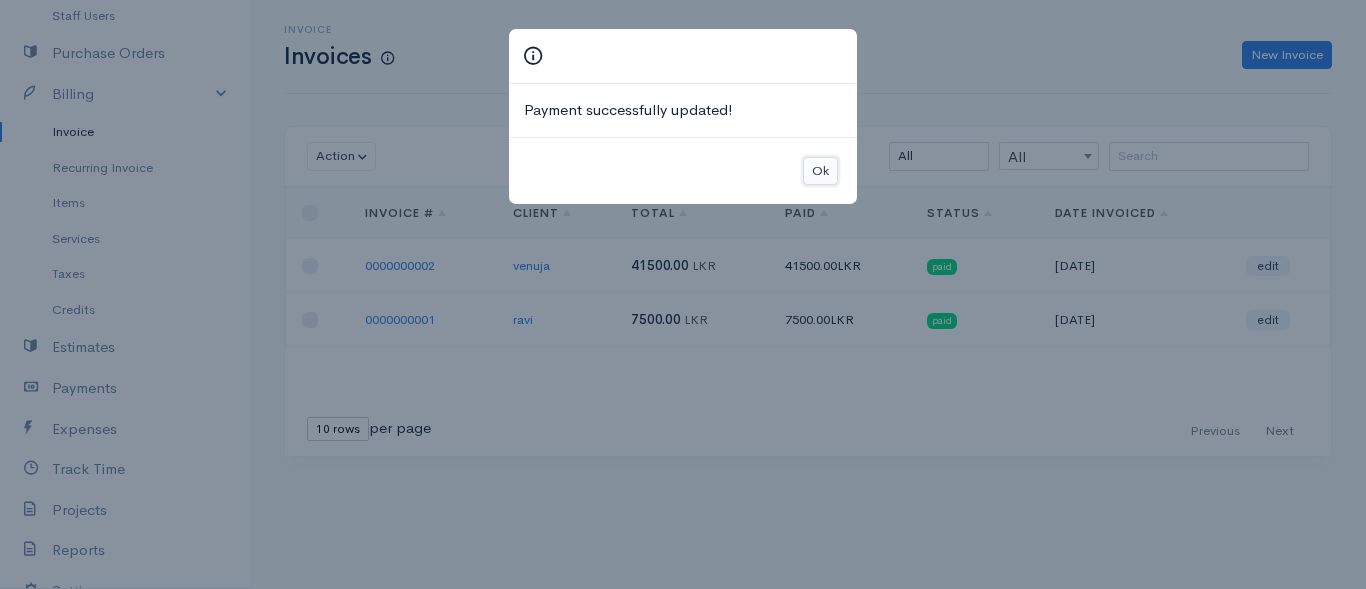 click on "Ok" at bounding box center [820, 171] 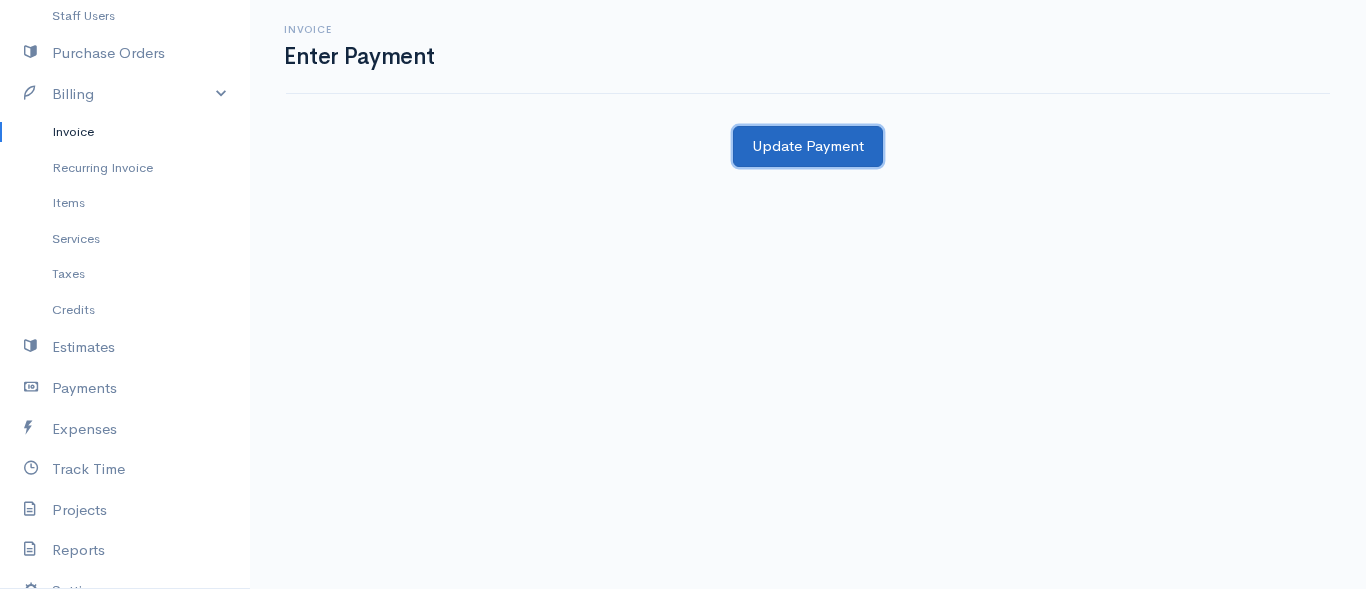 click on "Update Payment" at bounding box center (808, 146) 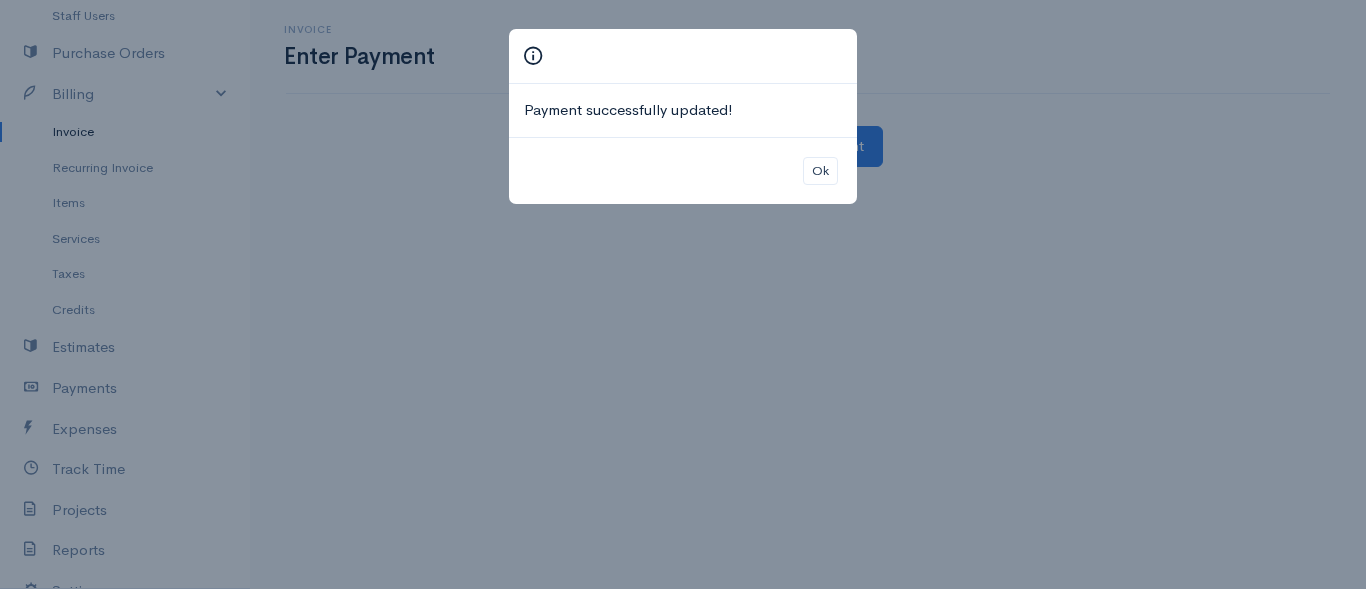 click on "Ok" at bounding box center (683, 171) 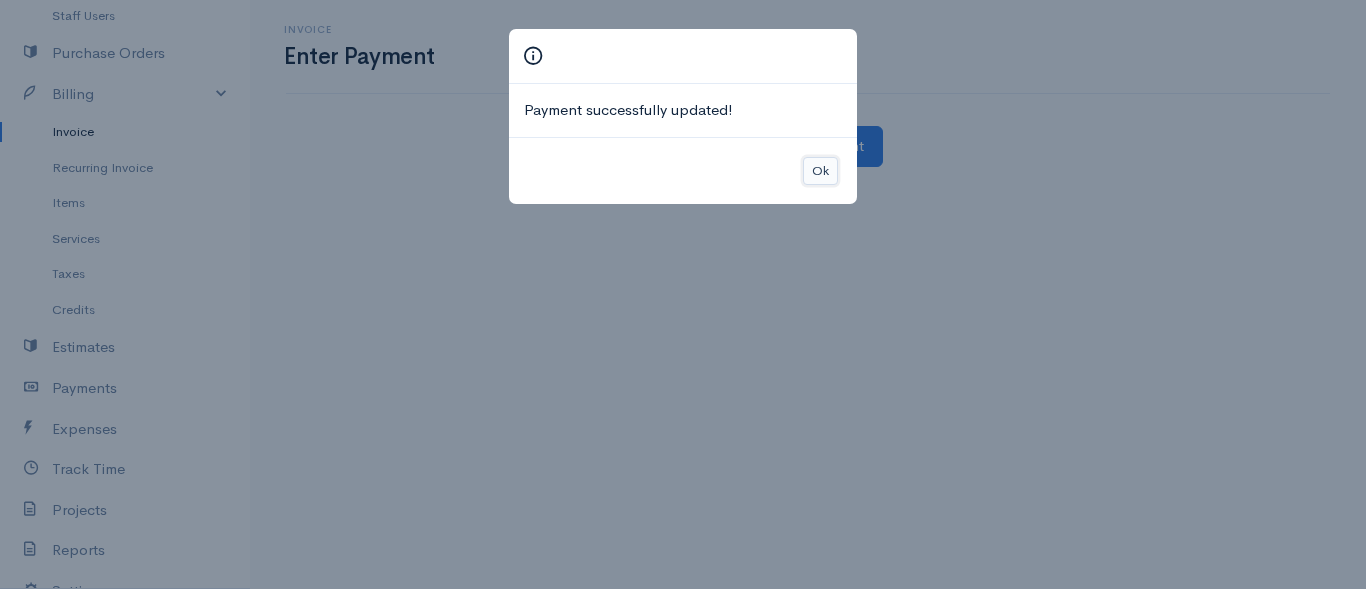 click on "Ok" at bounding box center (820, 171) 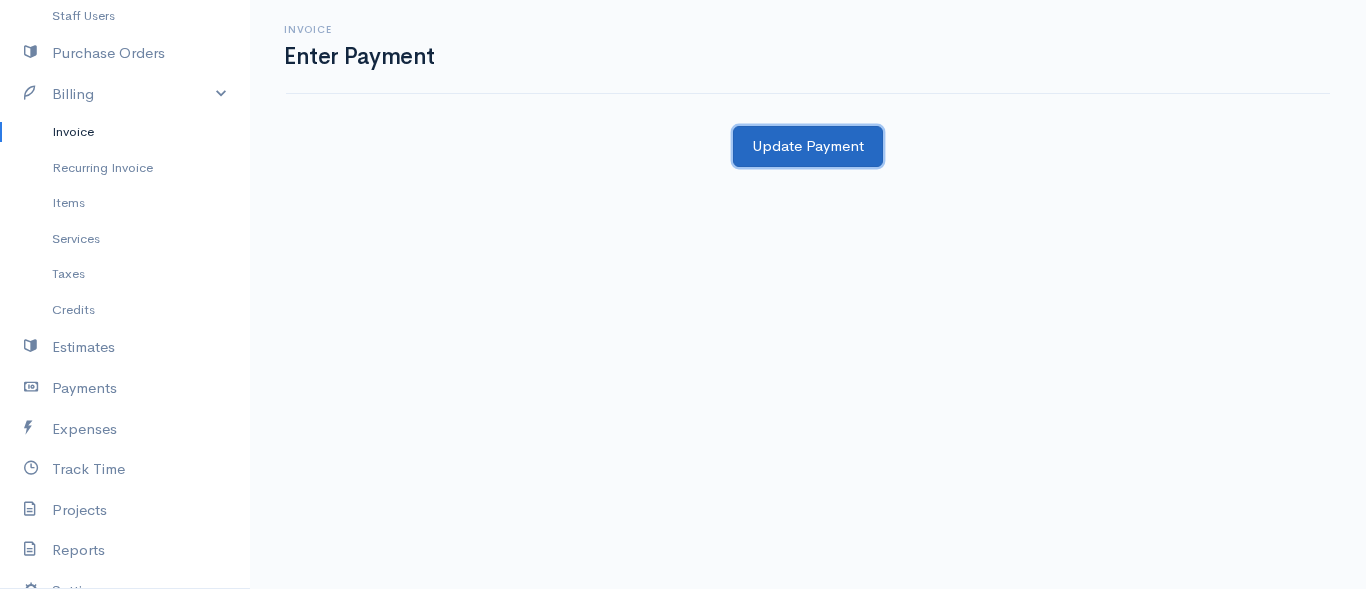 click on "Update Payment" at bounding box center (808, 146) 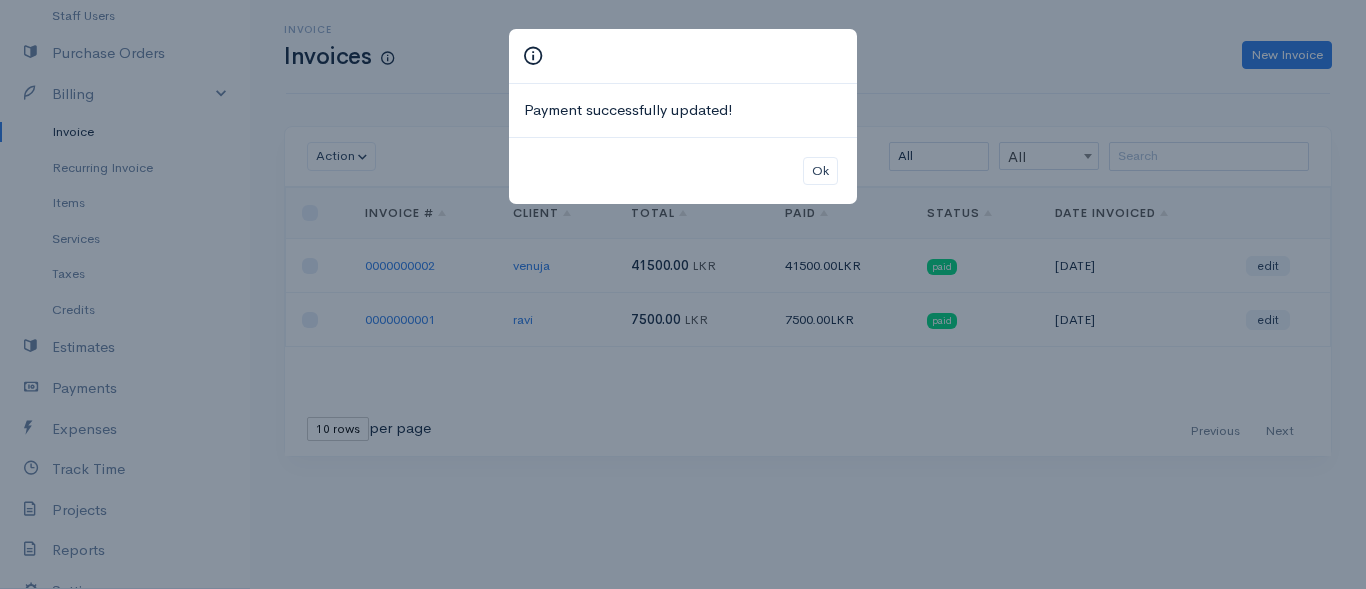 click on "Ok" at bounding box center [683, 171] 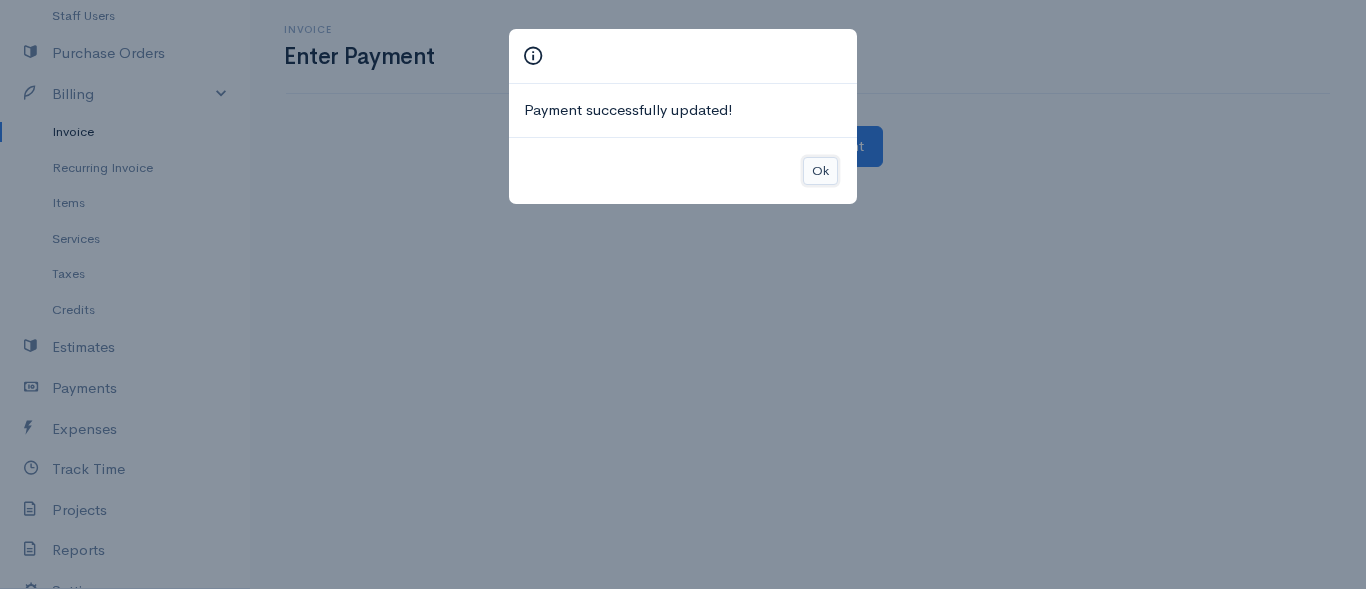 click on "Ok" at bounding box center (820, 171) 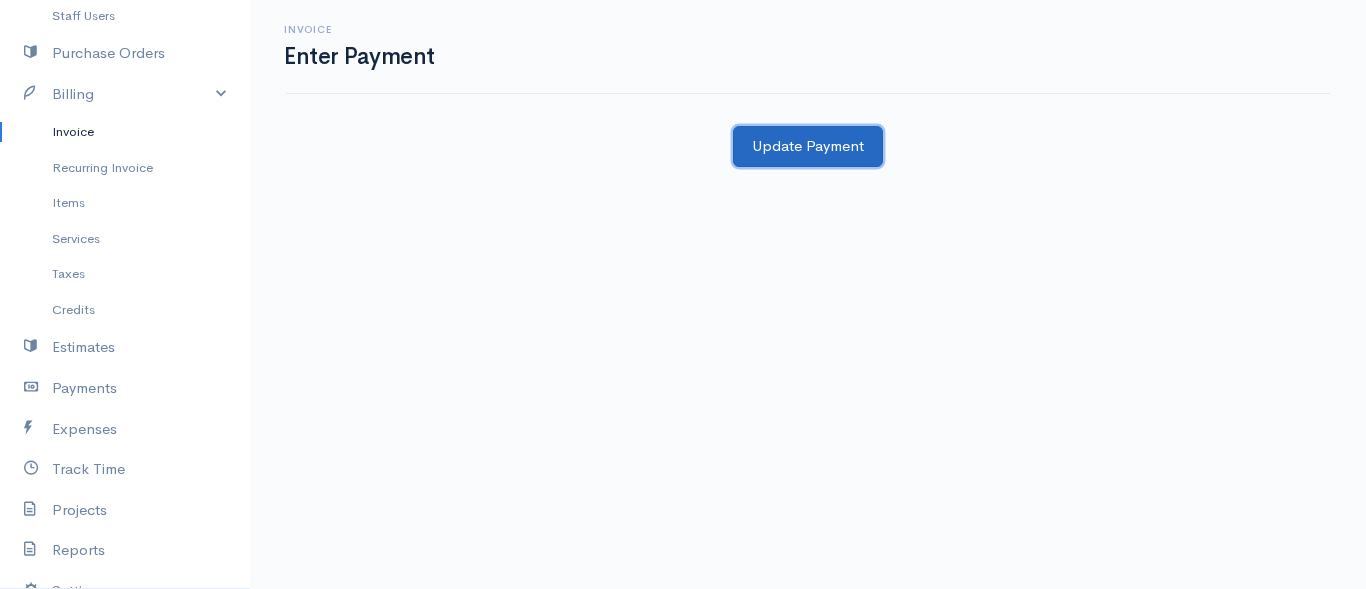 click on "Update Payment" at bounding box center (808, 146) 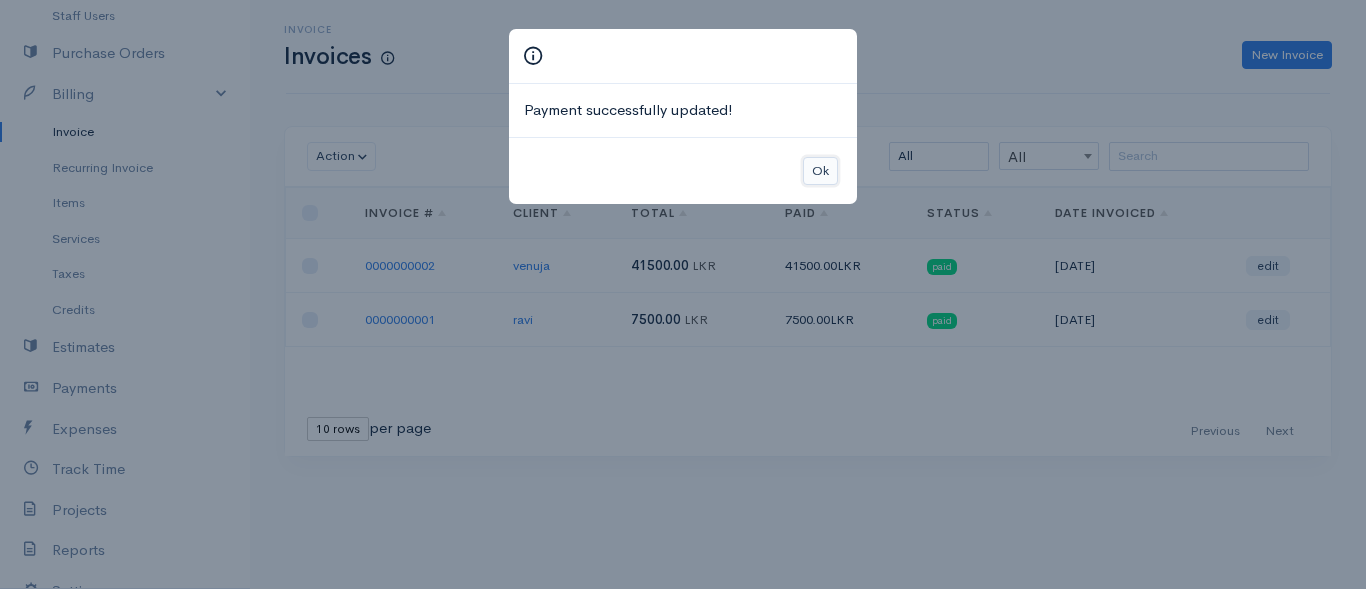 drag, startPoint x: 825, startPoint y: 181, endPoint x: 815, endPoint y: 170, distance: 14.866069 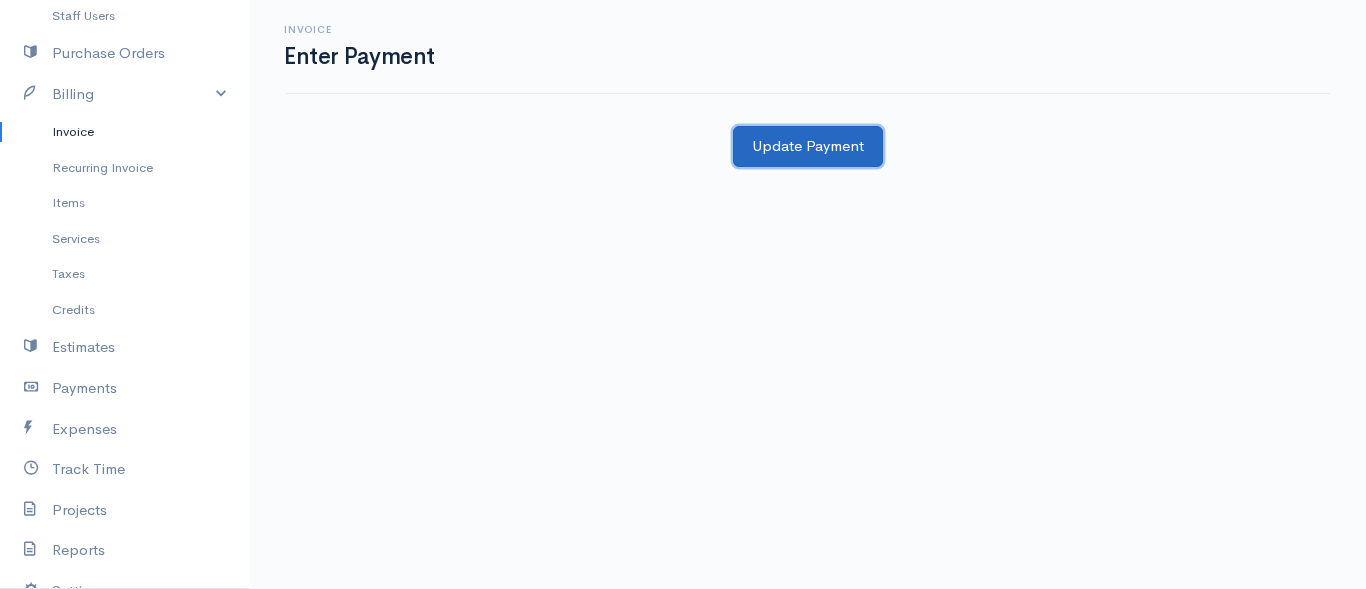 click on "Update Payment" at bounding box center (808, 146) 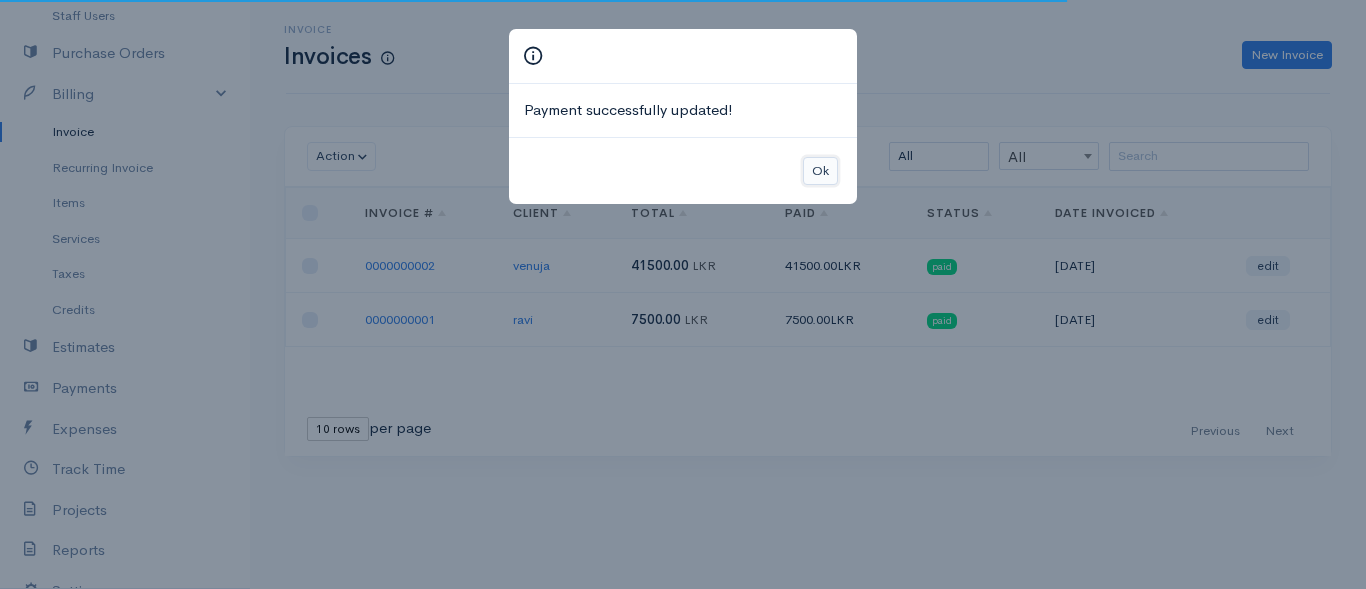 click on "Ok" at bounding box center [820, 171] 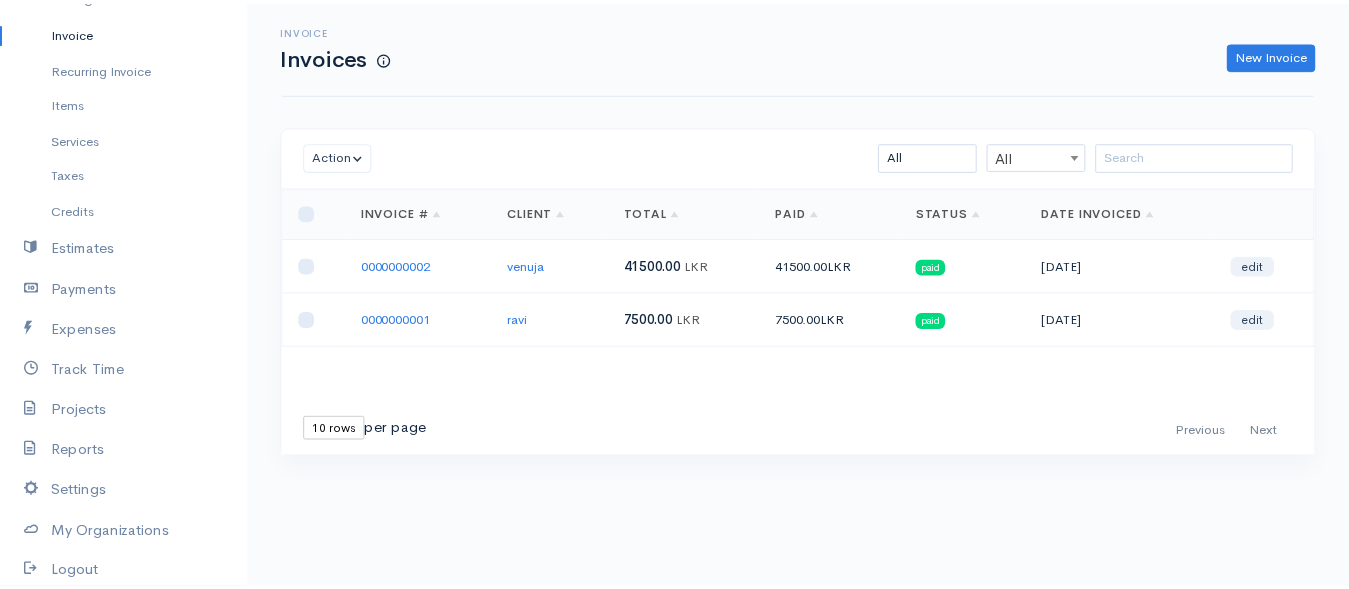 scroll, scrollTop: 165, scrollLeft: 0, axis: vertical 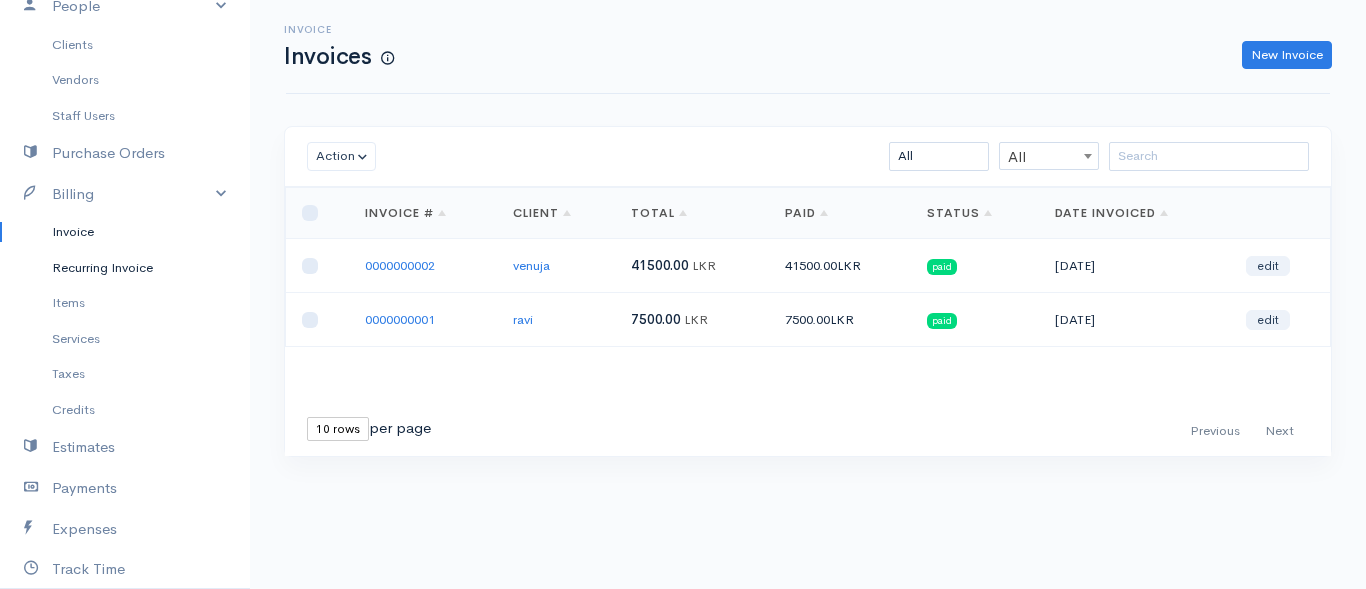 click on "Recurring Invoice" at bounding box center (125, 268) 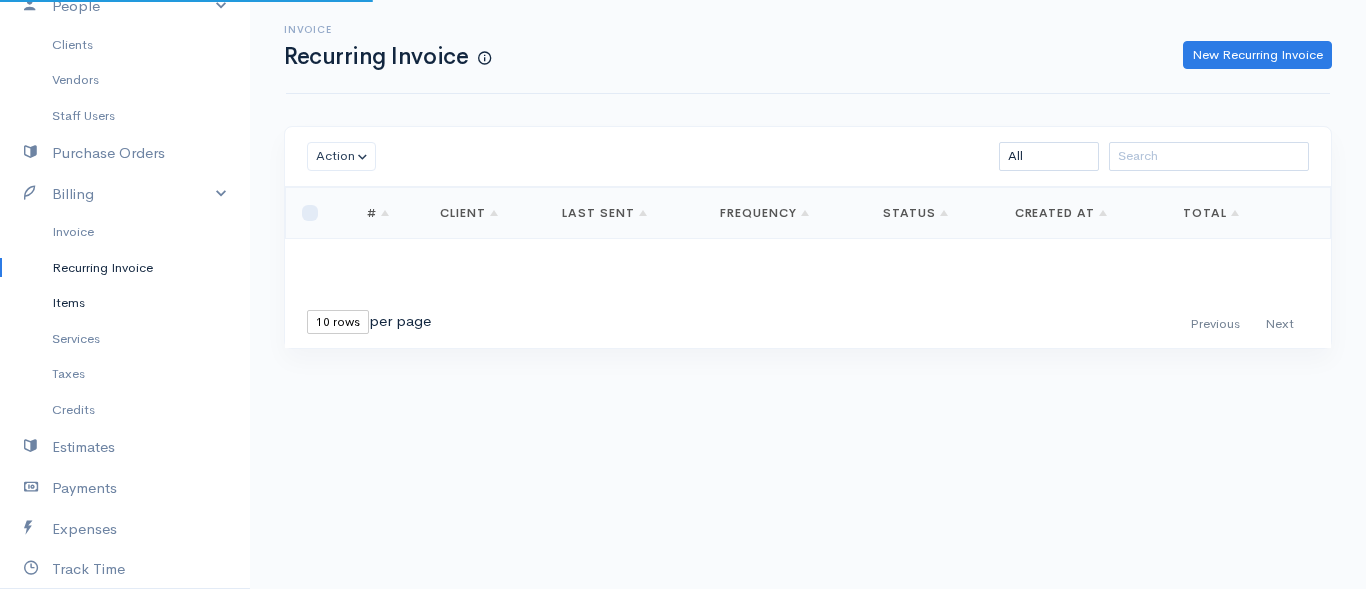 click on "Items" at bounding box center [125, 303] 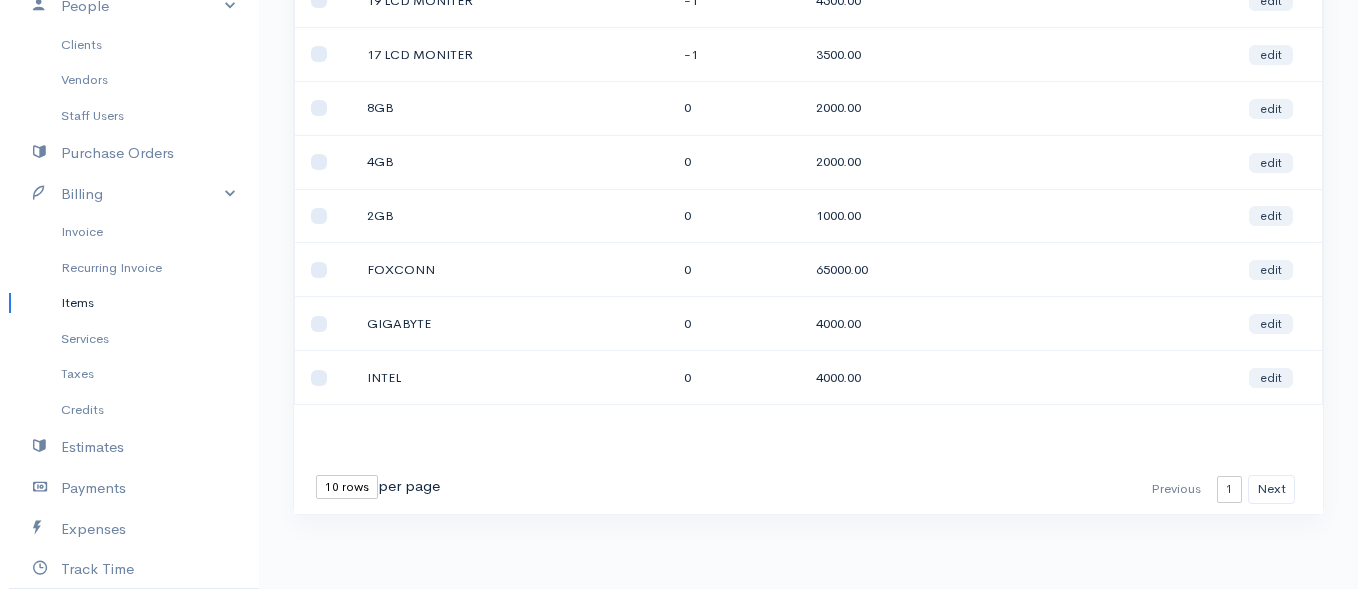 scroll, scrollTop: 0, scrollLeft: 0, axis: both 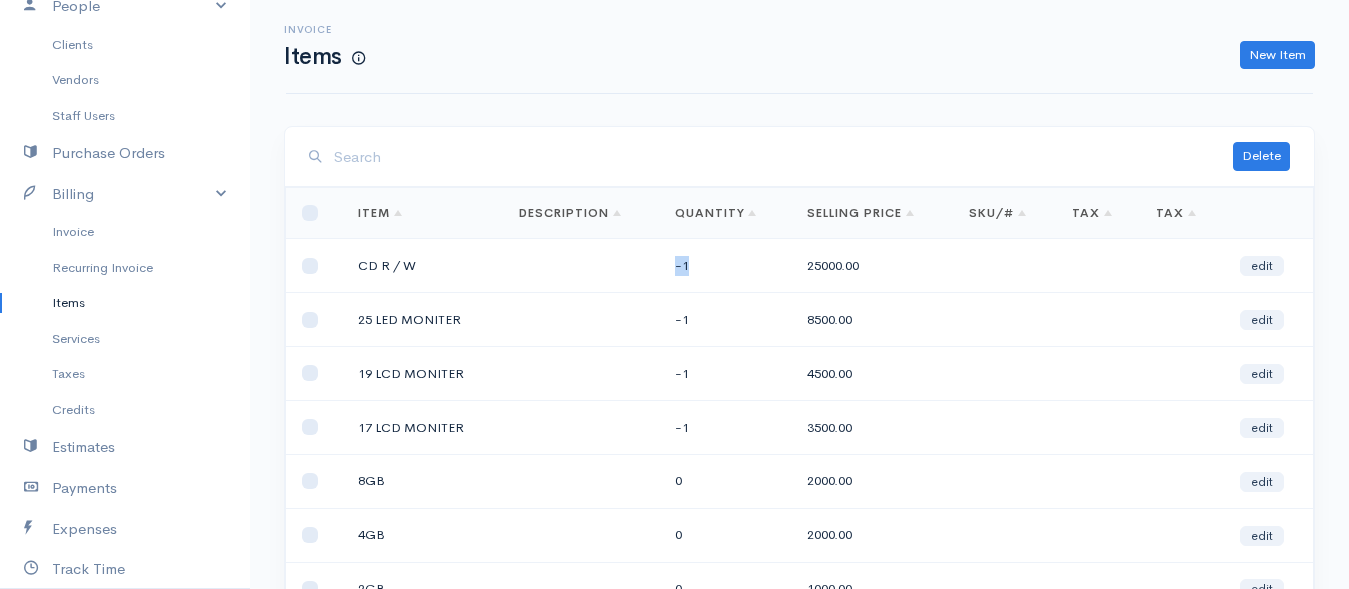drag, startPoint x: 662, startPoint y: 261, endPoint x: 680, endPoint y: 310, distance: 52.201534 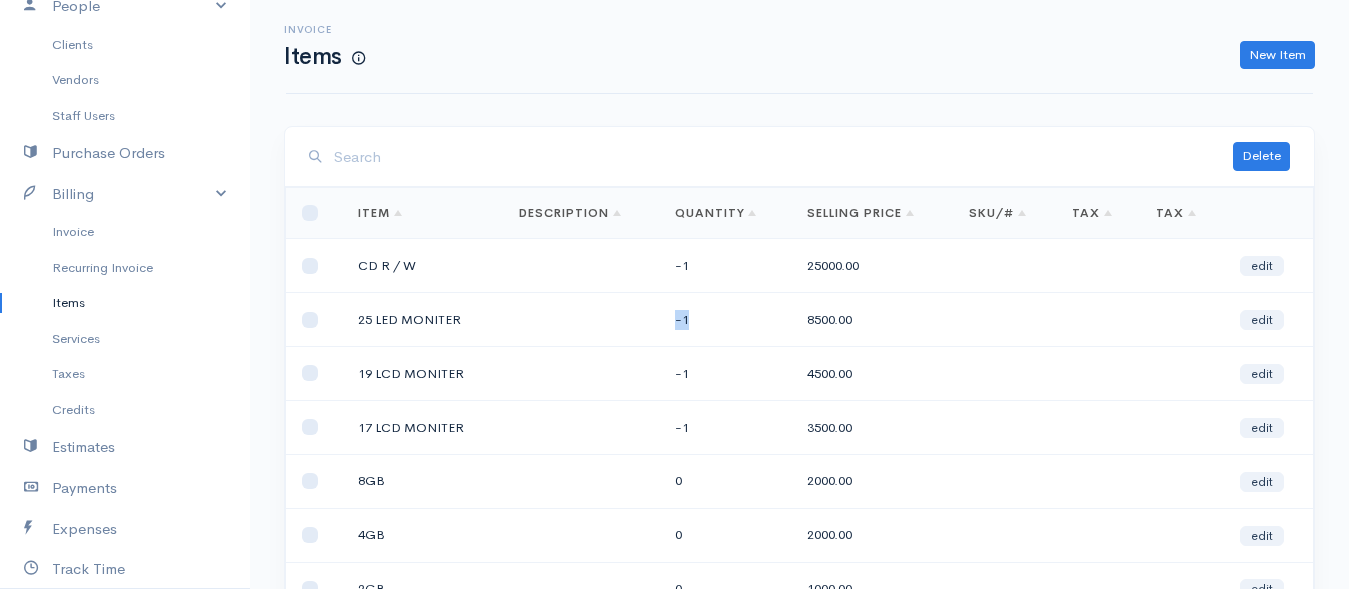 drag, startPoint x: 673, startPoint y: 317, endPoint x: 657, endPoint y: 372, distance: 57.280014 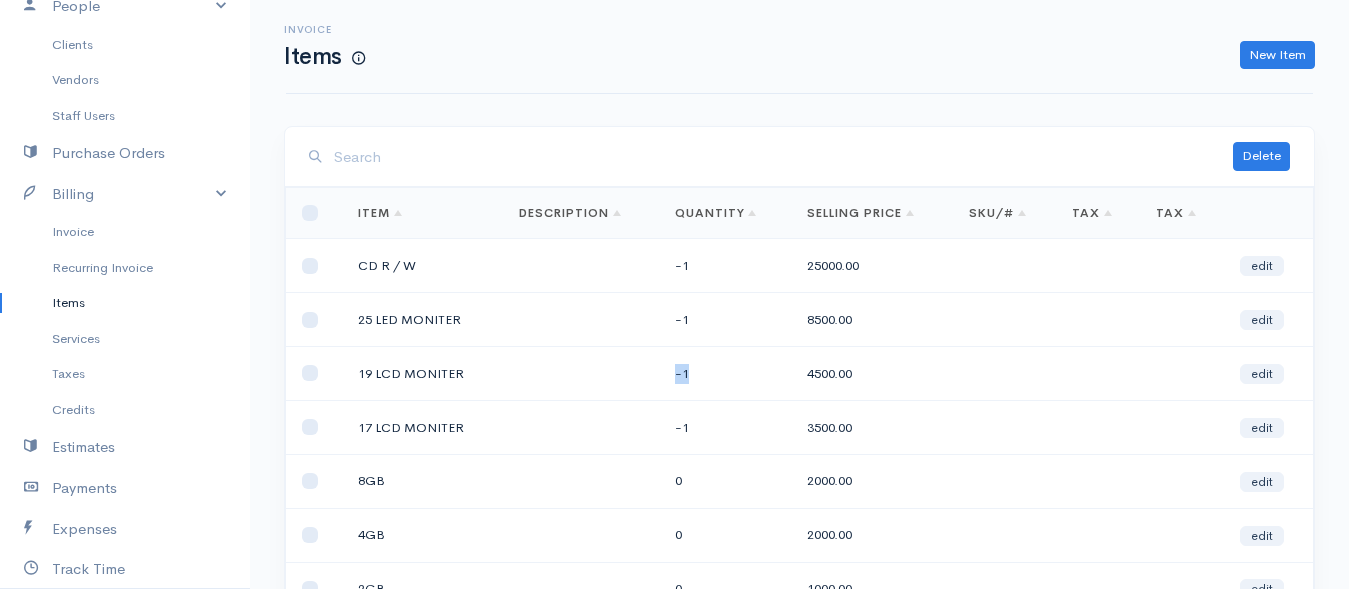 drag, startPoint x: 653, startPoint y: 374, endPoint x: 740, endPoint y: 408, distance: 93.40771 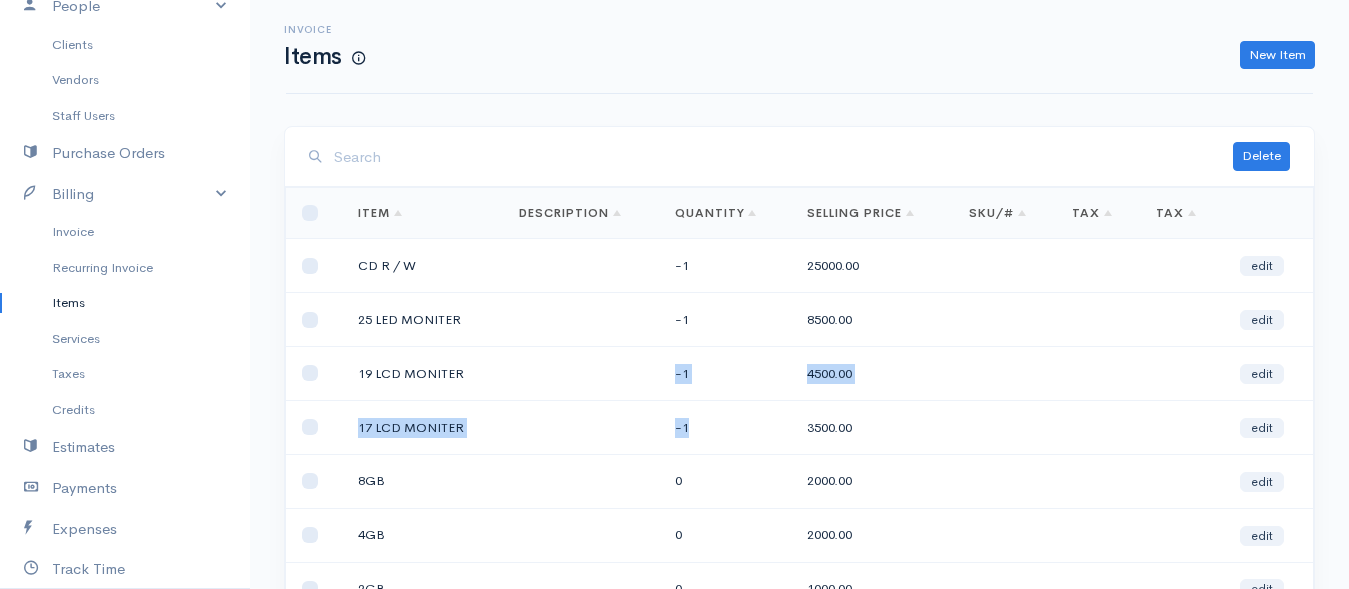 click on "-1" at bounding box center [725, 427] 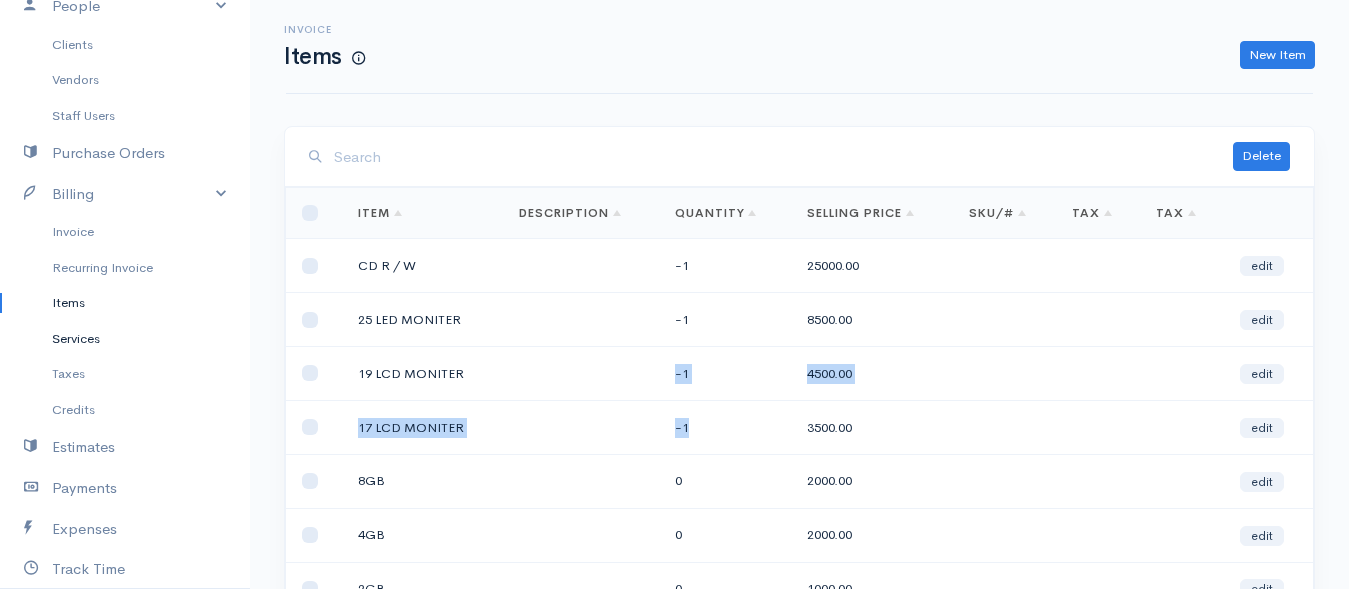 click on "Services" at bounding box center [125, 339] 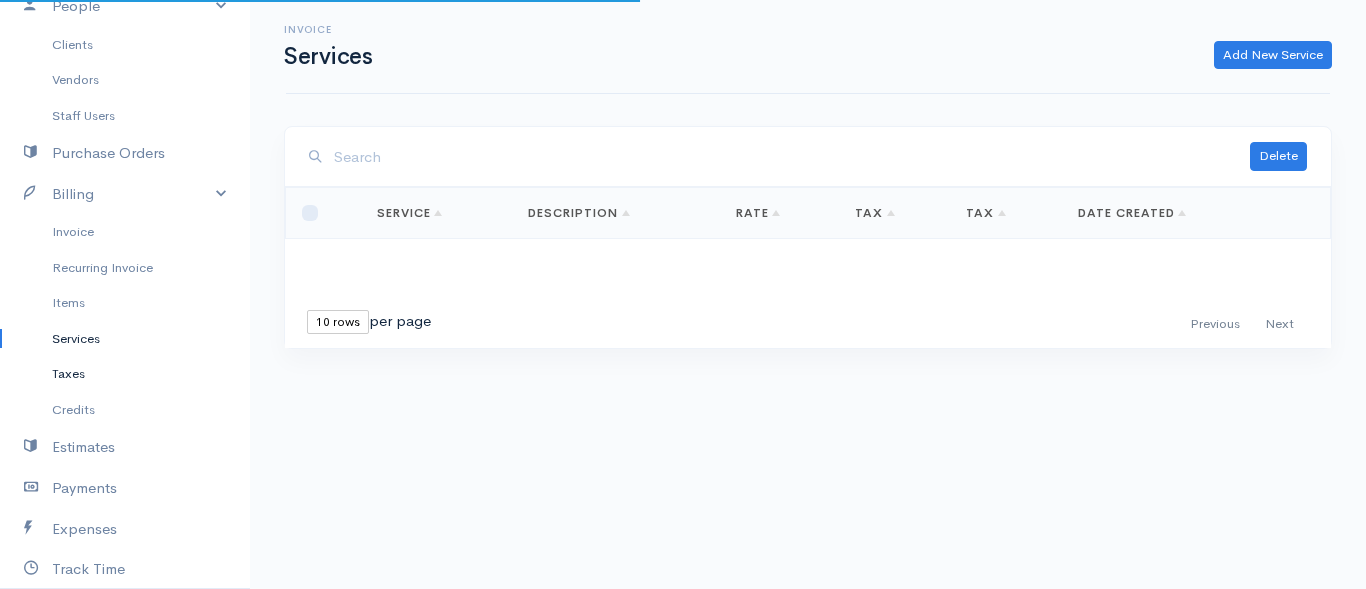 click on "Taxes" at bounding box center (125, 374) 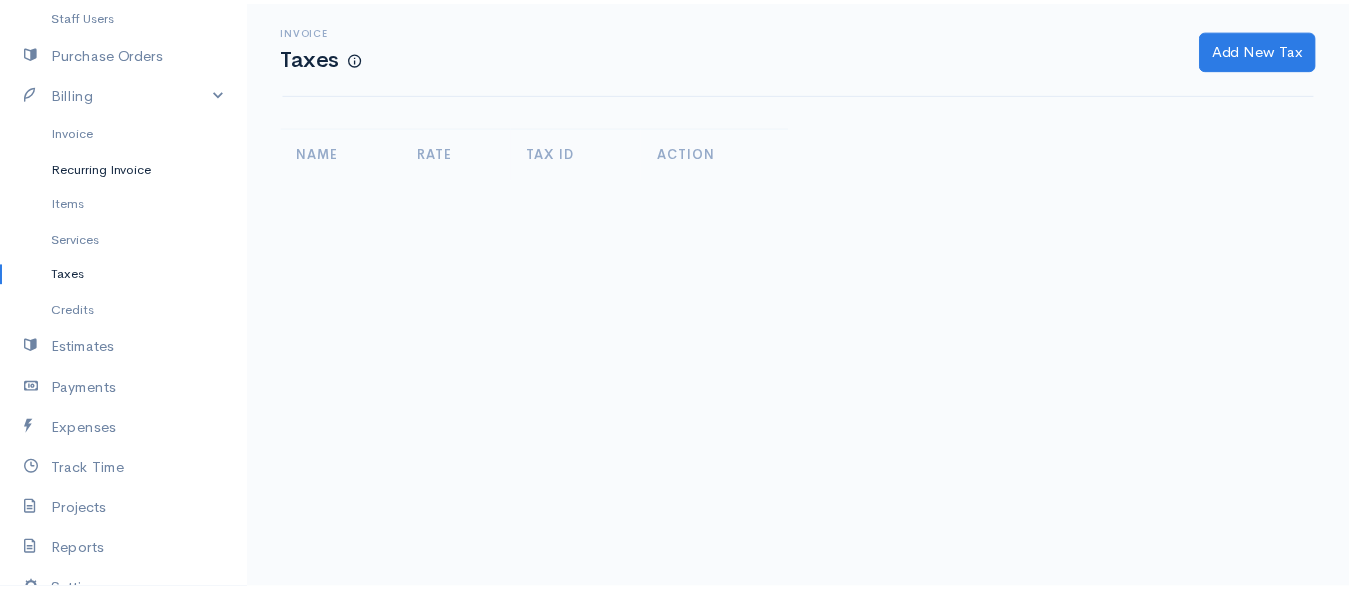 scroll, scrollTop: 65, scrollLeft: 0, axis: vertical 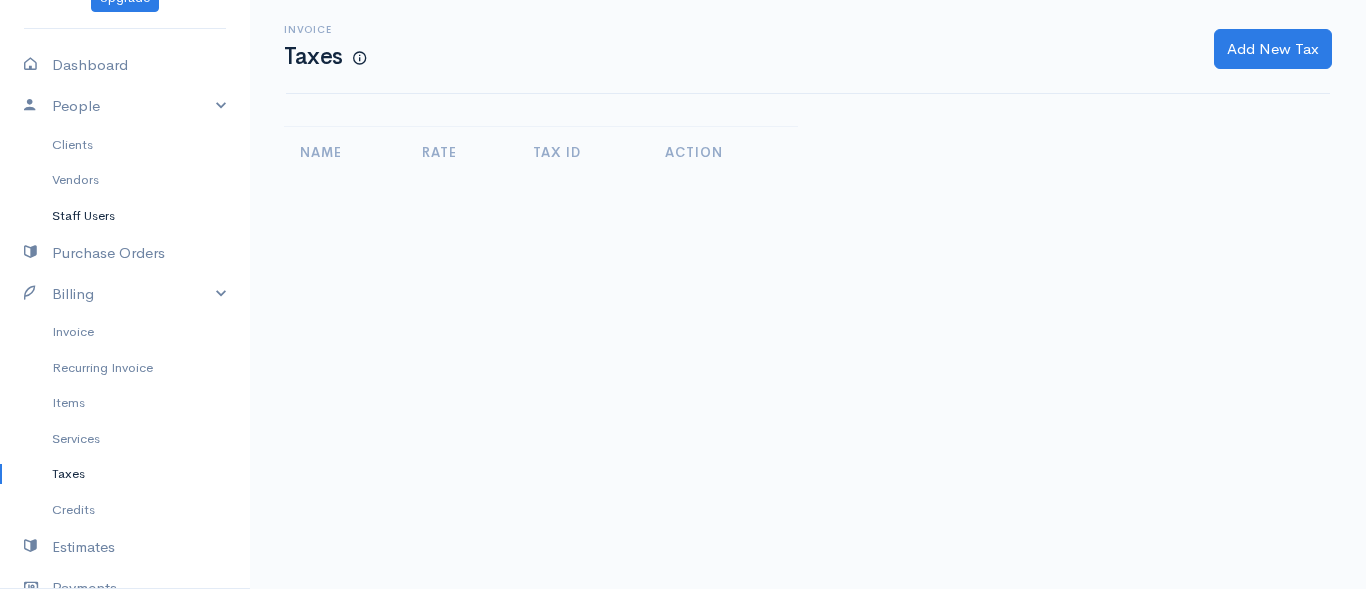 click on "Staff Users" at bounding box center (125, 216) 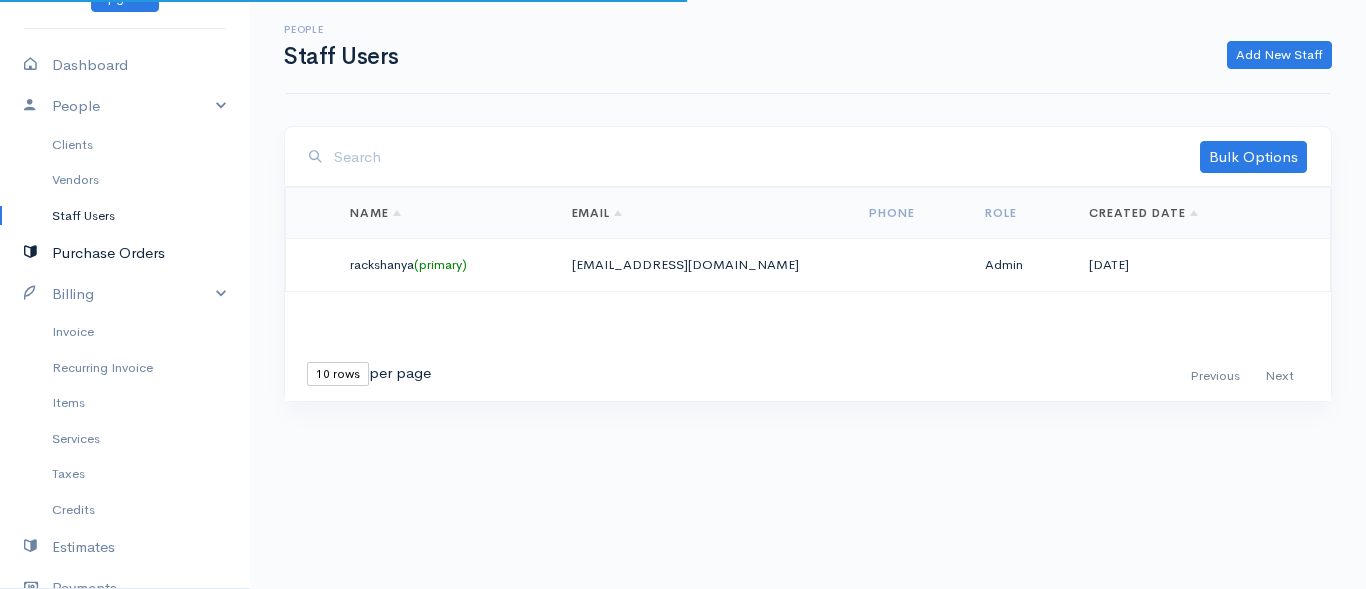 click on "Purchase Orders" at bounding box center [125, 253] 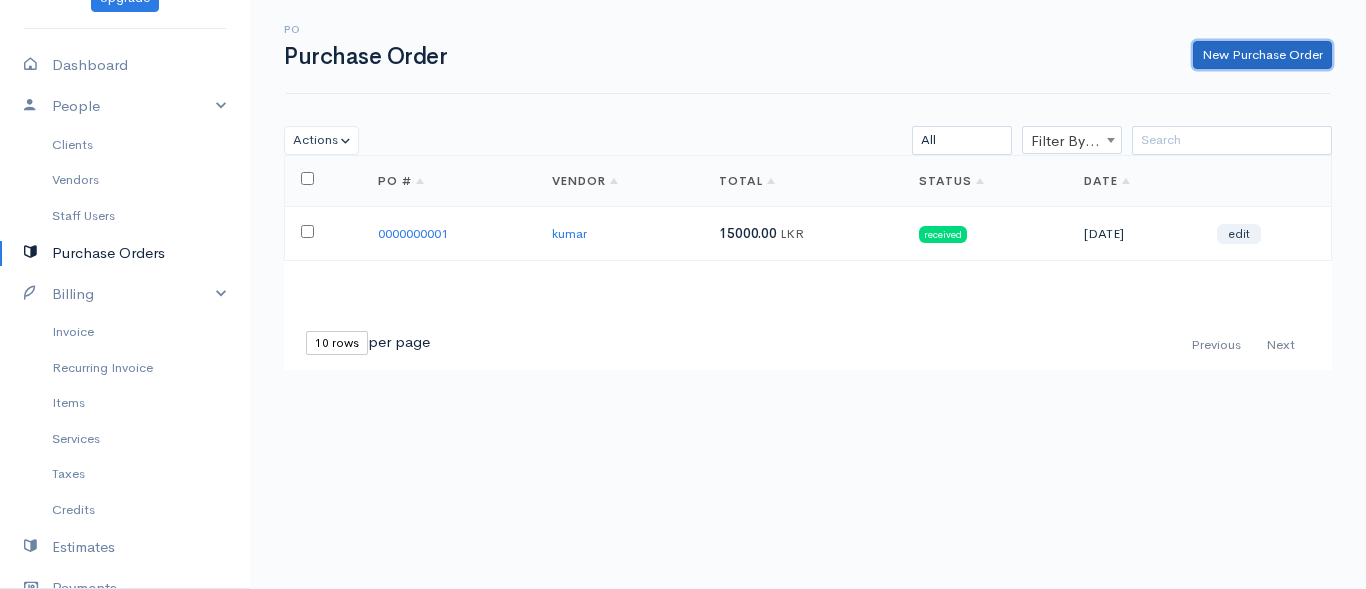 click on "New Purchase Order" at bounding box center (1262, 55) 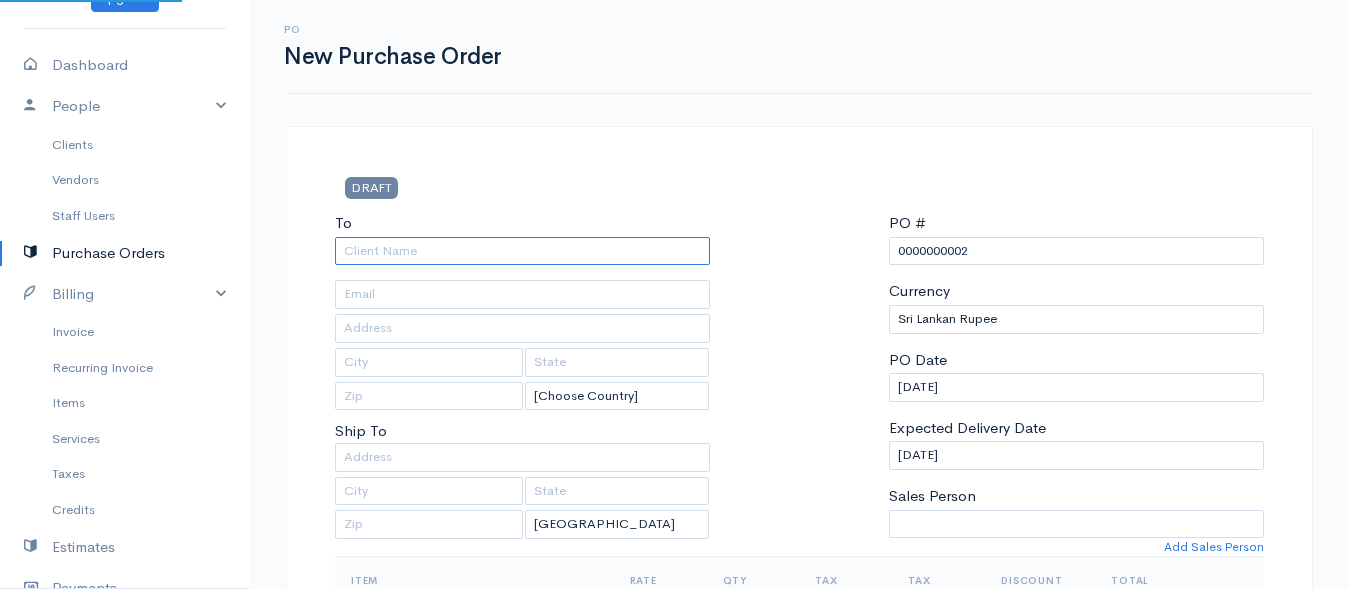 click on "To" at bounding box center [522, 251] 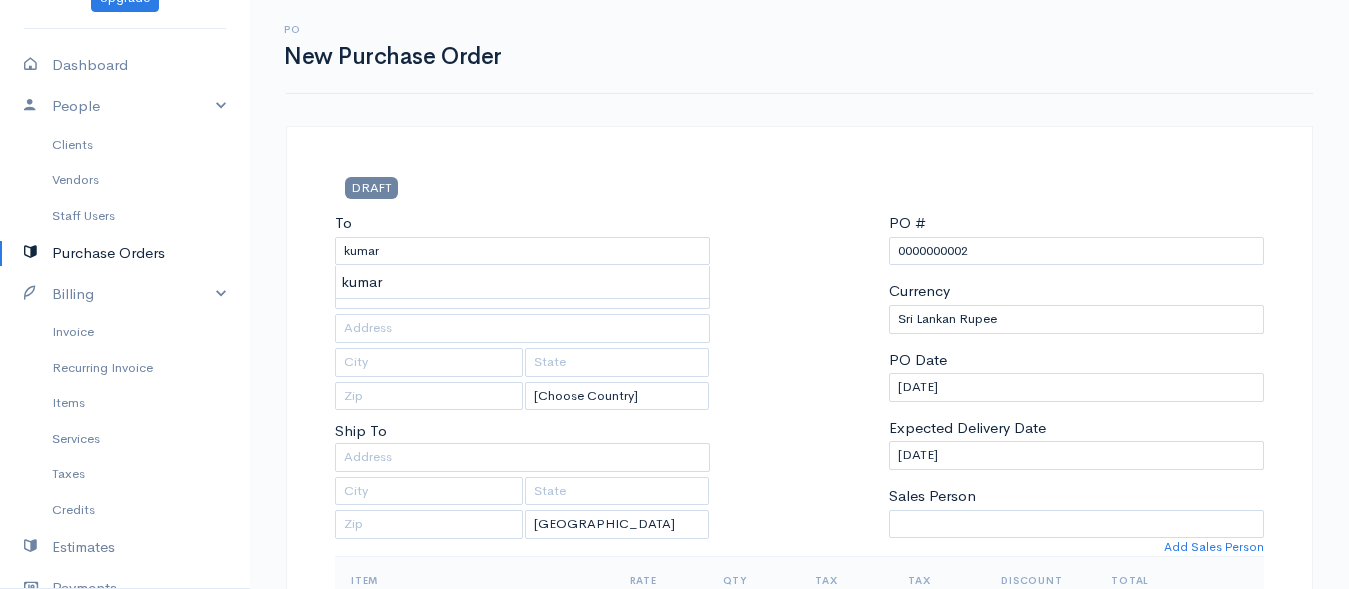 click on "rackshanya
Upgrade
Dashboard
People
Clients
Vendors
Staff Users
Purchase Orders
Billing
Invoice
Recurring Invoice
Items
Services
Taxes
Credits
Estimates
Payments
Expenses
Track Time
Projects
Reports
Settings
My Organizations
Logout
Help
@CloudBooksApp 2022
PO
New Purchase Order
DRAFT To kumar [Choose Country] United States Canada United Kingdom Afghanistan Albania Algeria American Samoa Andorra Anguilla Angola Antarctica Antigua and Barbuda Argentina Armenia Aruba Austria" at bounding box center (674, 768) 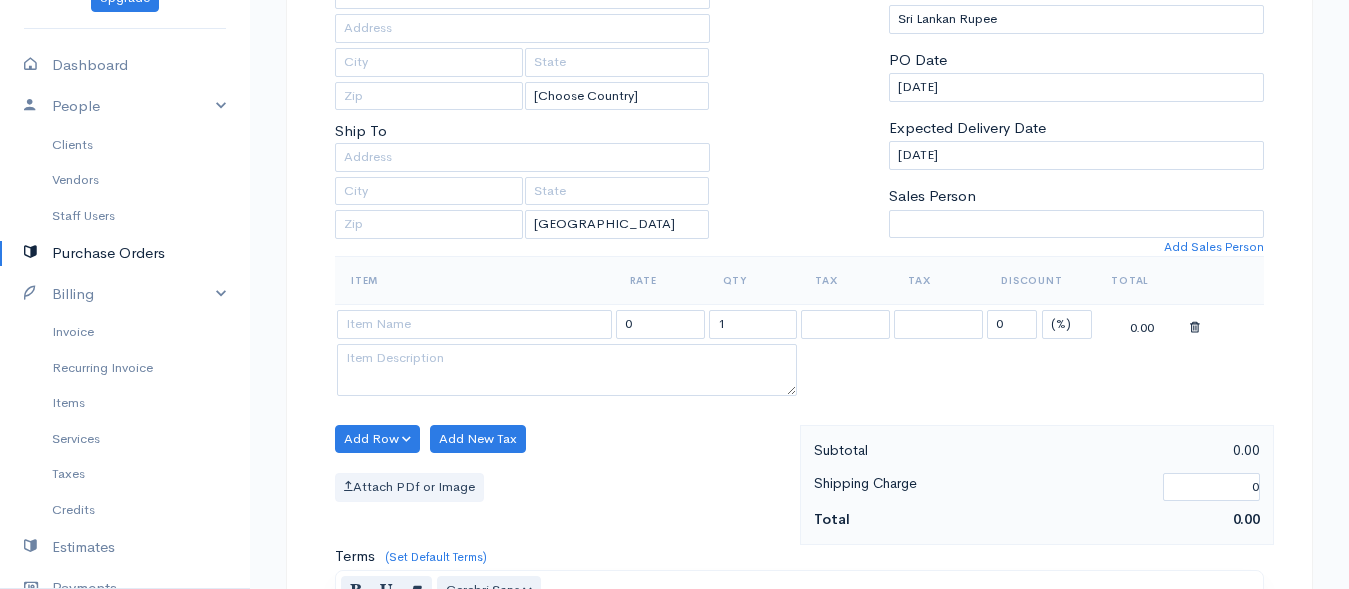 scroll, scrollTop: 500, scrollLeft: 0, axis: vertical 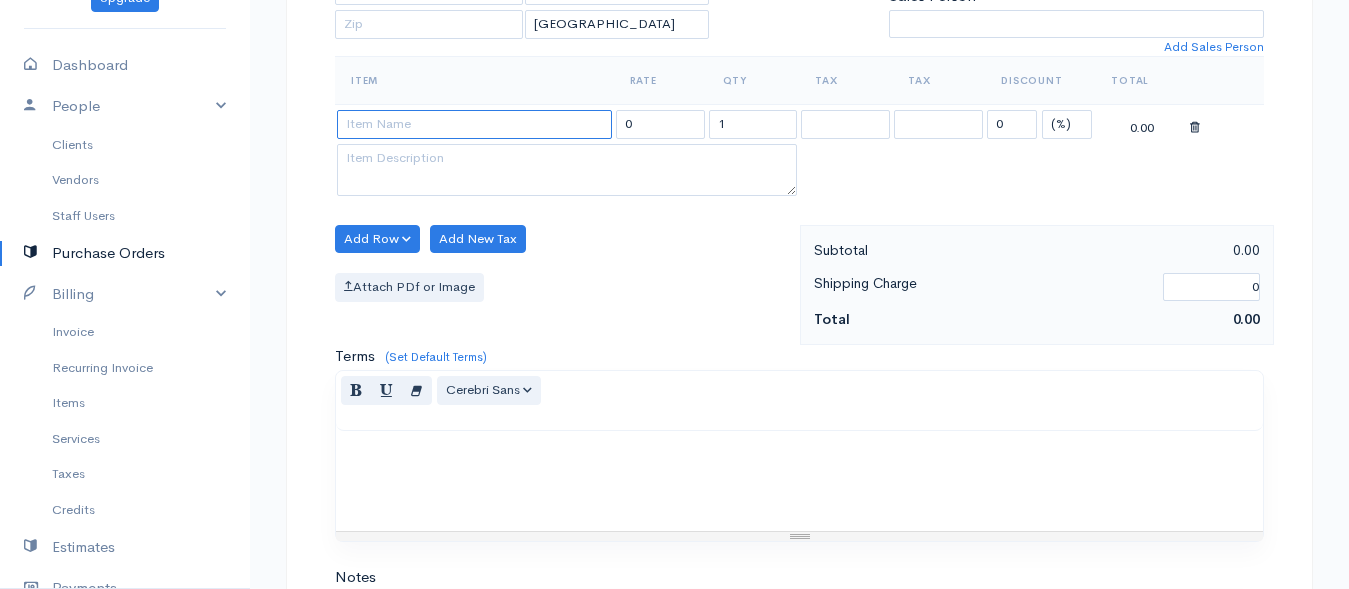 click at bounding box center (474, 124) 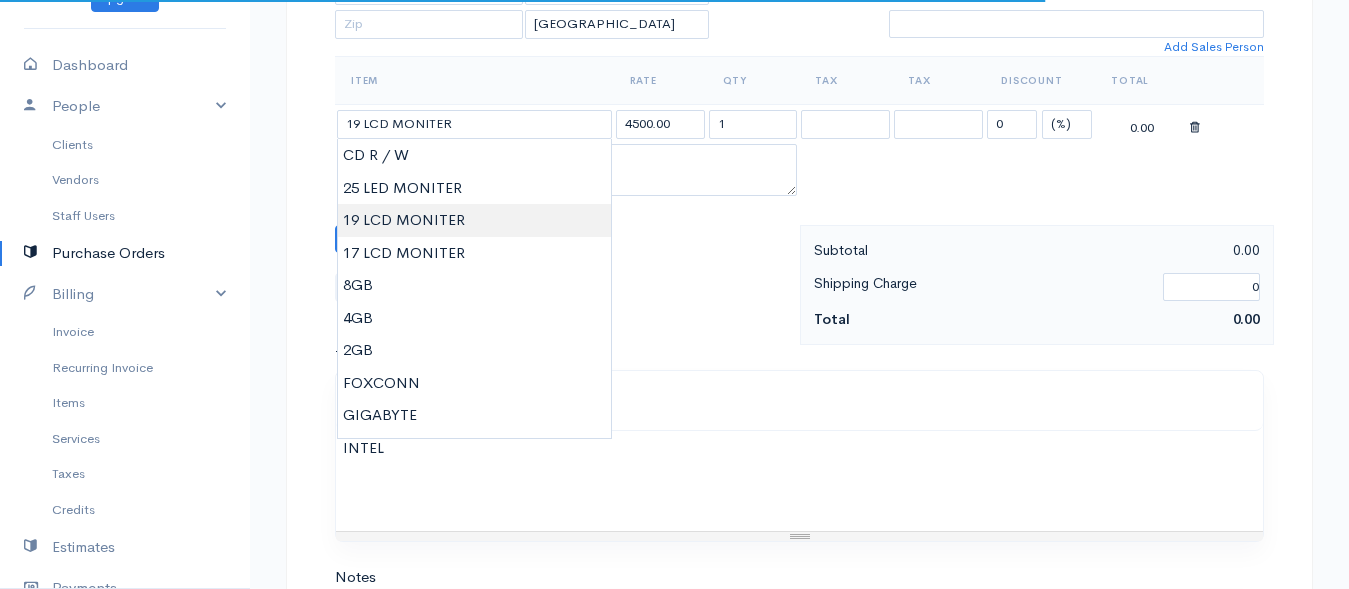 click on "rackshanya
Upgrade
Dashboard
People
Clients
Vendors
Staff Users
Purchase Orders
Billing
Invoice
Recurring Invoice
Items
Services
Taxes
Credits
Estimates
Payments
Expenses
Track Time
Projects
Reports
Settings
My Organizations
Logout
Help
@CloudBooksApp 2022
PO
New Purchase Order
DRAFT To kumar [Choose Country] United States Canada United Kingdom Afghanistan Albania Algeria American Samoa Andorra Anguilla Angola Antarctica Antigua and Barbuda Argentina Armenia Aruba Austria" at bounding box center (674, 268) 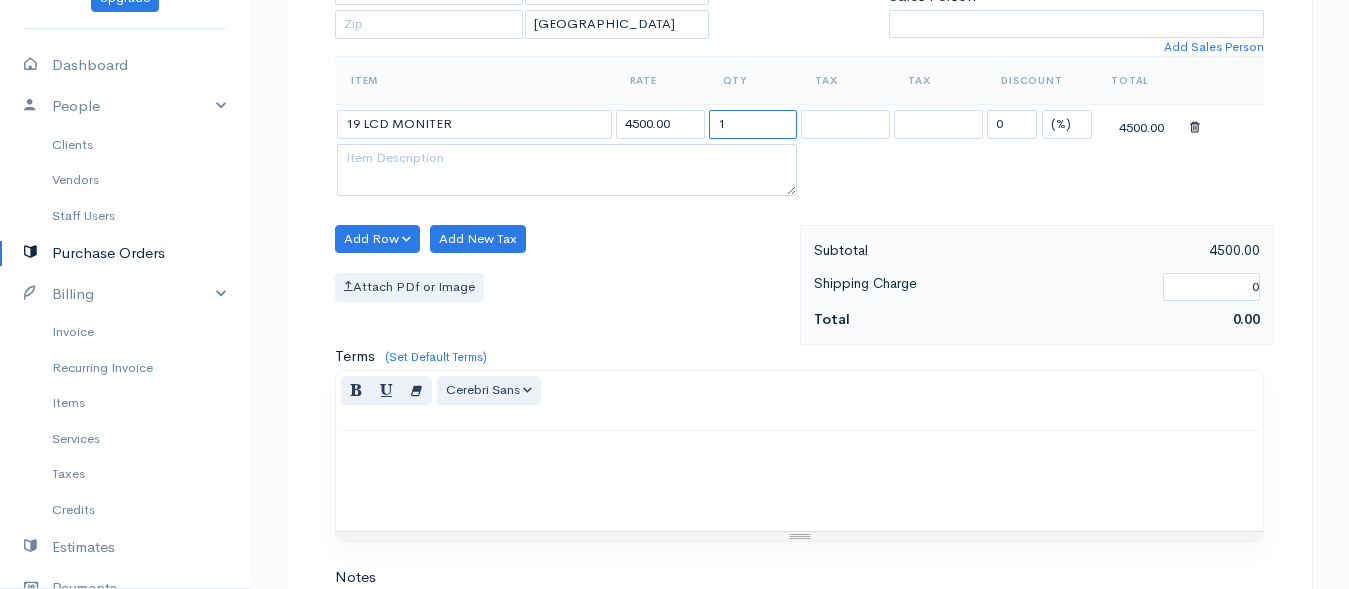 drag, startPoint x: 754, startPoint y: 130, endPoint x: 639, endPoint y: 148, distance: 116.40017 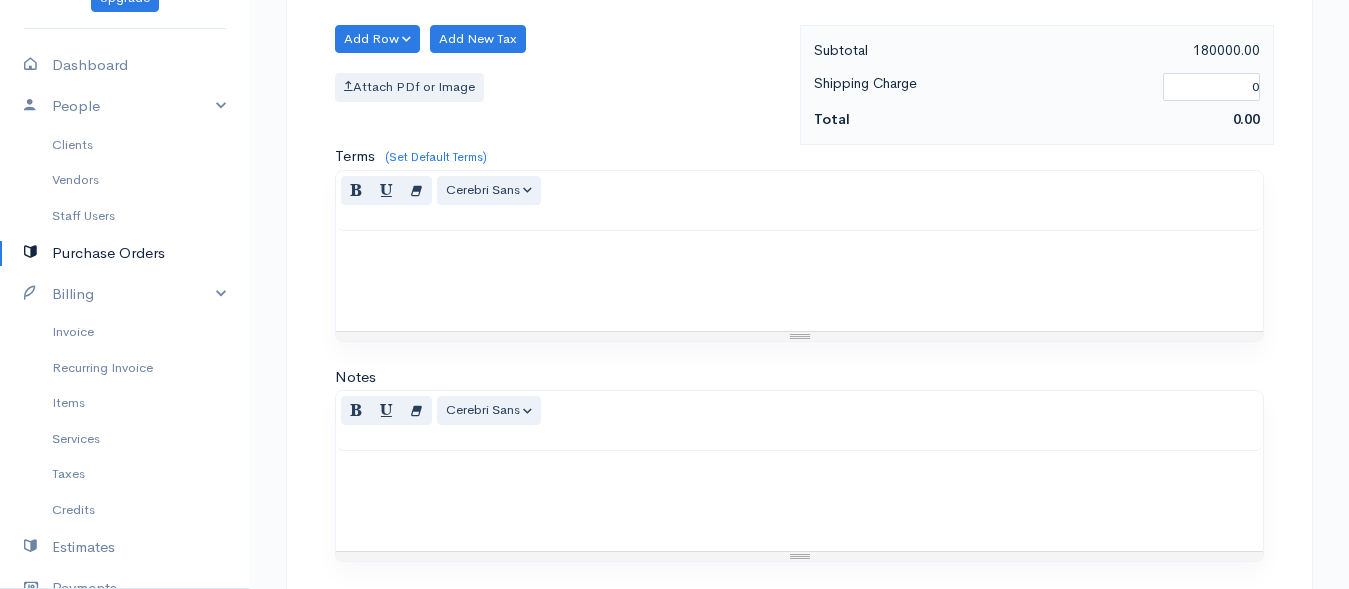 scroll, scrollTop: 948, scrollLeft: 0, axis: vertical 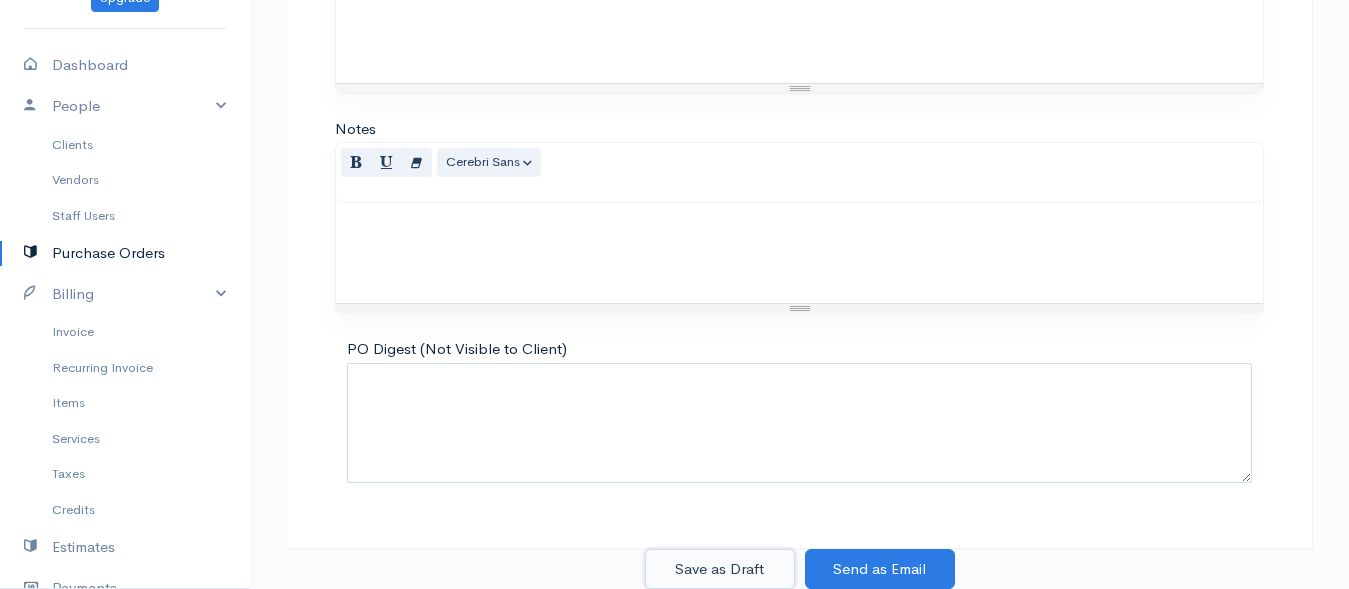 click on "Save as Draft" at bounding box center (720, 569) 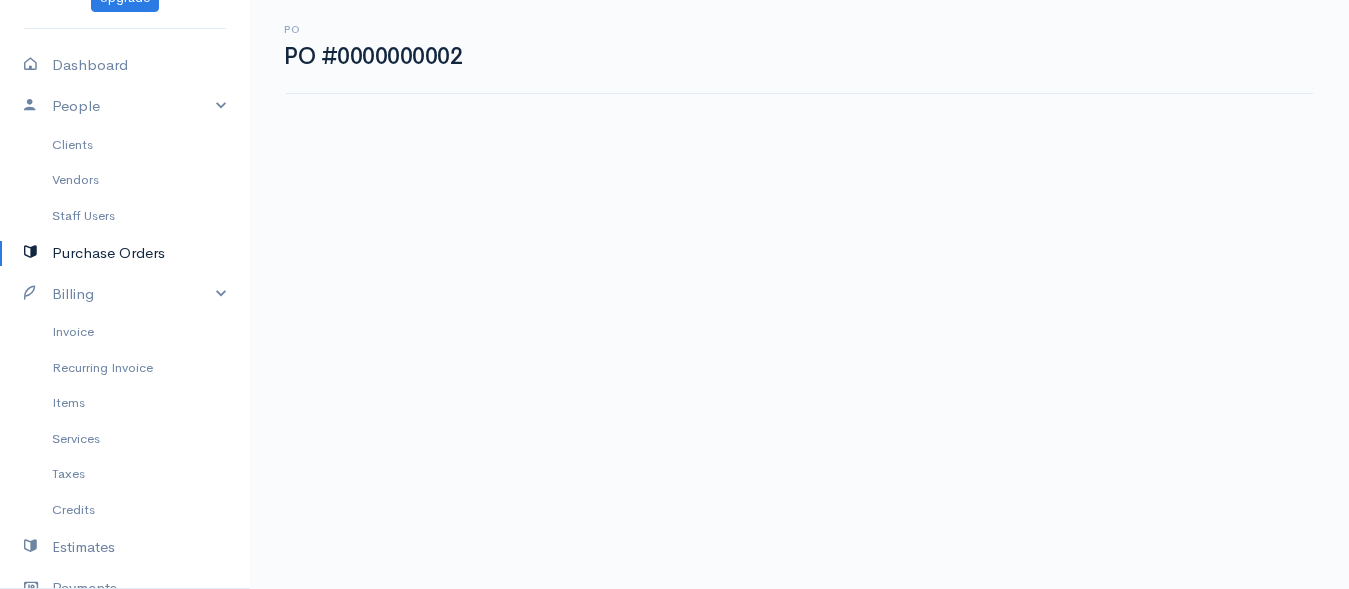 scroll, scrollTop: 0, scrollLeft: 0, axis: both 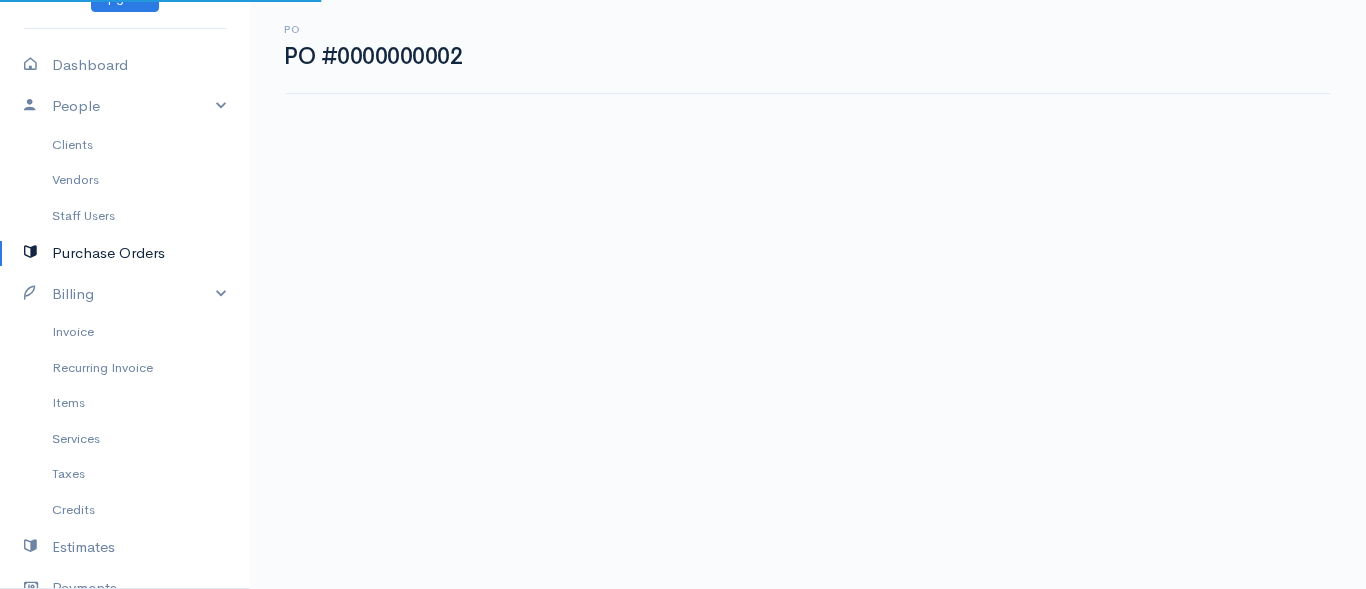 click on "rackshanya
Upgrade
Dashboard
People
Clients
Vendors
Staff Users
Purchase Orders
Billing
Invoice
Recurring Invoice
Items
Services
Taxes
Credits
Estimates
Payments
Expenses
Track Time
Projects
Reports
Settings
My Organizations
Logout
Help
@CloudBooksApp 2022
PO
PO #0000000002
Actions Edit Purchase Order Send By Email Print Mark Received
Update Item
Ok" at bounding box center [683, 294] 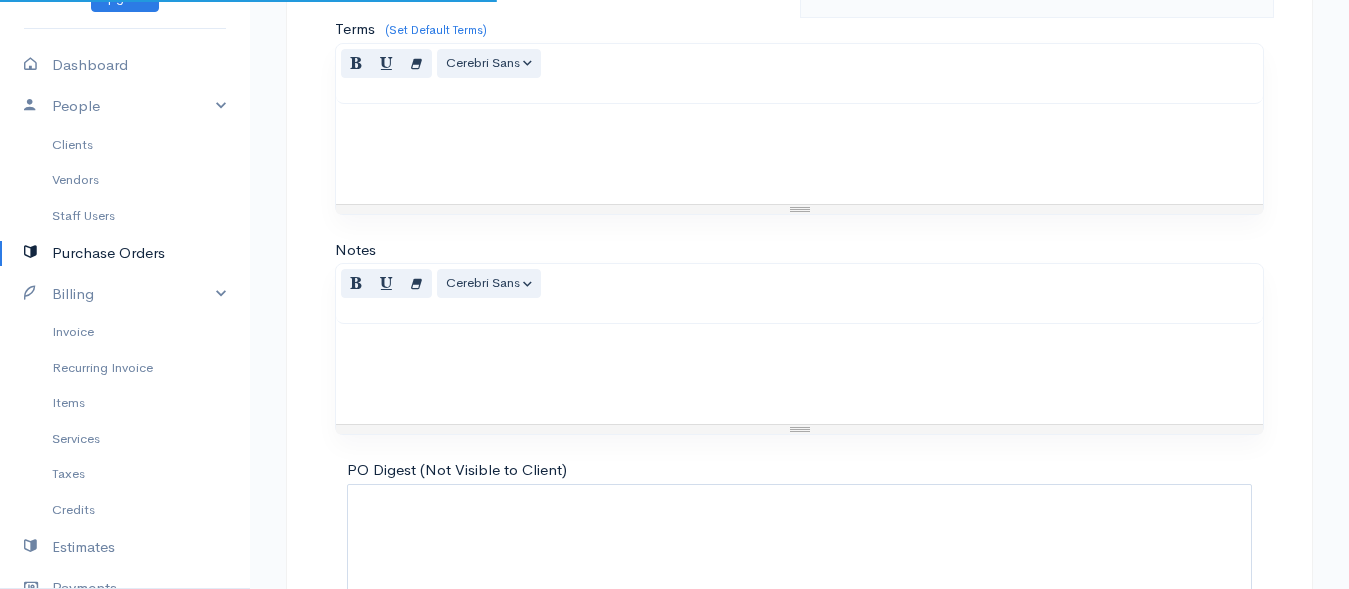 scroll, scrollTop: 948, scrollLeft: 0, axis: vertical 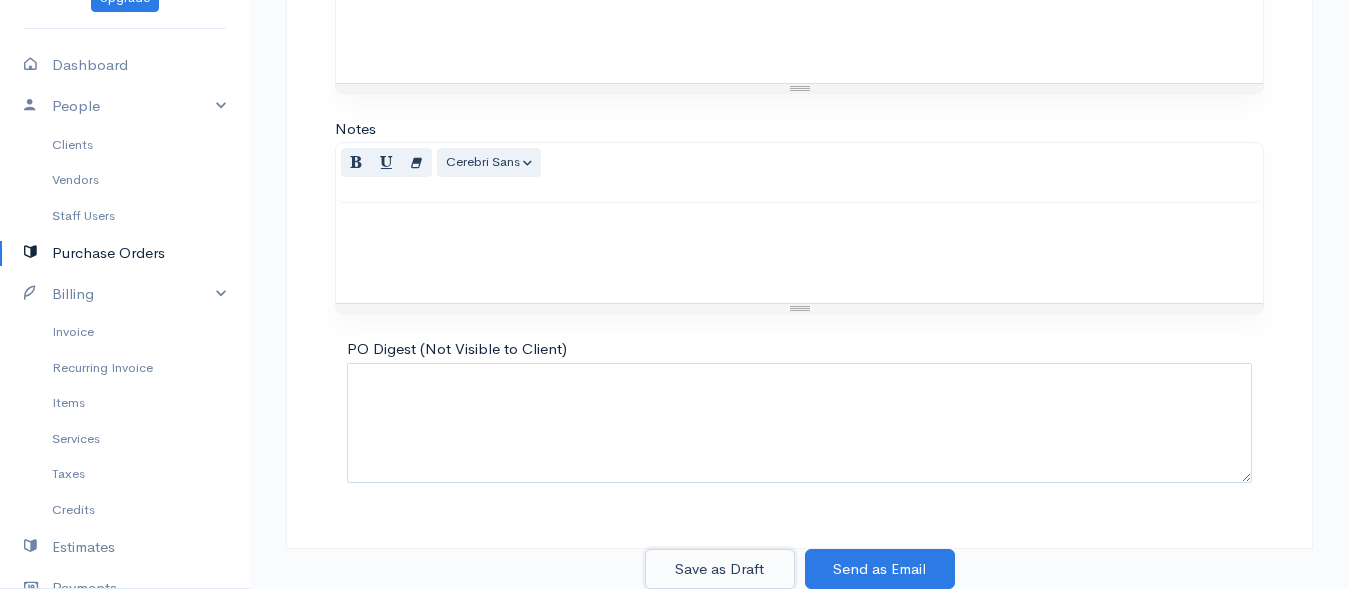 click on "Save as Draft" at bounding box center (720, 569) 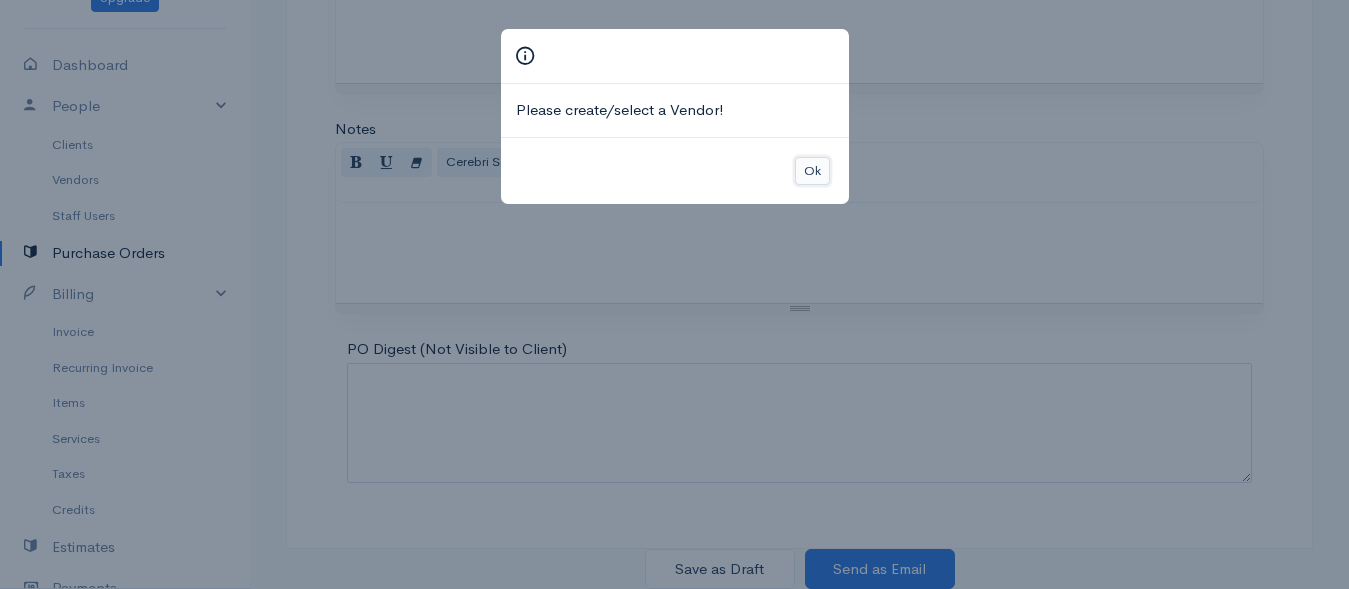 drag, startPoint x: 814, startPoint y: 170, endPoint x: 818, endPoint y: 184, distance: 14.56022 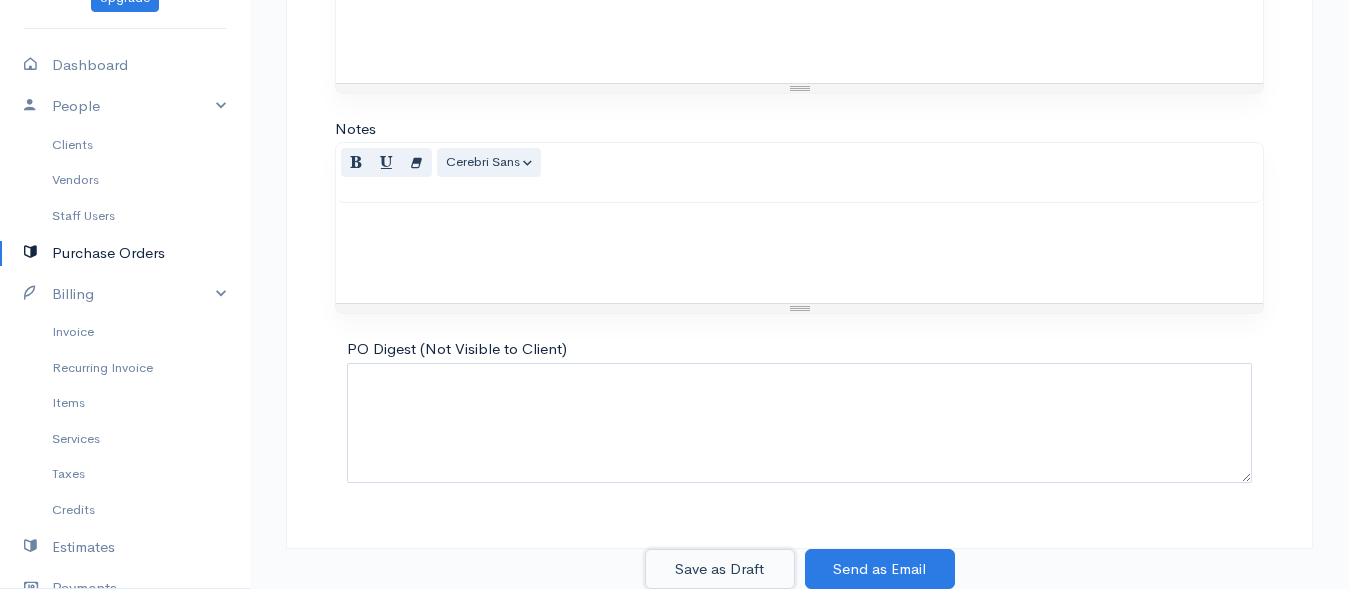 click on "Save as Draft" at bounding box center (720, 569) 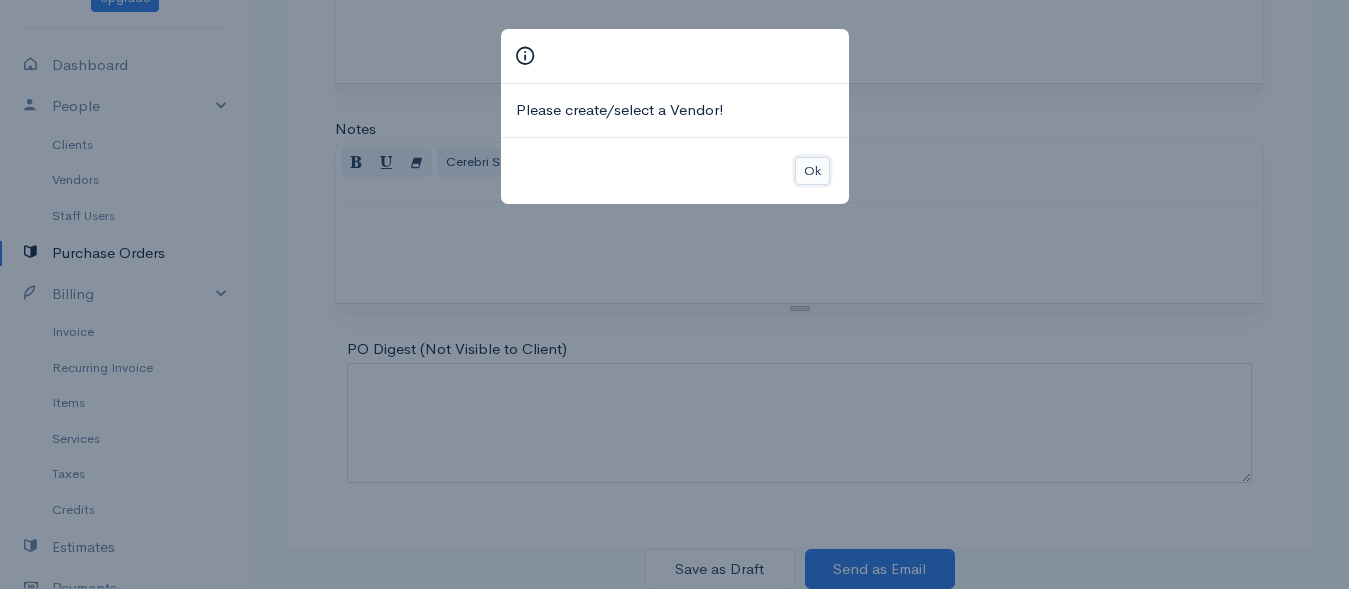click on "Ok" at bounding box center [812, 171] 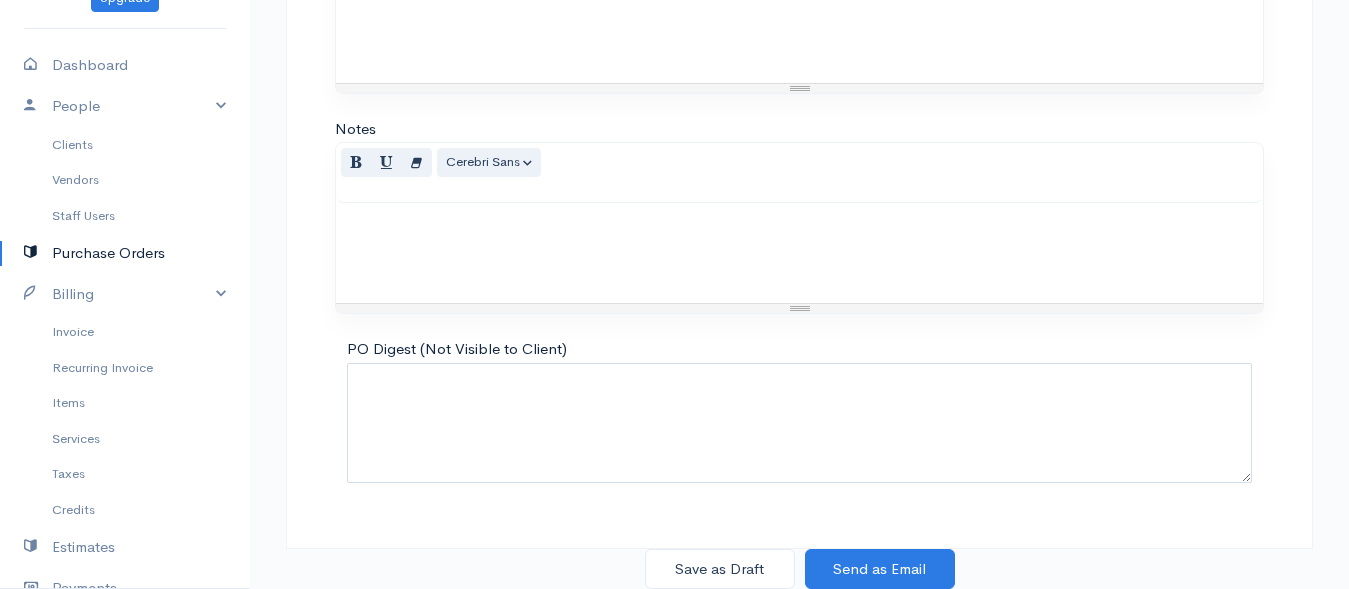 scroll, scrollTop: 0, scrollLeft: 0, axis: both 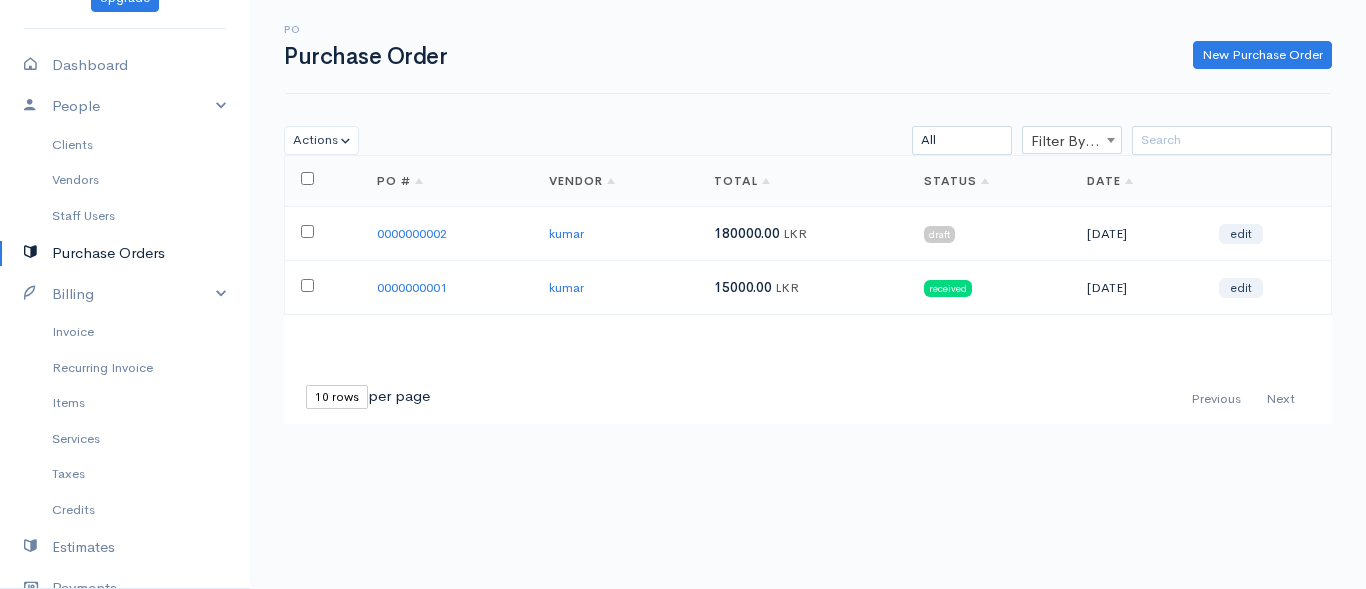 click on "draft" at bounding box center (939, 234) 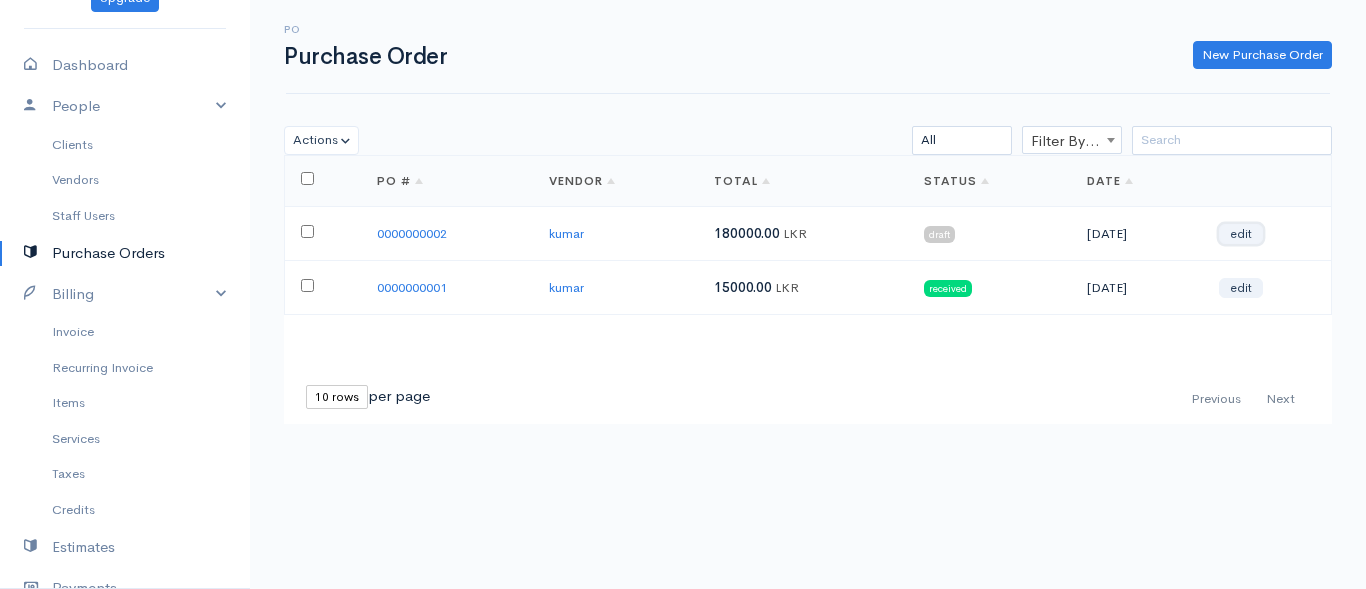 click on "edit" at bounding box center [1241, 234] 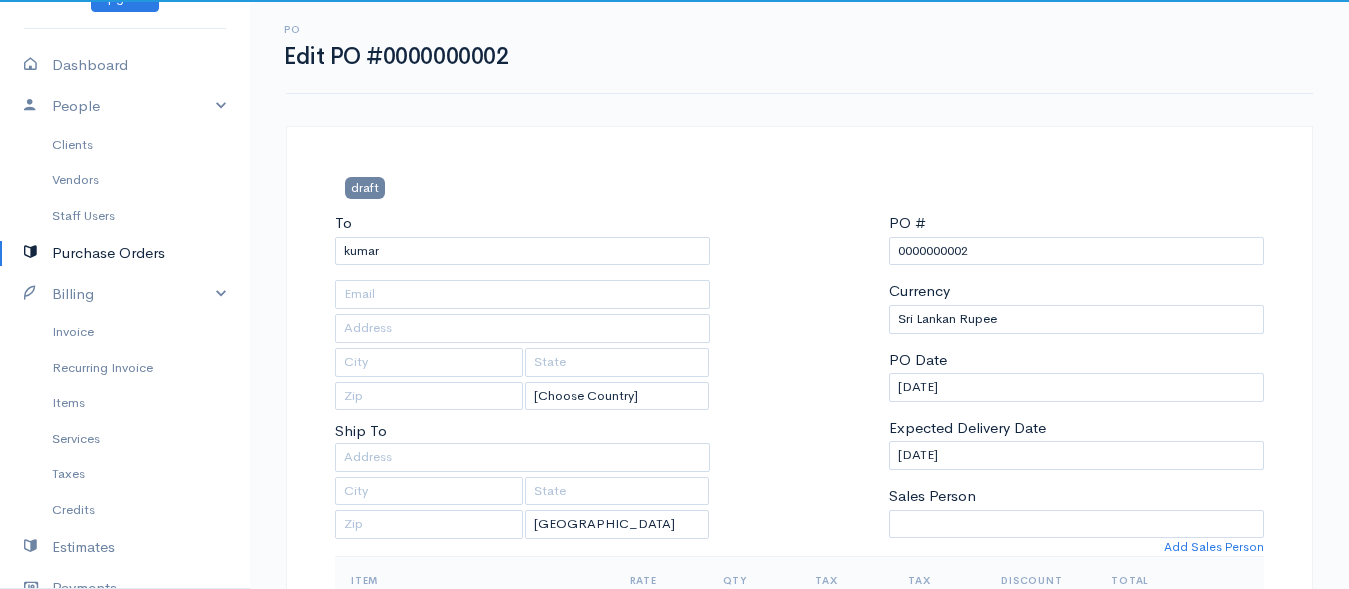 scroll, scrollTop: 300, scrollLeft: 0, axis: vertical 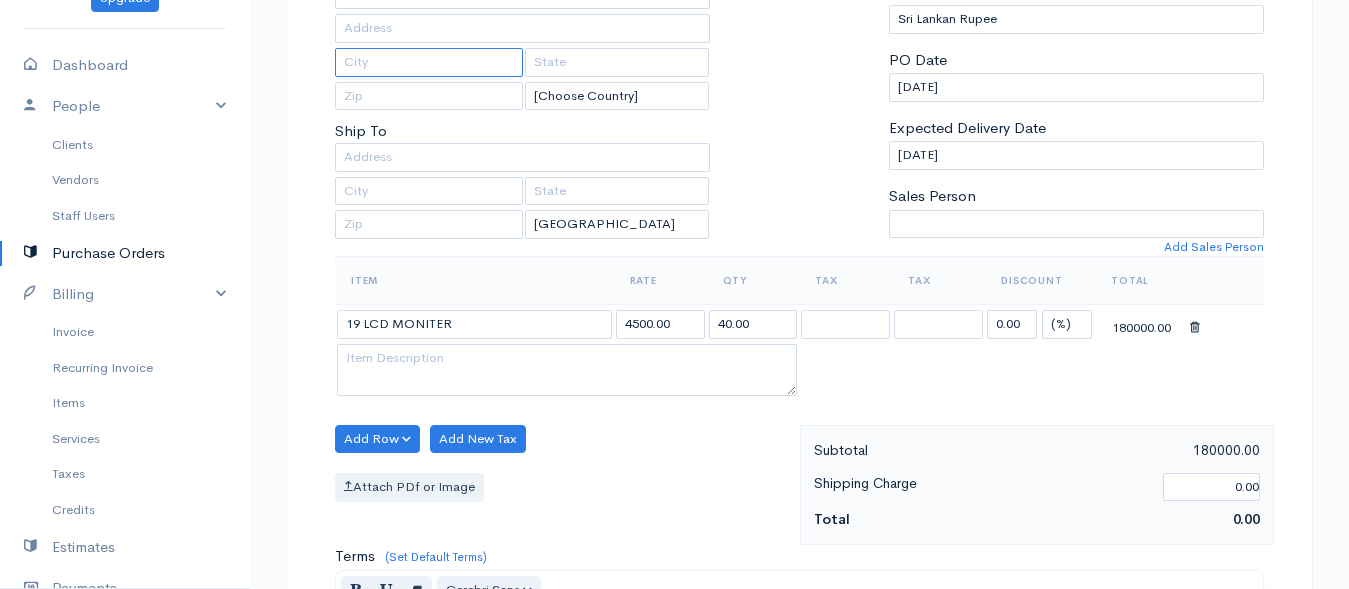 click at bounding box center [429, 62] 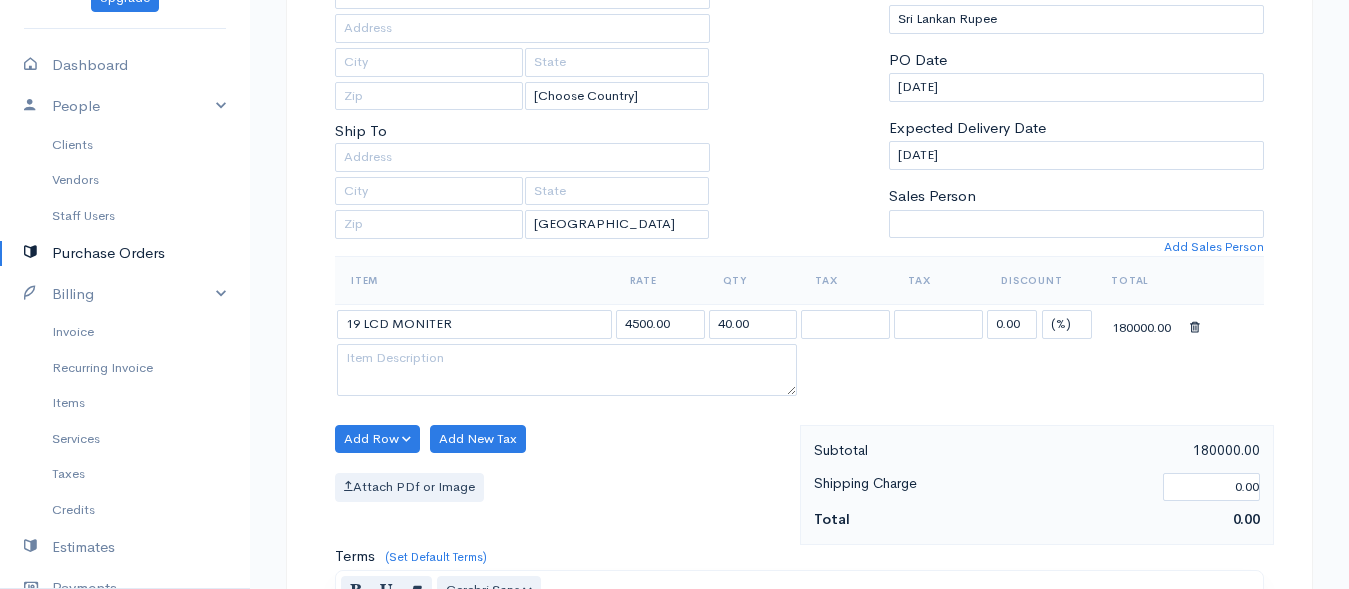 scroll, scrollTop: 0, scrollLeft: 0, axis: both 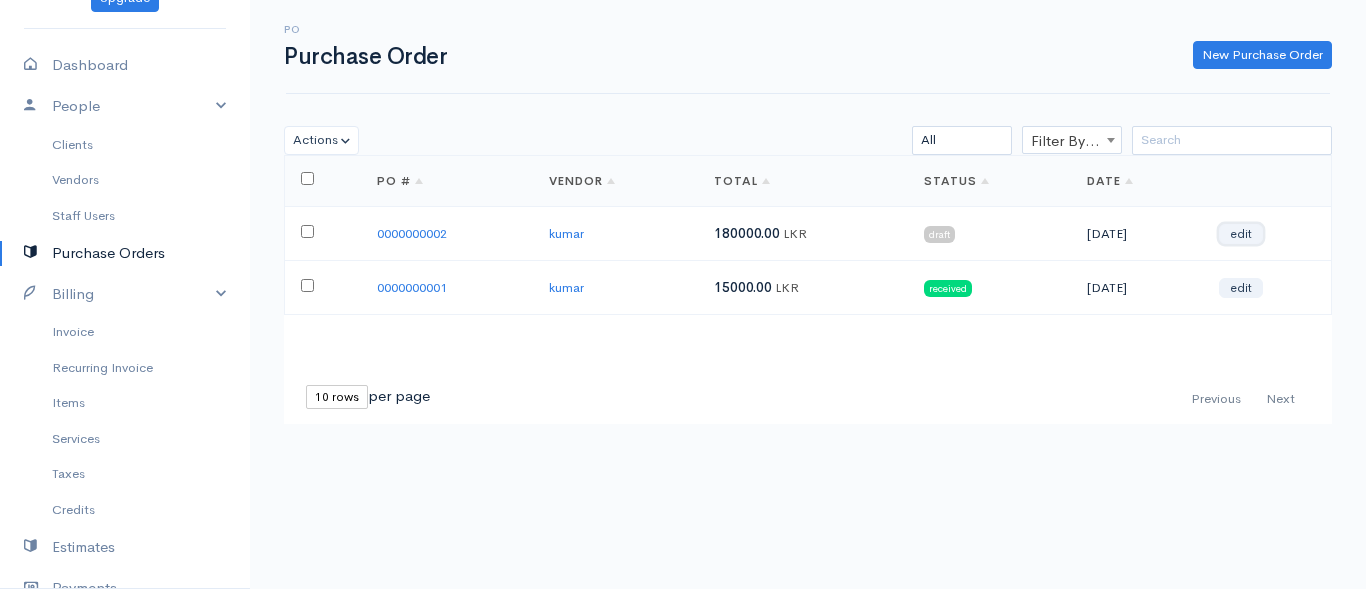 click on "edit" at bounding box center [1241, 234] 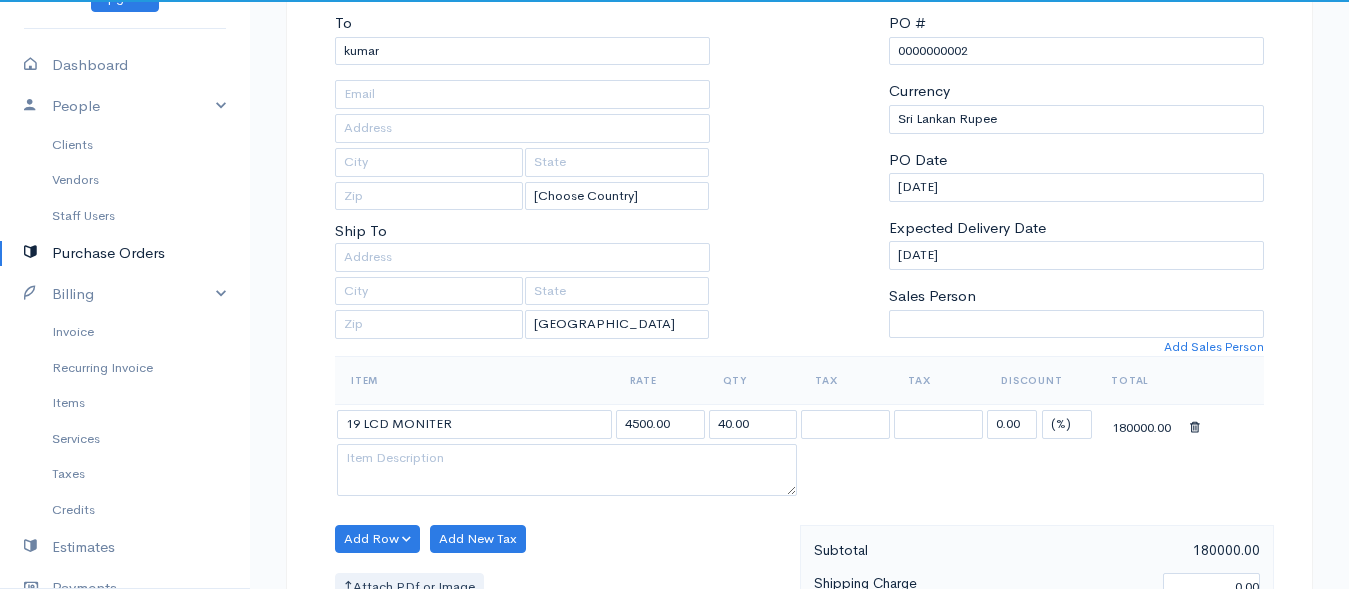 scroll, scrollTop: 500, scrollLeft: 0, axis: vertical 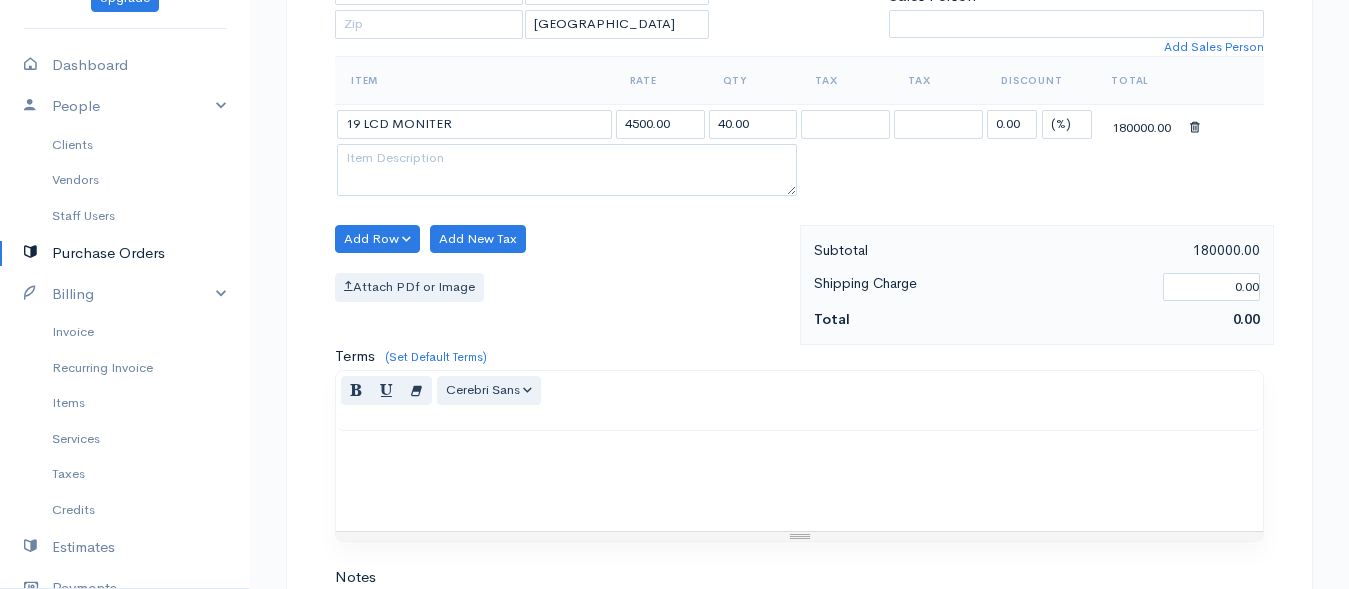 click at bounding box center [1195, 128] 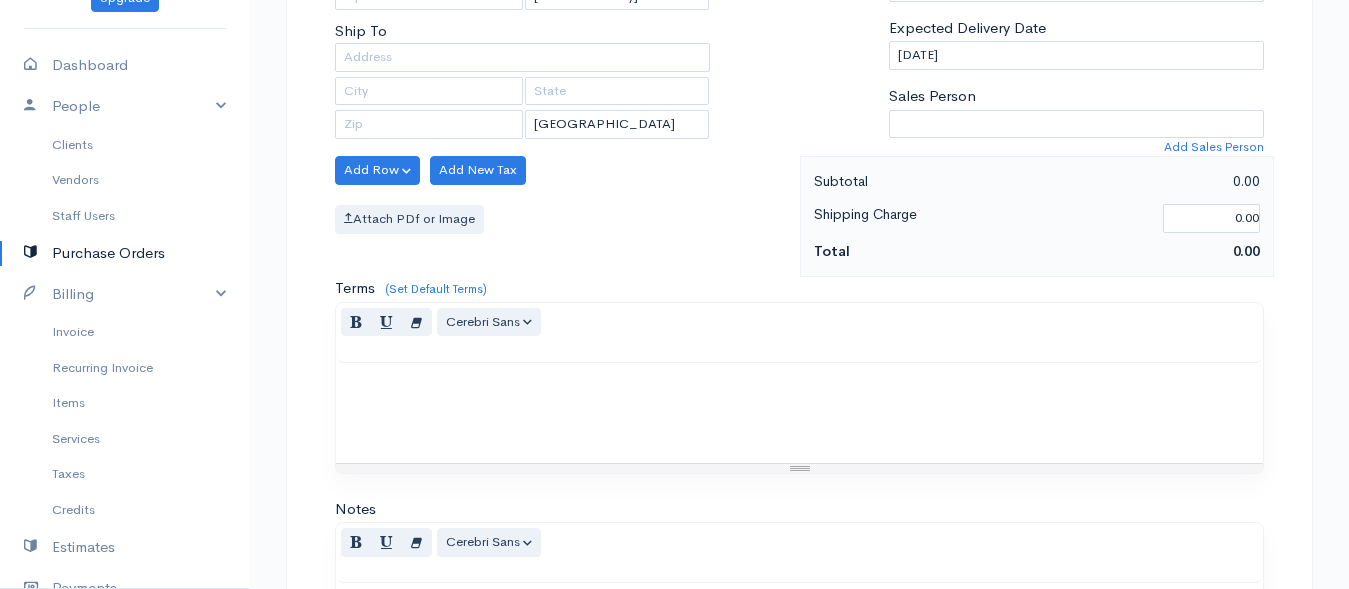 scroll, scrollTop: 300, scrollLeft: 0, axis: vertical 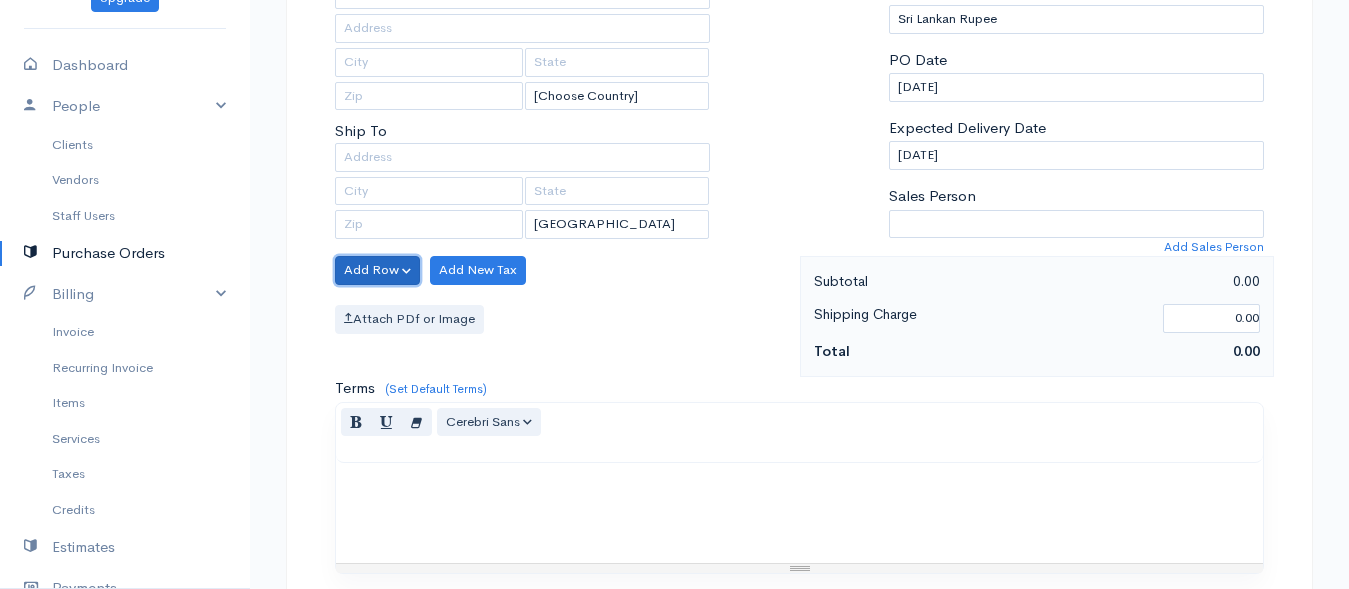 click on "Add Row" at bounding box center [377, 270] 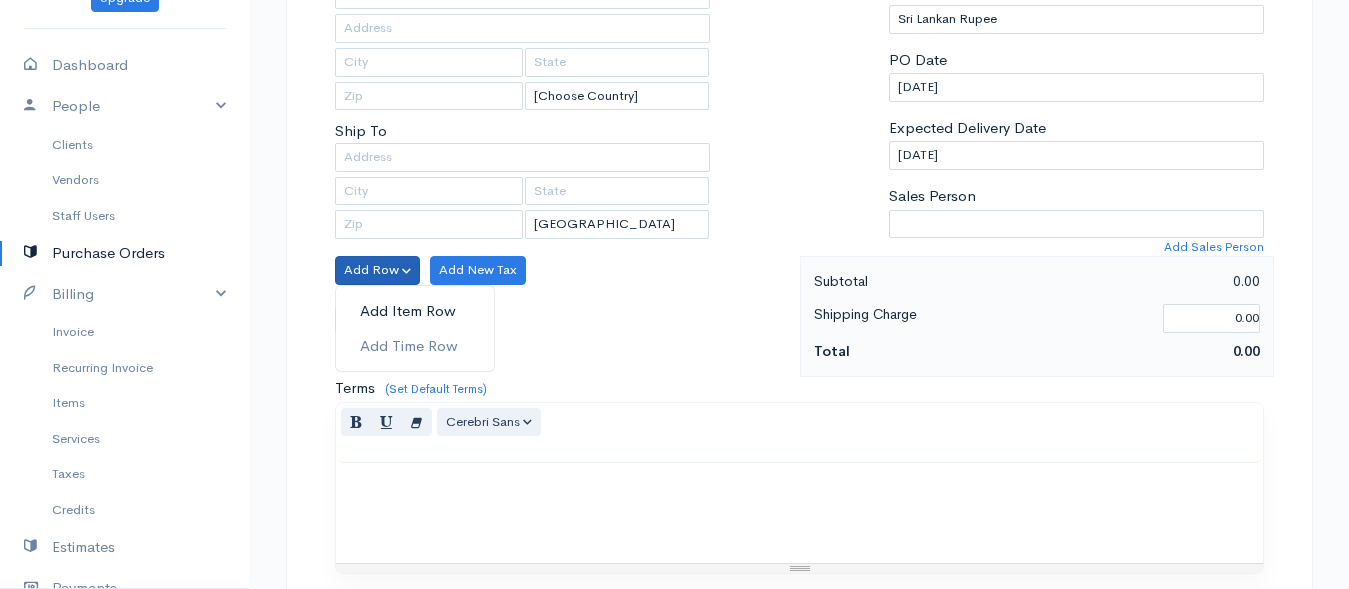 click on "Add Item Row" at bounding box center [415, 311] 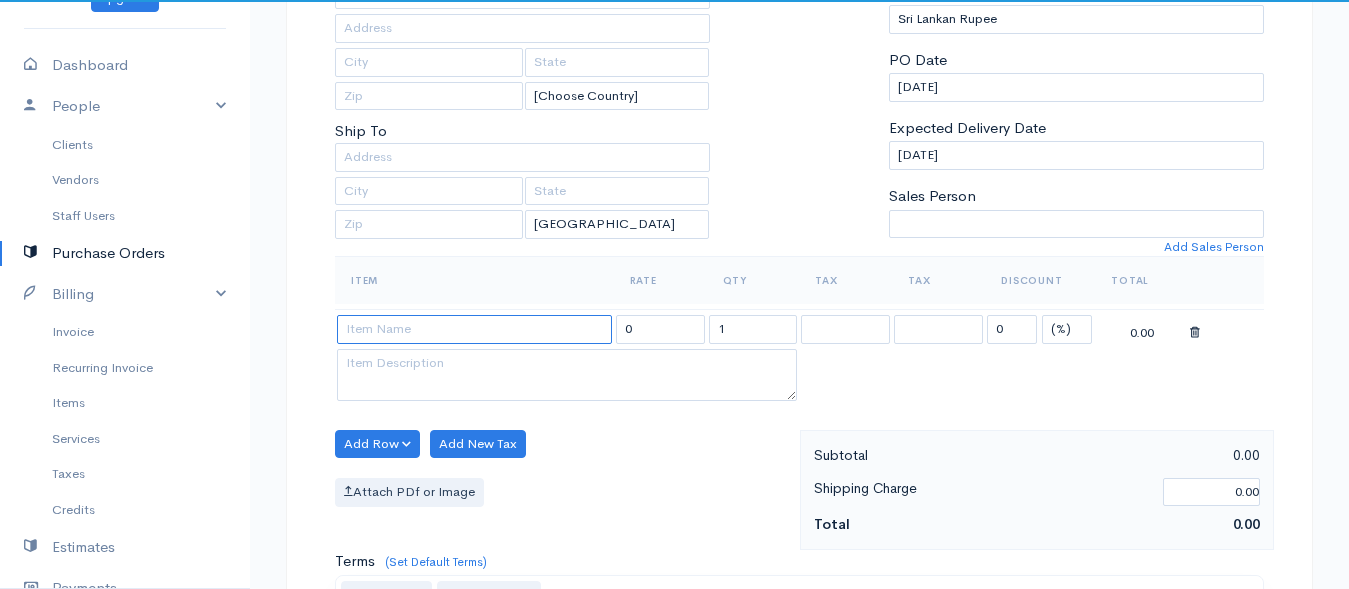 click at bounding box center [474, 329] 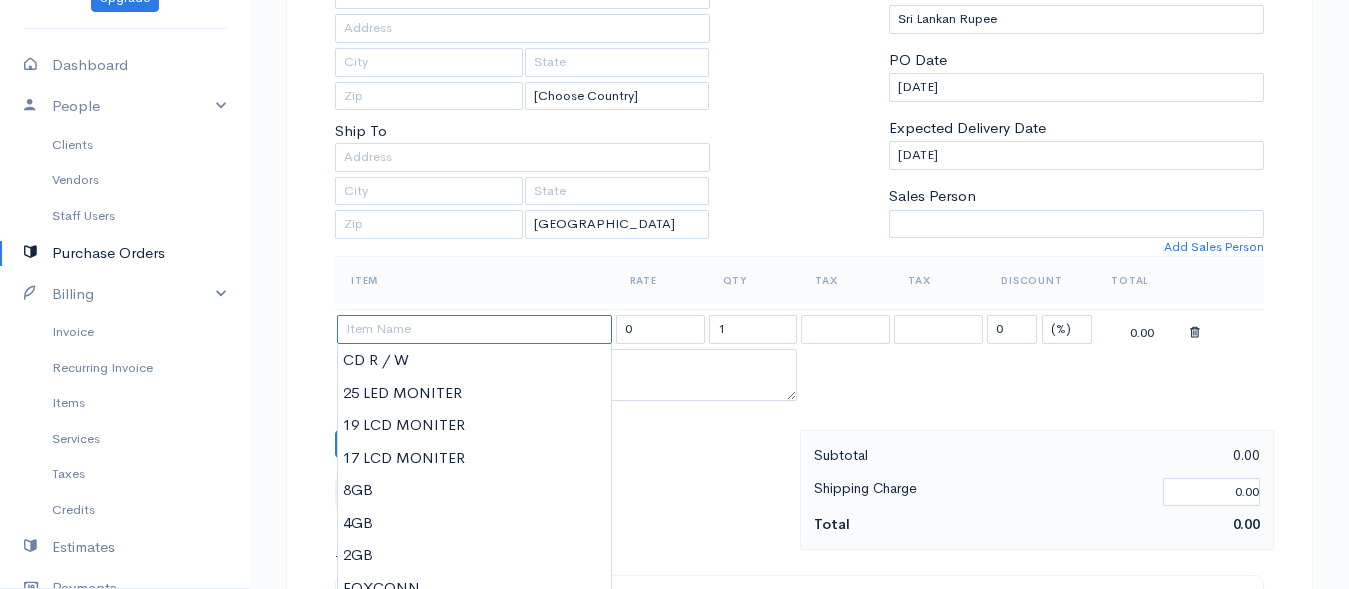 scroll, scrollTop: 500, scrollLeft: 0, axis: vertical 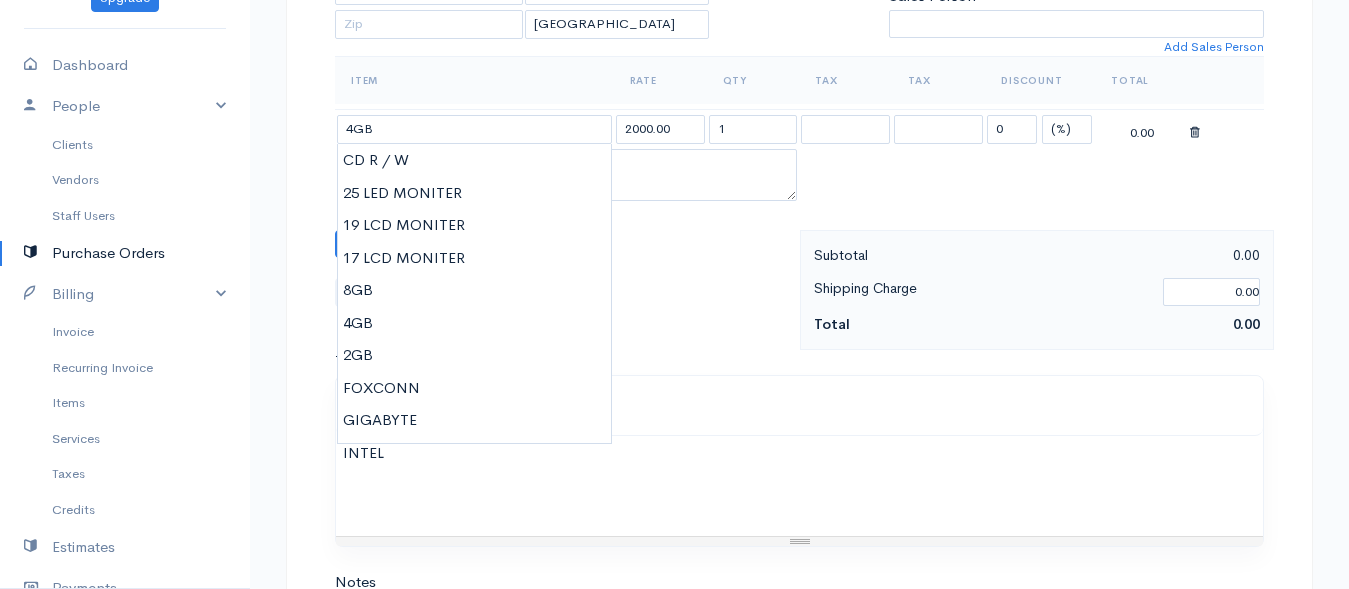 click on "rackshanya
Upgrade
Dashboard
People
Clients
Vendors
Staff Users
Purchase Orders
Billing
Invoice
Recurring Invoice
Items
Services
Taxes
Credits
Estimates
Payments
Expenses
Track Time
Projects
Reports
Settings
My Organizations
Logout
Help
@CloudBooksApp 2022
PO
Edit PO #0000000002
draft To kumar [Choose Country] [Choose Country] United States Canada United Kingdom Afghanistan Albania Algeria American Samoa Andorra Anguilla Angola Antarctica Antigua and Barbuda Argentina Kip" at bounding box center (674, 271) 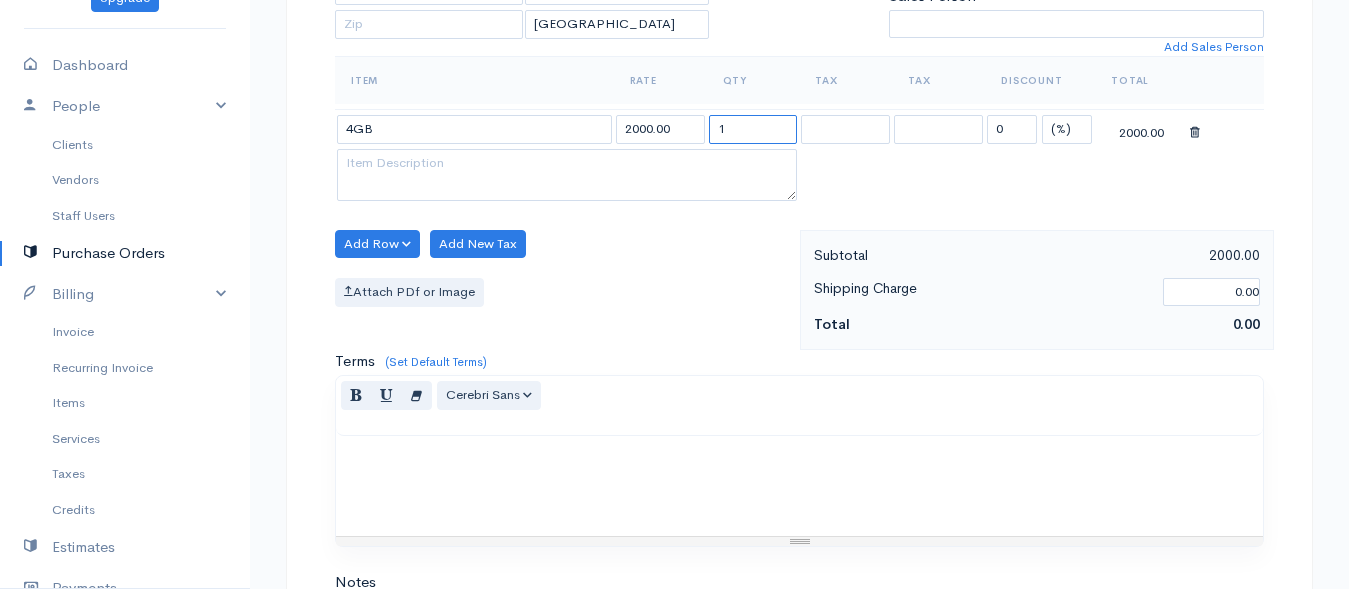 drag, startPoint x: 731, startPoint y: 123, endPoint x: 654, endPoint y: 151, distance: 81.9329 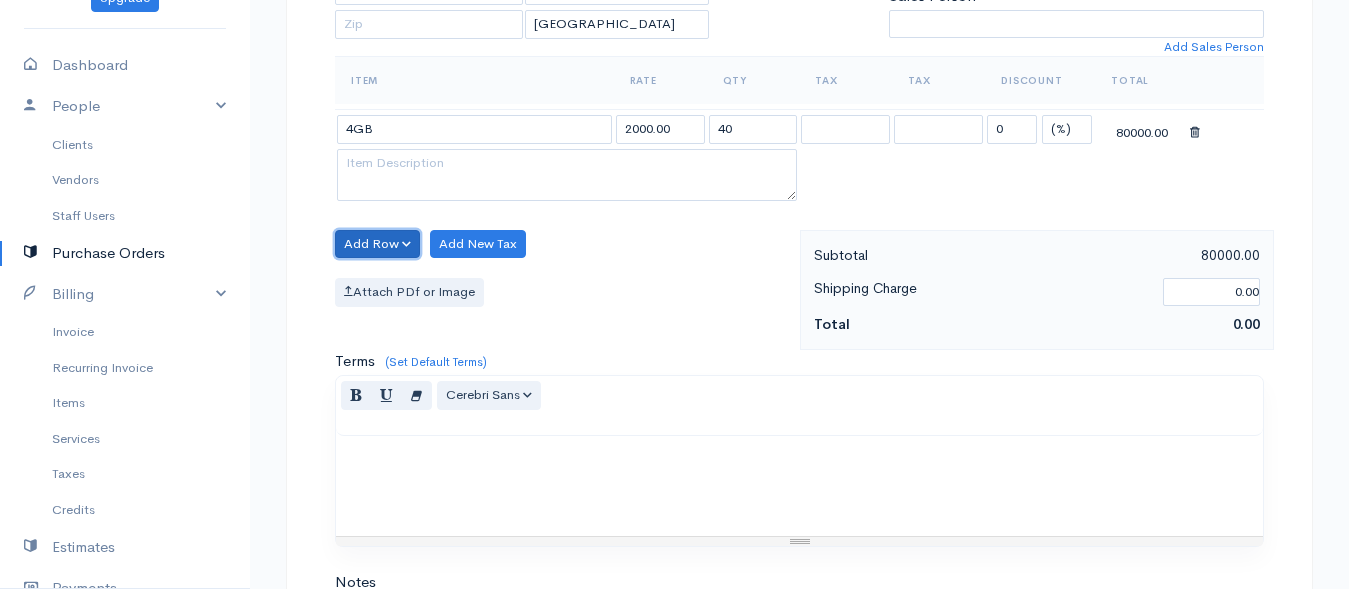 click on "Add Row" at bounding box center (377, 244) 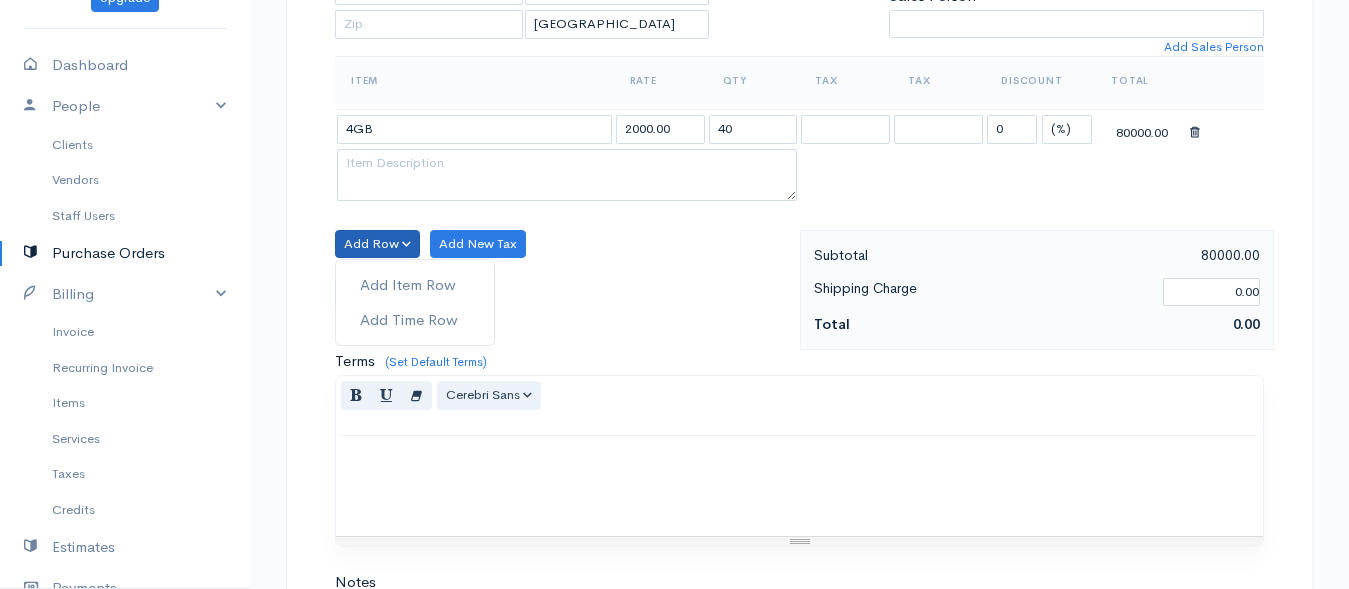 click on "Add Row Add Item Row Add Time Row Add New Tax                          Attach PDf or Image" at bounding box center [562, 290] 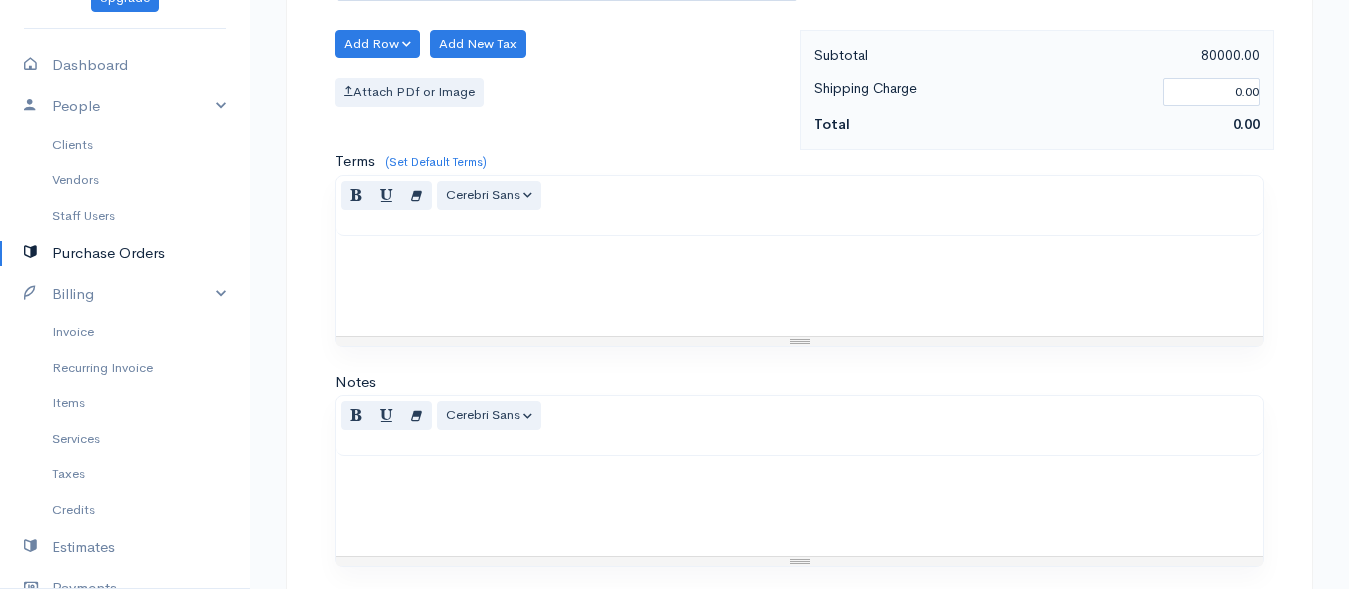 scroll, scrollTop: 953, scrollLeft: 0, axis: vertical 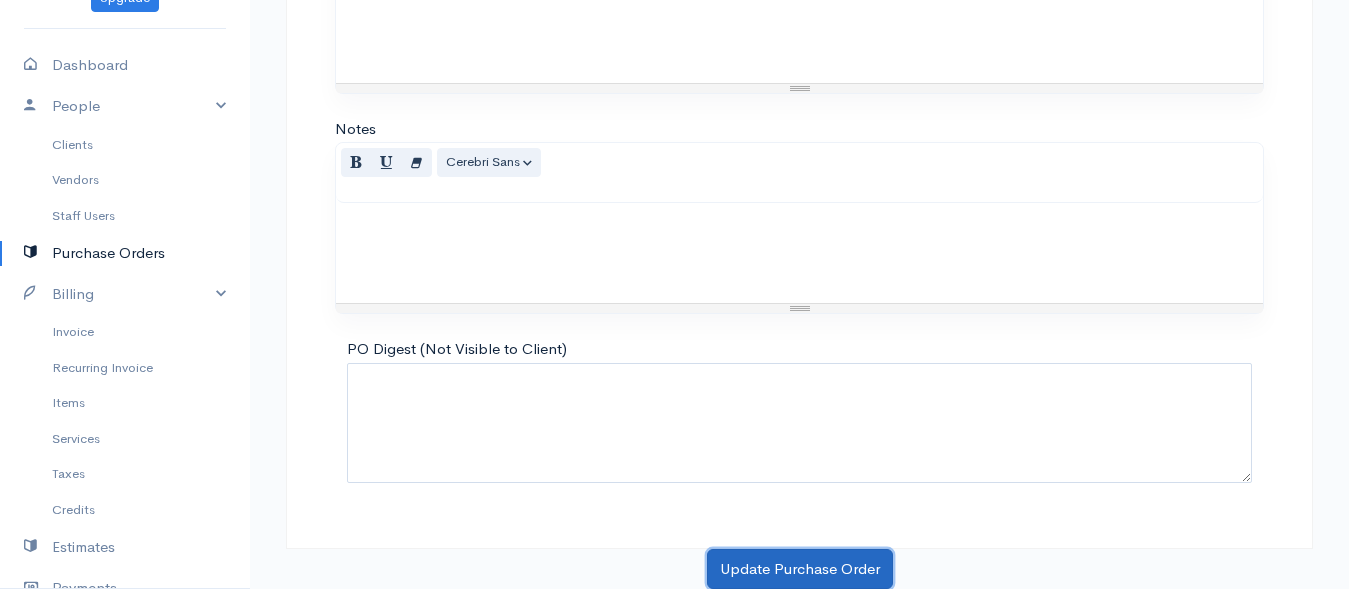 click on "Update Purchase Order" at bounding box center [800, 569] 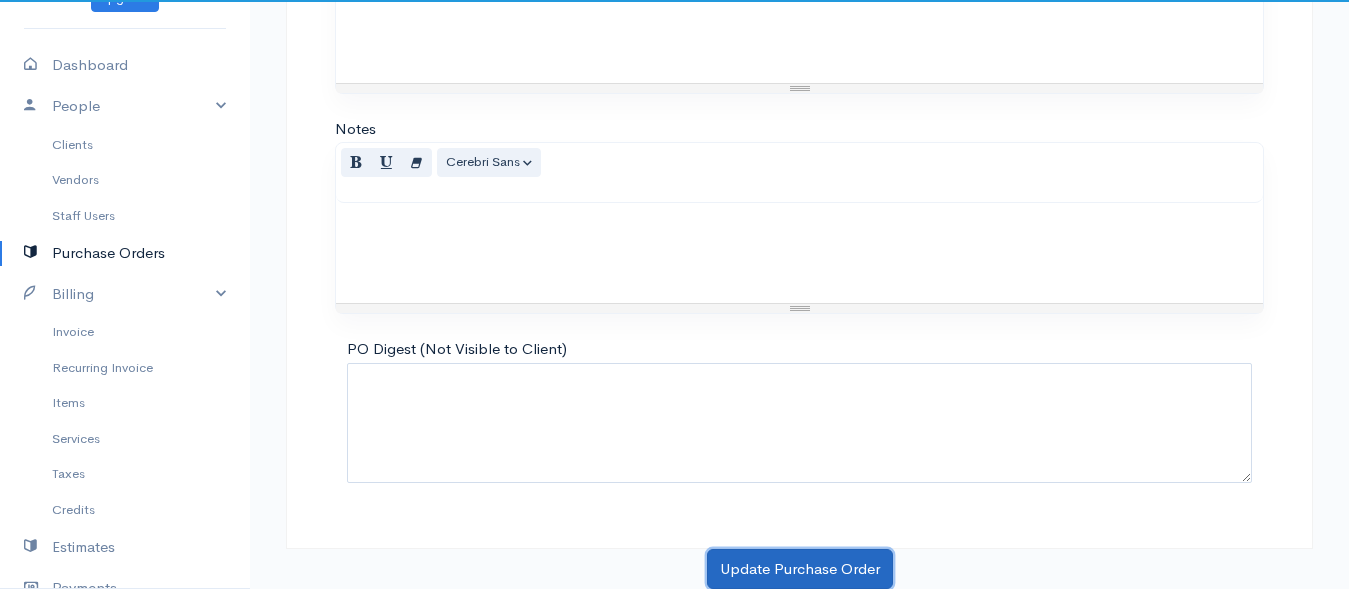 click on "rackshanya
Upgrade
Dashboard
People
Clients
Vendors
Staff Users
Purchase Orders
Billing
Invoice
Recurring Invoice
Items
Services
Taxes
Credits
Estimates
Payments
Expenses
Track Time
Projects
Reports
Settings
My Organizations
Logout
Help
@CloudBooksApp 2022
PO
Edit PO #0000000002
draft To kumar [Choose Country] [Choose Country] United States Canada United Kingdom Afghanistan Albania Algeria American Samoa Andorra Anguilla Angola Antarctica Antigua and Barbuda Argentina Kip" at bounding box center [674, -182] 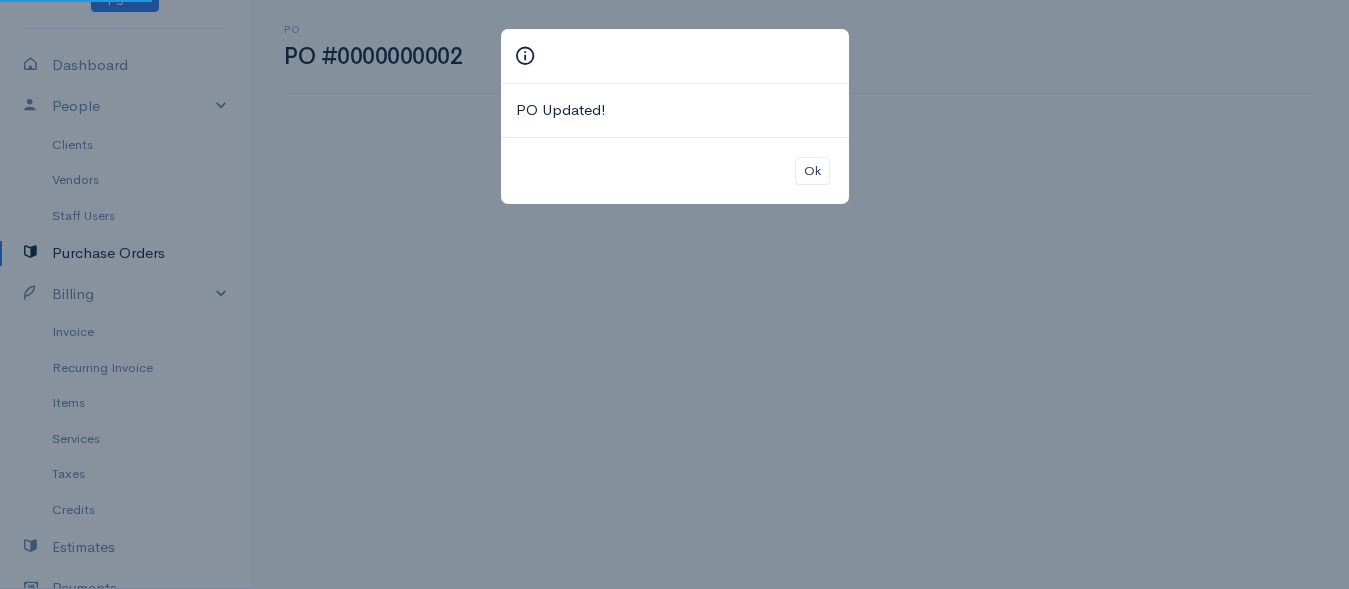 scroll, scrollTop: 0, scrollLeft: 0, axis: both 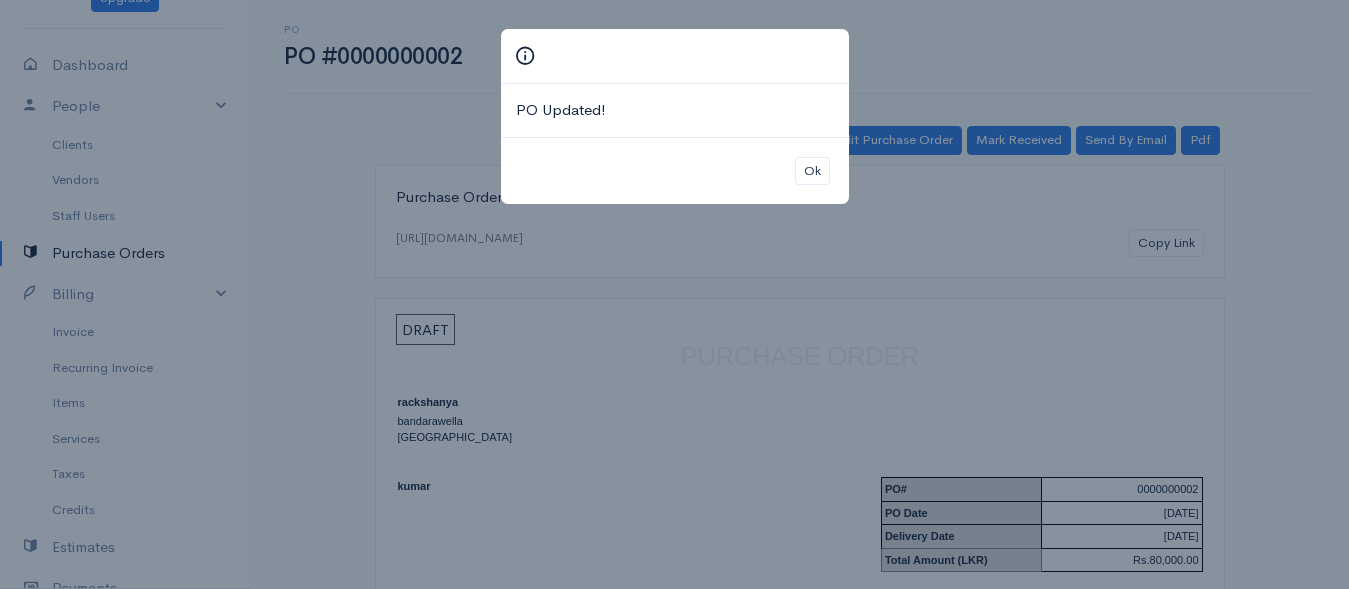 click on "Ok" at bounding box center (675, 171) 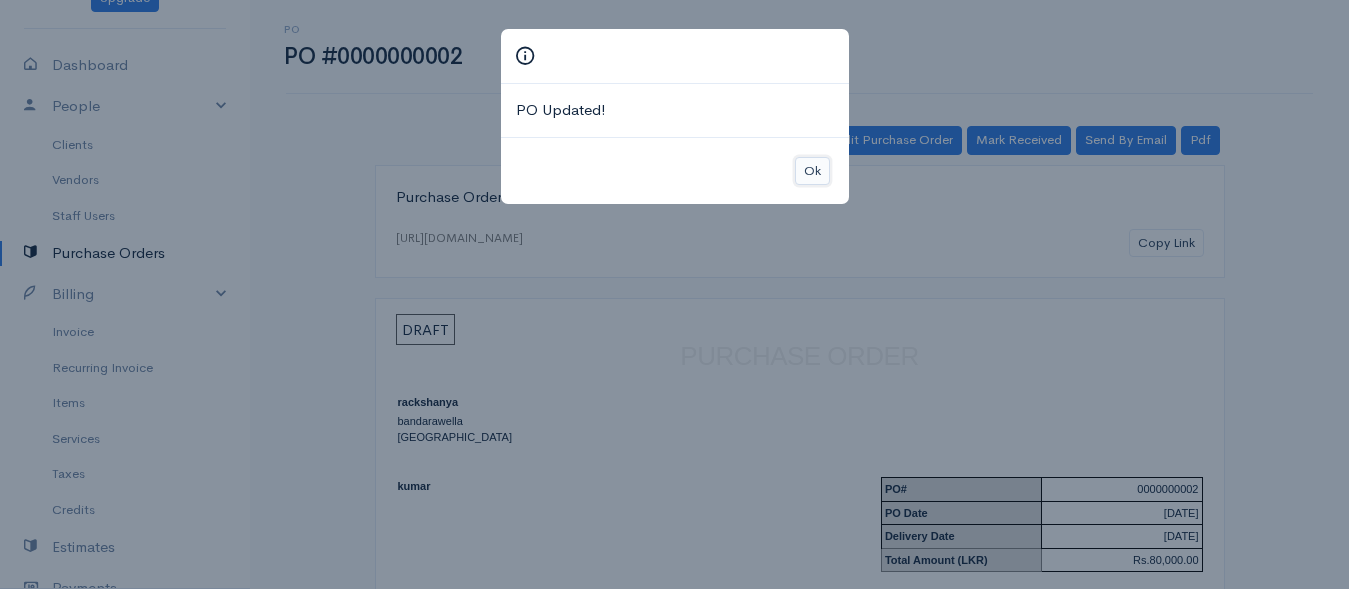 click on "Ok" at bounding box center (812, 171) 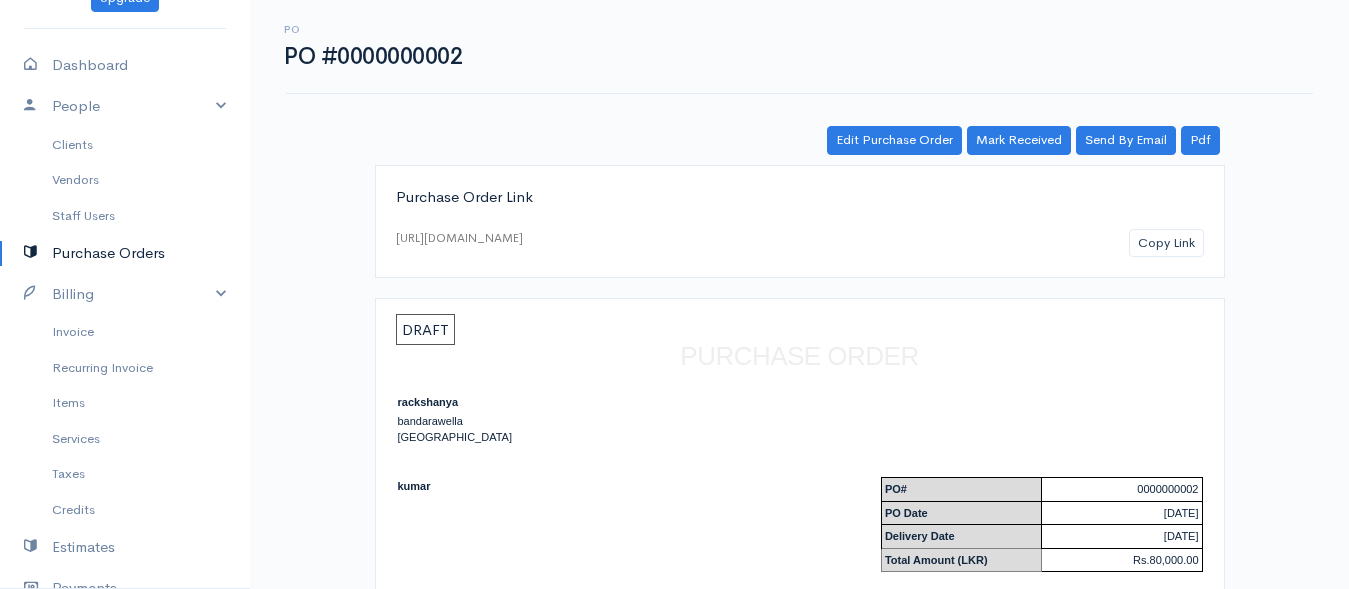 click on "PO Date" at bounding box center [961, 513] 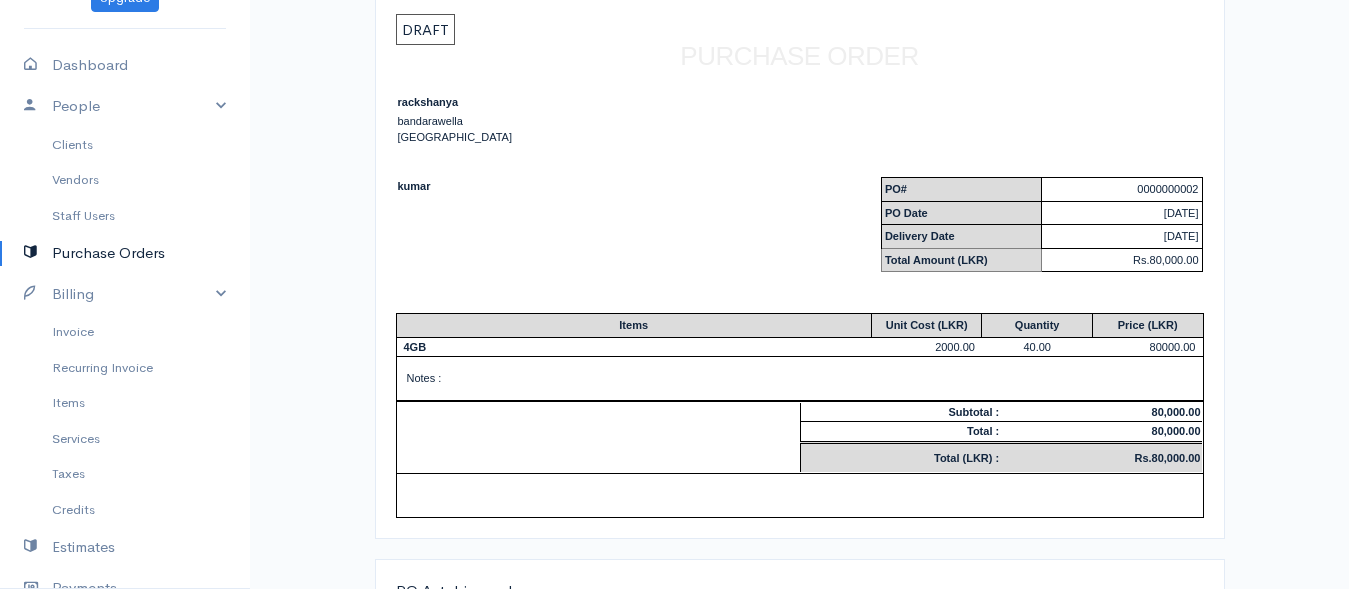 scroll, scrollTop: 0, scrollLeft: 0, axis: both 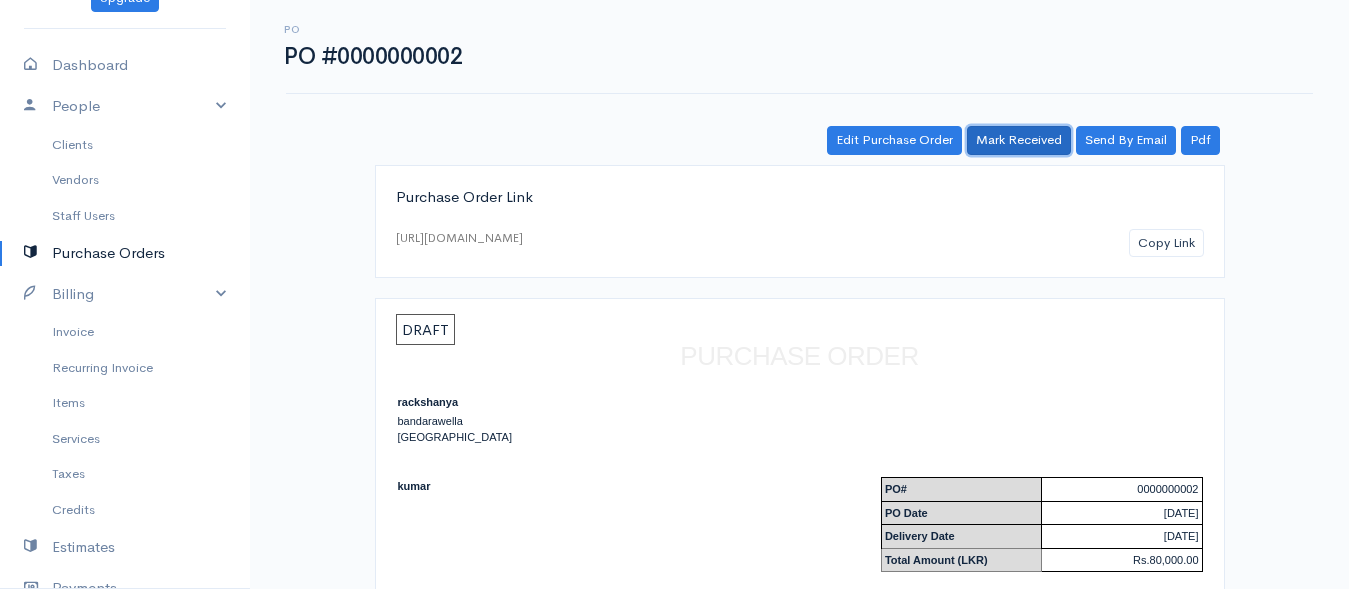 click on "Mark Received" at bounding box center [1019, 140] 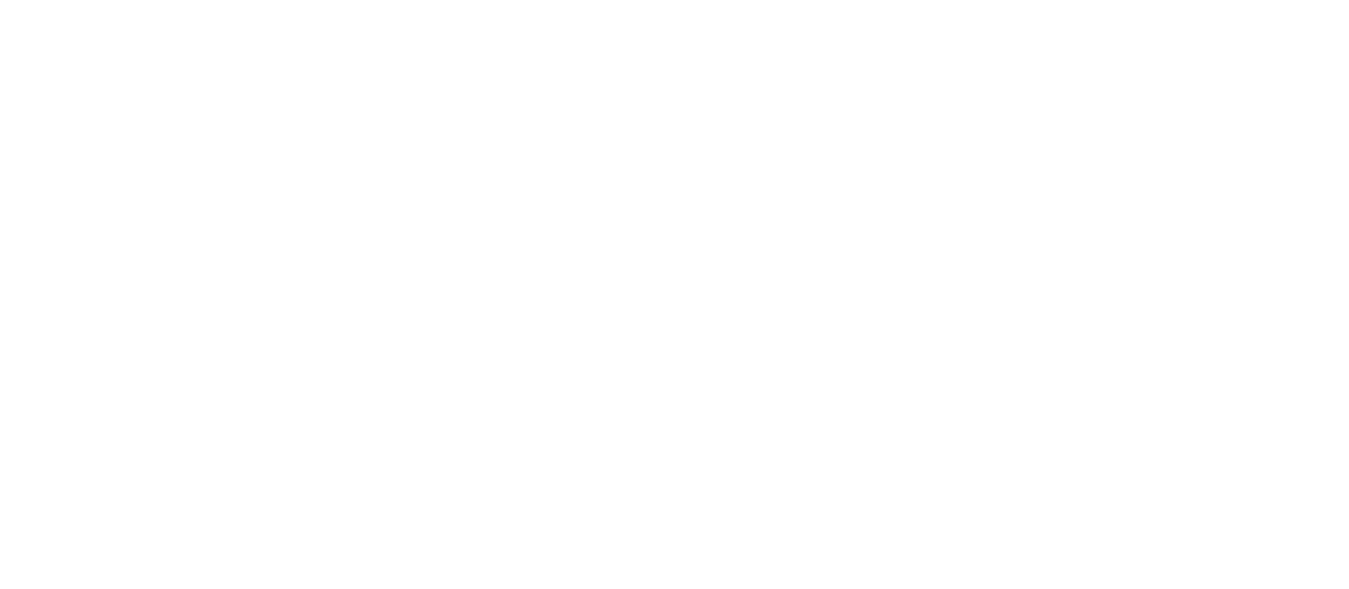 scroll, scrollTop: 0, scrollLeft: 0, axis: both 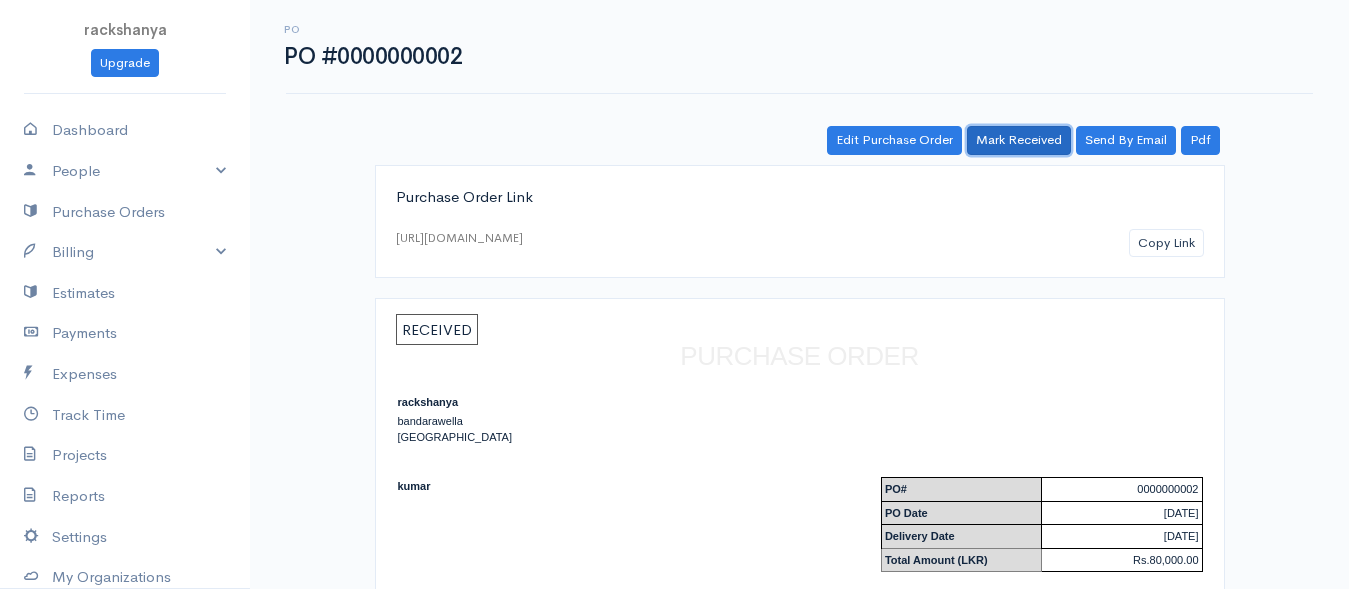 click on "Mark Received" at bounding box center [1019, 140] 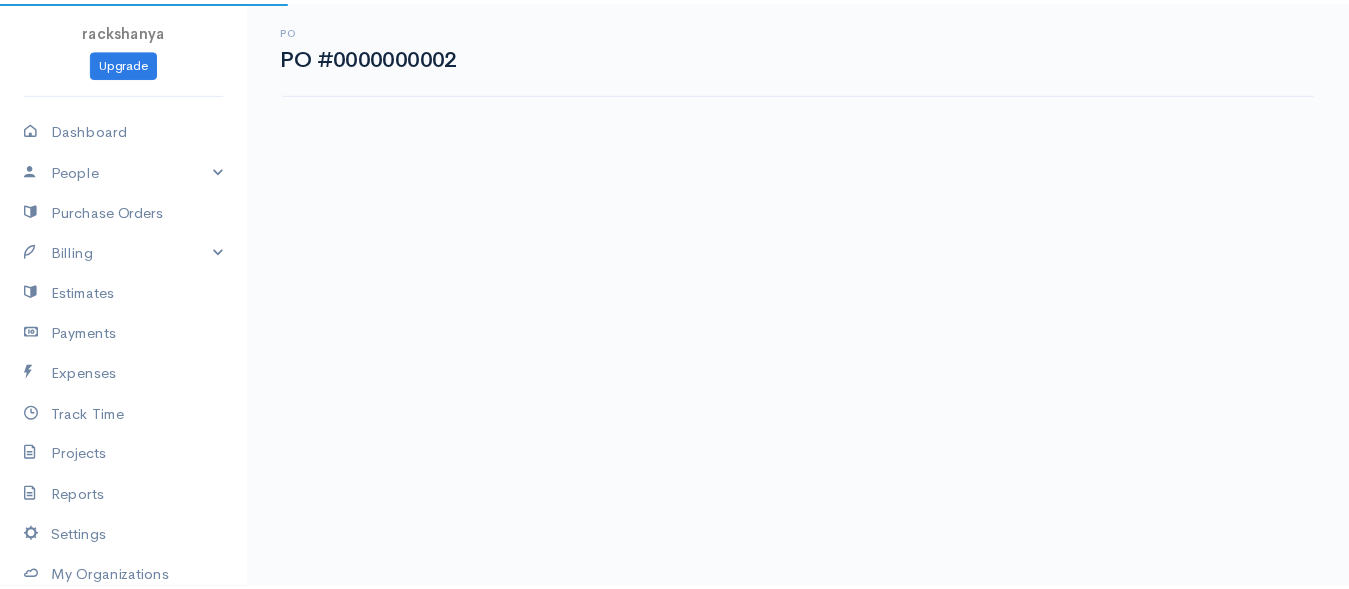 scroll, scrollTop: 0, scrollLeft: 0, axis: both 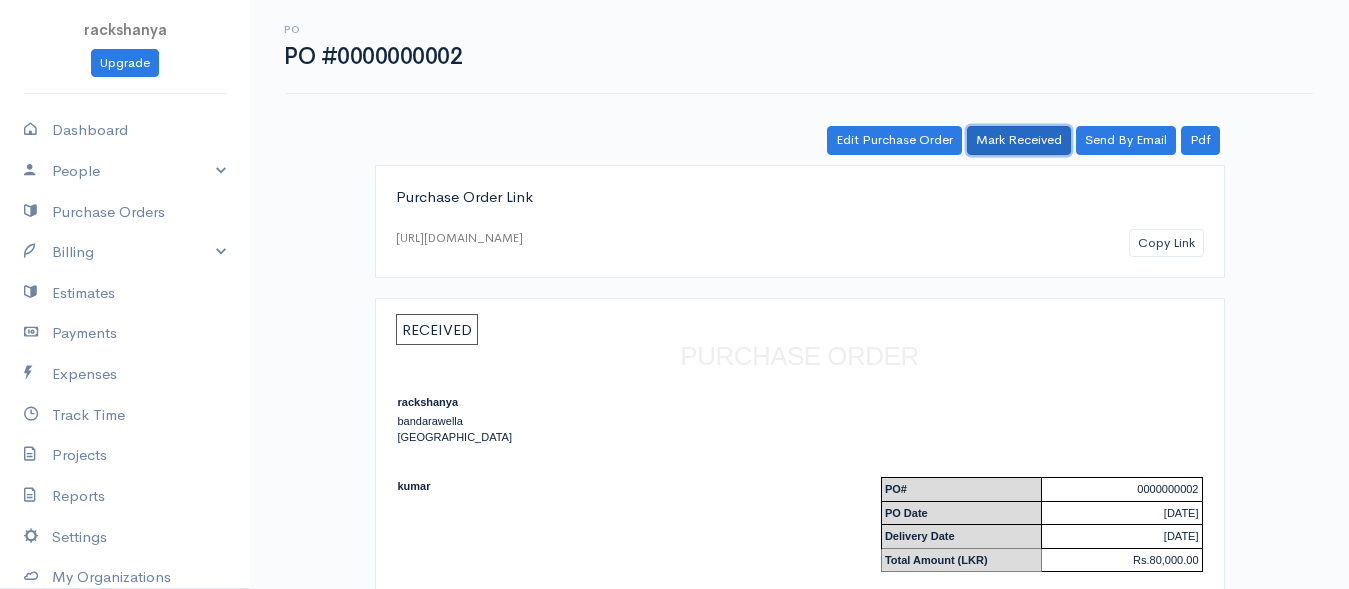 click on "Mark Received" at bounding box center (1019, 140) 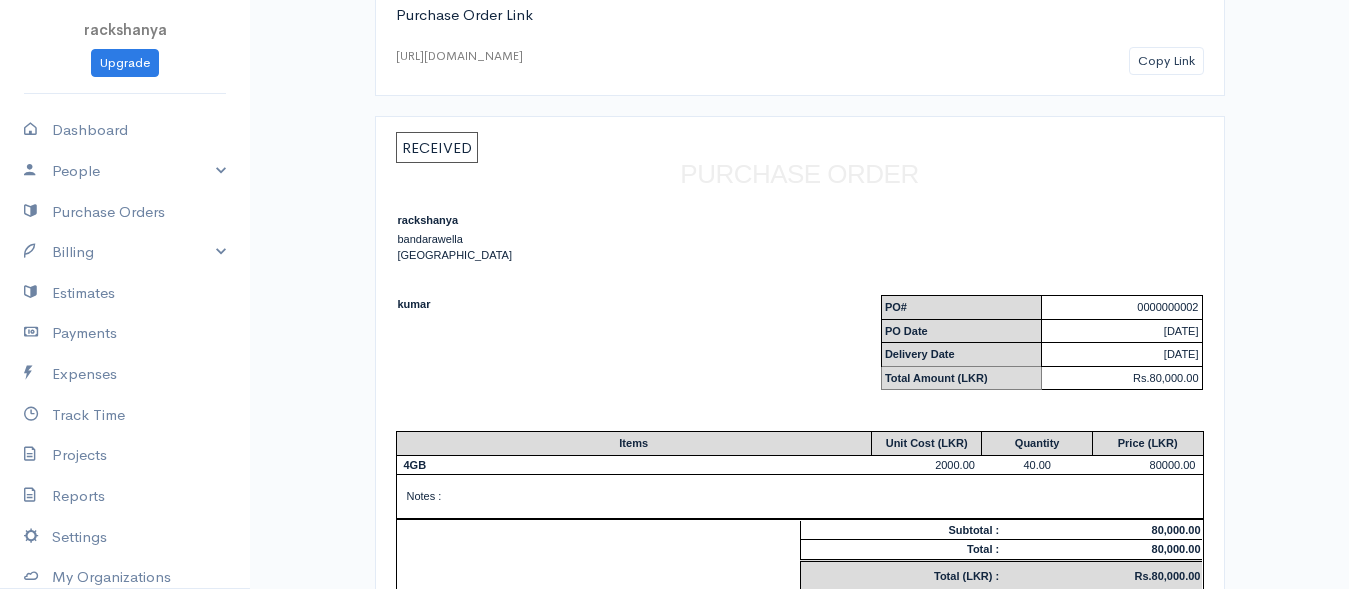 scroll, scrollTop: 0, scrollLeft: 0, axis: both 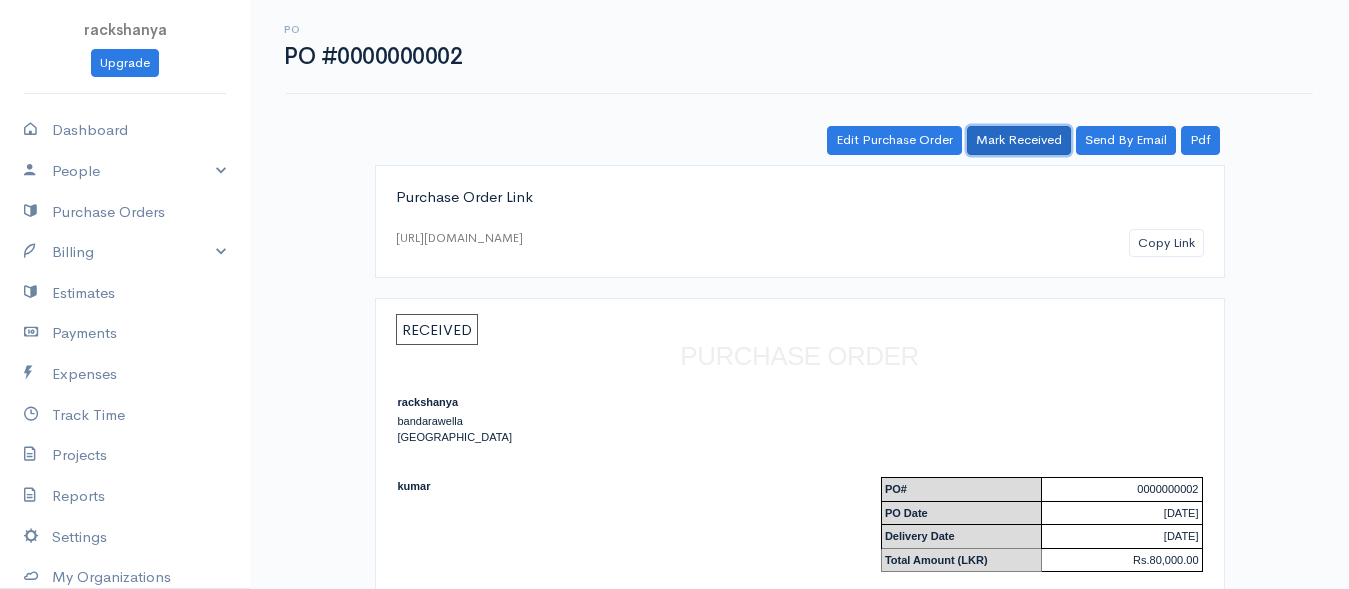 click on "Mark Received" at bounding box center (1019, 140) 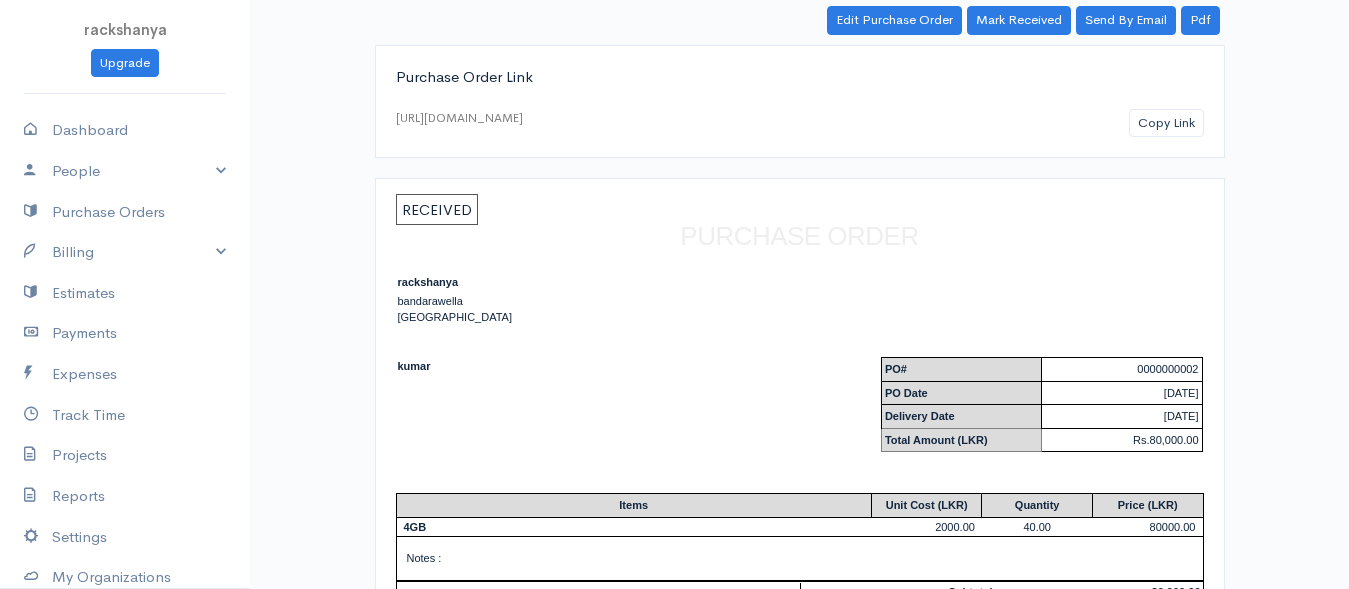 scroll, scrollTop: 0, scrollLeft: 0, axis: both 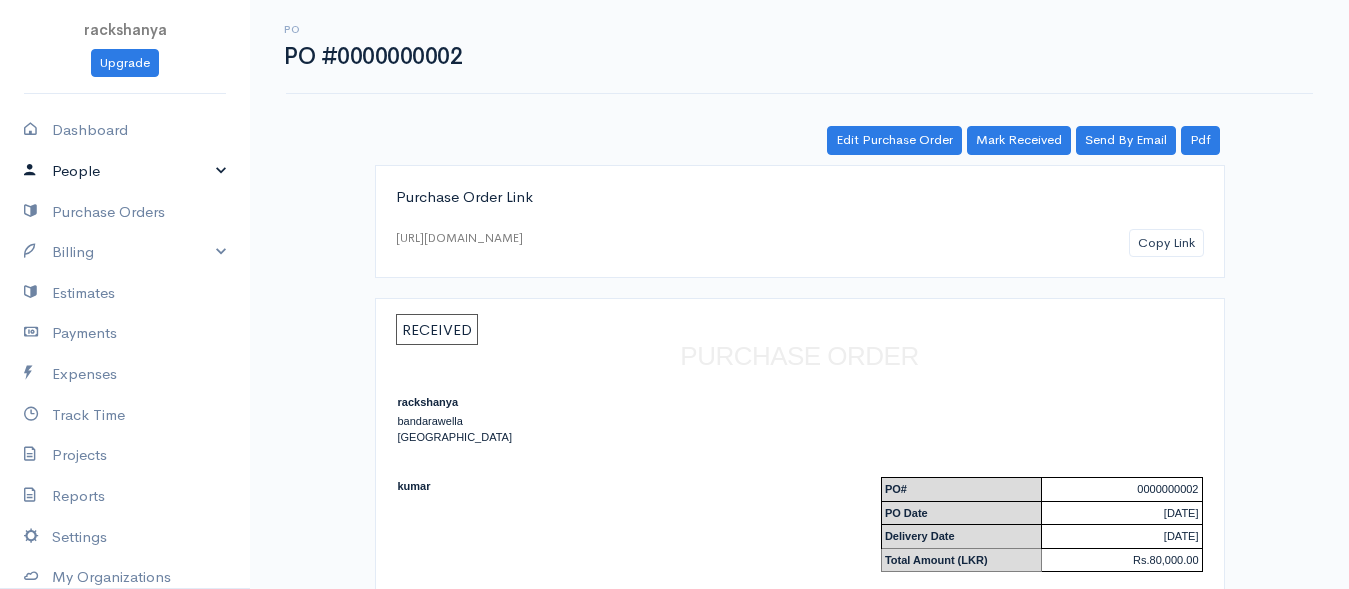 click on "People" at bounding box center [125, 171] 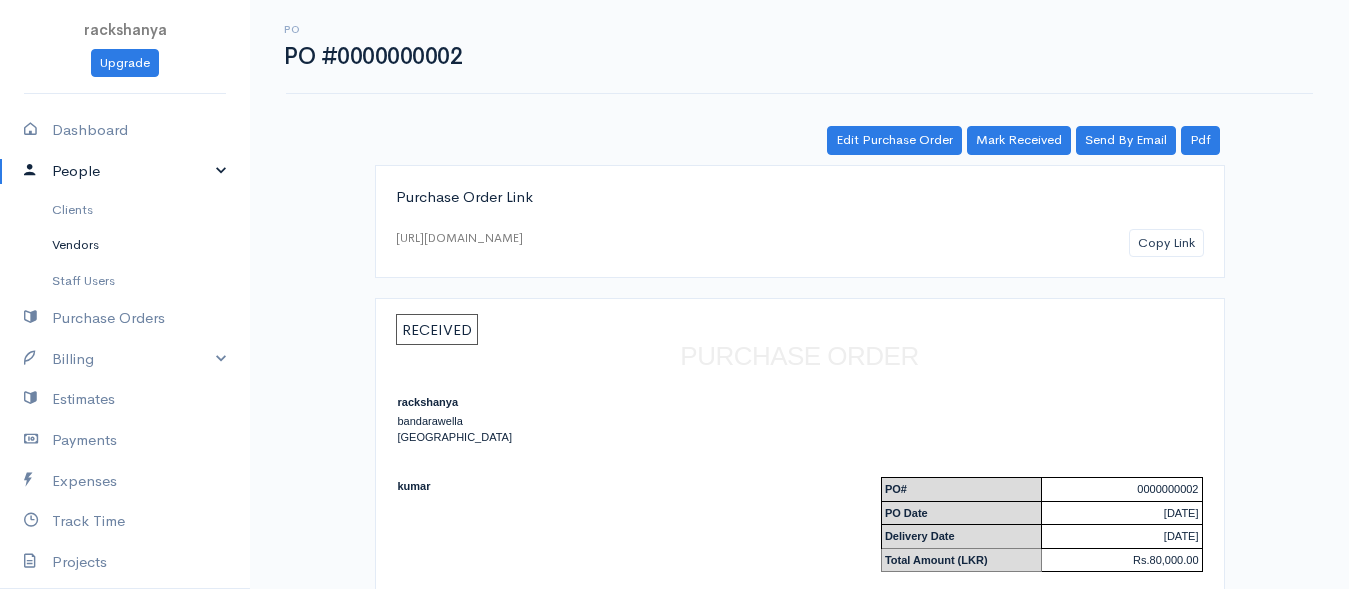 click on "Vendors" at bounding box center [125, 245] 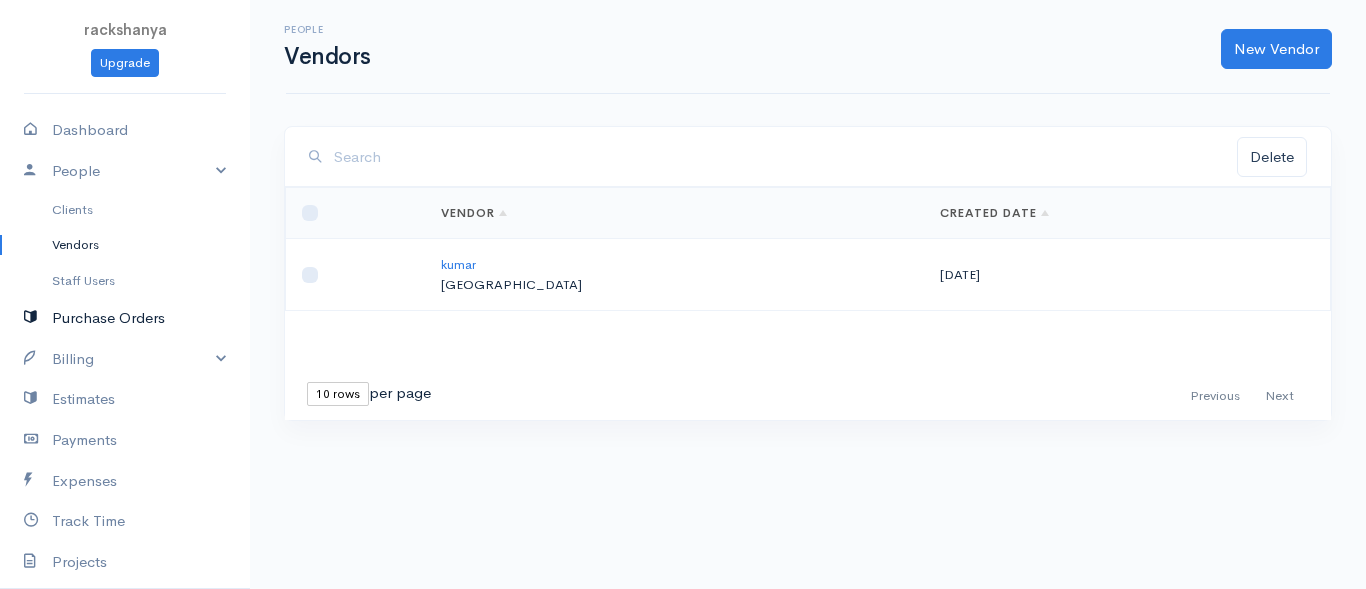 drag, startPoint x: 146, startPoint y: 322, endPoint x: 120, endPoint y: 333, distance: 28.231188 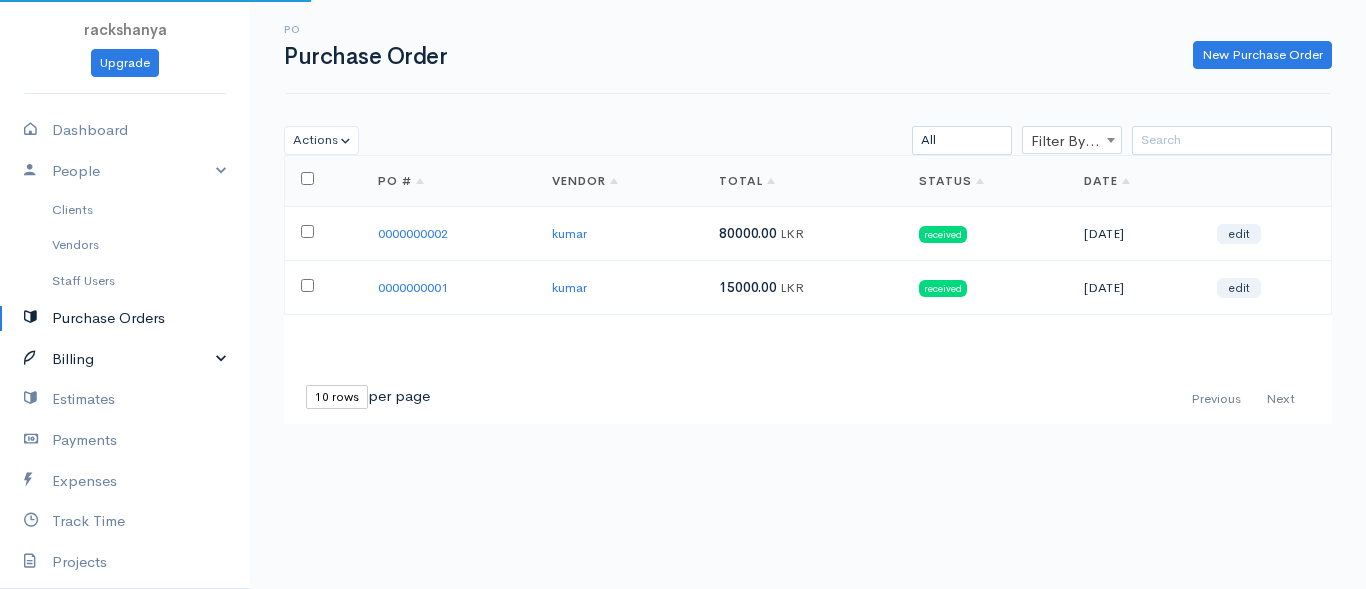 click on "Billing" at bounding box center [125, 359] 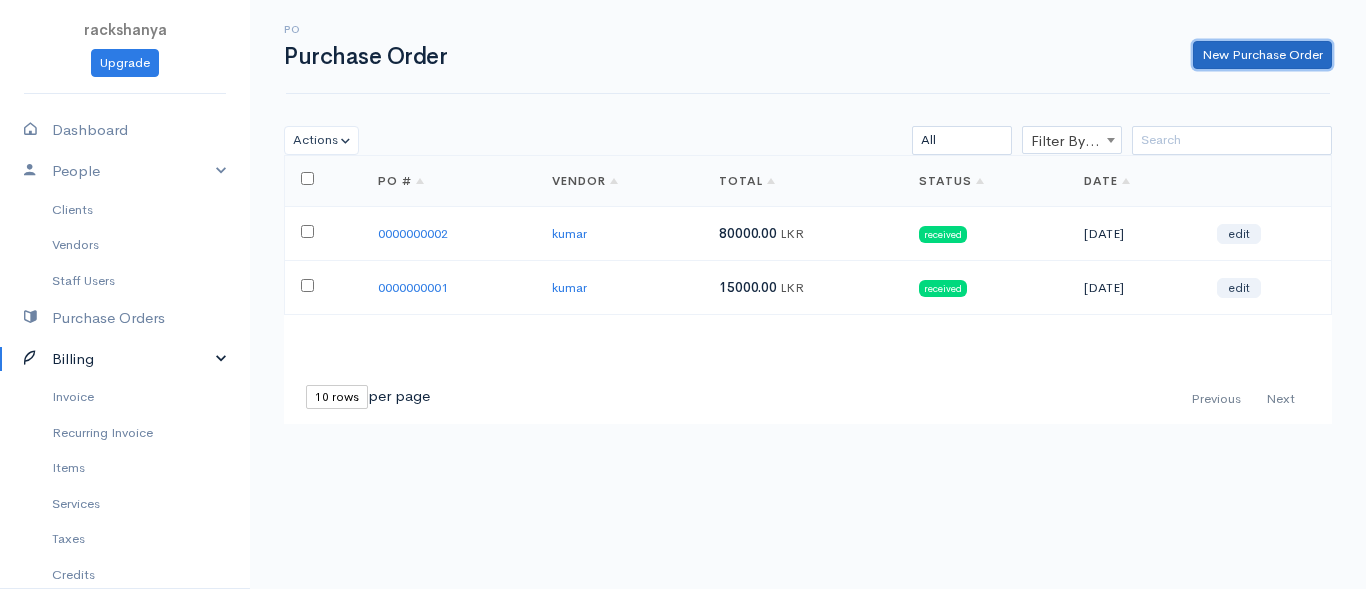 click on "New Purchase Order" at bounding box center [1262, 55] 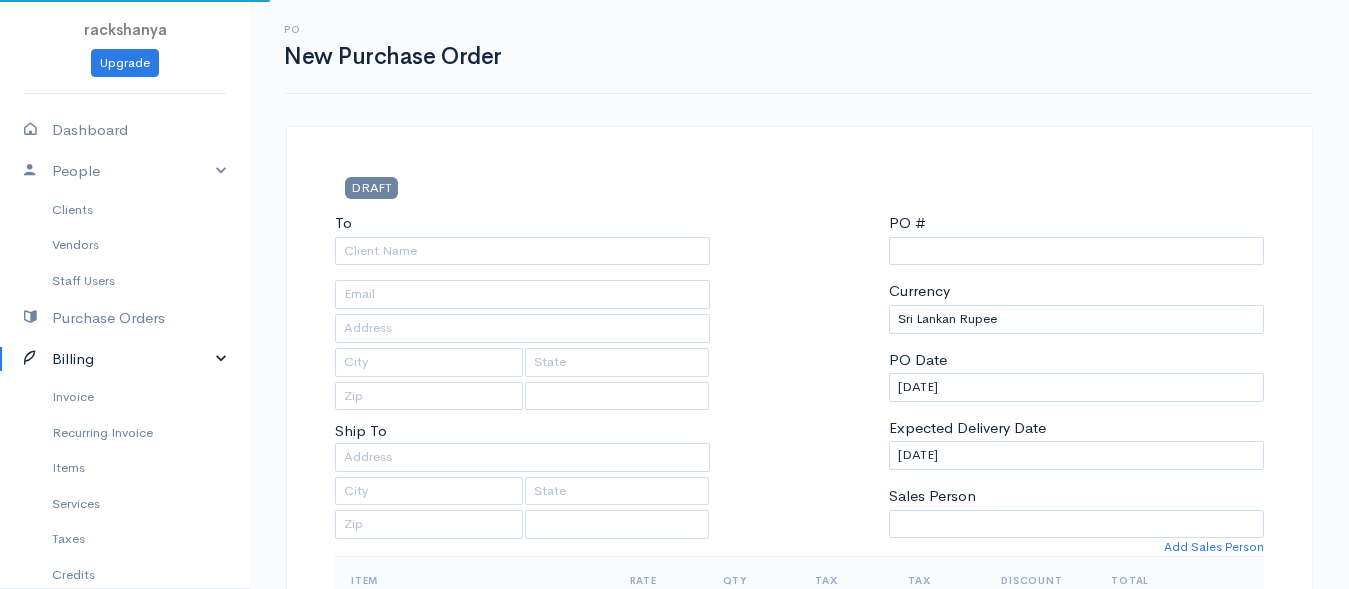 select on "[GEOGRAPHIC_DATA]" 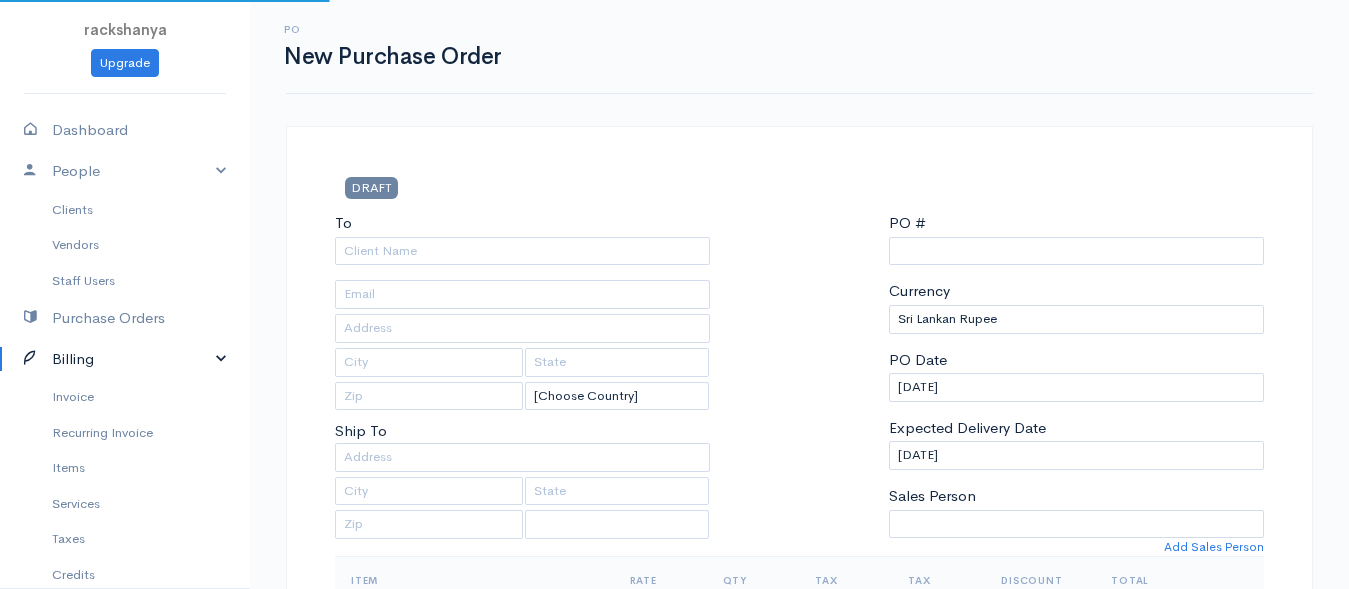 type on "0000000003" 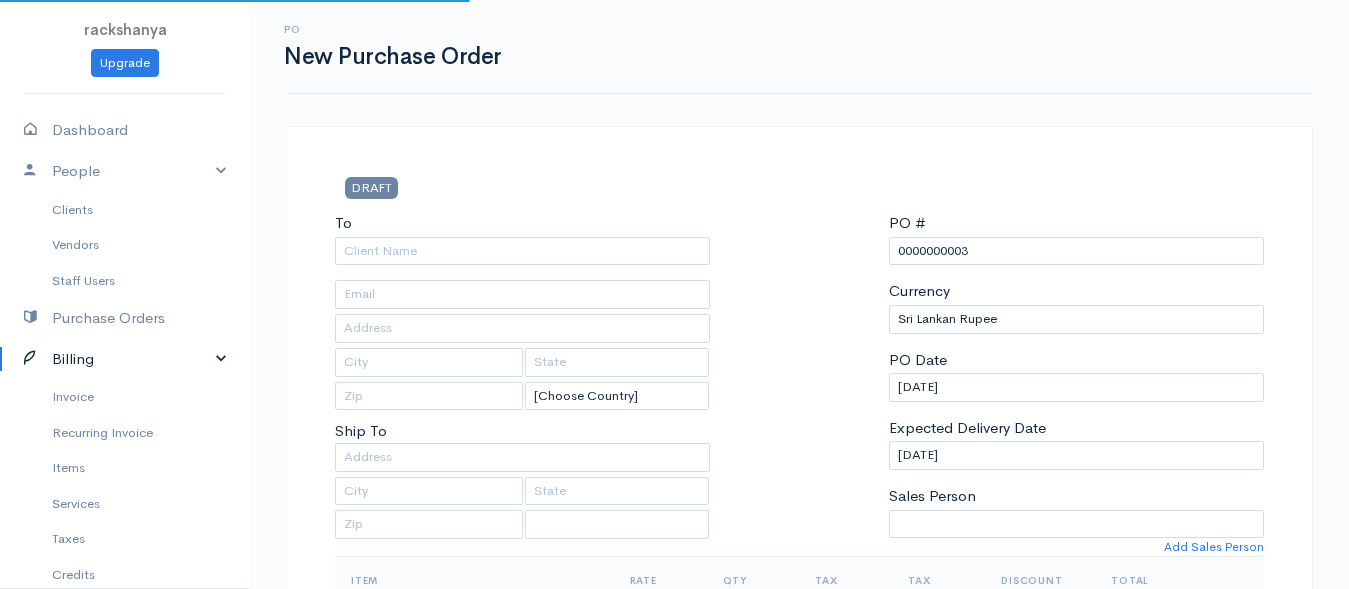 select on "[GEOGRAPHIC_DATA]" 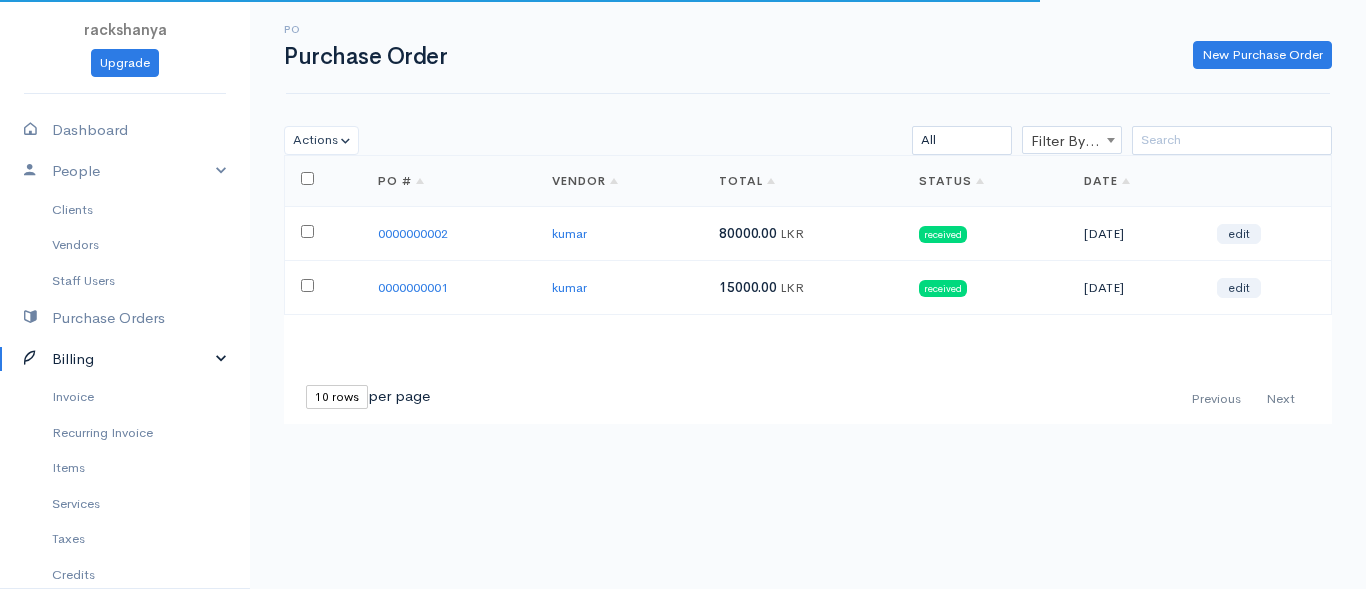 click at bounding box center [324, 234] 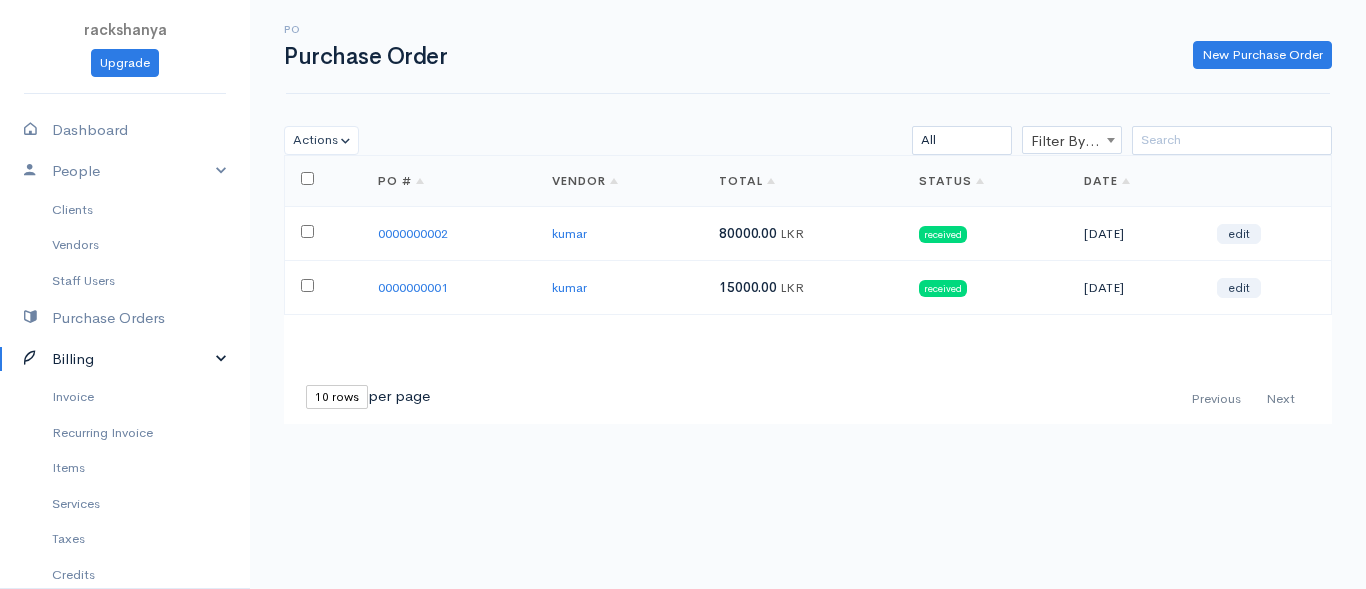 click on "15000.00" at bounding box center [748, 287] 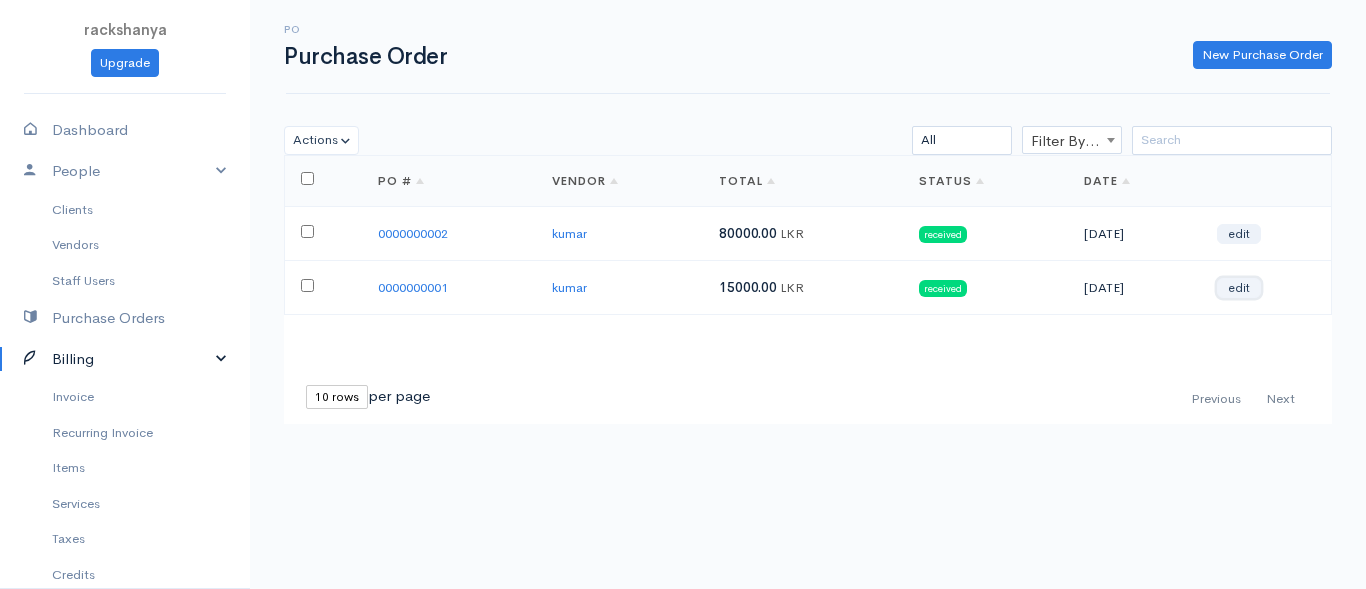 click on "edit" at bounding box center [1239, 288] 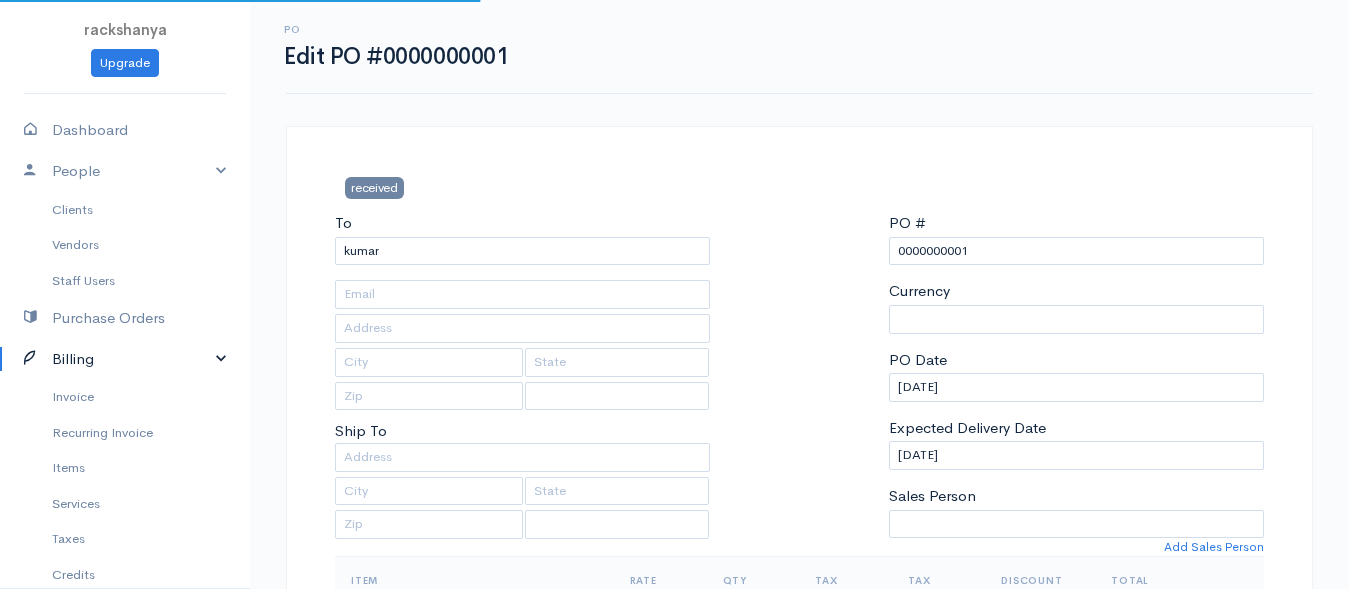 select on "[GEOGRAPHIC_DATA]" 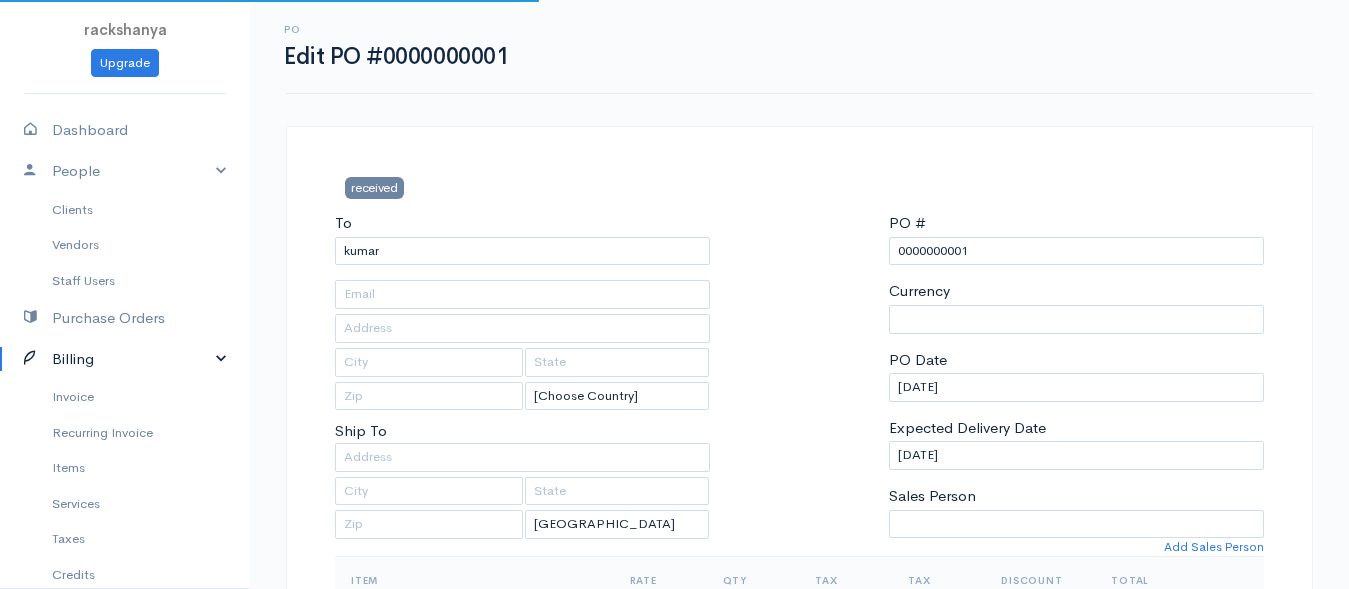 select on "[GEOGRAPHIC_DATA]" 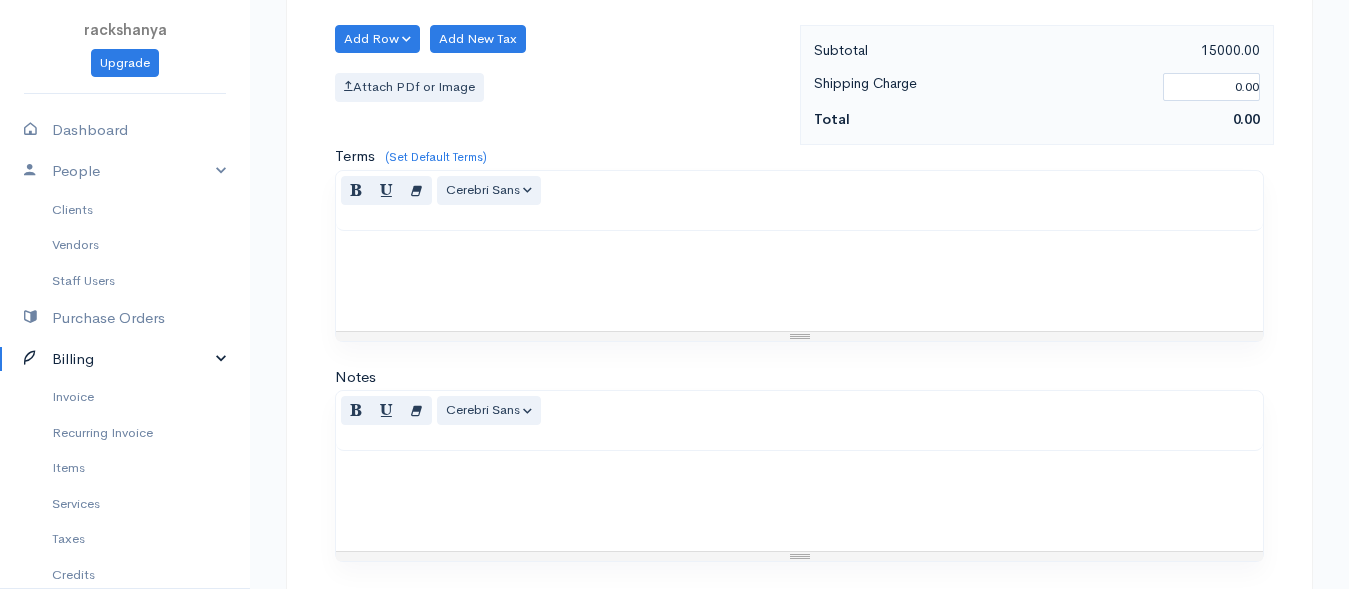 scroll, scrollTop: 948, scrollLeft: 0, axis: vertical 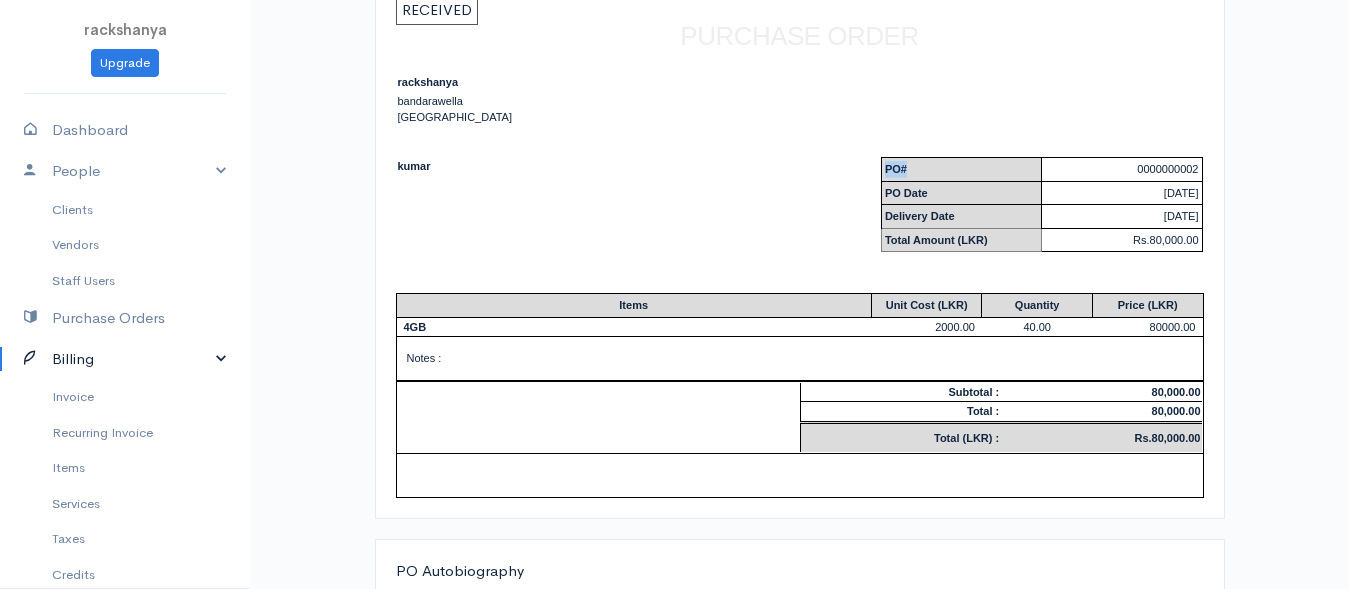 drag, startPoint x: 872, startPoint y: 184, endPoint x: 983, endPoint y: 178, distance: 111.16204 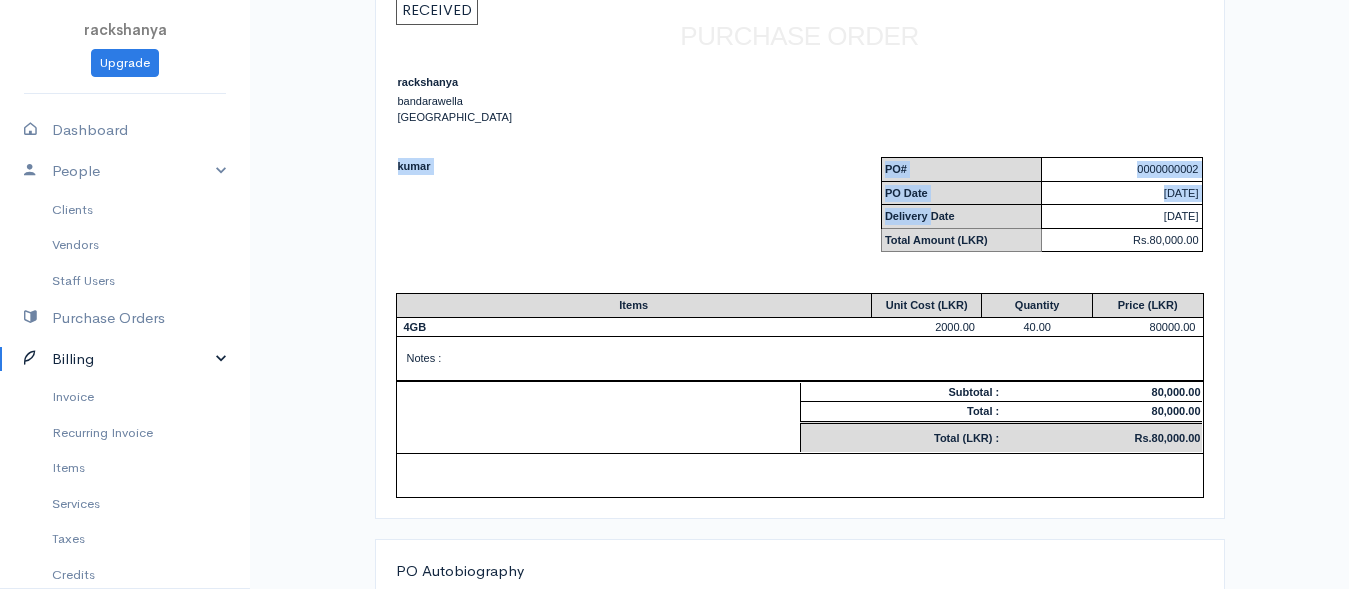 drag, startPoint x: 934, startPoint y: 205, endPoint x: 756, endPoint y: 252, distance: 184.10051 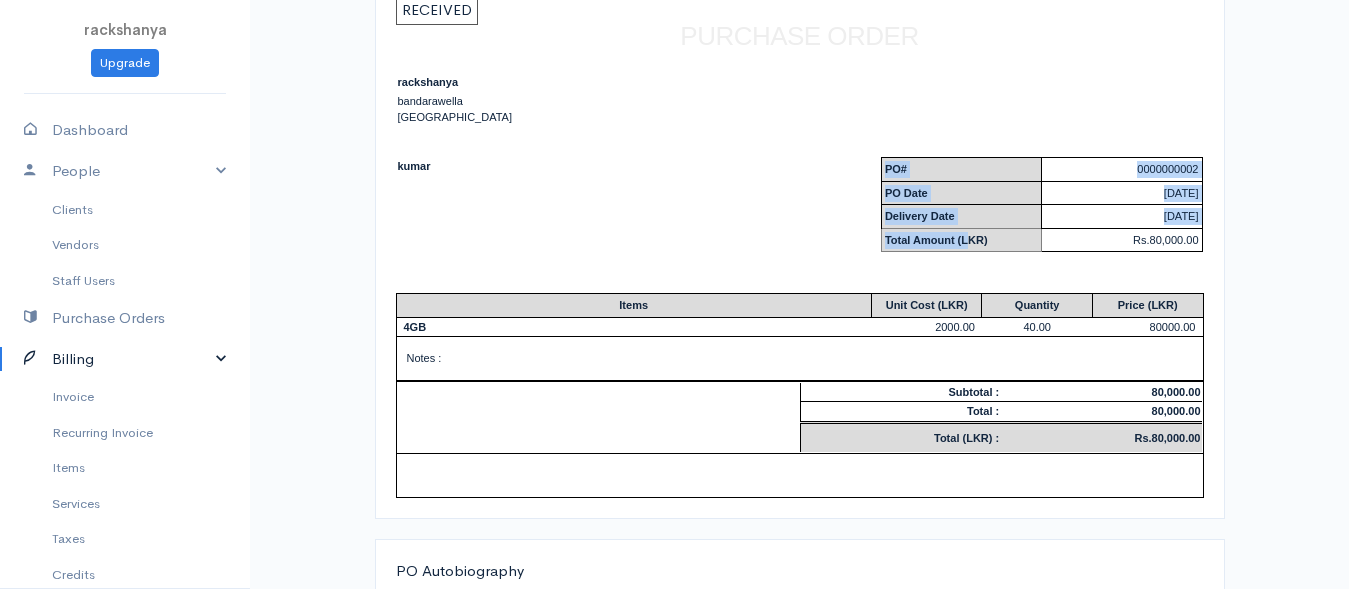 drag, startPoint x: 971, startPoint y: 233, endPoint x: 827, endPoint y: 273, distance: 149.45233 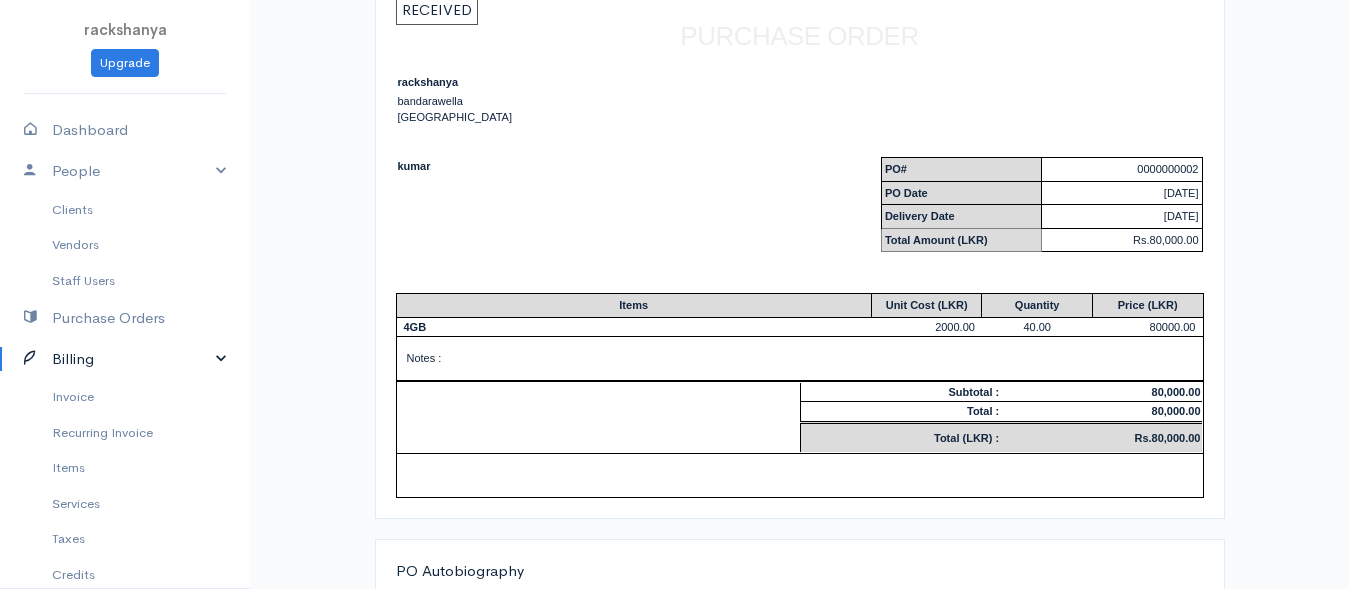 click on "PO#
0000000002
PO Date
07-16-2025
Delivery Date
07-16-2025
Total Amount (LKR)
Rs.80,000.00" at bounding box center [1002, 210] 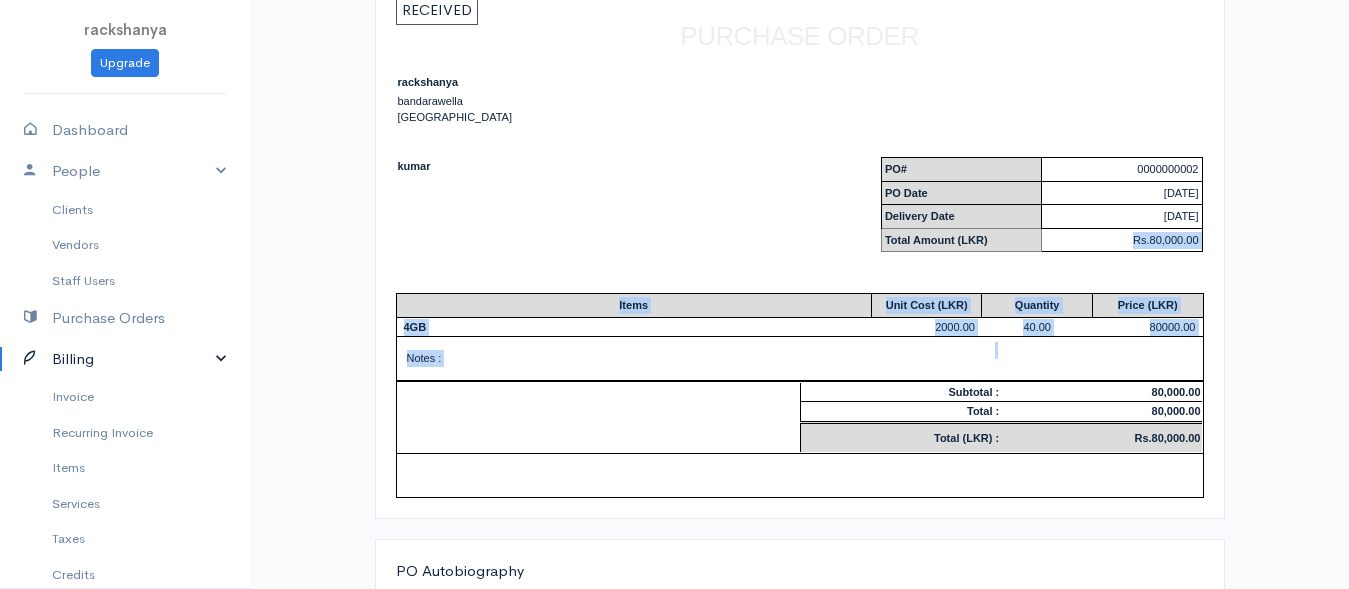 drag, startPoint x: 1014, startPoint y: 234, endPoint x: 647, endPoint y: 384, distance: 396.47067 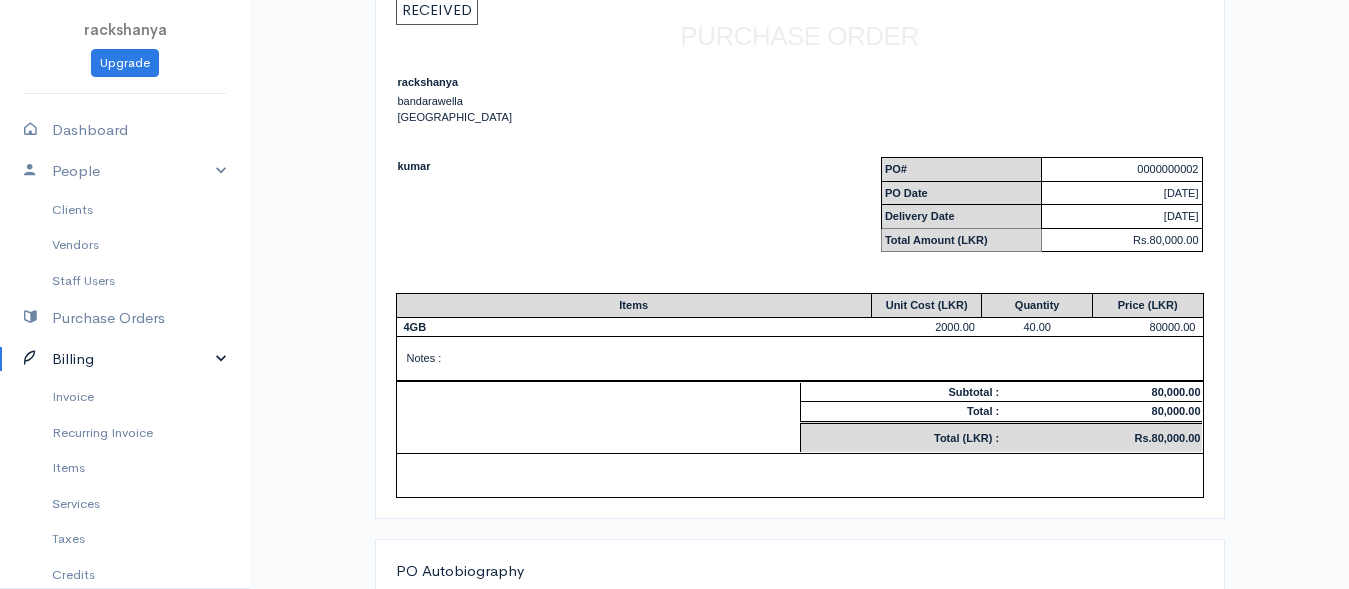 click on "kumar" at bounding box center (598, 210) 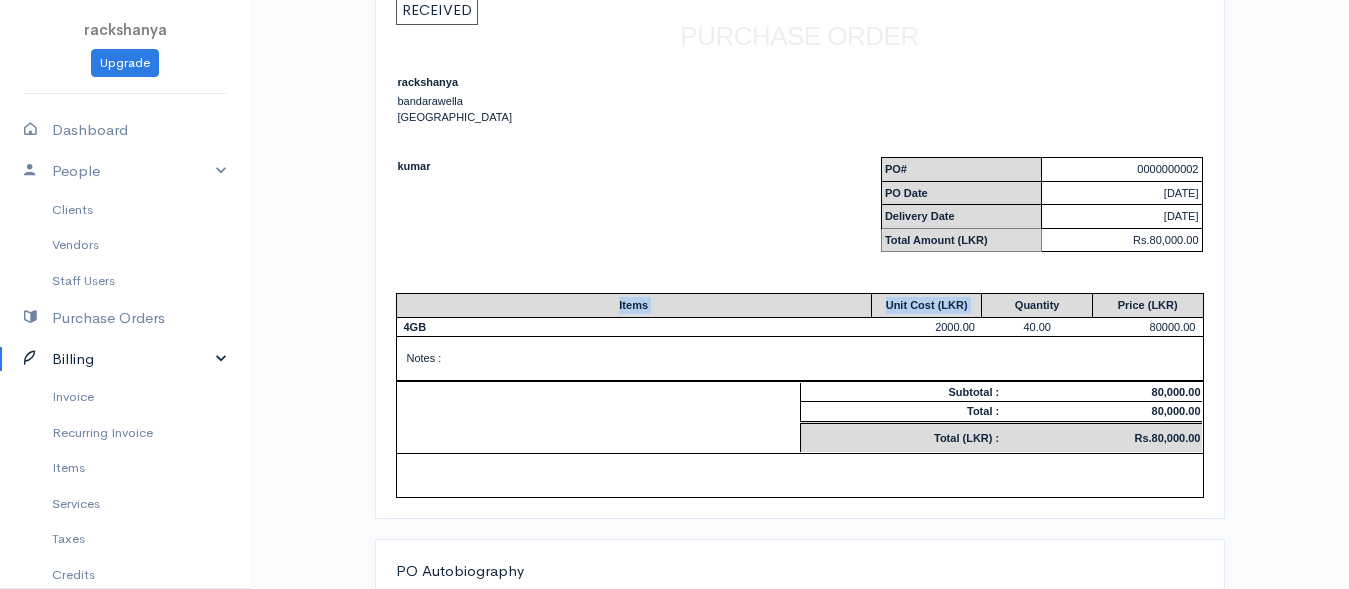 drag, startPoint x: 972, startPoint y: 307, endPoint x: 568, endPoint y: 294, distance: 404.2091 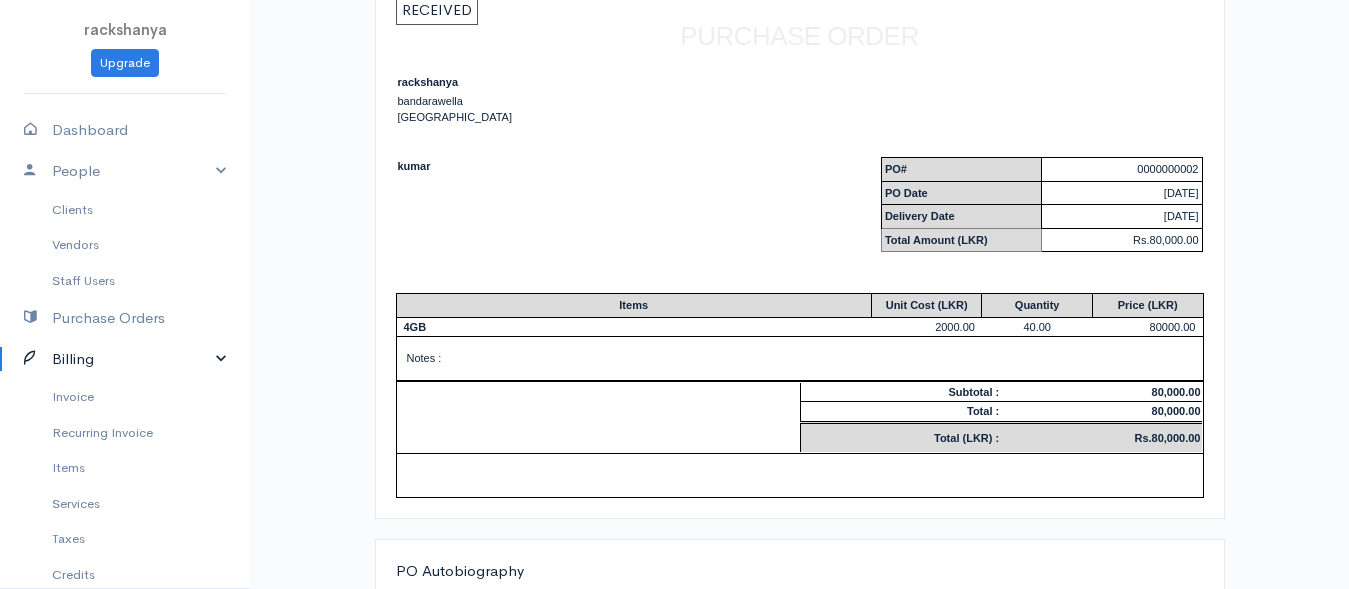 drag, startPoint x: 754, startPoint y: 285, endPoint x: 849, endPoint y: 301, distance: 96.337944 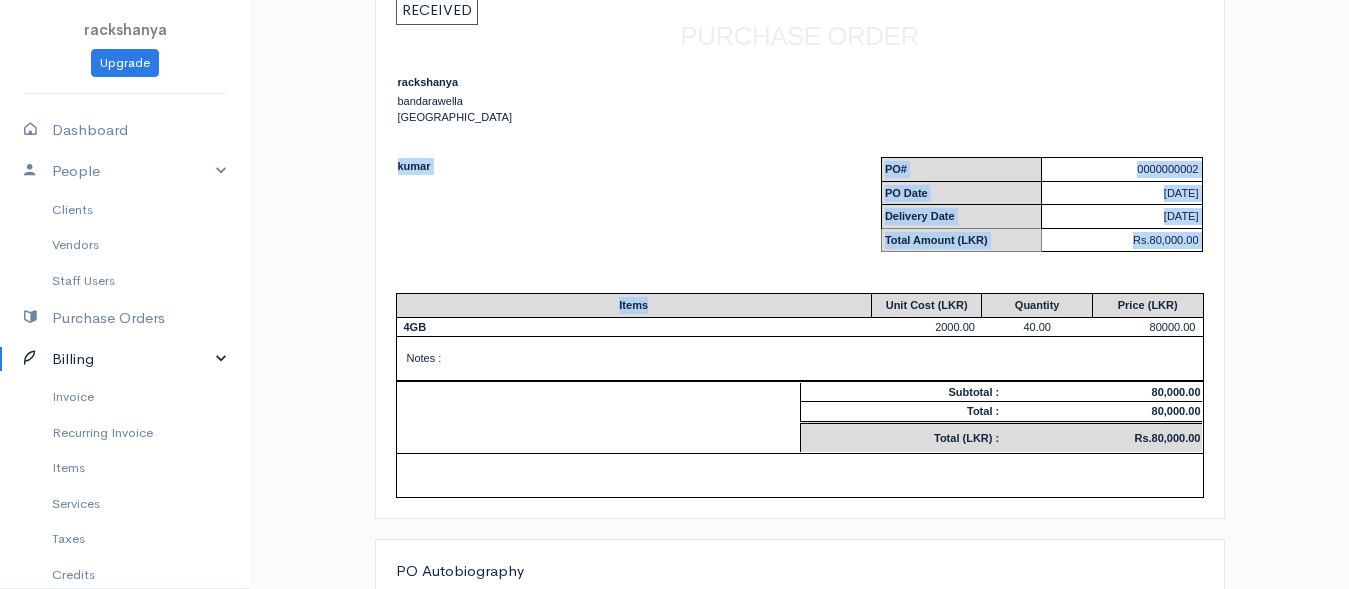 click on "PO#
0000000002
PO Date
07-16-2025
Delivery Date
07-16-2025
Total Amount (LKR)
Rs.80,000.00" at bounding box center [1002, 210] 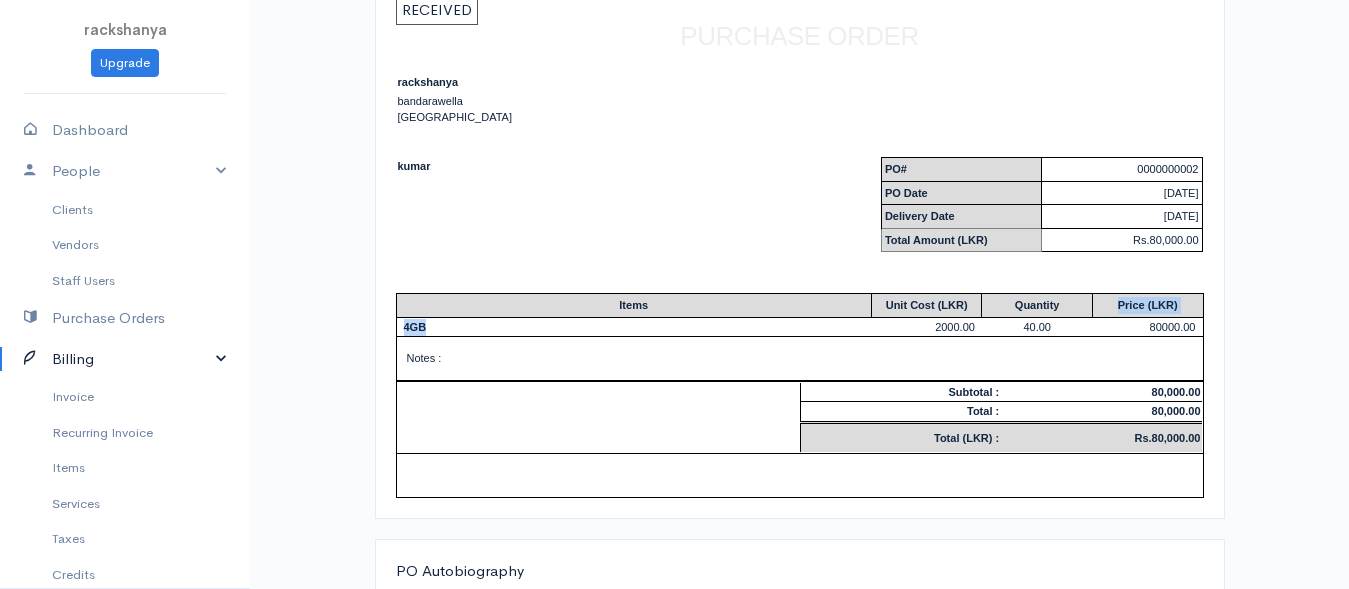 drag, startPoint x: 1001, startPoint y: 331, endPoint x: 629, endPoint y: 288, distance: 374.47696 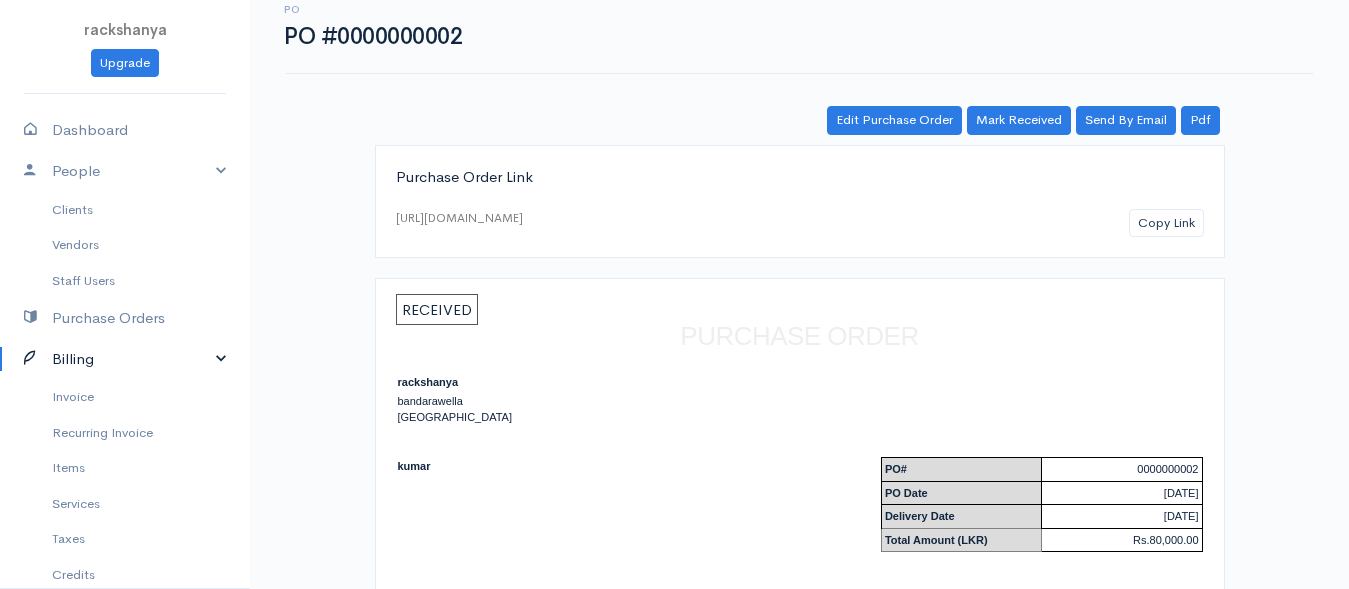 scroll, scrollTop: 0, scrollLeft: 0, axis: both 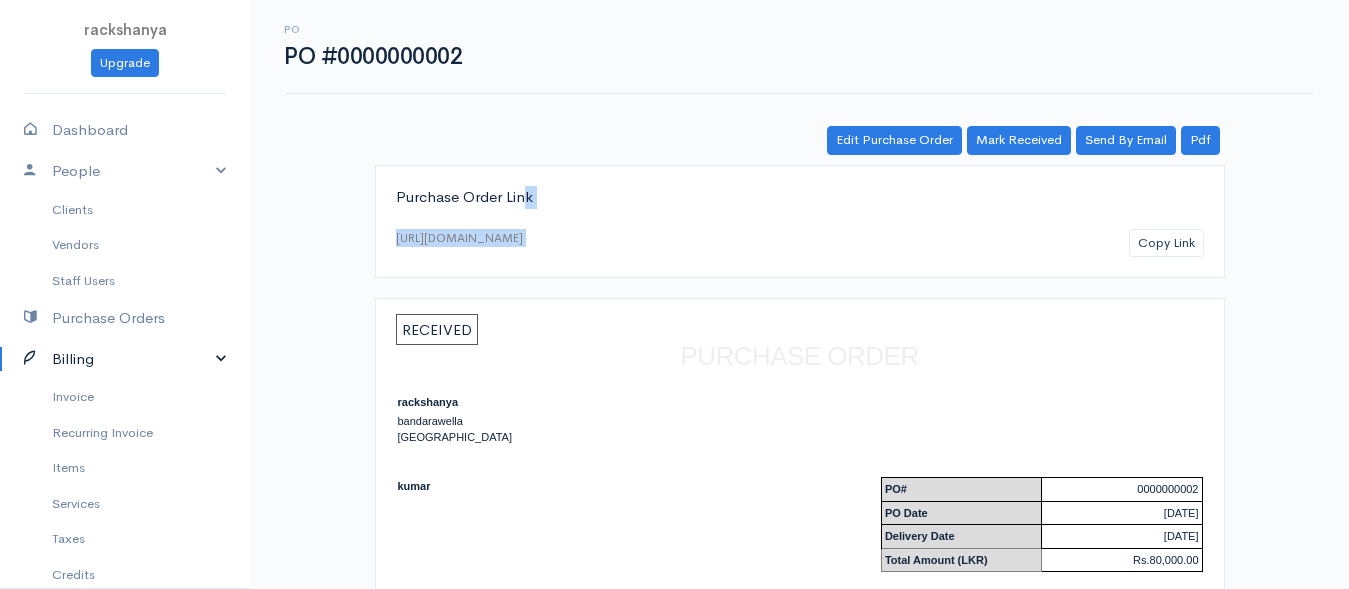 drag, startPoint x: 513, startPoint y: 175, endPoint x: 387, endPoint y: 228, distance: 136.69308 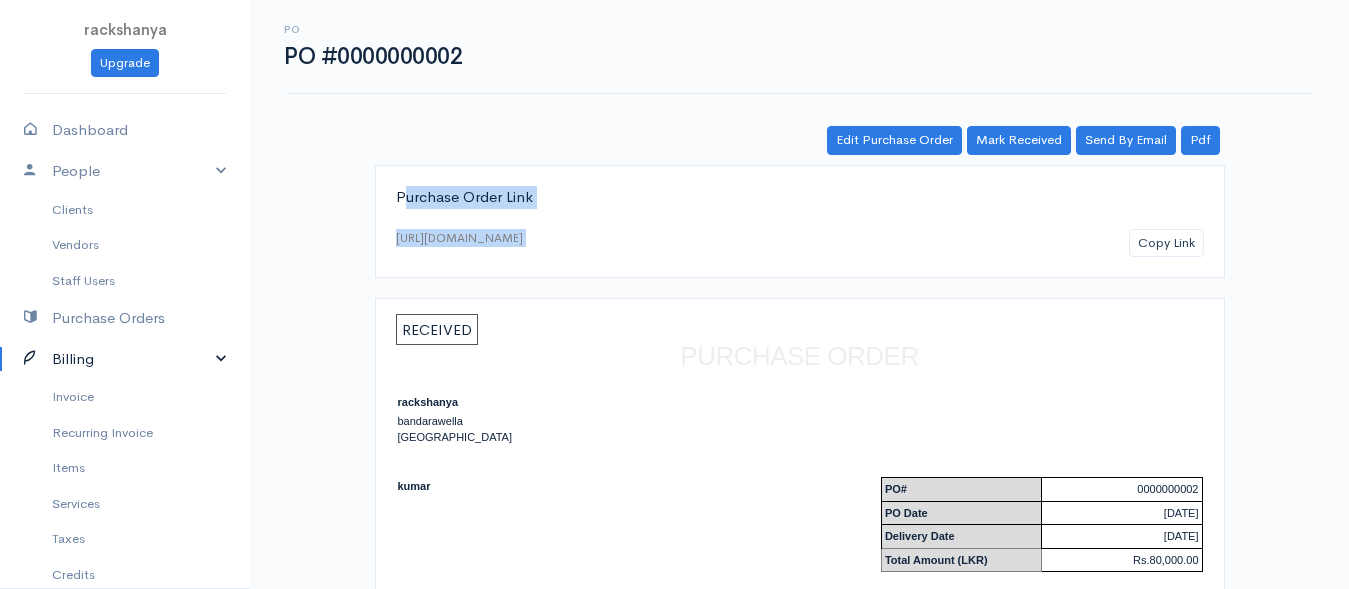 drag, startPoint x: 387, startPoint y: 228, endPoint x: 862, endPoint y: 226, distance: 475.0042 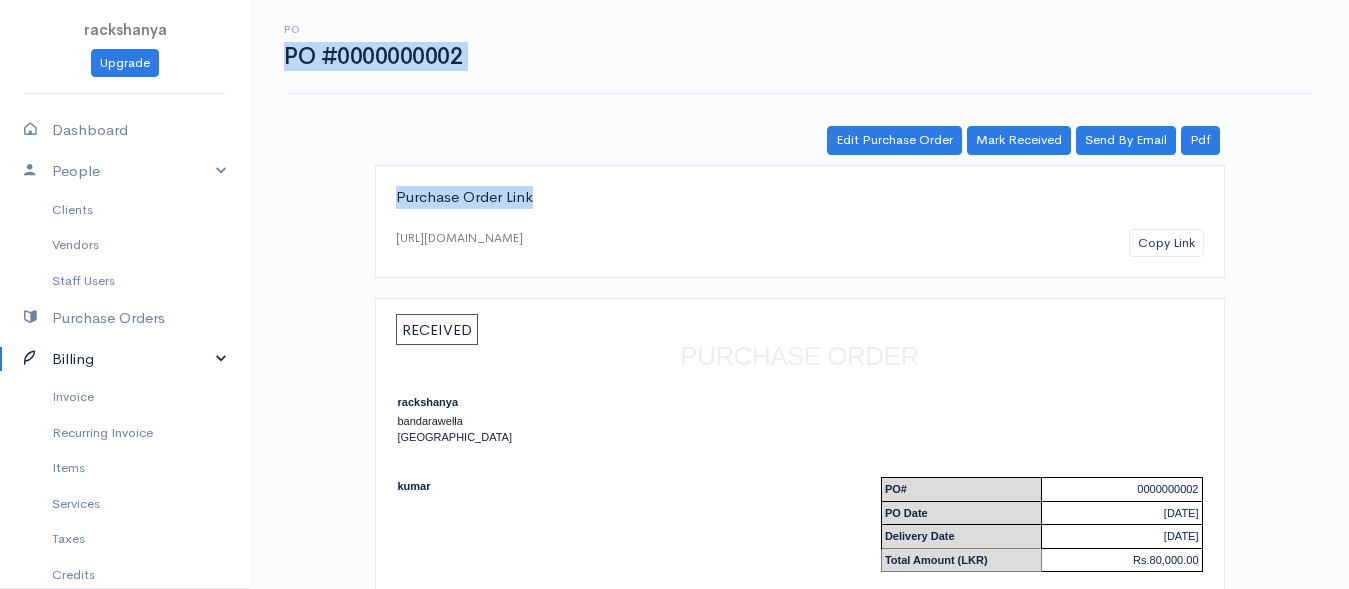 drag, startPoint x: 990, startPoint y: 107, endPoint x: 1021, endPoint y: 185, distance: 83.9345 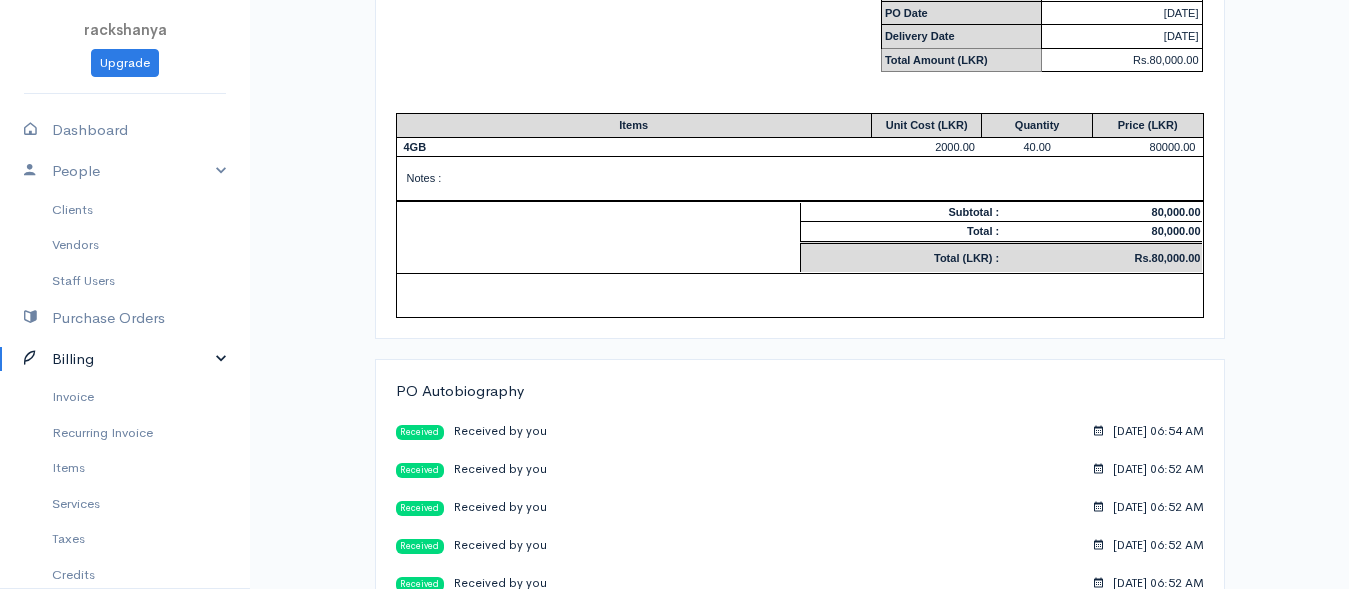 scroll, scrollTop: 620, scrollLeft: 0, axis: vertical 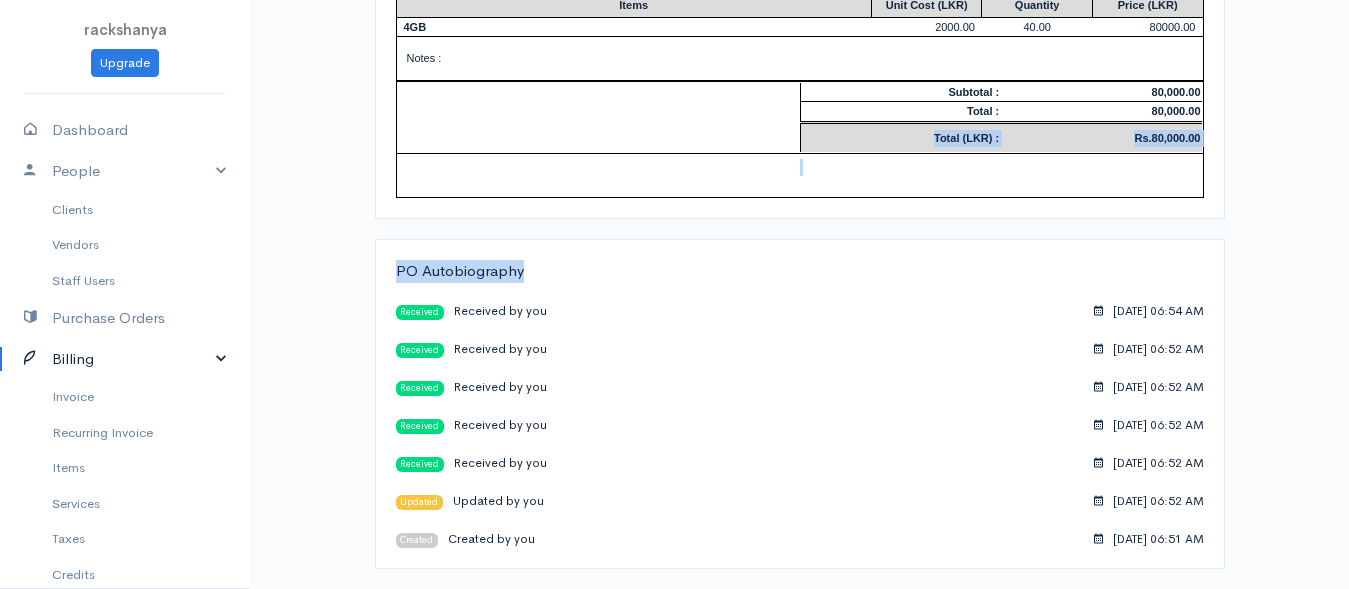 drag, startPoint x: 916, startPoint y: 148, endPoint x: 1059, endPoint y: 245, distance: 172.79468 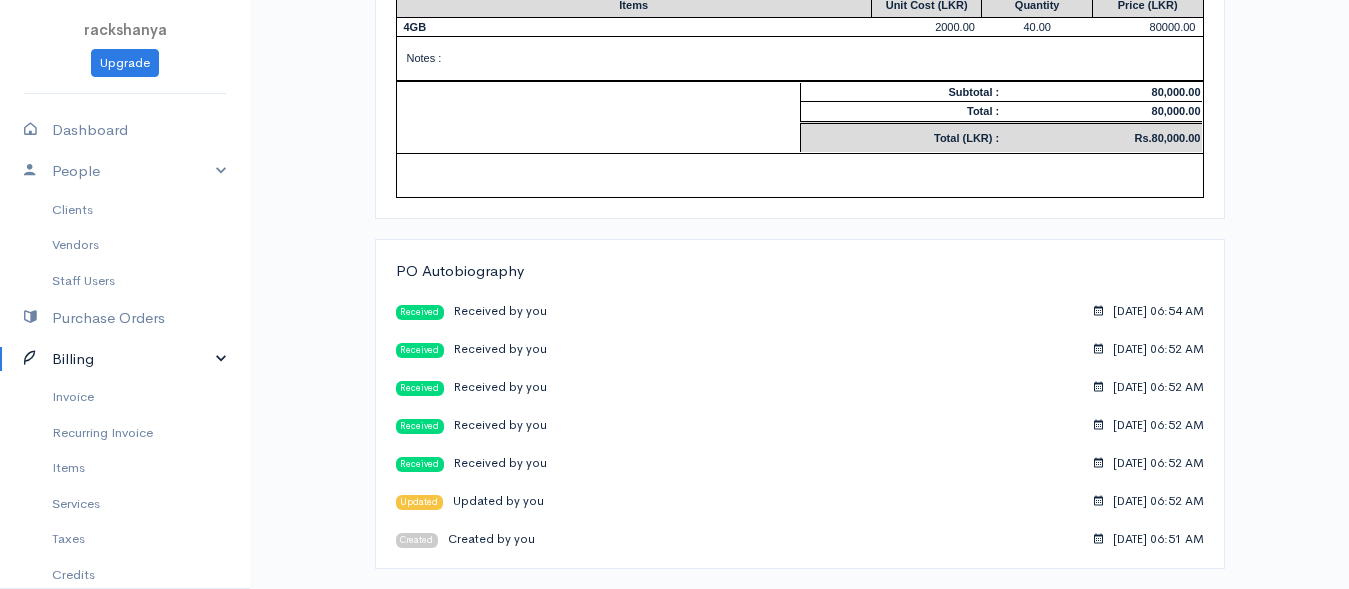 scroll, scrollTop: 320, scrollLeft: 0, axis: vertical 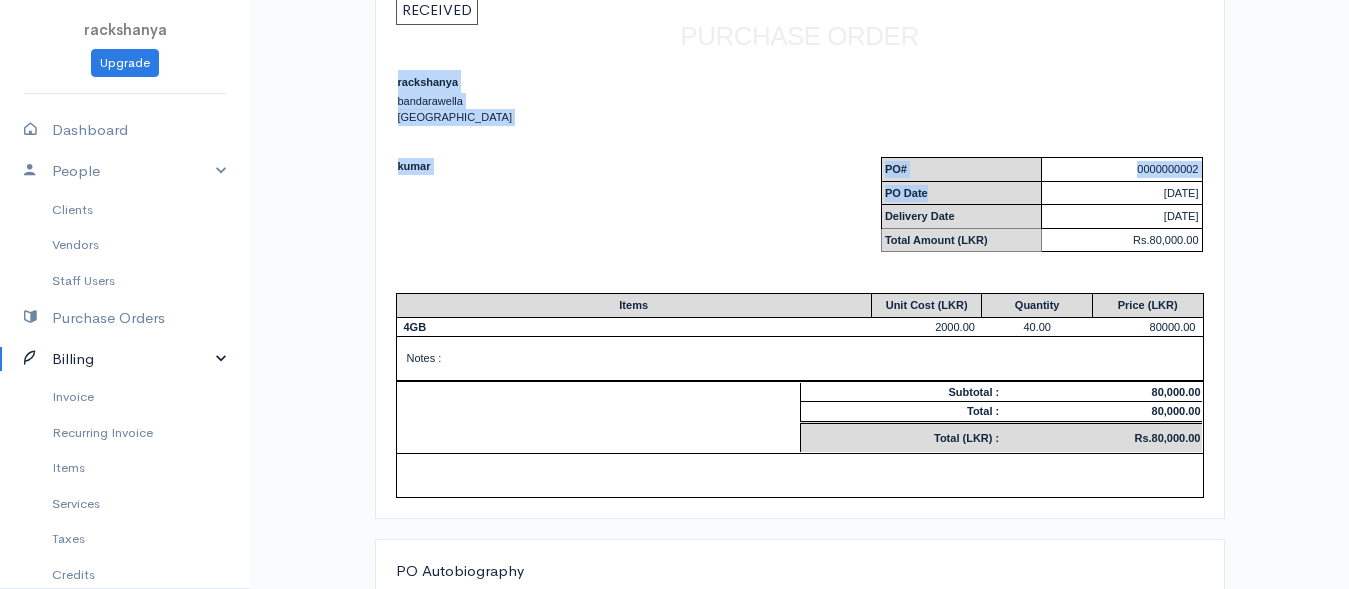 drag, startPoint x: 1236, startPoint y: 199, endPoint x: 967, endPoint y: 170, distance: 270.5587 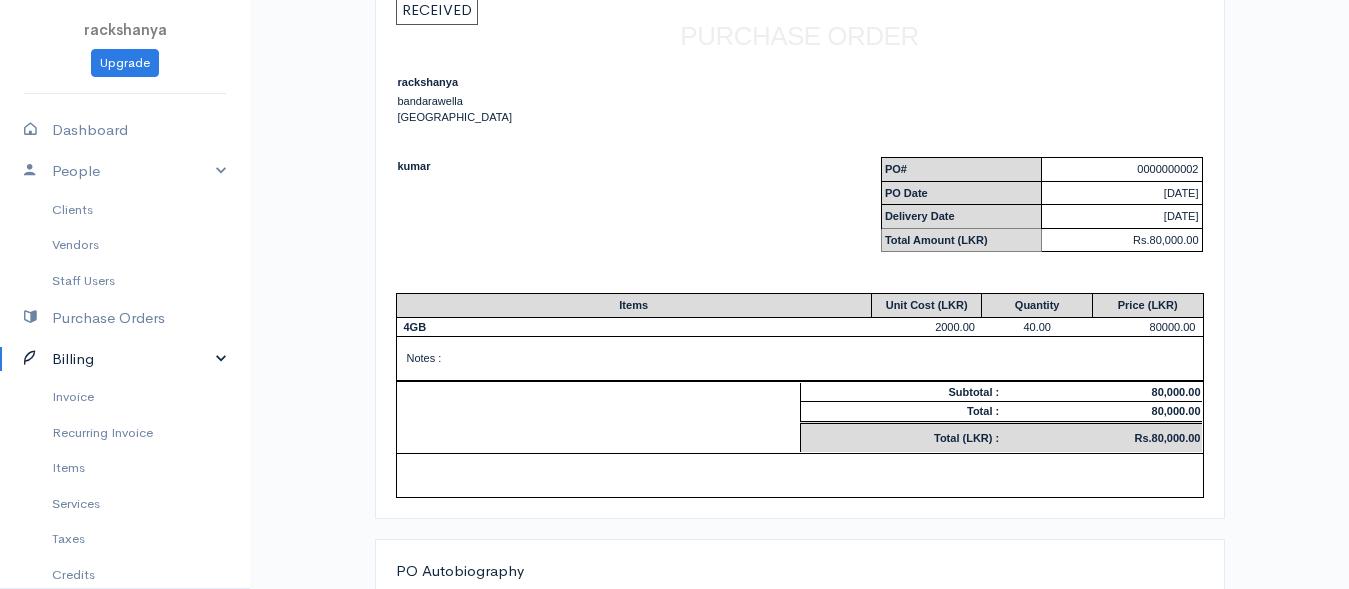 click at bounding box center (1002, 98) 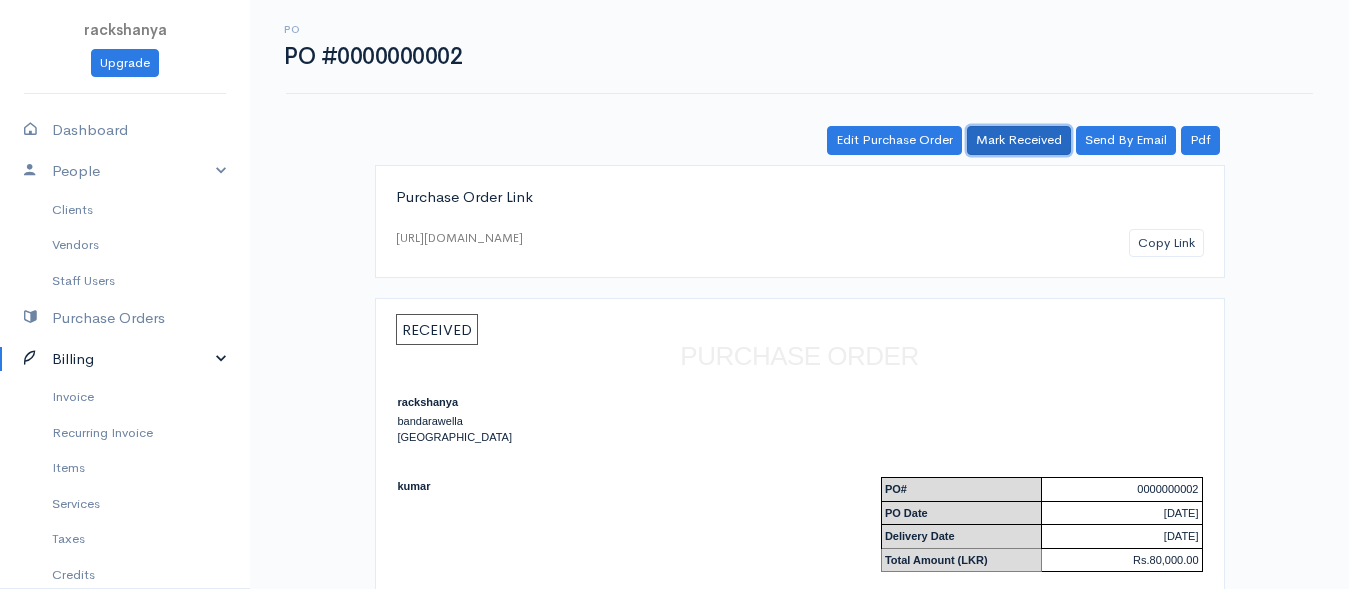 click on "Mark Received" at bounding box center [1019, 140] 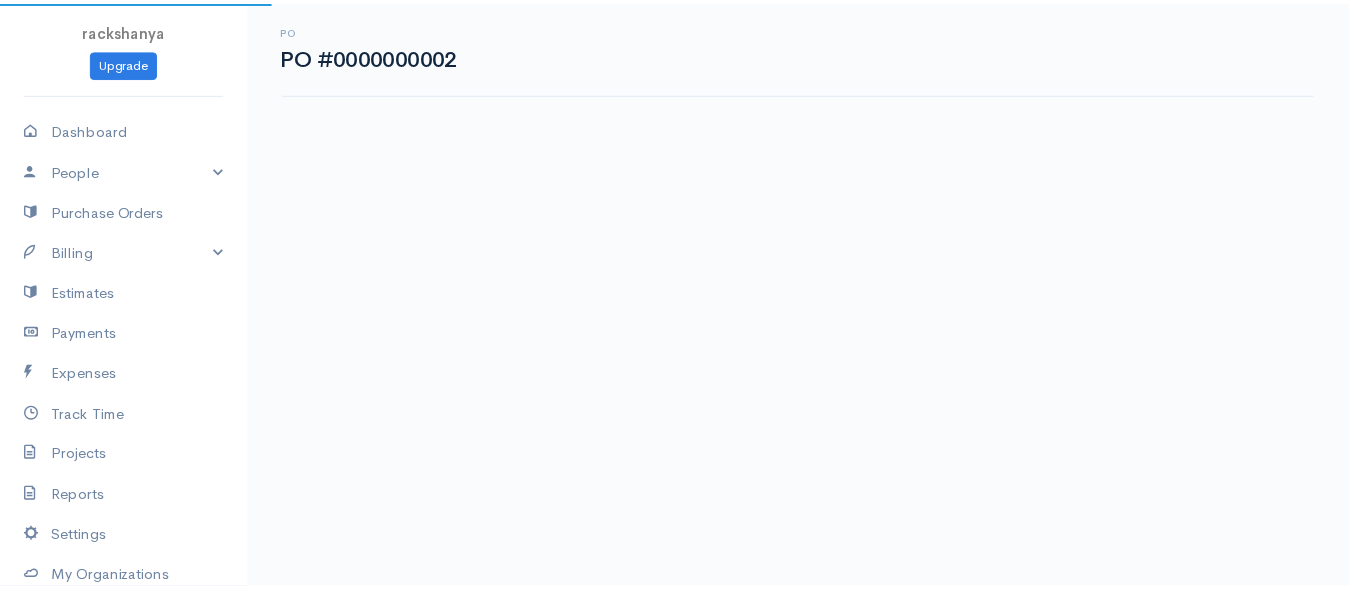 scroll, scrollTop: 0, scrollLeft: 0, axis: both 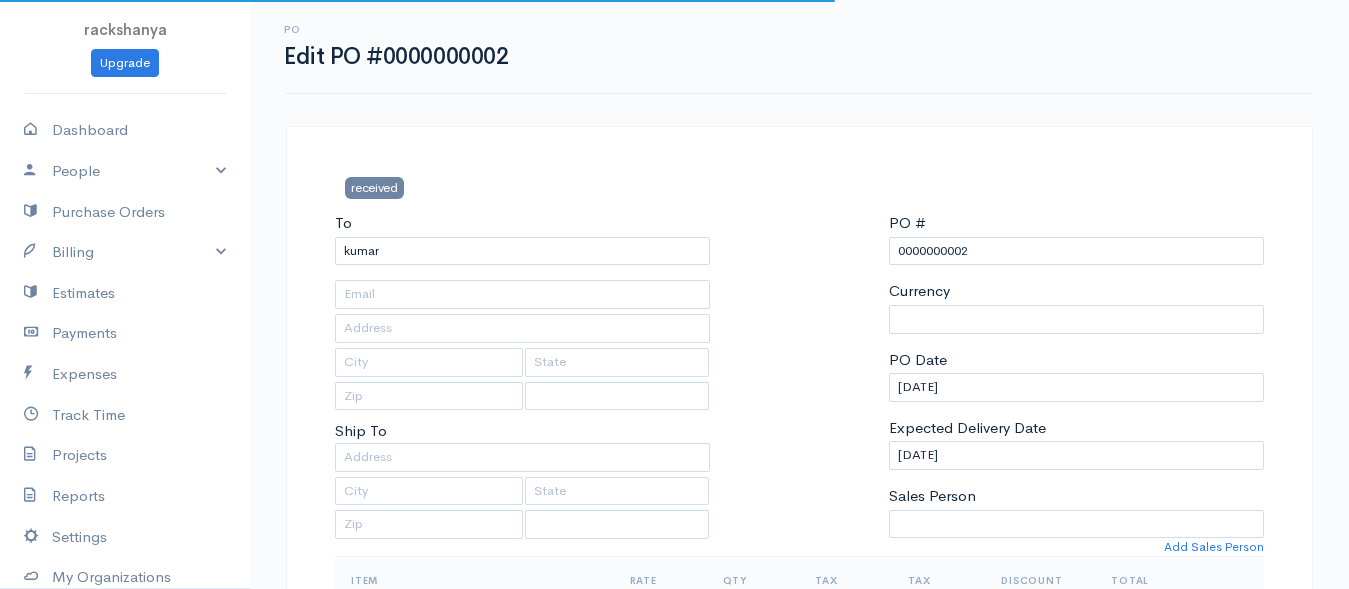 select on "[GEOGRAPHIC_DATA]" 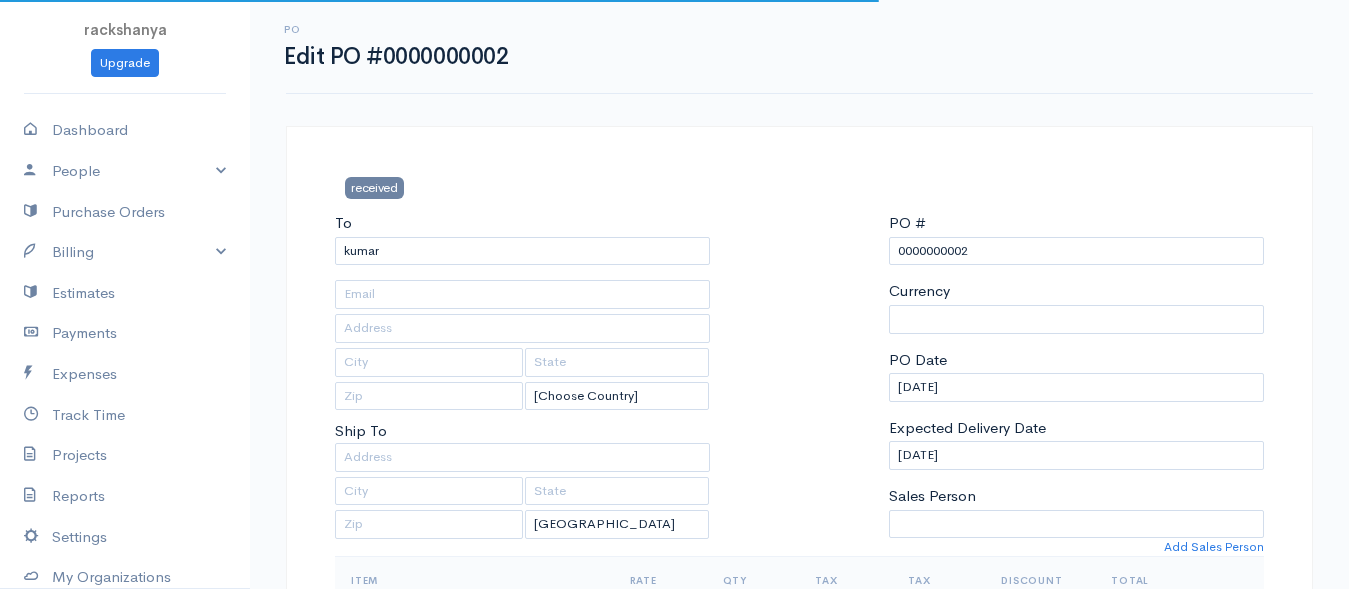 select on "[GEOGRAPHIC_DATA]" 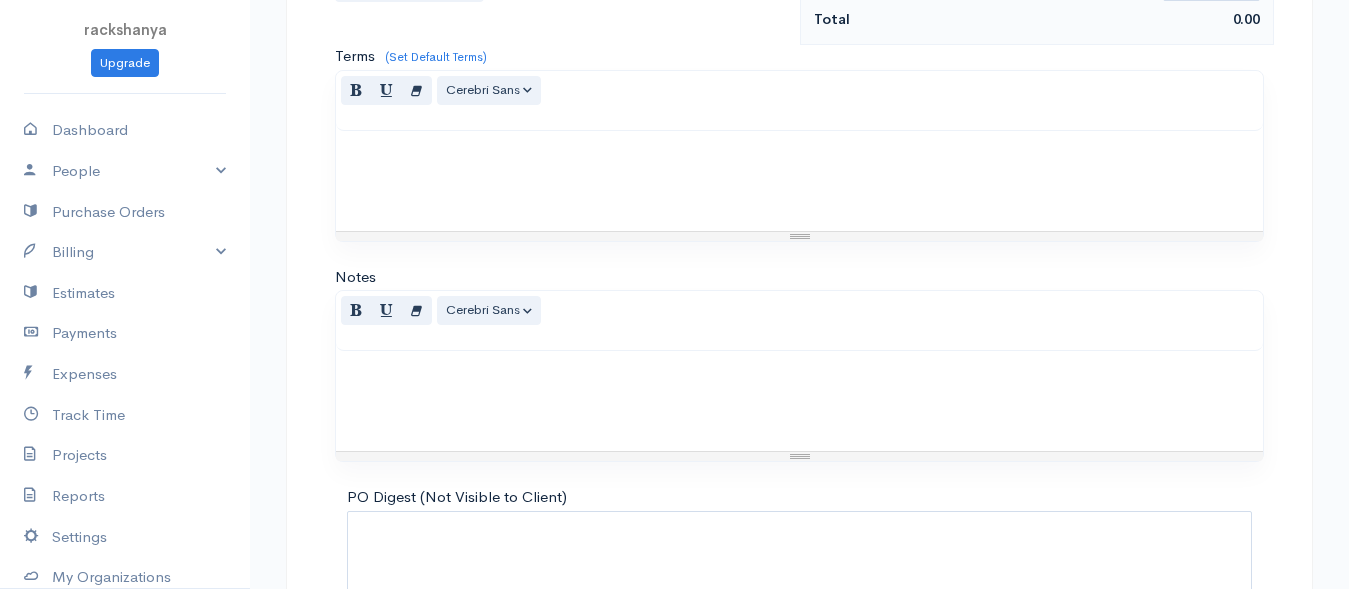 scroll, scrollTop: 948, scrollLeft: 0, axis: vertical 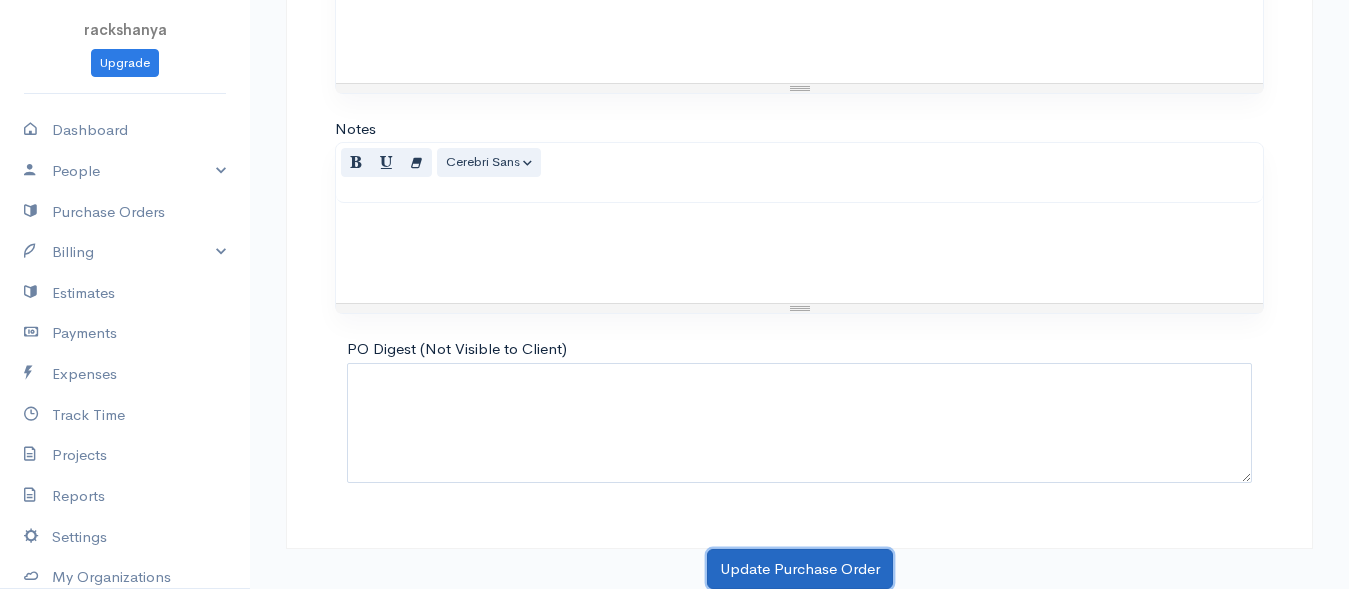 click on "Update Purchase Order" at bounding box center (800, 569) 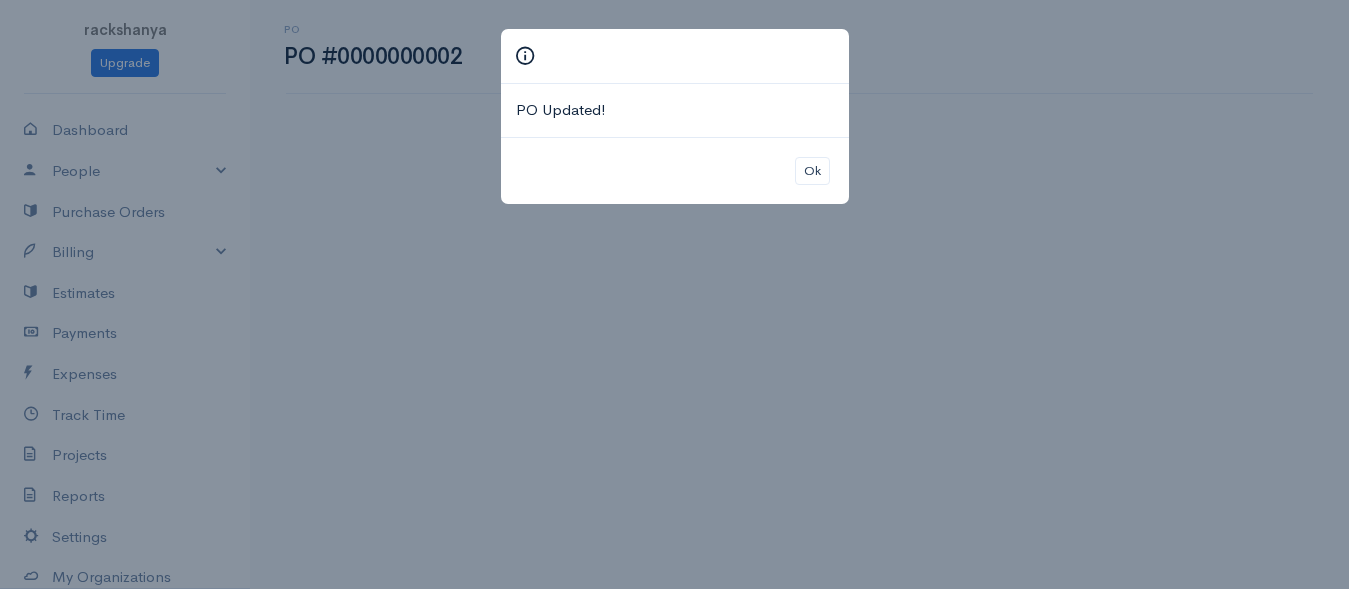scroll, scrollTop: 0, scrollLeft: 0, axis: both 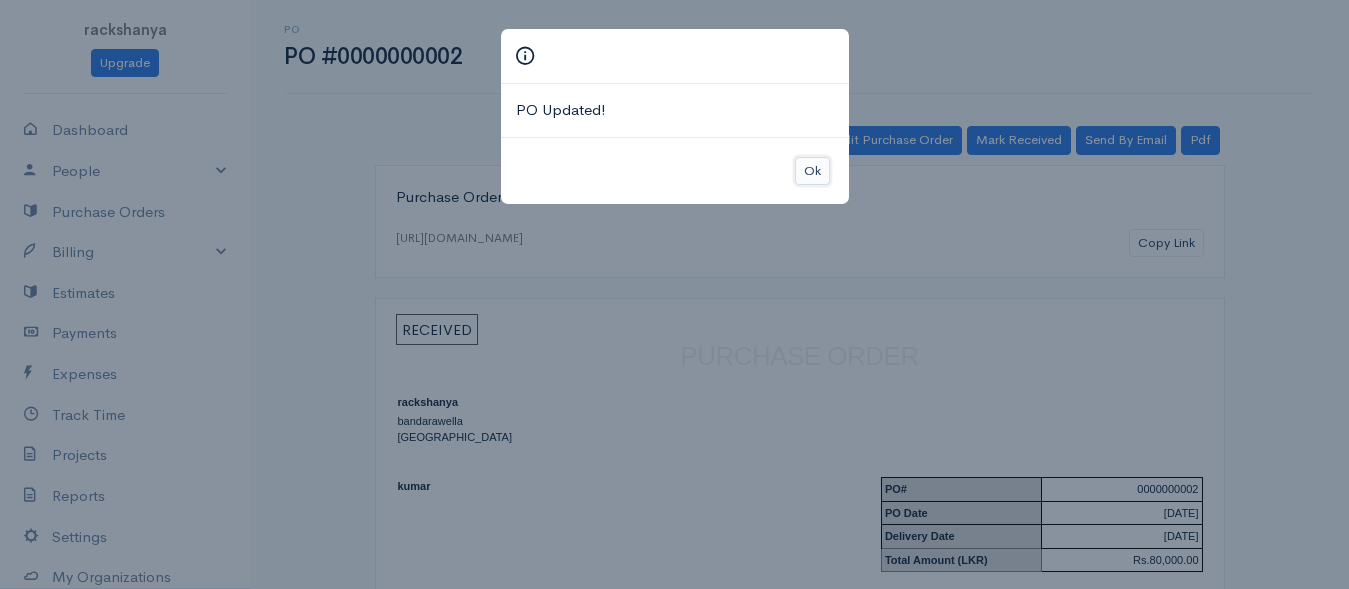 click on "Ok" at bounding box center (812, 171) 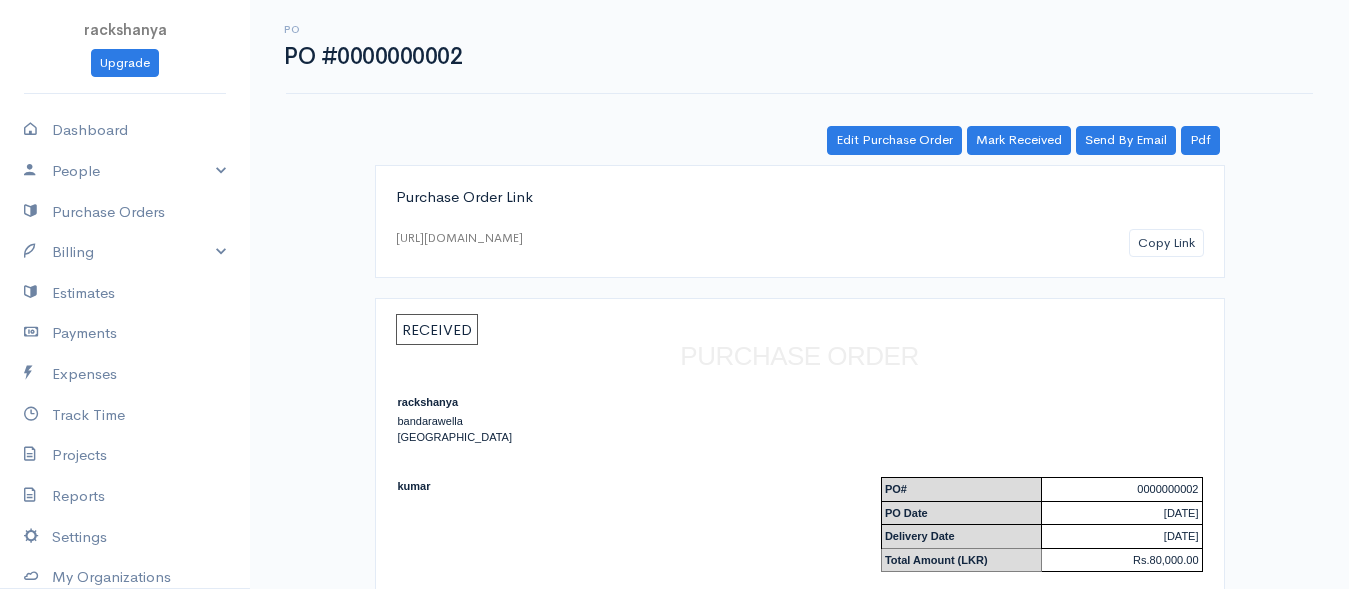 scroll, scrollTop: 400, scrollLeft: 0, axis: vertical 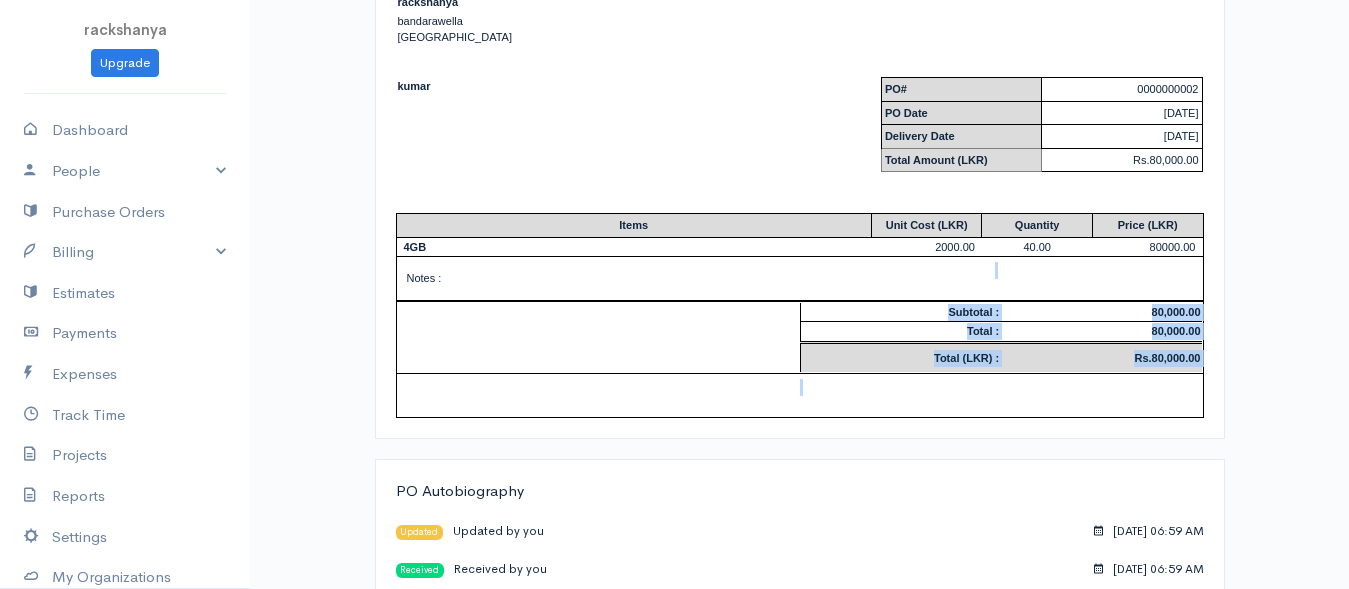 drag, startPoint x: 1016, startPoint y: 261, endPoint x: 1031, endPoint y: 416, distance: 155.72412 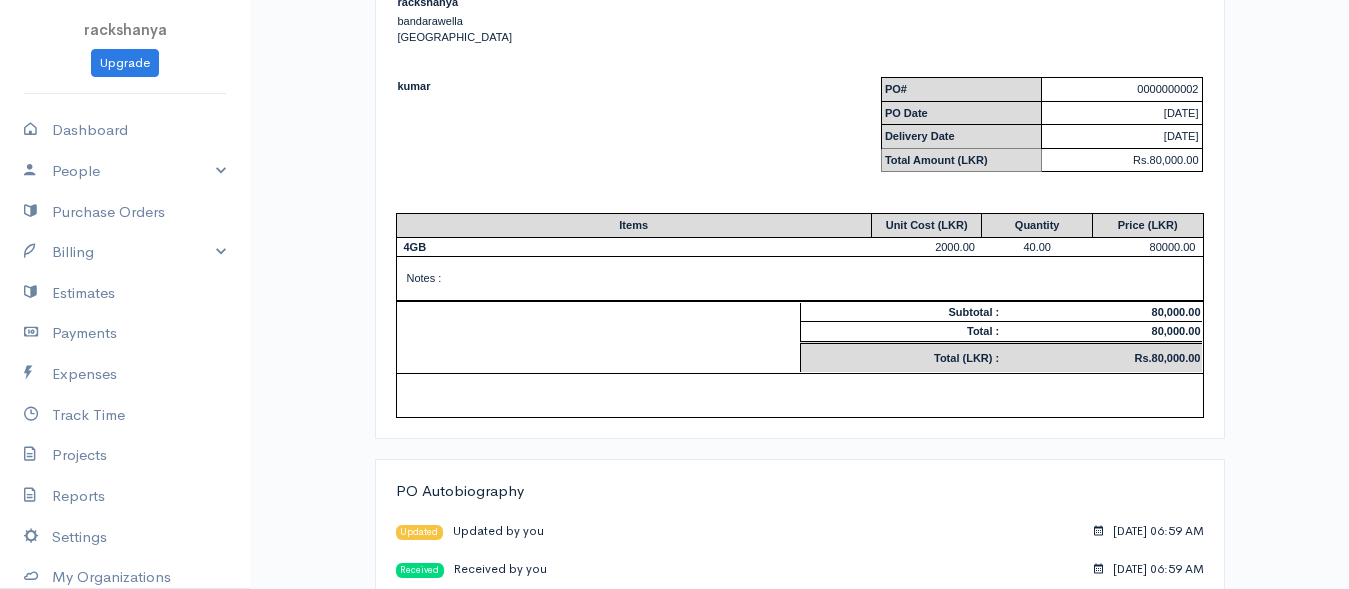 drag, startPoint x: 1026, startPoint y: 420, endPoint x: 1004, endPoint y: 417, distance: 22.203604 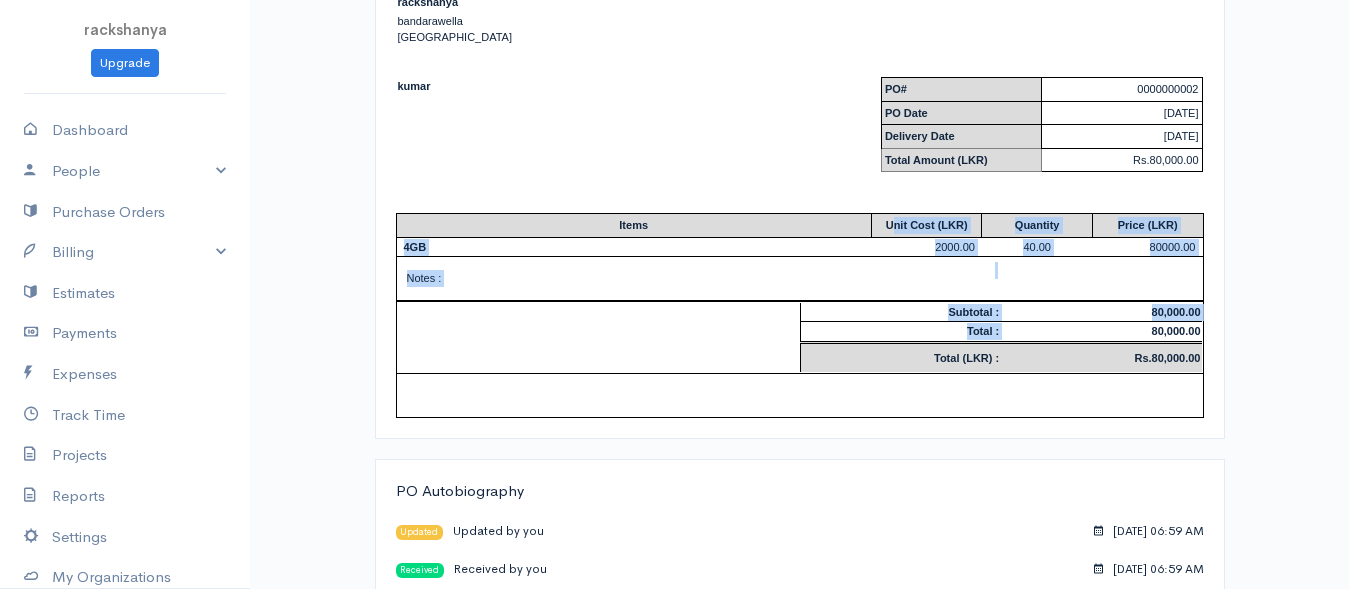 drag, startPoint x: 893, startPoint y: 229, endPoint x: 983, endPoint y: 333, distance: 137.53545 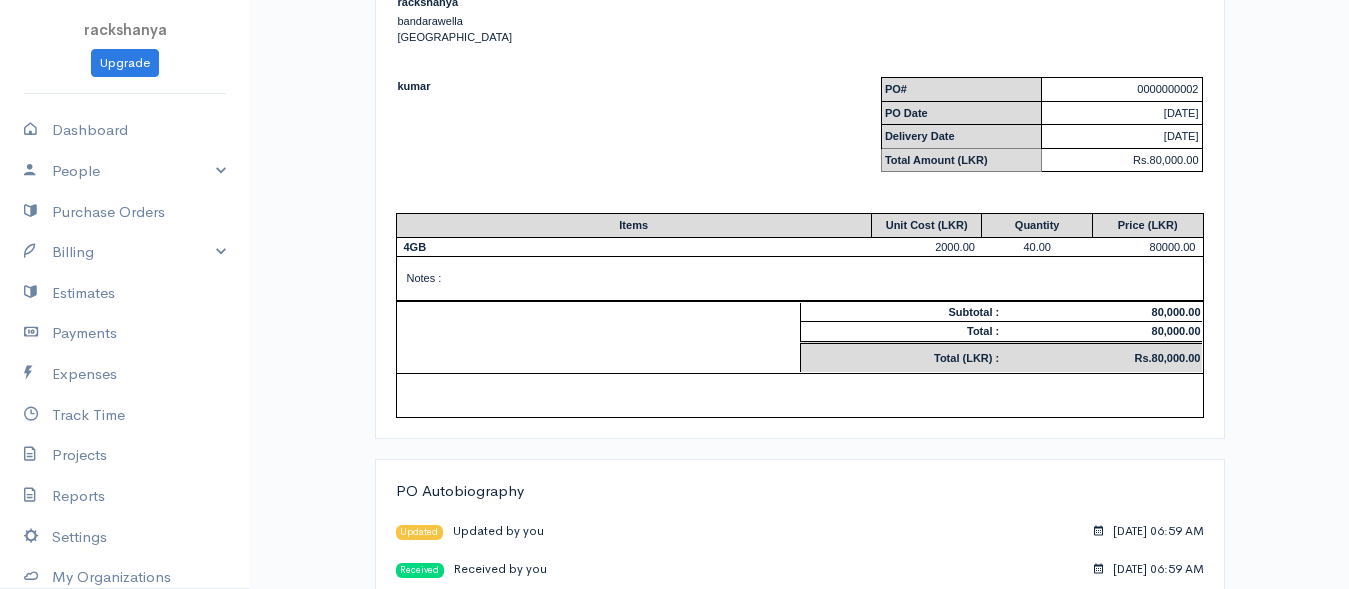 scroll, scrollTop: 696, scrollLeft: 0, axis: vertical 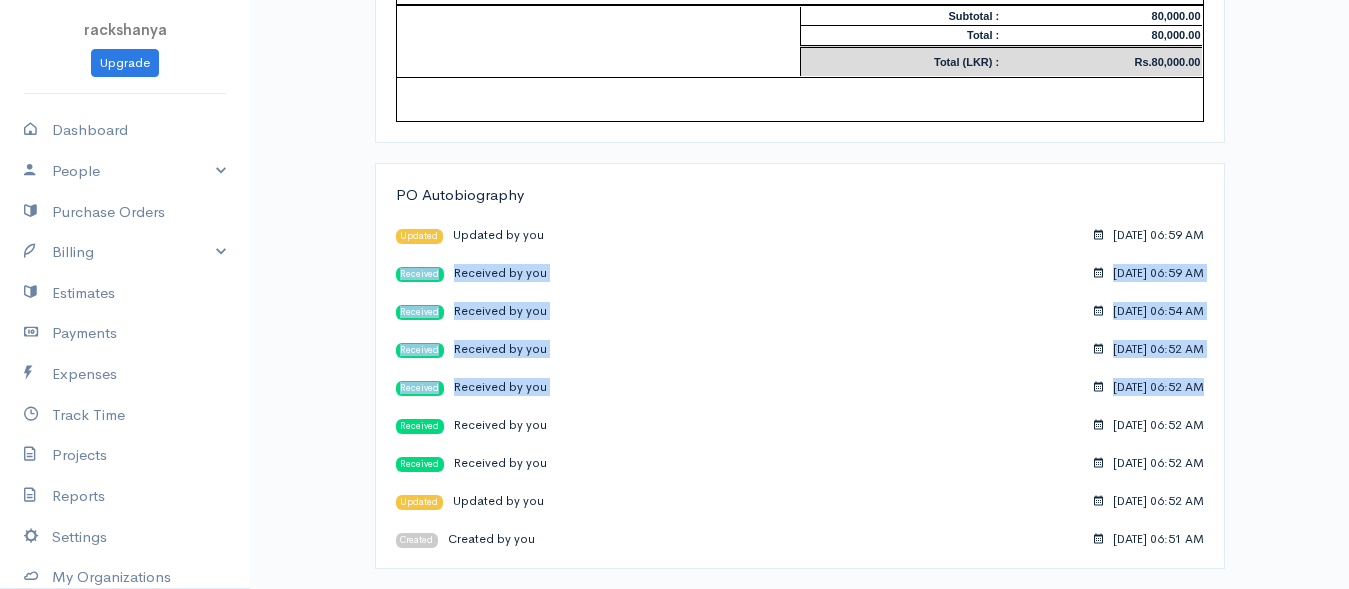 drag, startPoint x: 506, startPoint y: 210, endPoint x: 739, endPoint y: 371, distance: 283.2137 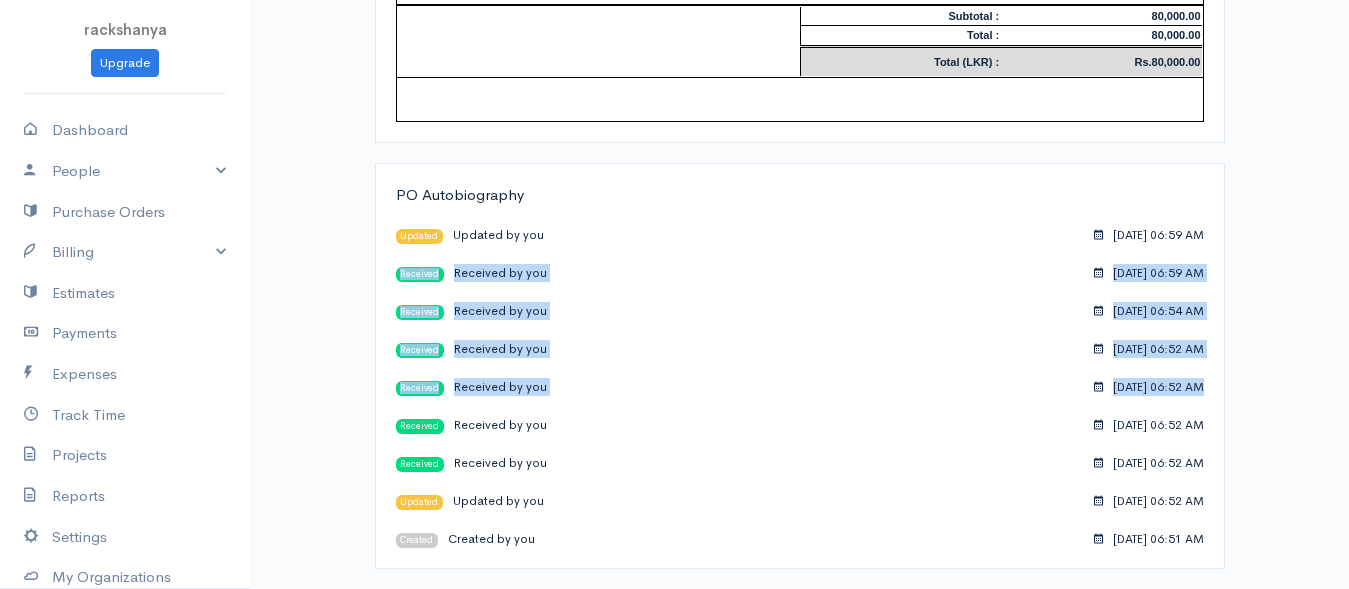 click on "PO Autobiography Updated Updated by you  [DATE] 06:59 AM
Received Received by you  [DATE] 06:59 AM
Received Received by you  [DATE] 06:54 AM
Received Received by you  [DATE] 06:52 AM
Received Received by you  [DATE] 06:52 AM
Received Received by you  [DATE] 06:52 AM
Received Received by you  [DATE] 06:52 AM
Updated Updated by you  [DATE] 06:52 AM
Created Created by you  [DATE] 06:51 AM" at bounding box center (800, 366) 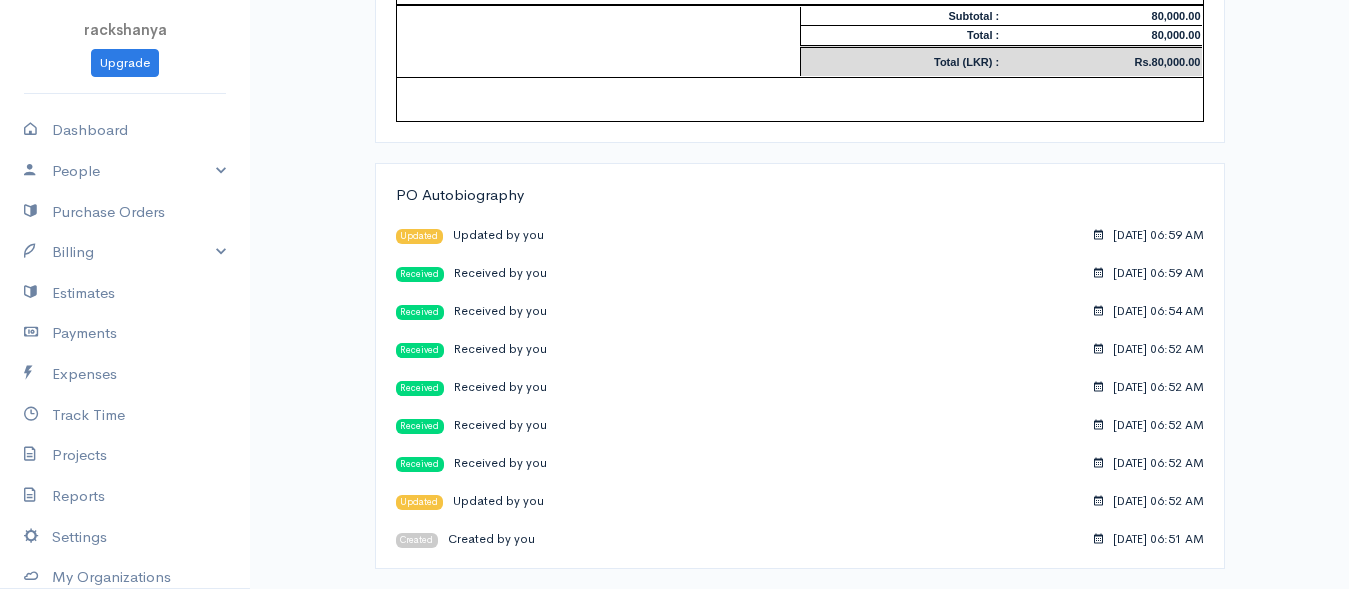 click on "PO Autobiography Updated Updated by you  [DATE] 06:59 AM
Received Received by you  [DATE] 06:59 AM
Received Received by you  [DATE] 06:54 AM
Received Received by you  [DATE] 06:52 AM
Received Received by you  [DATE] 06:52 AM
Received Received by you  [DATE] 06:52 AM
Received Received by you  [DATE] 06:52 AM
Updated Updated by you  [DATE] 06:52 AM
Created Created by you  [DATE] 06:51 AM" at bounding box center (800, 366) 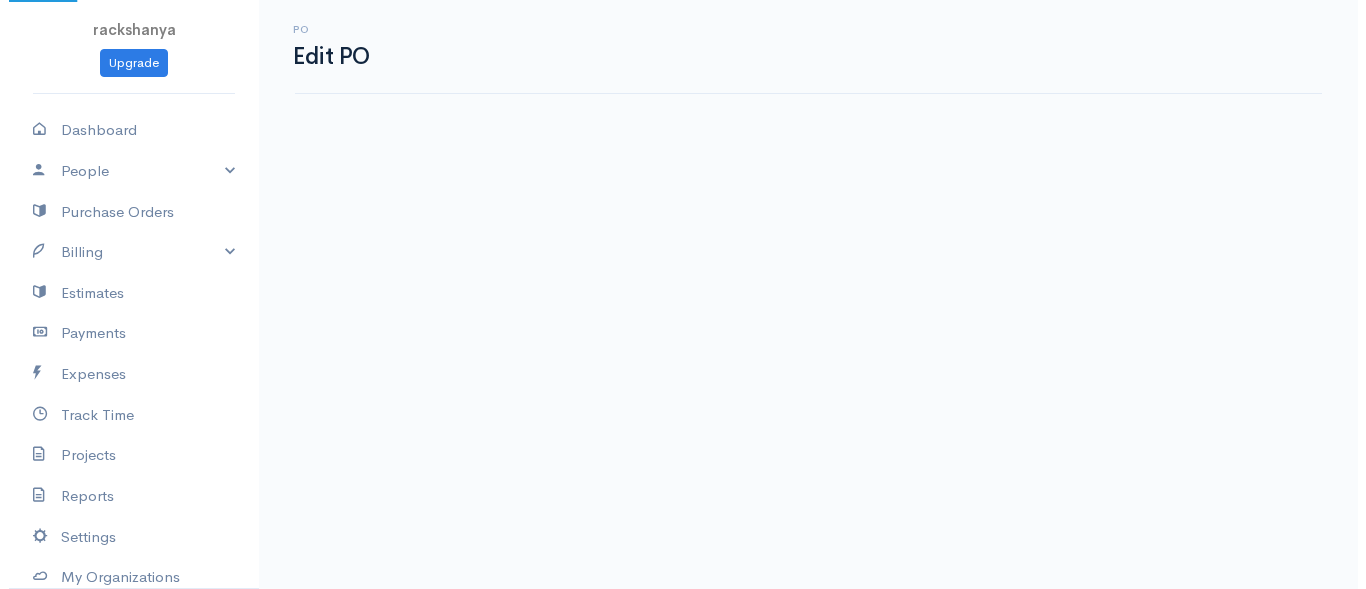 scroll, scrollTop: 0, scrollLeft: 0, axis: both 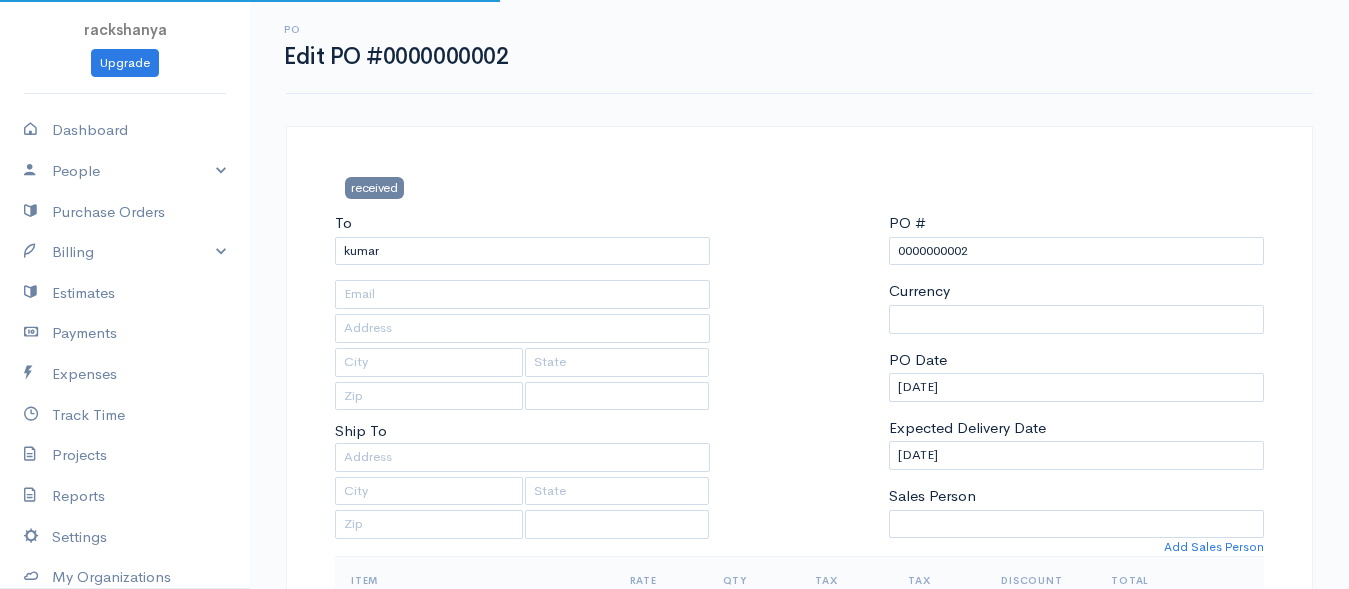 select on "[GEOGRAPHIC_DATA]" 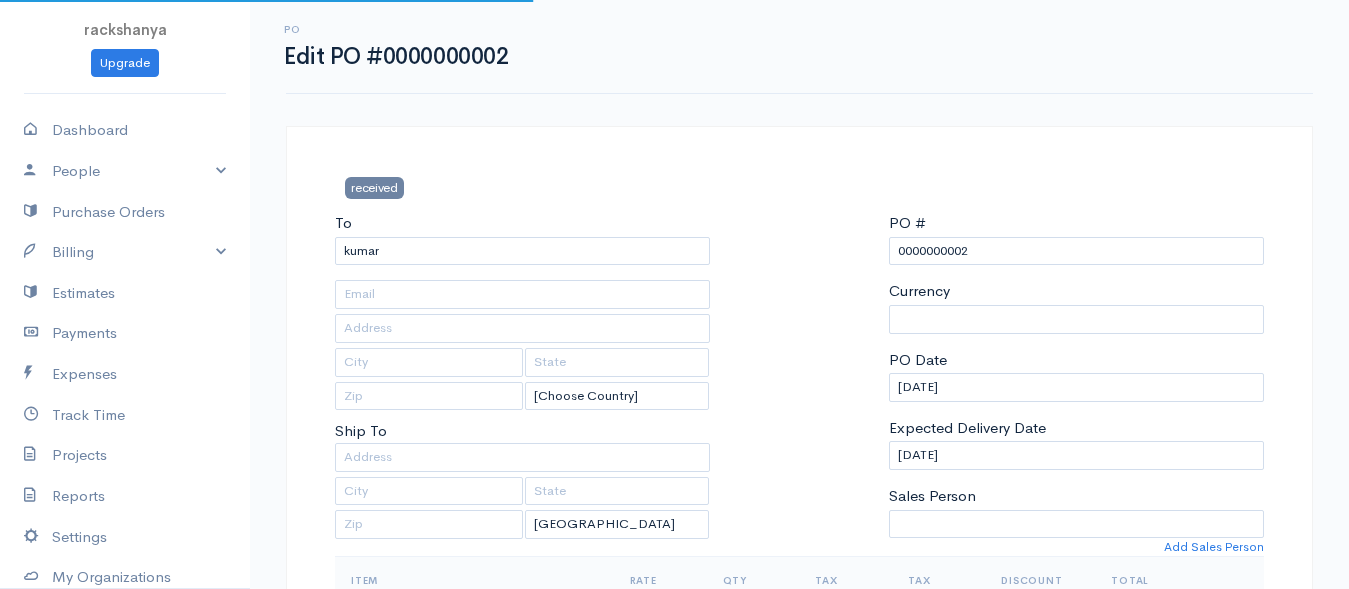 select on "[GEOGRAPHIC_DATA]" 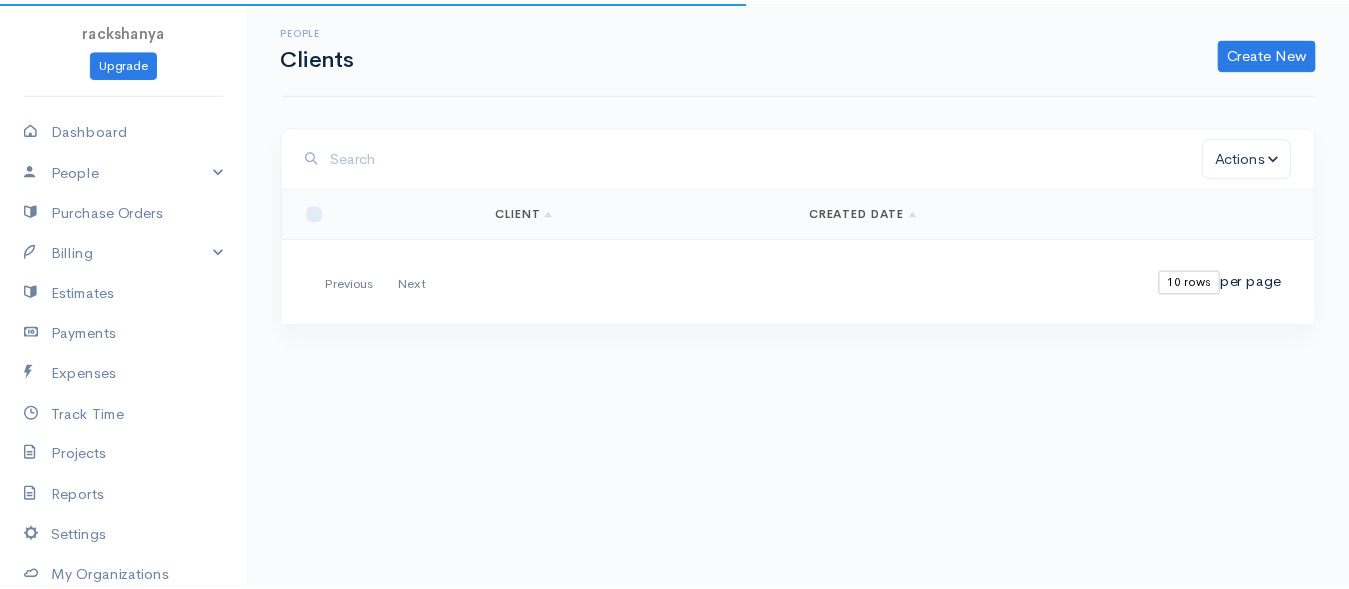scroll, scrollTop: 1062, scrollLeft: 0, axis: vertical 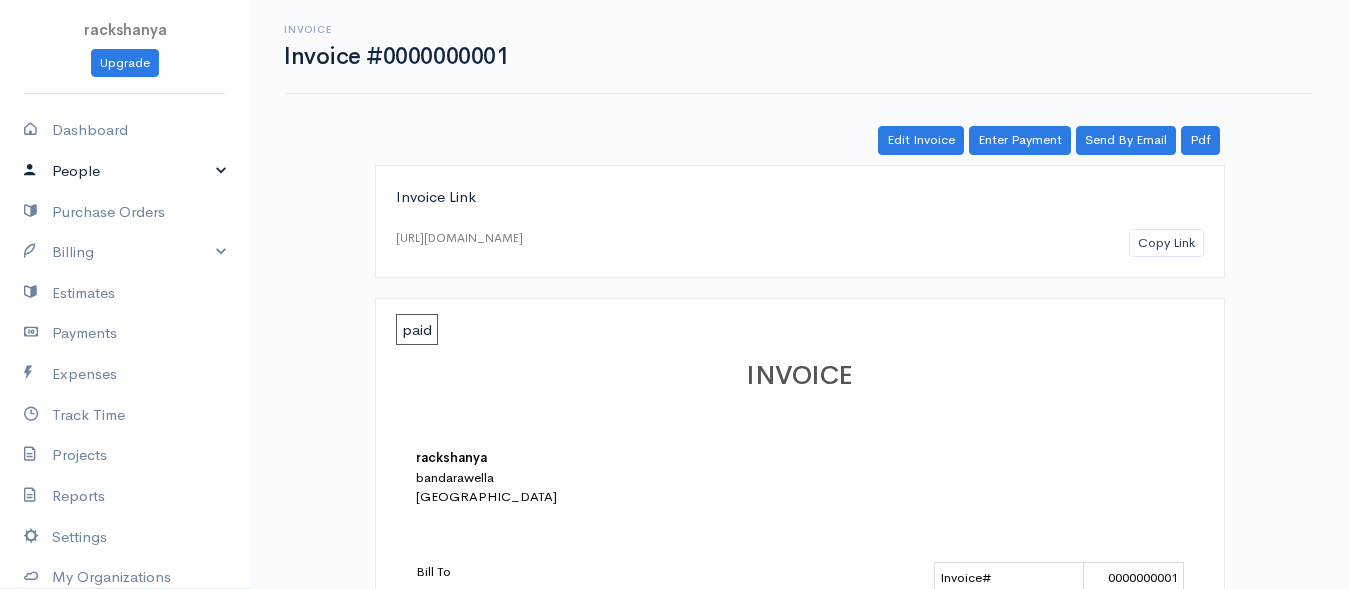 click on "People" at bounding box center (125, 171) 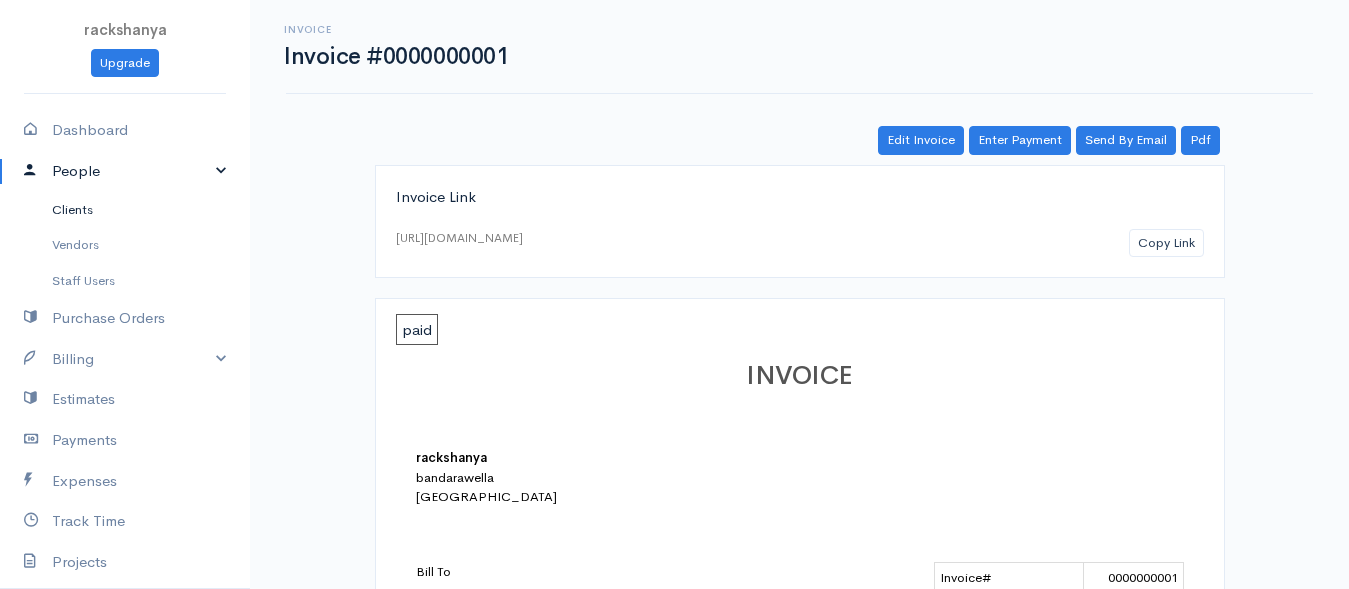 click on "Clients" at bounding box center [125, 210] 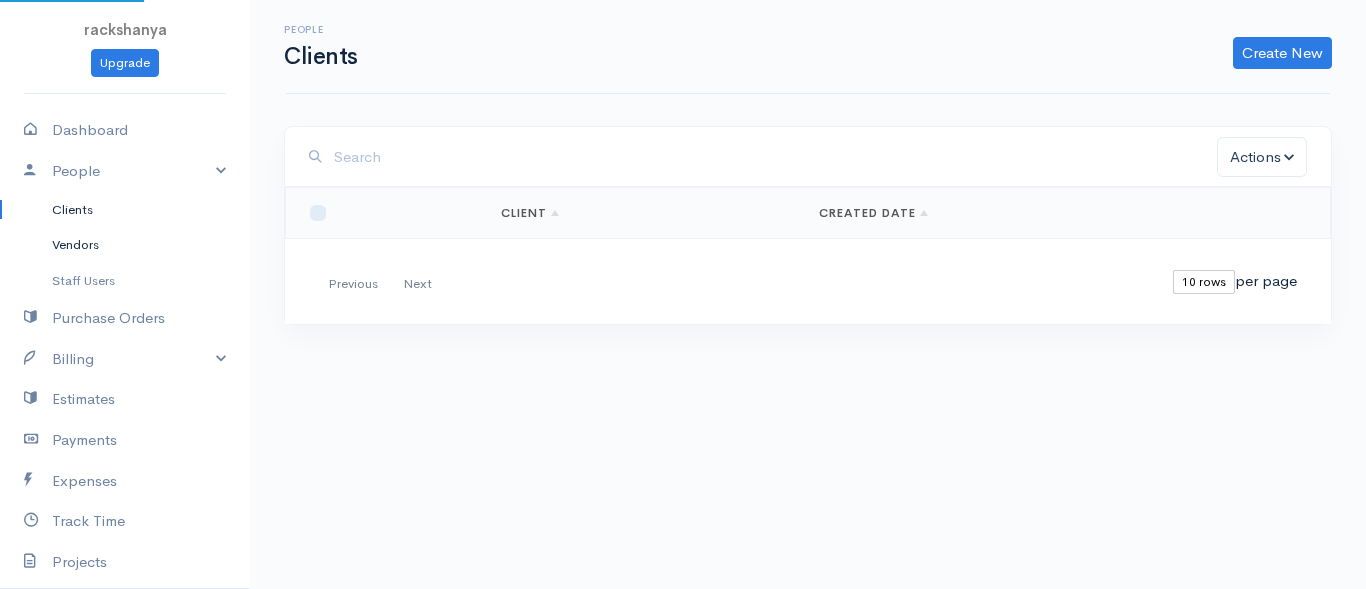 click on "Vendors" at bounding box center (125, 245) 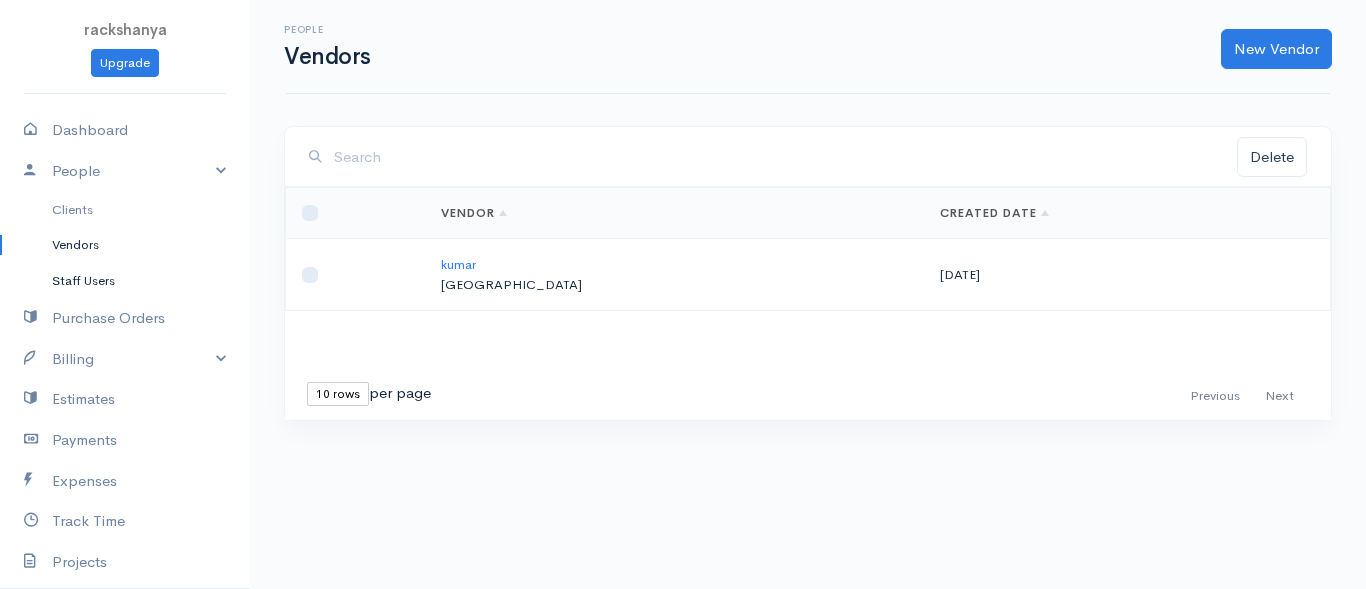 click on "Staff Users" at bounding box center [125, 281] 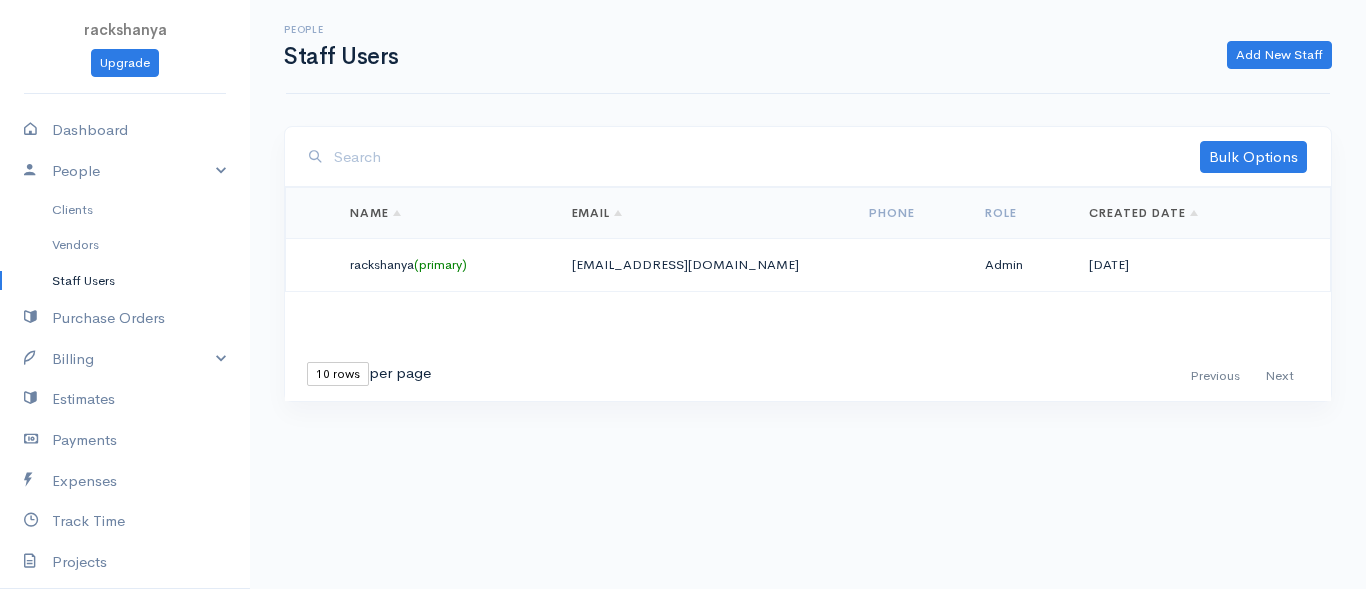 click on "Staff Users" at bounding box center [125, 281] 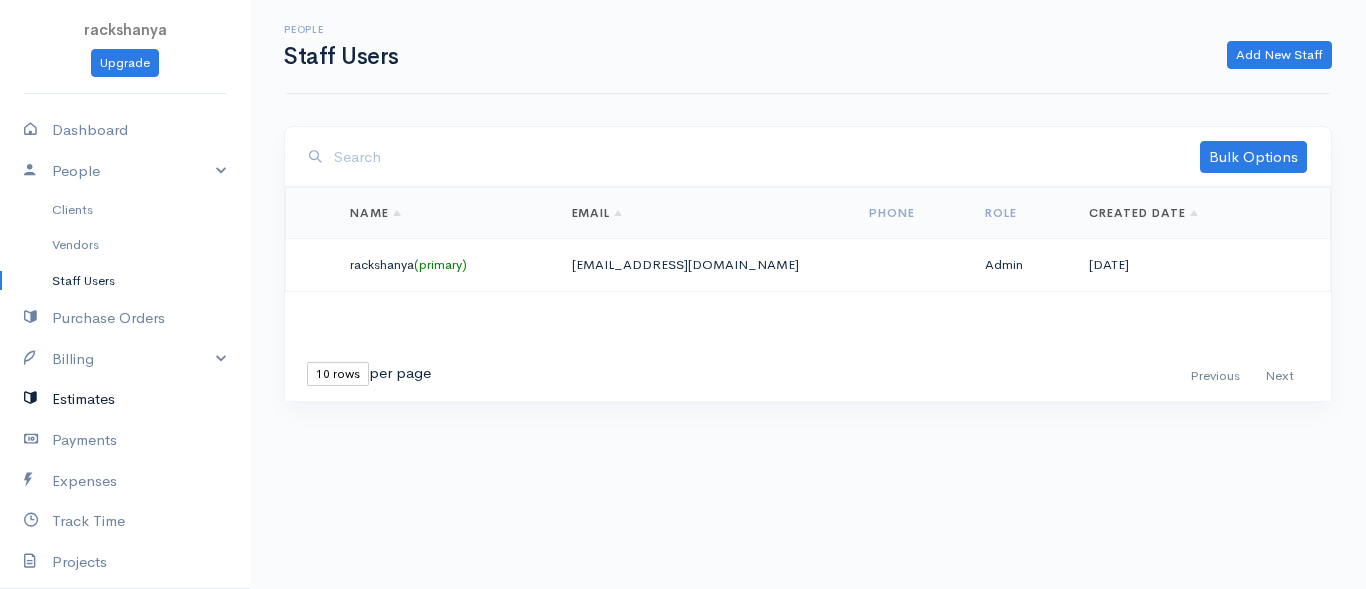 scroll, scrollTop: 100, scrollLeft: 0, axis: vertical 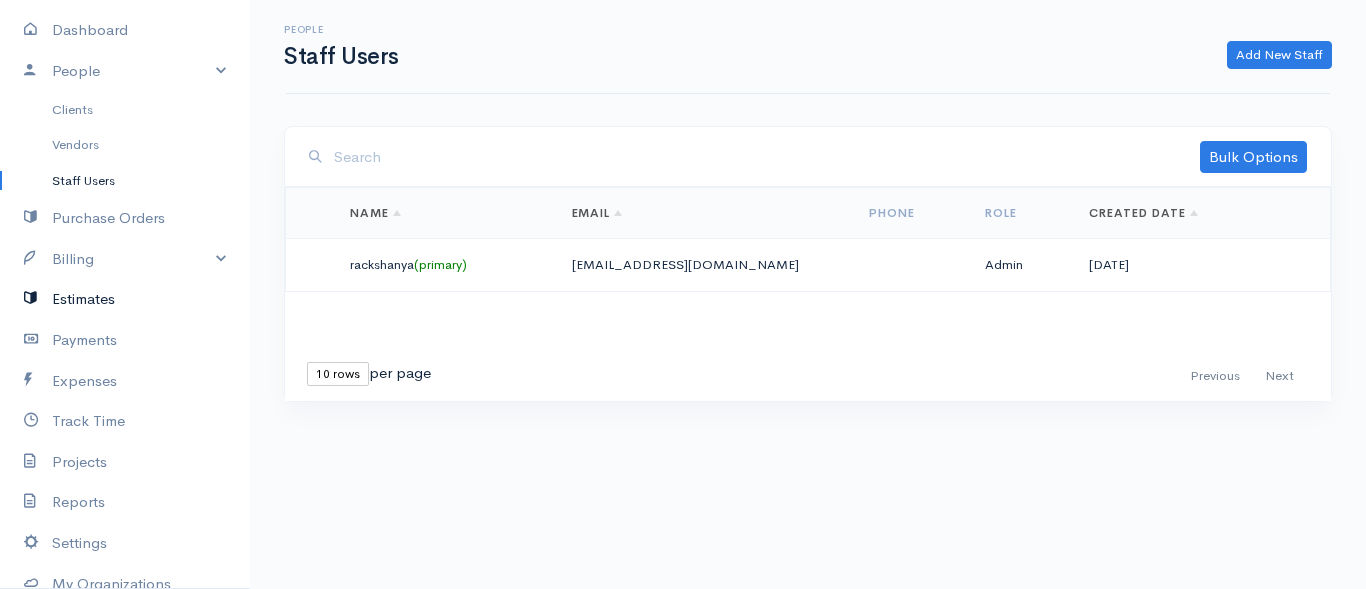 click on "Estimates" at bounding box center [125, 299] 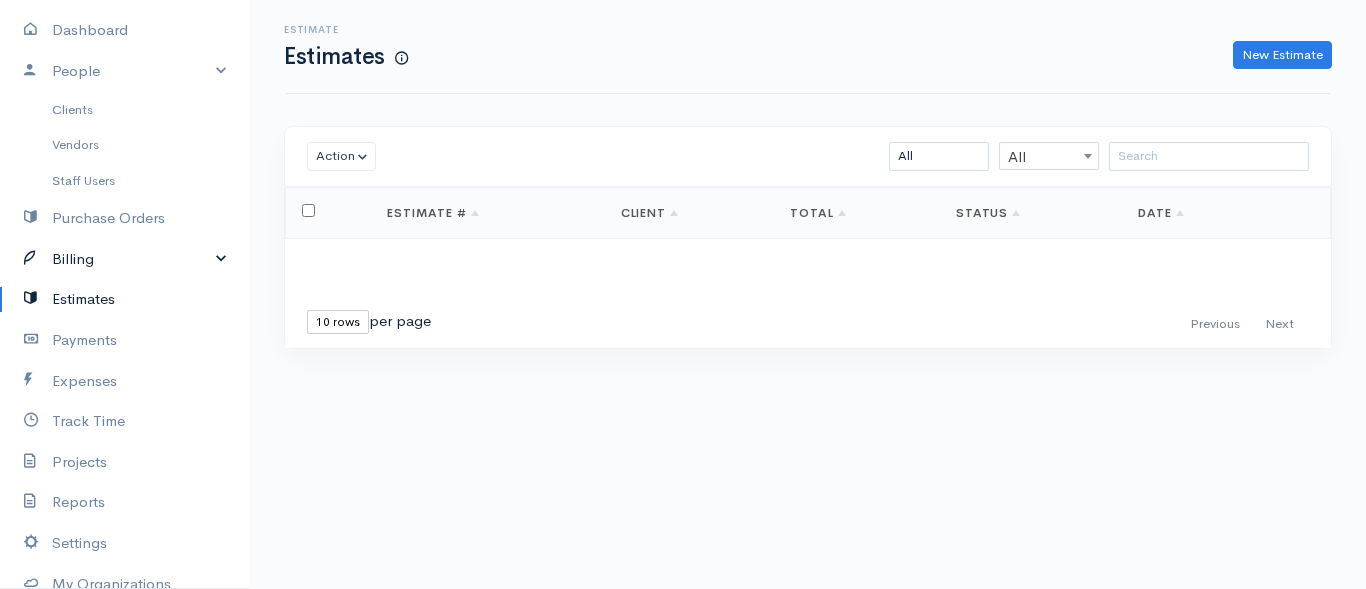 click on "Billing" at bounding box center (125, 259) 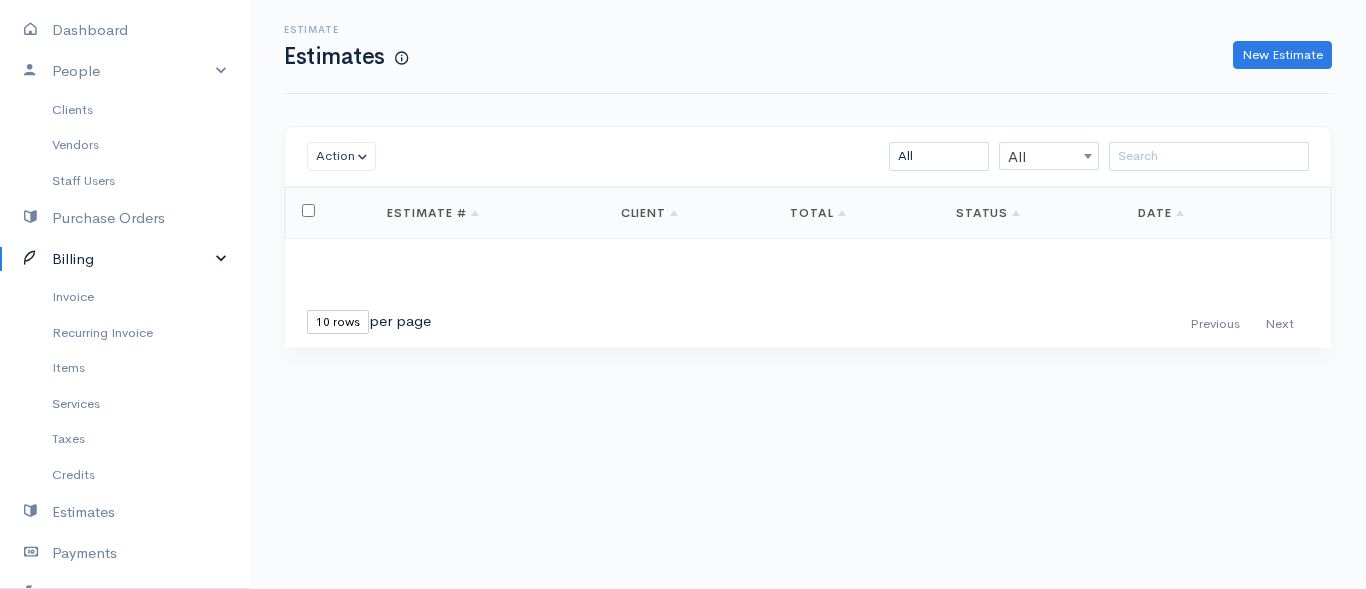 click on "Billing" at bounding box center (125, 259) 